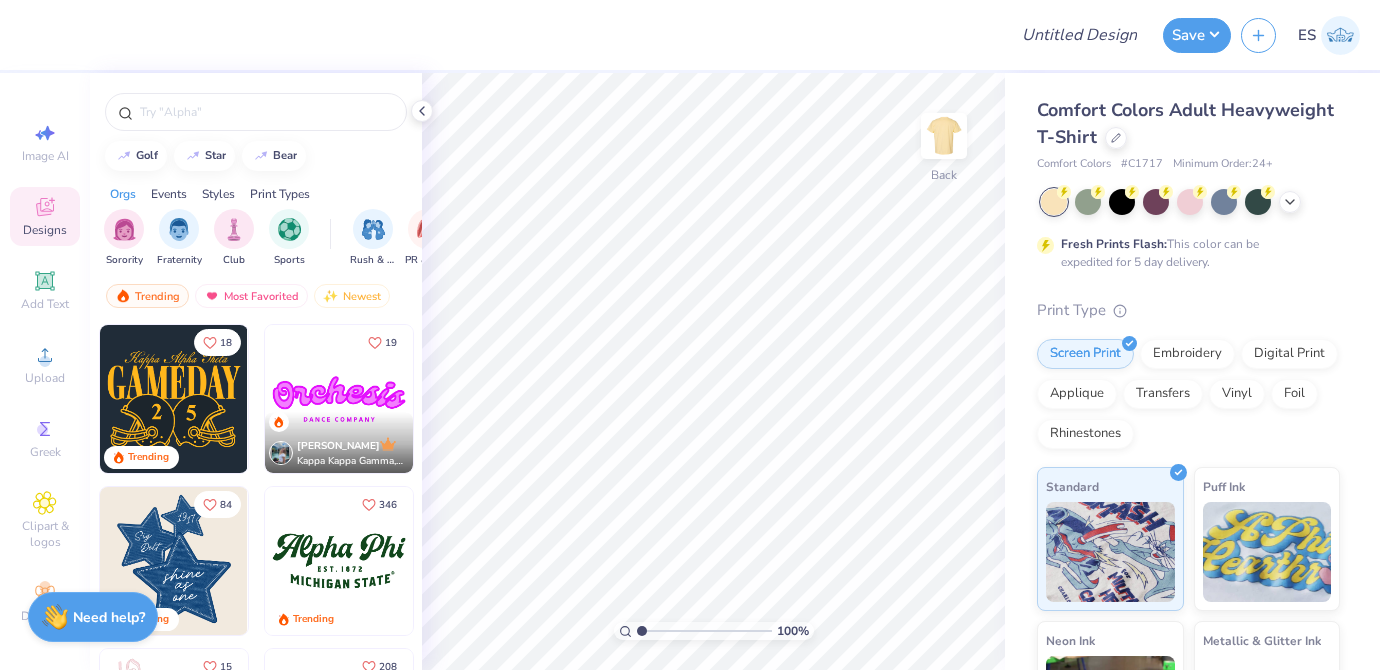 scroll, scrollTop: 0, scrollLeft: 0, axis: both 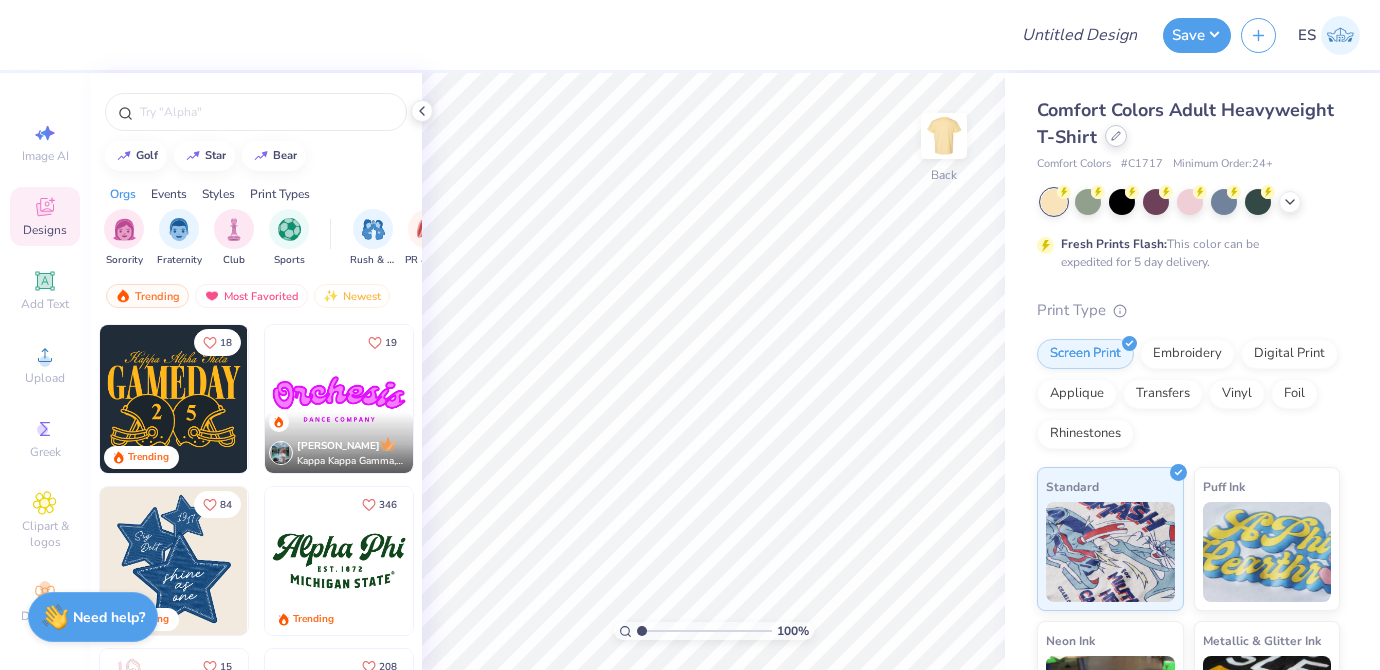 click 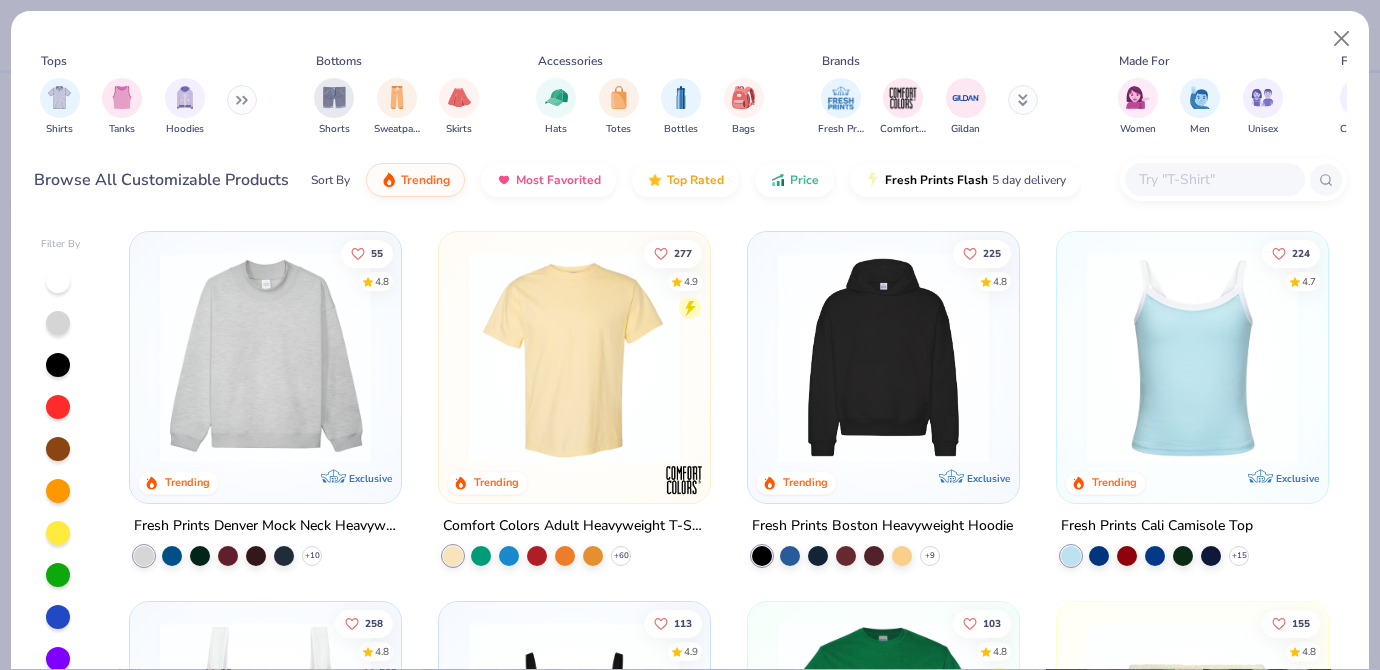 click at bounding box center (883, 357) 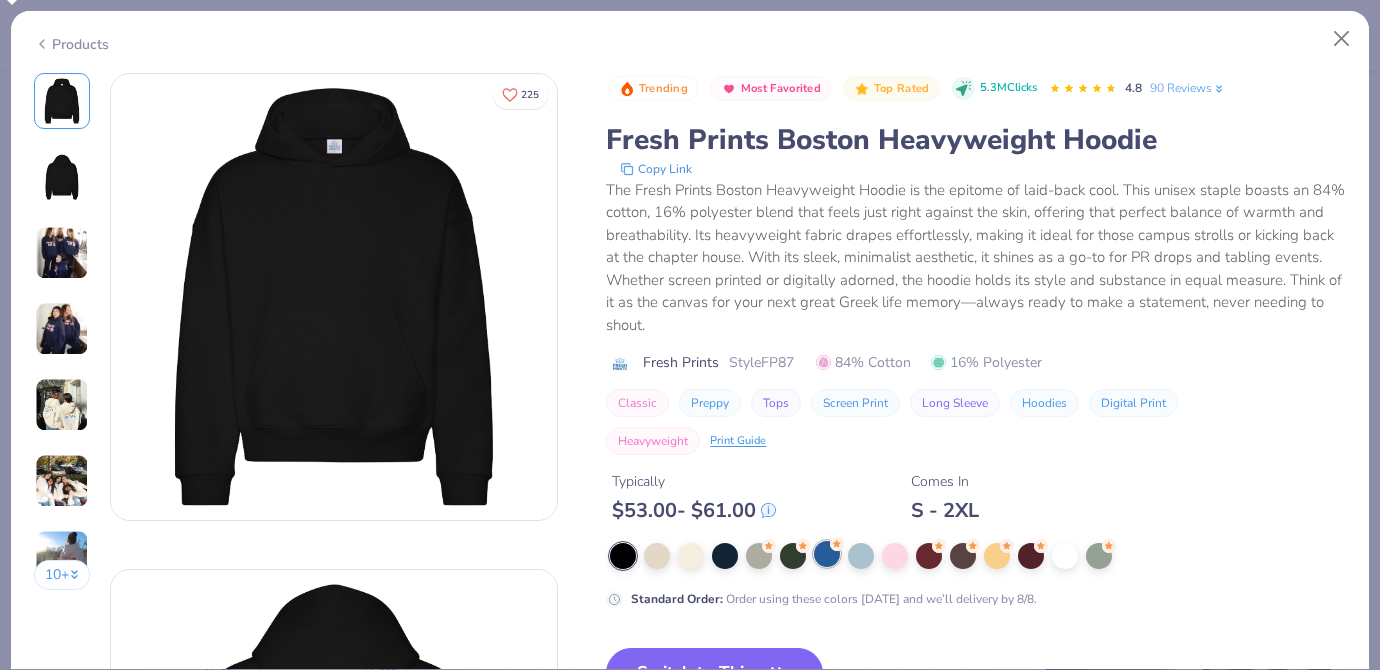 click at bounding box center [827, 554] 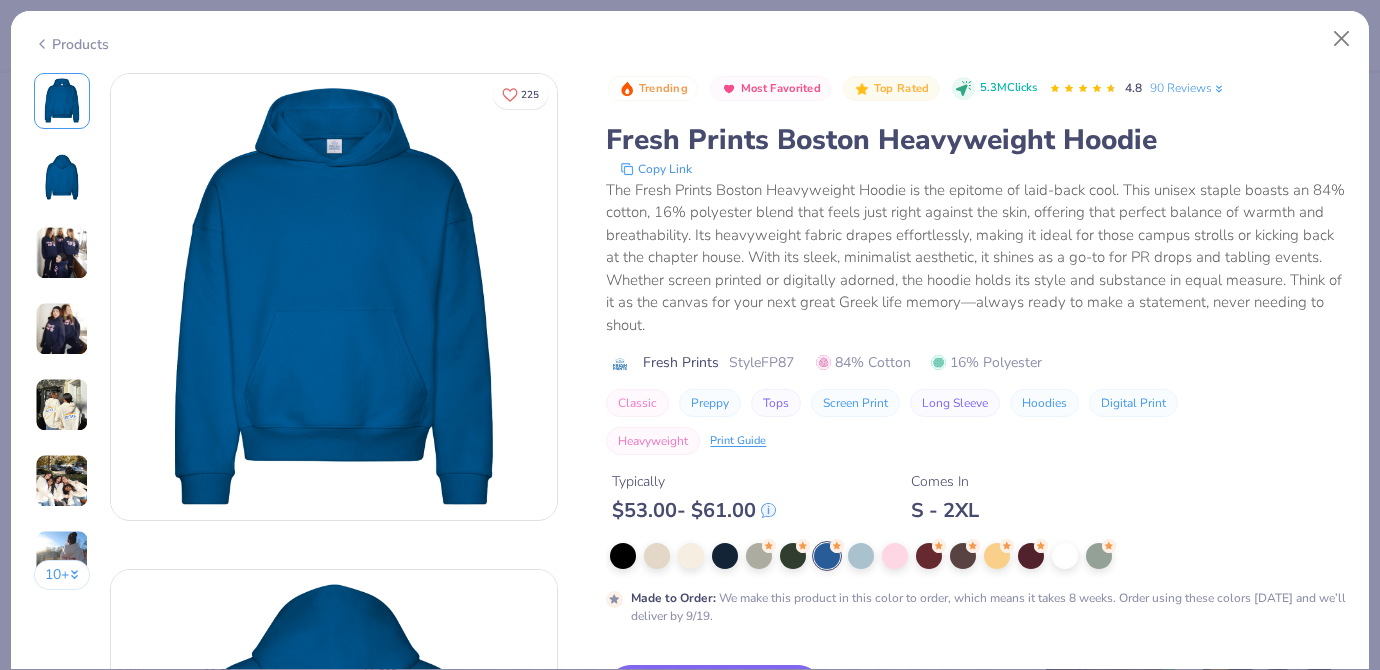 scroll, scrollTop: 142, scrollLeft: 0, axis: vertical 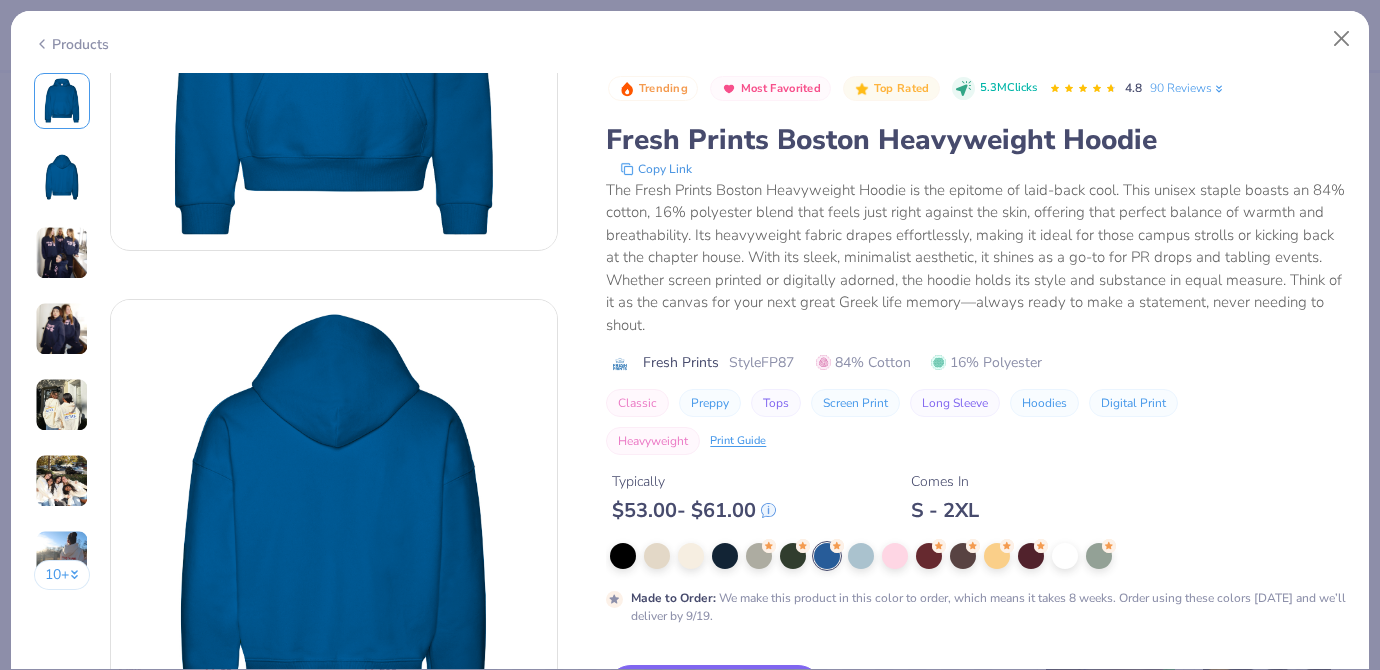 click on "The Fresh Prints Boston Heavyweight Hoodie is the epitome of laid-back cool. This unisex staple boasts an 84% cotton, 16% polyester blend that feels just right against the skin, offering that perfect balance of warmth and breathability. Its heavyweight fabric drapes effortlessly, making it ideal for those campus strolls or kicking back at the chapter house. With its sleek, minimalist aesthetic, it shines as a go-to for PR drops and tabling events. Whether screen printed or digitally adorned, the hoodie holds its style and substance in equal measure. Think of it as the canvas for your next great Greek life memory—always ready to make a statement, never needing to shout." at bounding box center (976, 258) 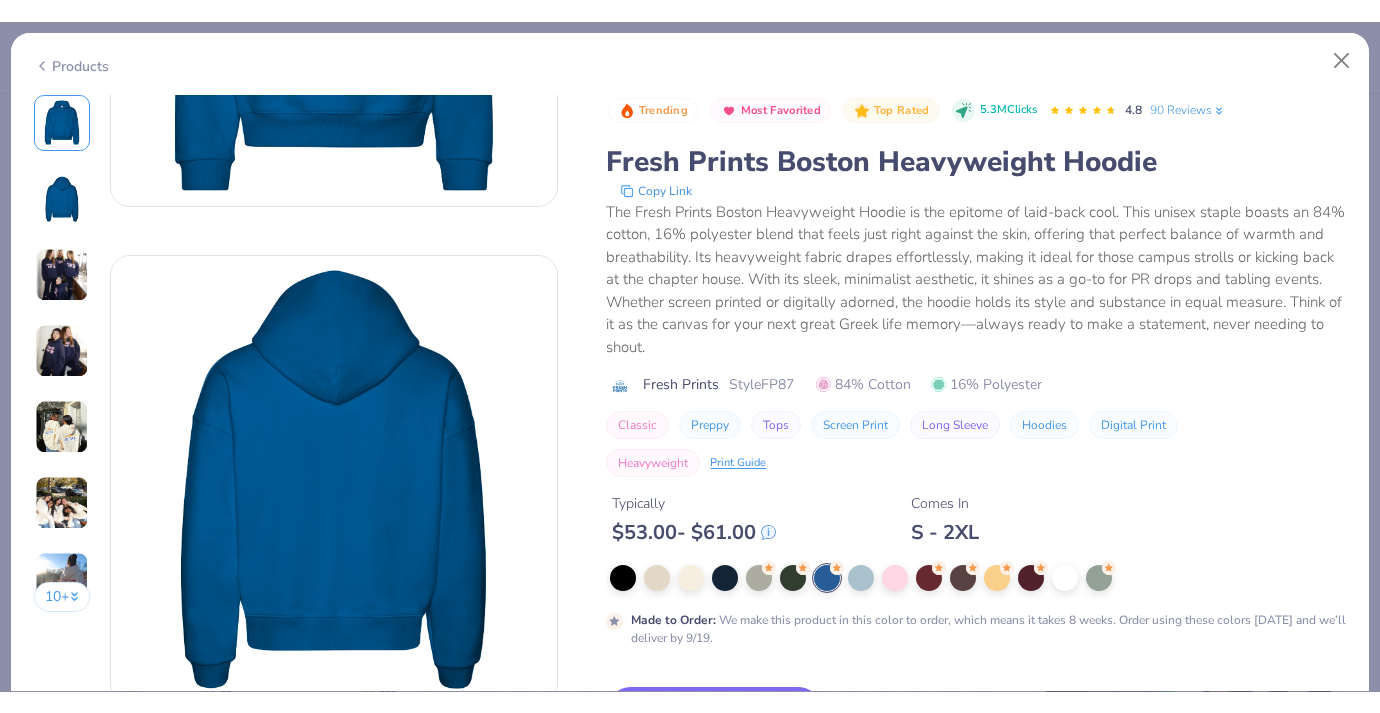 scroll, scrollTop: 348, scrollLeft: 0, axis: vertical 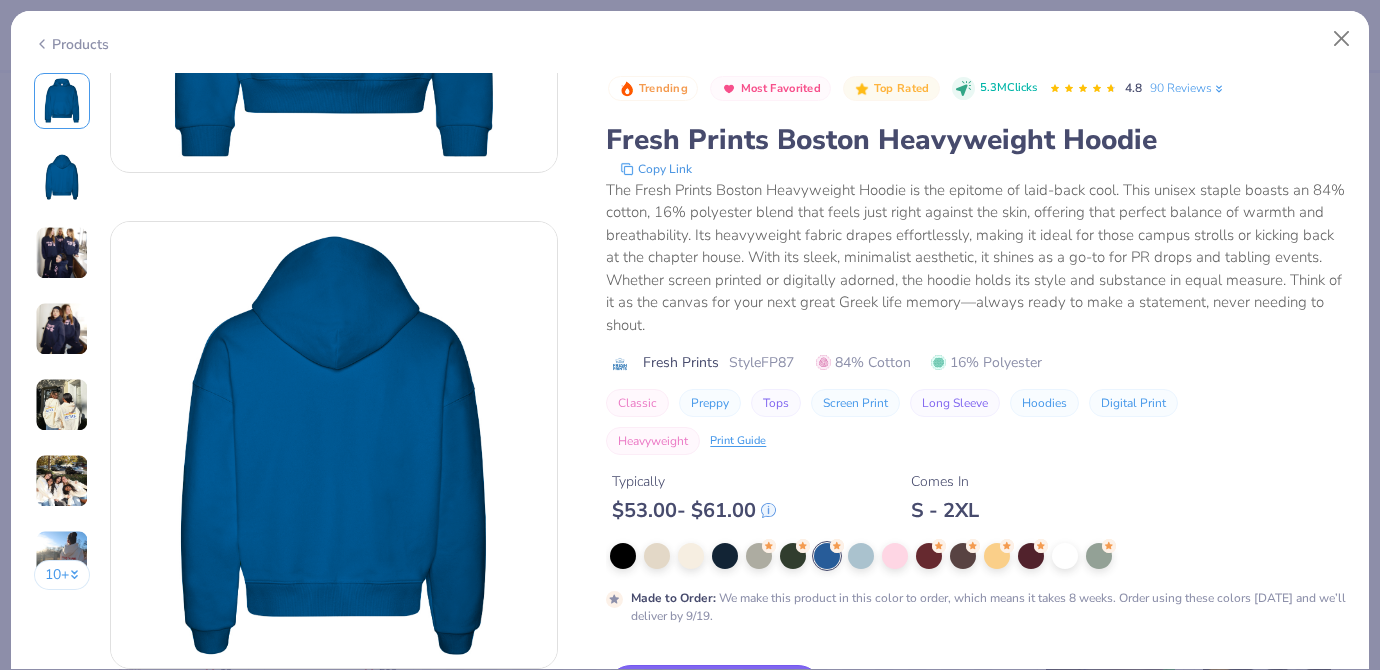 click on "Switch to This" at bounding box center (714, 690) 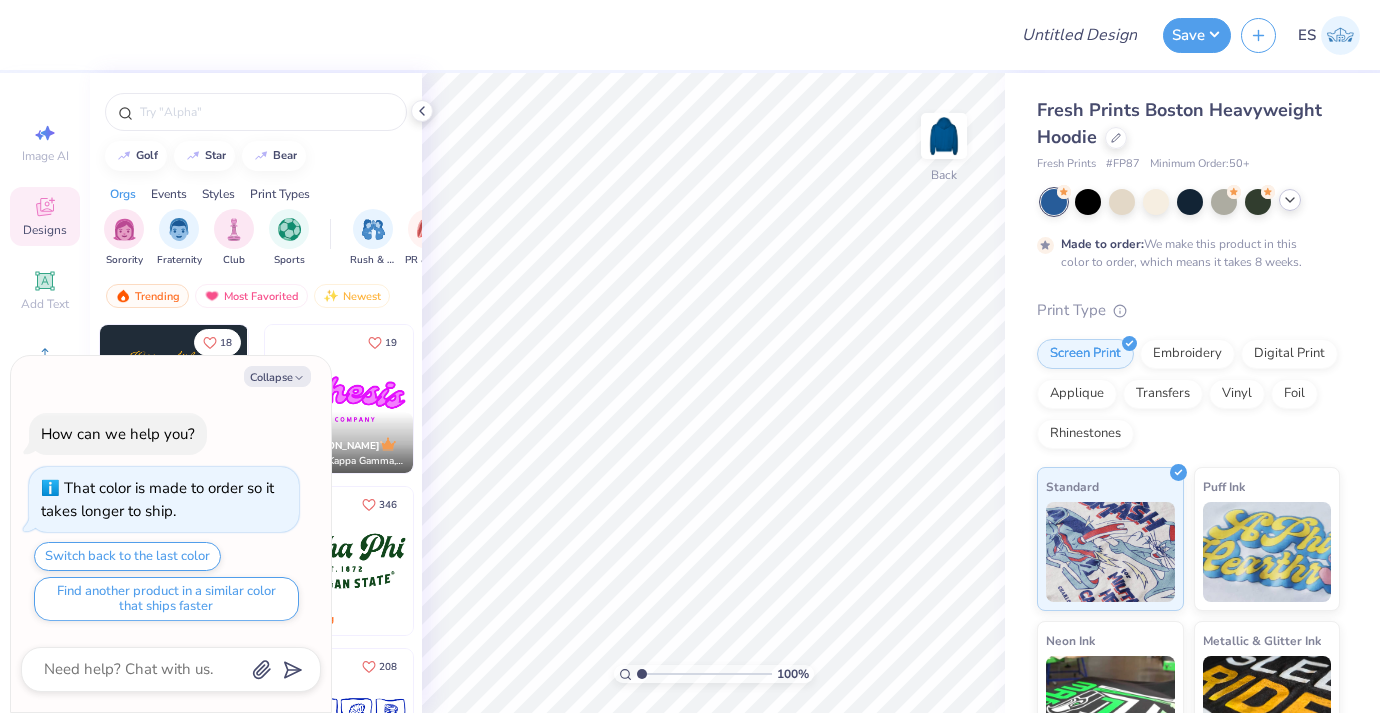 click at bounding box center (1290, 200) 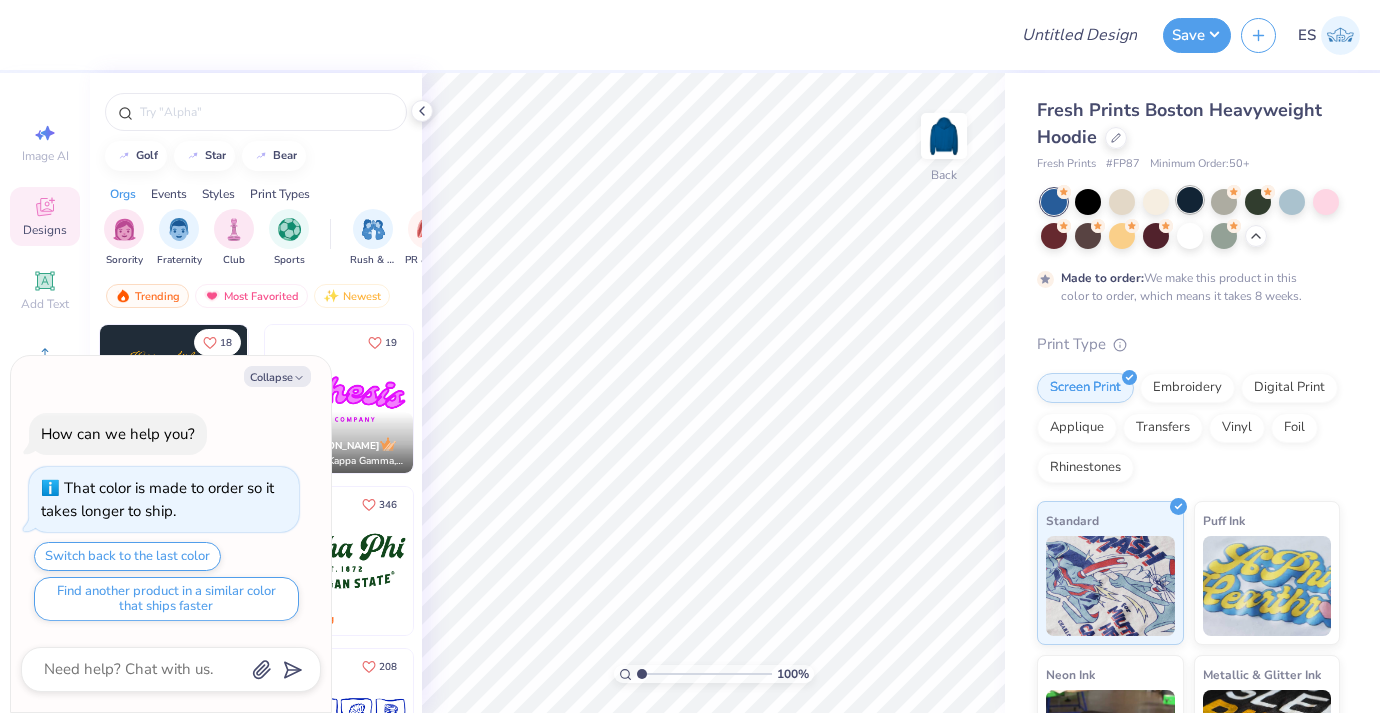 click at bounding box center (1190, 200) 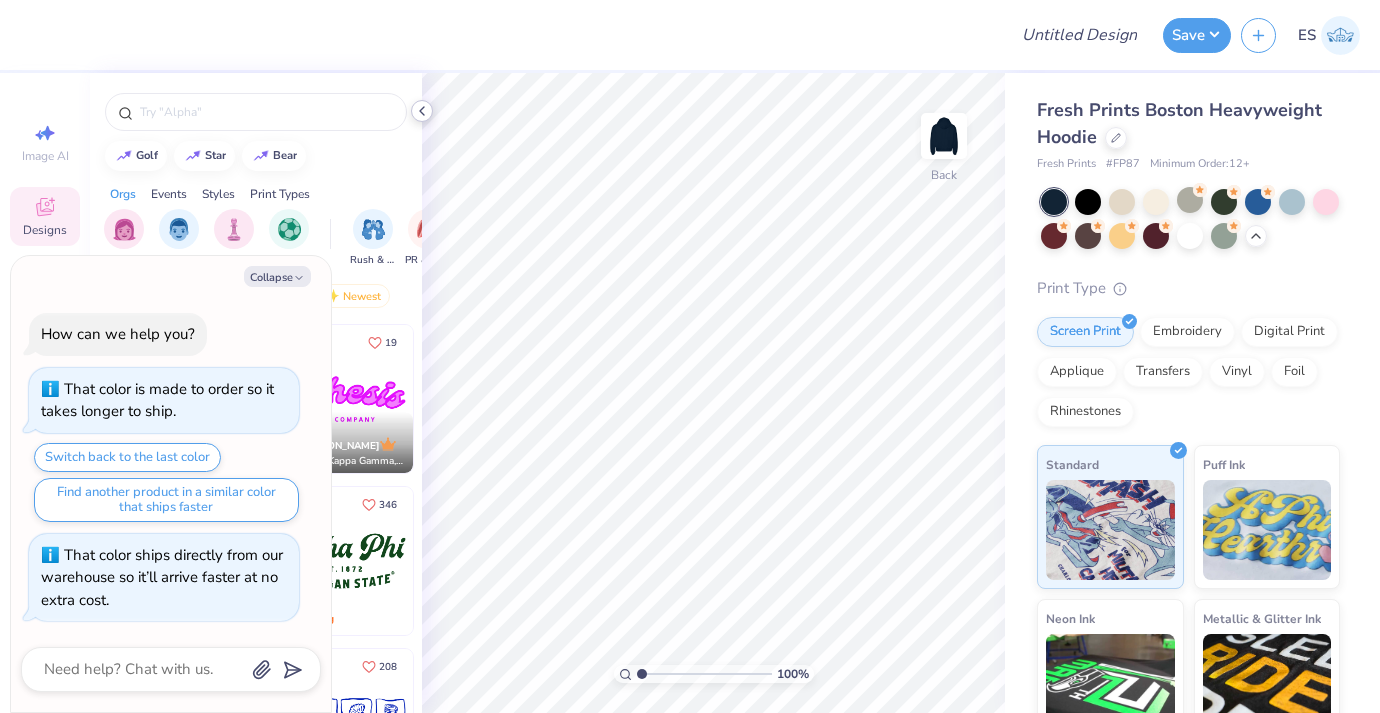 click 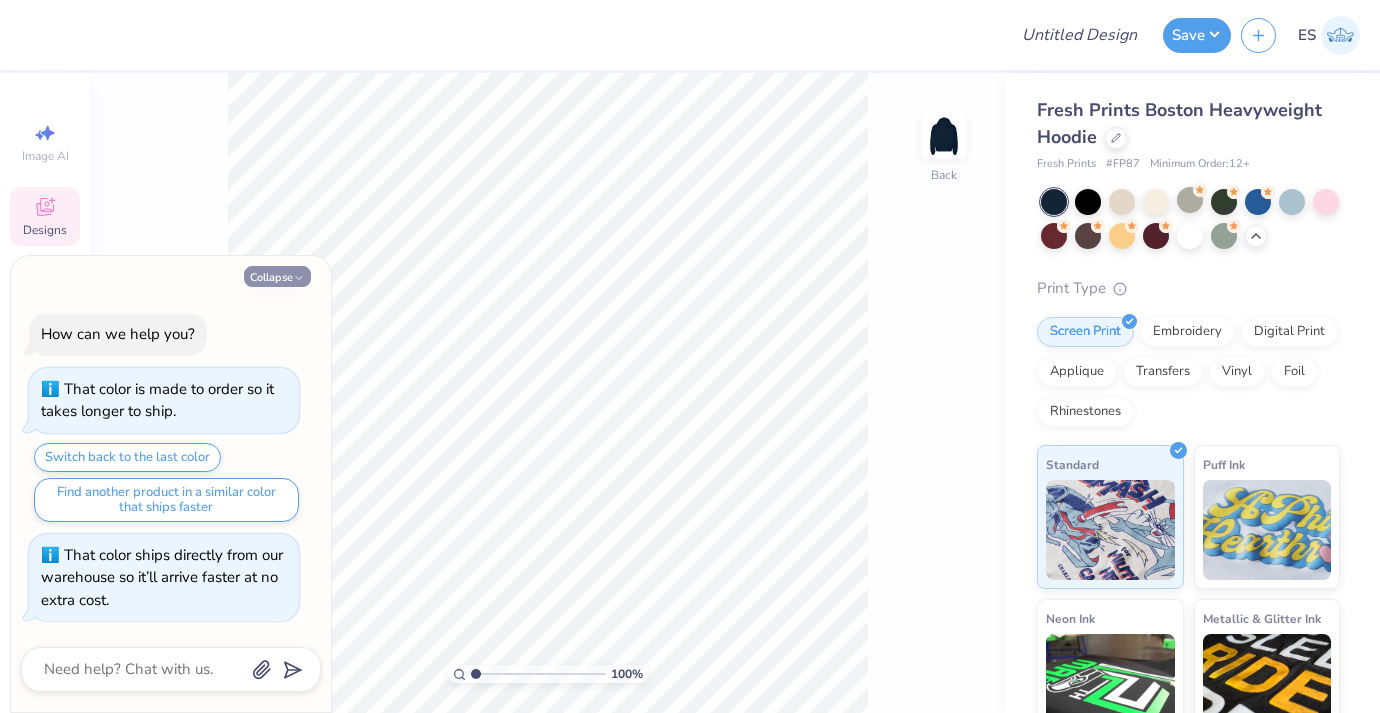 click on "Collapse" at bounding box center (277, 276) 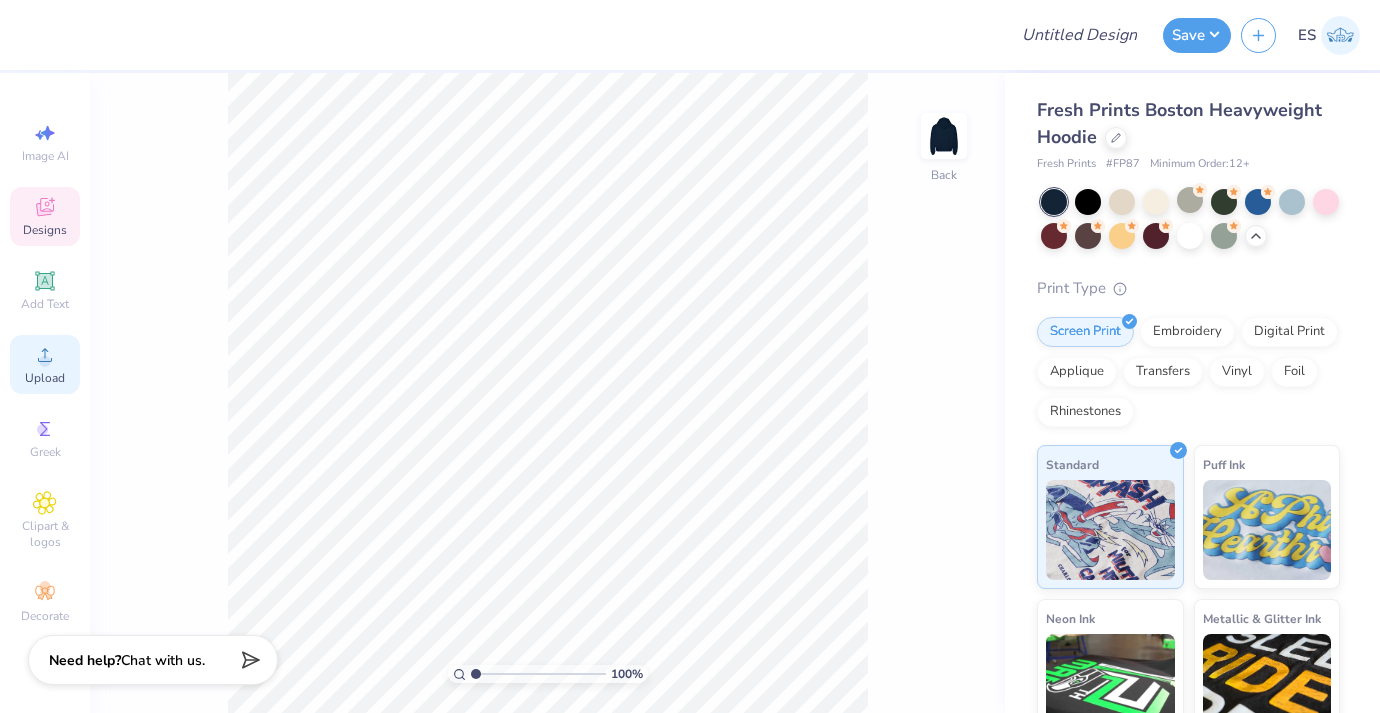 click 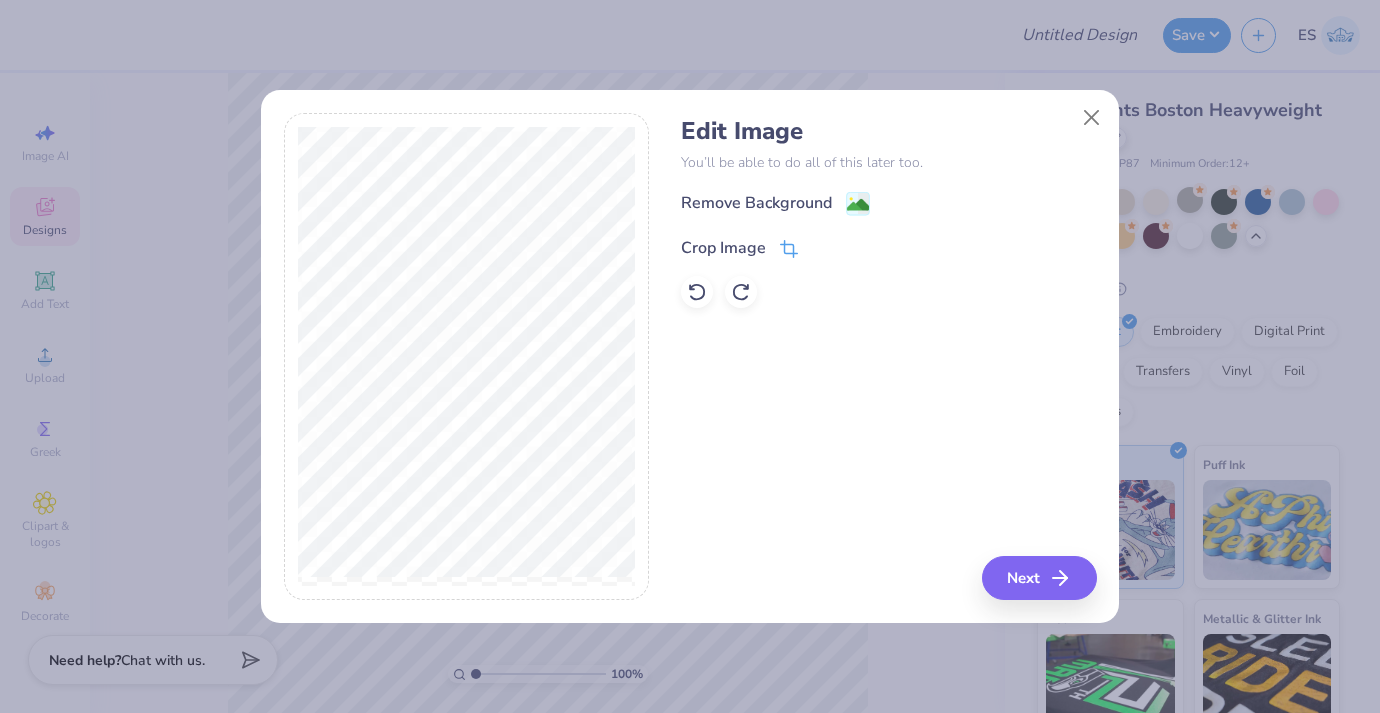 click 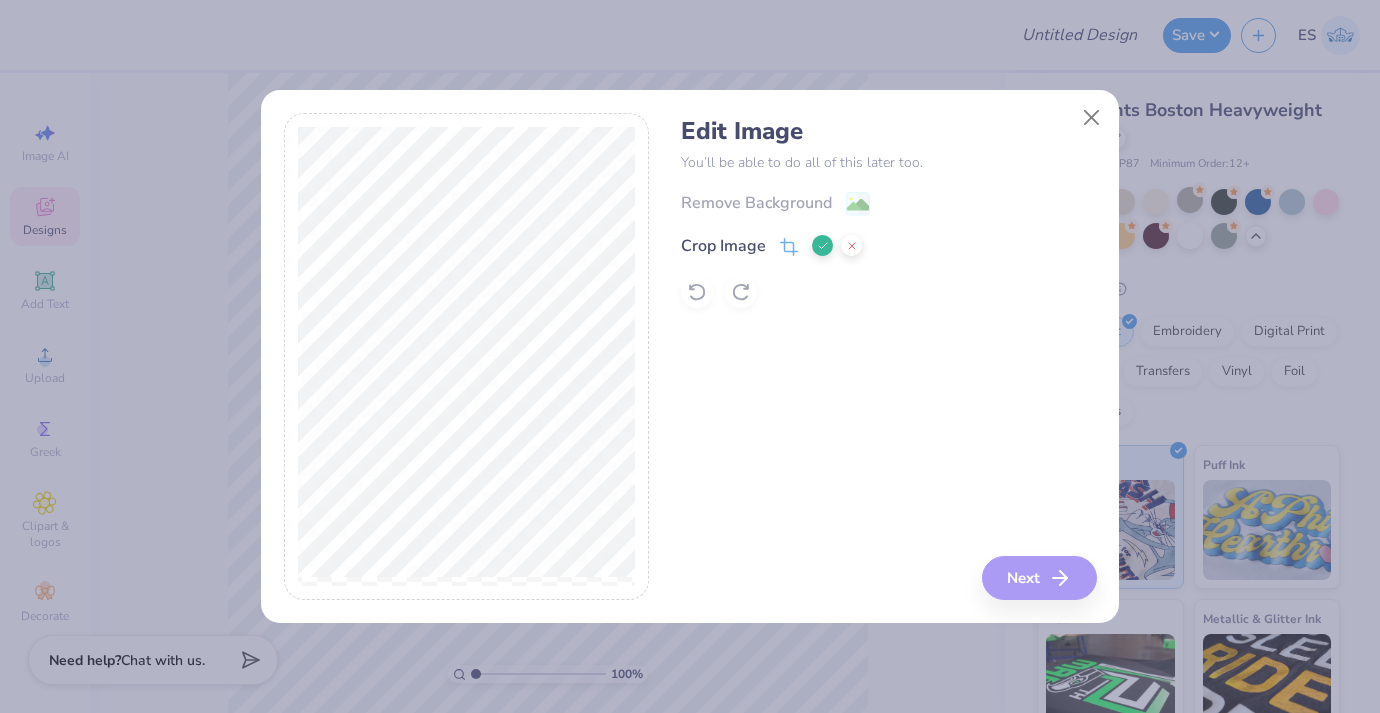 click 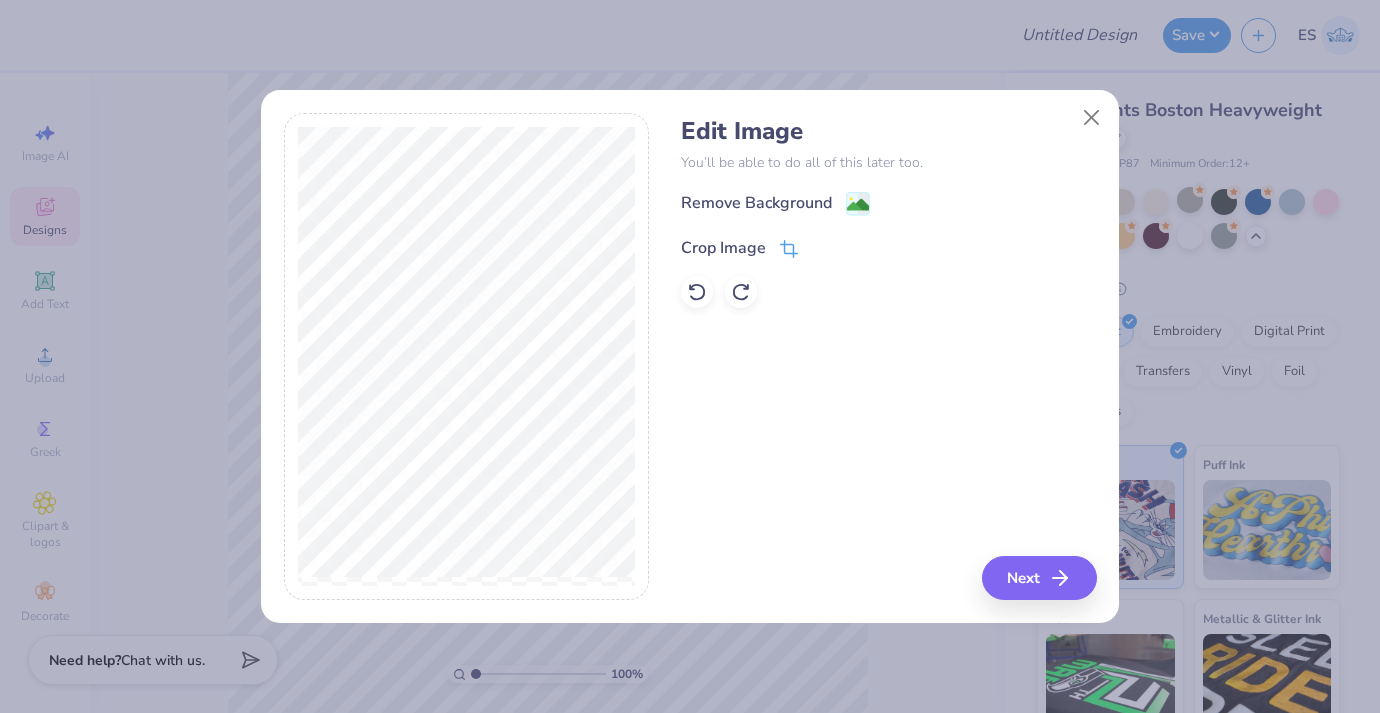 click 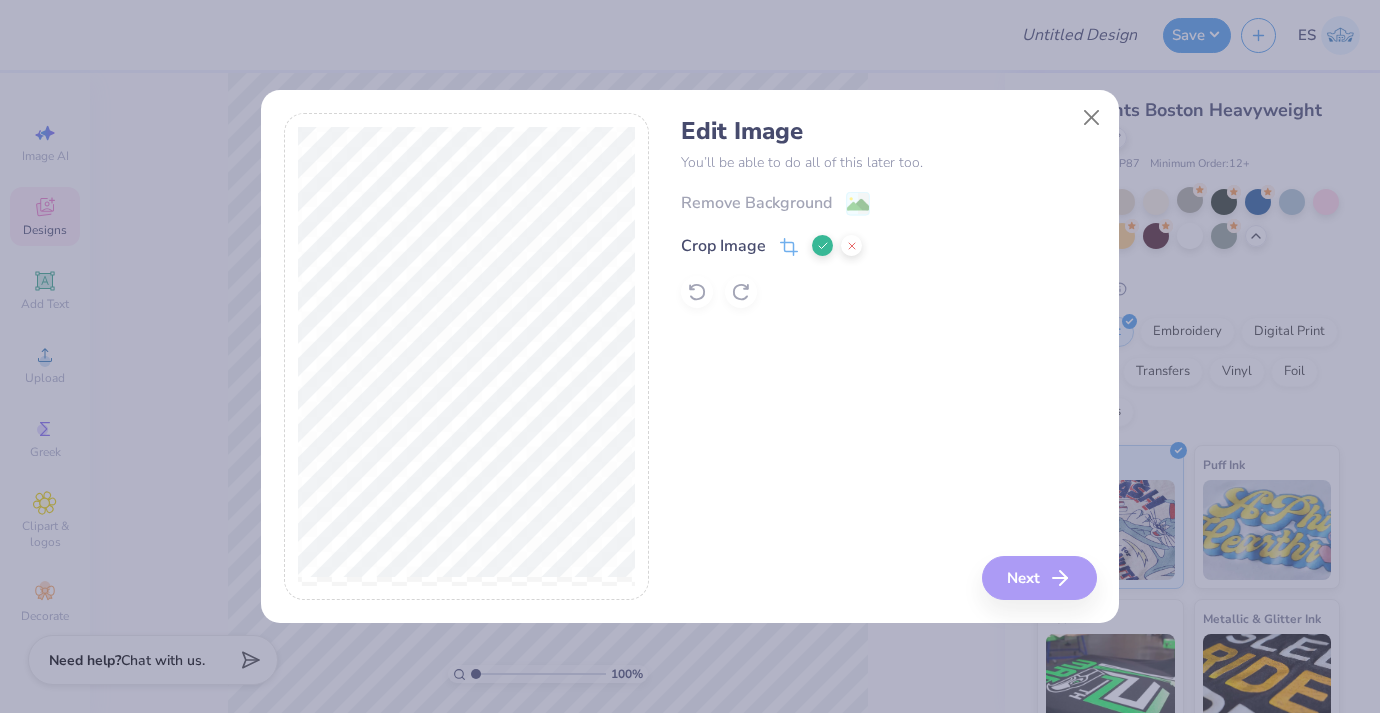 click 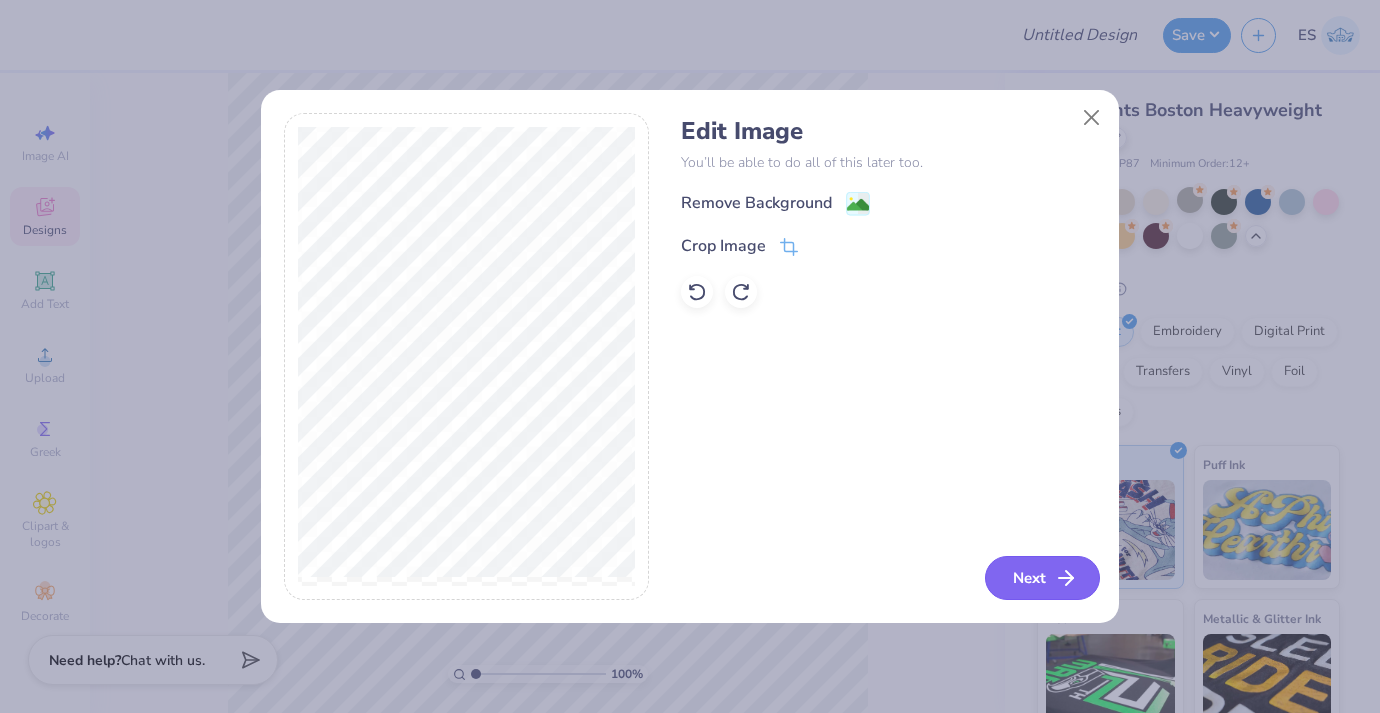 click on "Next" at bounding box center (1042, 578) 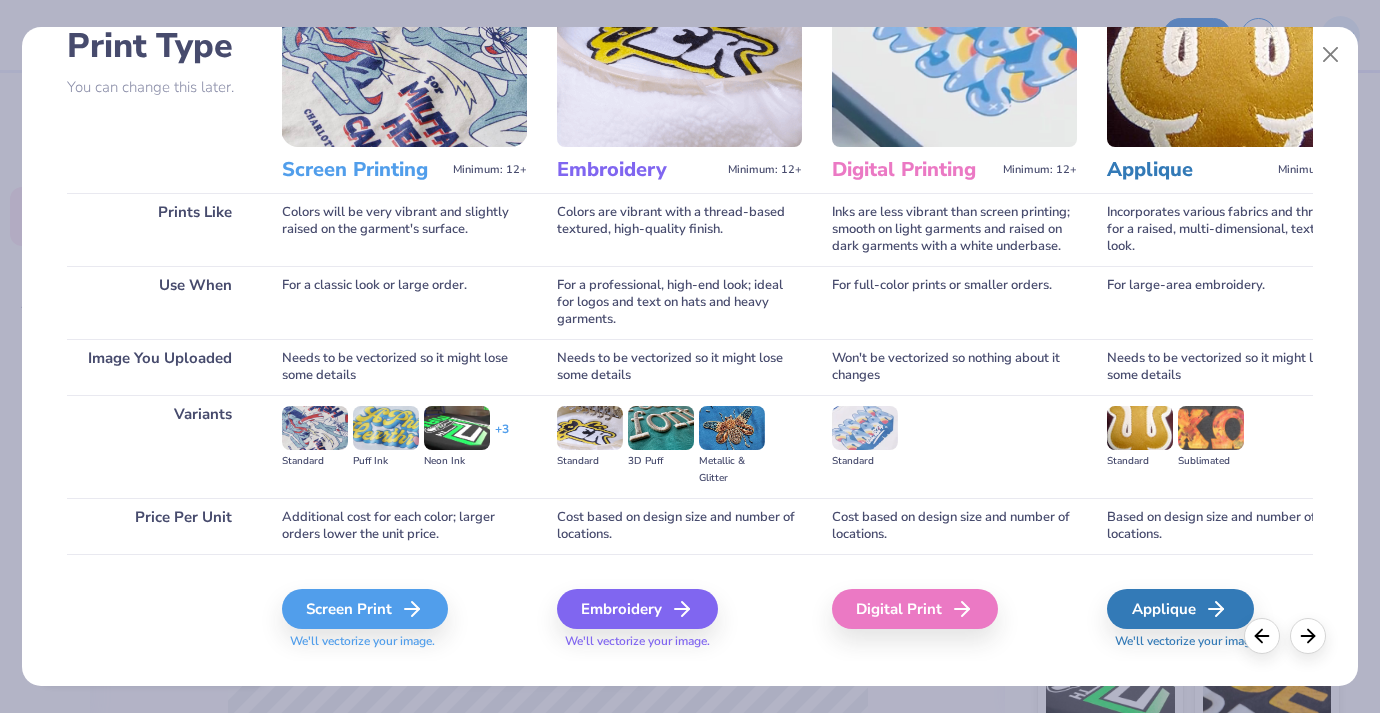 scroll, scrollTop: 184, scrollLeft: 0, axis: vertical 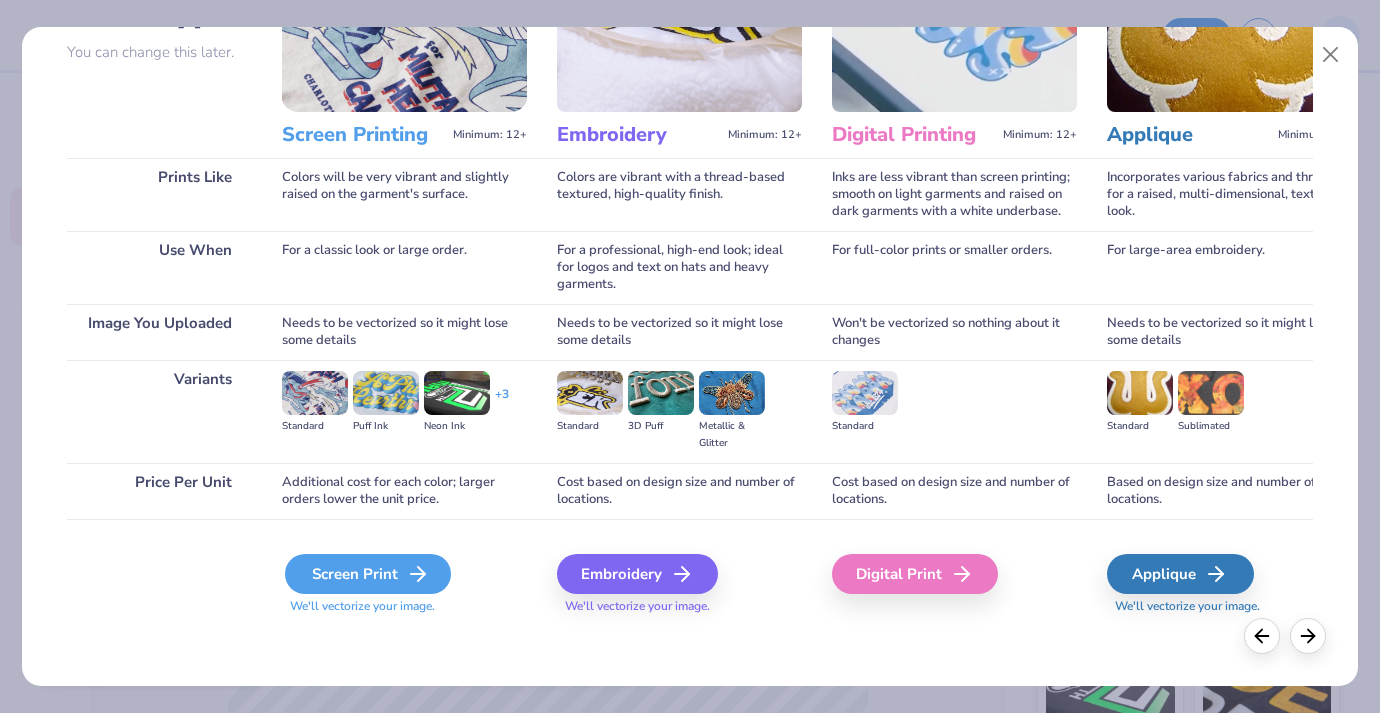 click on "Screen Print" at bounding box center (368, 574) 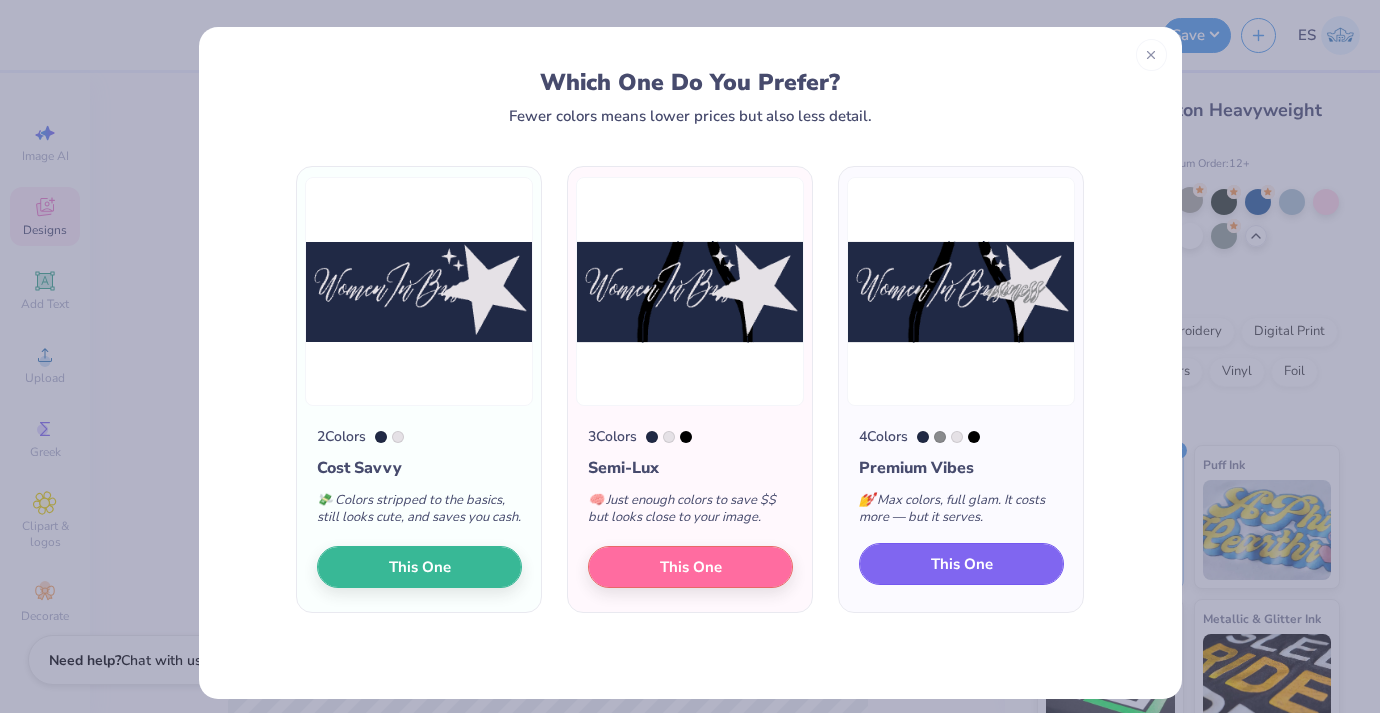 click on "This One" at bounding box center (961, 564) 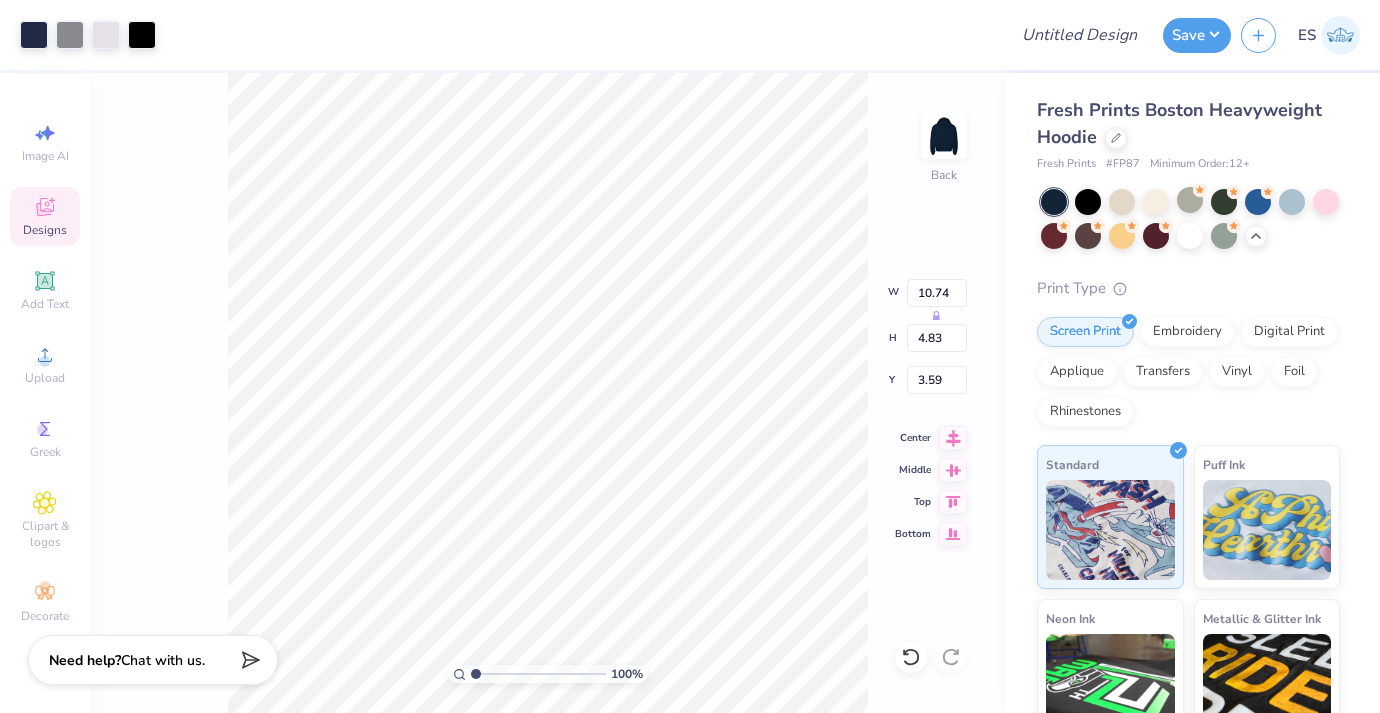 type on "3.59" 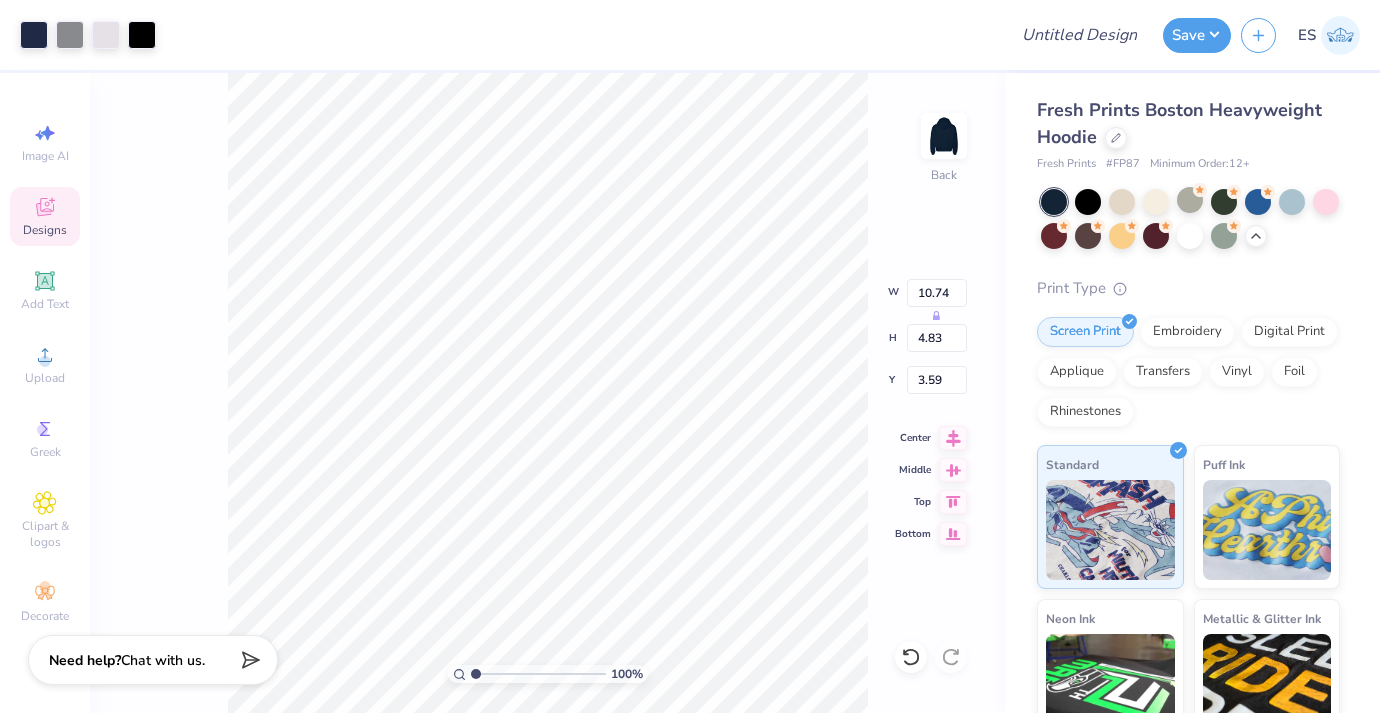 type on "1.92" 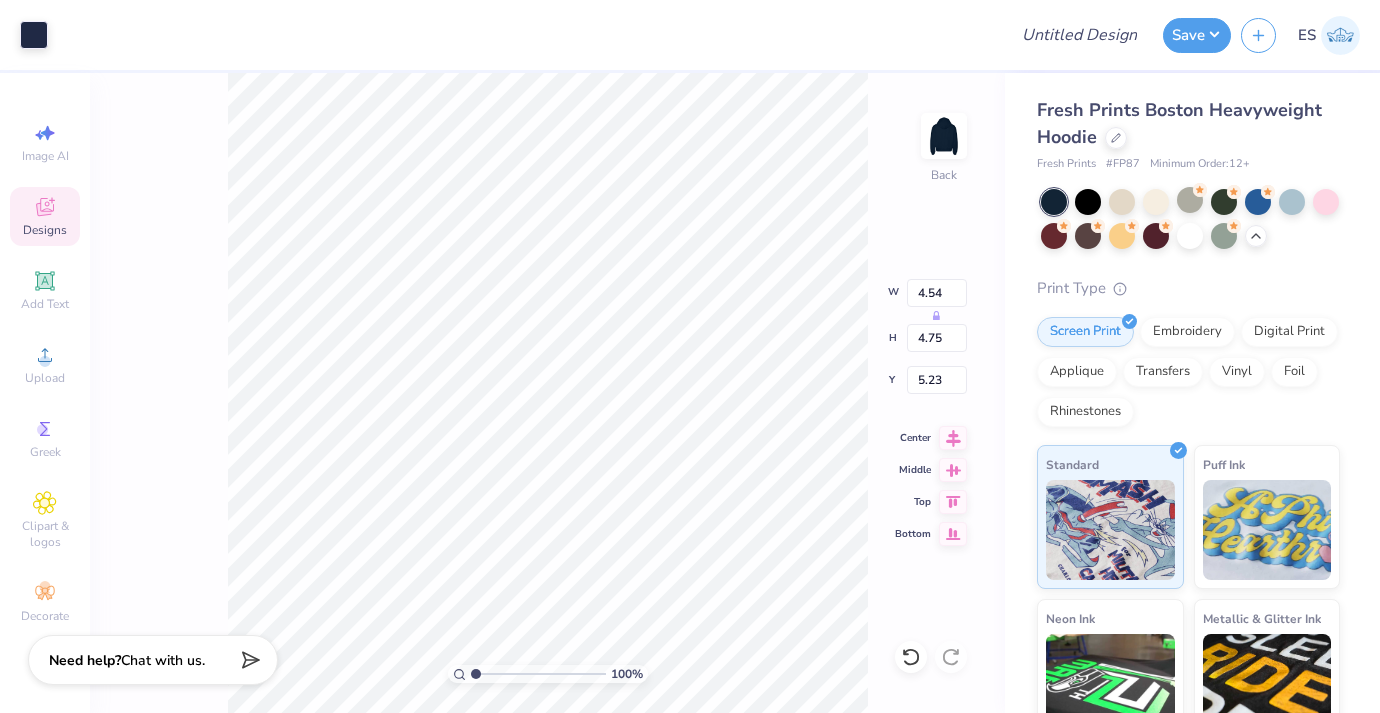 type on "7.55" 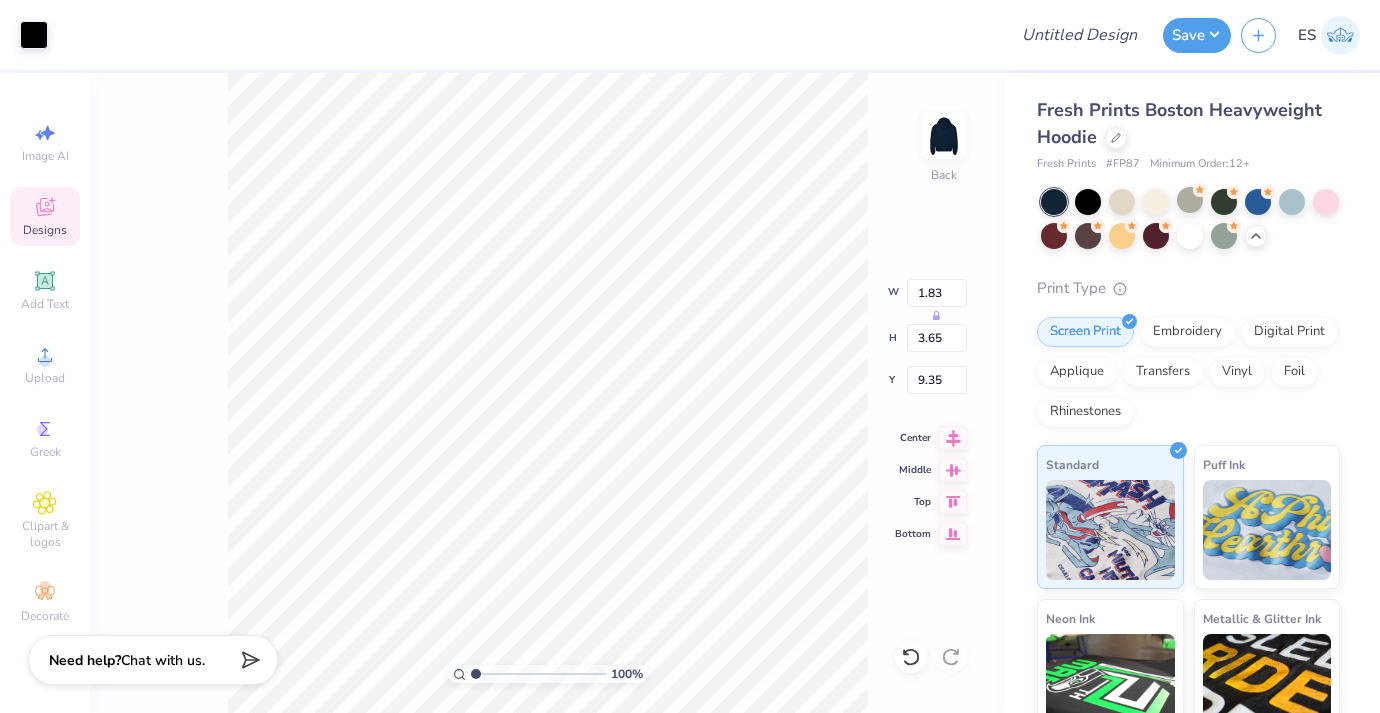type on "9.35" 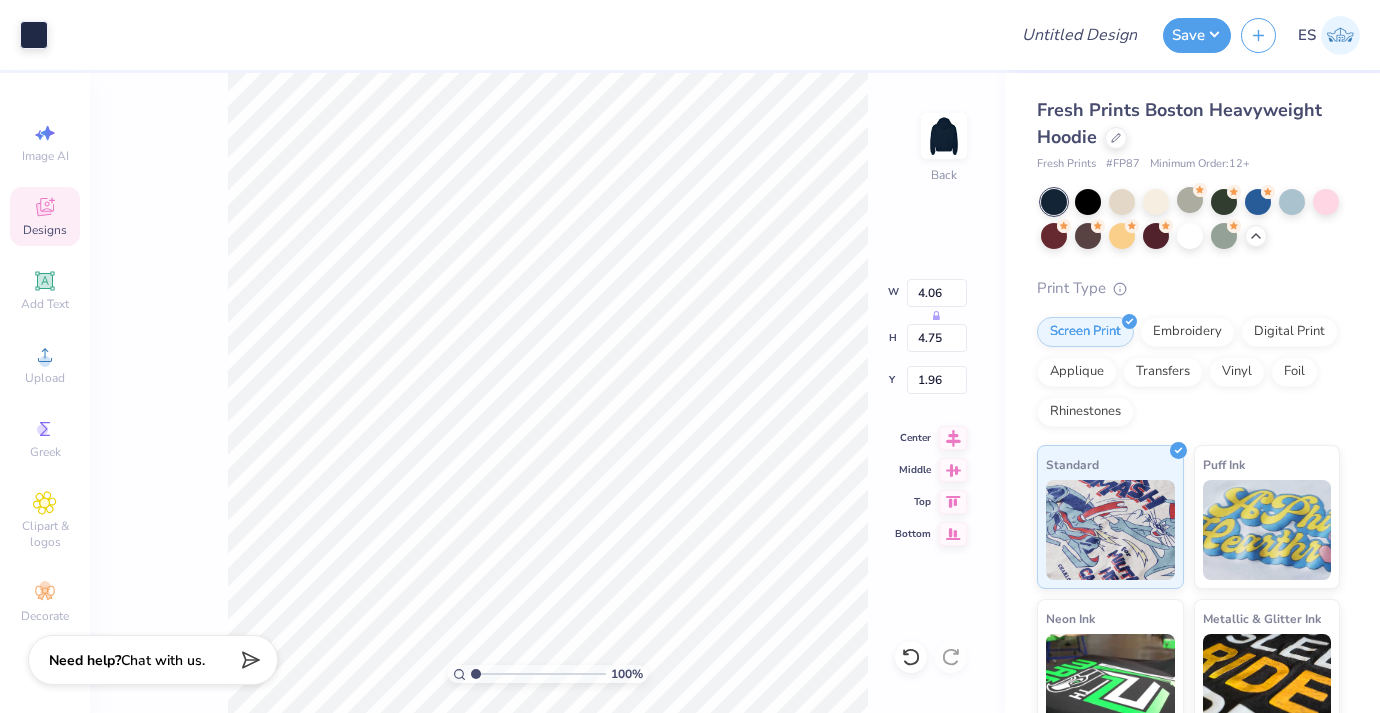 type on "7.54" 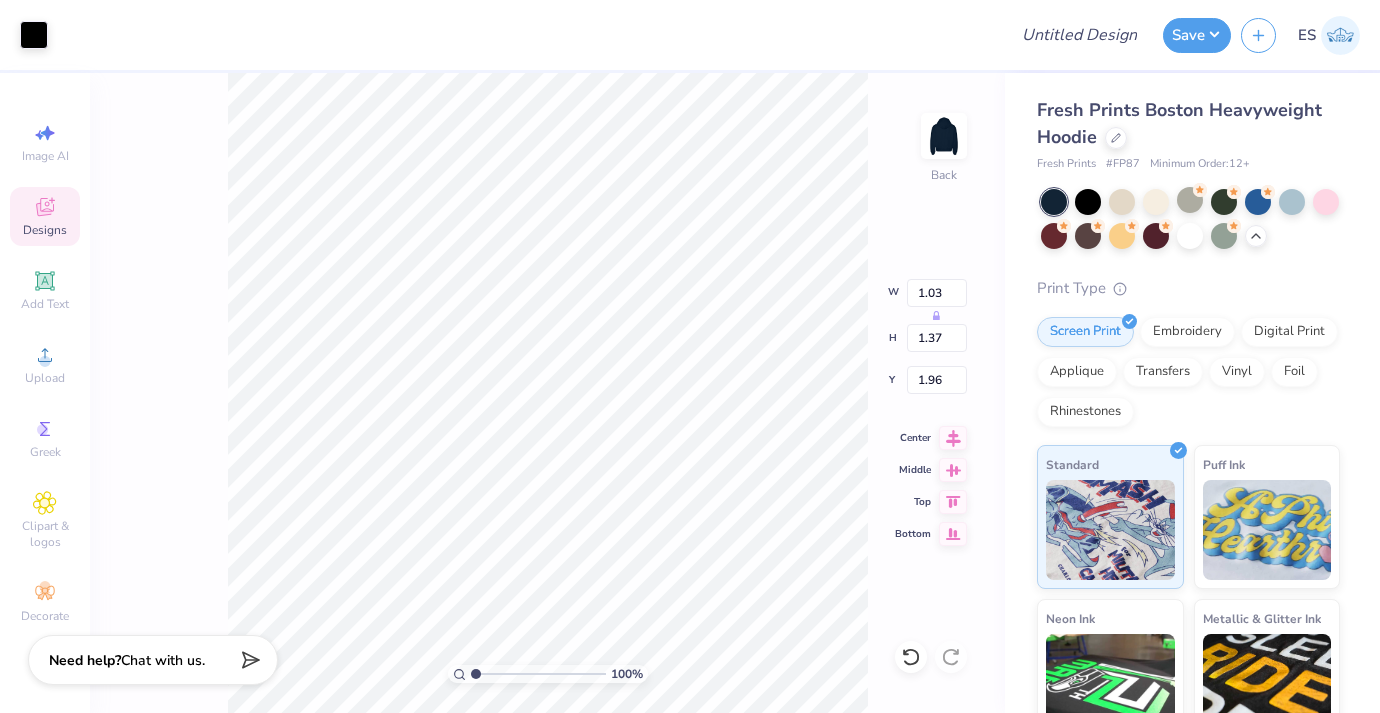 type on "11.63" 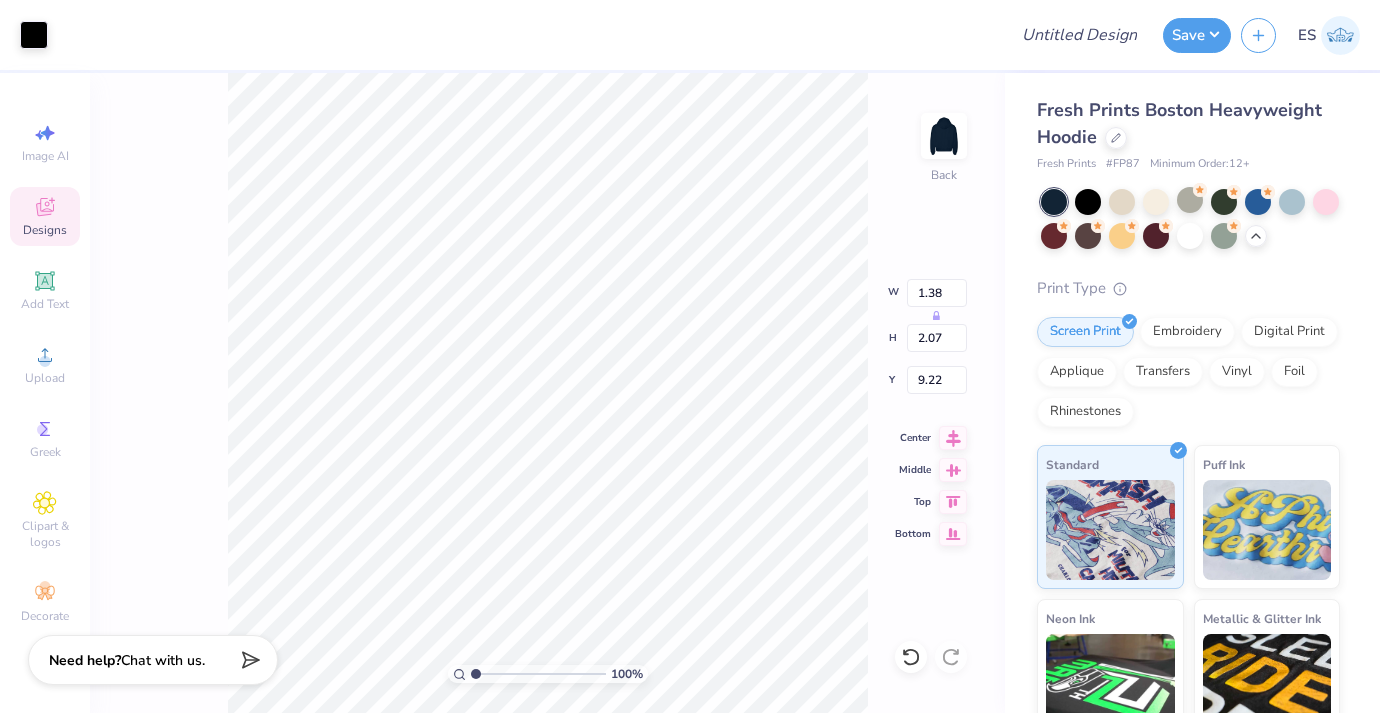 type on "9.22" 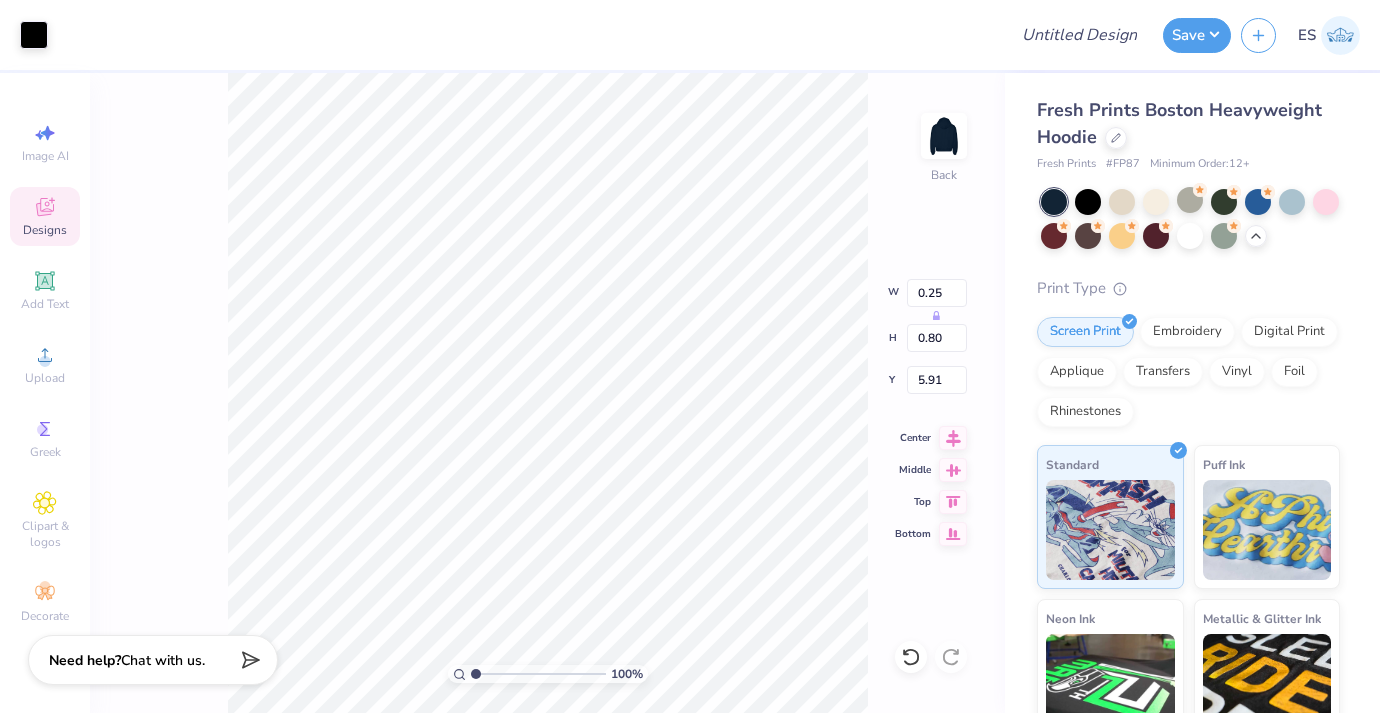 type on "10.83" 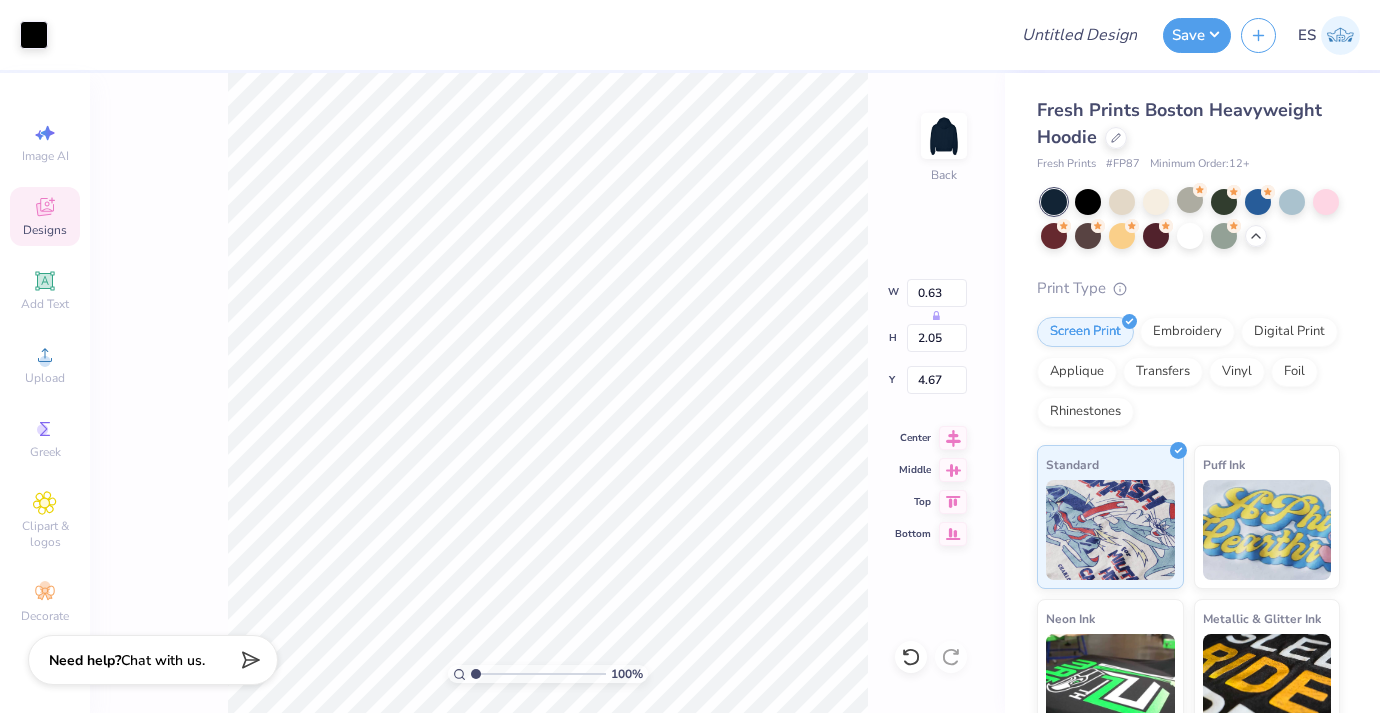 type on "8.47" 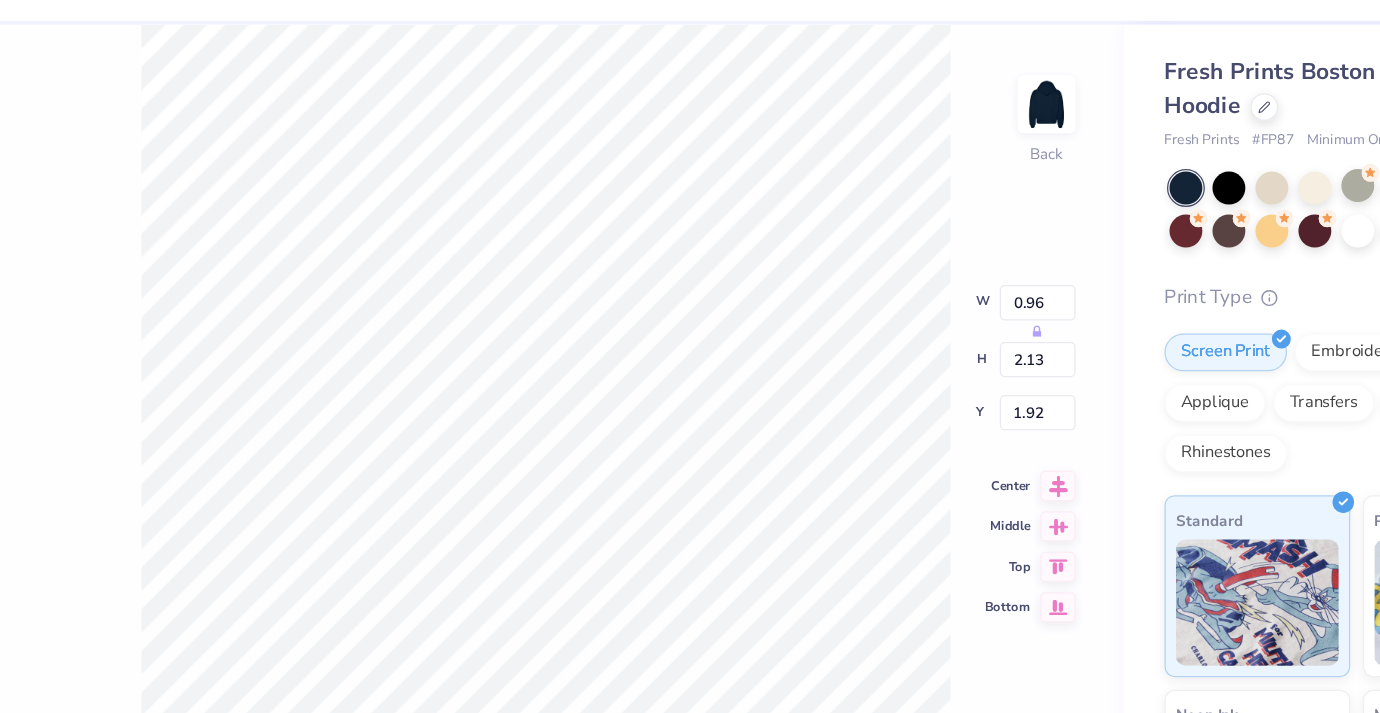 type on "0.87" 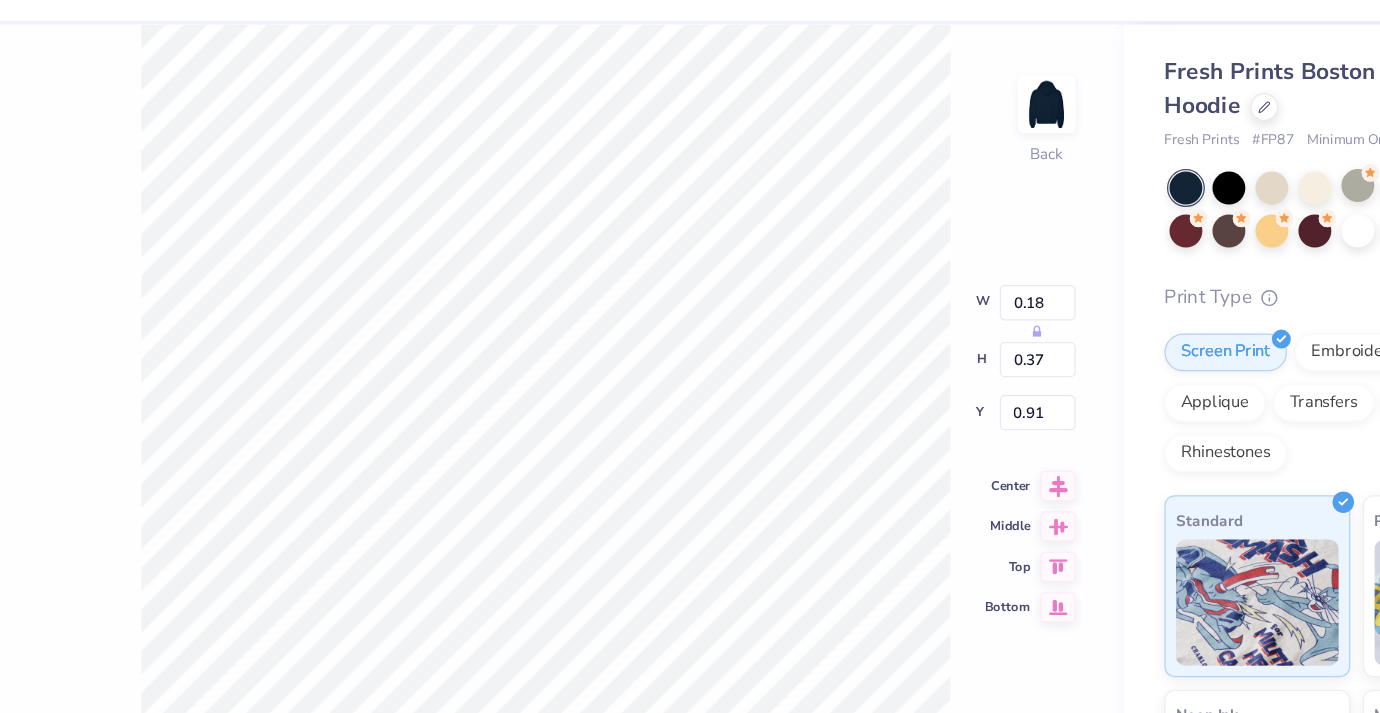type on "0.91" 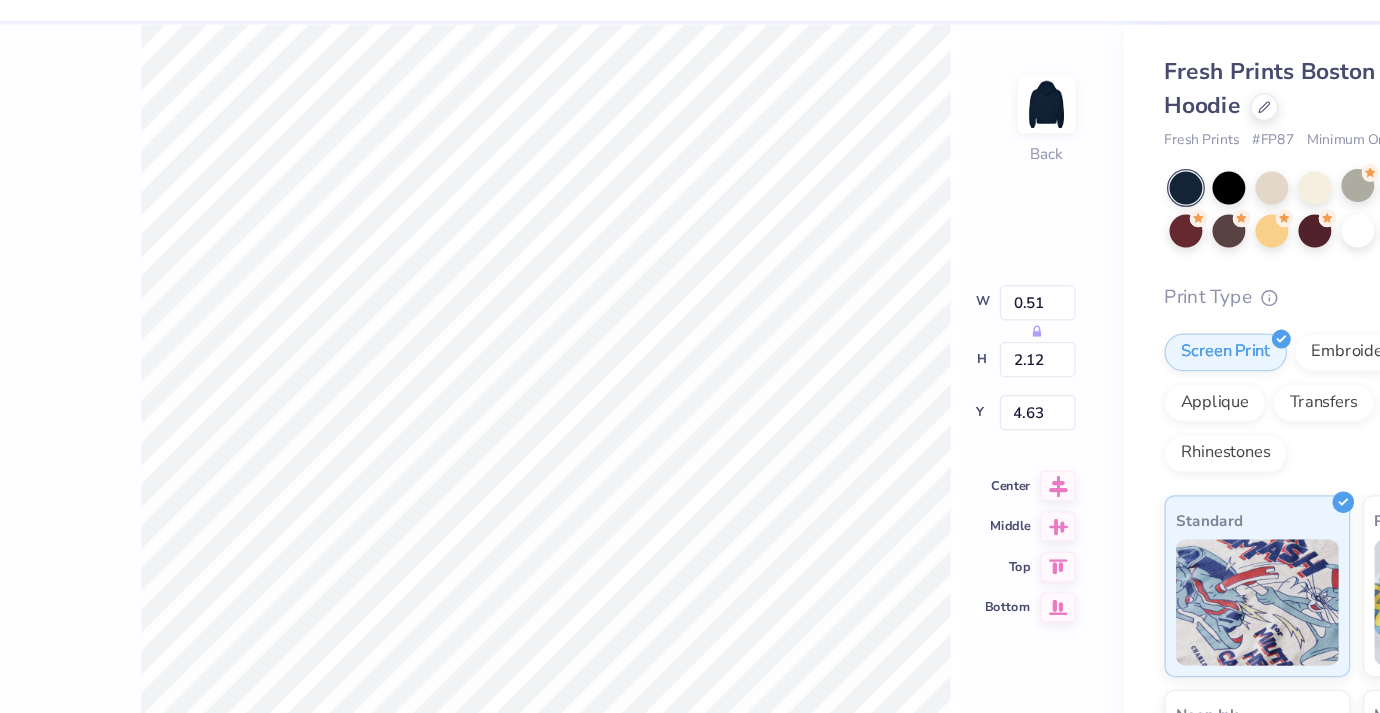 type on "7.84" 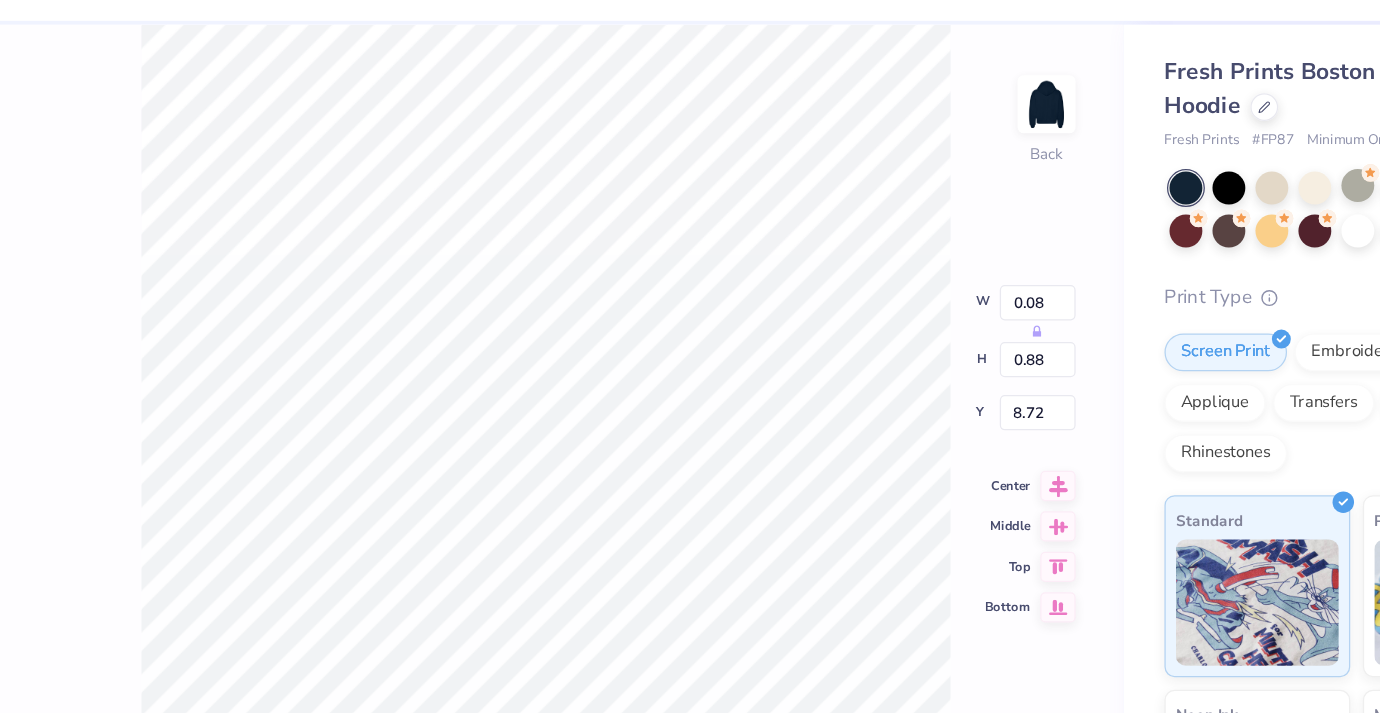 type on "8.72" 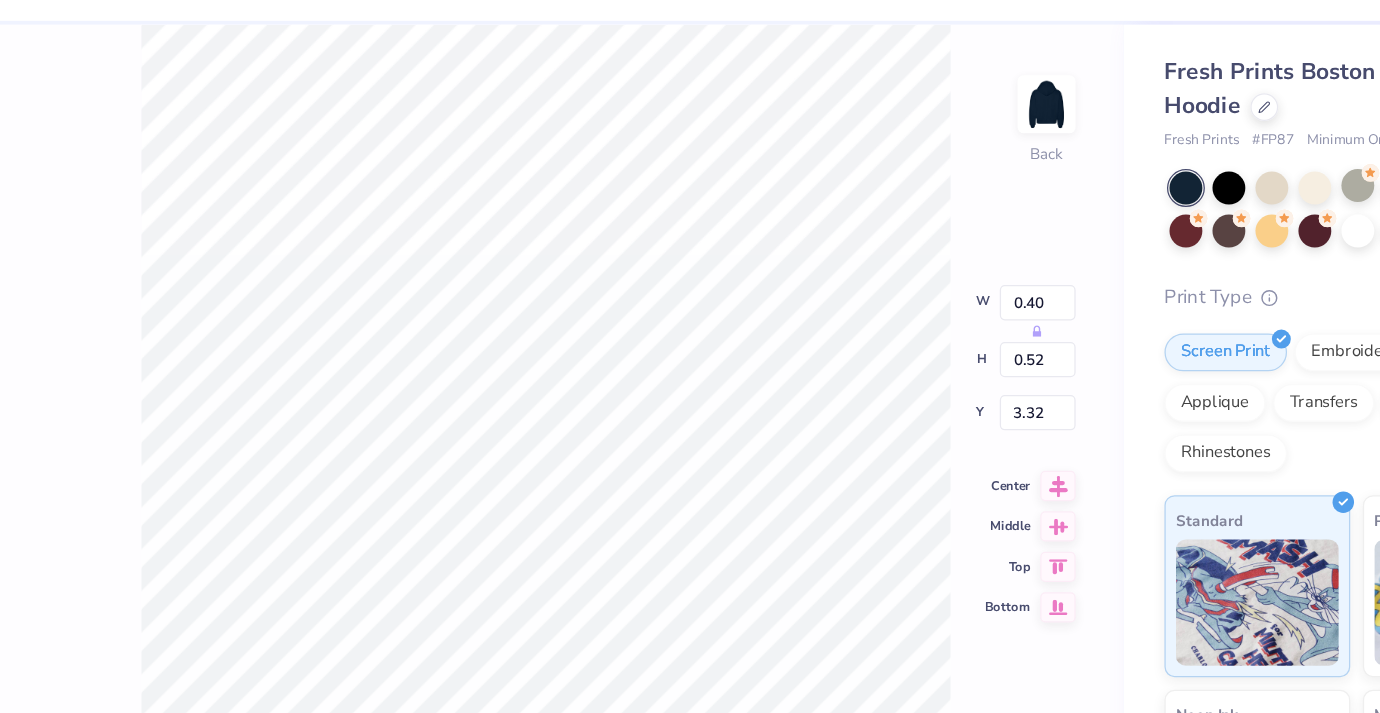 type on "9.37" 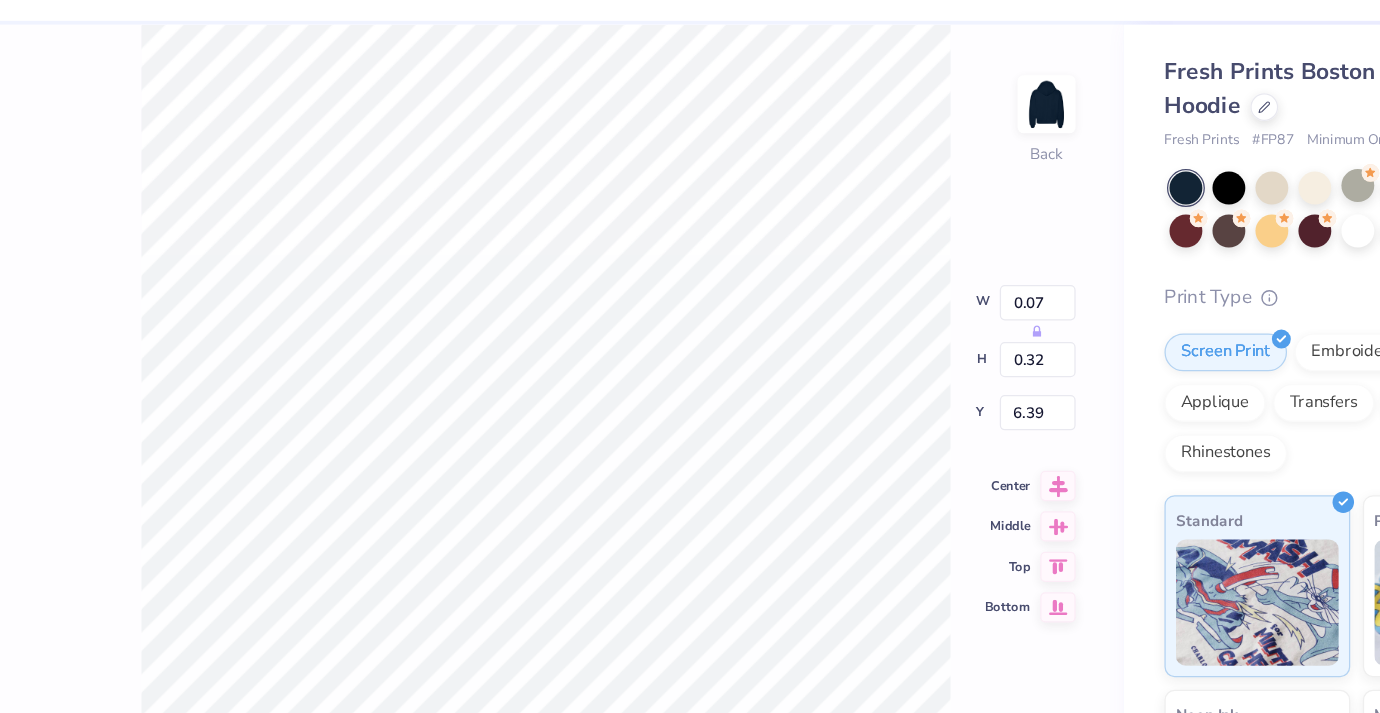 type on "9.72" 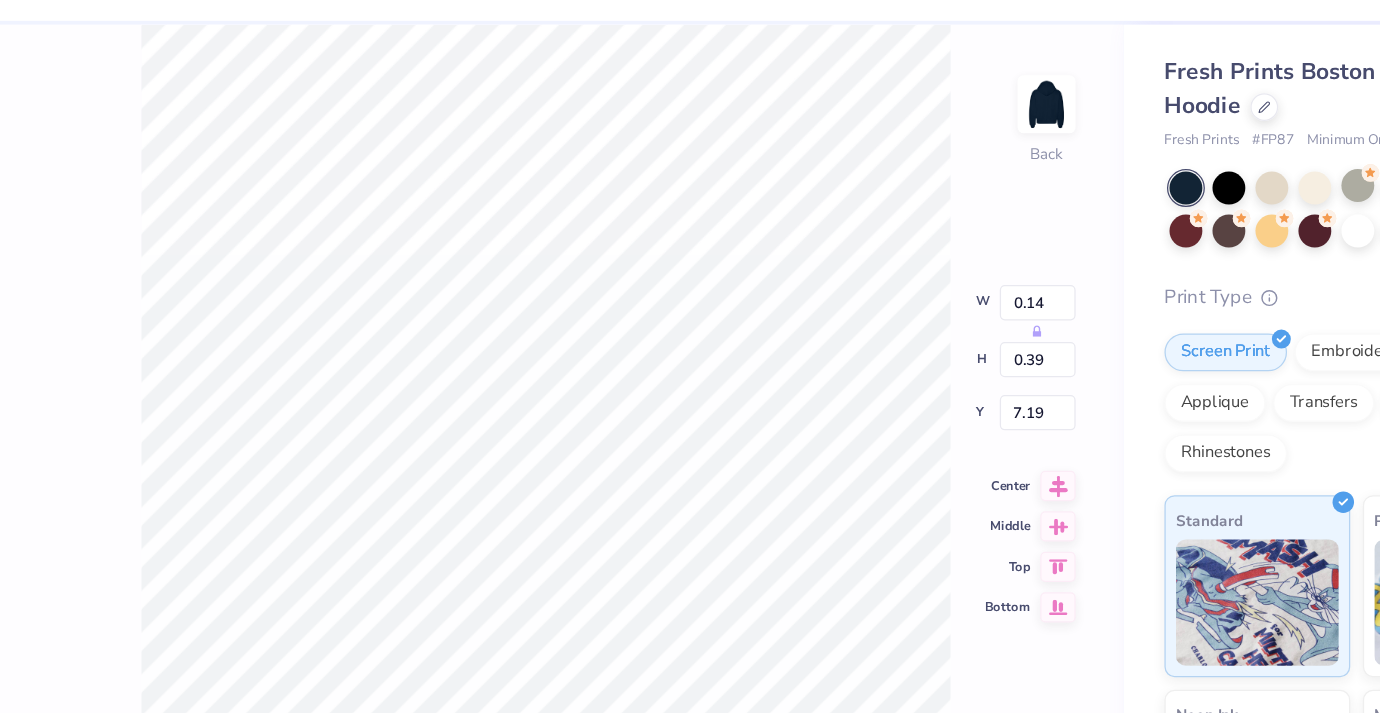 type on "7.19" 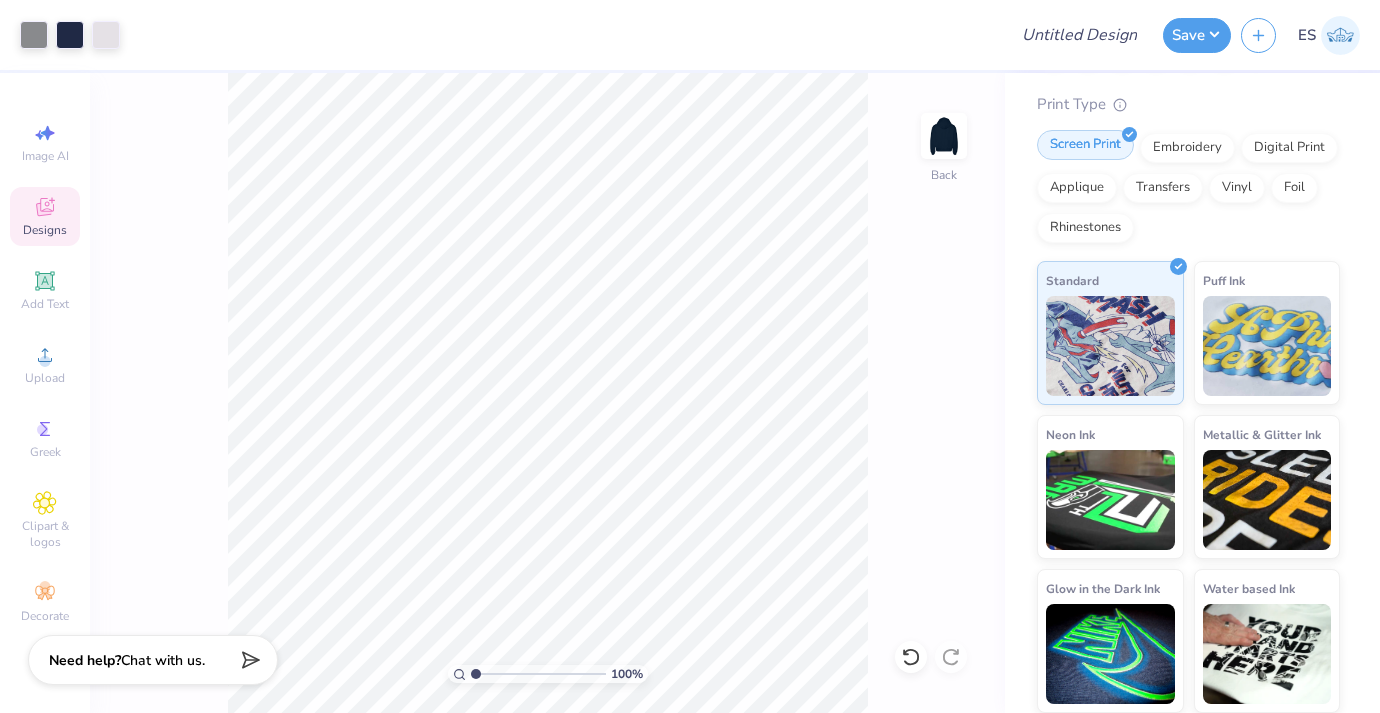 scroll, scrollTop: 0, scrollLeft: 0, axis: both 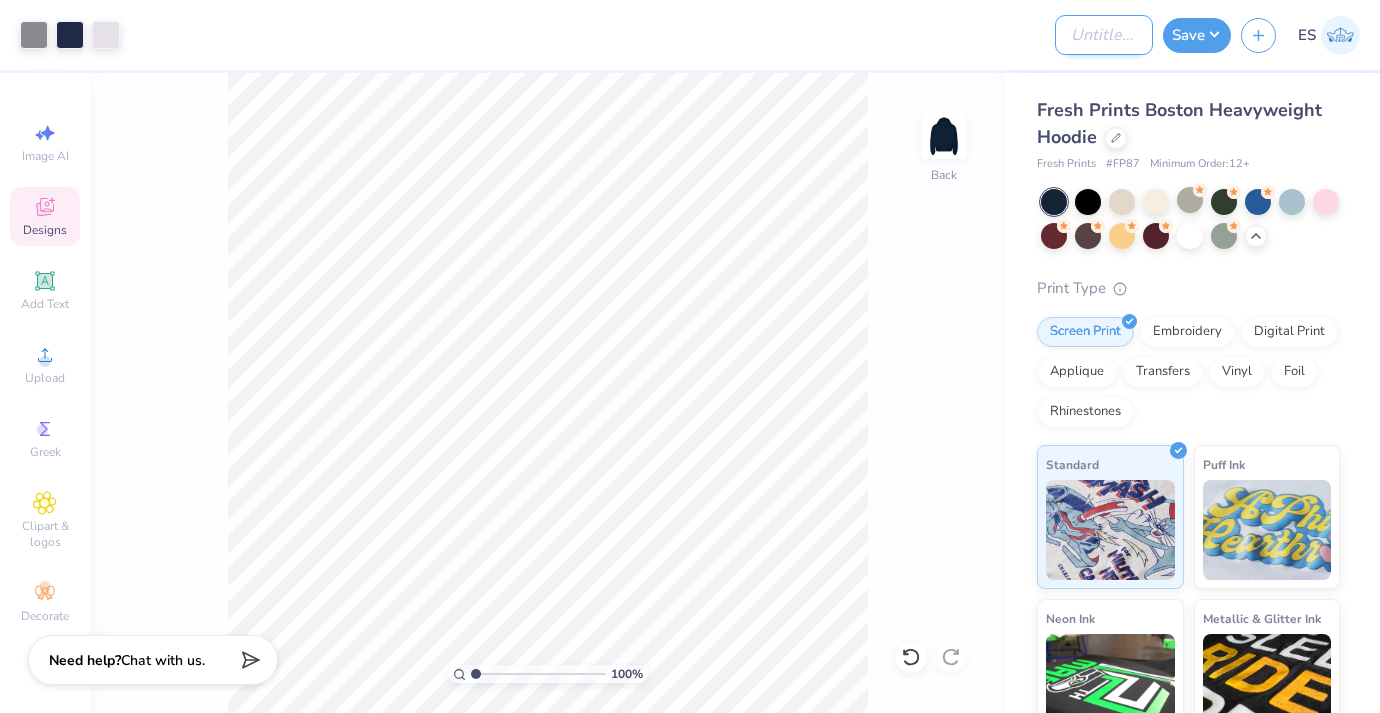 click on "Design Title" at bounding box center (1104, 35) 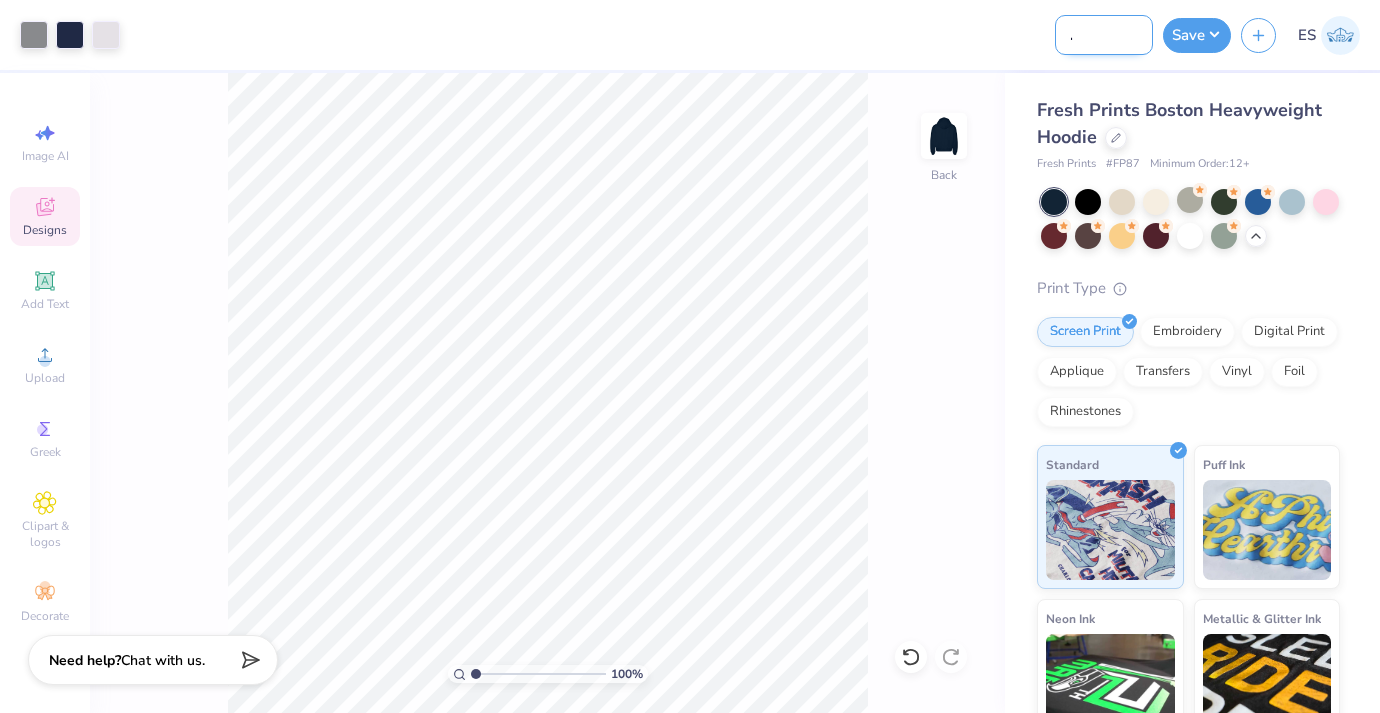 scroll, scrollTop: 0, scrollLeft: 80, axis: horizontal 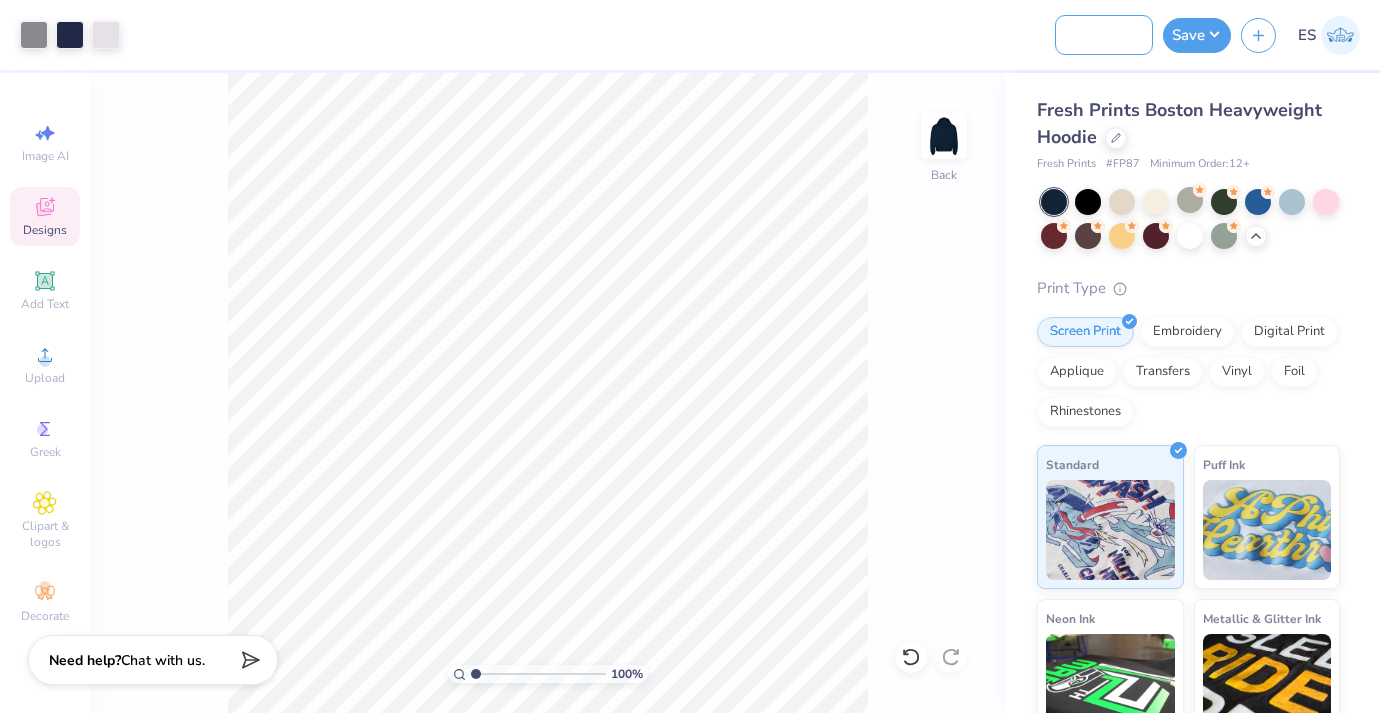 type on "WIB Fall 25 Hoodie" 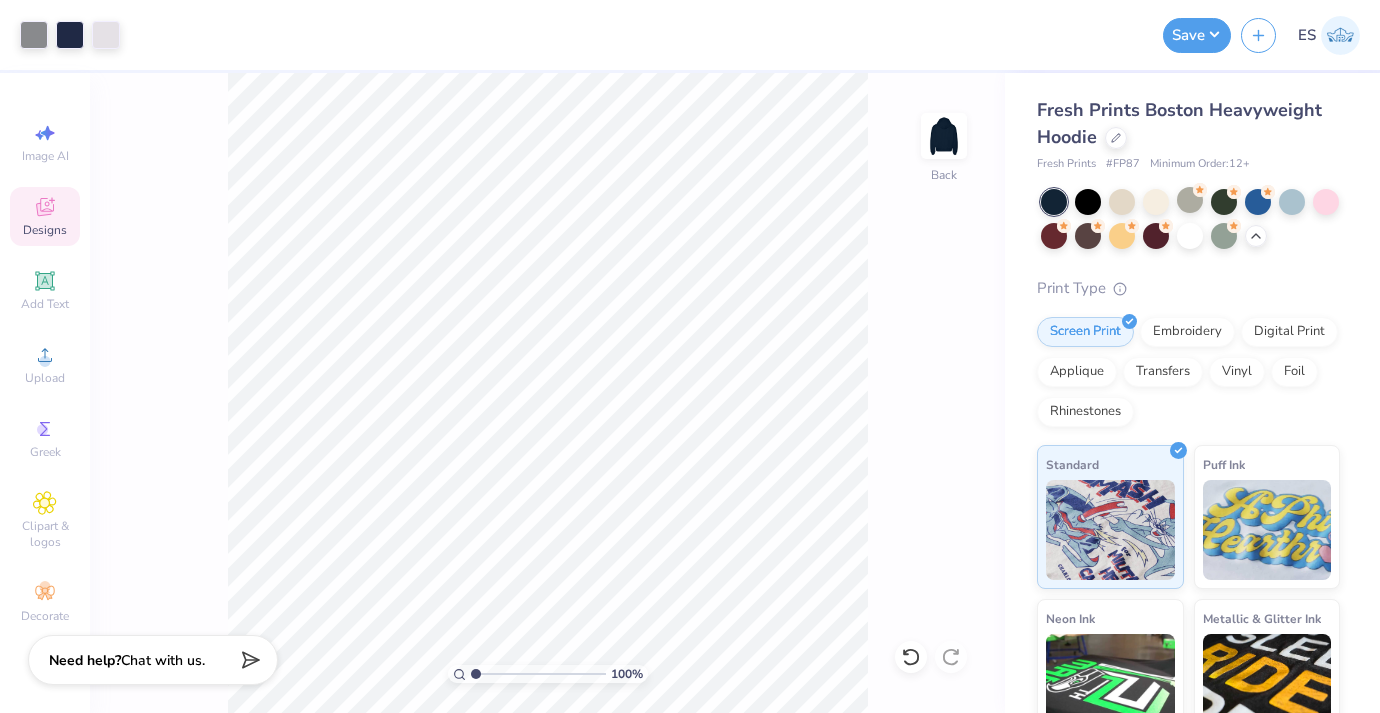 scroll, scrollTop: 0, scrollLeft: 0, axis: both 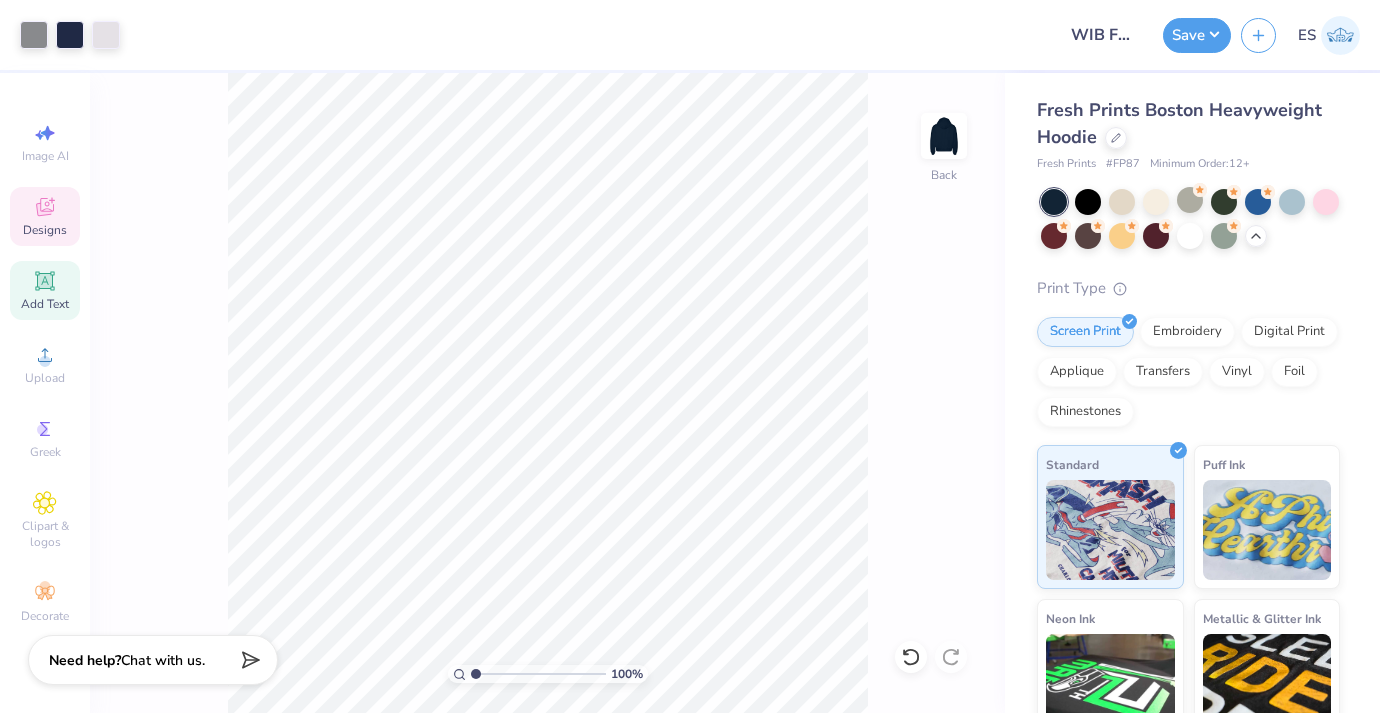 click on "Add Text" at bounding box center [45, 304] 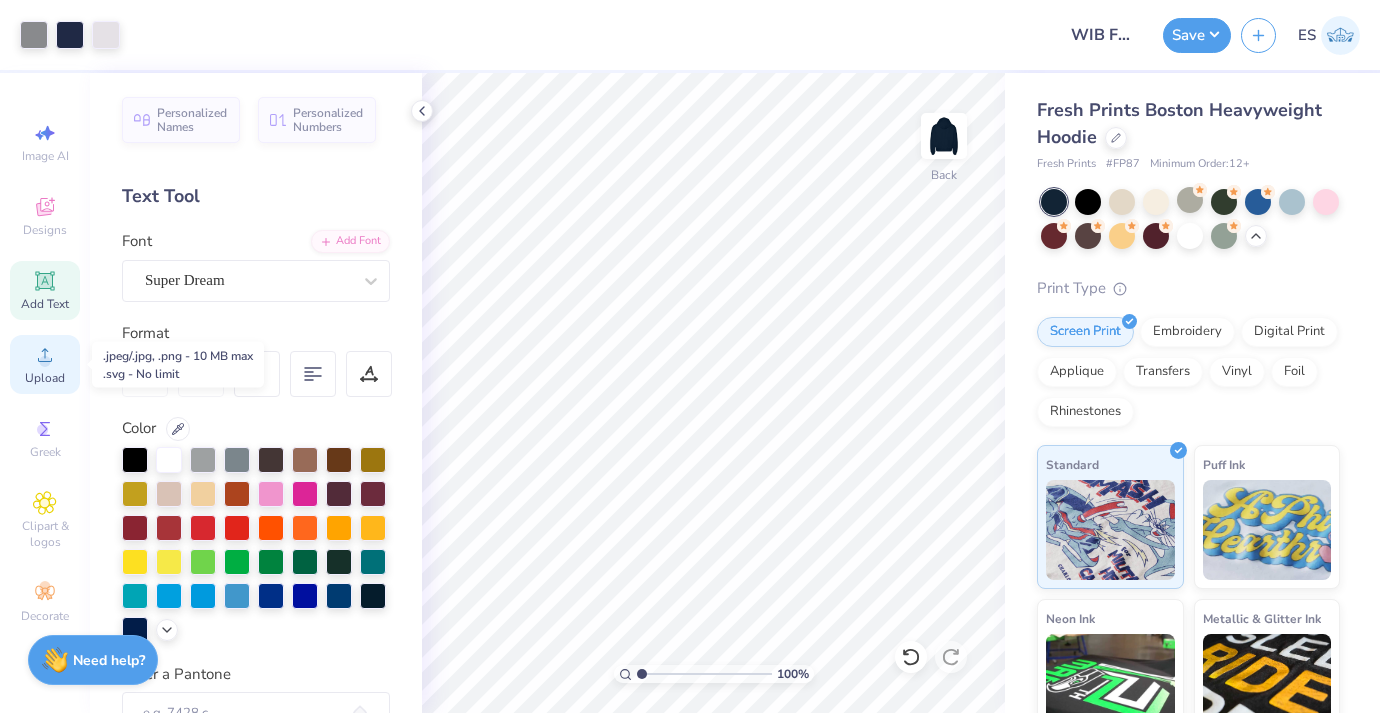click on "Upload" at bounding box center [45, 378] 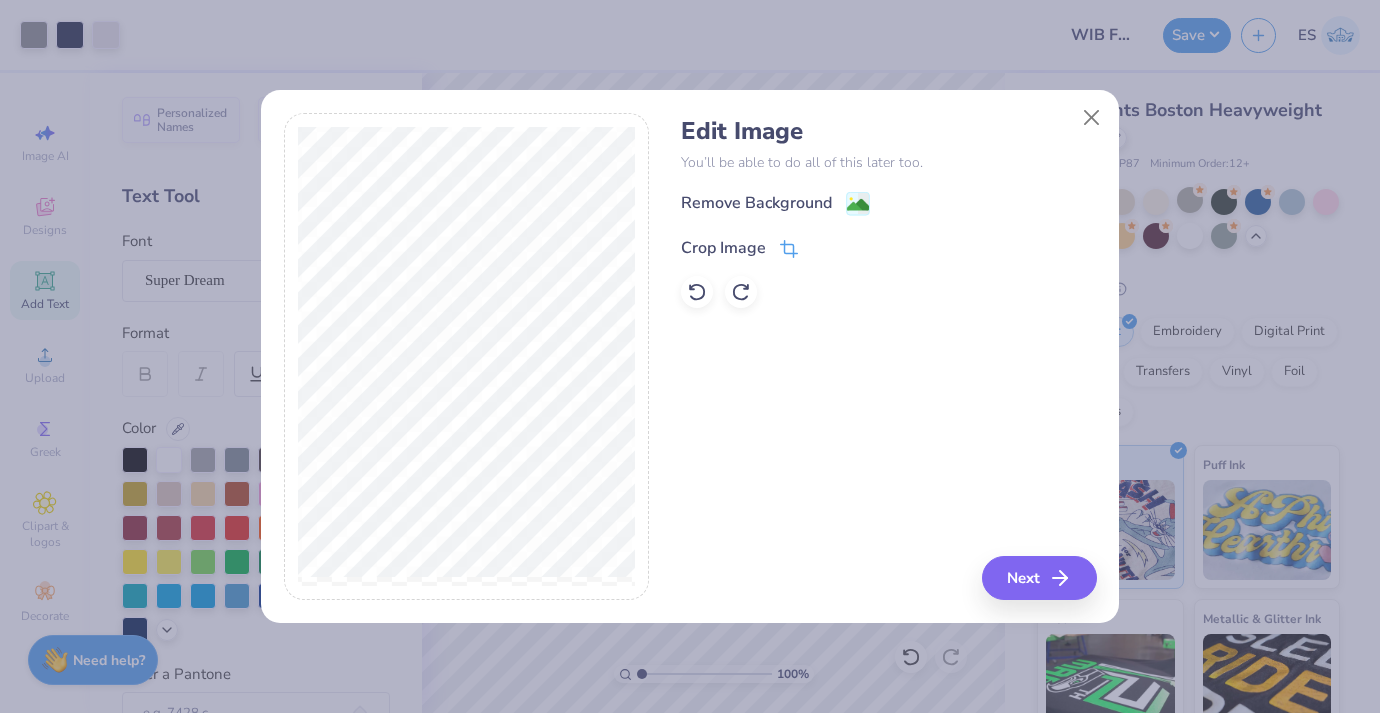 click 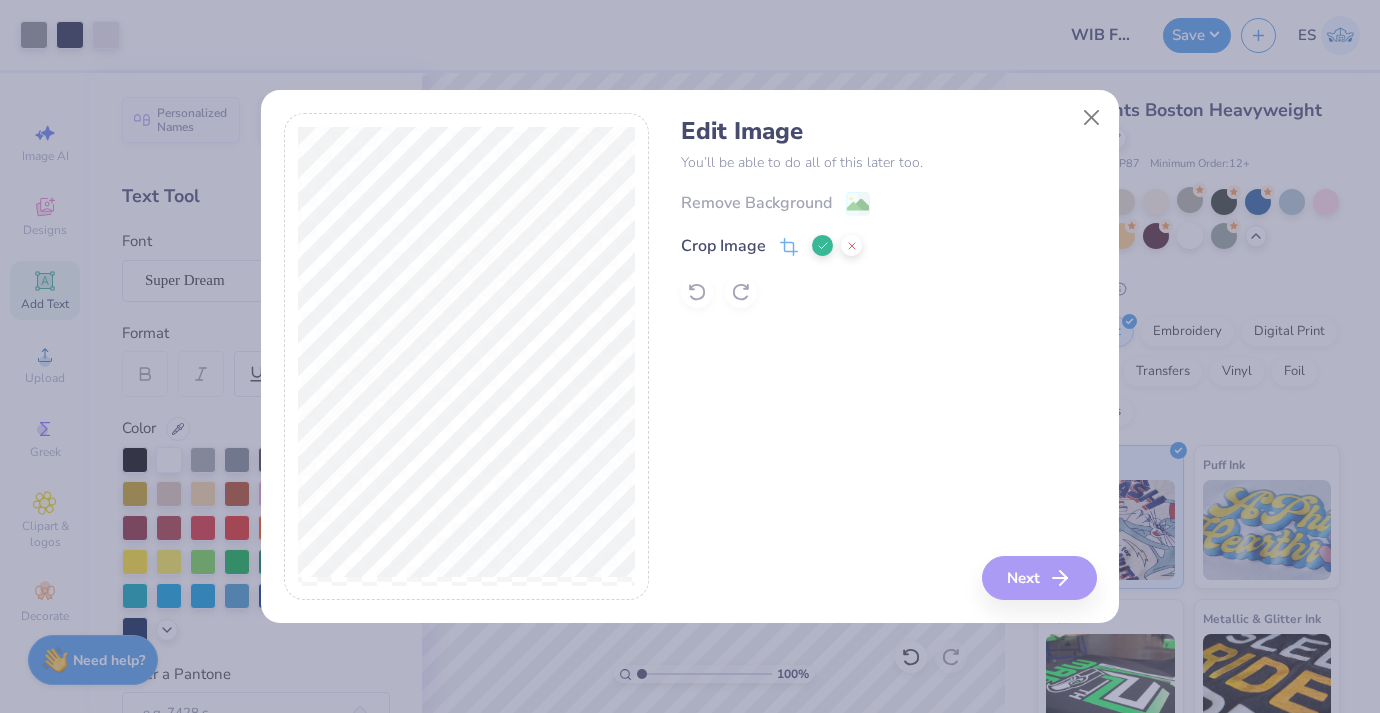 click 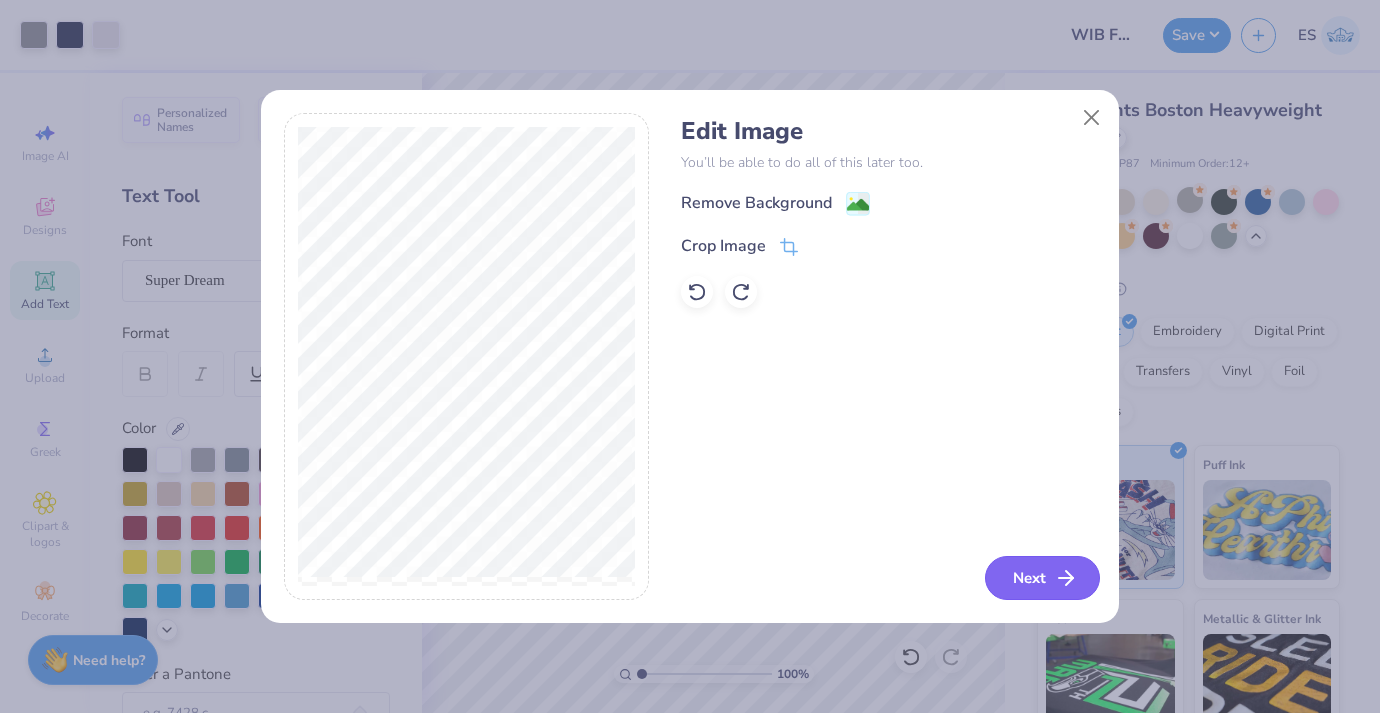 click on "Next" at bounding box center [1042, 578] 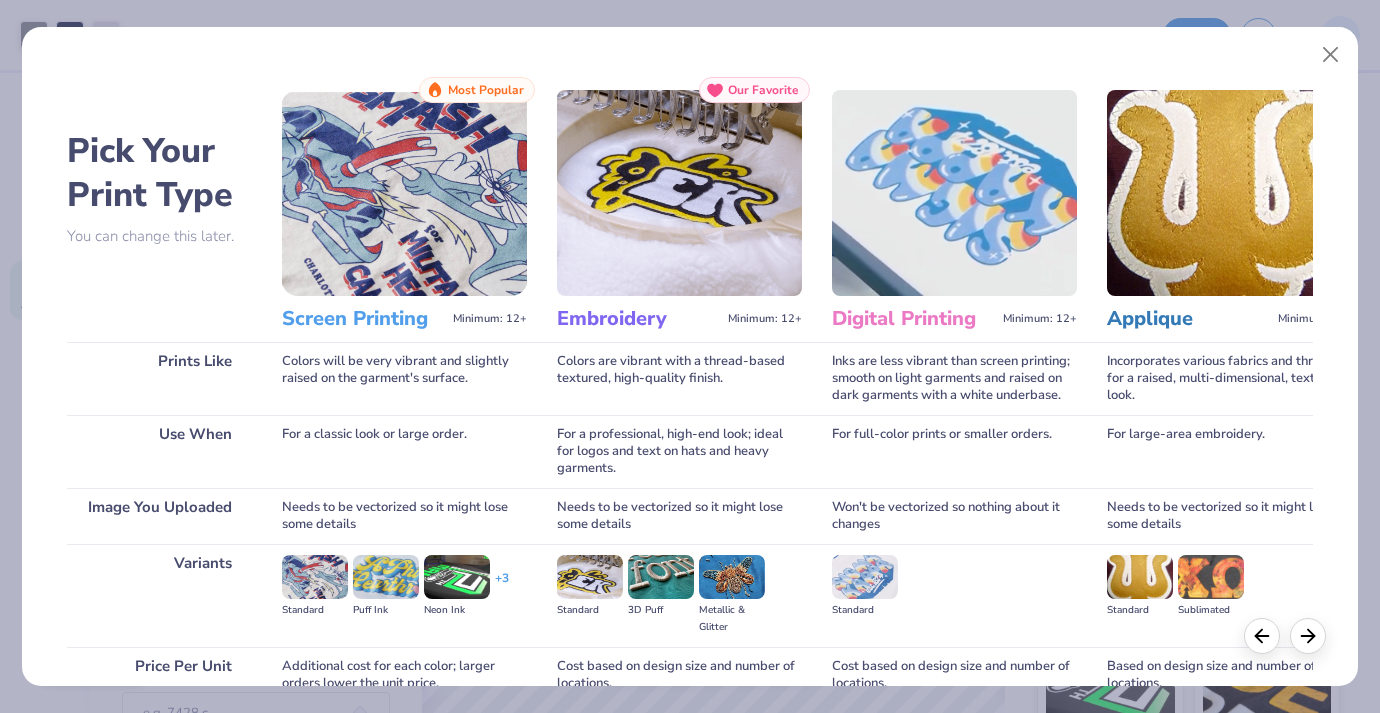scroll, scrollTop: 184, scrollLeft: 0, axis: vertical 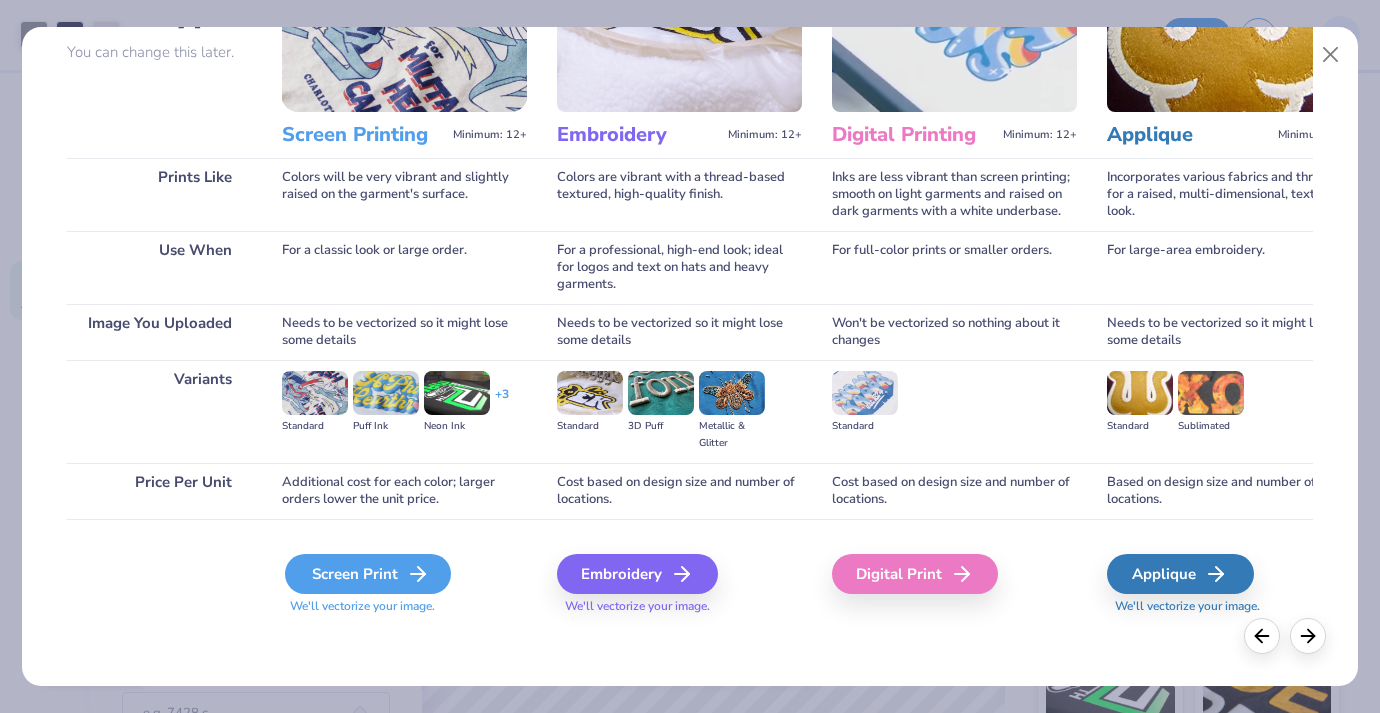 click 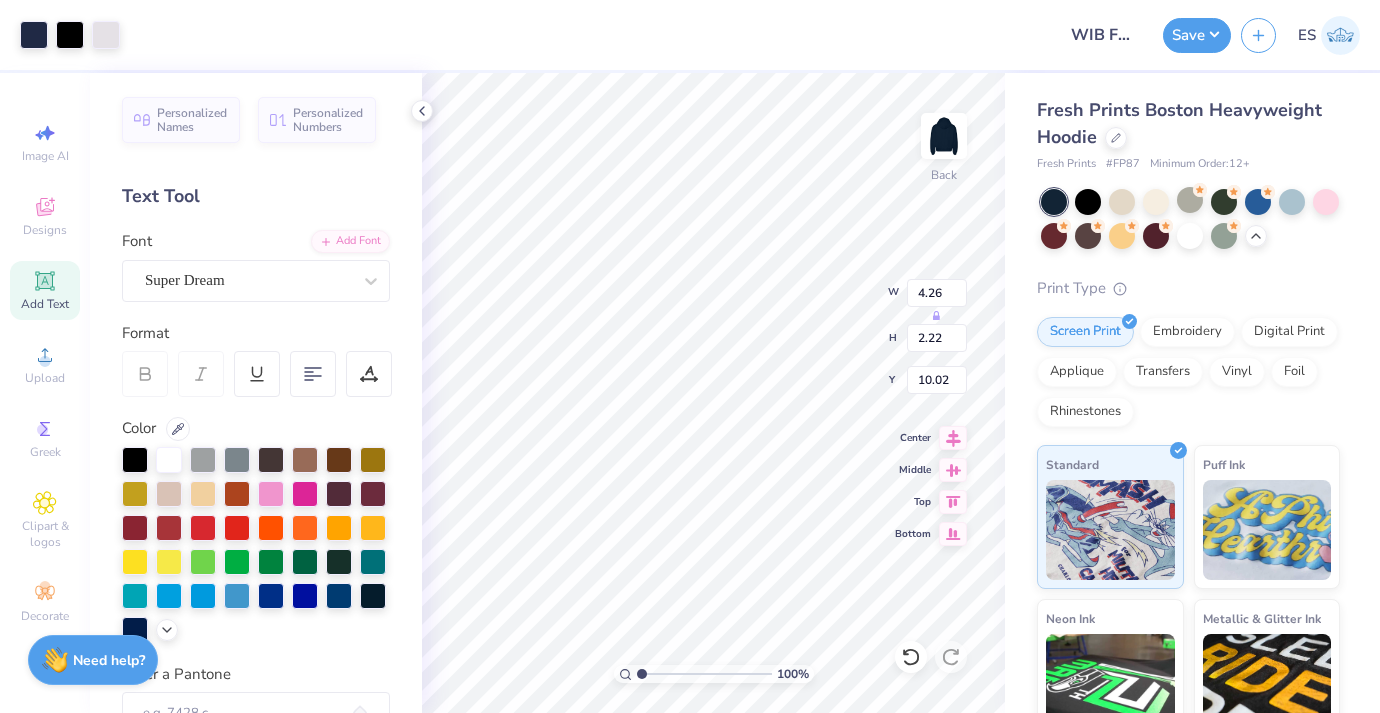 type on "10.02" 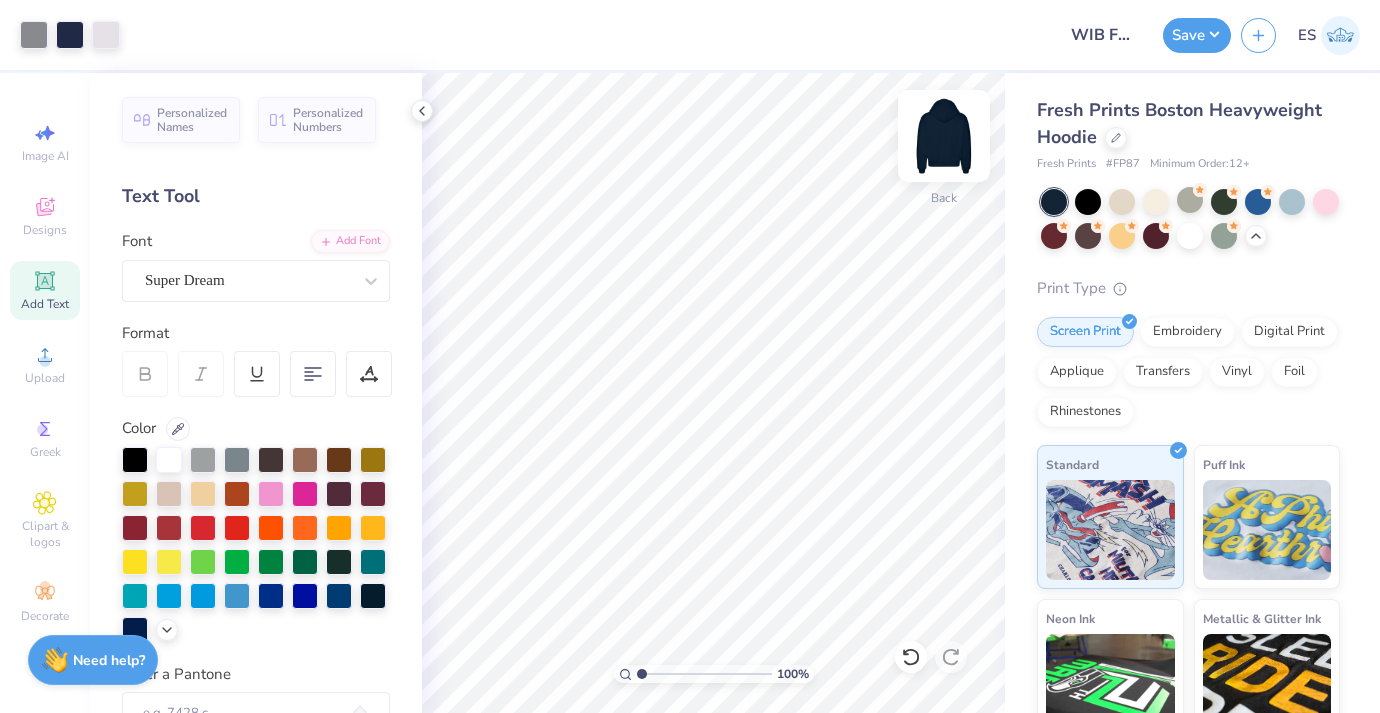 click at bounding box center (944, 136) 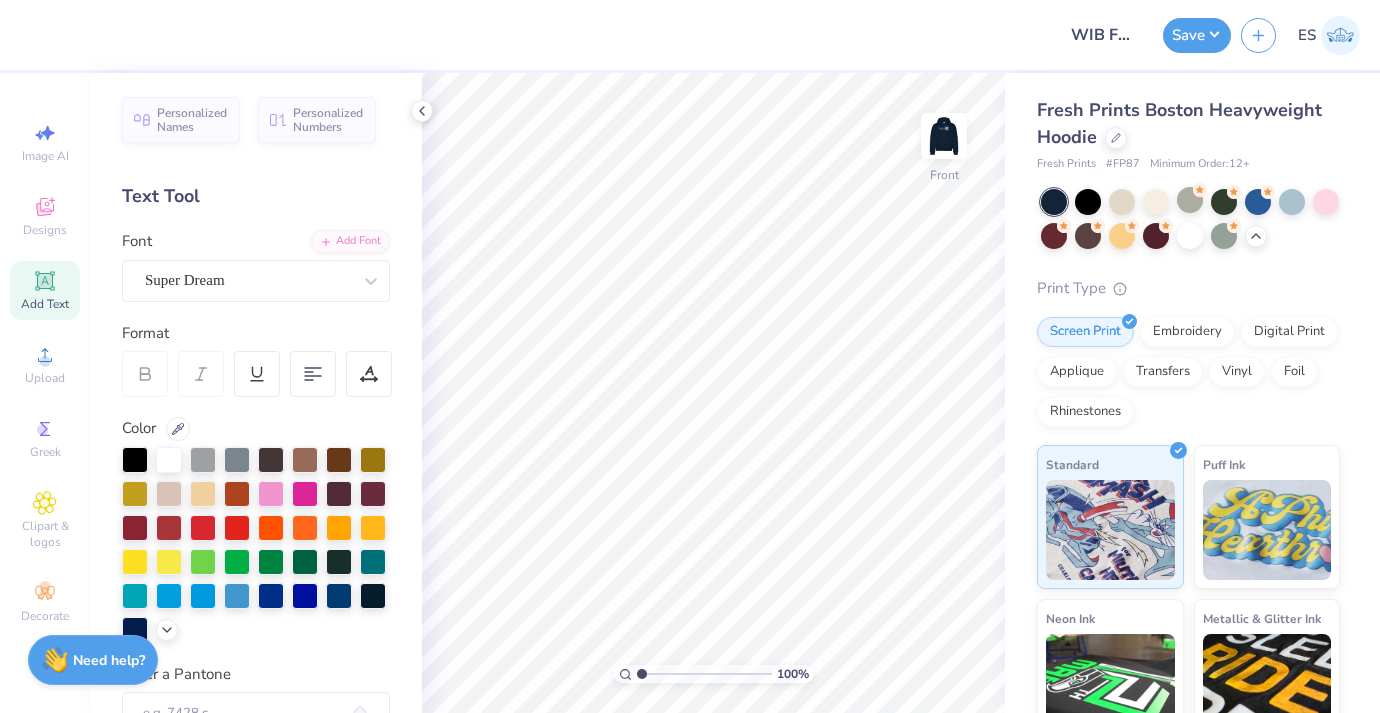 drag, startPoint x: 942, startPoint y: 133, endPoint x: 250, endPoint y: 112, distance: 692.31854 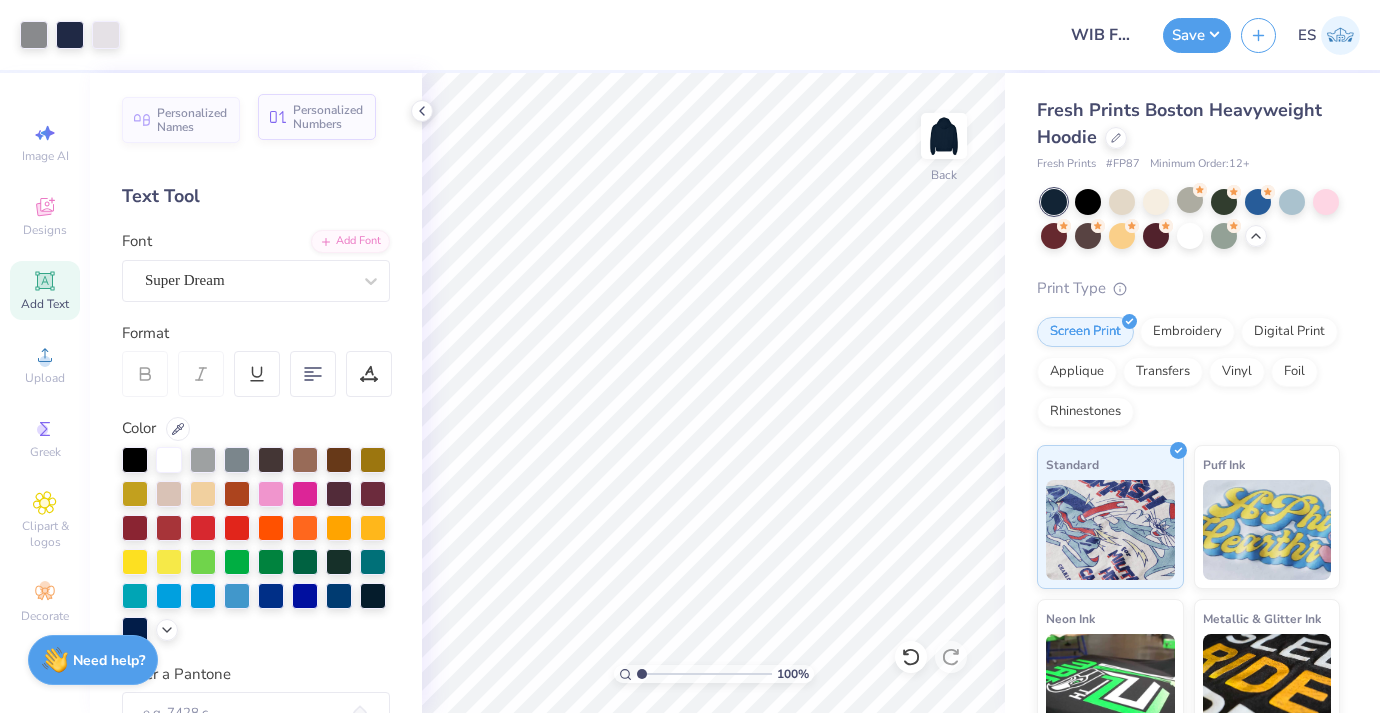 click on "Personalized Numbers" at bounding box center [317, 117] 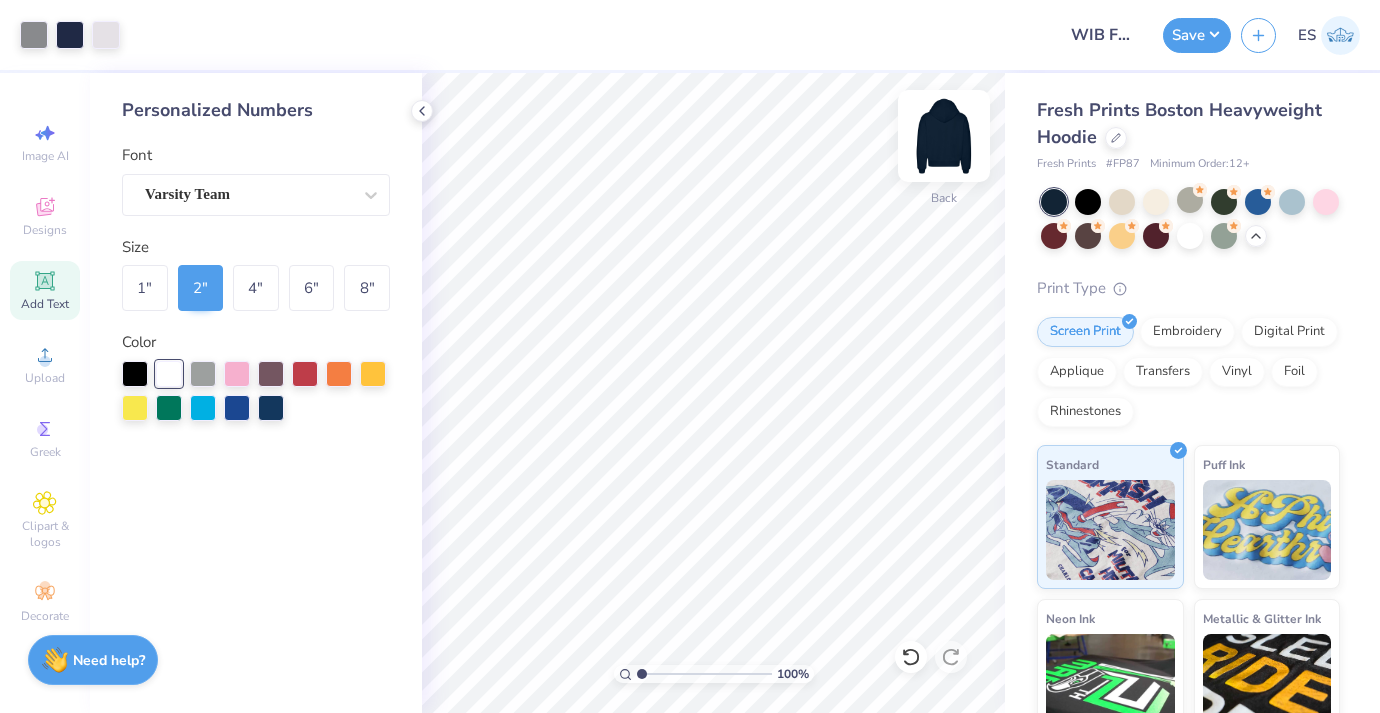 click at bounding box center [944, 136] 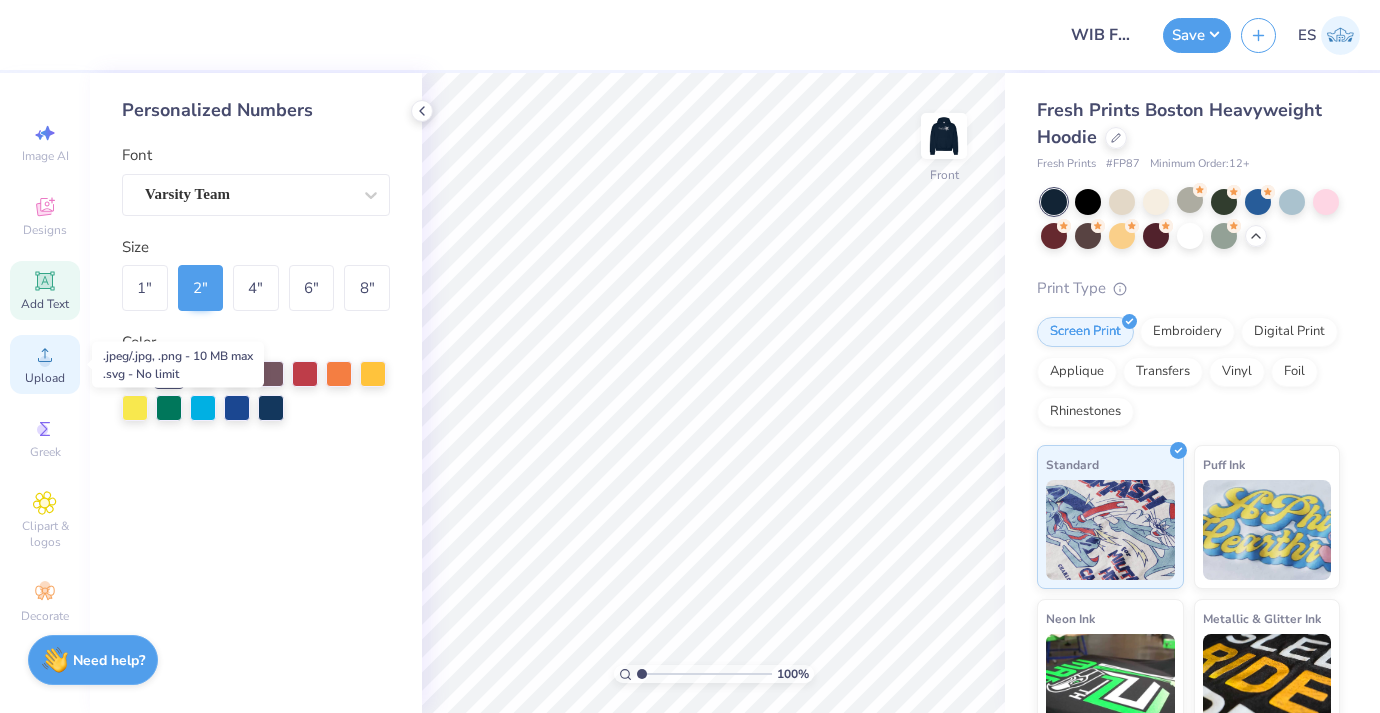 click on "Upload" at bounding box center [45, 378] 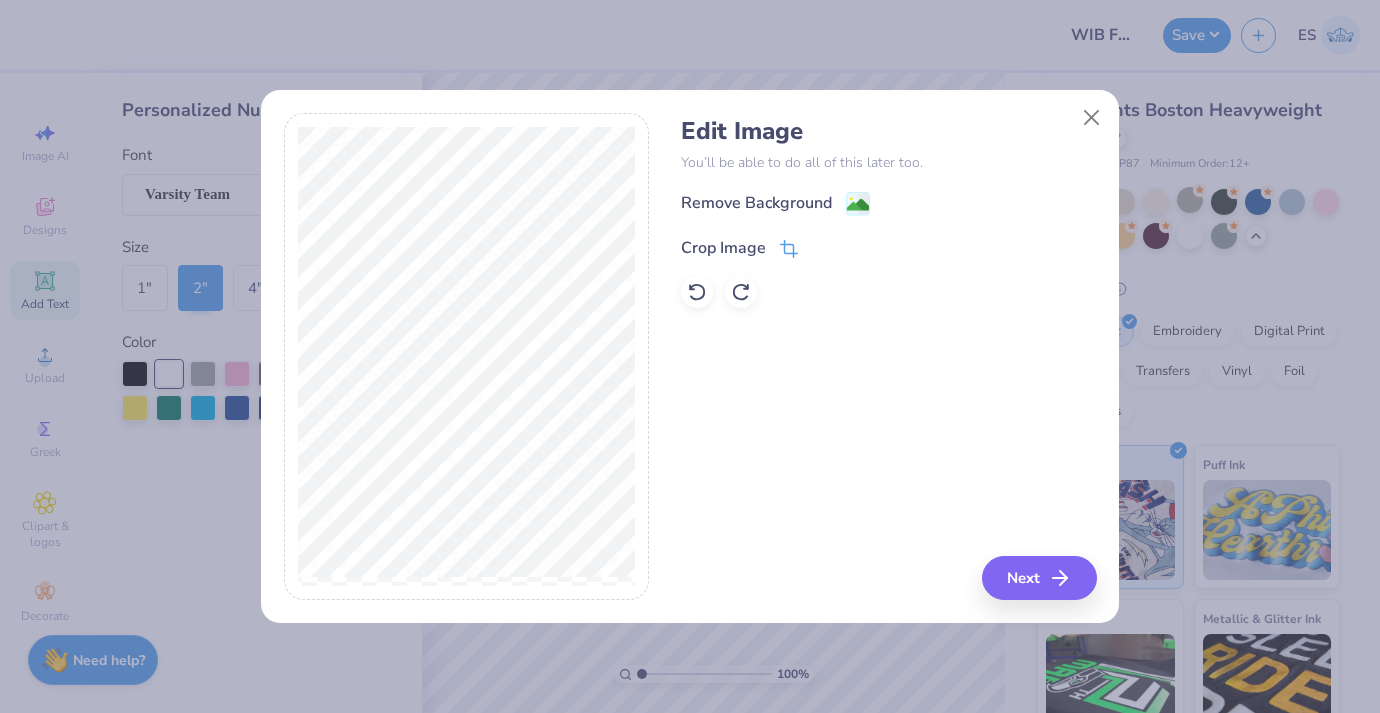 click 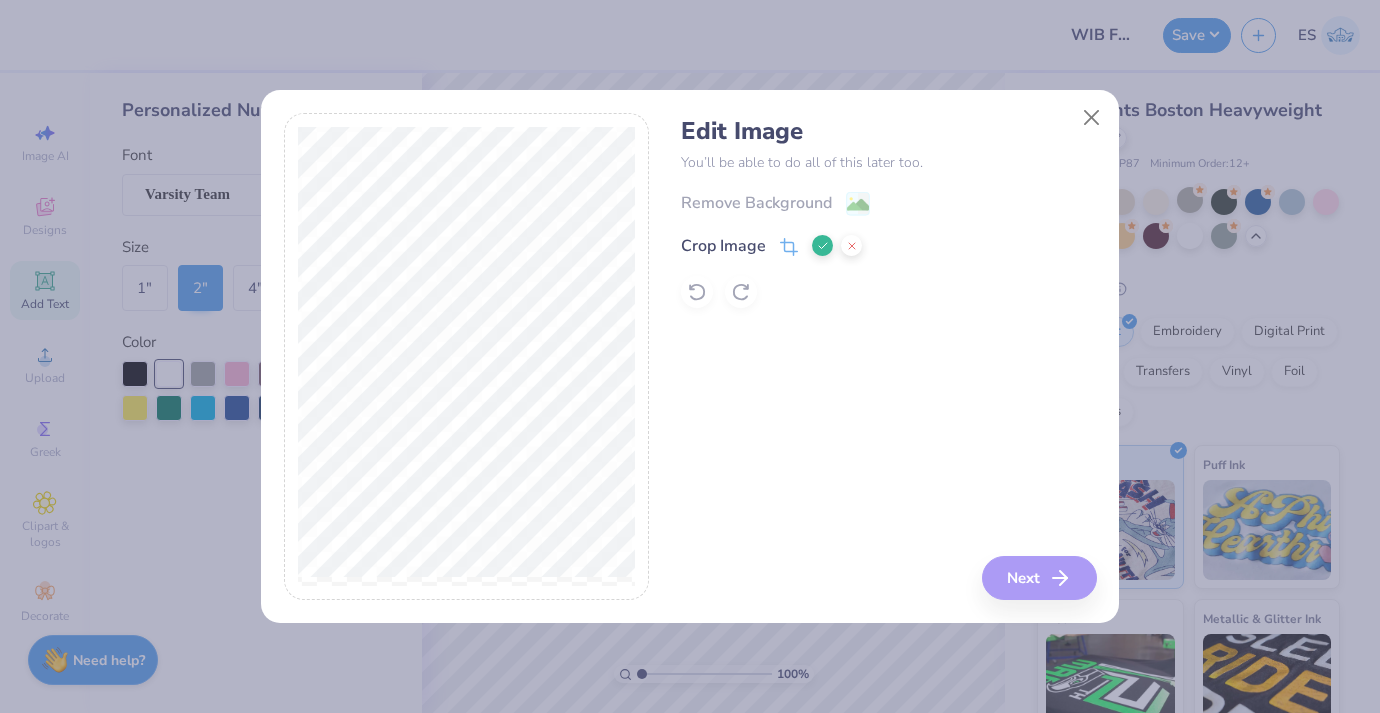 click 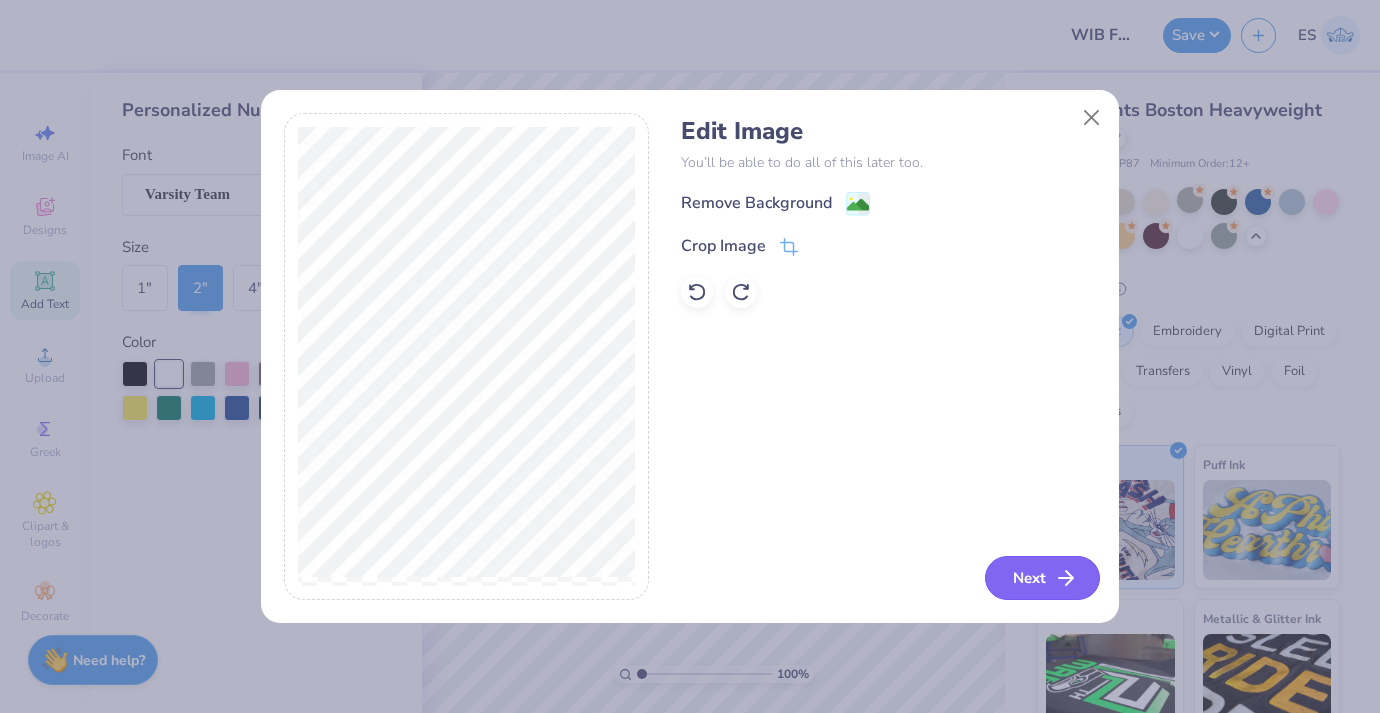 click on "Next" at bounding box center (1042, 578) 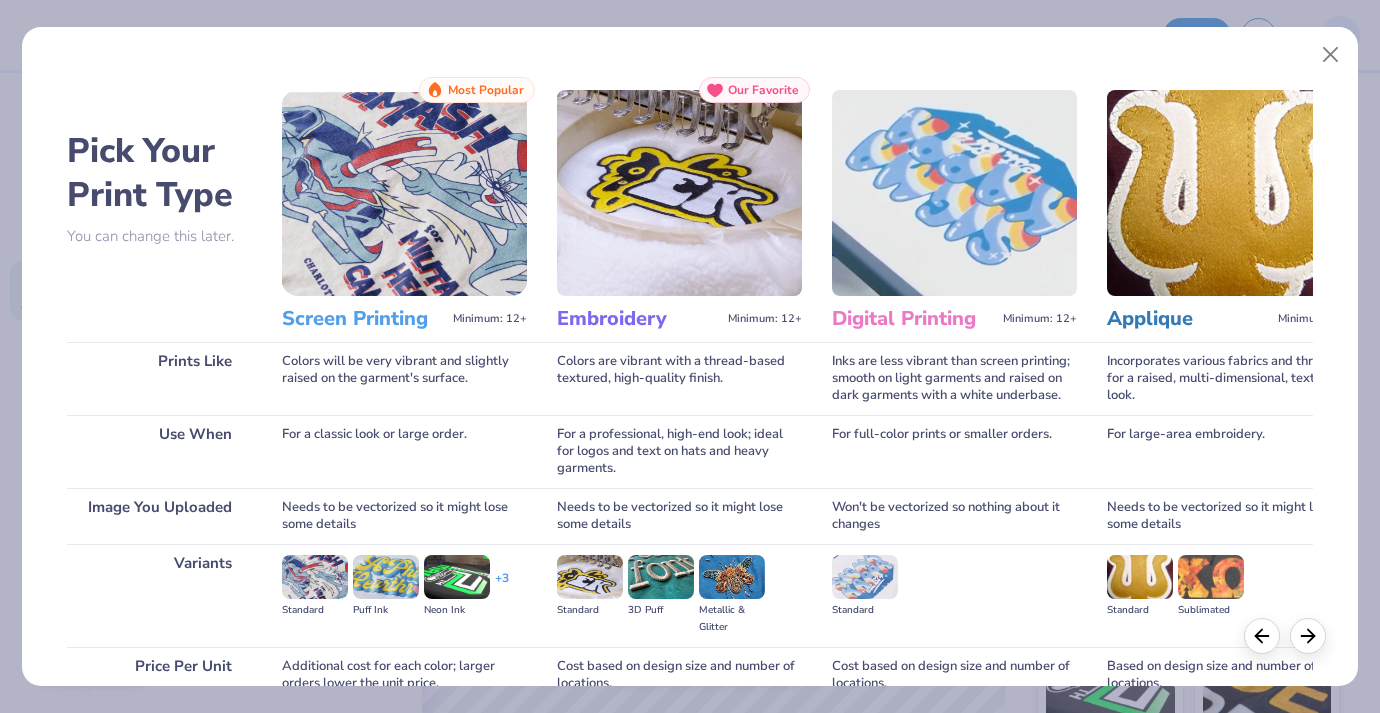 scroll, scrollTop: 184, scrollLeft: 0, axis: vertical 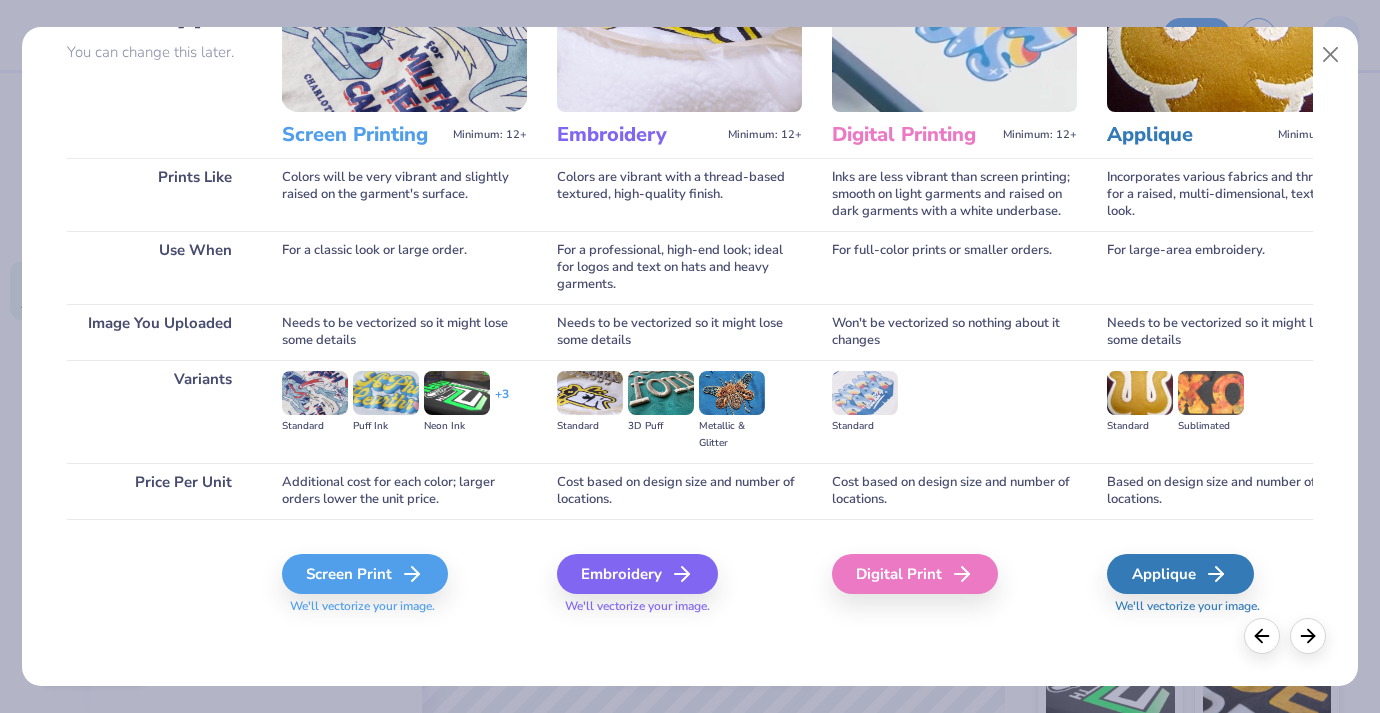click on "Screen Print We'll vectorize your image." at bounding box center [404, 584] 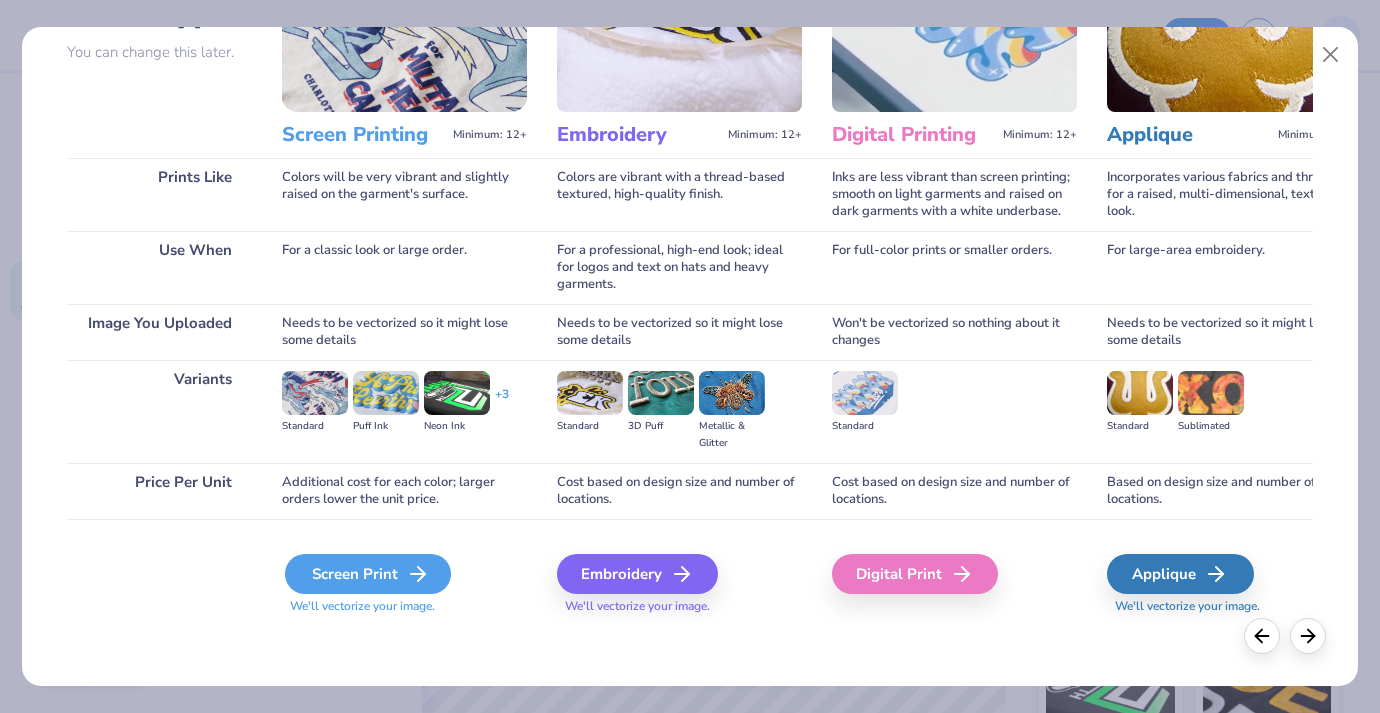 click on "Screen Print" at bounding box center [368, 574] 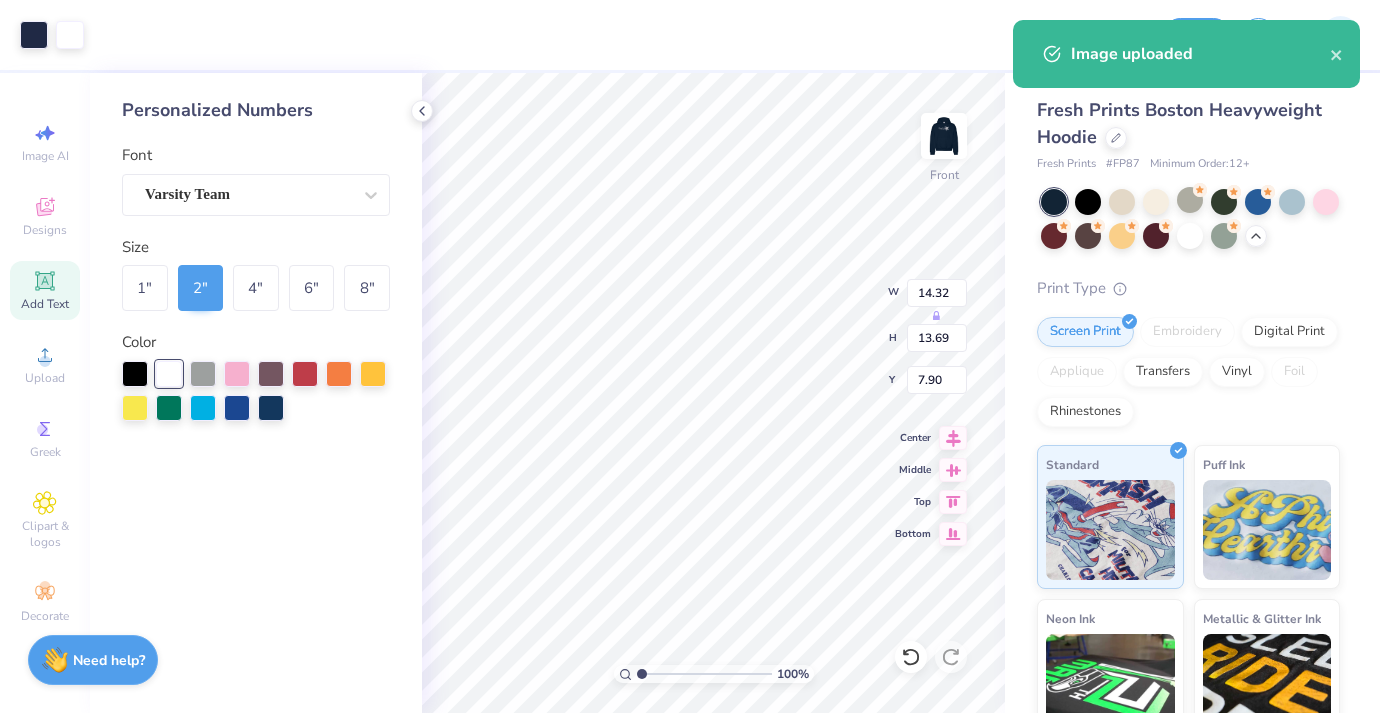type on "6.13" 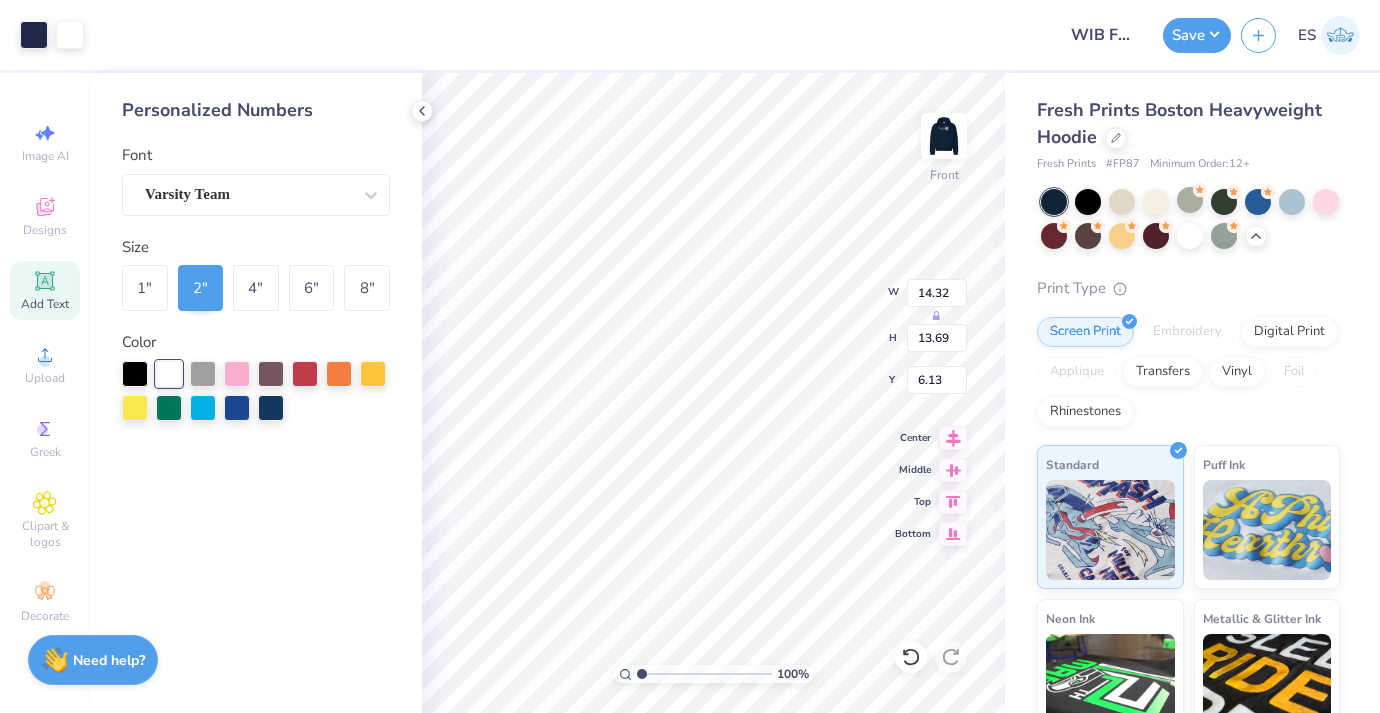 type on "13.01" 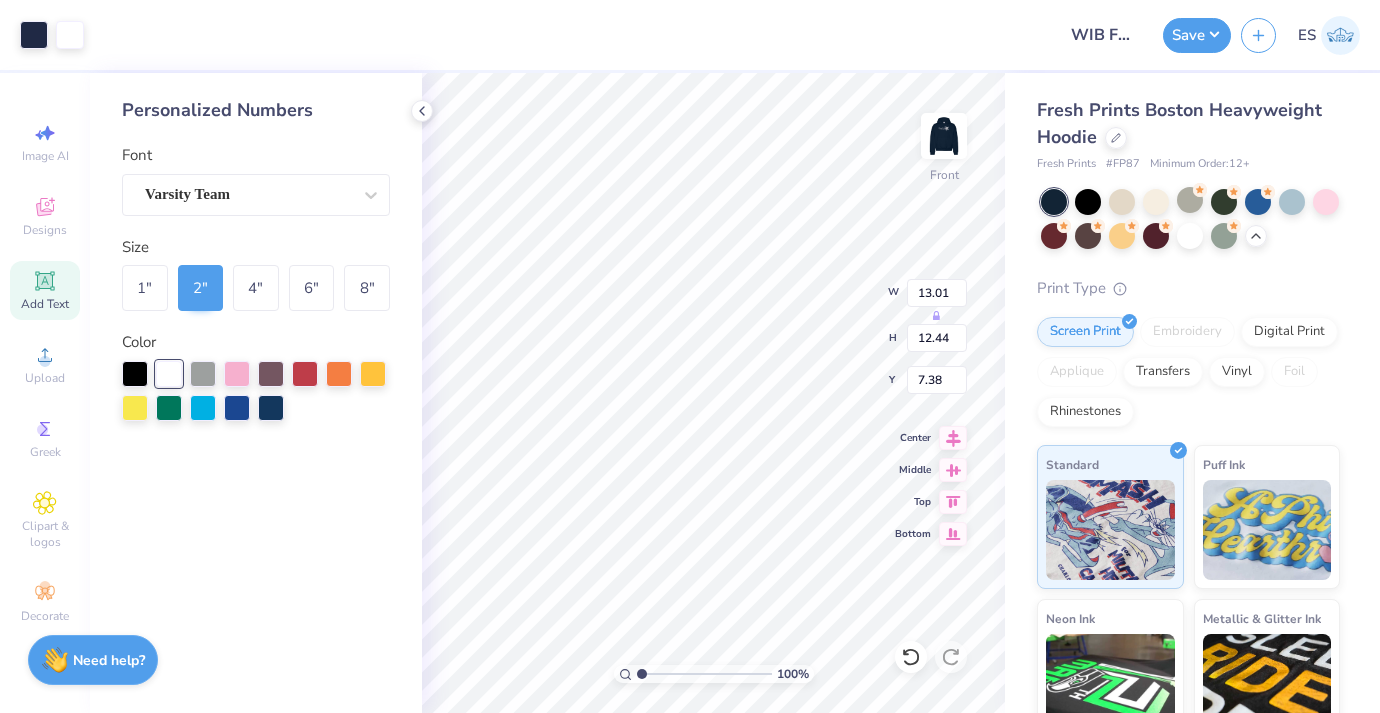 type on "6.25" 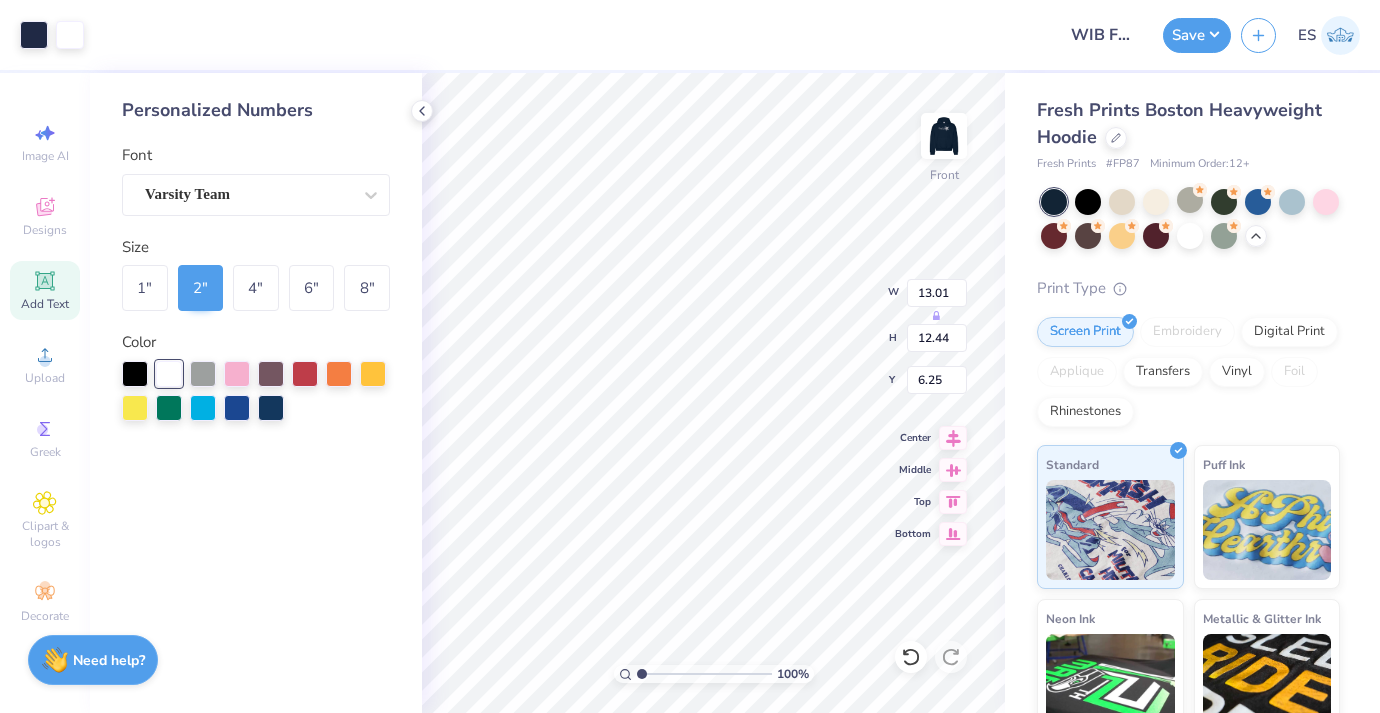 type on "6.05" 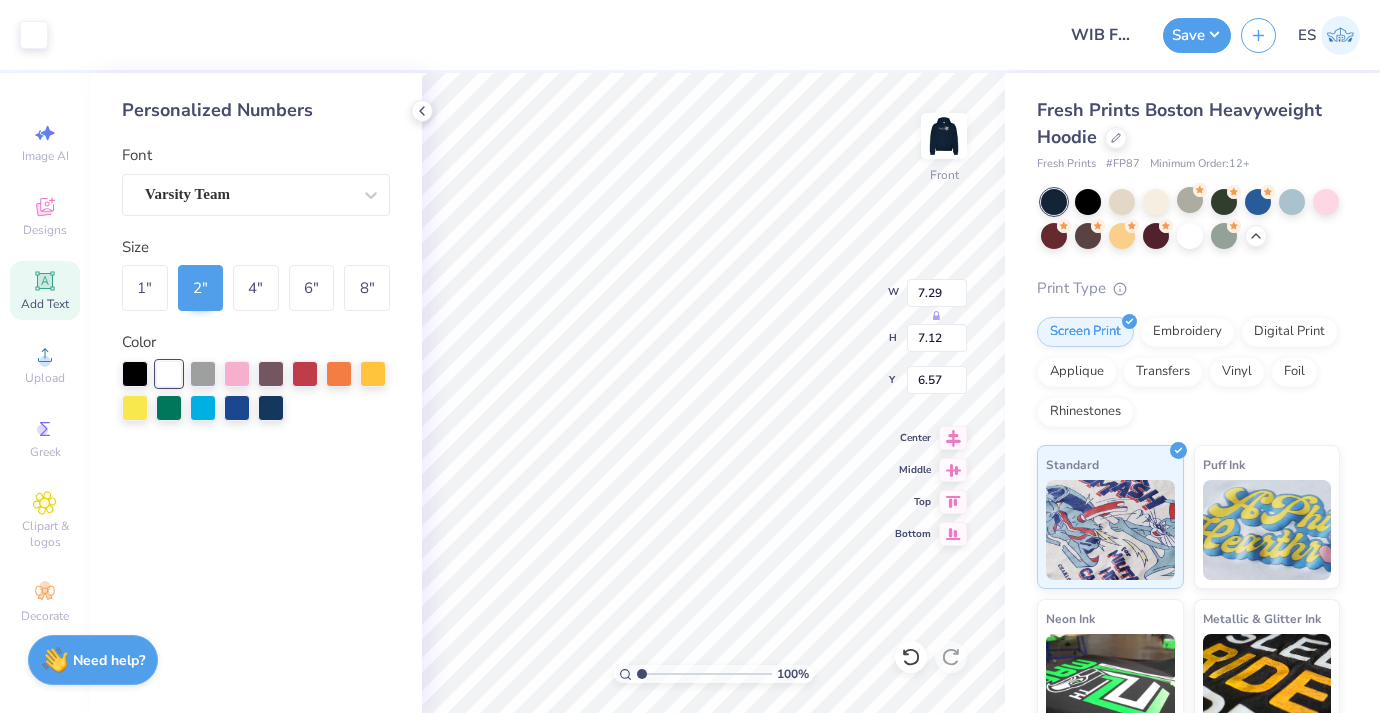 type on "6.63" 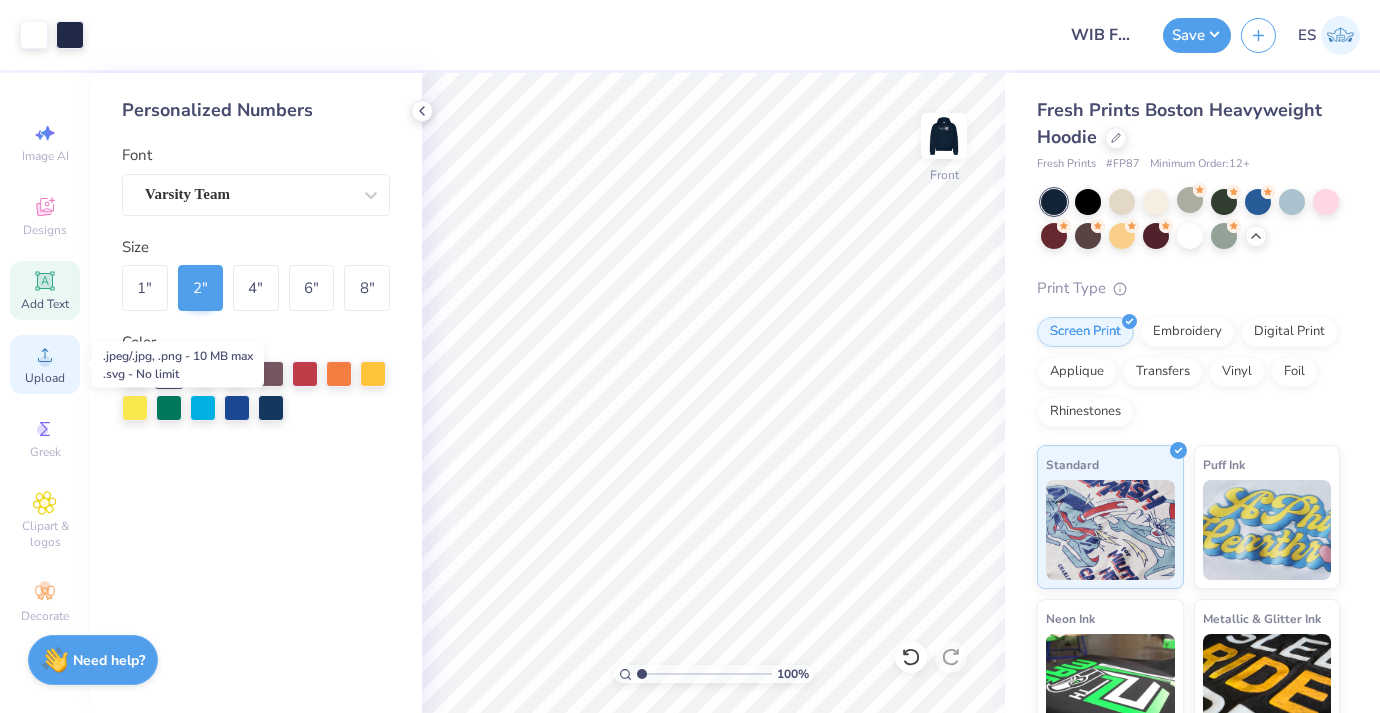 click 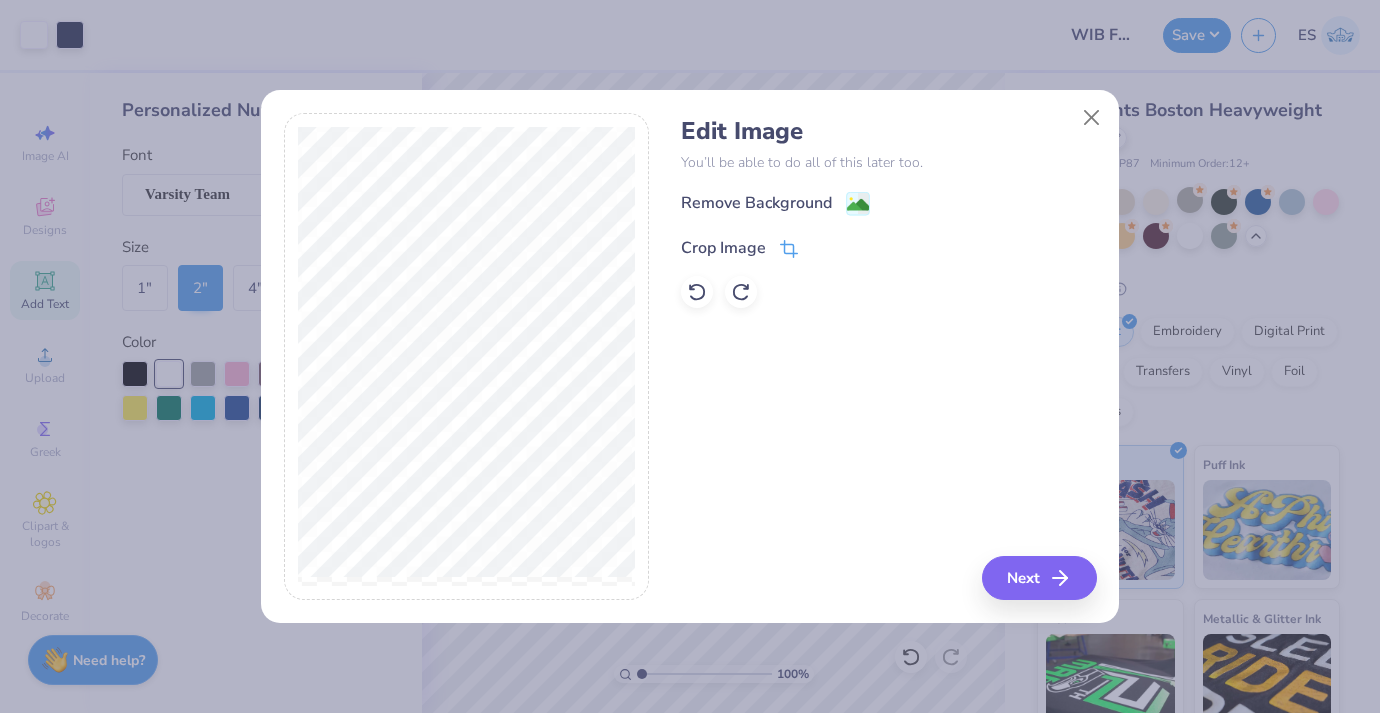 click 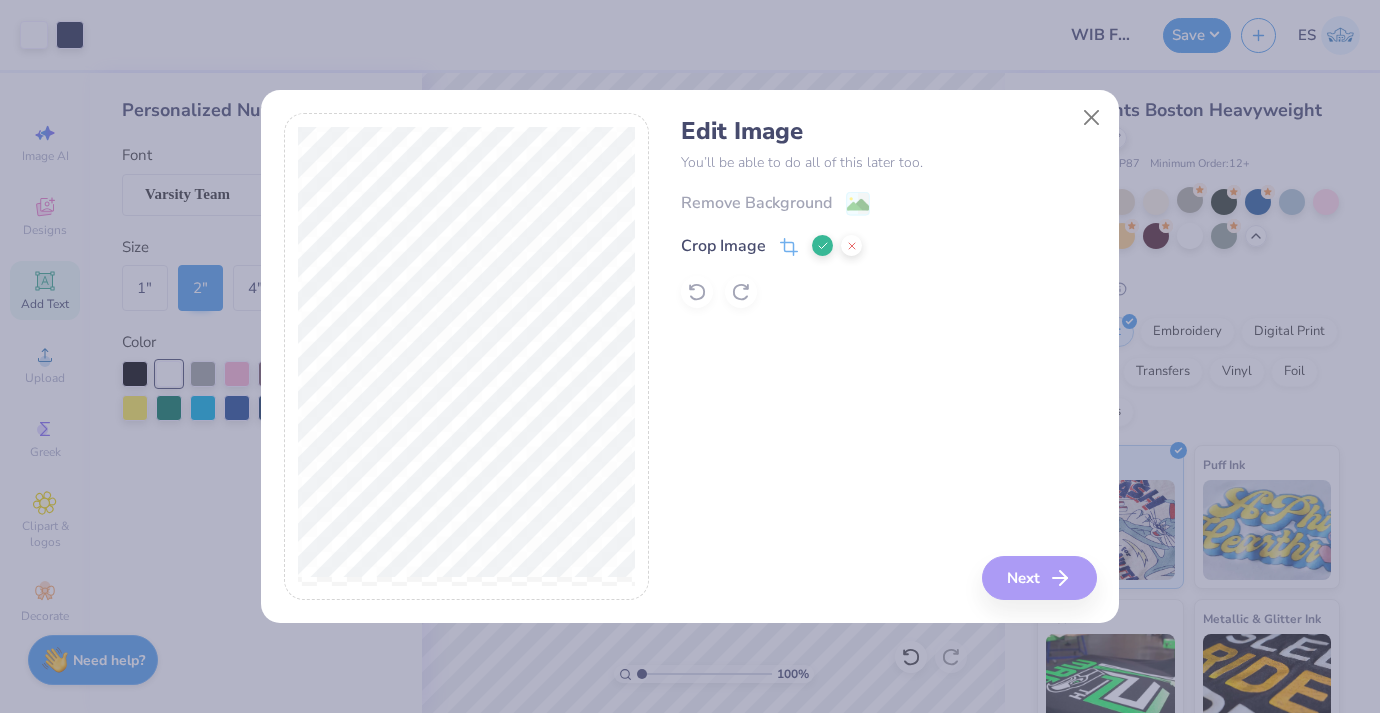 click 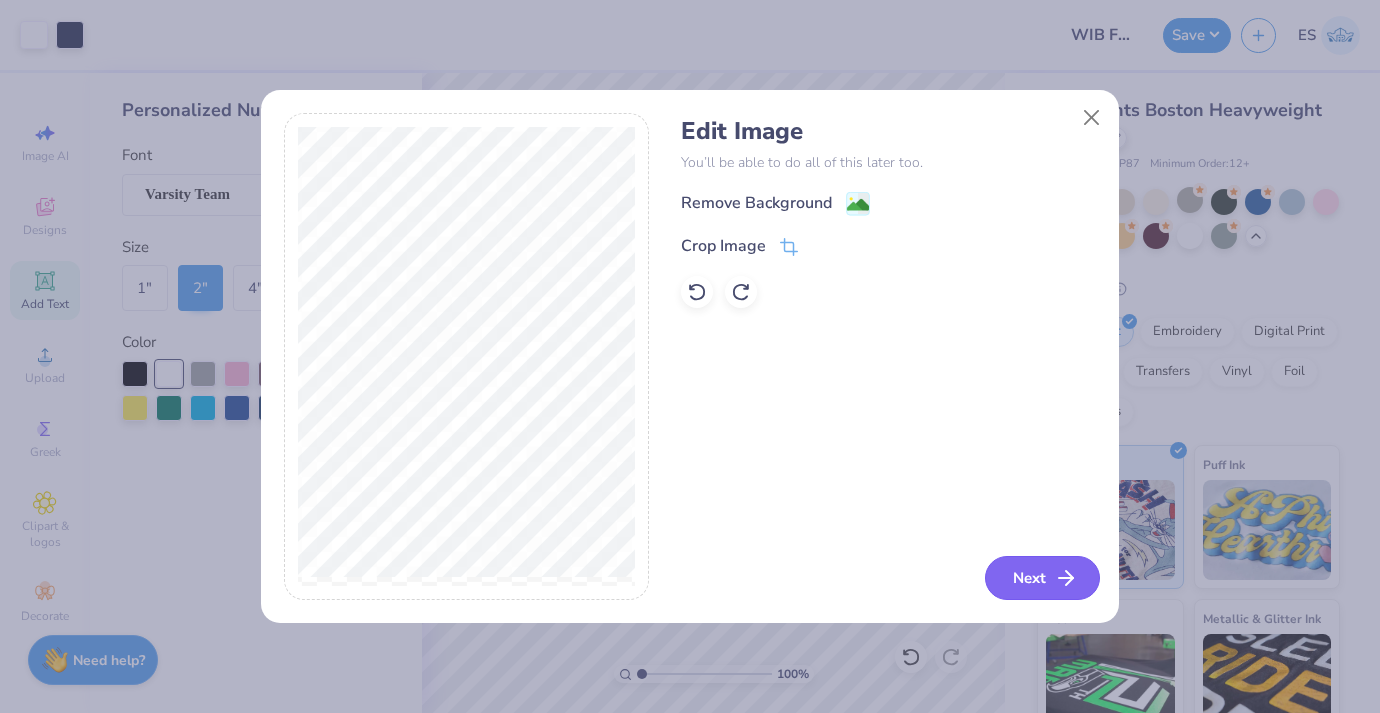 click on "Next" at bounding box center (1042, 578) 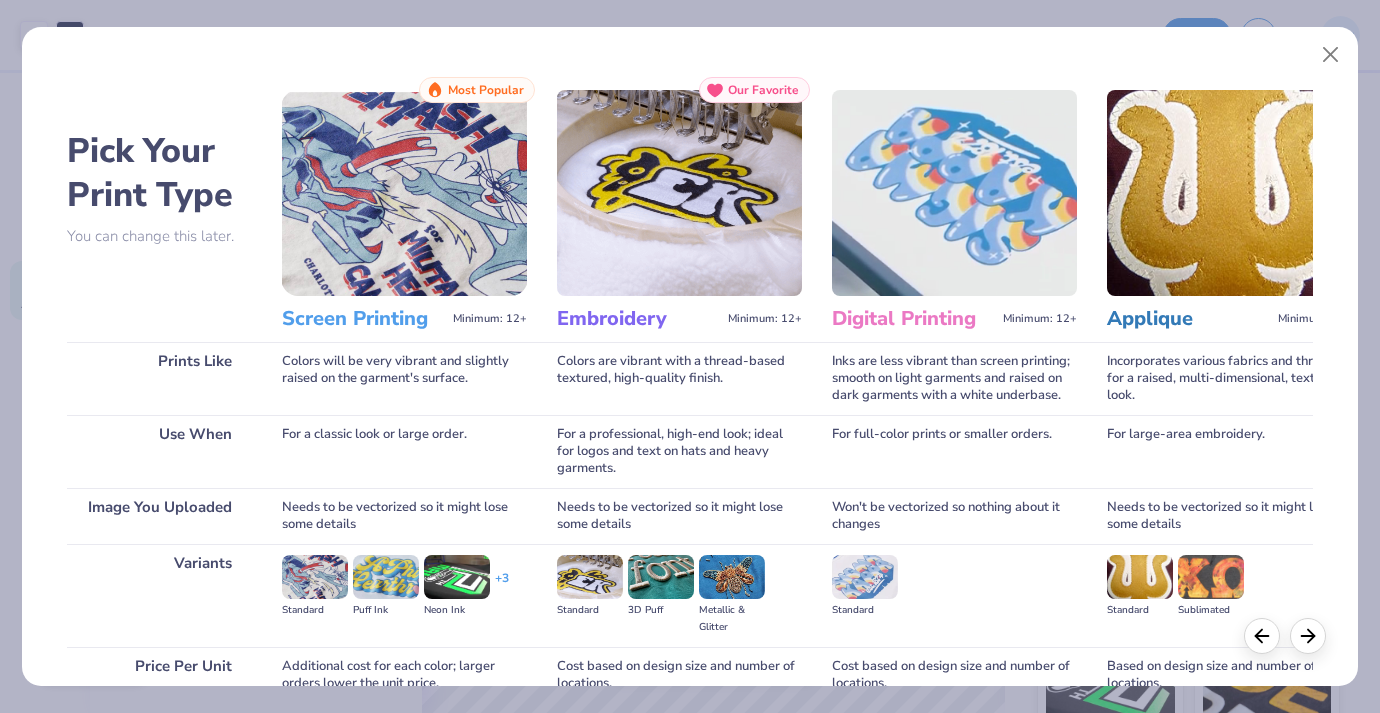 scroll, scrollTop: 184, scrollLeft: 0, axis: vertical 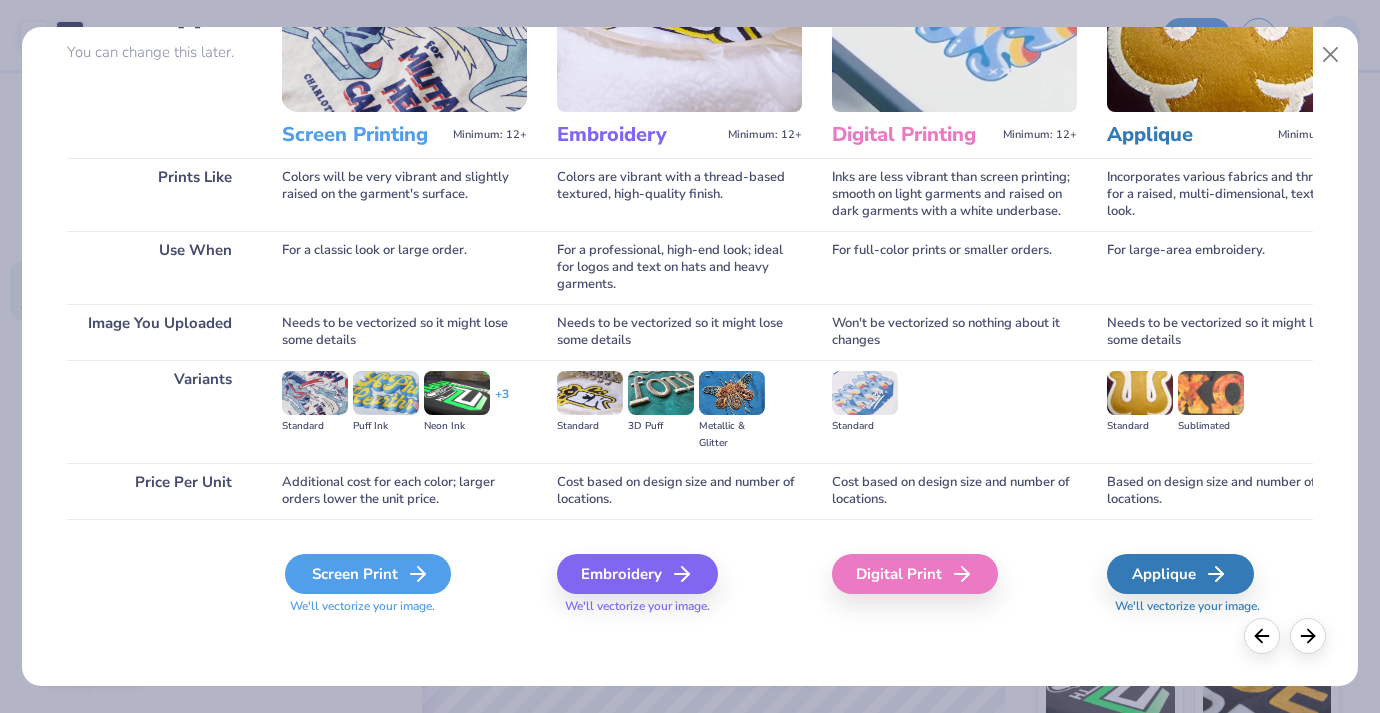 click on "Screen Print" at bounding box center [368, 574] 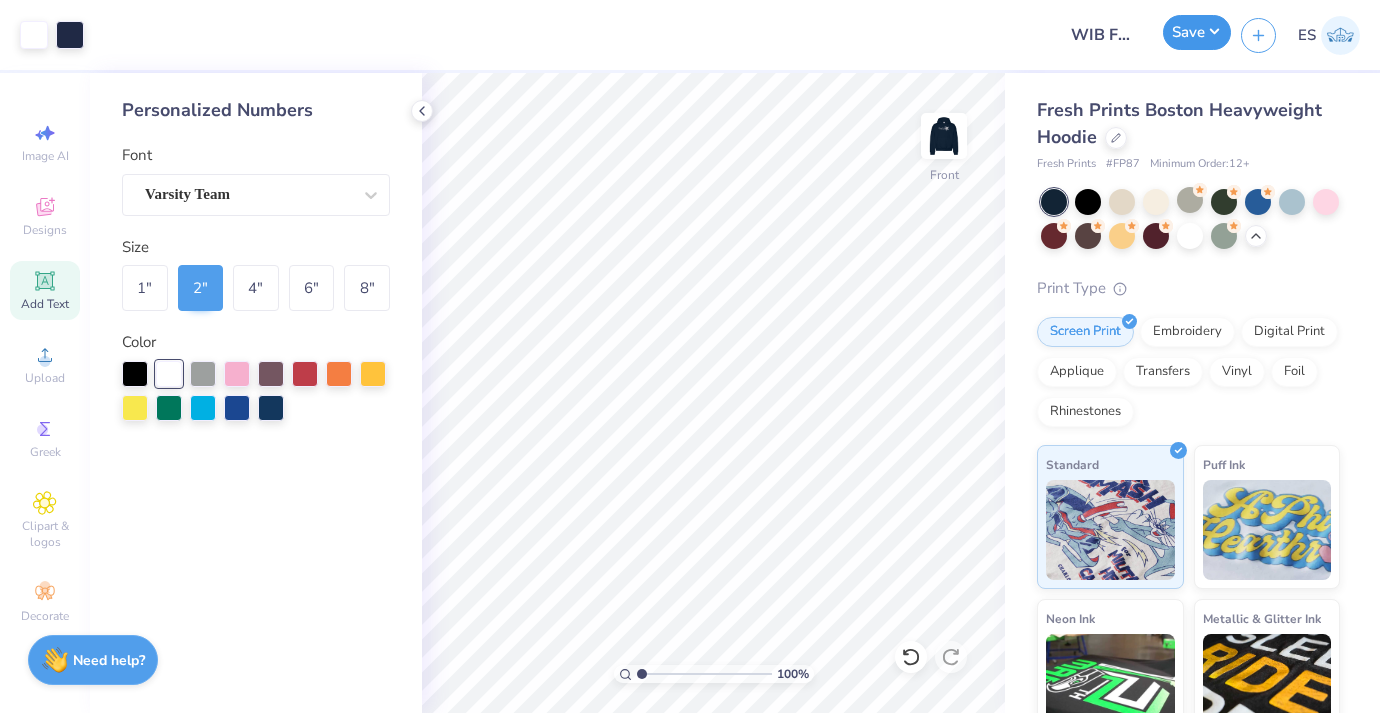 click on "Save" at bounding box center (1197, 32) 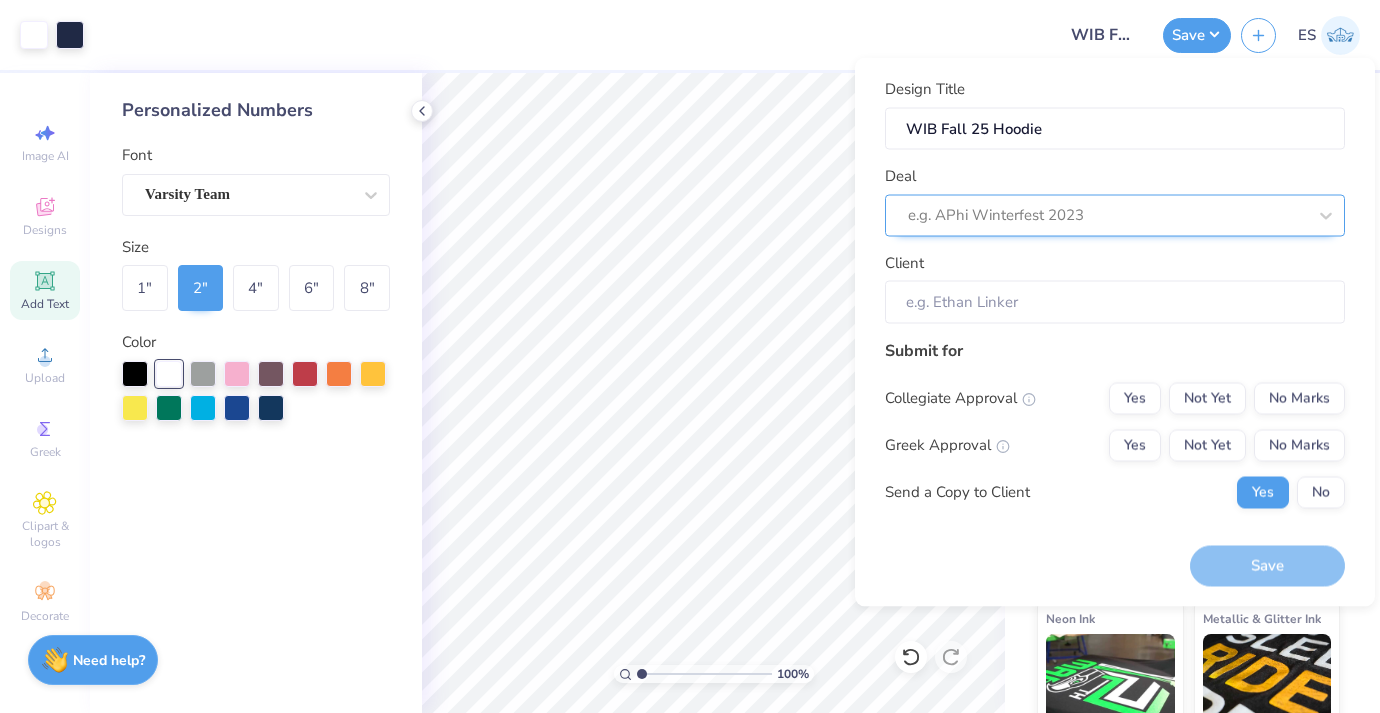 click at bounding box center [1107, 215] 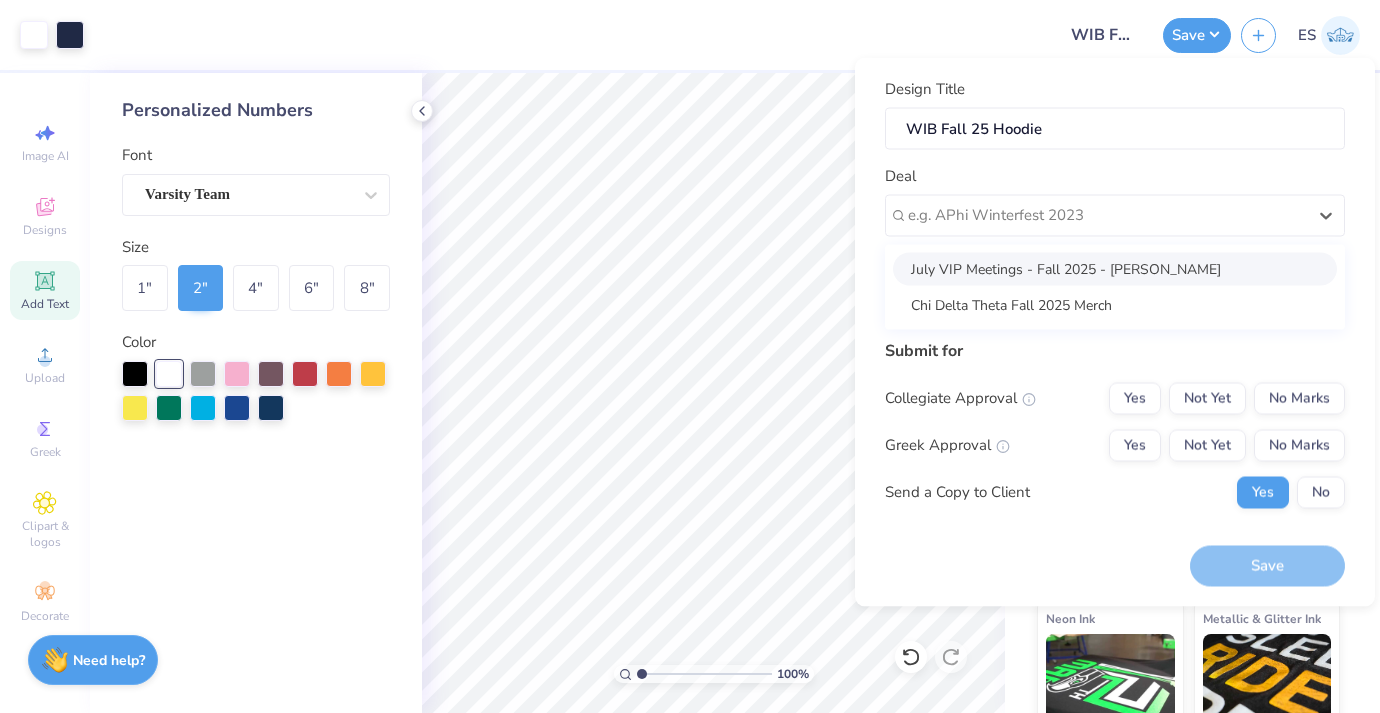click on "July VIP Meetings - Fall 2025 - Kelsey Nogra" at bounding box center [1115, 268] 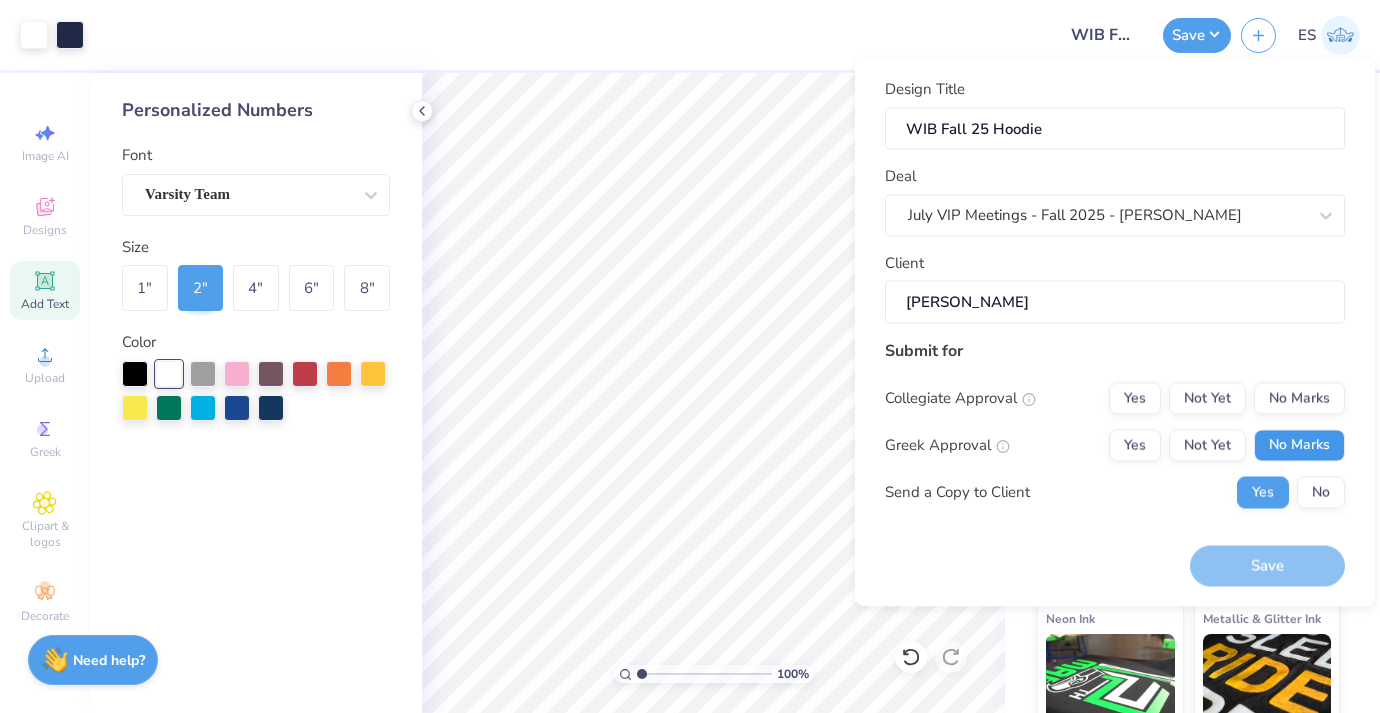 click on "No Marks" at bounding box center (1299, 445) 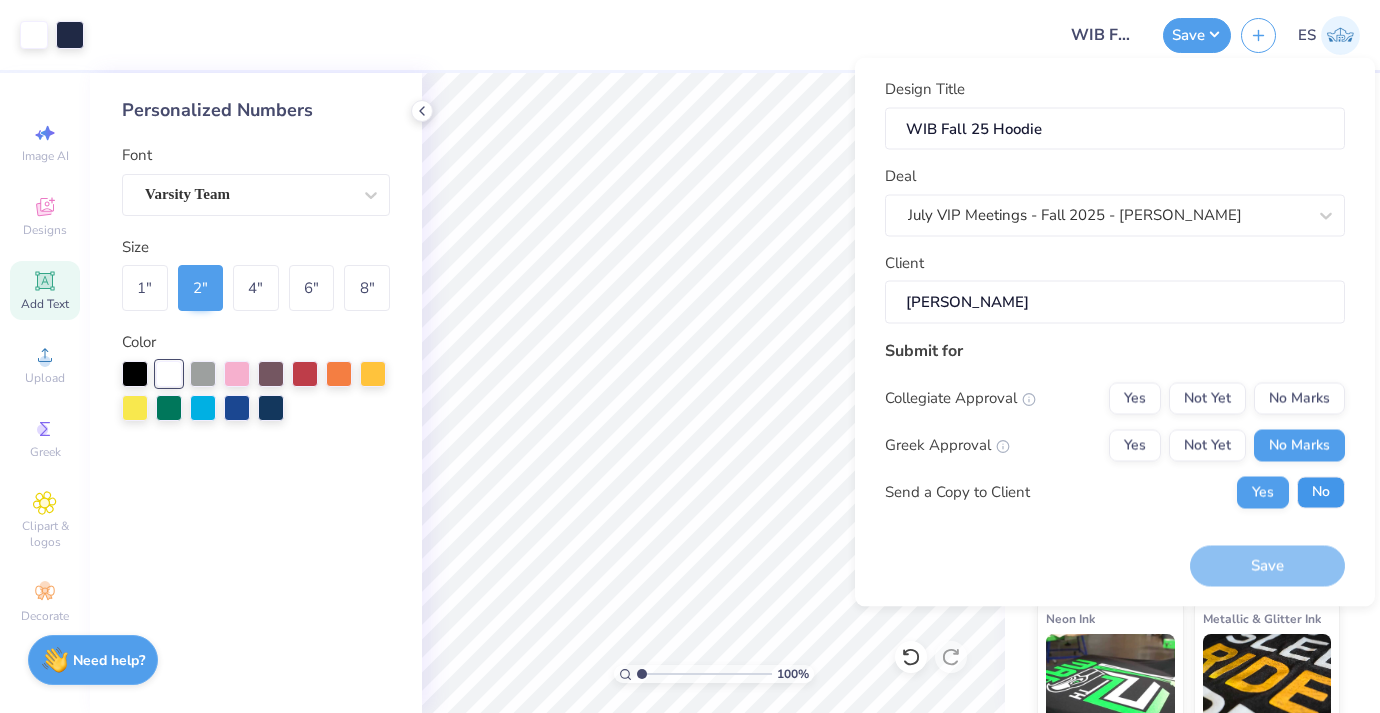 click on "No" at bounding box center [1321, 492] 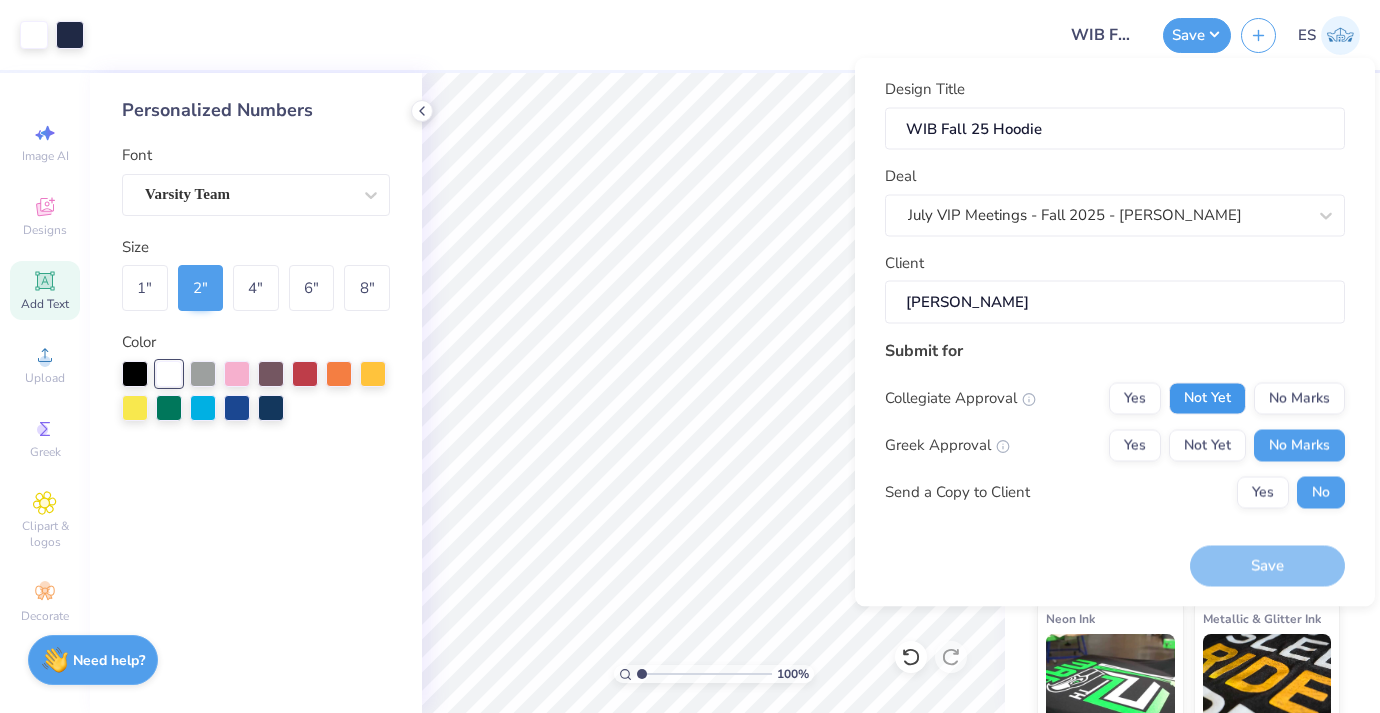 click on "Not Yet" at bounding box center (1207, 398) 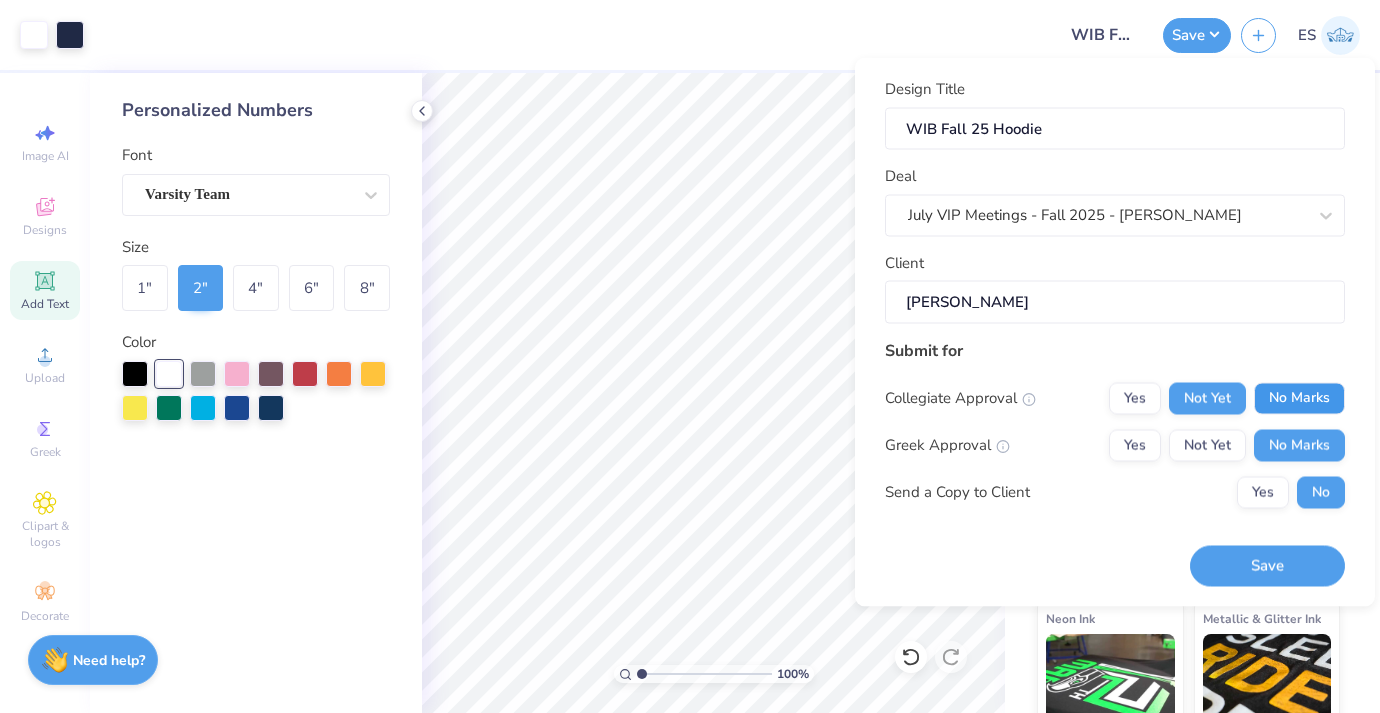 click on "No Marks" at bounding box center [1299, 398] 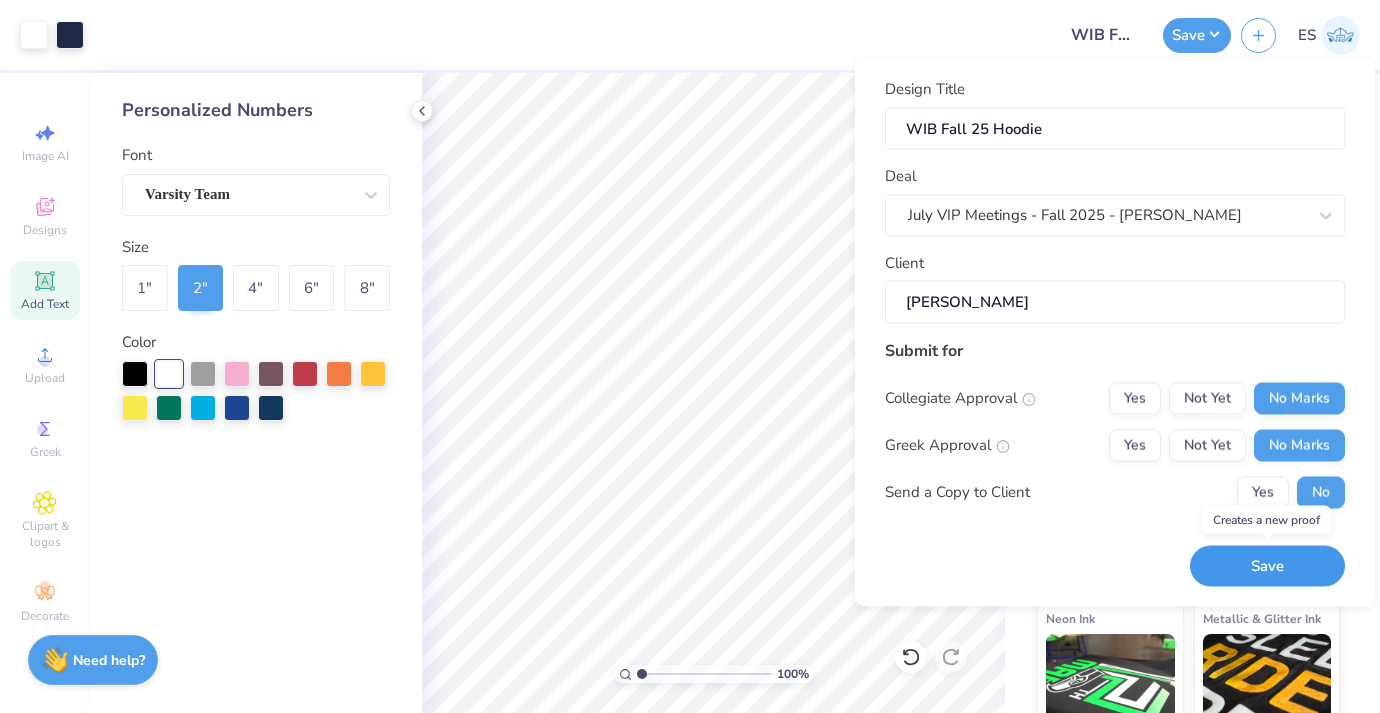 click on "Save" at bounding box center [1267, 566] 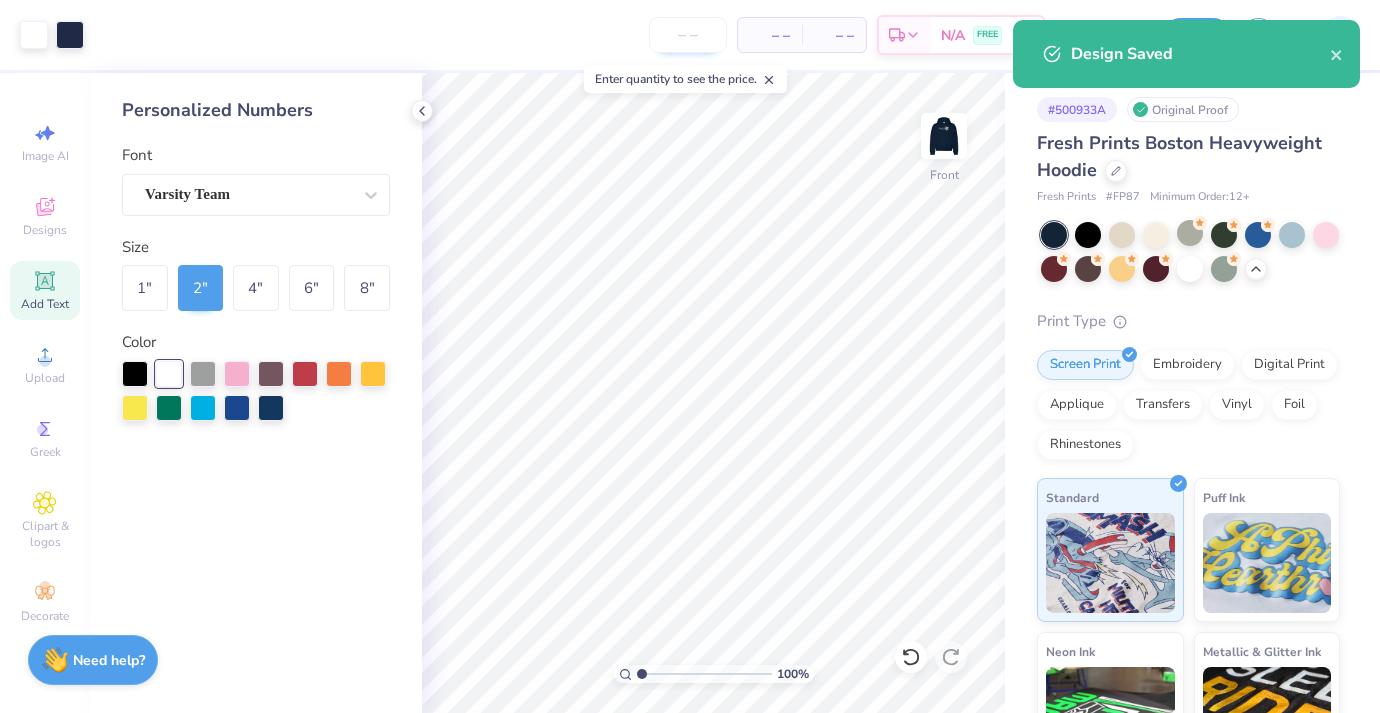 click at bounding box center [688, 35] 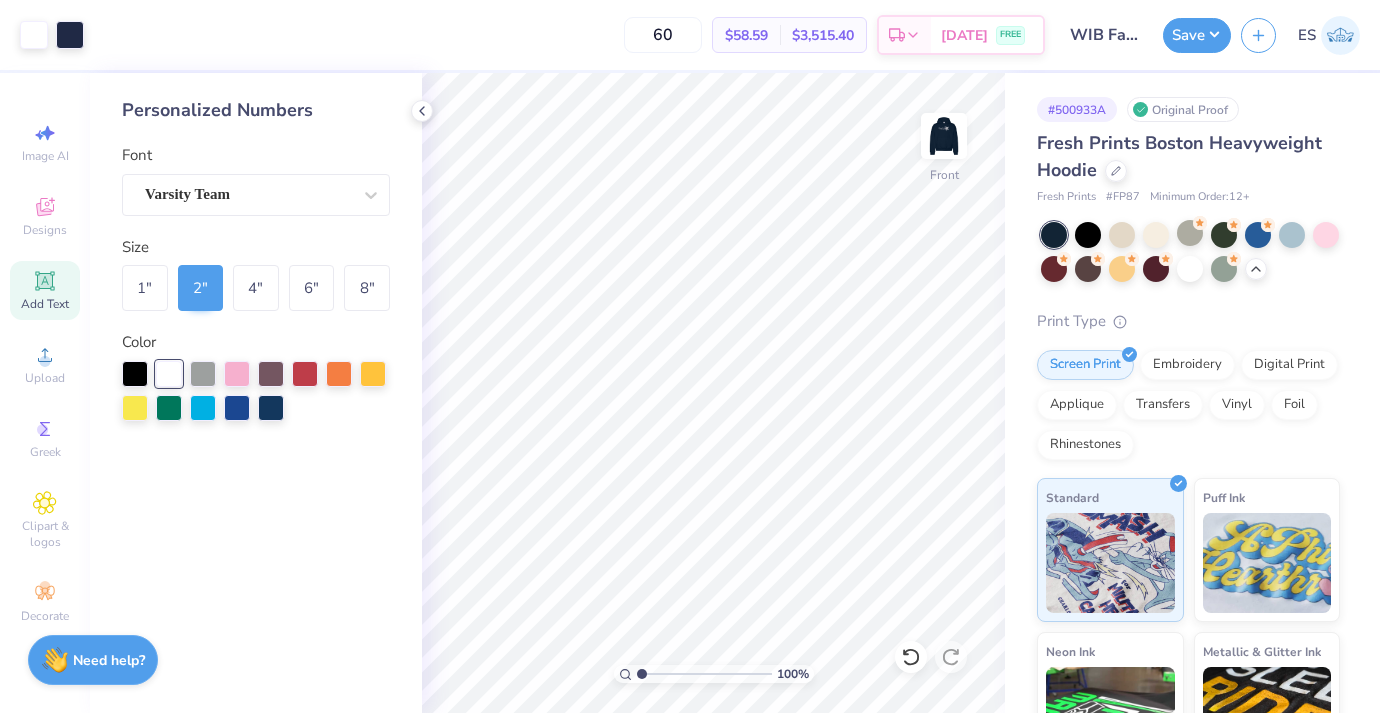 type on "6" 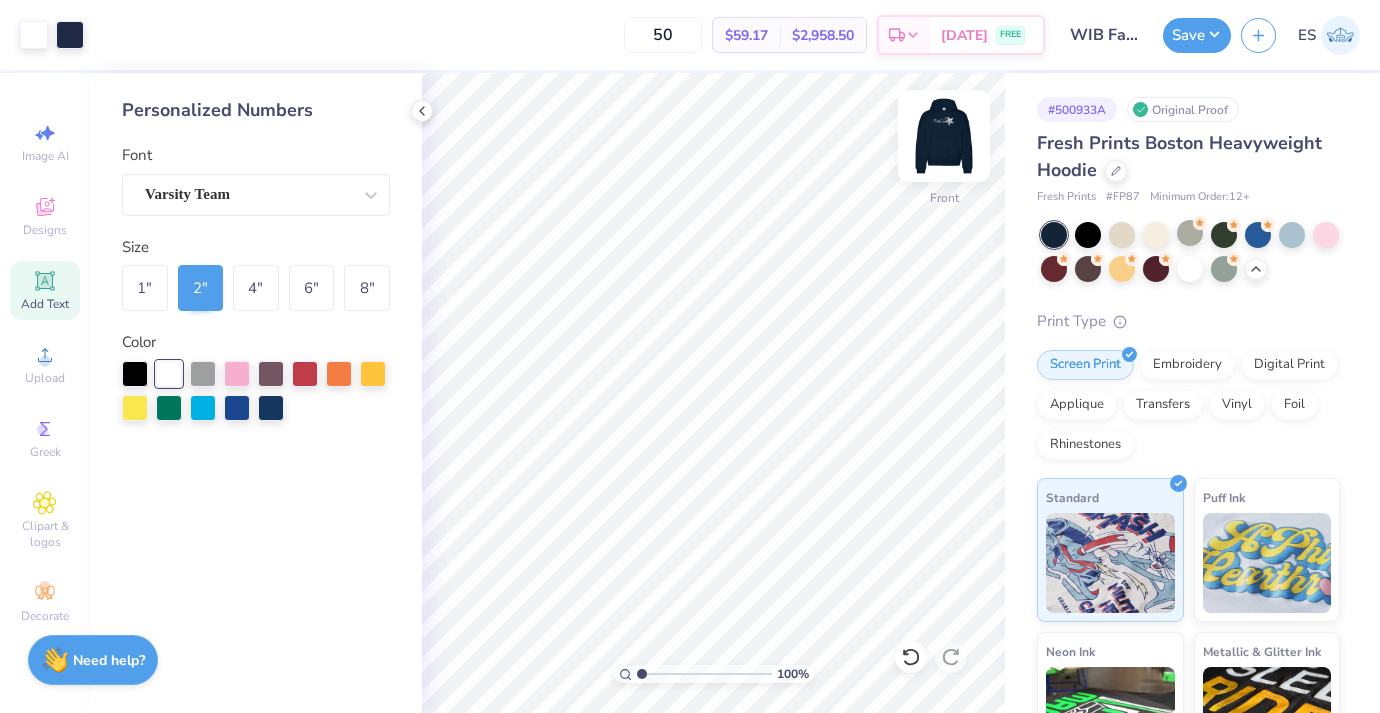 click at bounding box center (944, 136) 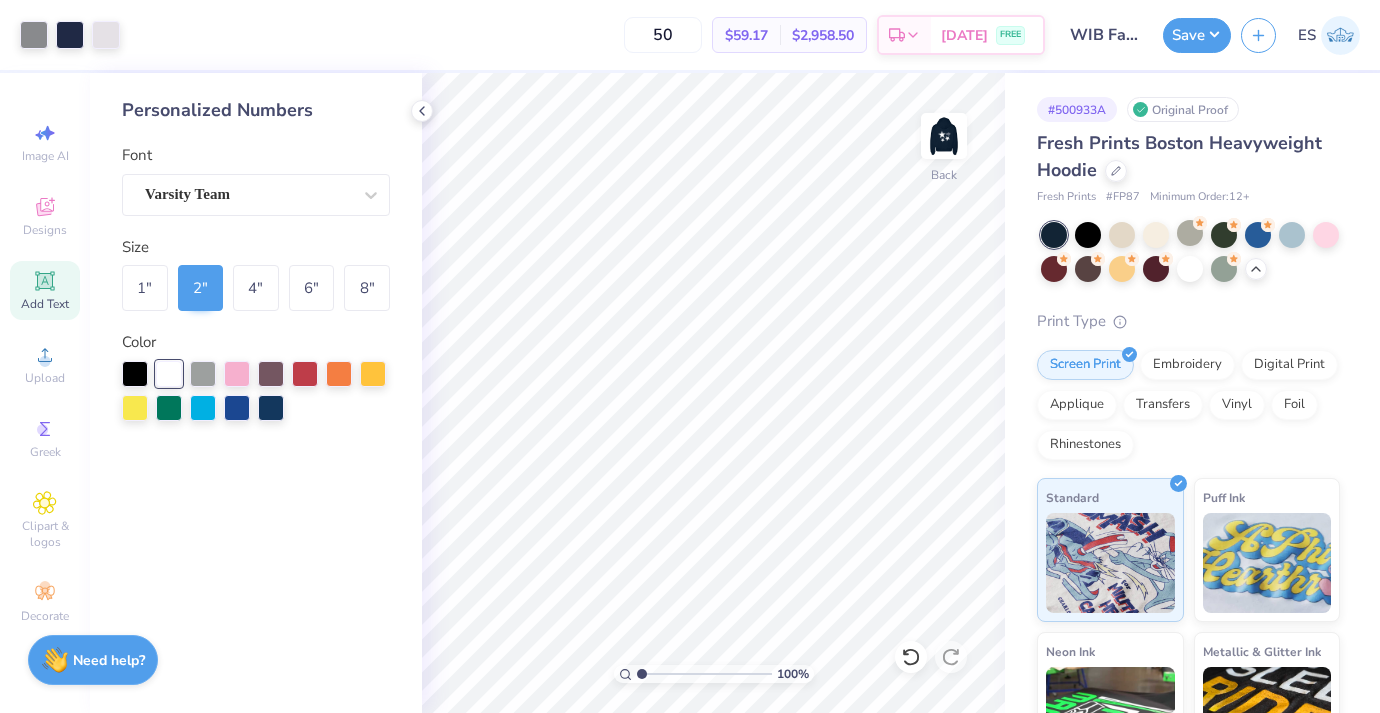 click at bounding box center [944, 136] 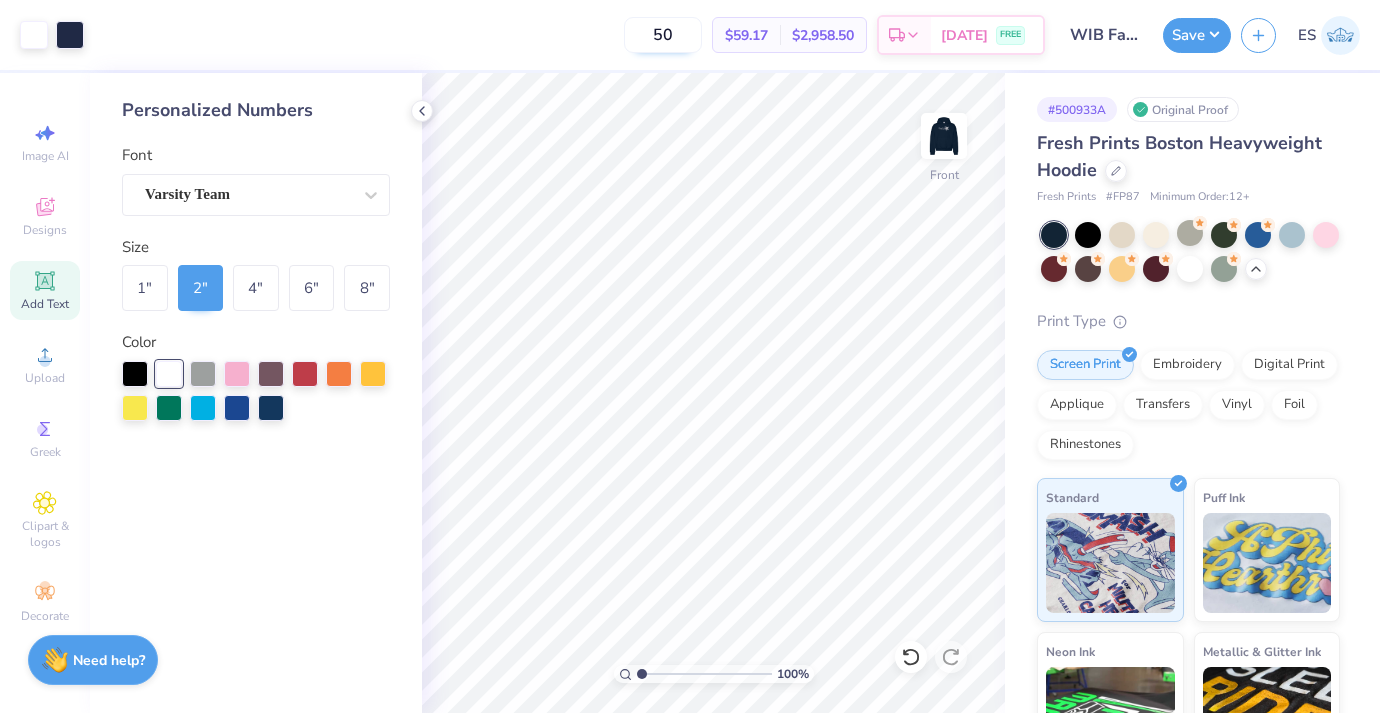 click on "50" at bounding box center (663, 35) 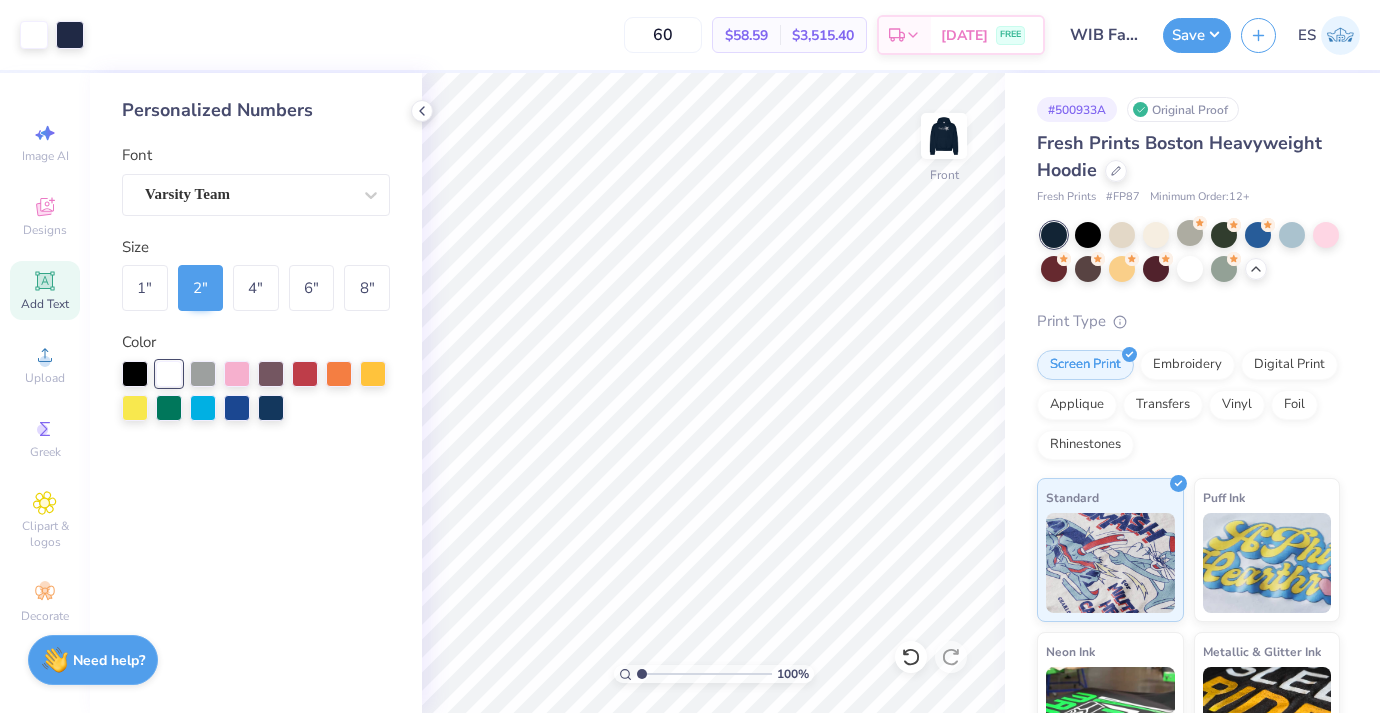 type on "60" 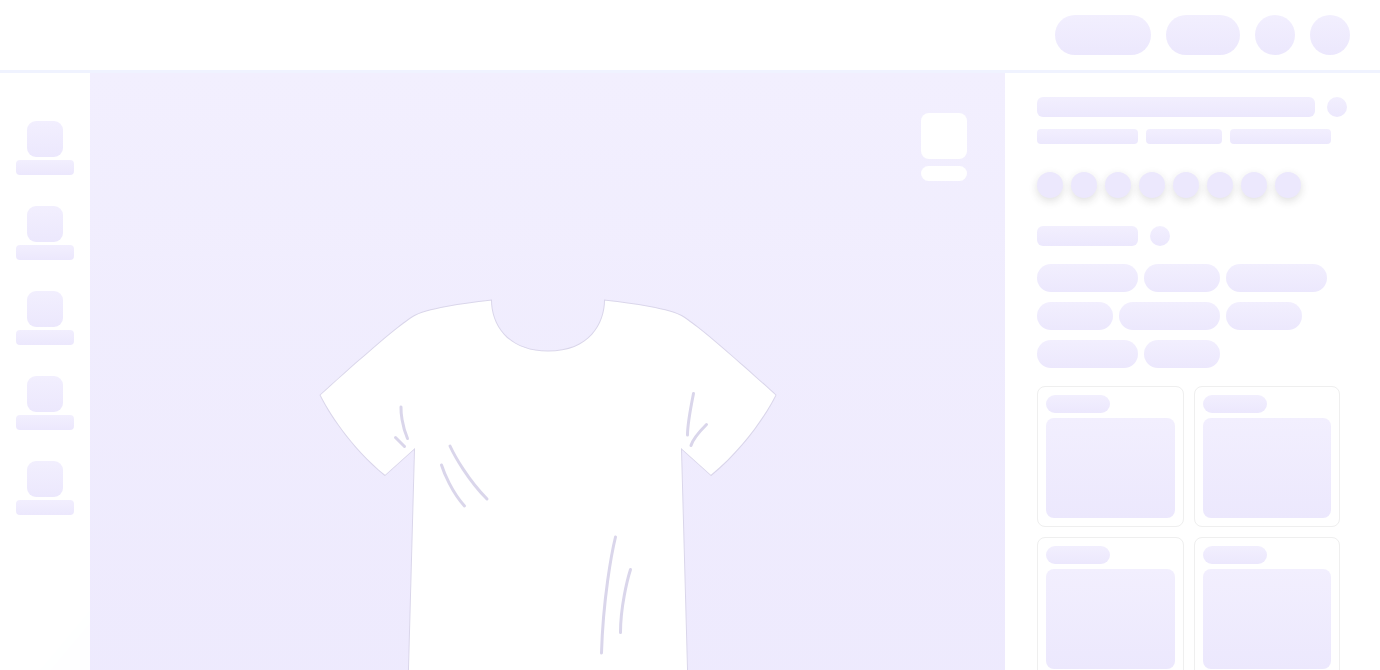 scroll, scrollTop: 0, scrollLeft: 0, axis: both 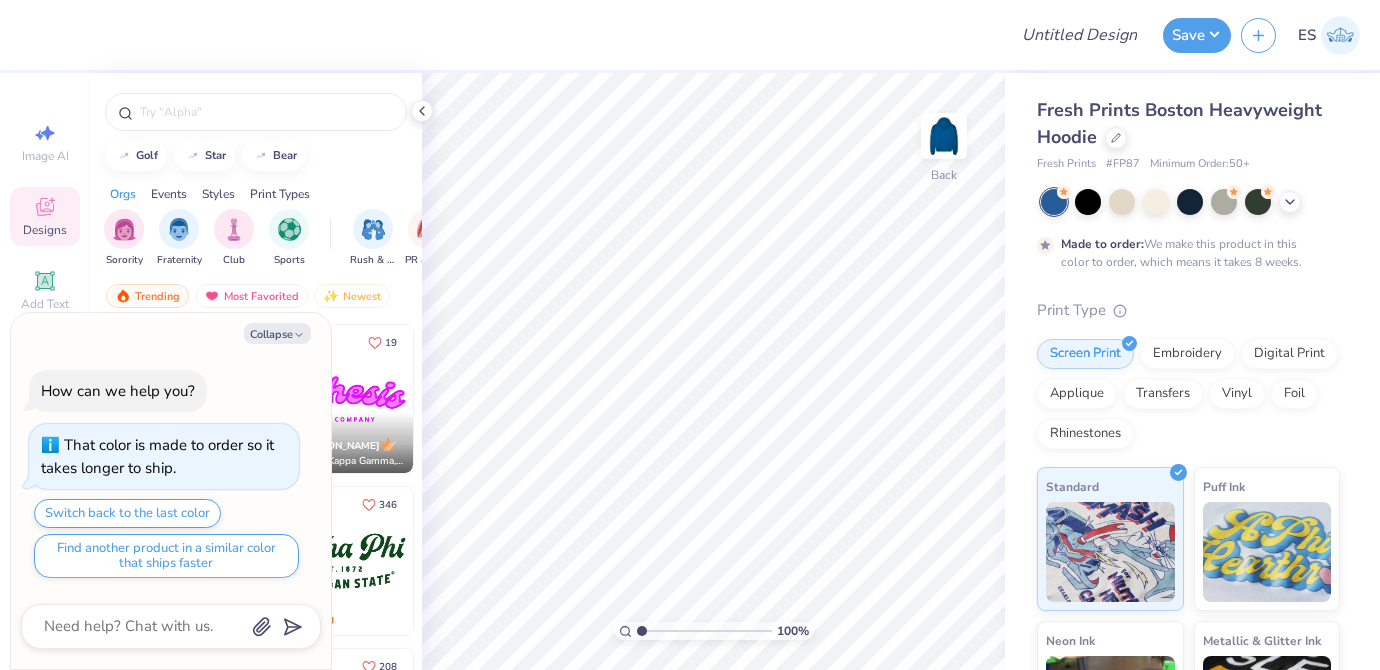 type on "x" 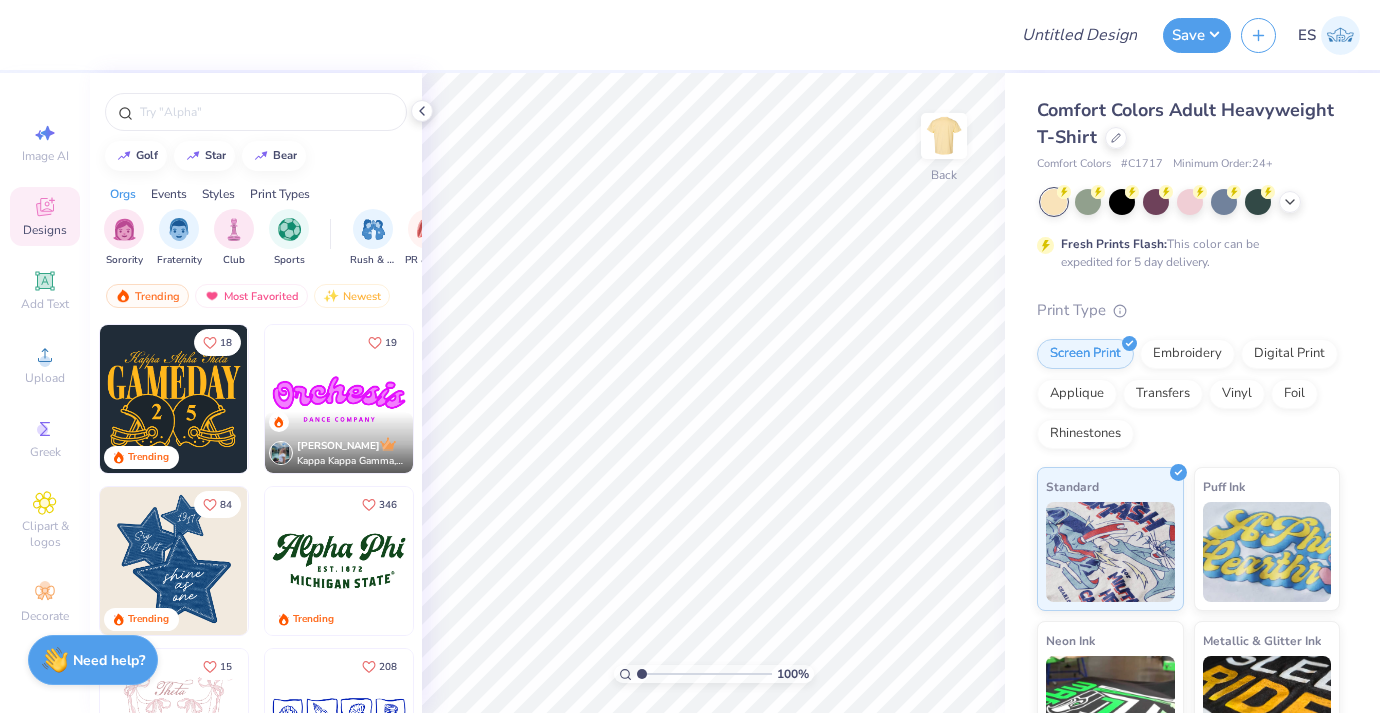 scroll, scrollTop: 0, scrollLeft: 0, axis: both 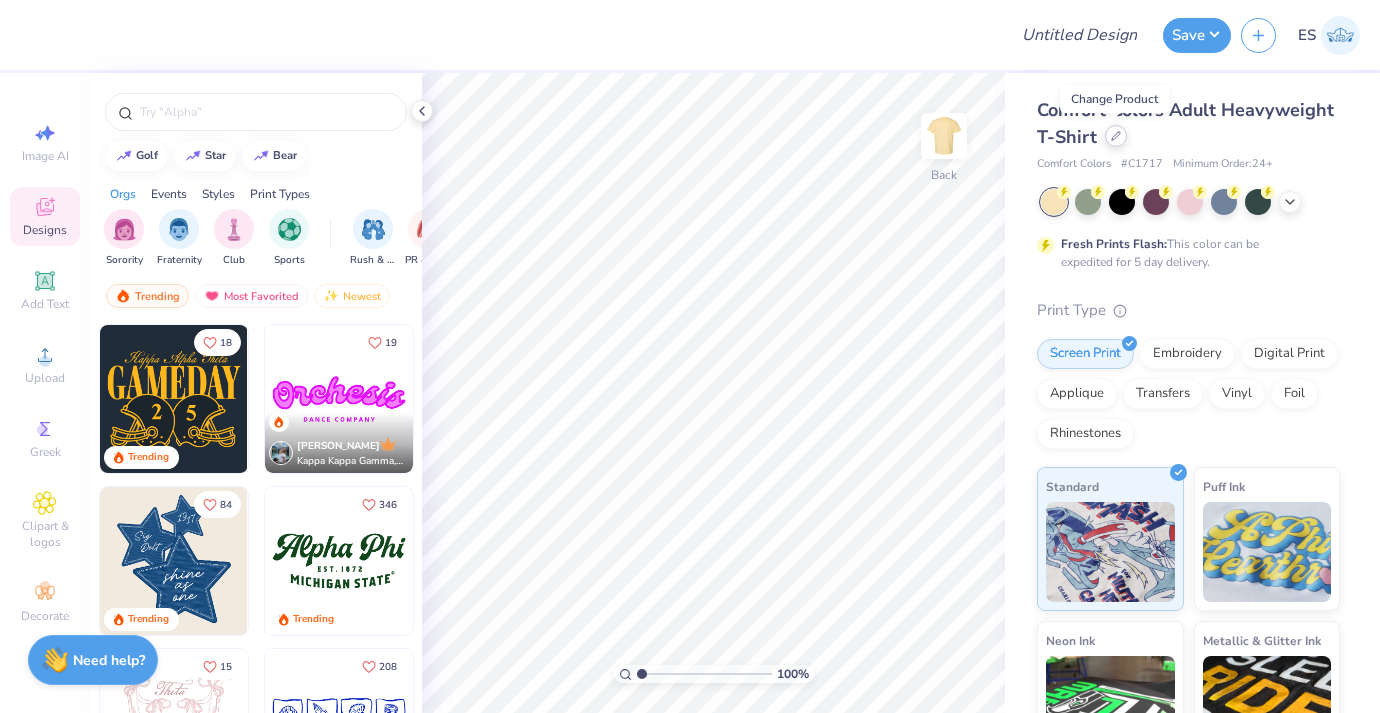click 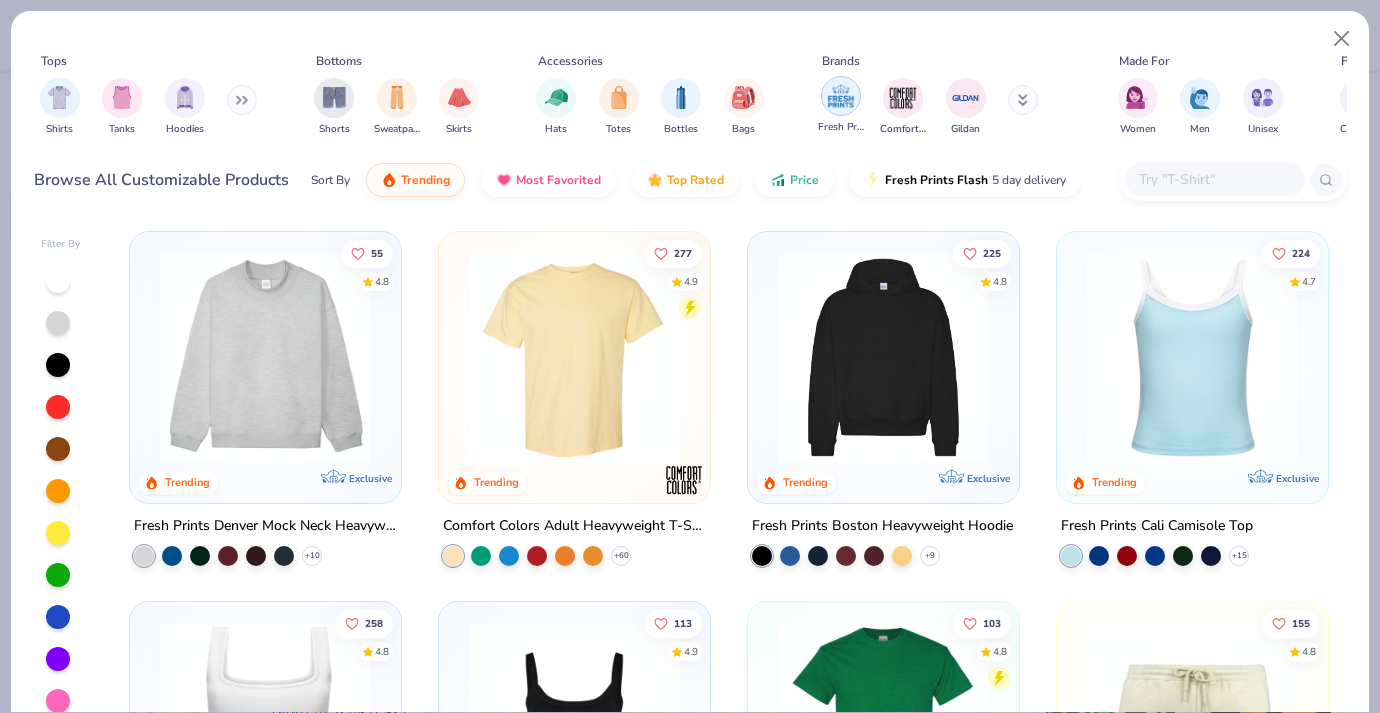 click at bounding box center (841, 96) 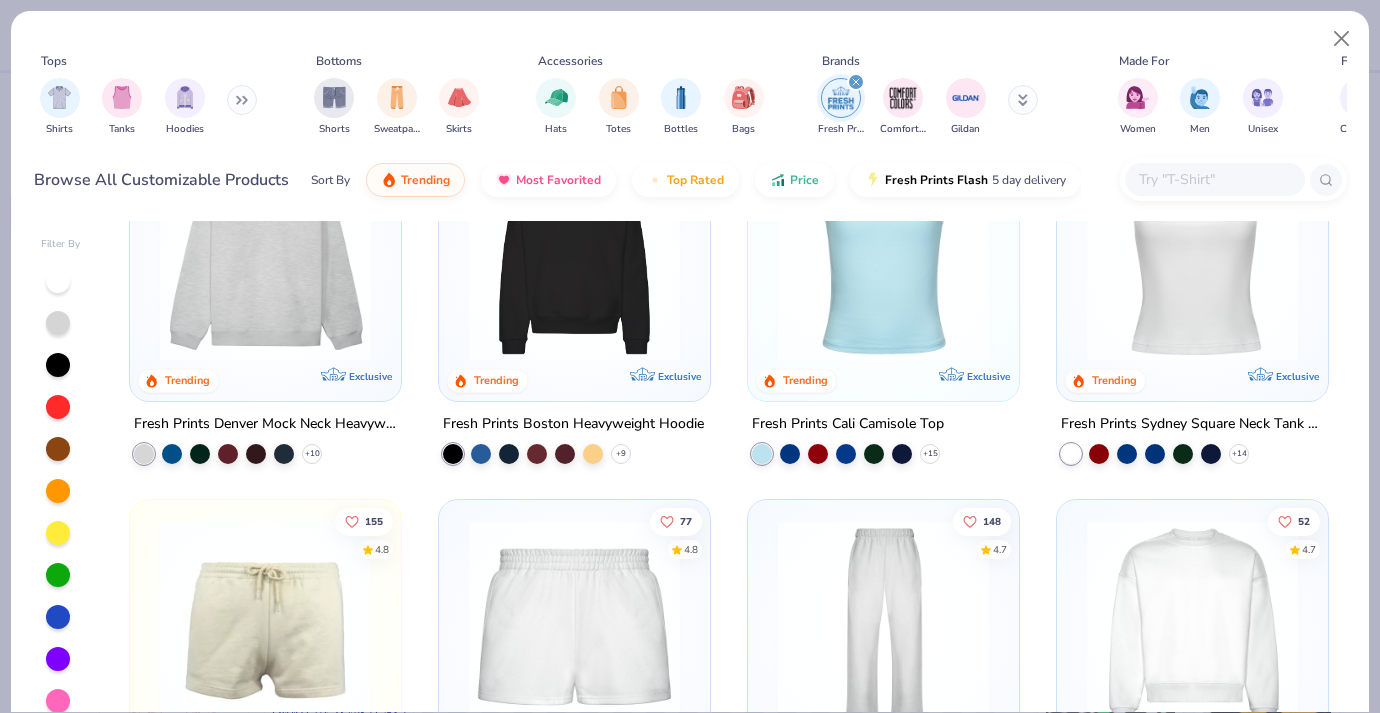 scroll, scrollTop: 0, scrollLeft: 0, axis: both 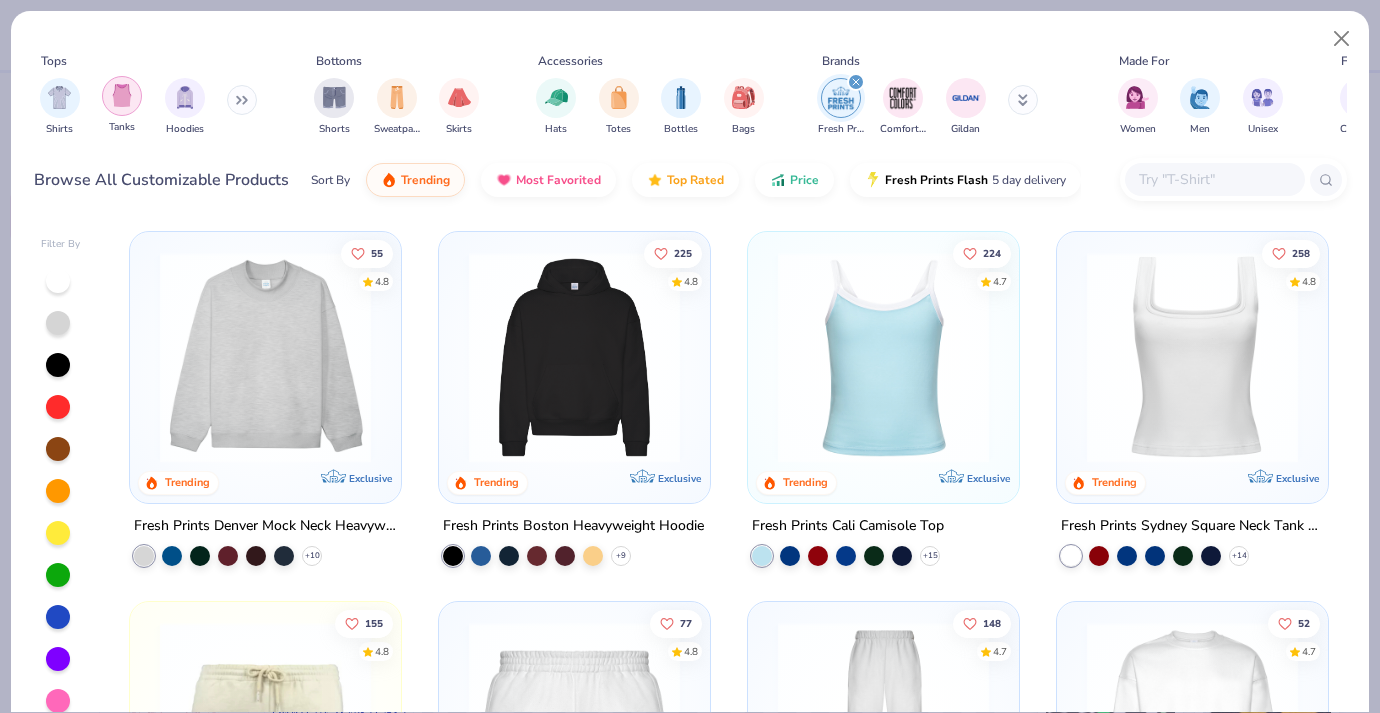 click at bounding box center (122, 95) 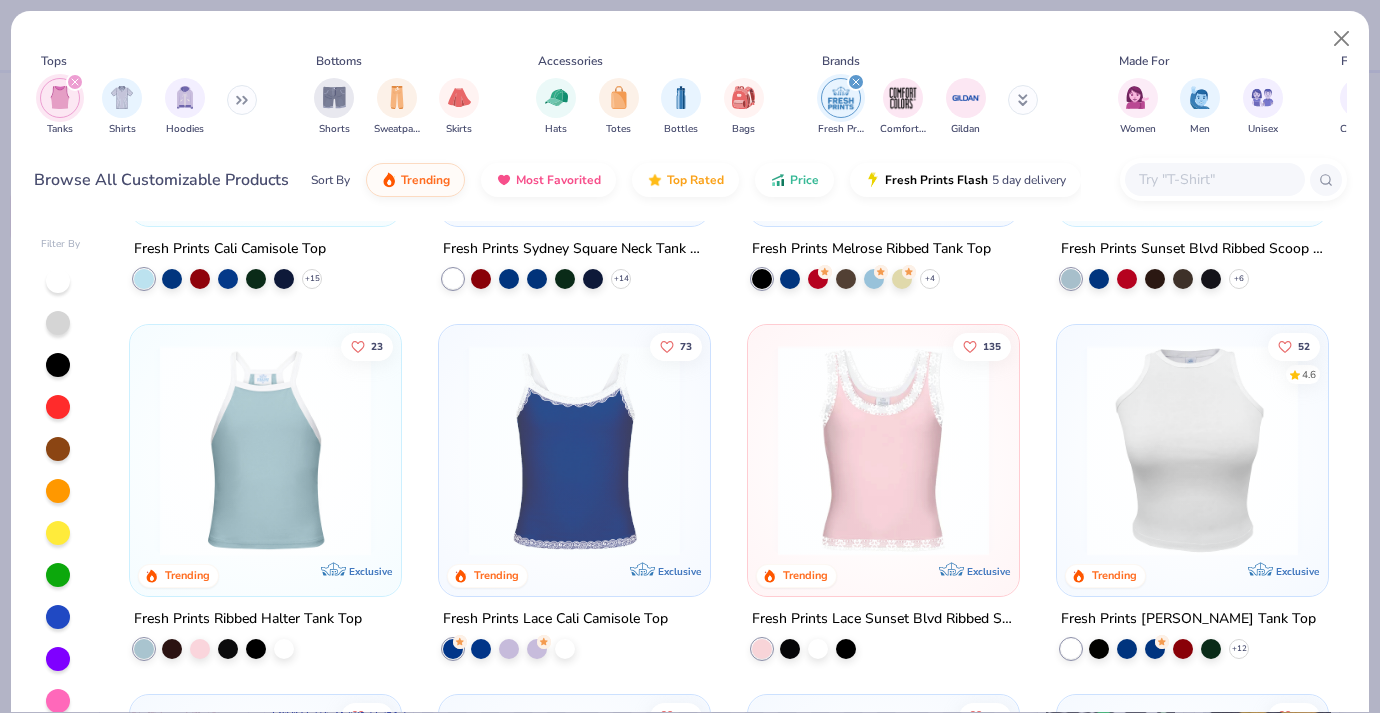 scroll, scrollTop: 0, scrollLeft: 0, axis: both 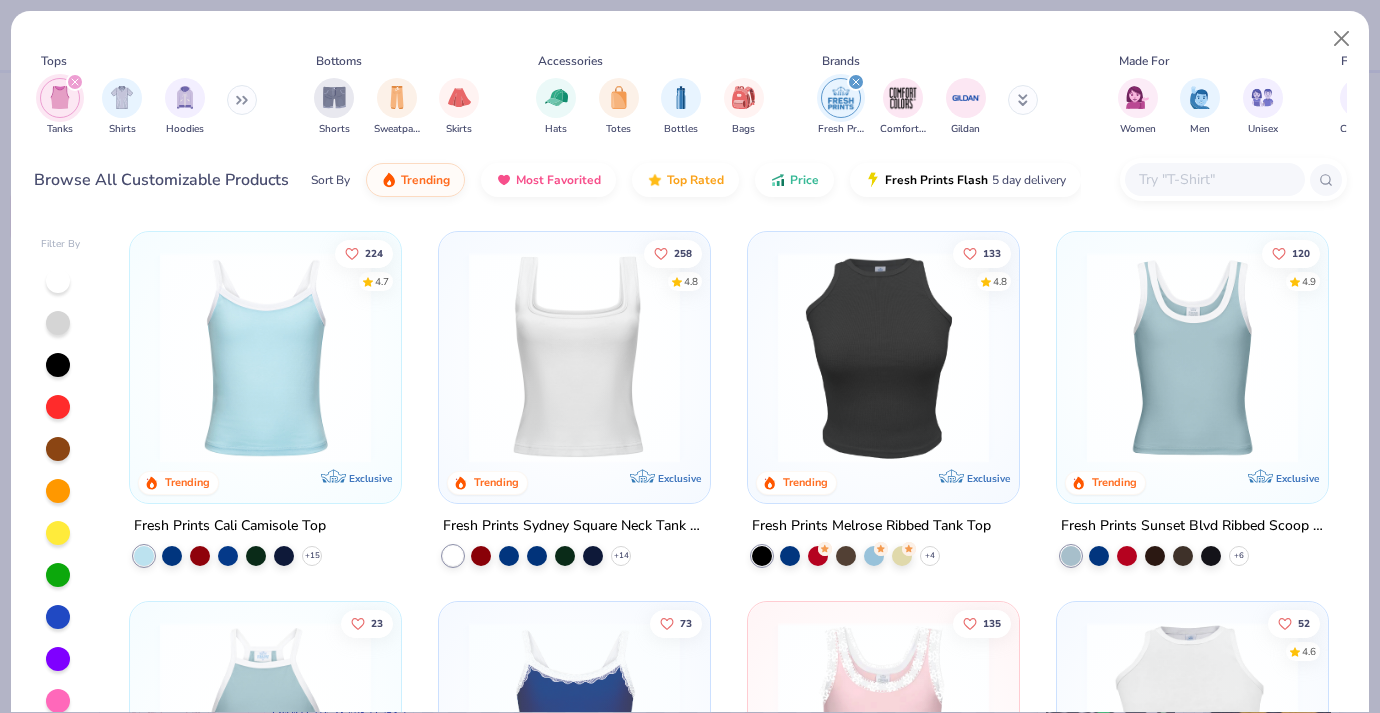click at bounding box center [841, 98] 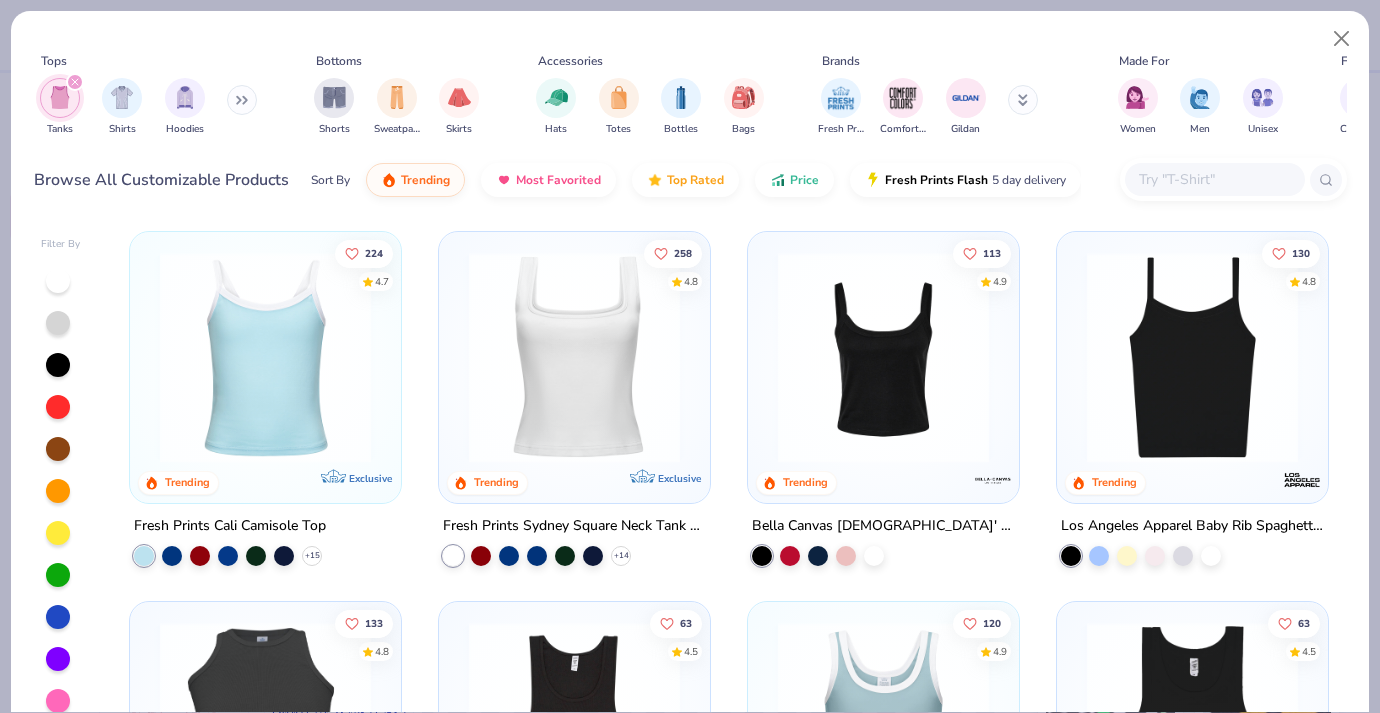 click at bounding box center [1214, 179] 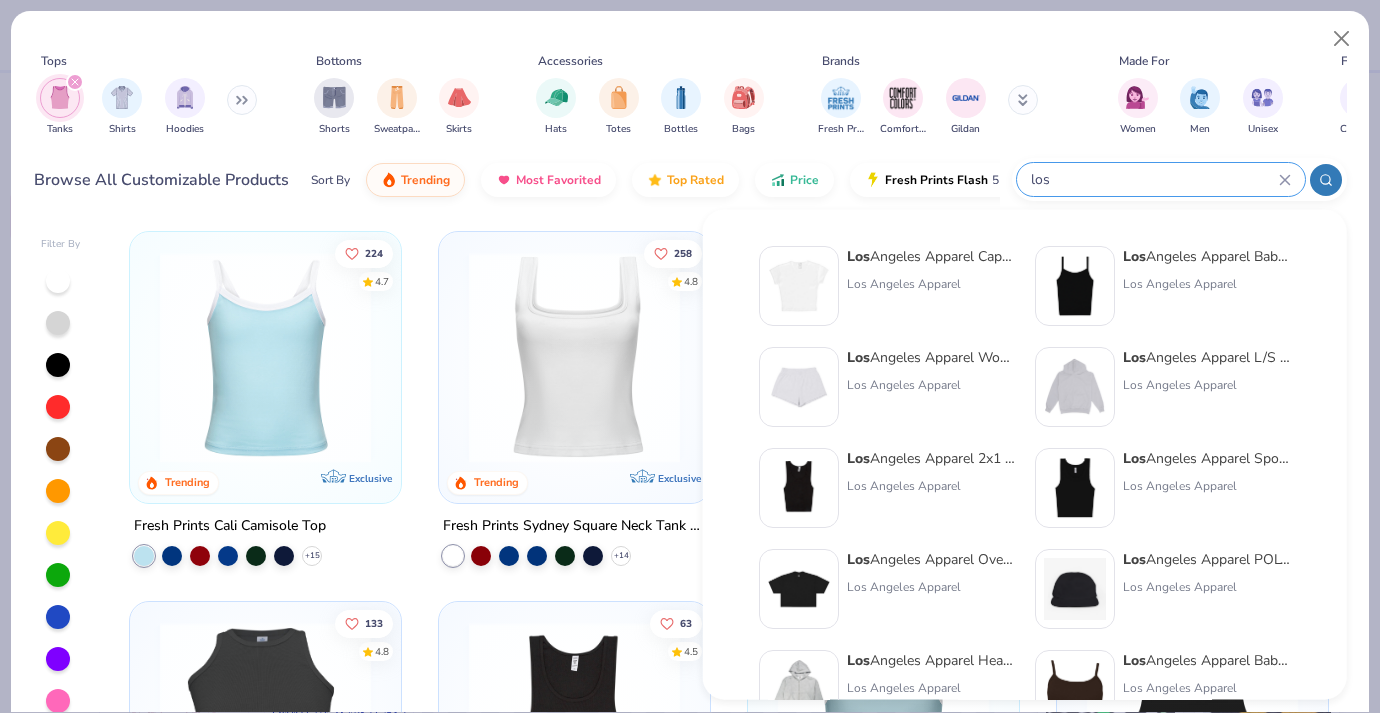 scroll, scrollTop: 19, scrollLeft: 0, axis: vertical 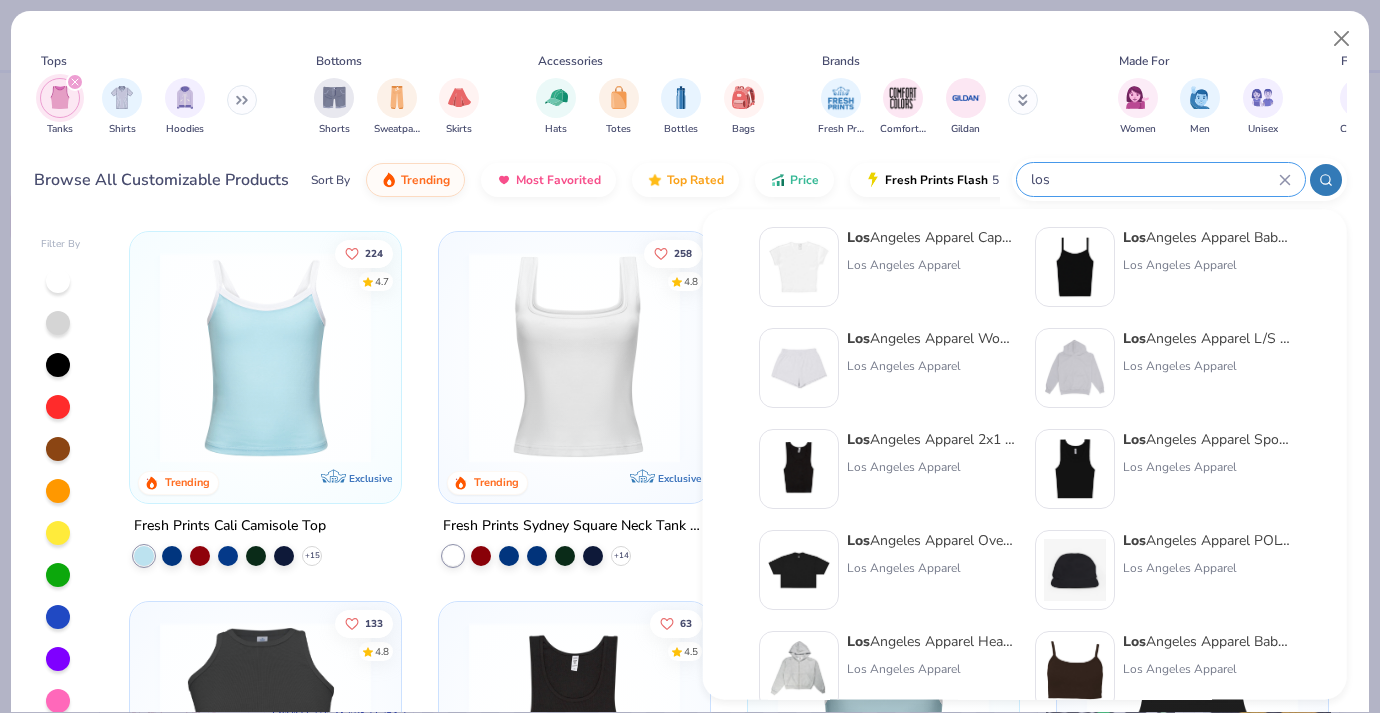type on "los" 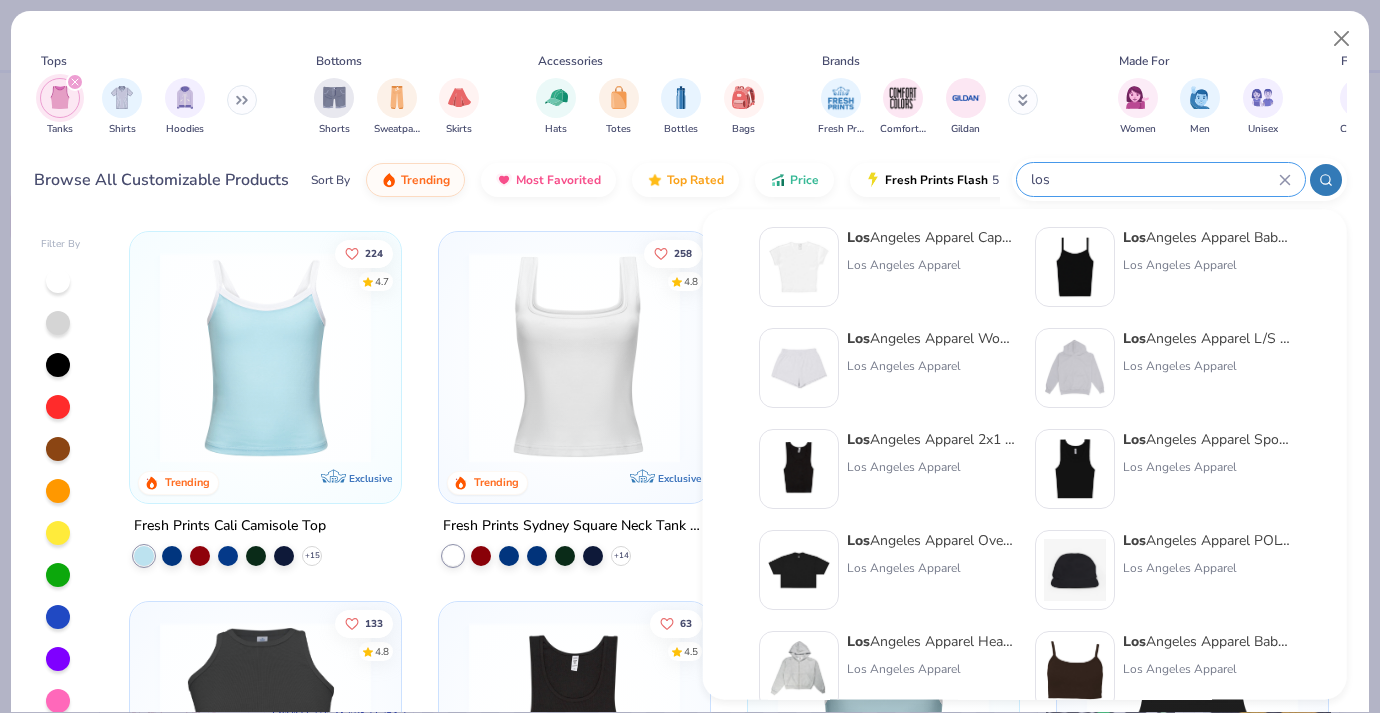 click on "Los" at bounding box center [1134, 439] 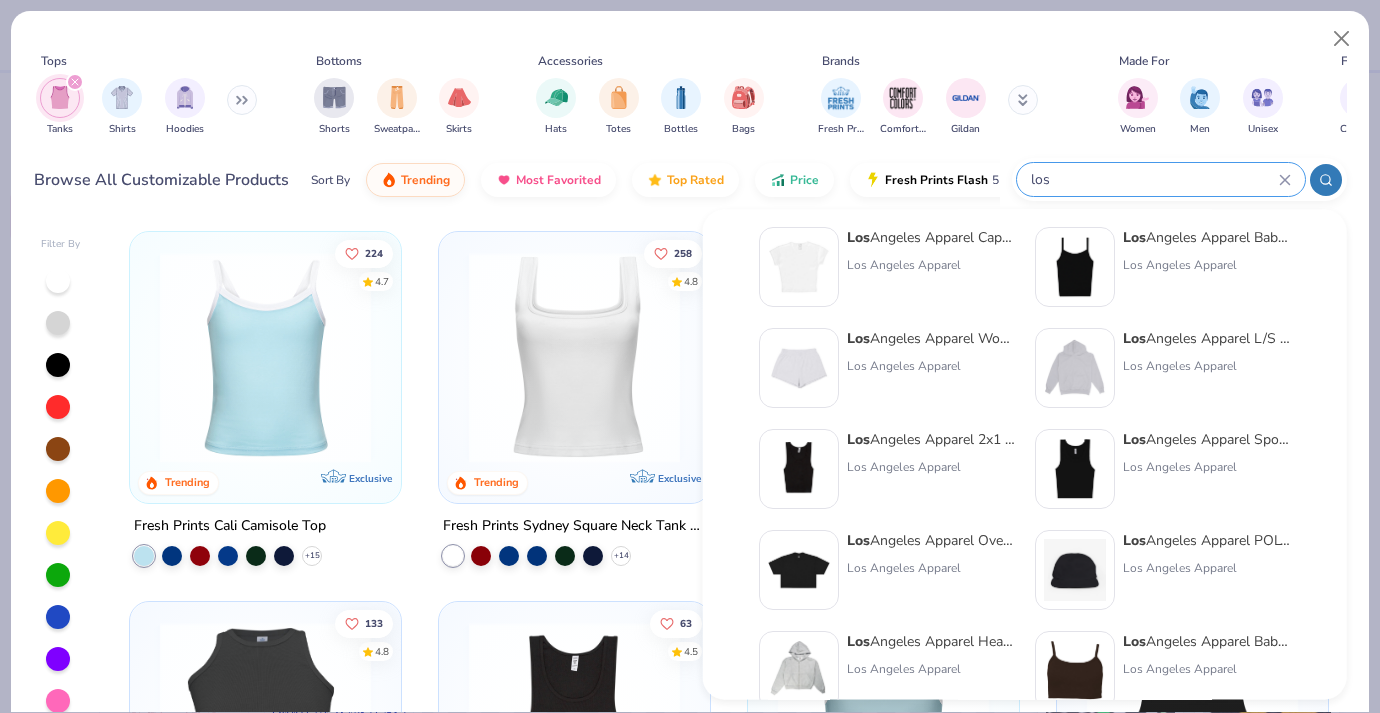type 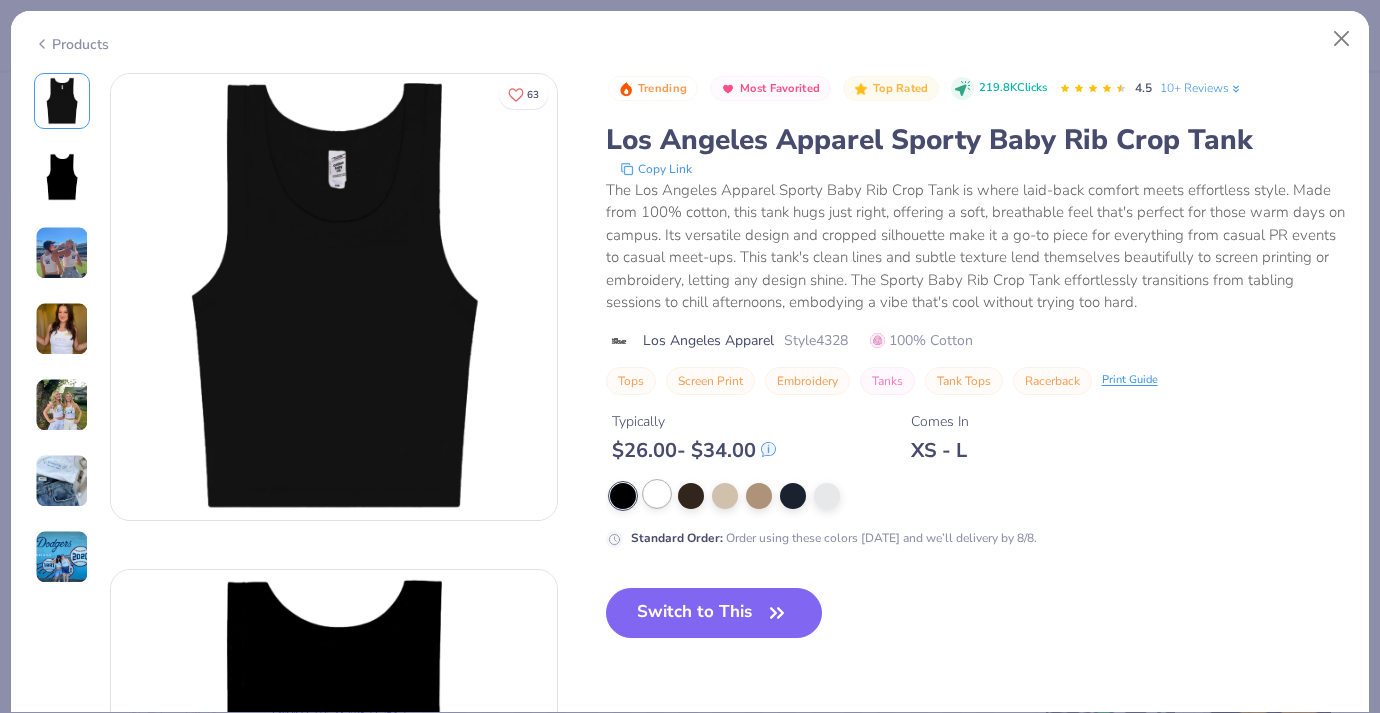 click at bounding box center (657, 494) 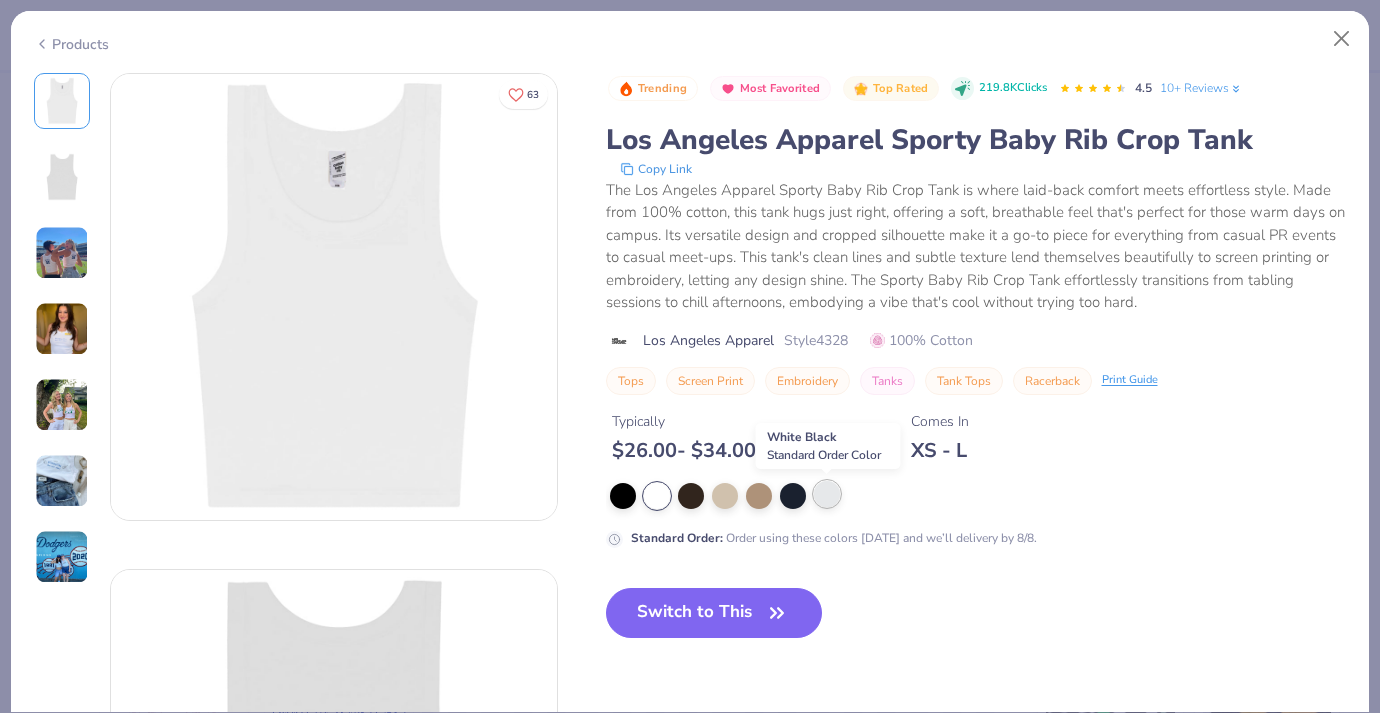 click at bounding box center [827, 494] 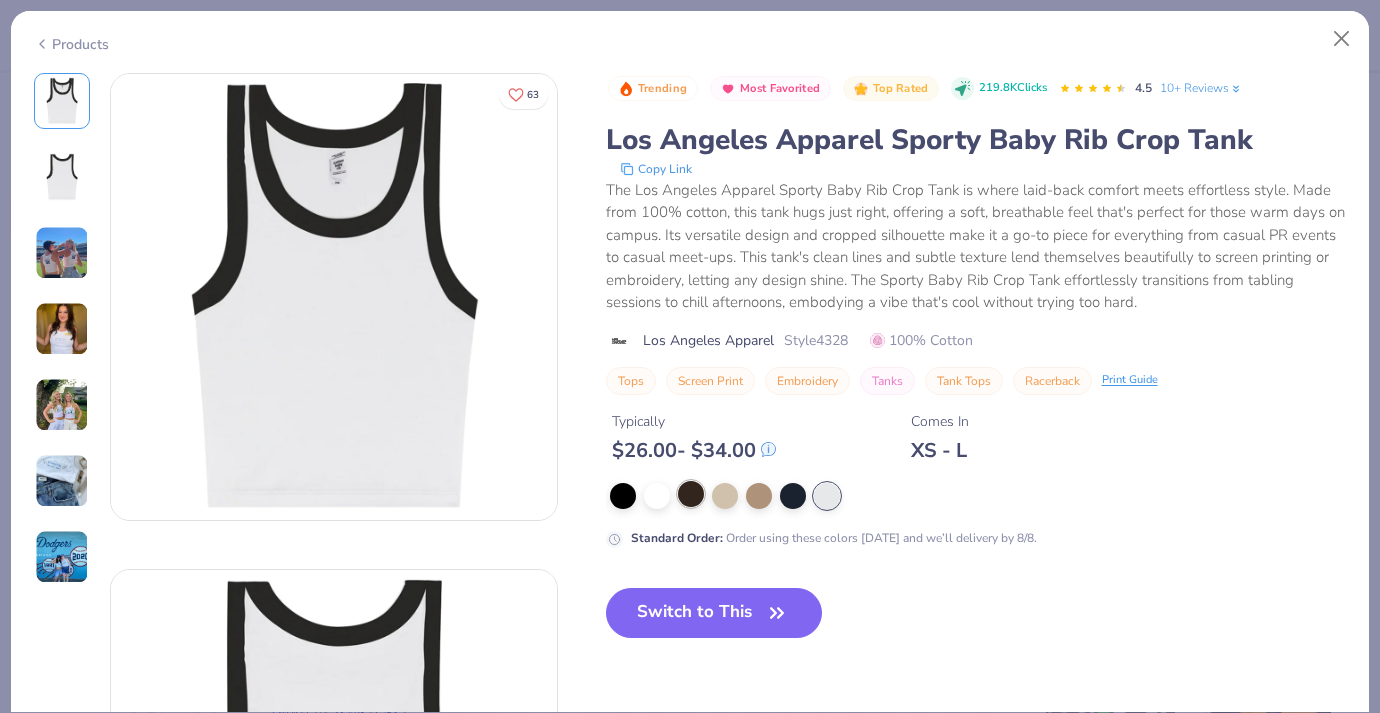 click at bounding box center (691, 494) 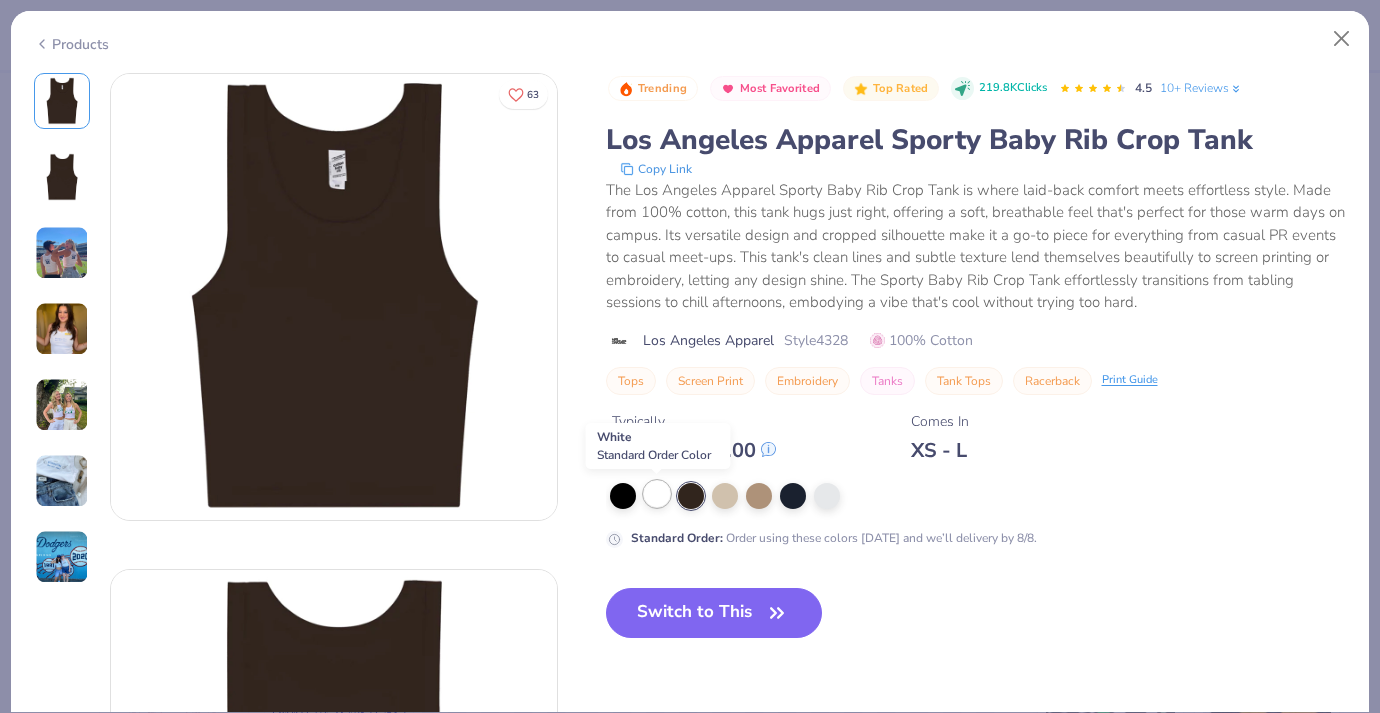 click at bounding box center [657, 494] 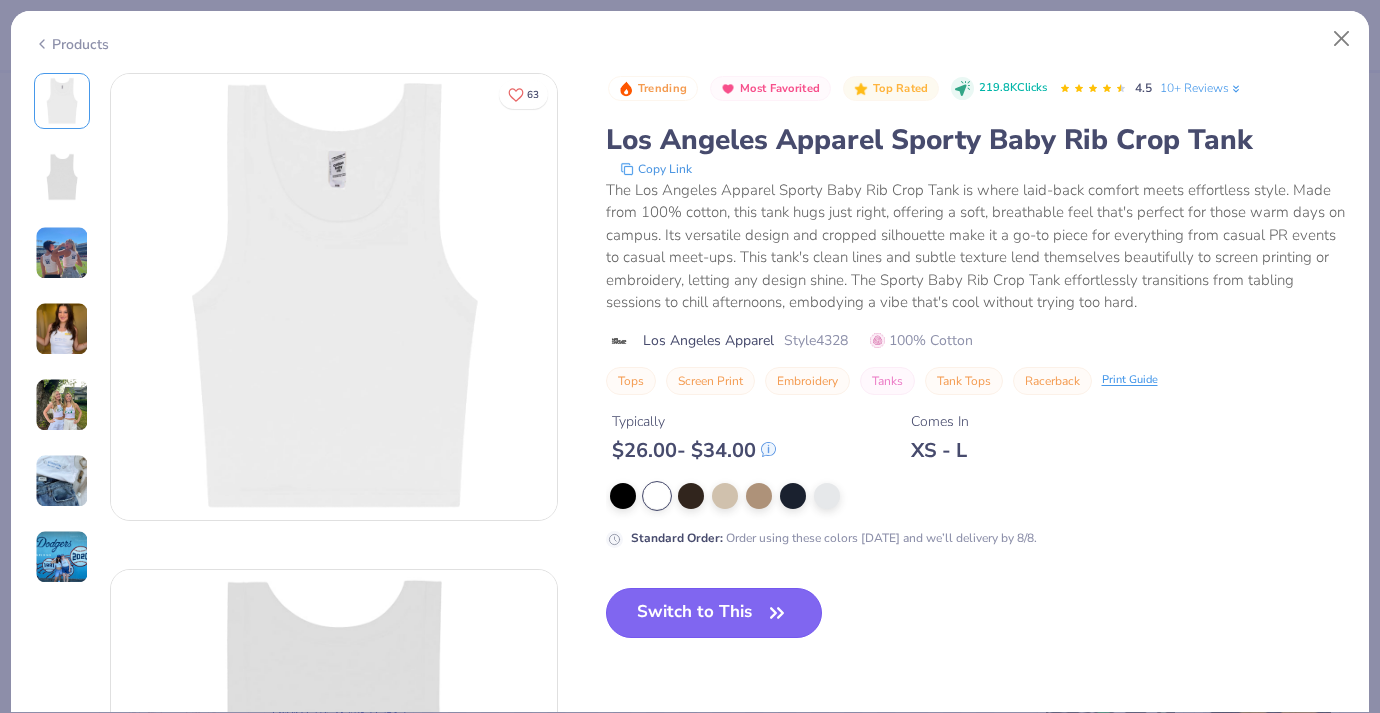 click on "Switch to This" at bounding box center [714, 613] 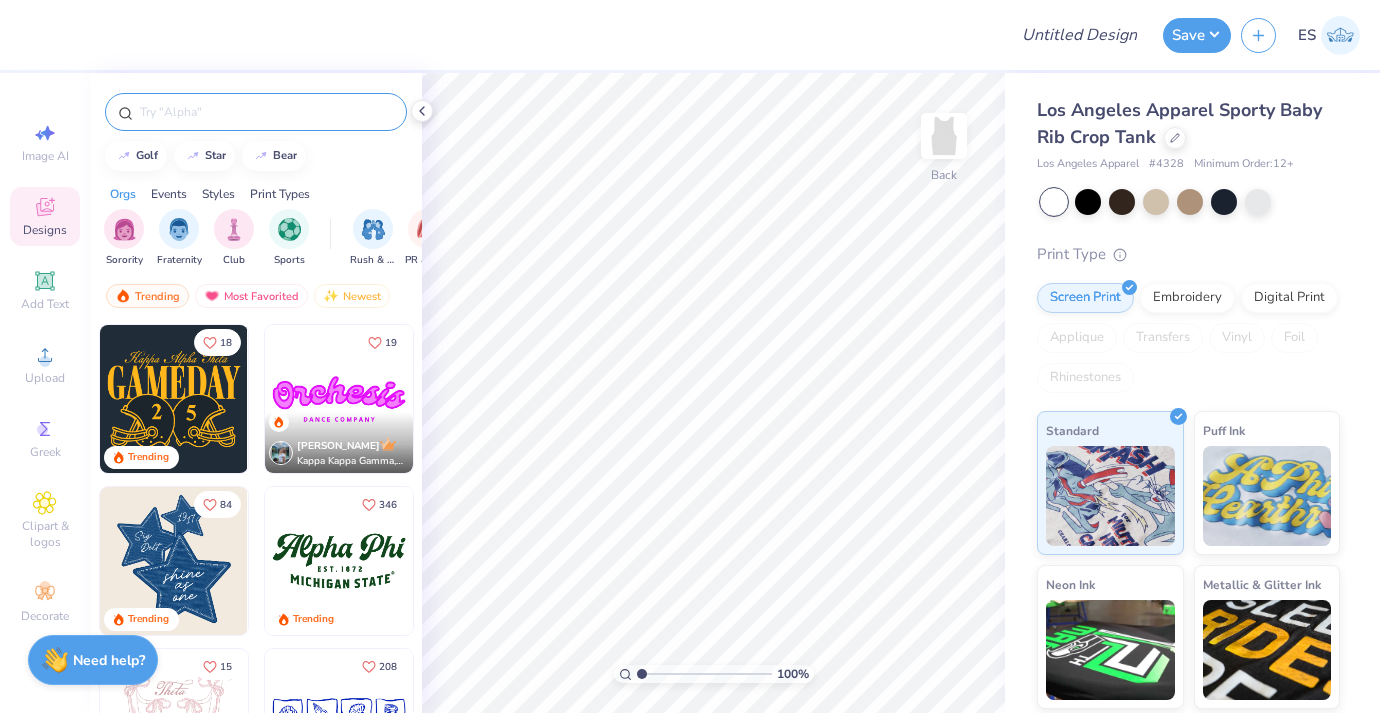 click at bounding box center (266, 112) 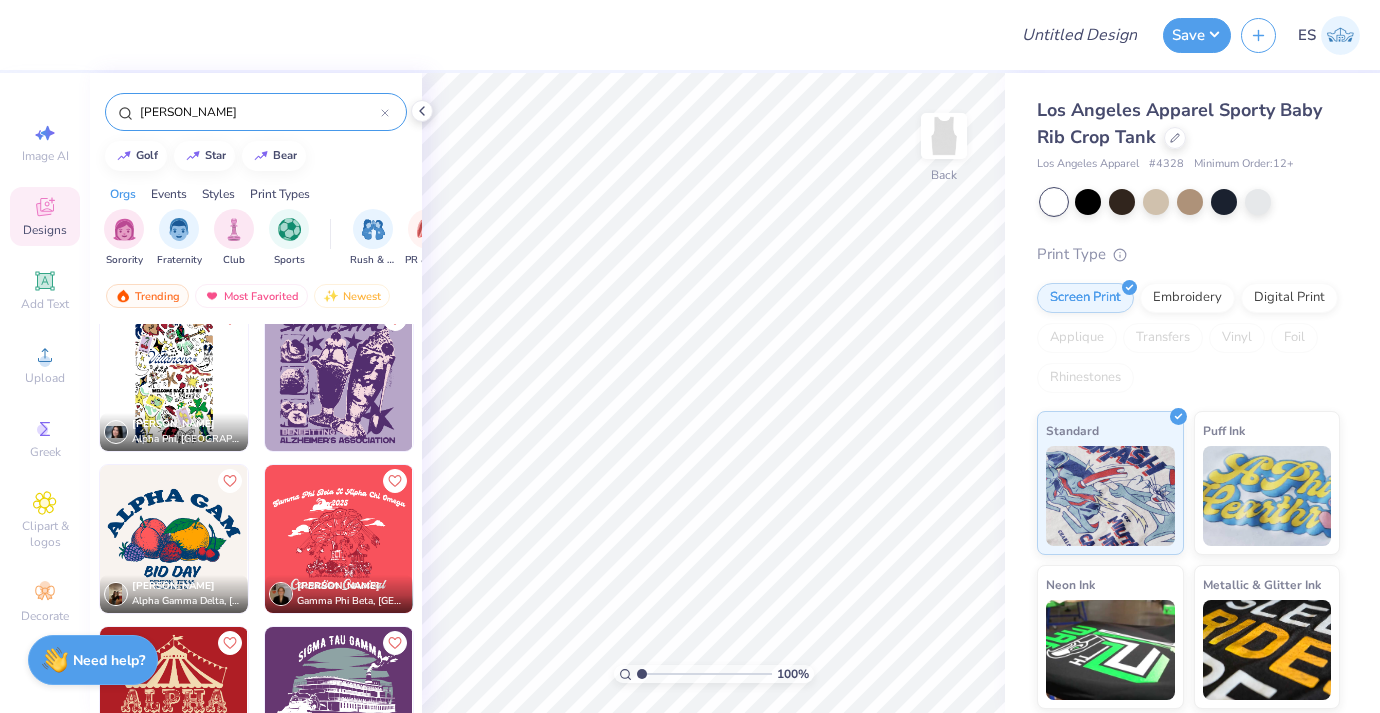 scroll, scrollTop: 0, scrollLeft: 0, axis: both 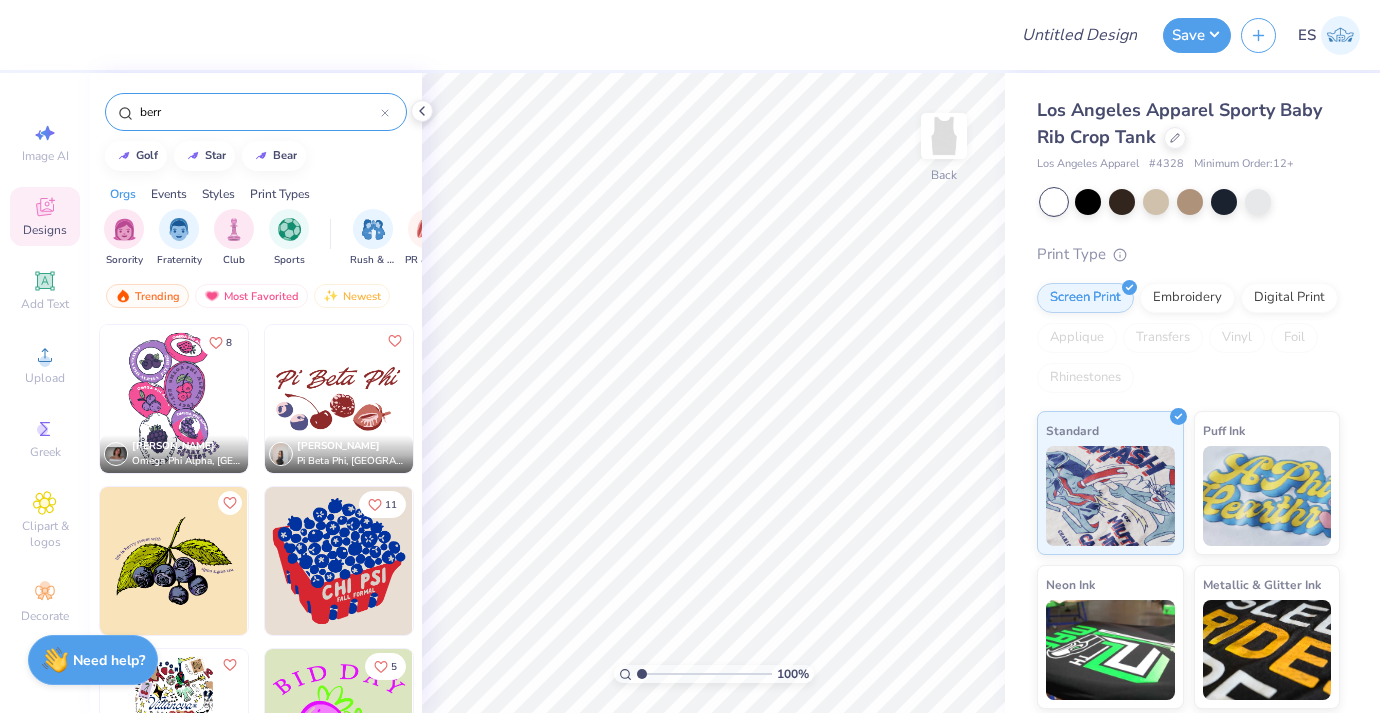 type on "berry" 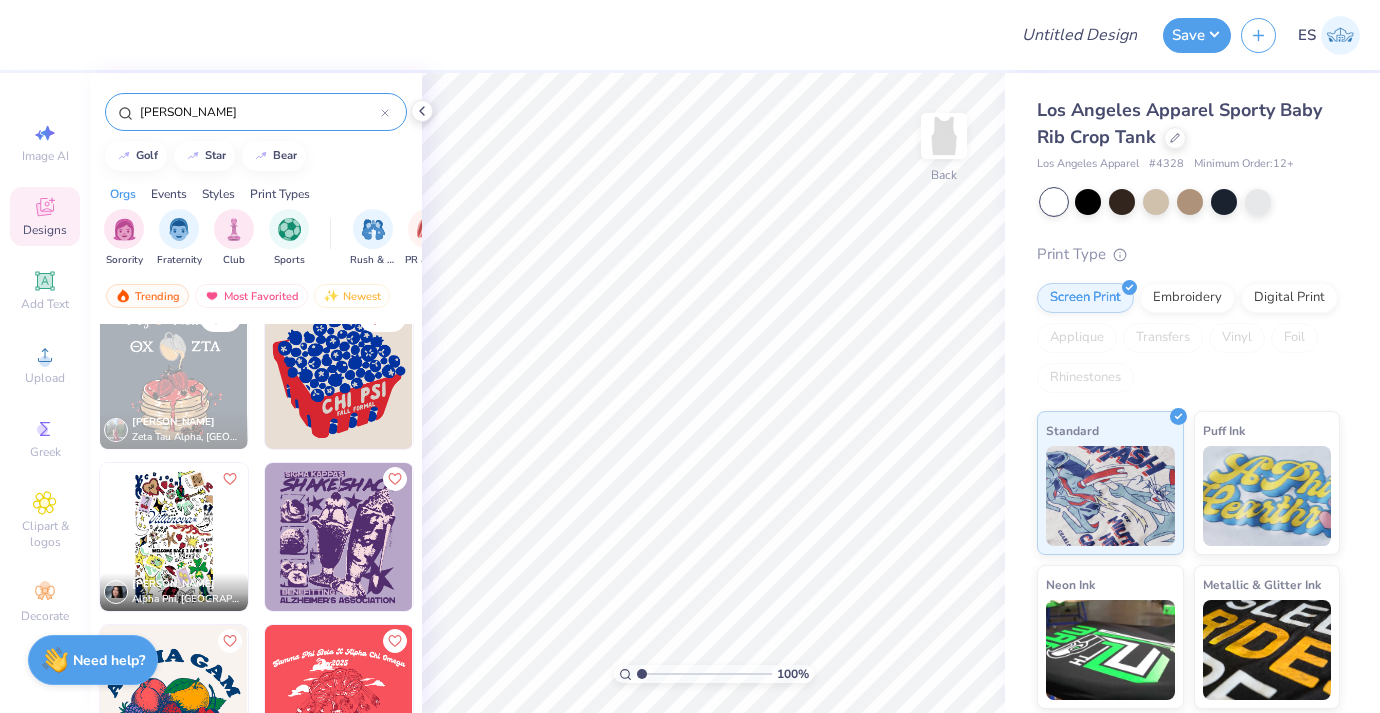 scroll, scrollTop: 508, scrollLeft: 0, axis: vertical 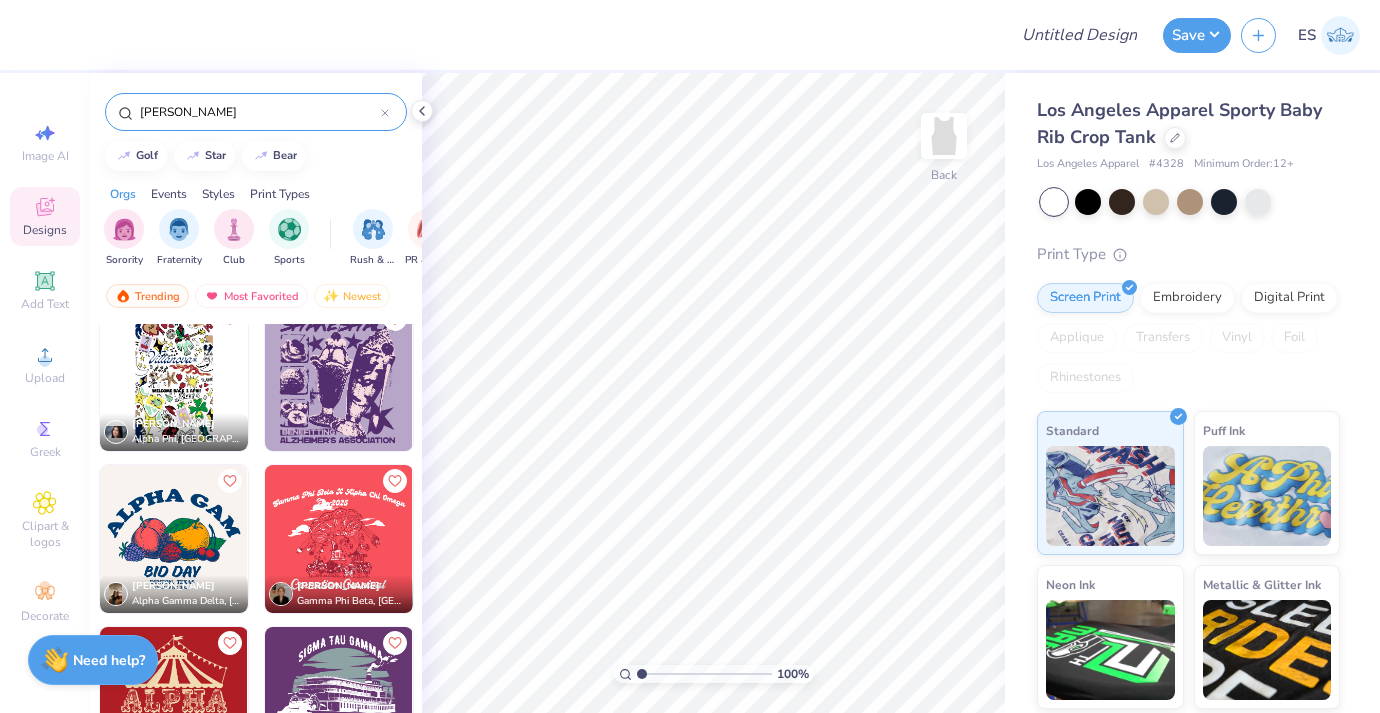 drag, startPoint x: 207, startPoint y: 118, endPoint x: 102, endPoint y: 110, distance: 105.30432 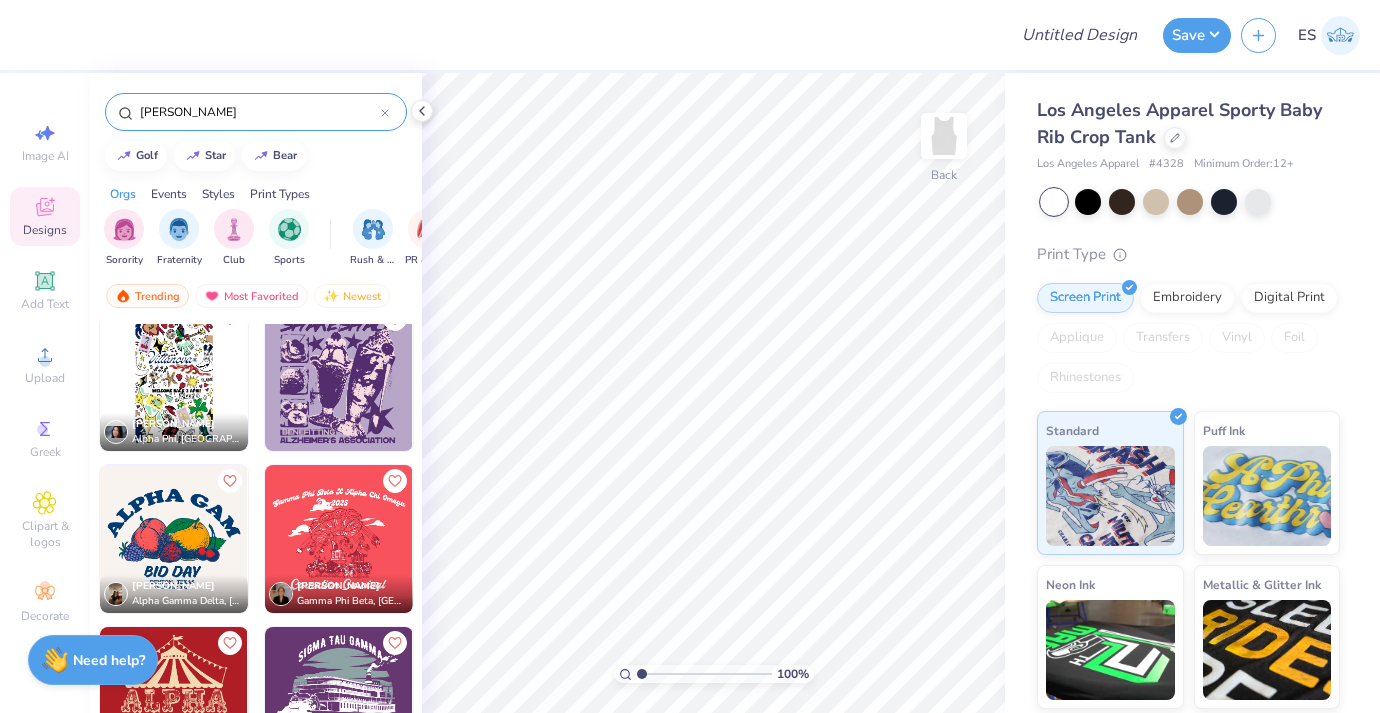 click on "berry" at bounding box center [256, 107] 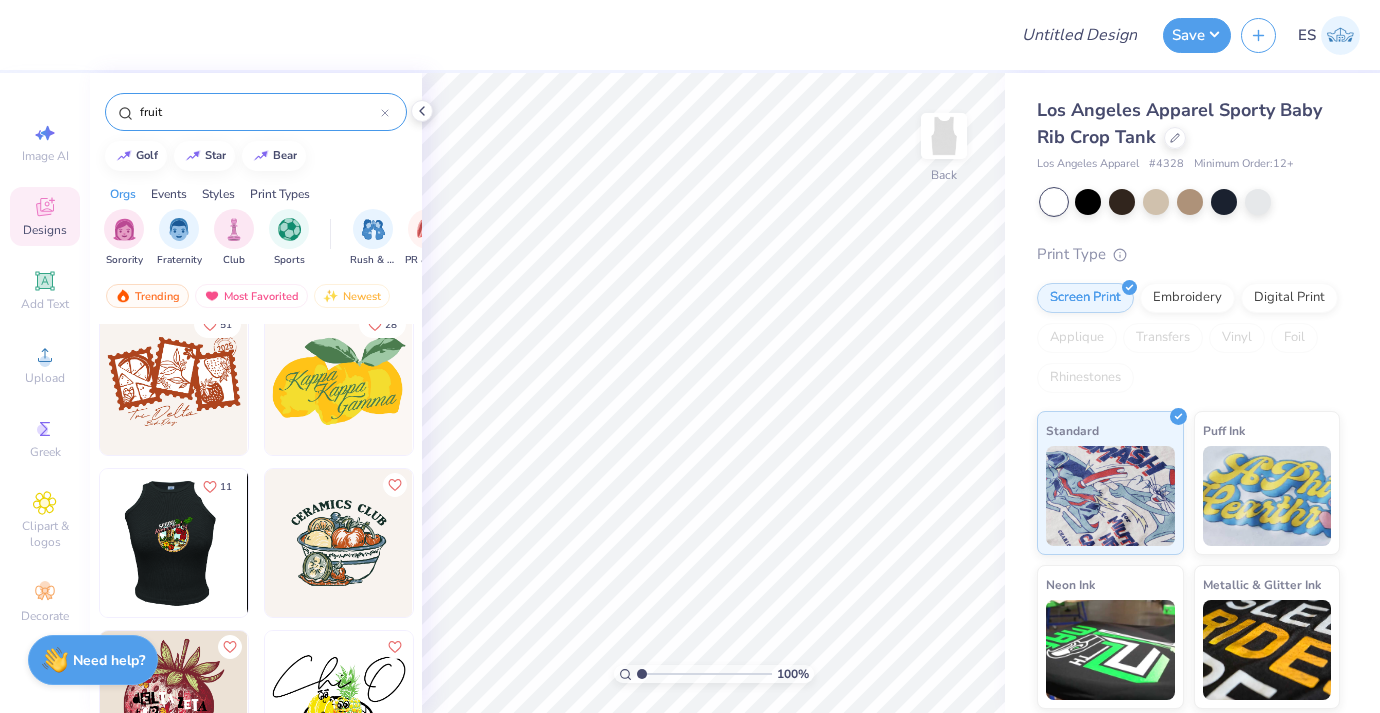 scroll, scrollTop: 1966, scrollLeft: 0, axis: vertical 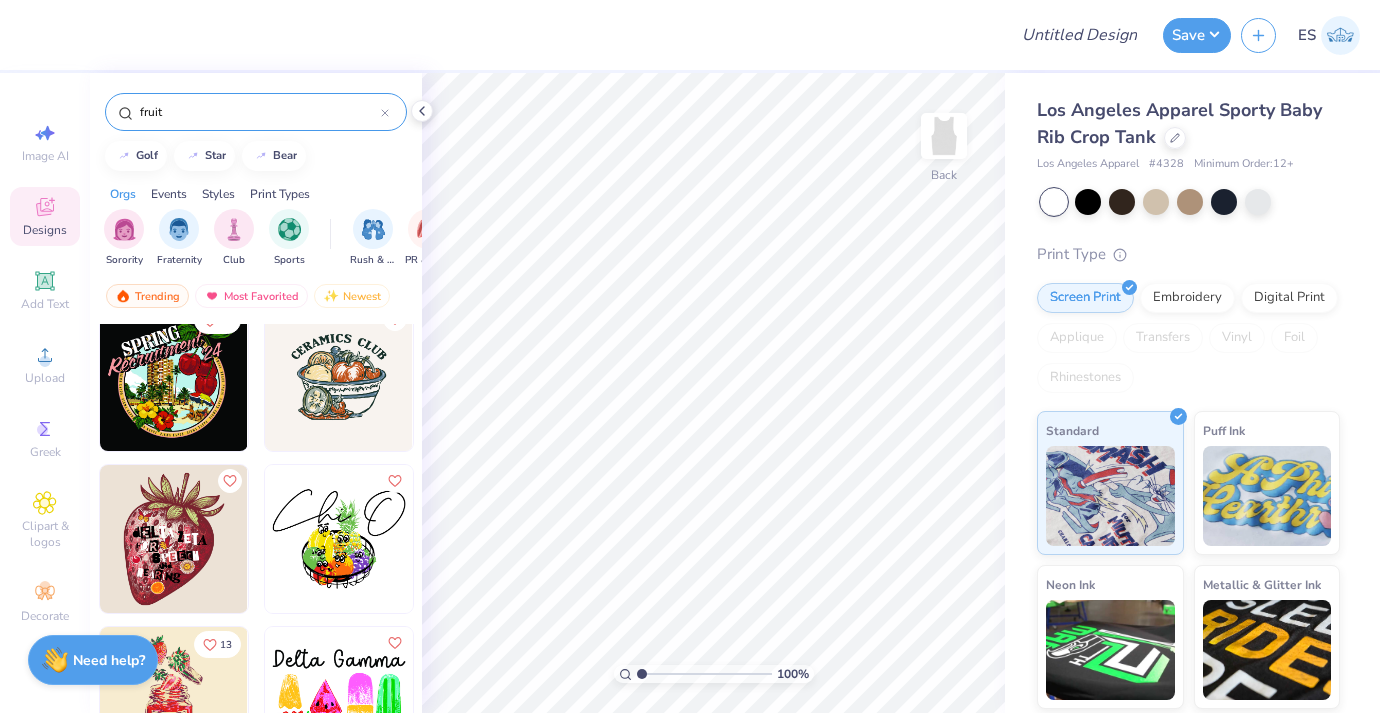 drag, startPoint x: 176, startPoint y: 108, endPoint x: 113, endPoint y: 87, distance: 66.40783 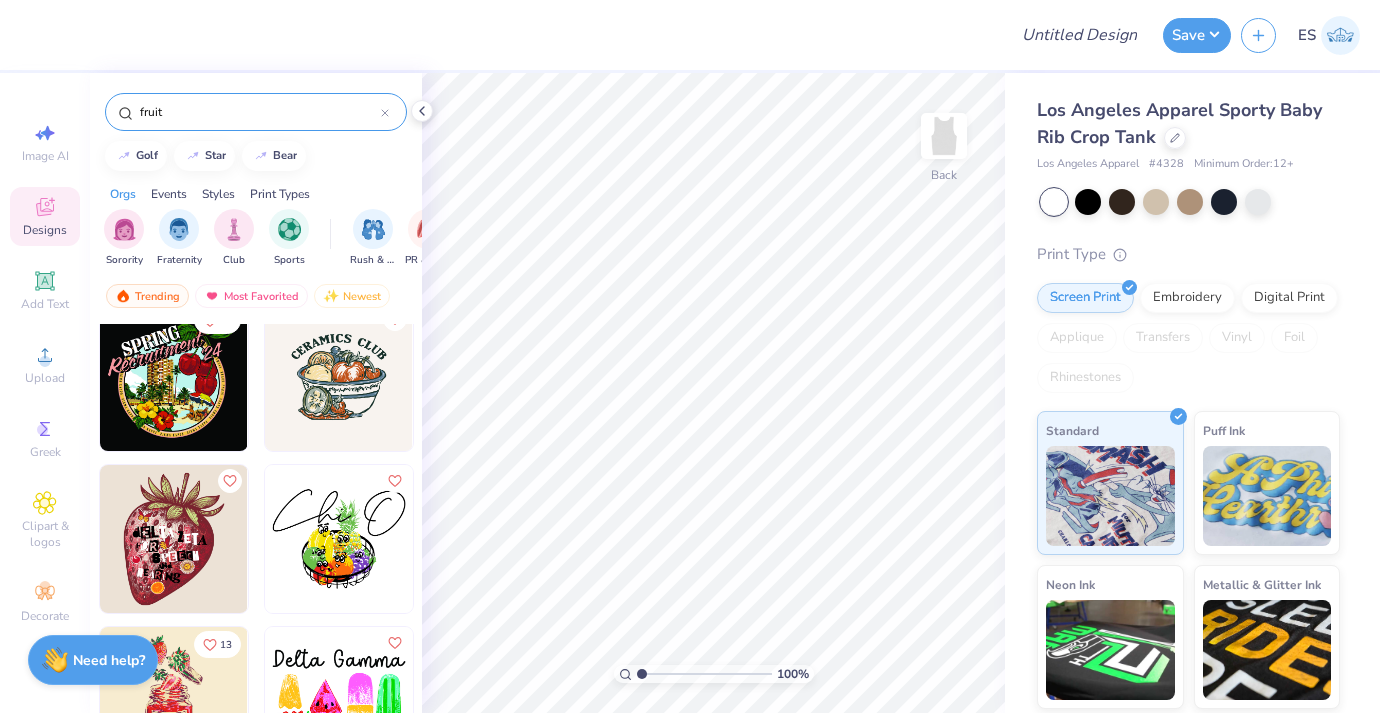 click on "fruit" at bounding box center (256, 107) 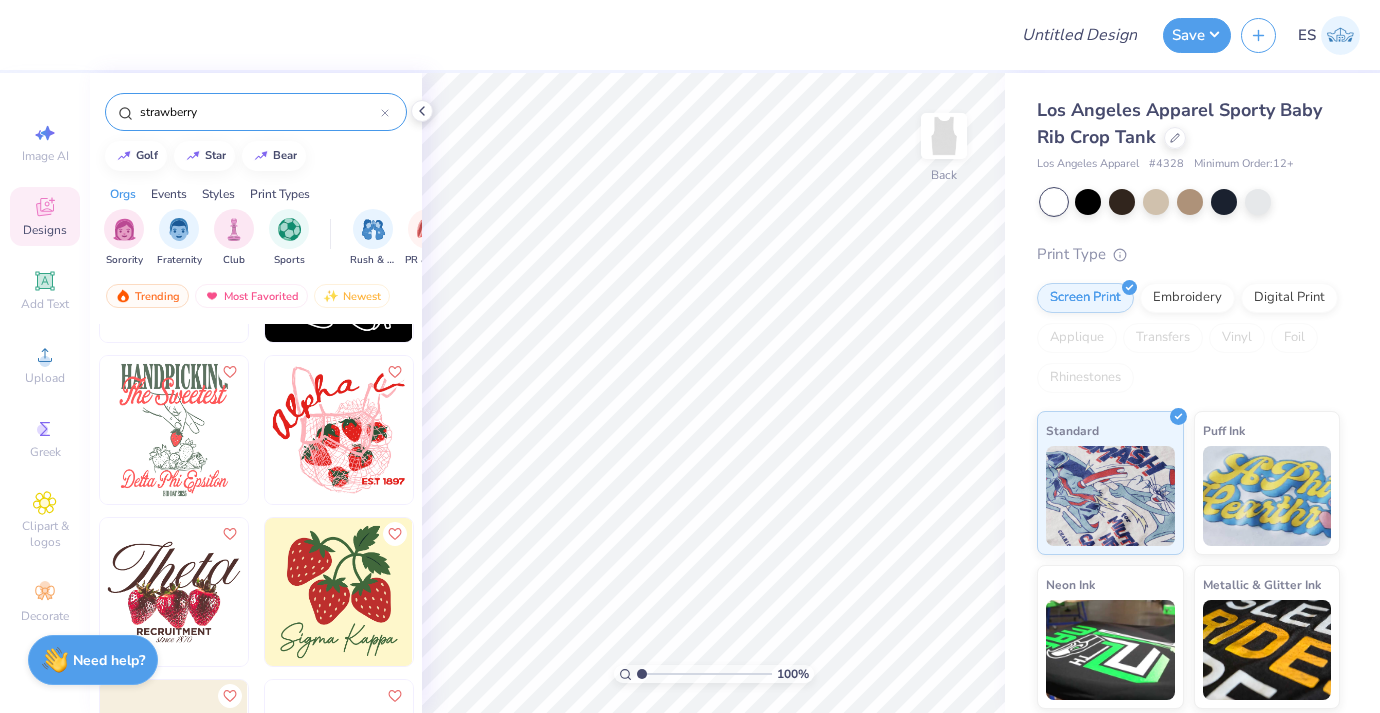 scroll, scrollTop: 4240, scrollLeft: 0, axis: vertical 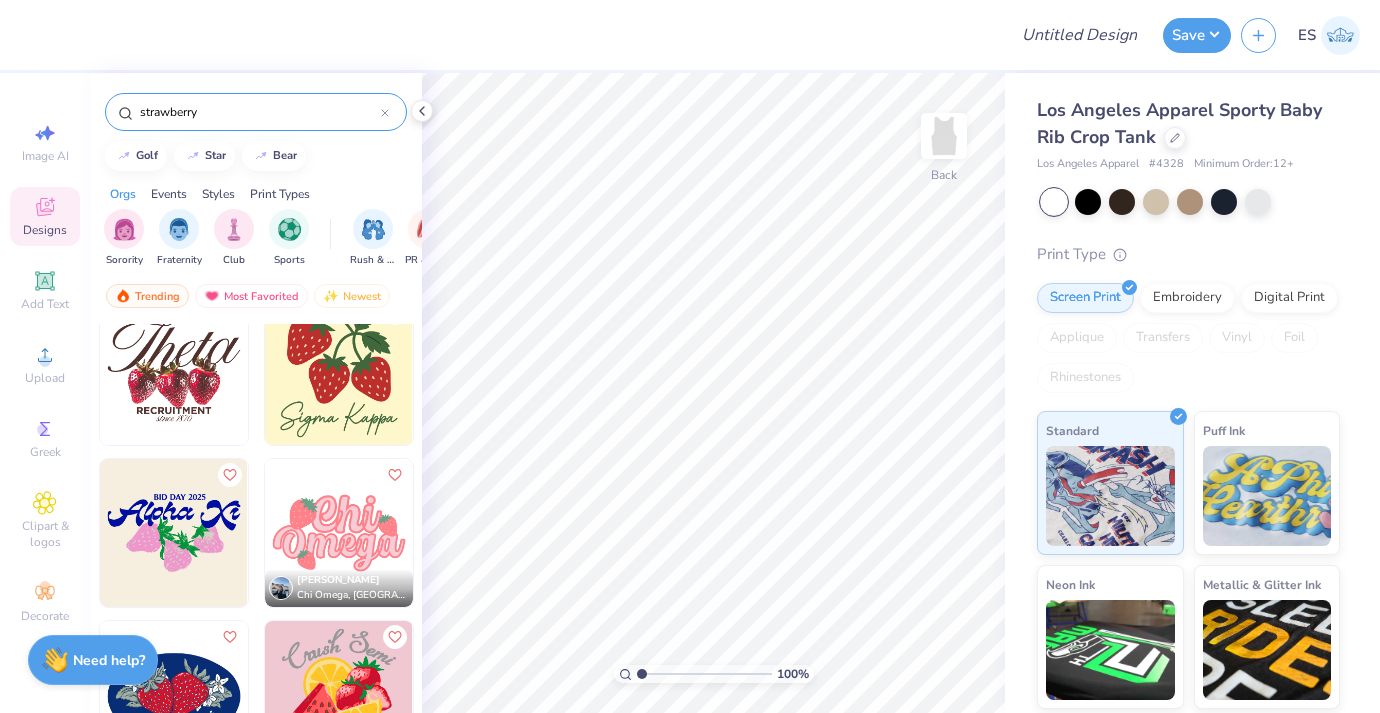 type on "strawberry" 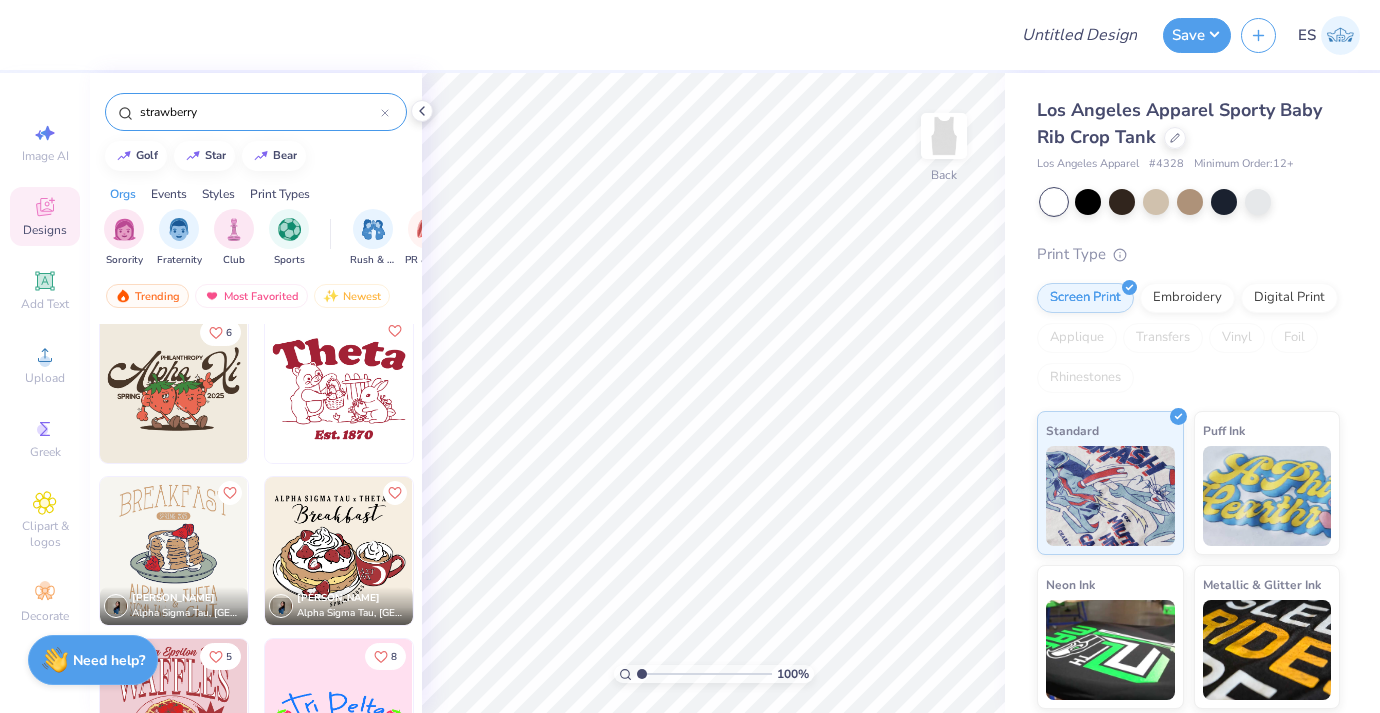 scroll, scrollTop: 6988, scrollLeft: 0, axis: vertical 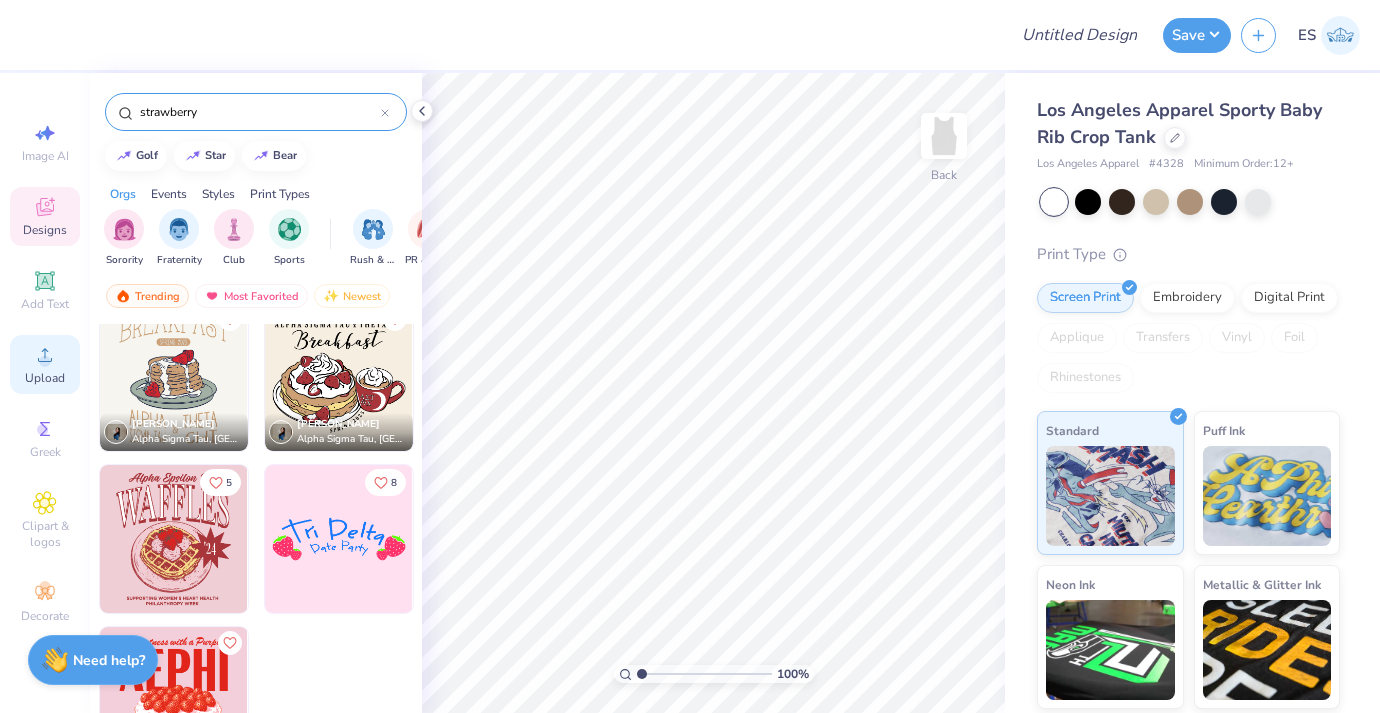click on "Upload" at bounding box center (45, 364) 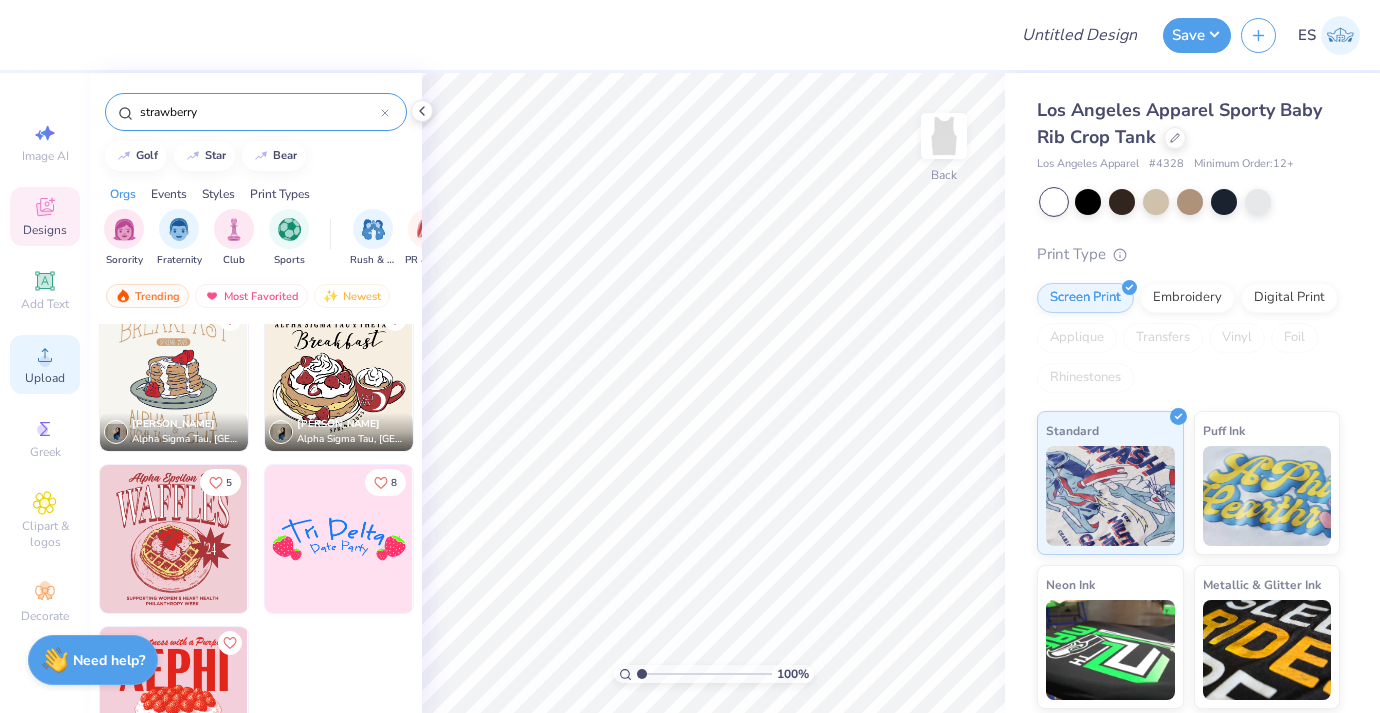 click on "Upload" at bounding box center (45, 364) 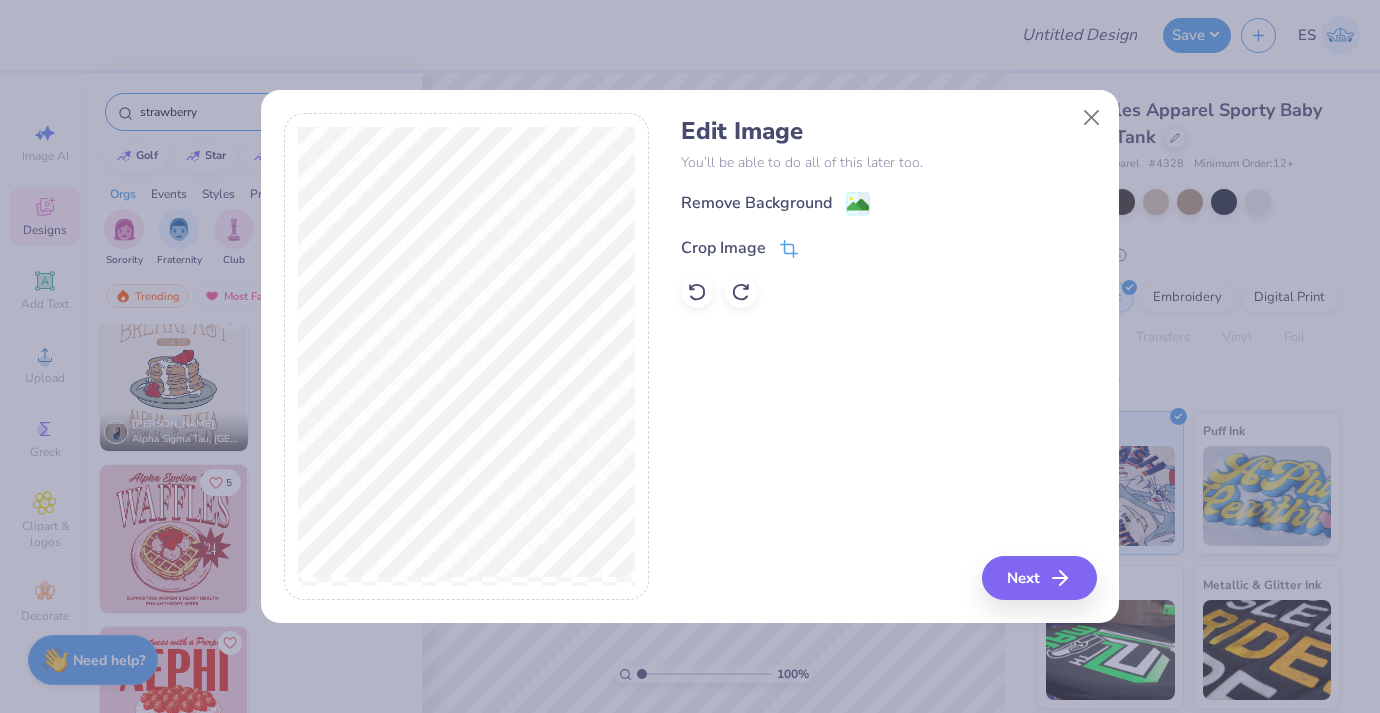 click 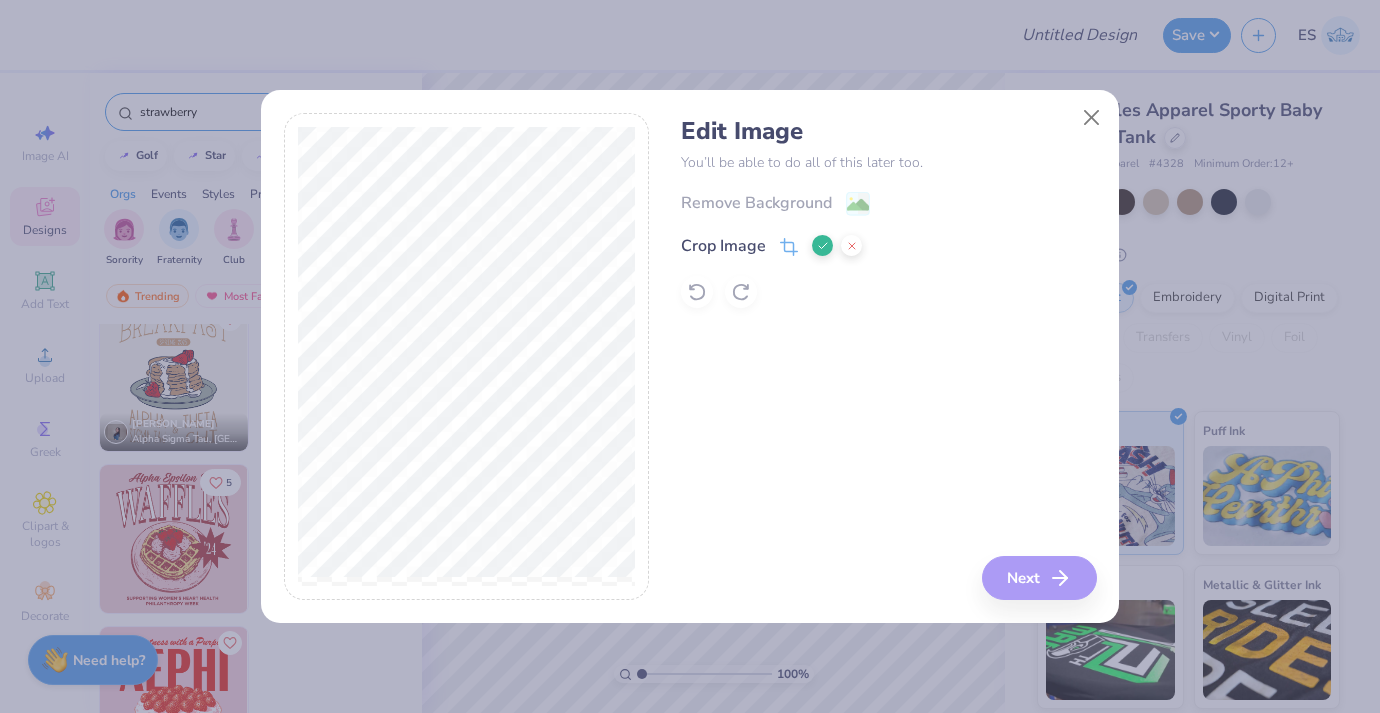 click 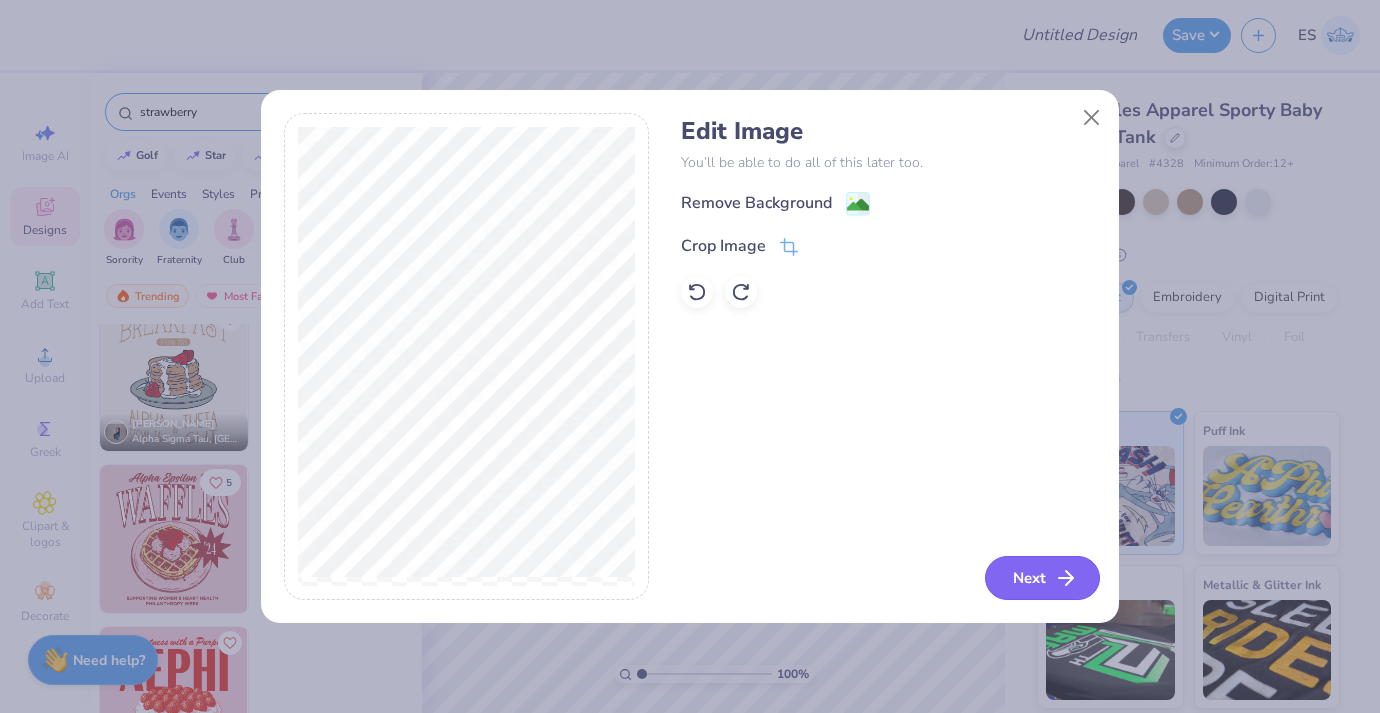 click 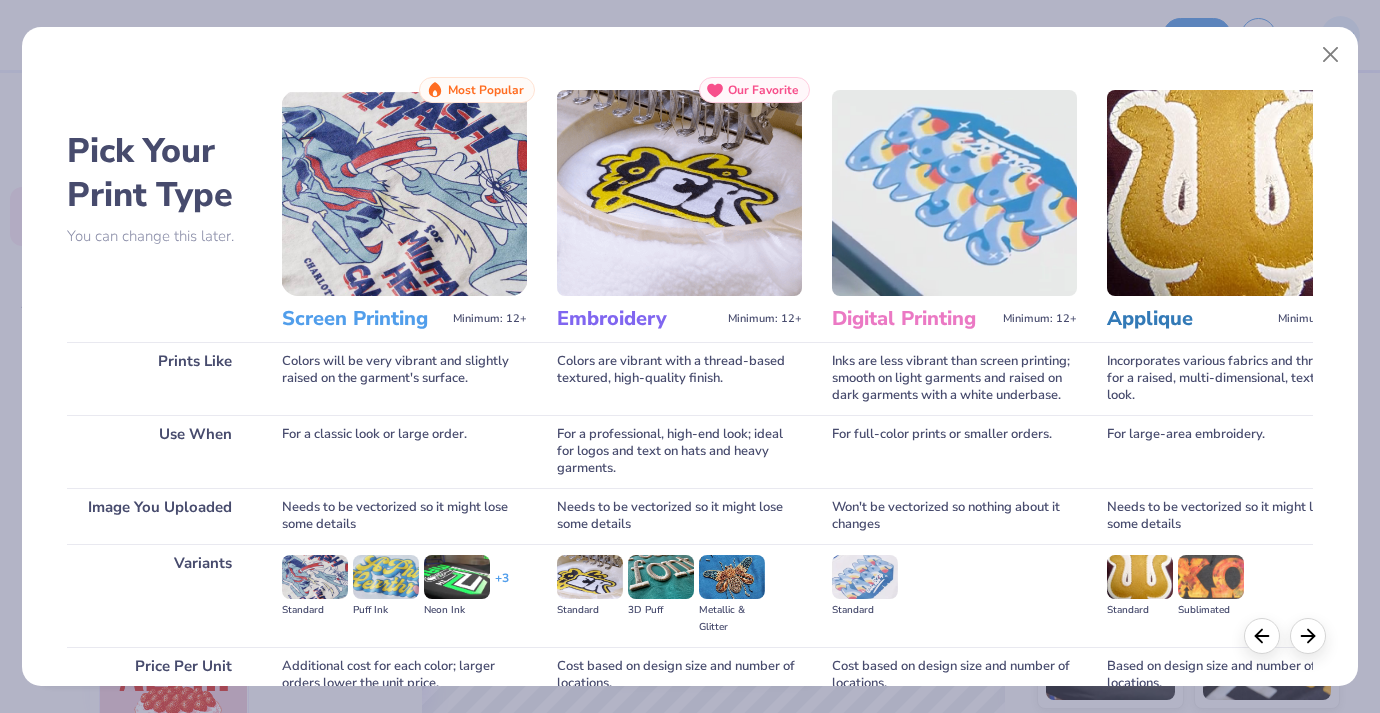 scroll, scrollTop: 184, scrollLeft: 0, axis: vertical 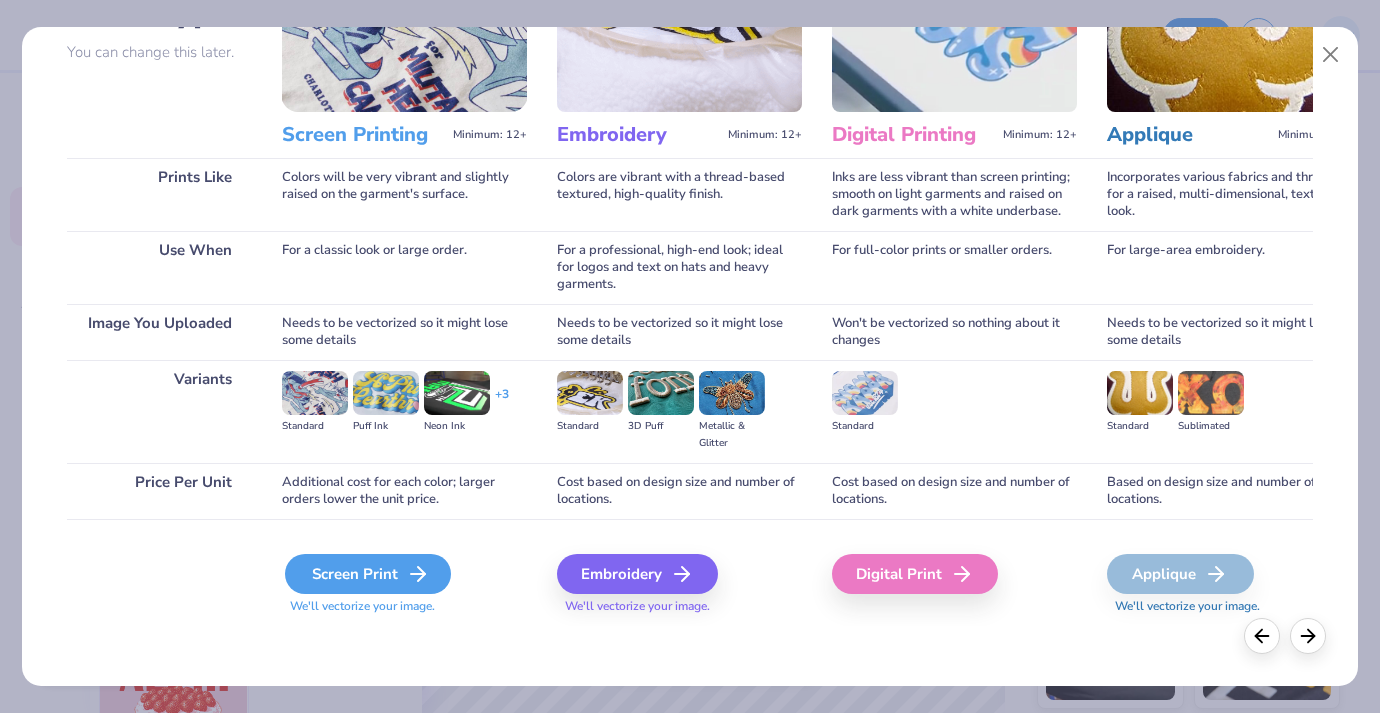click on "Screen Print" at bounding box center (368, 574) 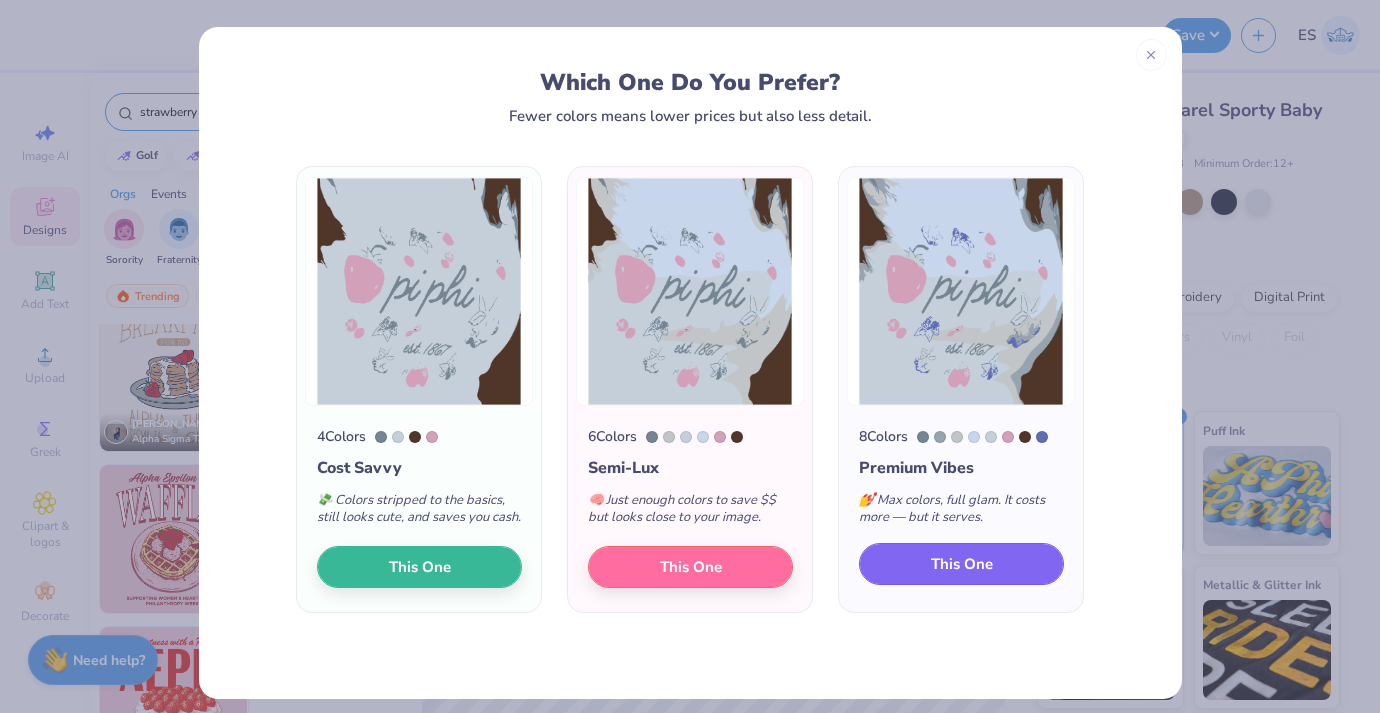 click on "This One" at bounding box center (962, 564) 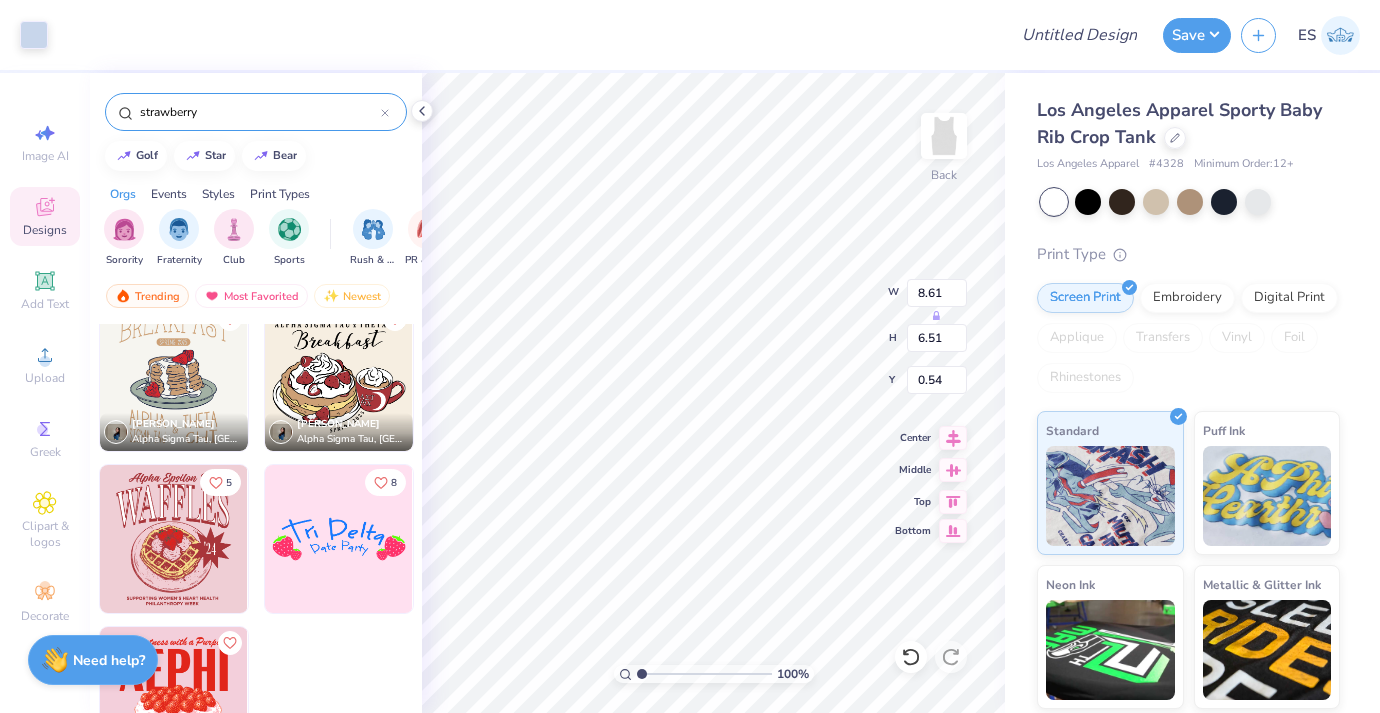 type on "8.61" 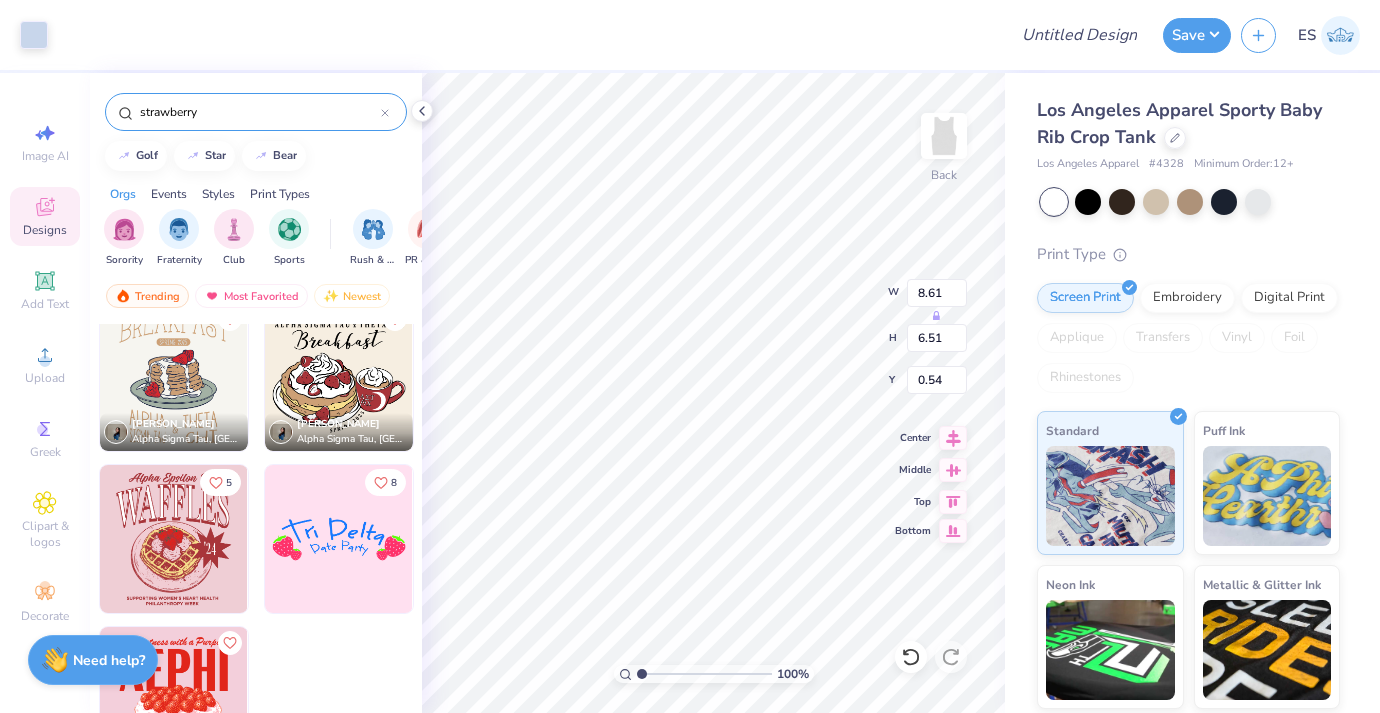 type on "6.51" 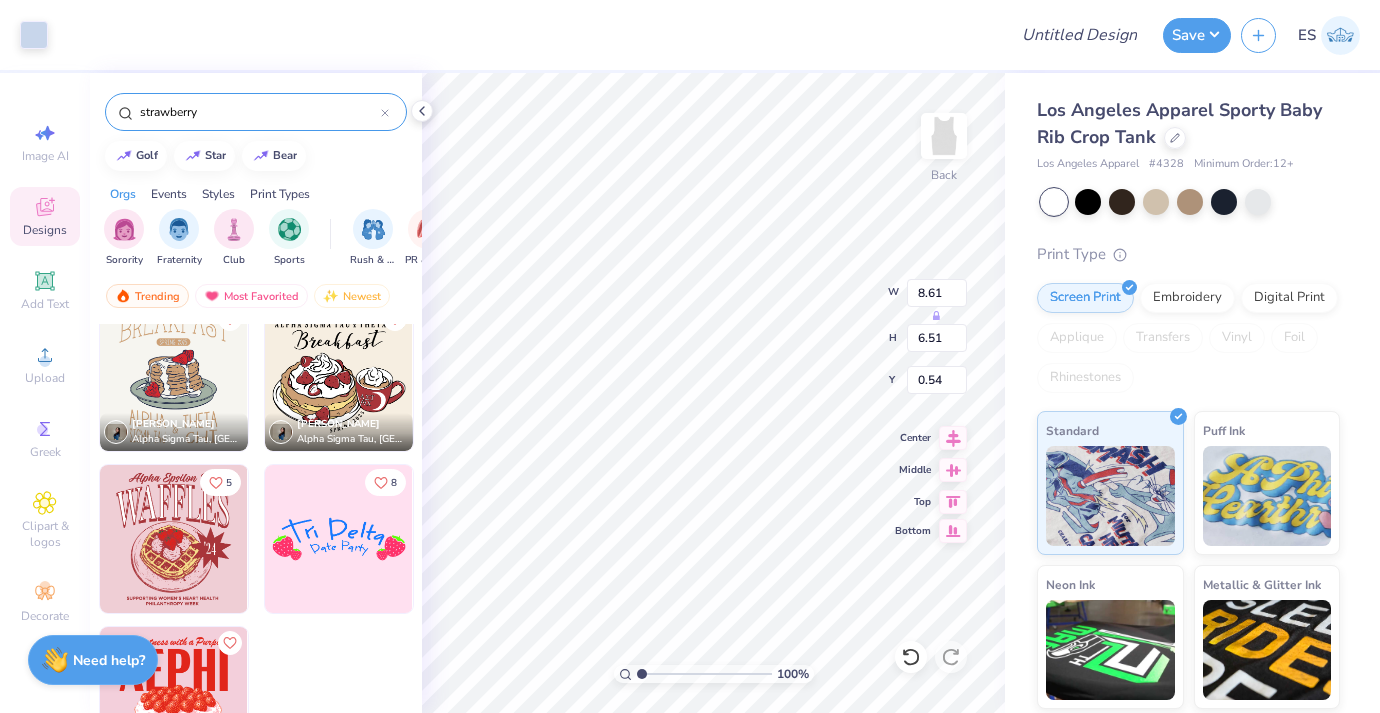 type on "0.54" 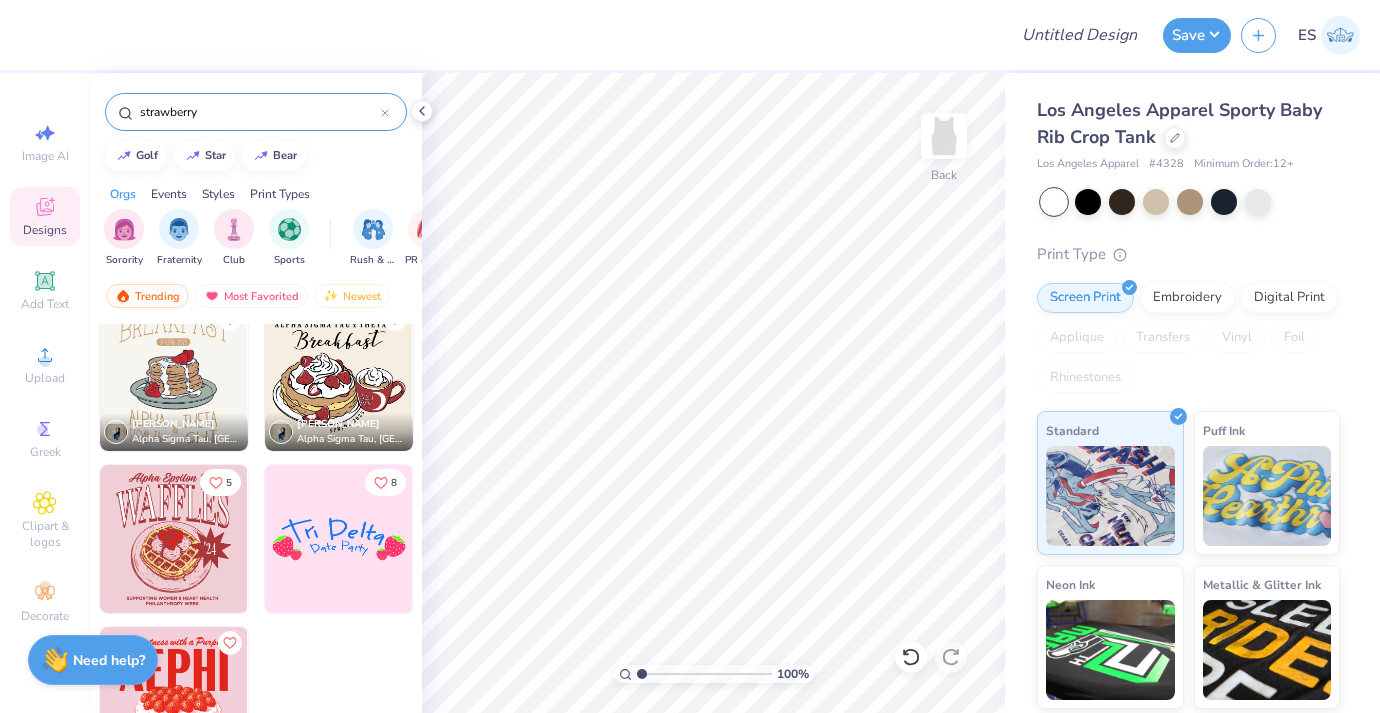 click on "strawberry" at bounding box center (256, 112) 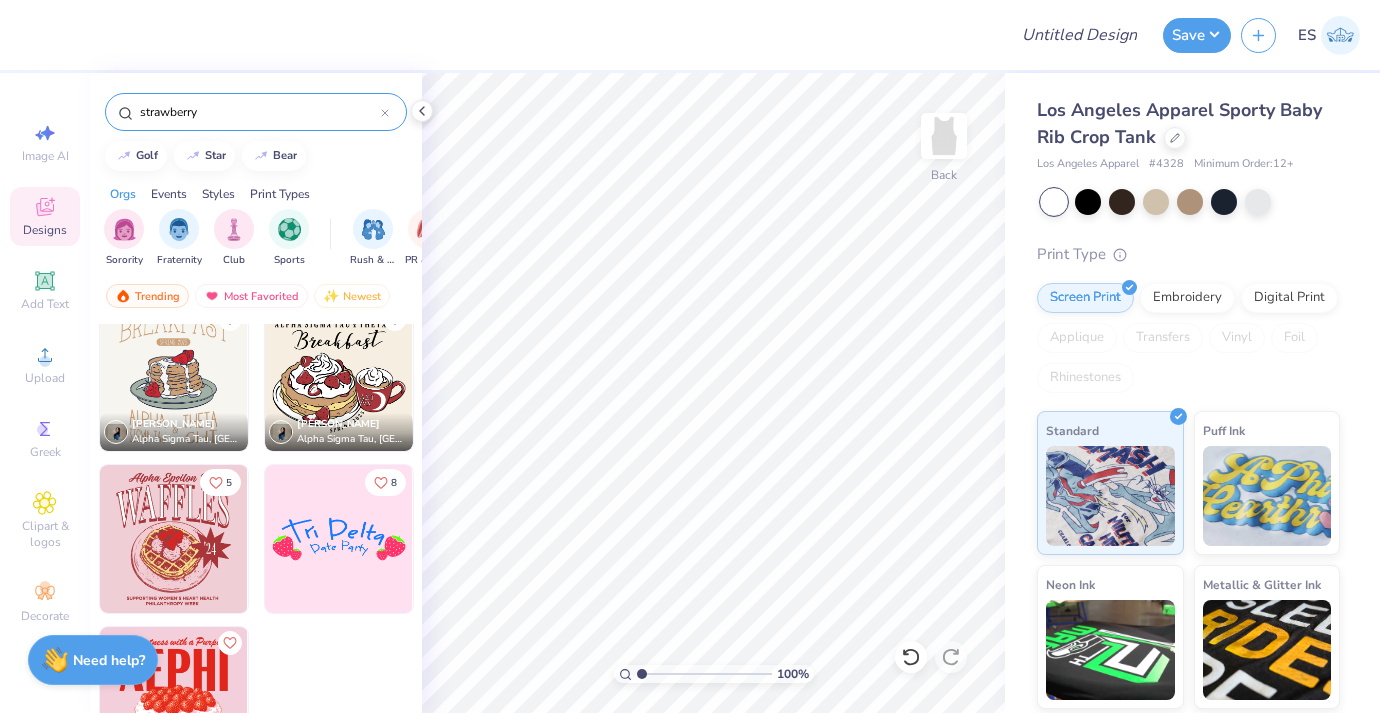 drag, startPoint x: 224, startPoint y: 111, endPoint x: -12, endPoint y: 111, distance: 236 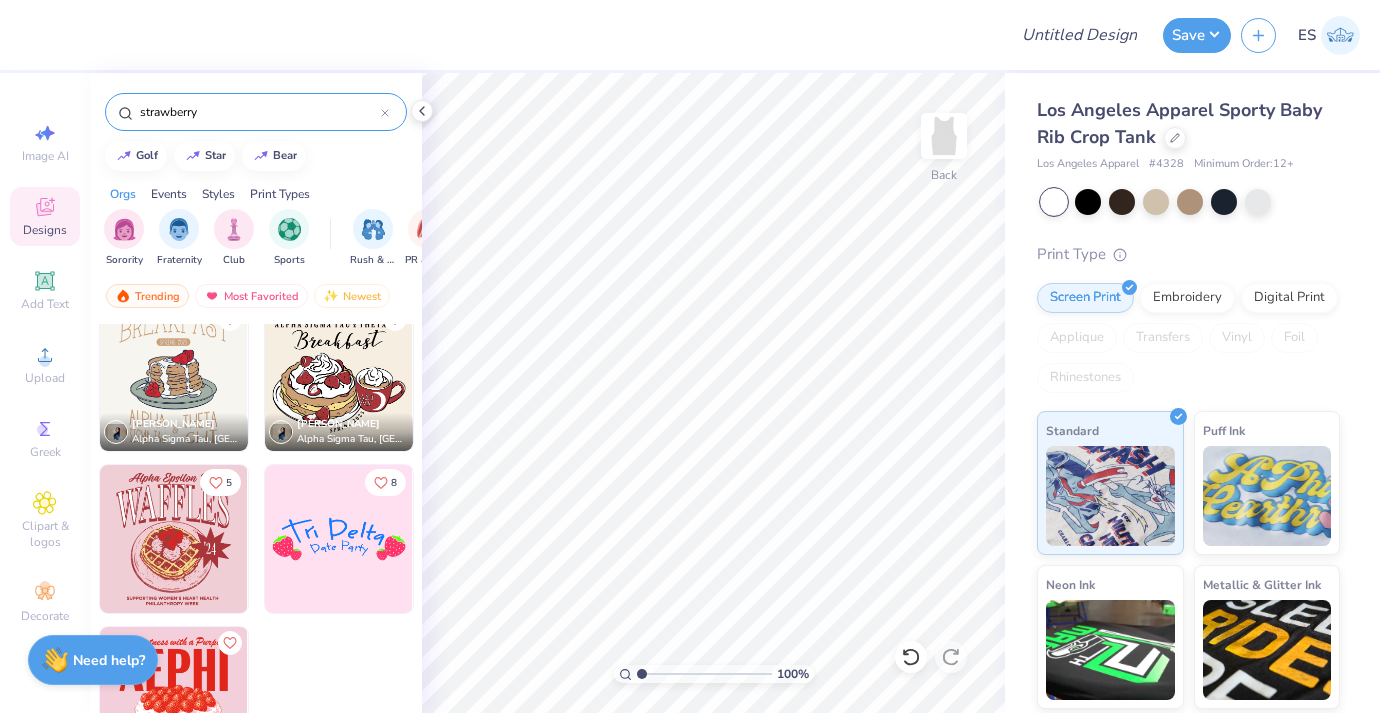 click on "Design Title Save ES Image AI Designs Add Text Upload Greek Clipart & logos Decorate strawberry golf star bear Orgs Events Styles Print Types Sorority Fraternity Club Sports Rush & Bid PR & General Game Day Parent's Weekend Philanthropy Big Little Reveal Holidays Retreat Date Parties & Socials Greek Week Graduation Founder’s Day Formal & Semi Spring Break Classic Minimalist Varsity Y2K 80s & 90s Handdrawn Typography Grunge 60s & 70s Cartoons Embroidery Screen Print Patches Digital Print Applique Transfers Vinyl Trending Most Favorited Newest 6 Isabelle Czechowski Alpha Sigma Tau, State University of New York College at Geneseo Isabelle Czechowski Alpha Sigma Tau, State University of New York College at Geneseo 5 8 100  % Back Los Angeles Apparel Sporty Baby Rib Crop Tank Los Angeles Apparel # 4328 Minimum Order:  12 +   Print Type Screen Print Embroidery Digital Print Applique Transfers Vinyl Foil Rhinestones Standard Puff Ink Neon Ink Metallic & Glitter Ink Glow in the Dark Ink" at bounding box center [690, 356] 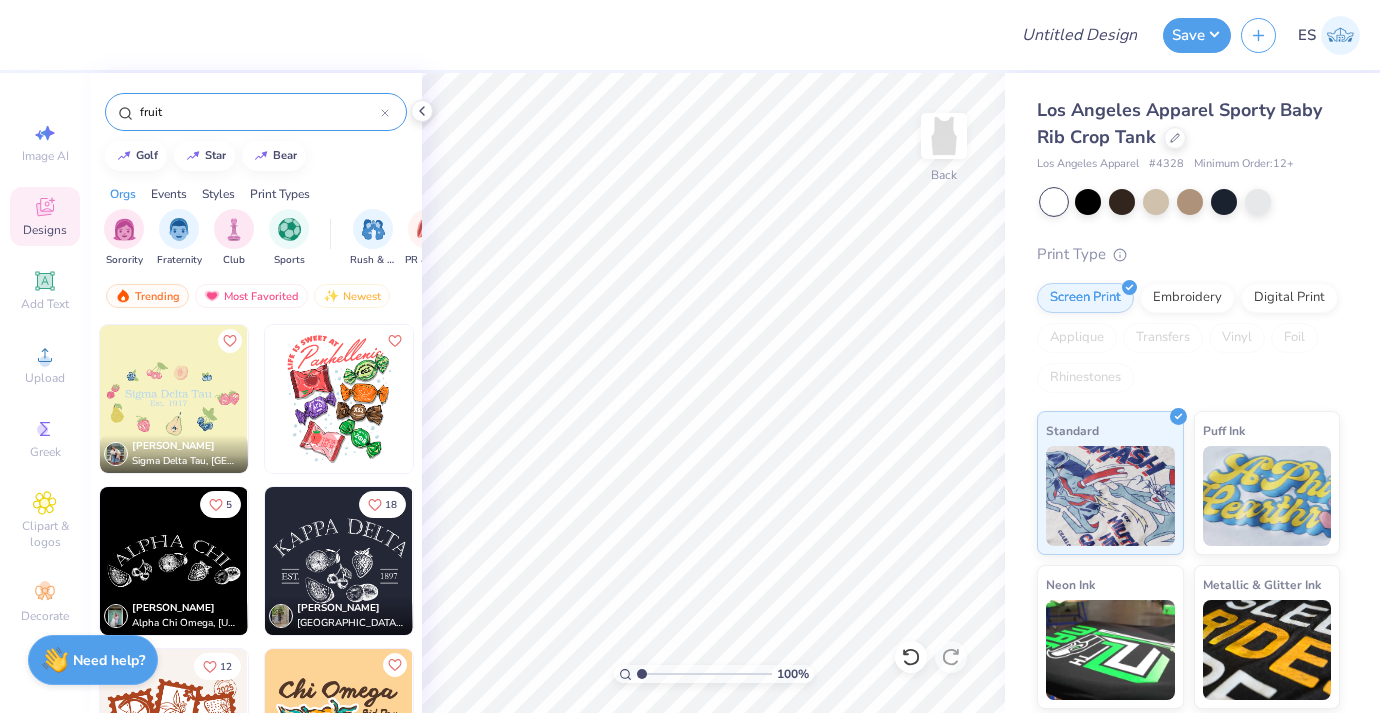 type on "fruit" 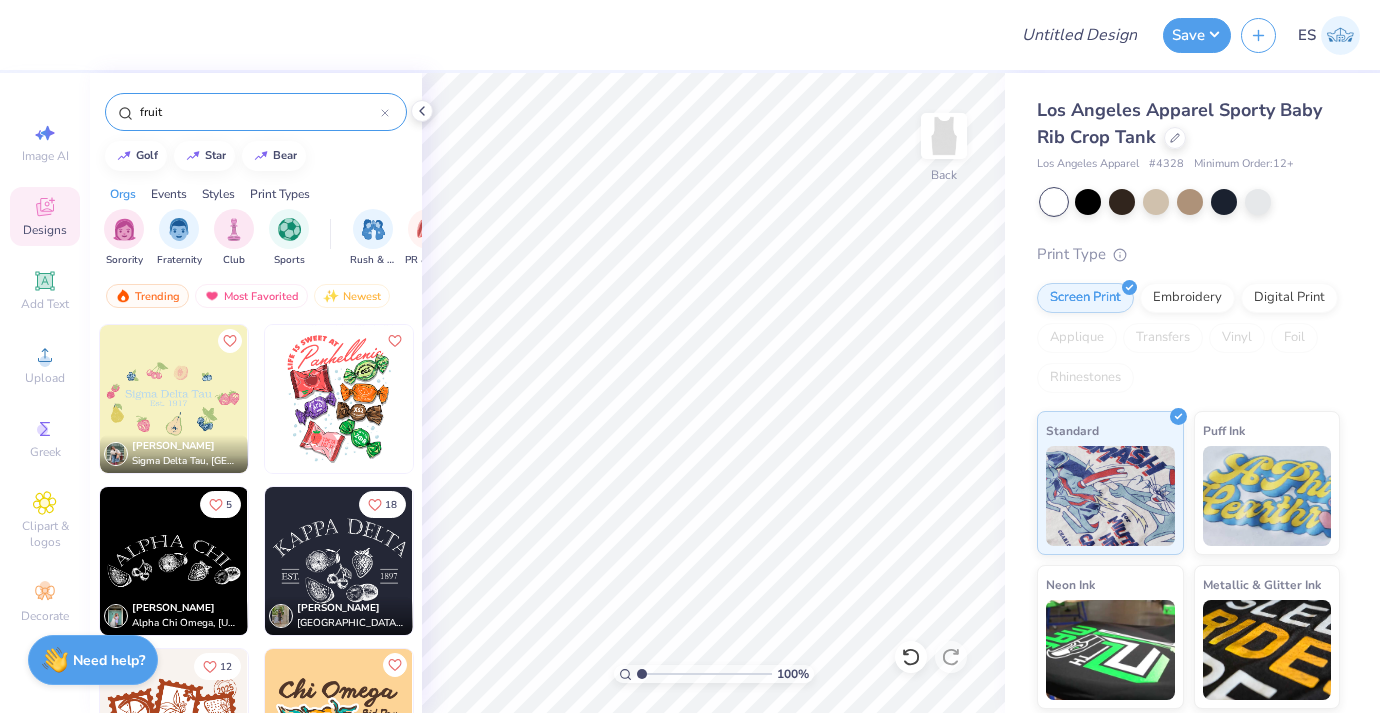 click at bounding box center [25, 399] 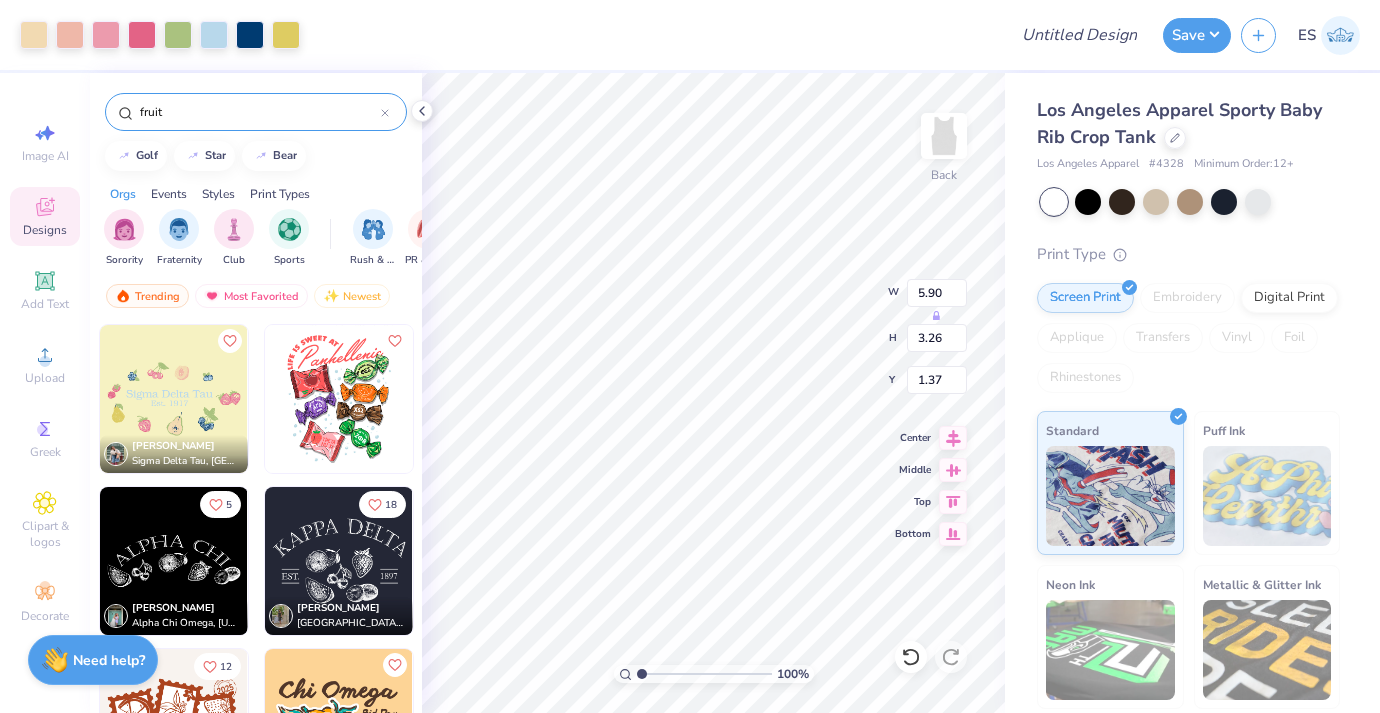 type on "1.37" 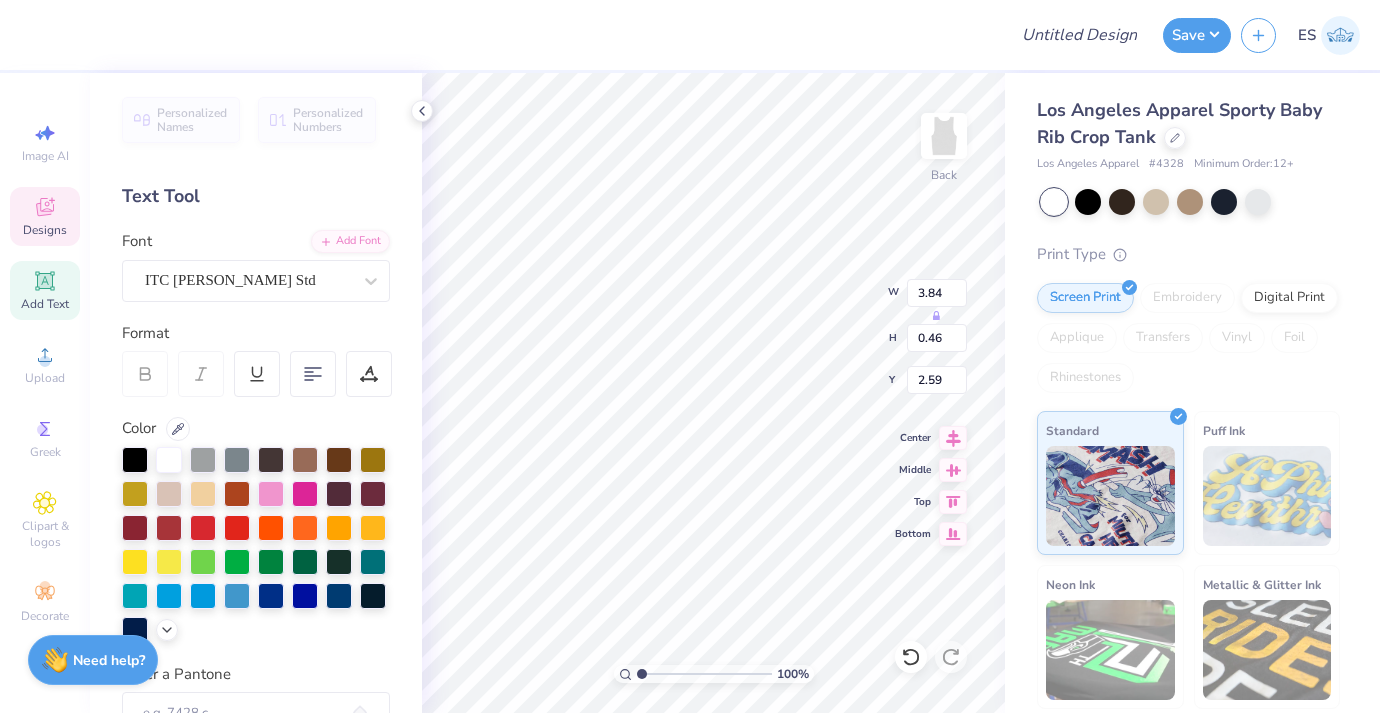 scroll, scrollTop: 0, scrollLeft: 0, axis: both 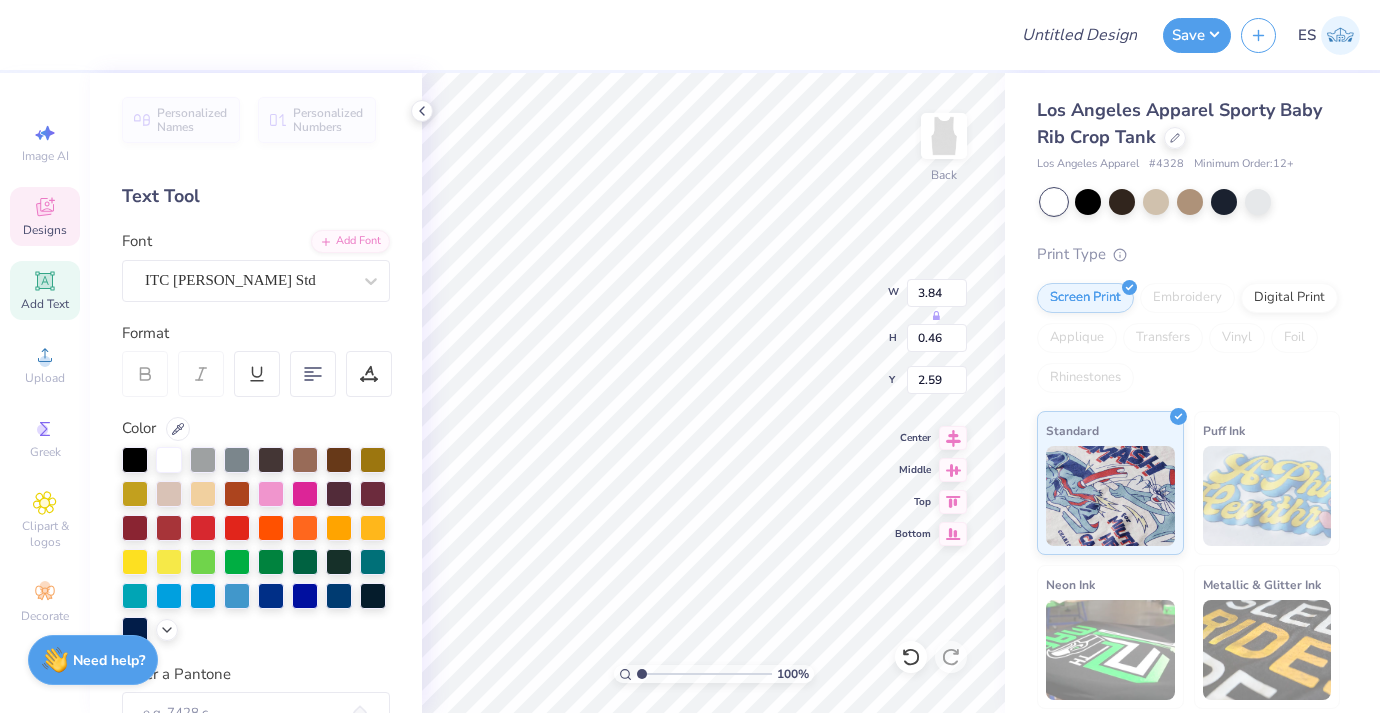 type on "Chi Delta Theta" 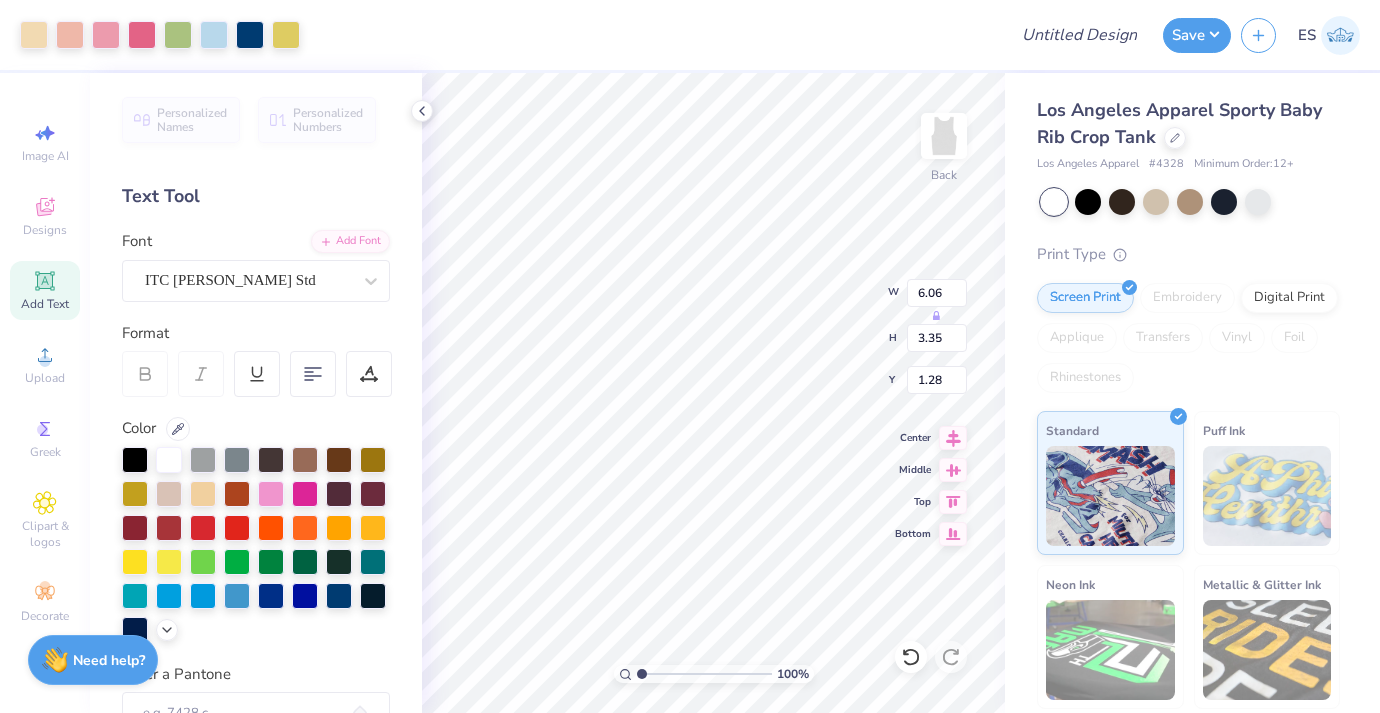 type on "6.06" 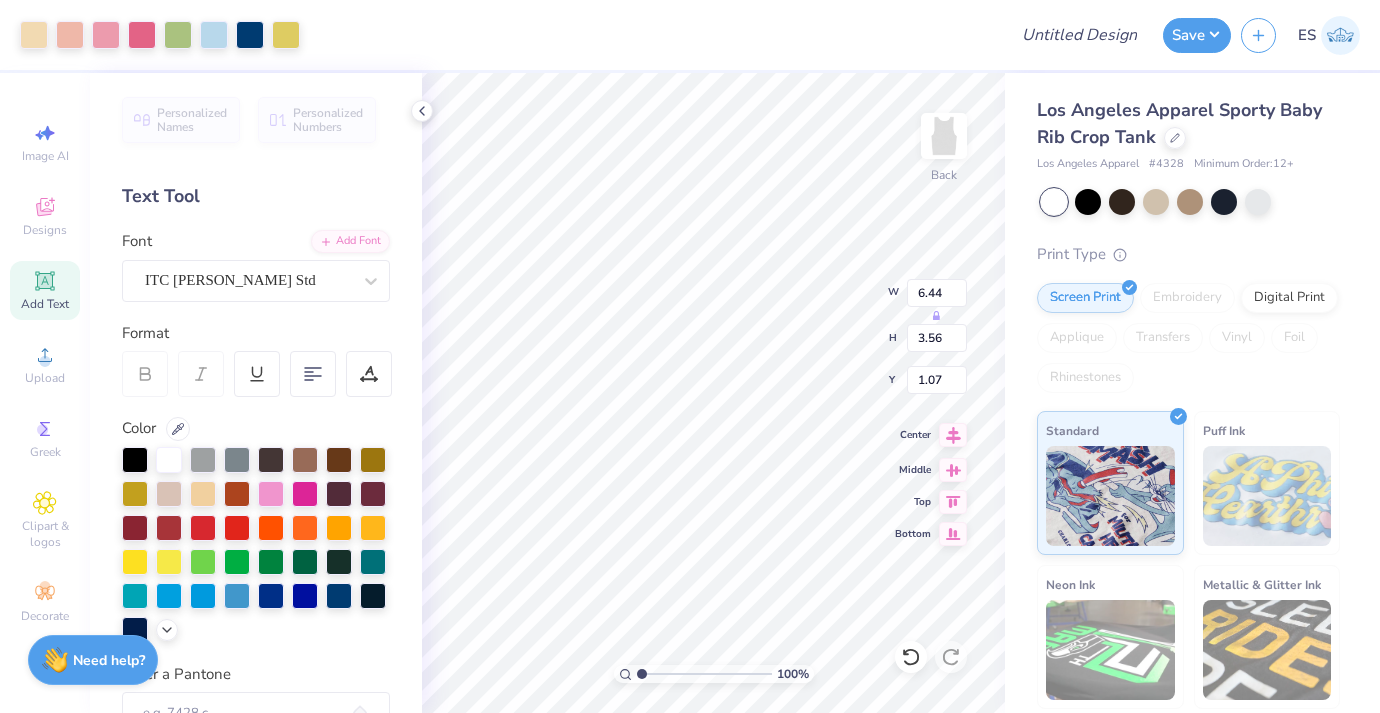 click 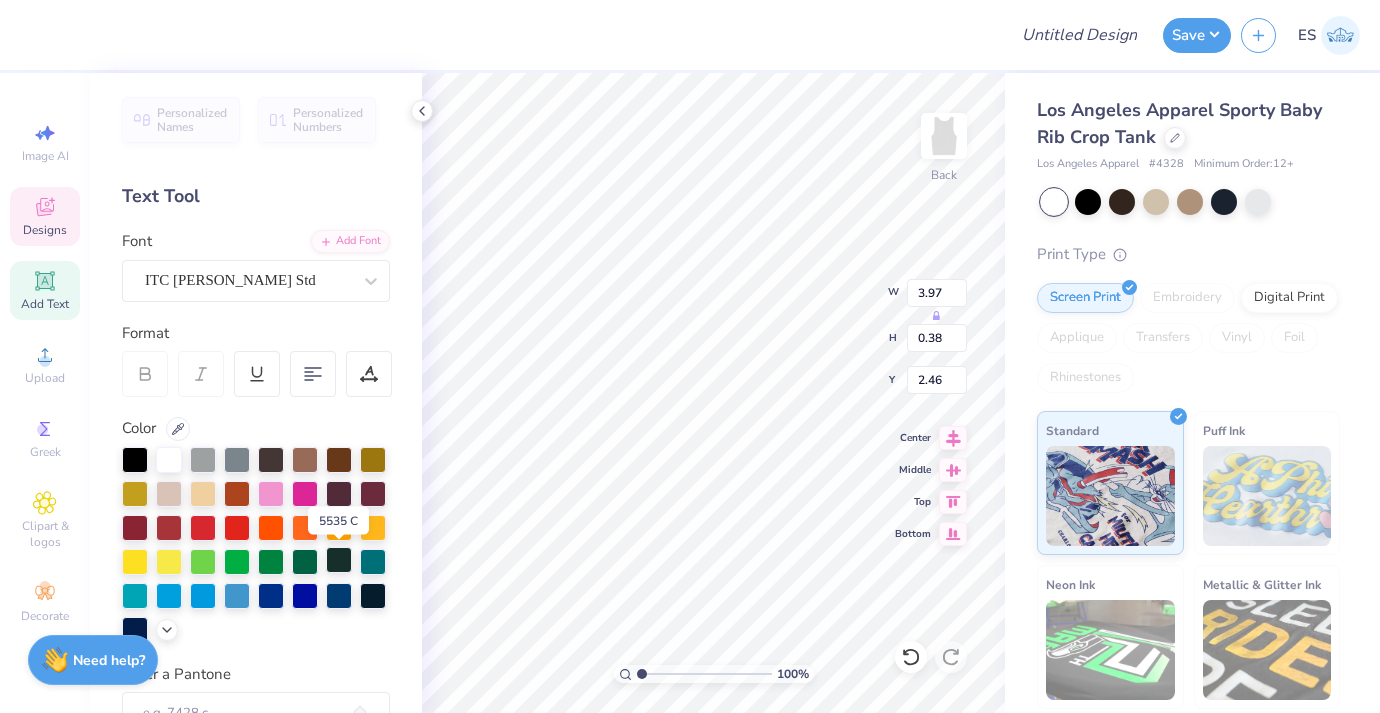click at bounding box center [339, 560] 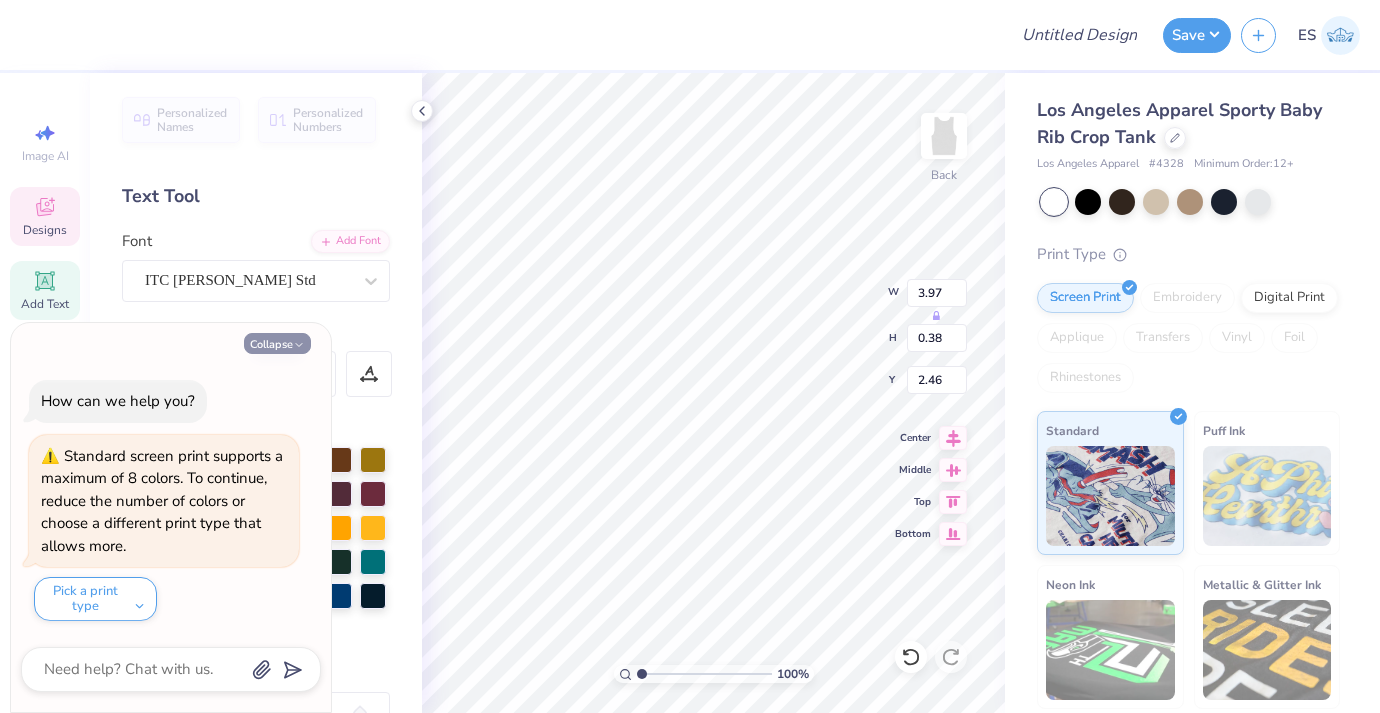 click on "Collapse" at bounding box center (277, 343) 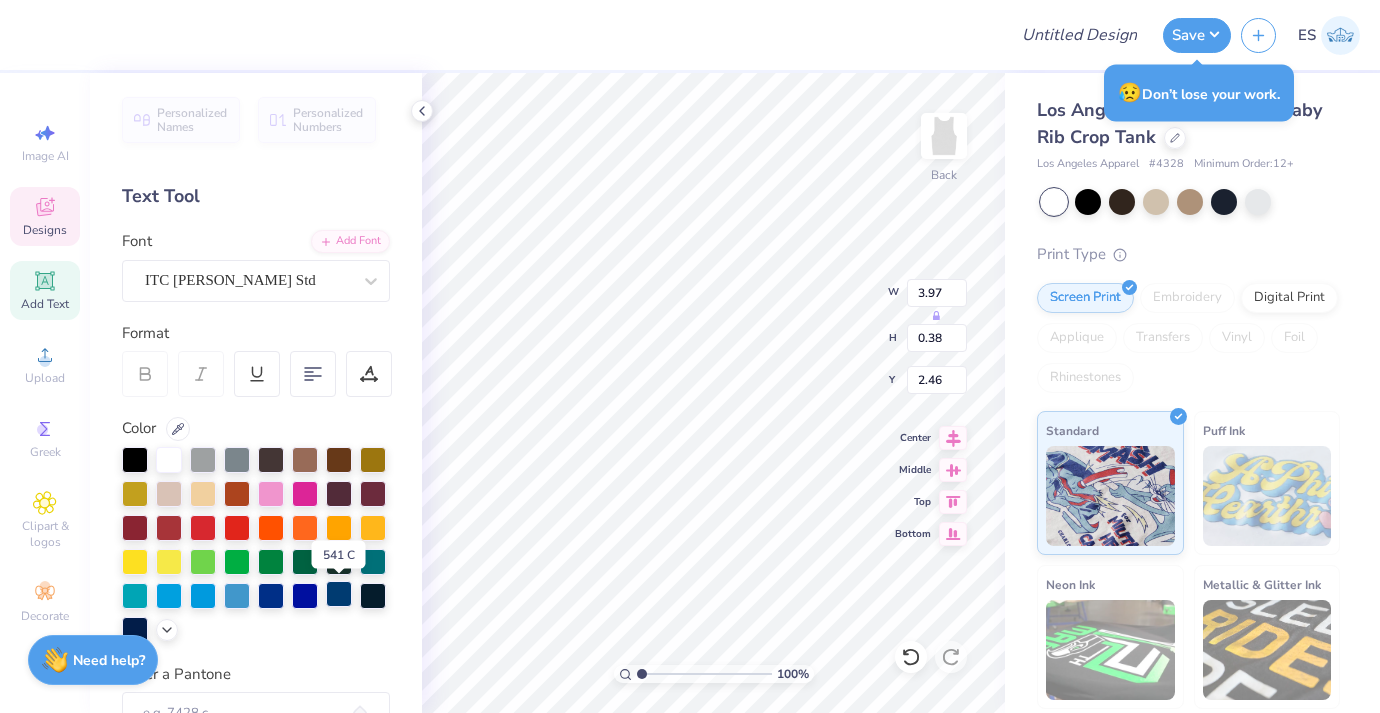 click at bounding box center [339, 594] 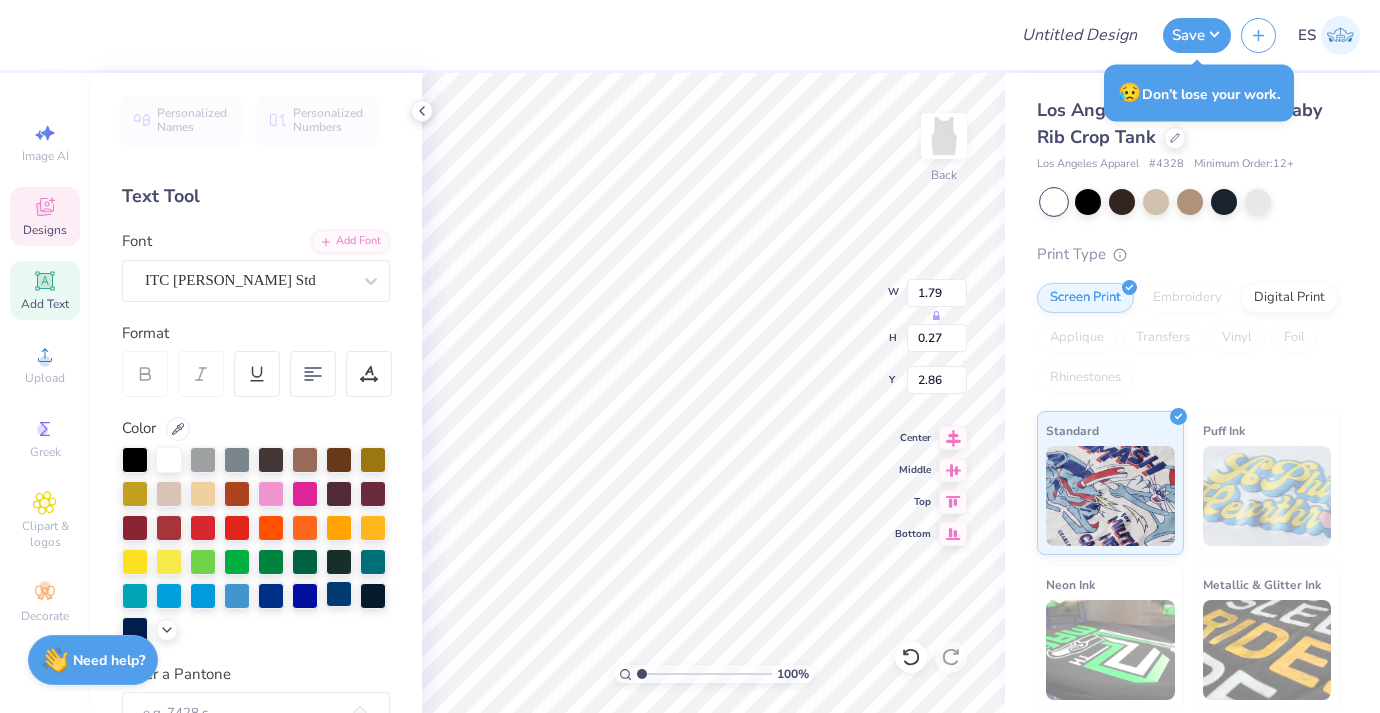 click at bounding box center [339, 594] 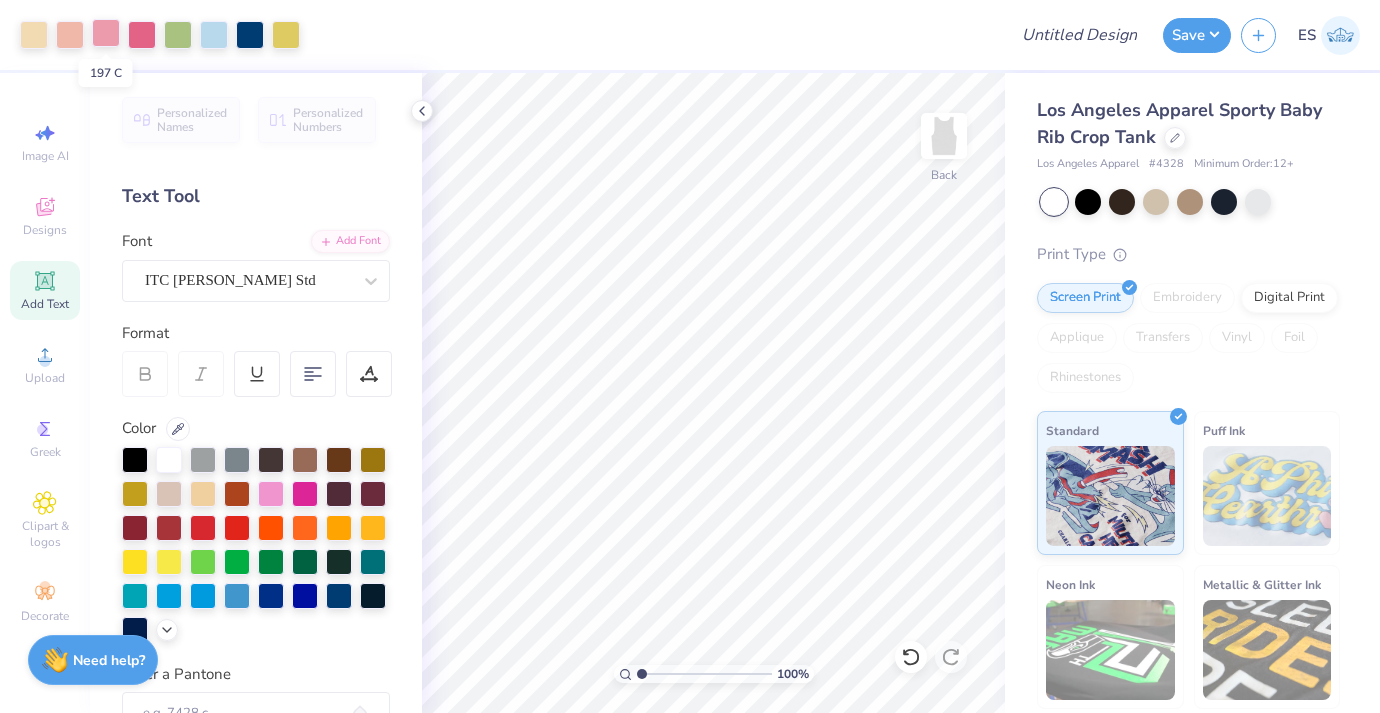 click at bounding box center (106, 33) 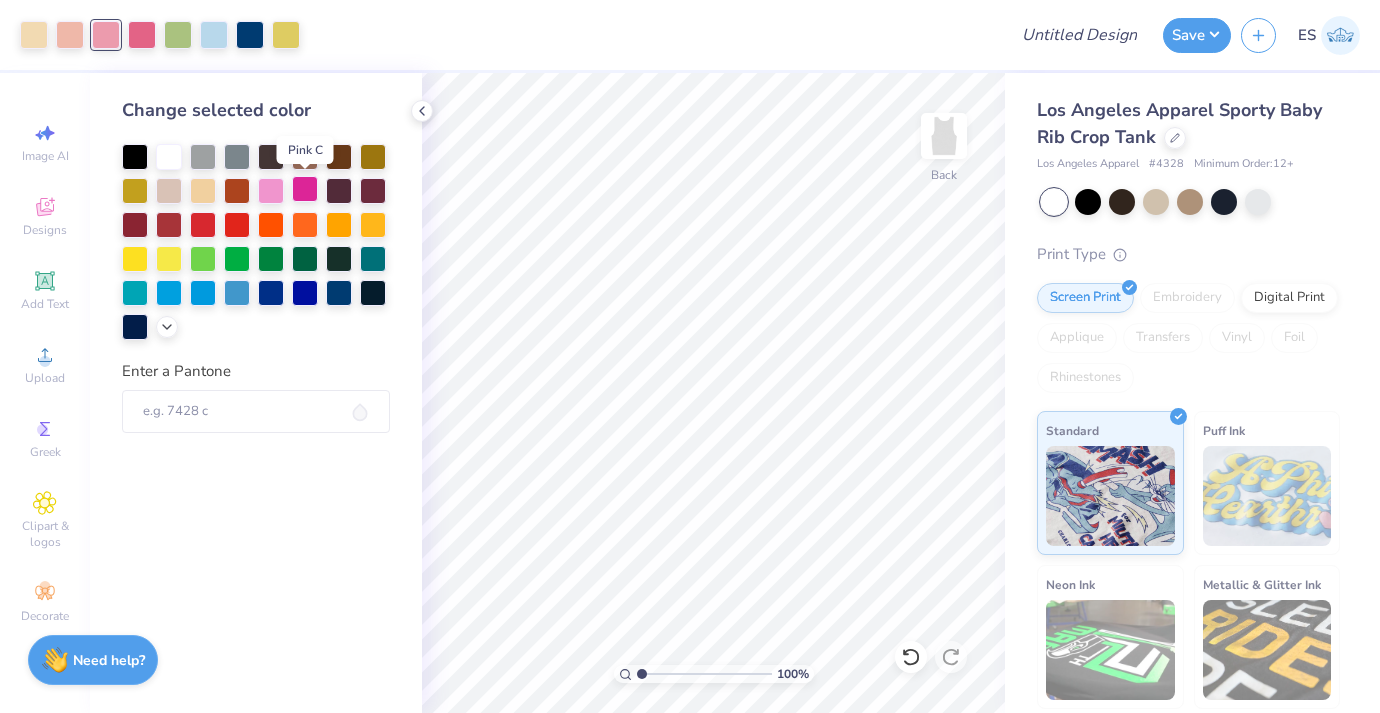 click at bounding box center (305, 189) 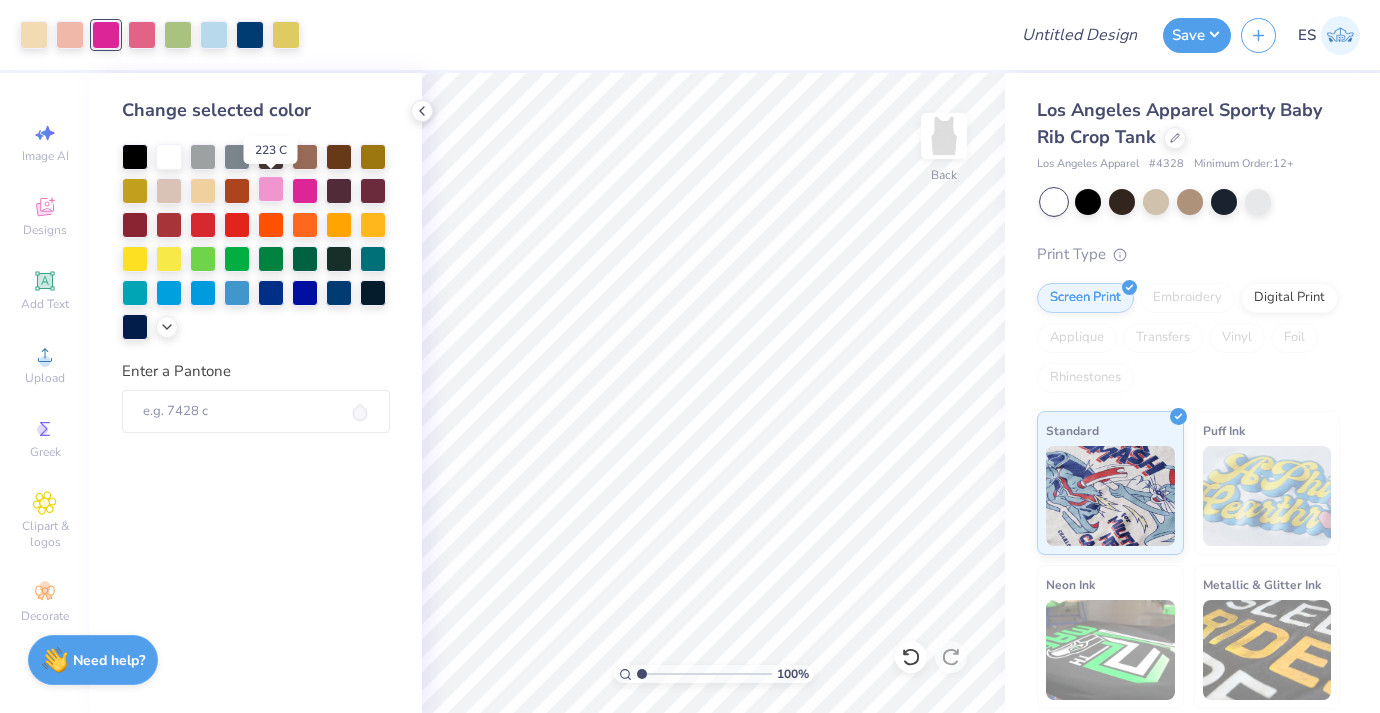 click at bounding box center (271, 189) 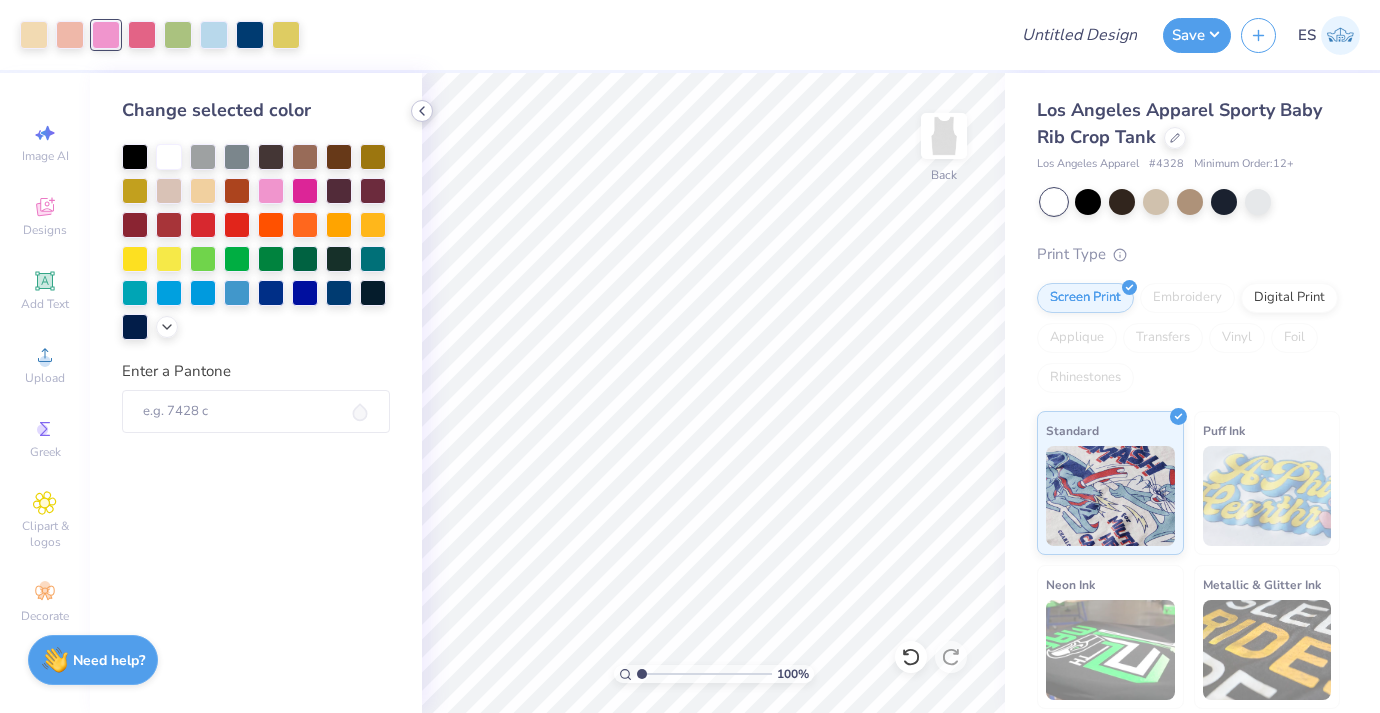 click 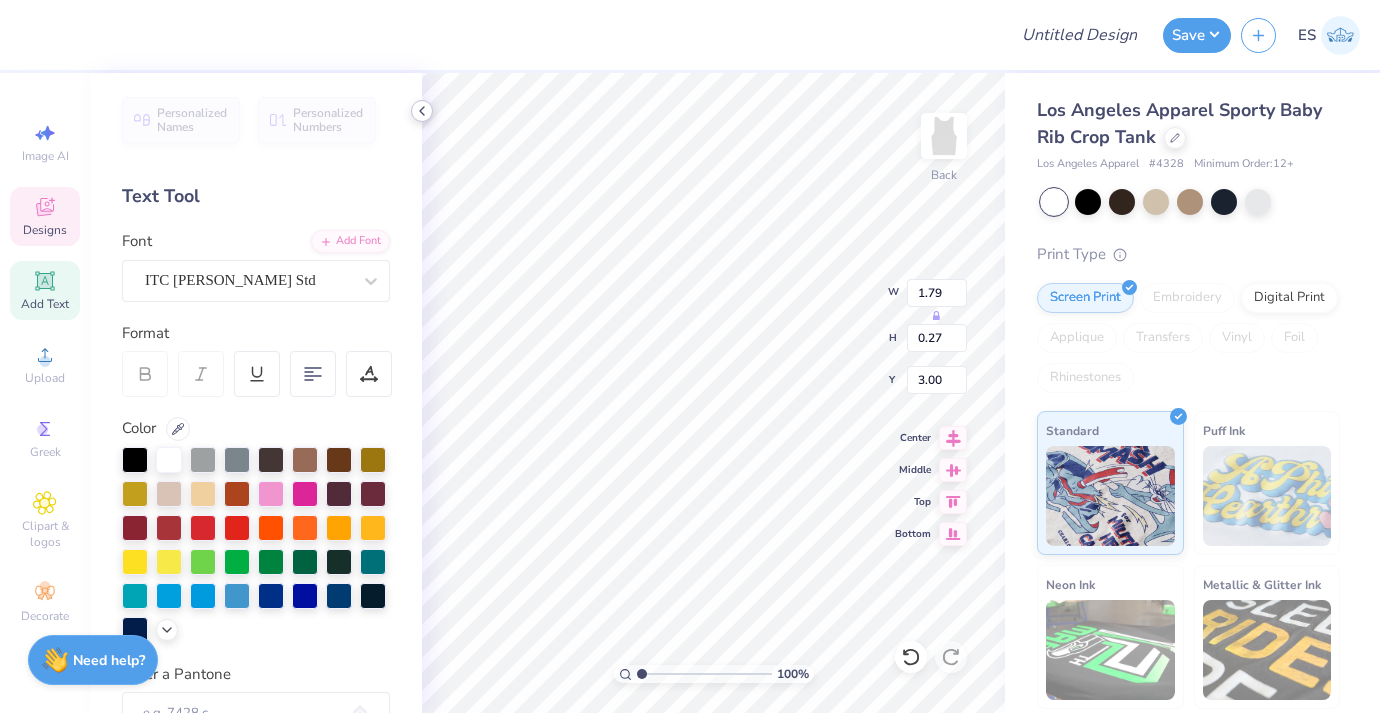 type on "3.00" 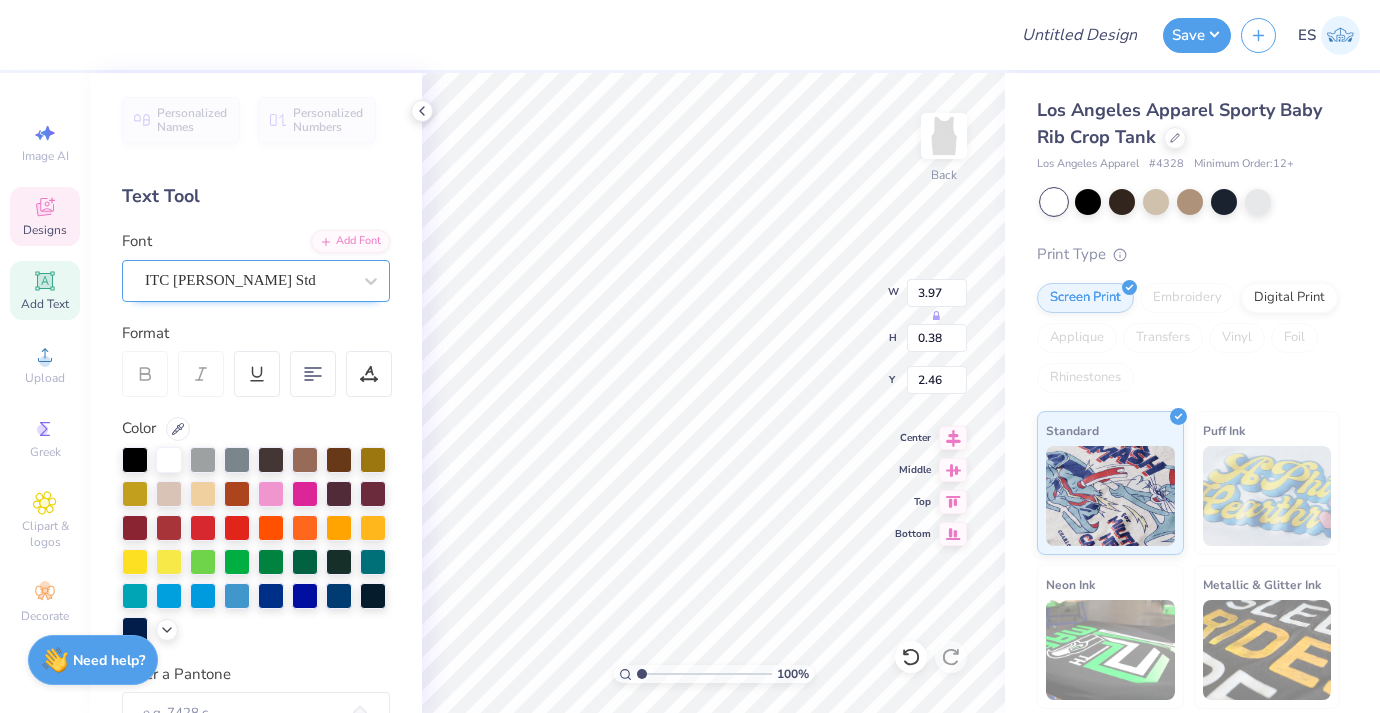 click on "ITC Bookman Std" at bounding box center (256, 281) 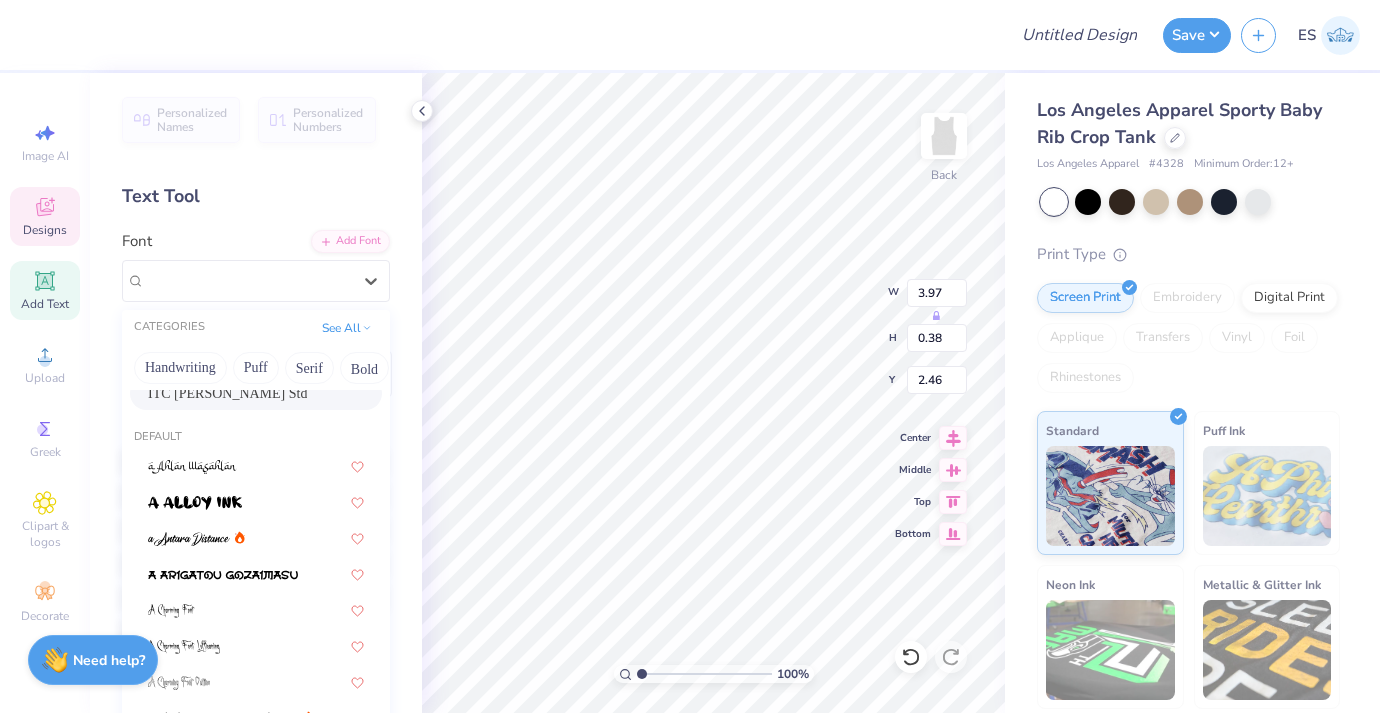 scroll, scrollTop: 52, scrollLeft: 0, axis: vertical 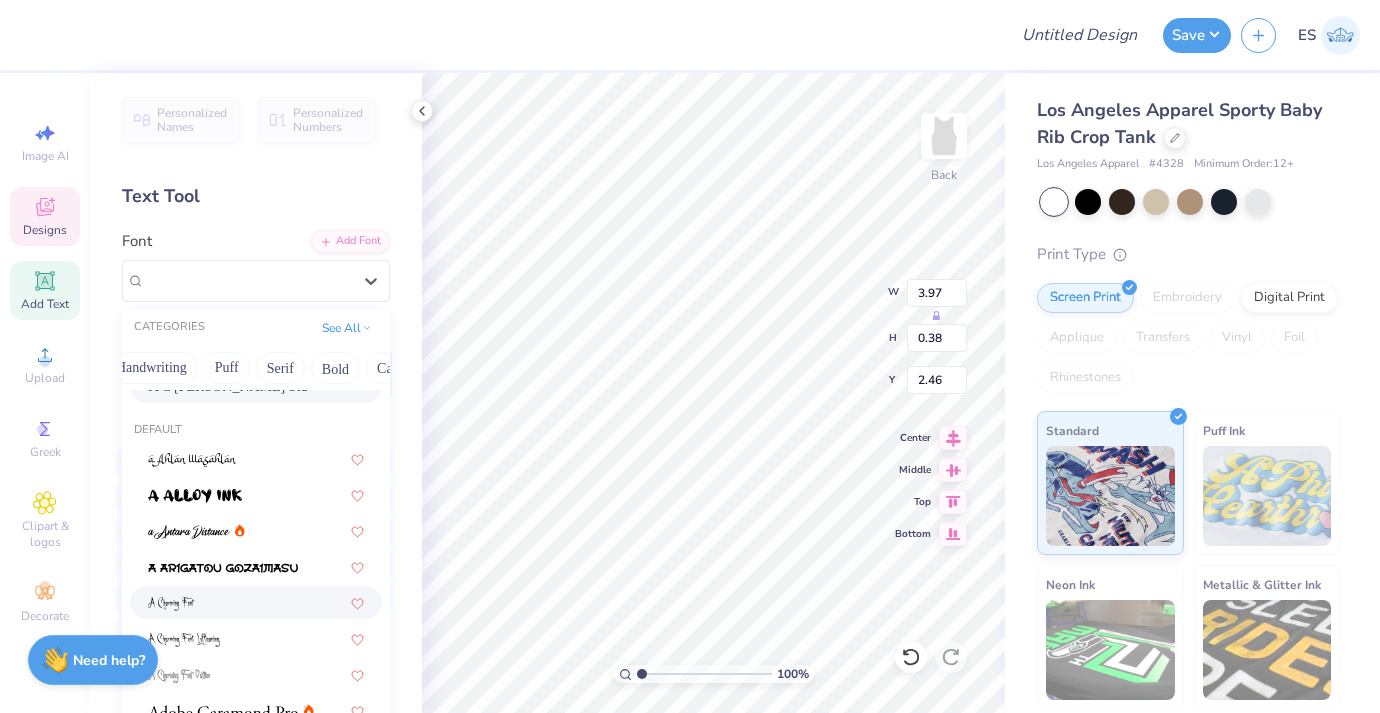 click at bounding box center (256, 602) 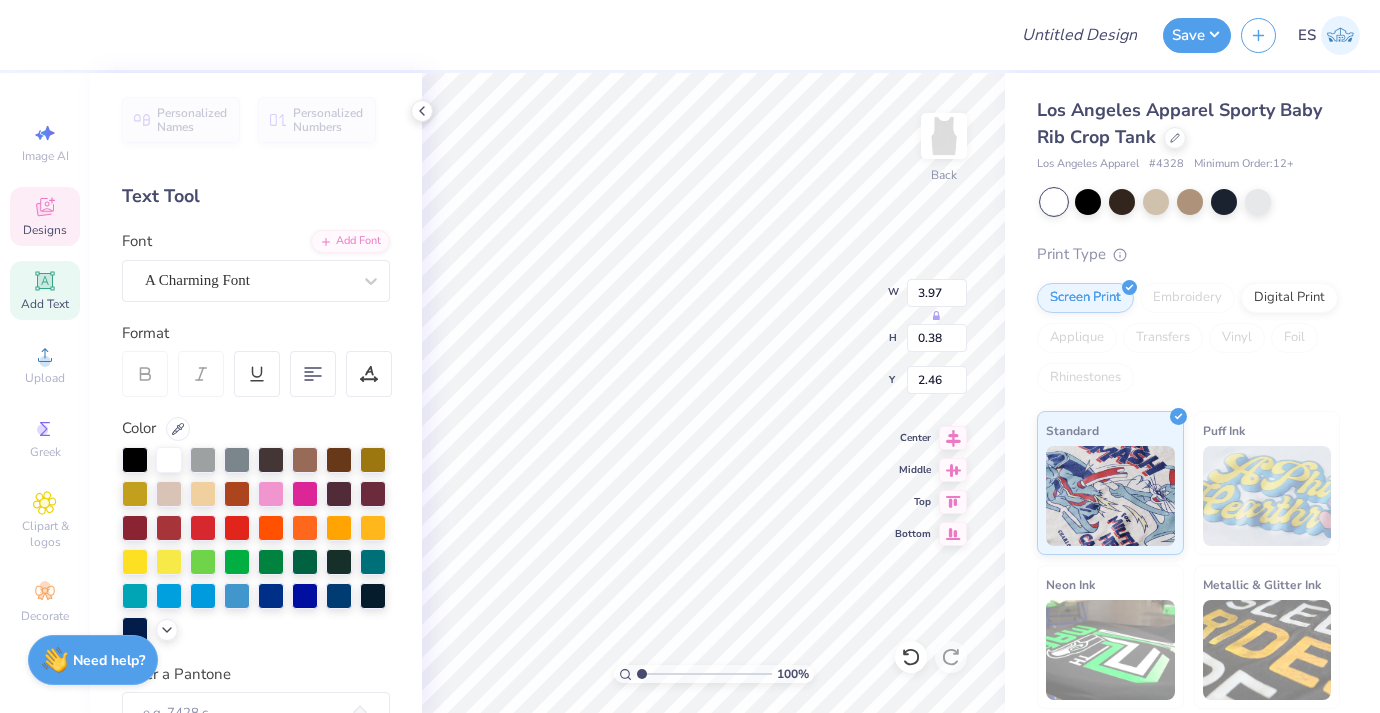 type on "1.55" 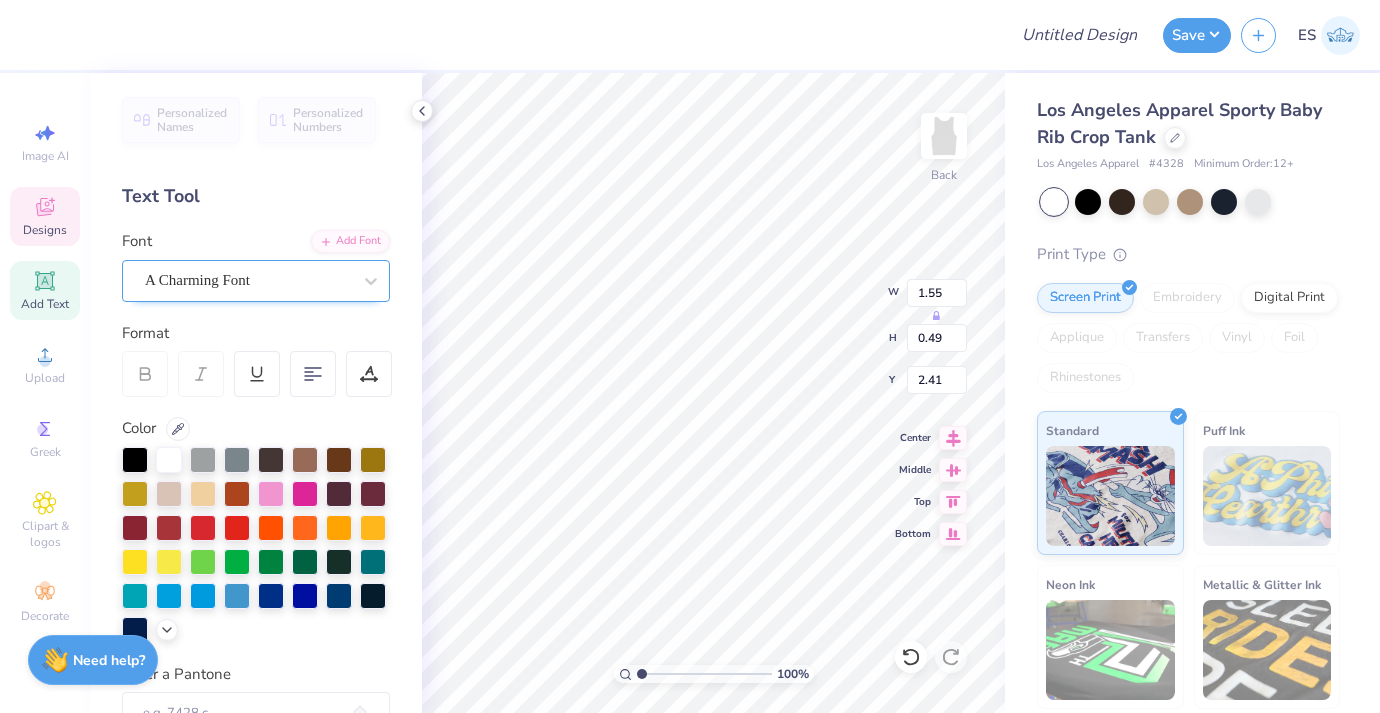 click on "A Charming Font" at bounding box center (248, 280) 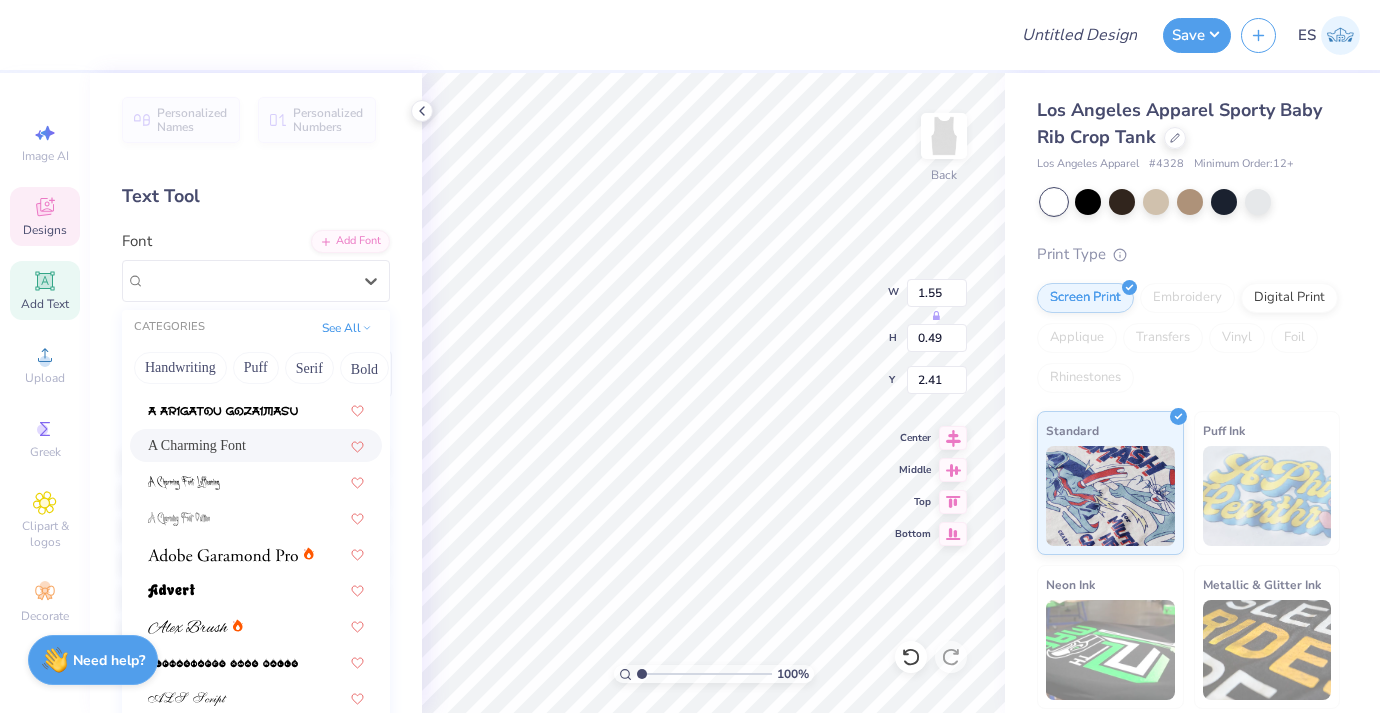 scroll, scrollTop: 212, scrollLeft: 0, axis: vertical 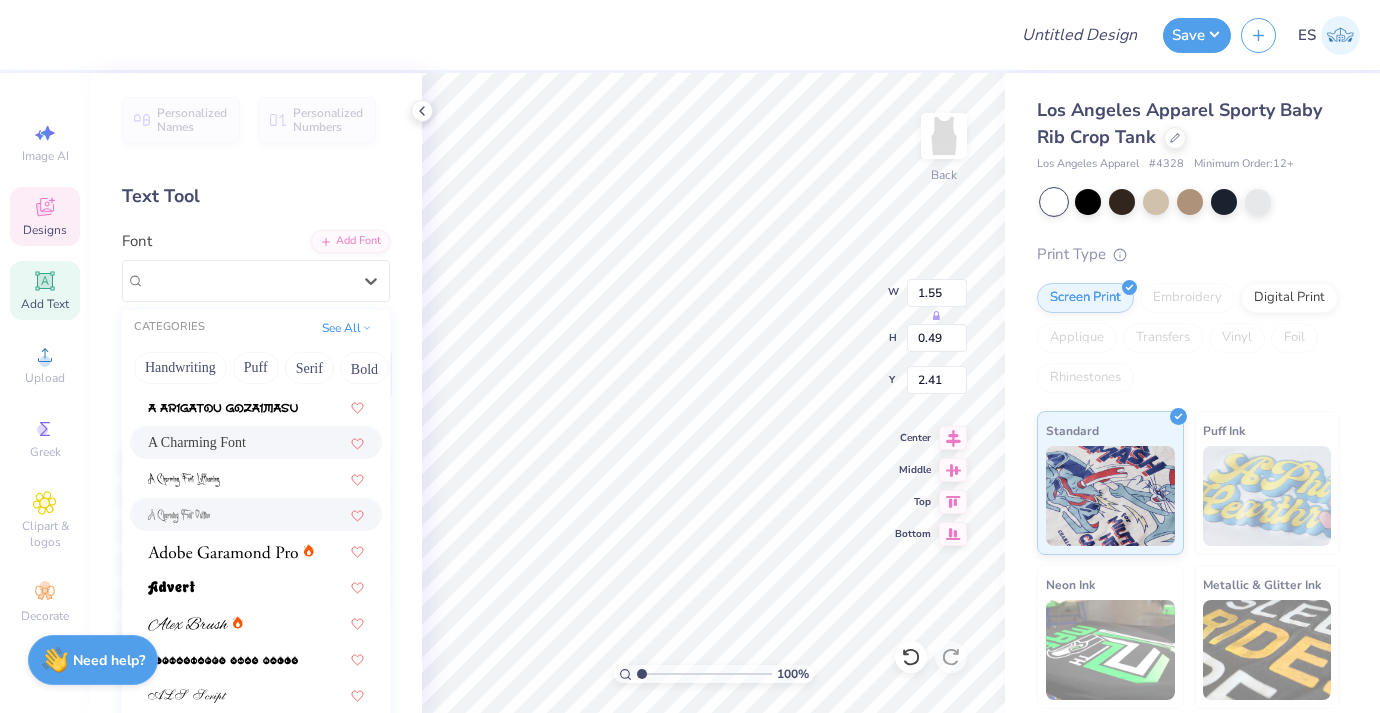 click at bounding box center [256, 514] 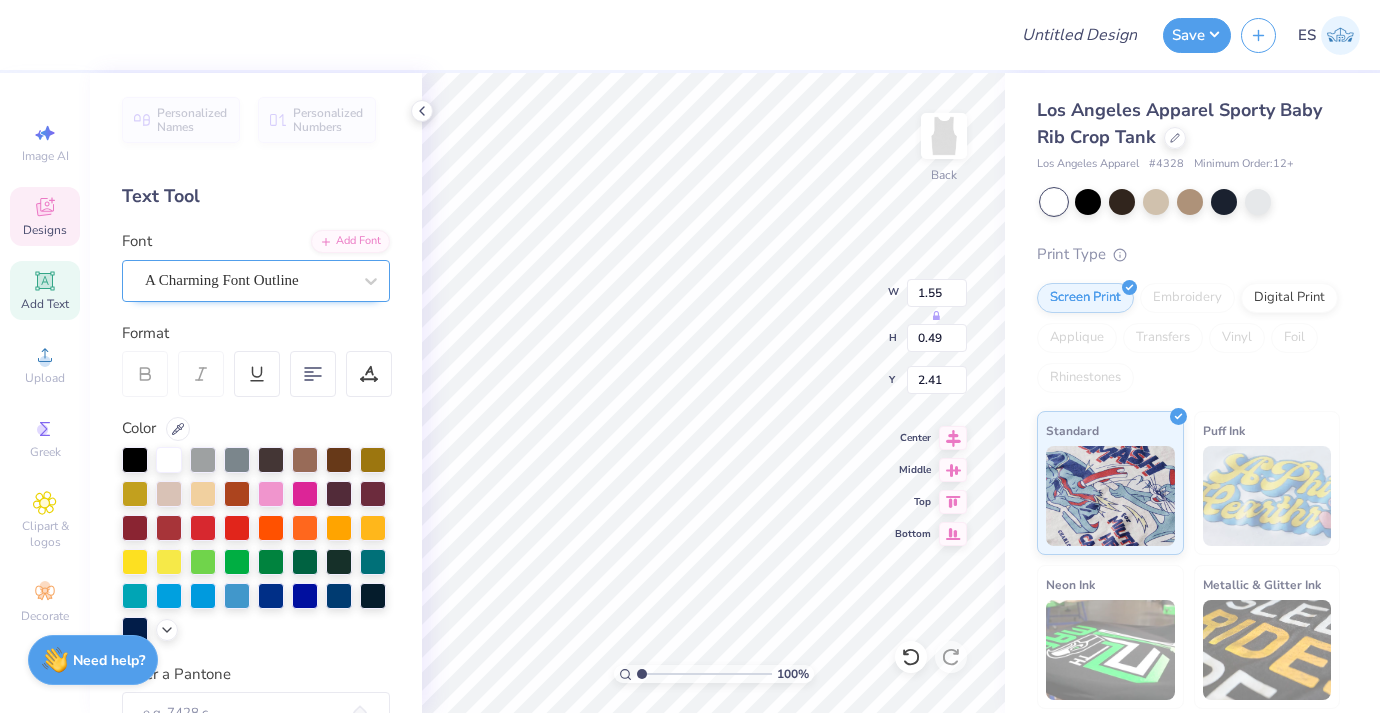 type on "0.50" 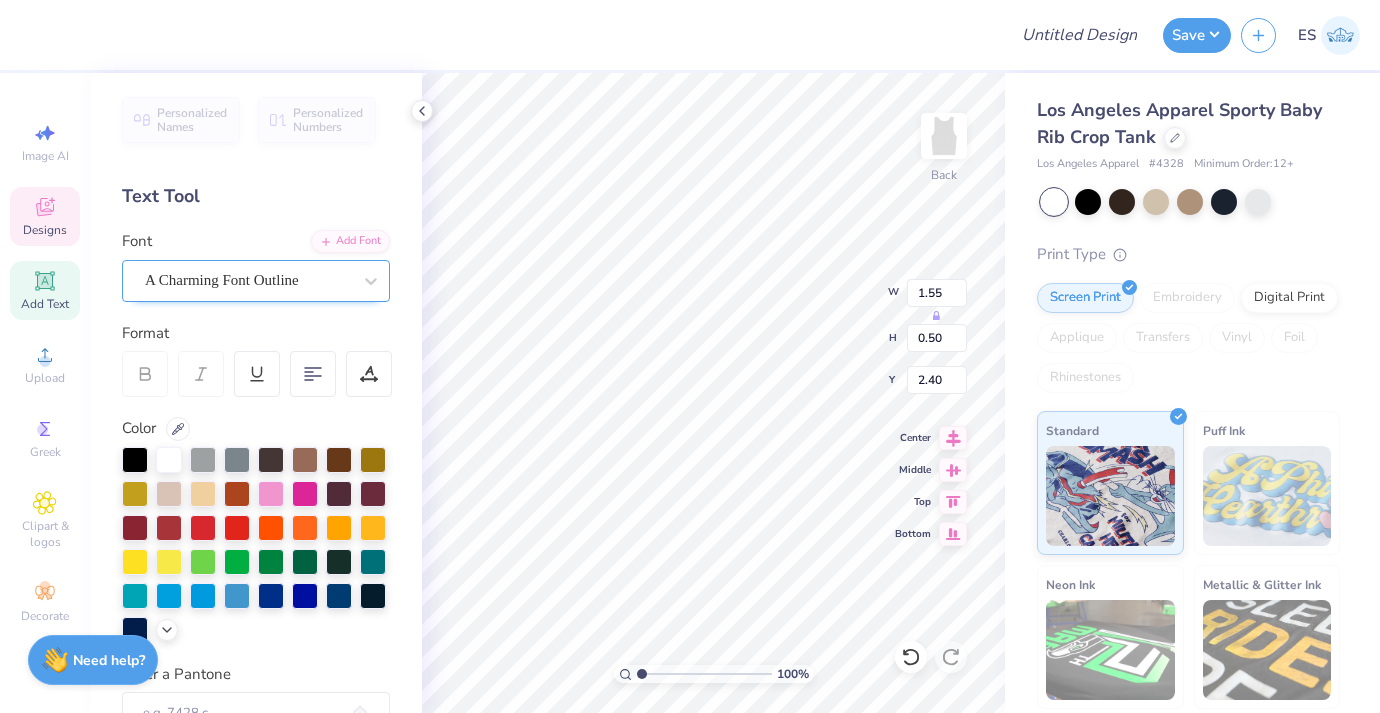 click on "A Charming Font Outline" at bounding box center [248, 280] 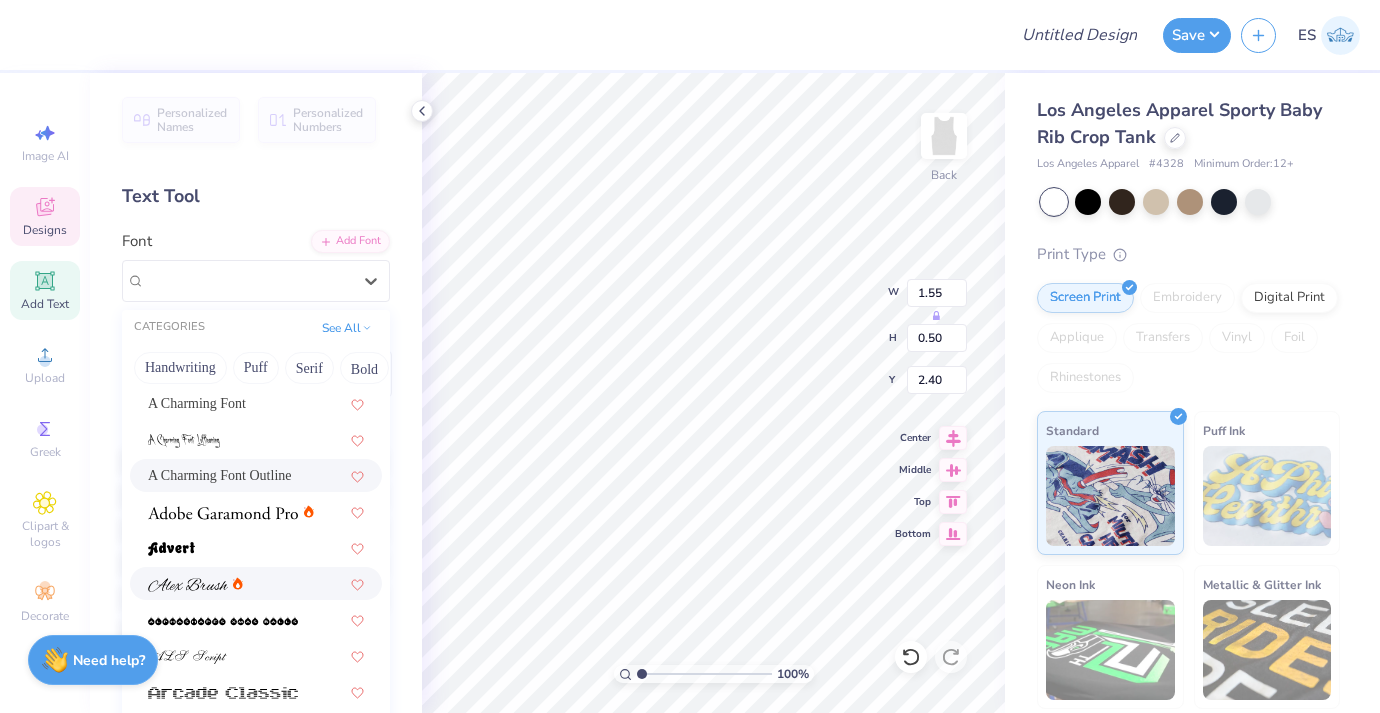 scroll, scrollTop: 421, scrollLeft: 0, axis: vertical 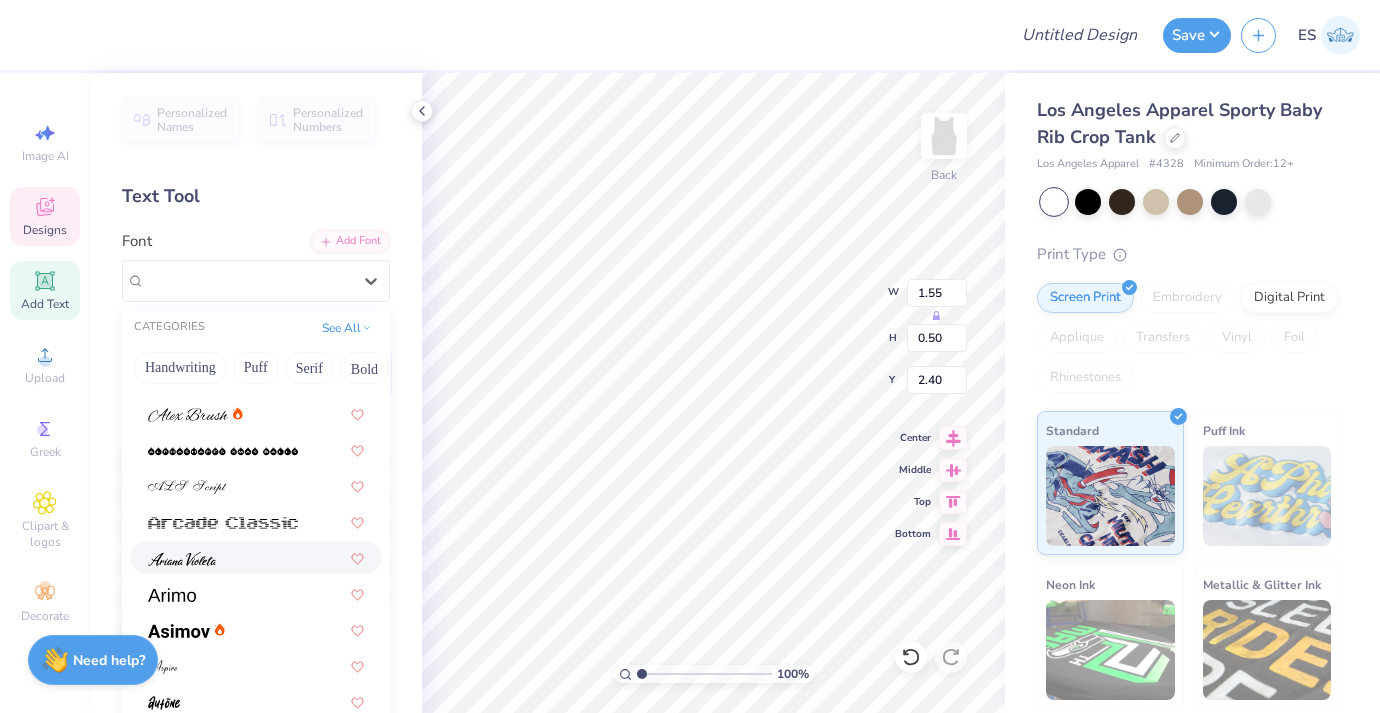 click at bounding box center (256, 557) 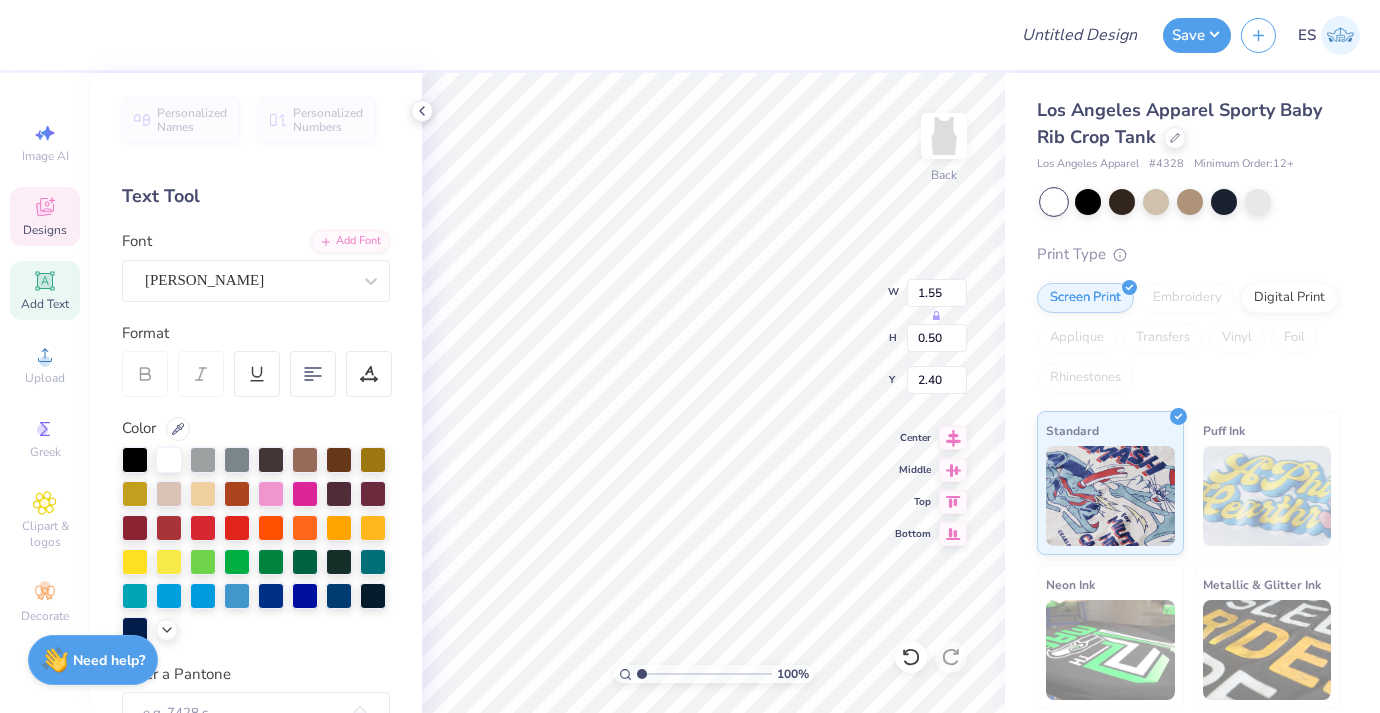 type on "2.14" 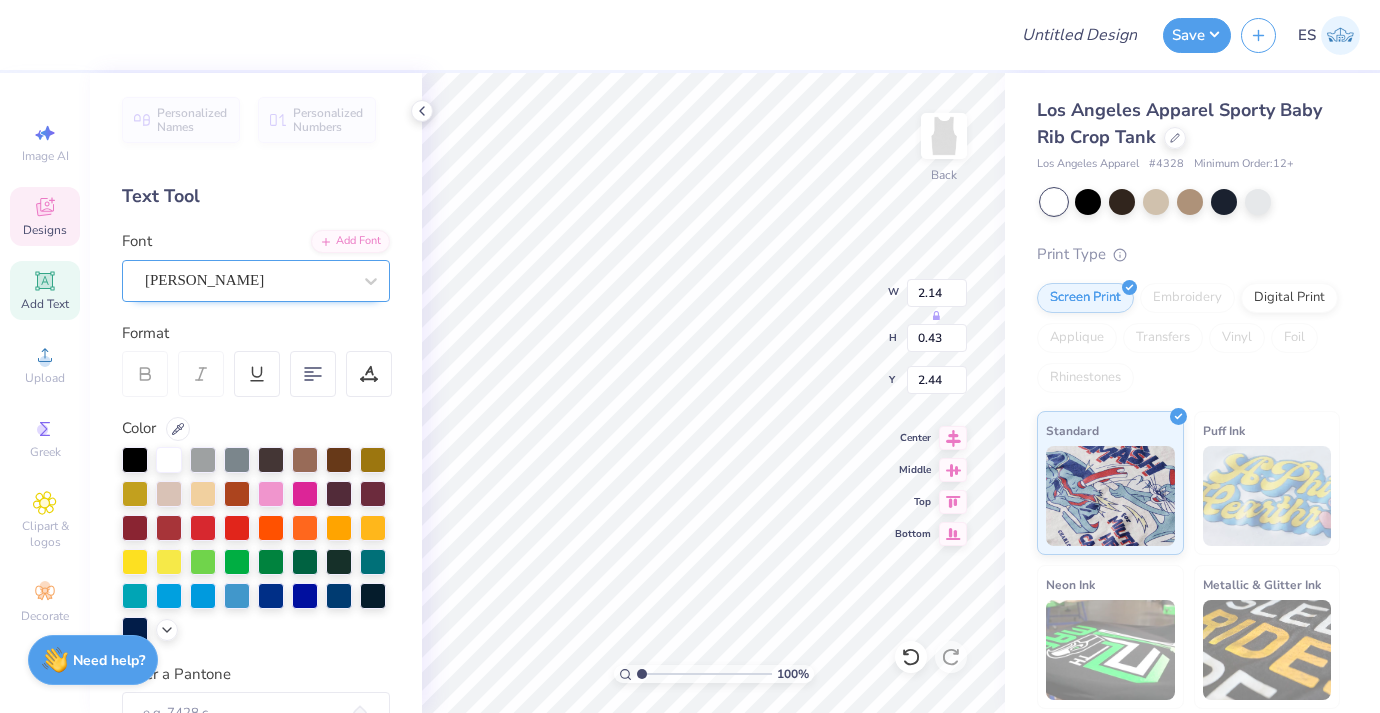 click on "Ariana Violeta" at bounding box center (248, 280) 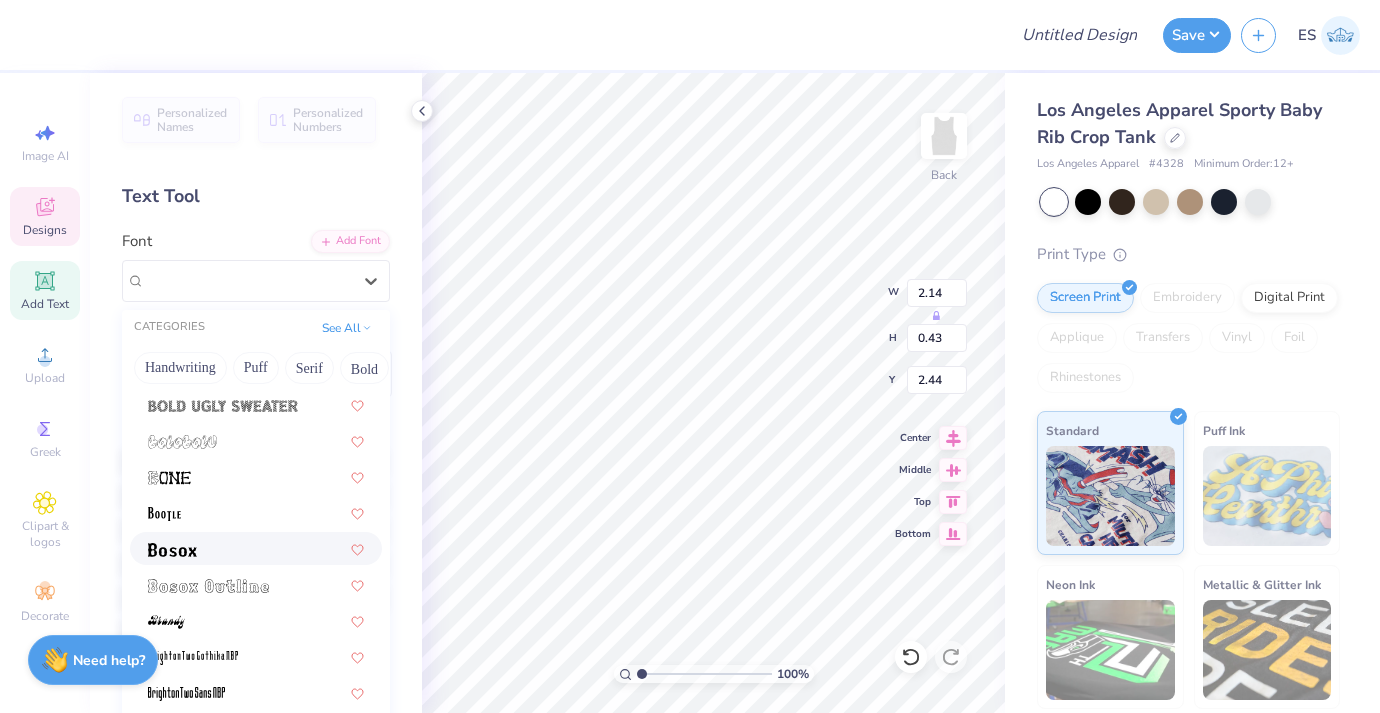 scroll, scrollTop: 974, scrollLeft: 0, axis: vertical 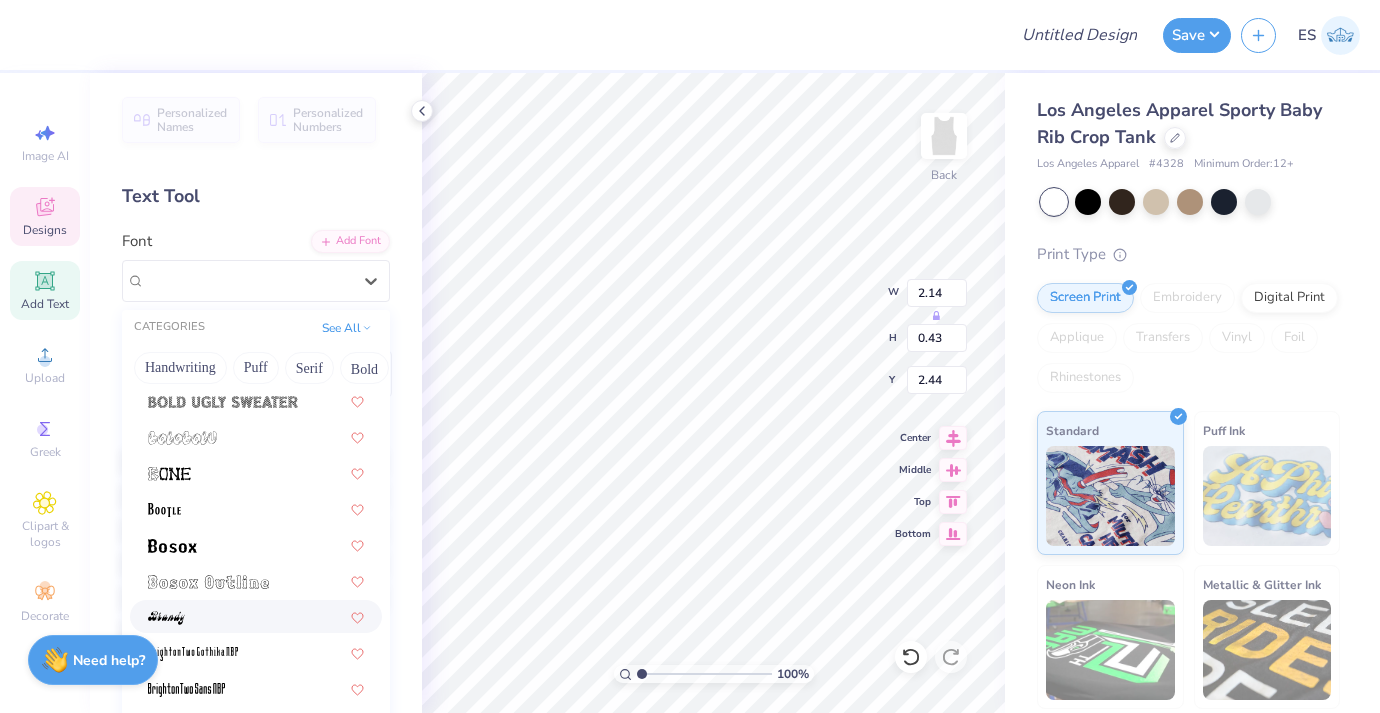 click at bounding box center [256, 616] 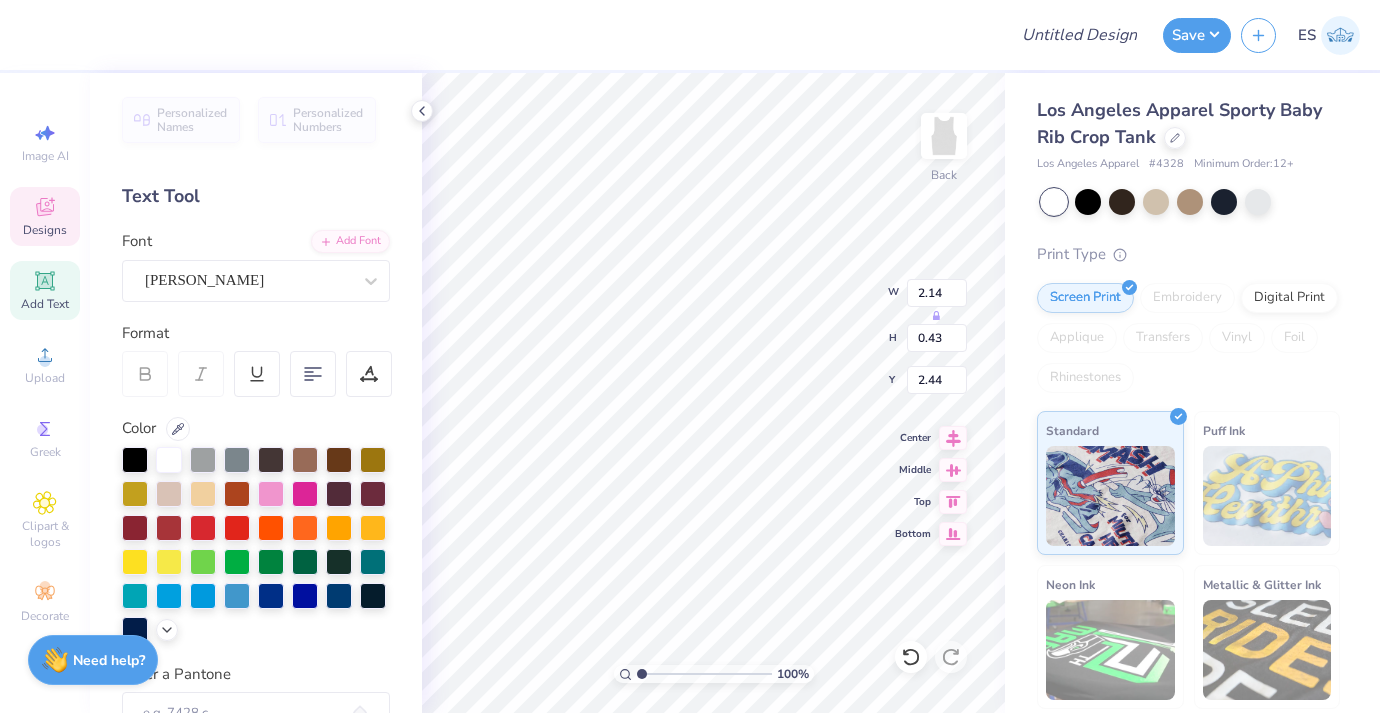 type on "2.54" 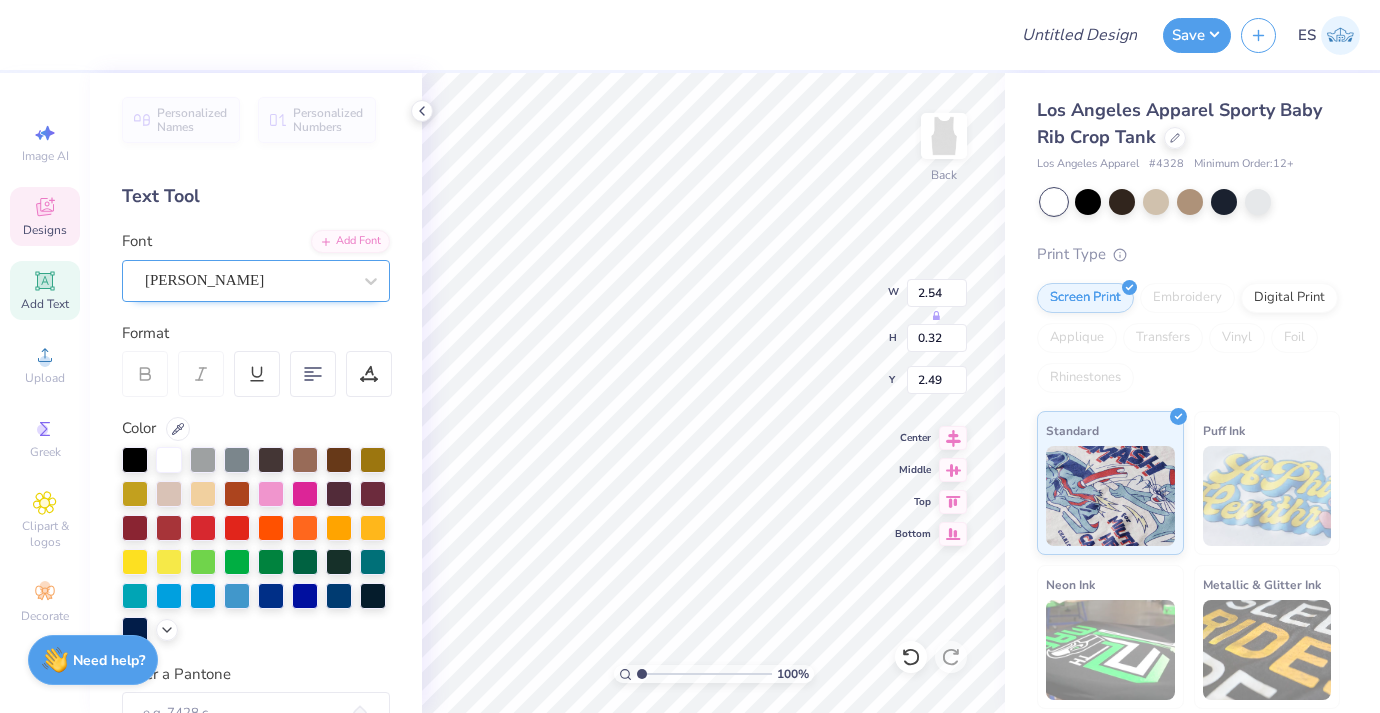 click on "Brandy" at bounding box center (248, 280) 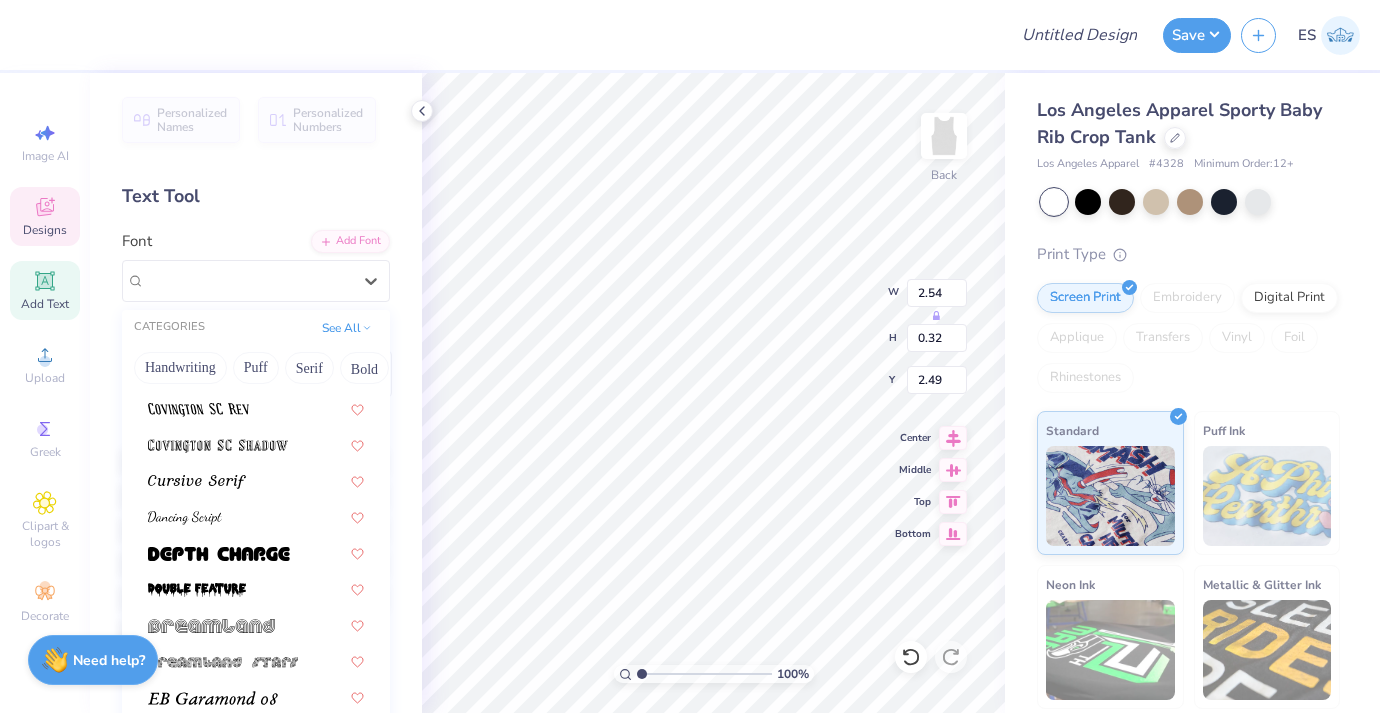 scroll, scrollTop: 2843, scrollLeft: 0, axis: vertical 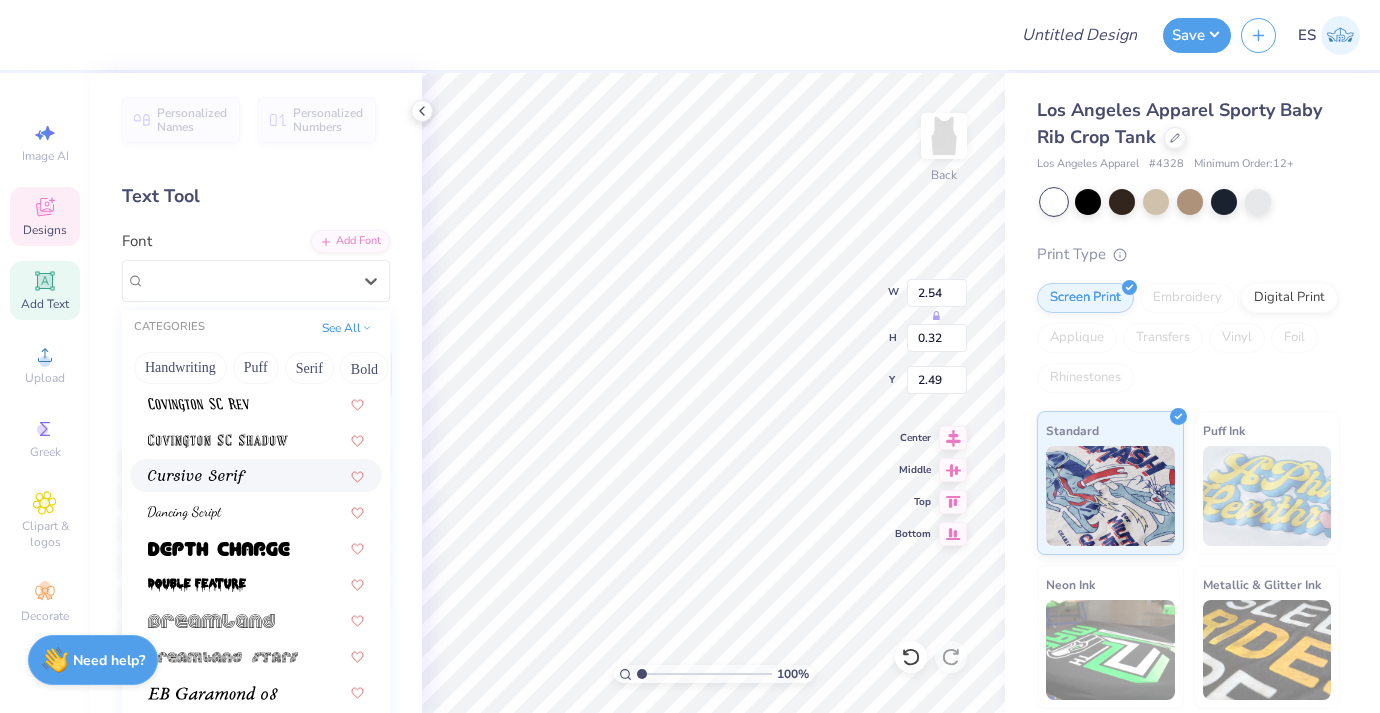 click at bounding box center [256, 475] 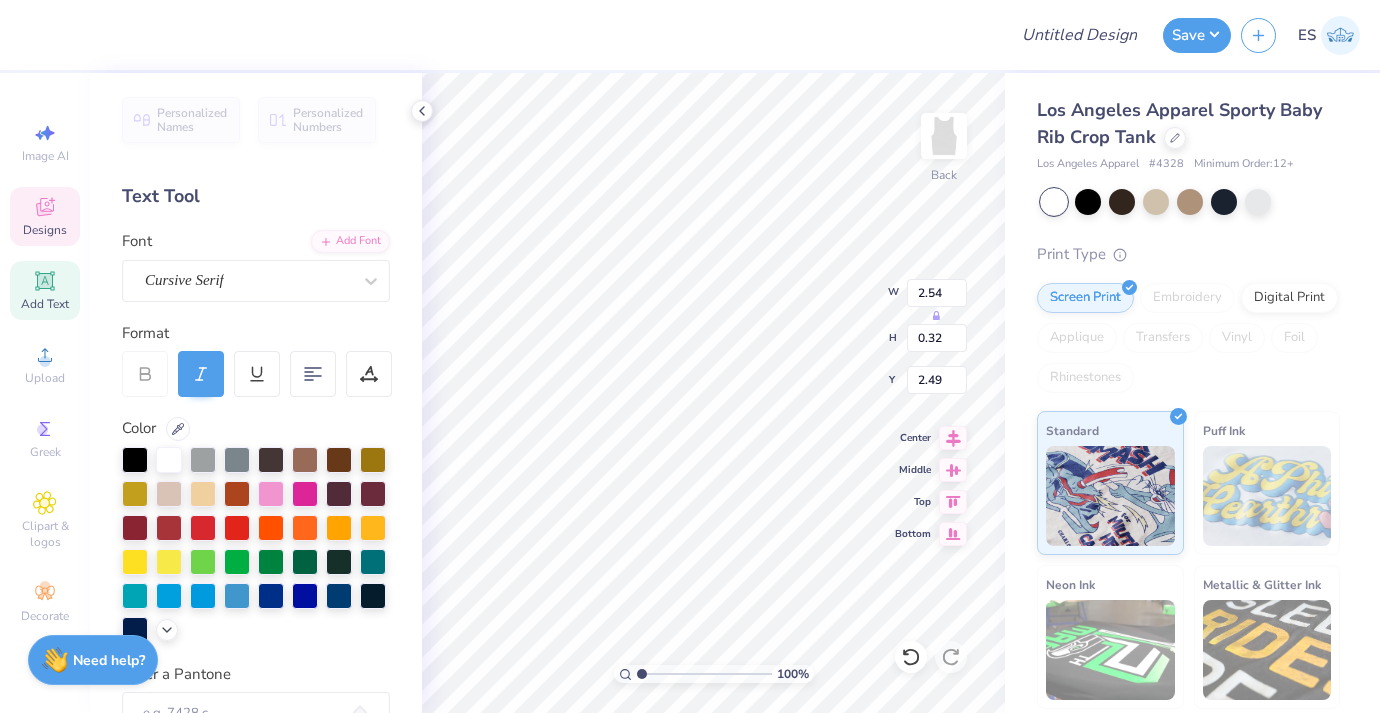 type on "4.00" 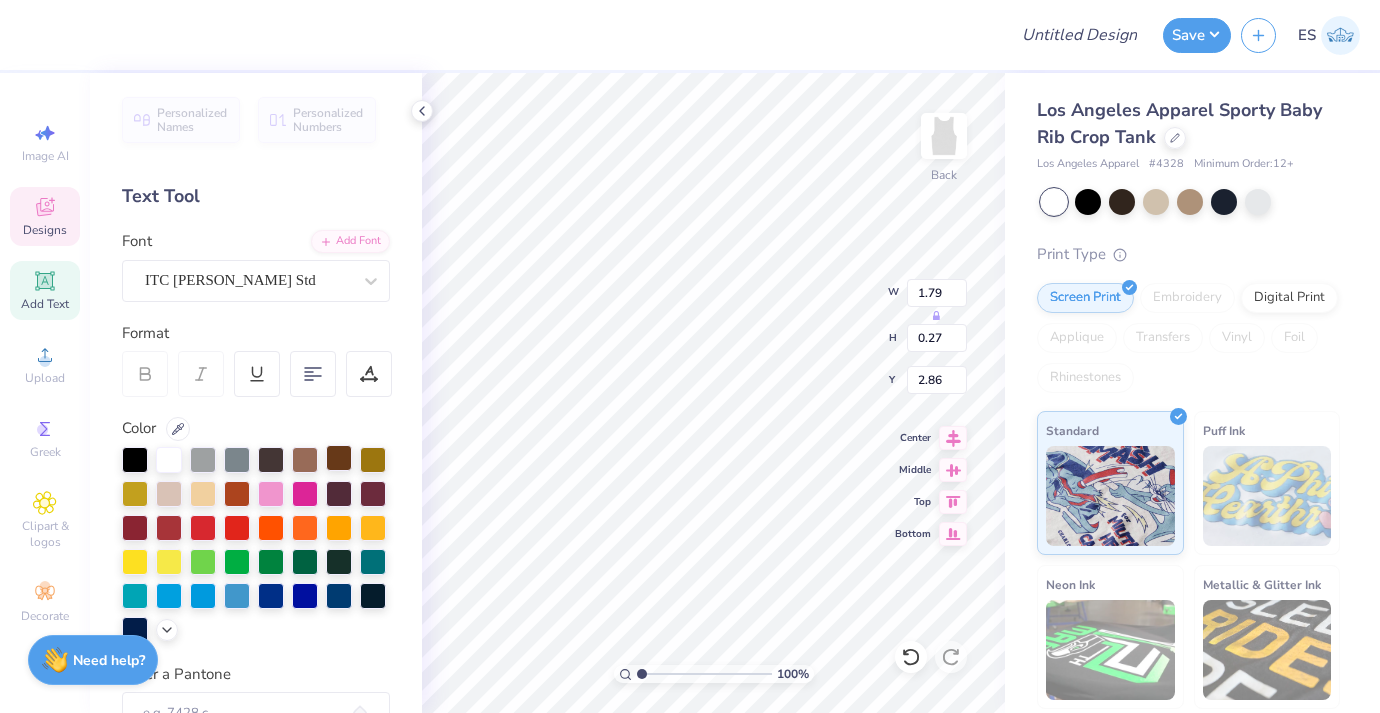 type on "est. 1917" 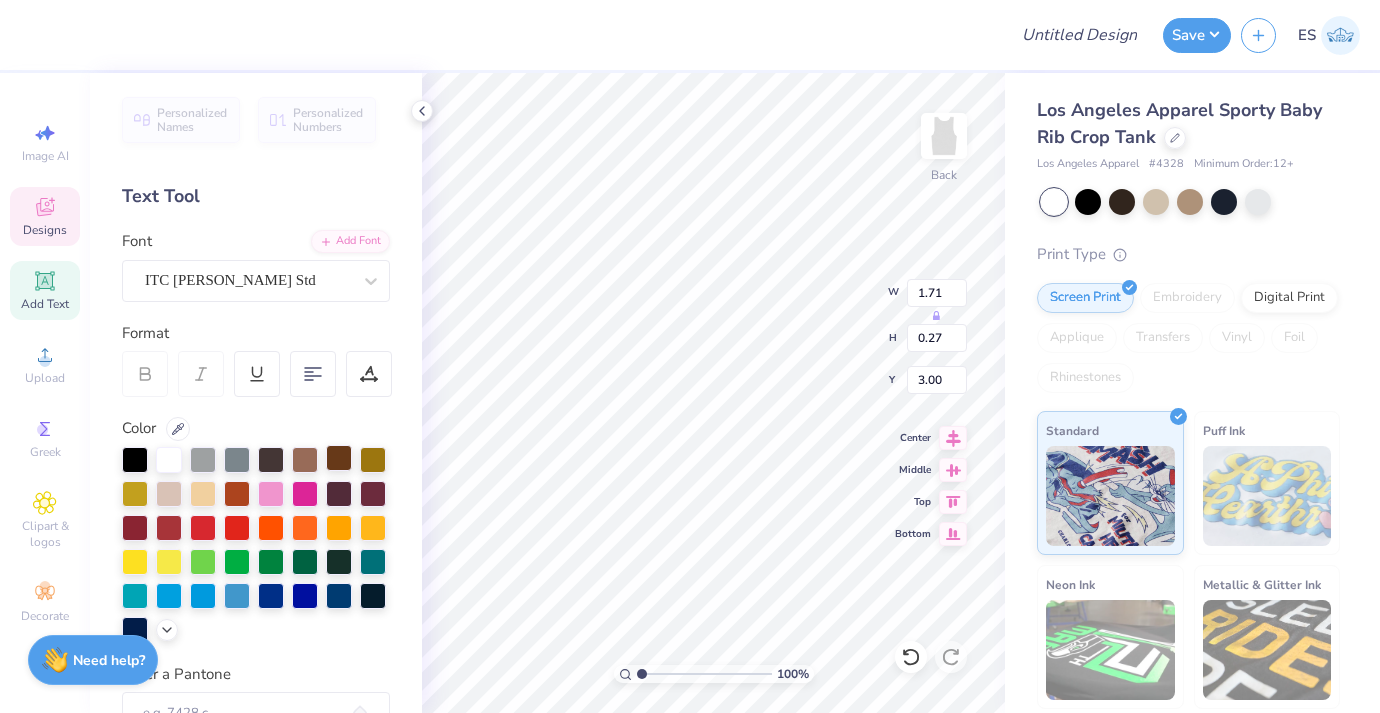 type on "3.00" 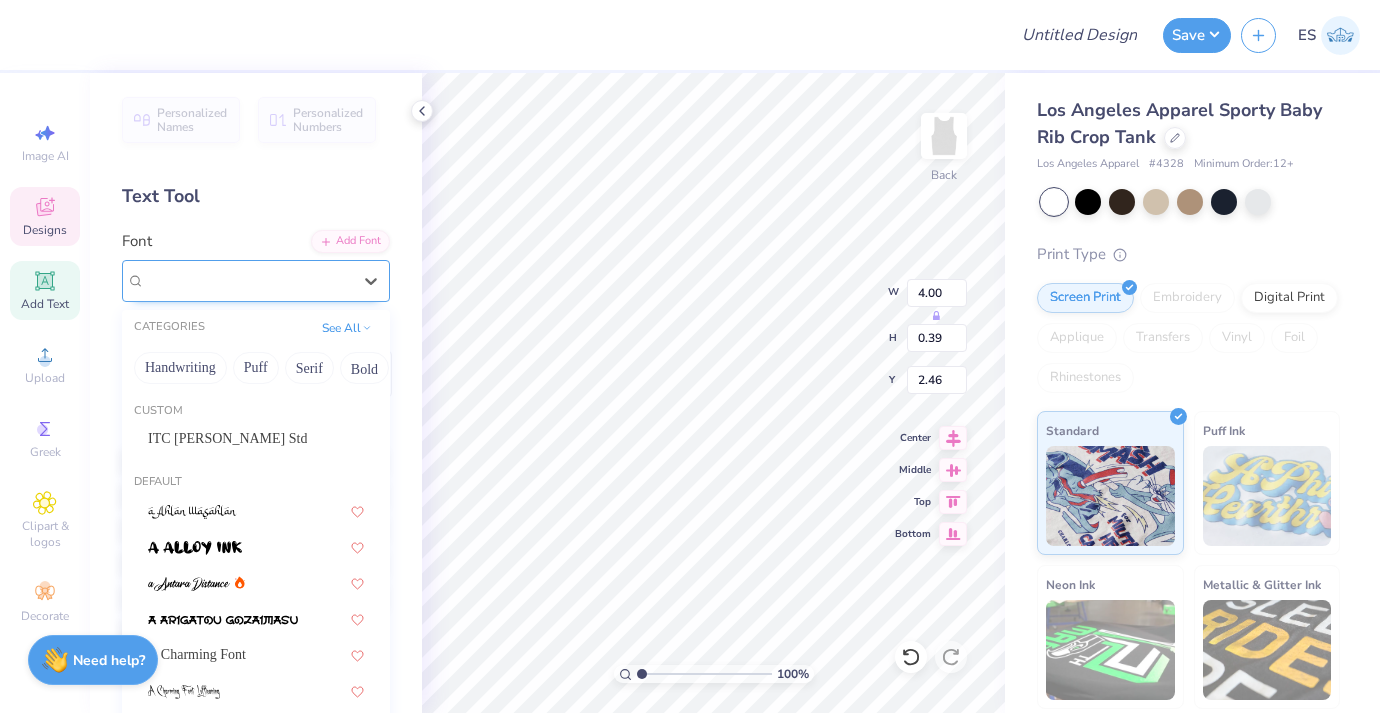 click on "Cursive Serif" at bounding box center (248, 280) 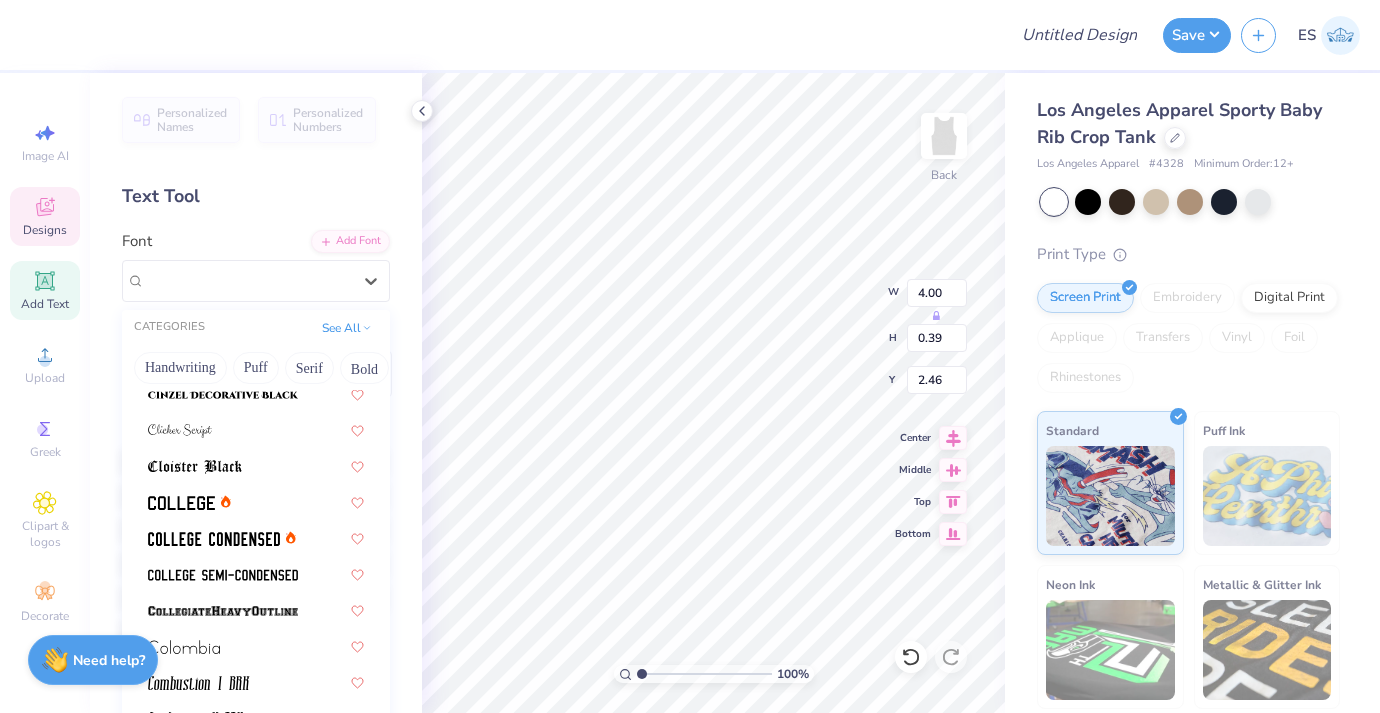 scroll, scrollTop: 2737, scrollLeft: 0, axis: vertical 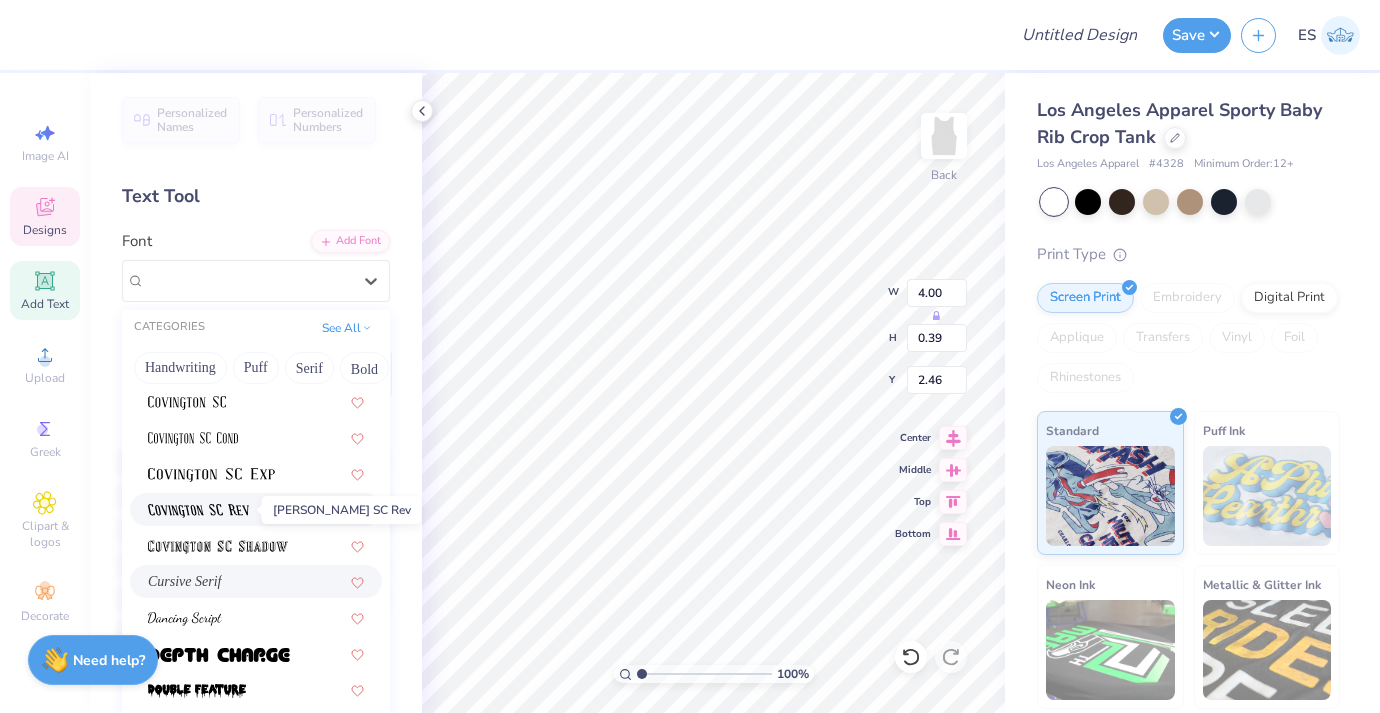 click at bounding box center (198, 511) 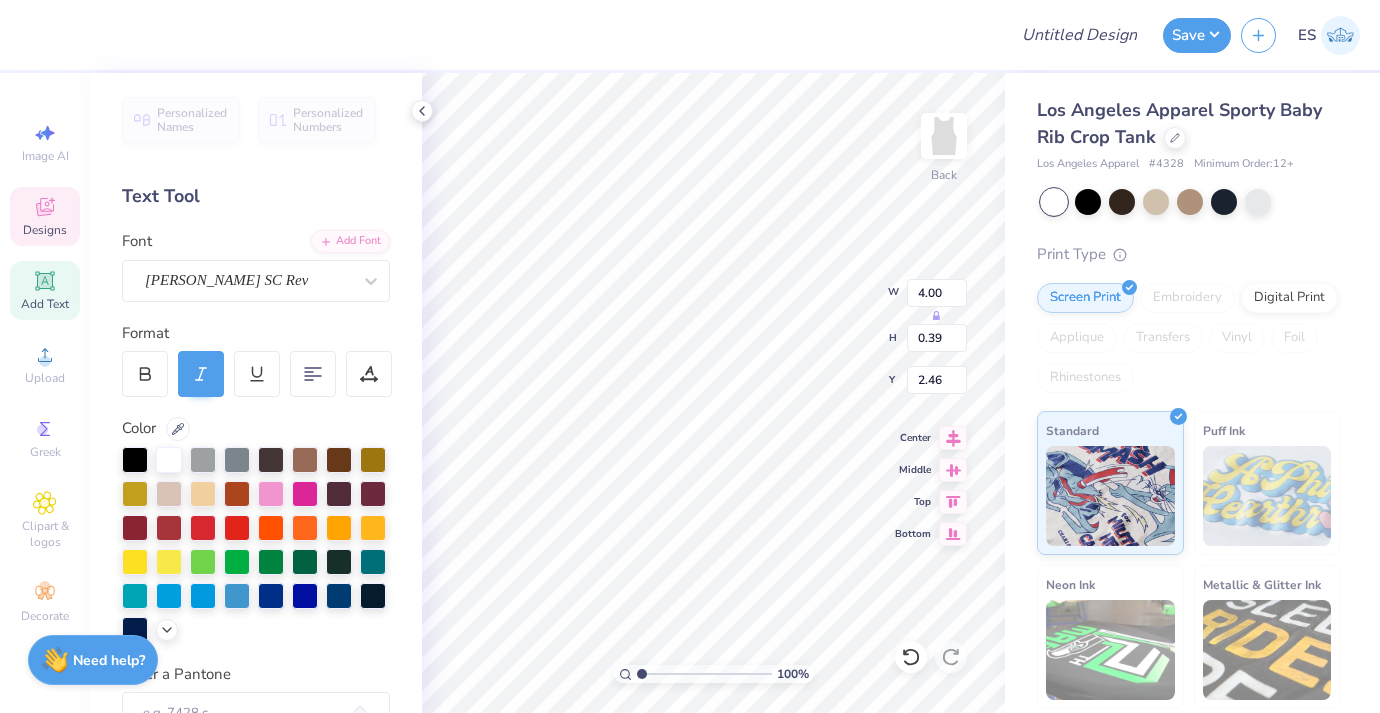 type on "3.15" 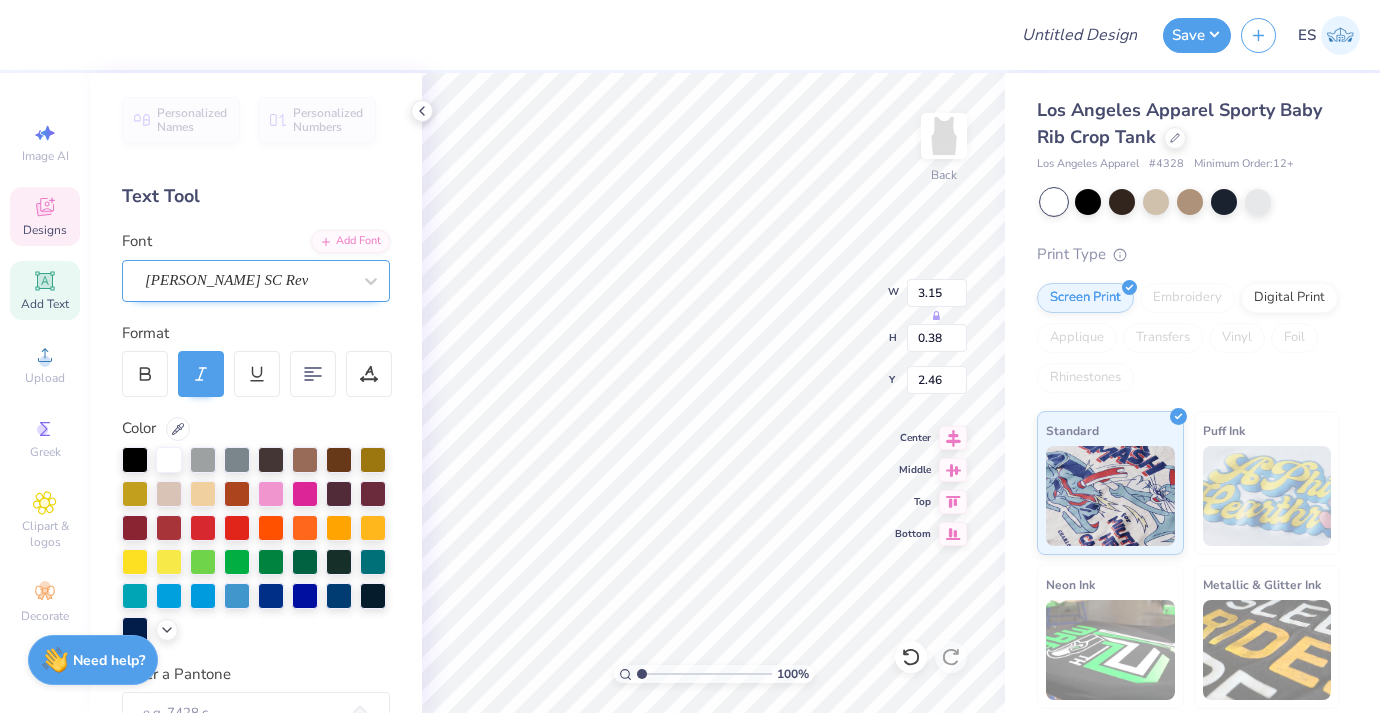 click on "Covington SC Rev" at bounding box center (248, 280) 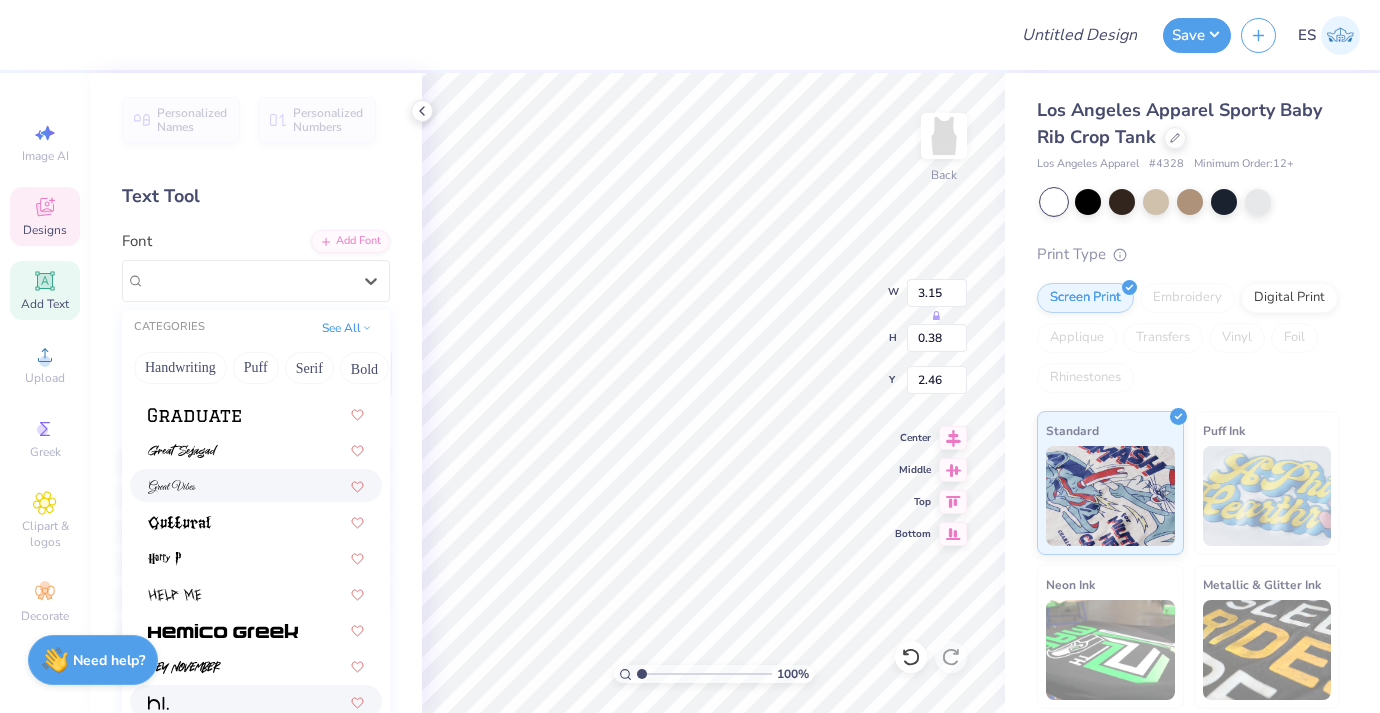 scroll, scrollTop: 4077, scrollLeft: 0, axis: vertical 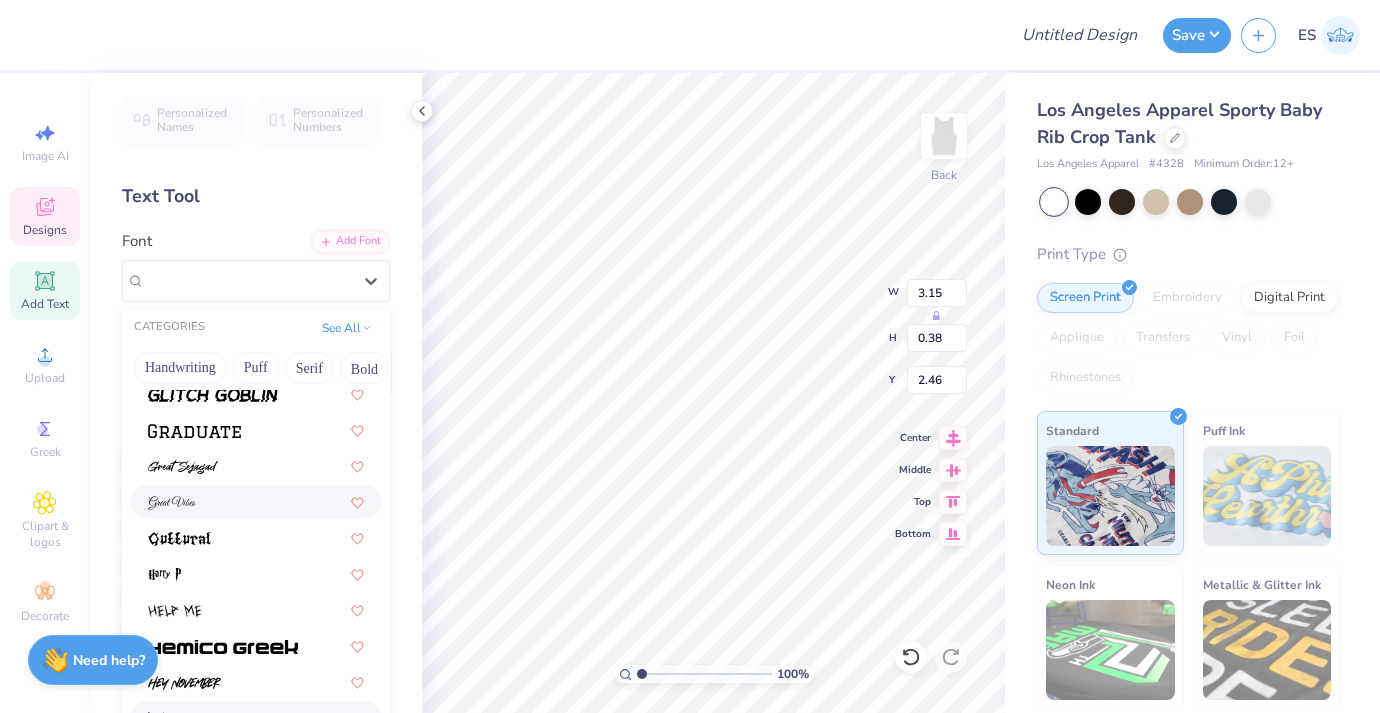 click at bounding box center [256, 501] 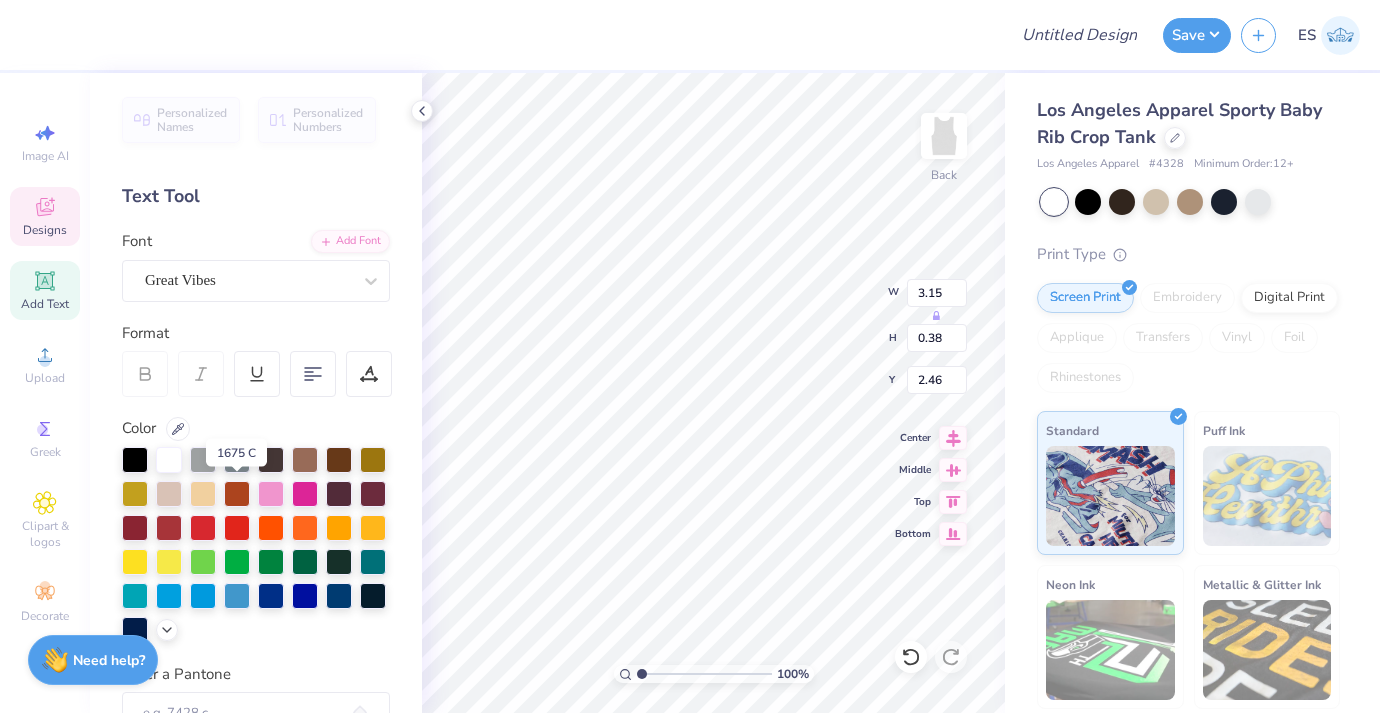 type on "3.02" 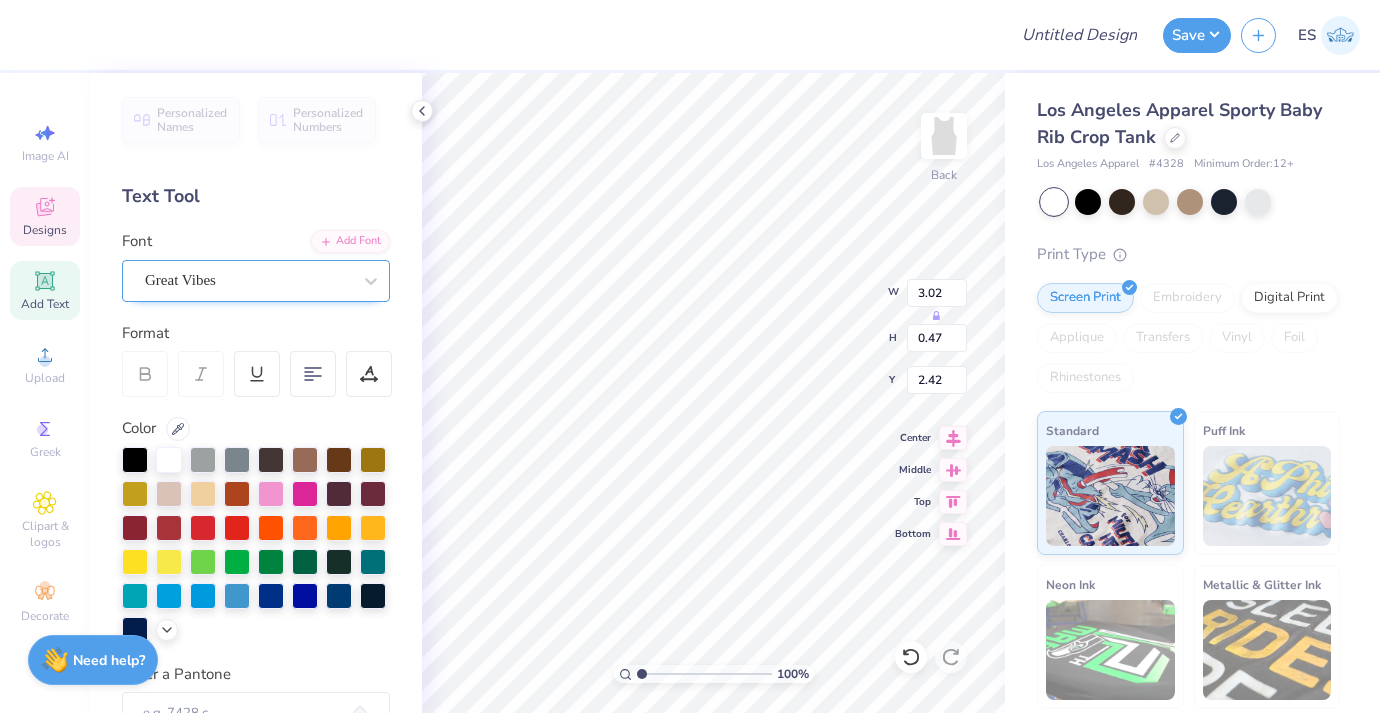 click on "Great Vibes" at bounding box center [248, 280] 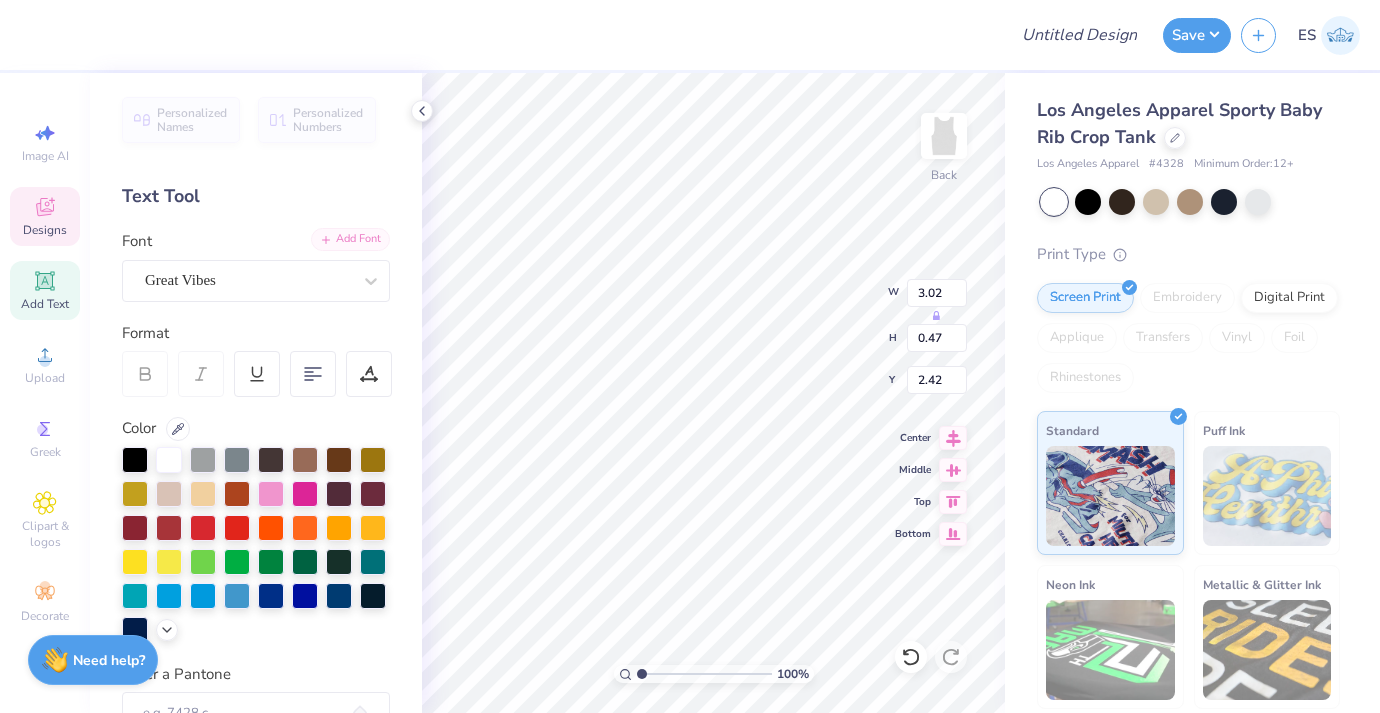 click on "Add Font" at bounding box center (350, 239) 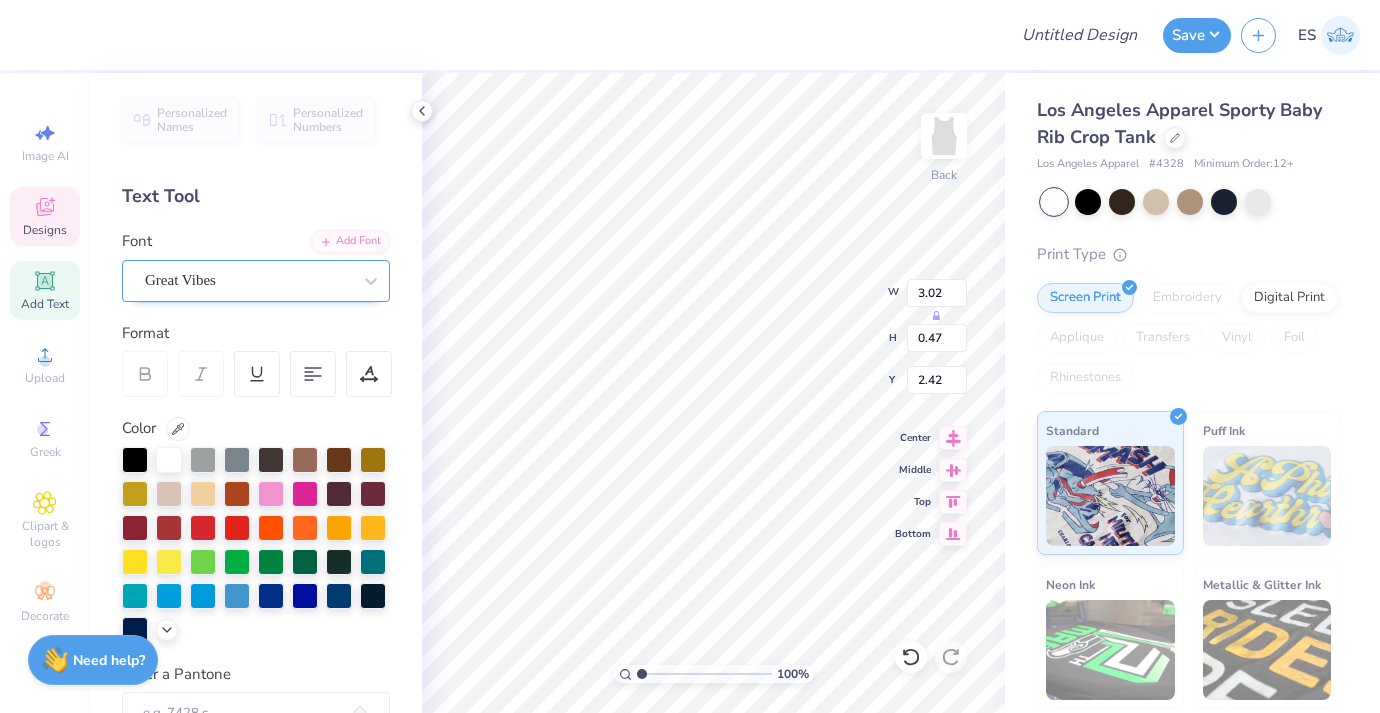 click on "Great Vibes" at bounding box center [256, 281] 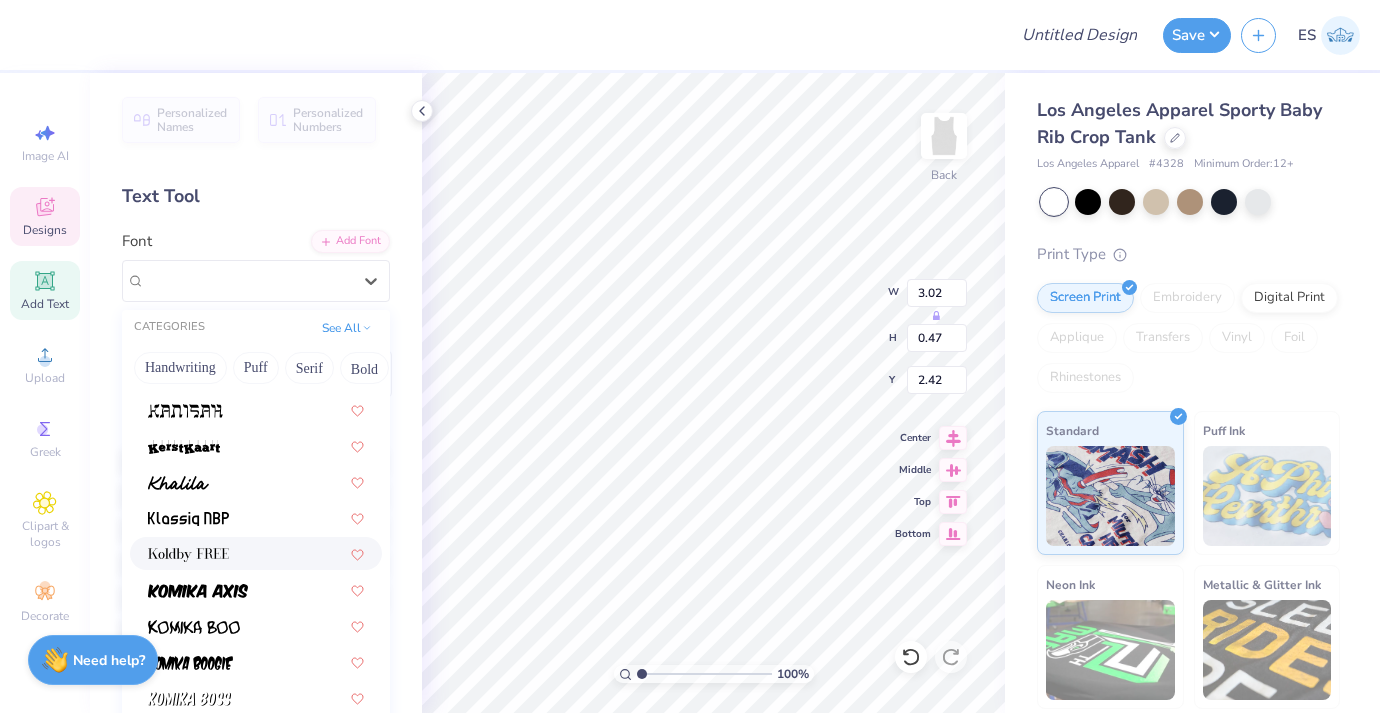 scroll, scrollTop: 4858, scrollLeft: 0, axis: vertical 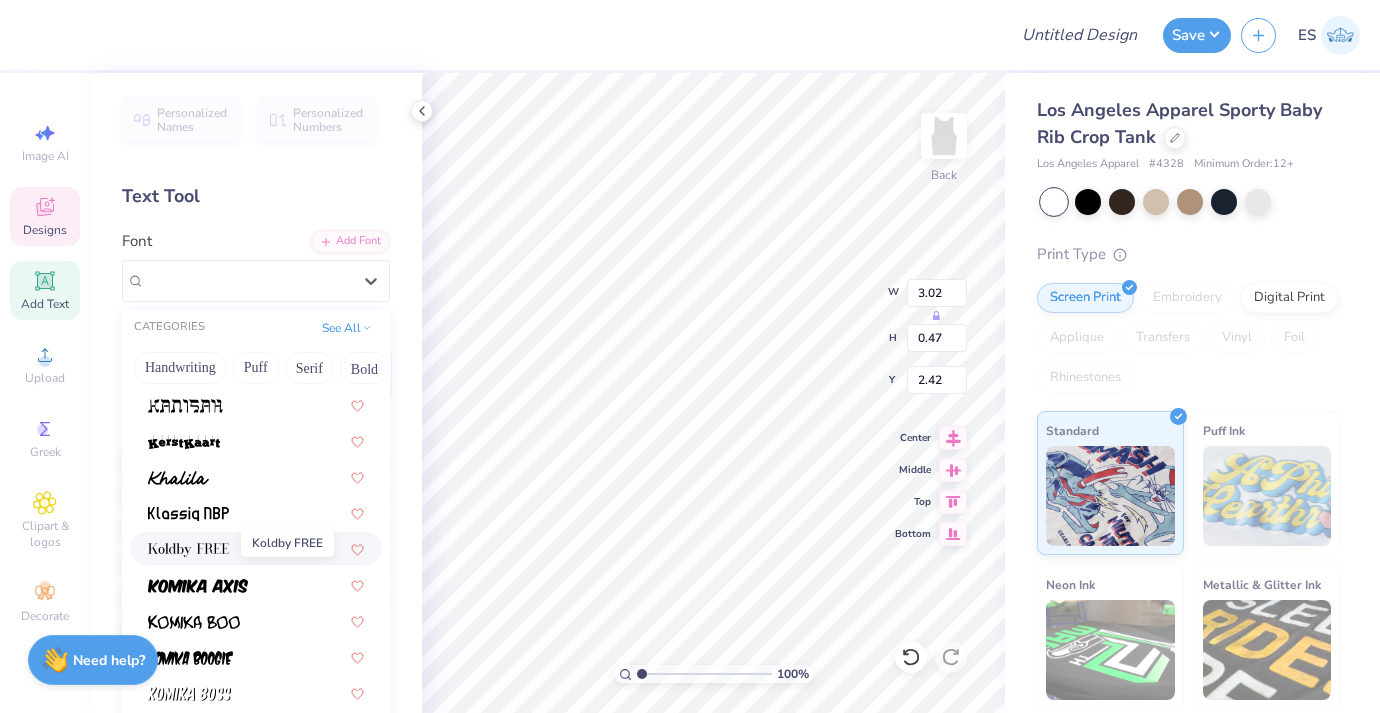 click at bounding box center [188, 550] 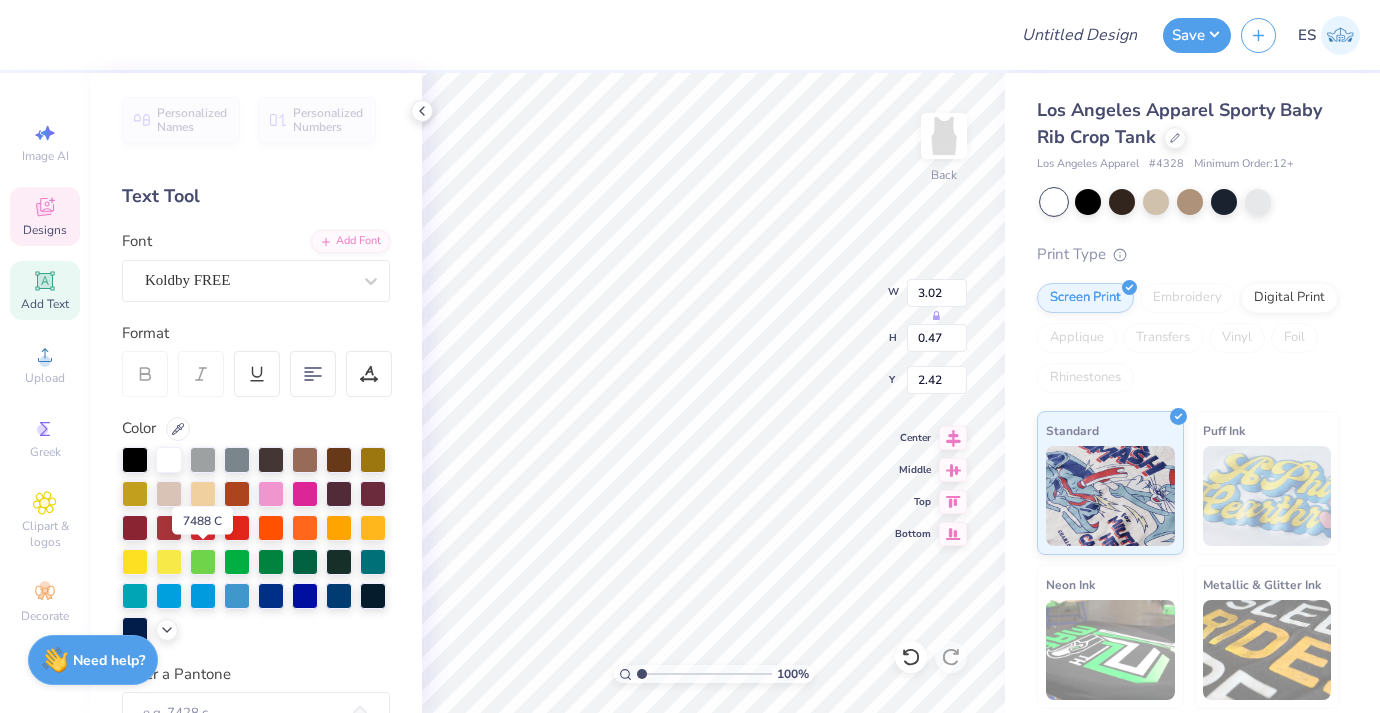 type on "3.25" 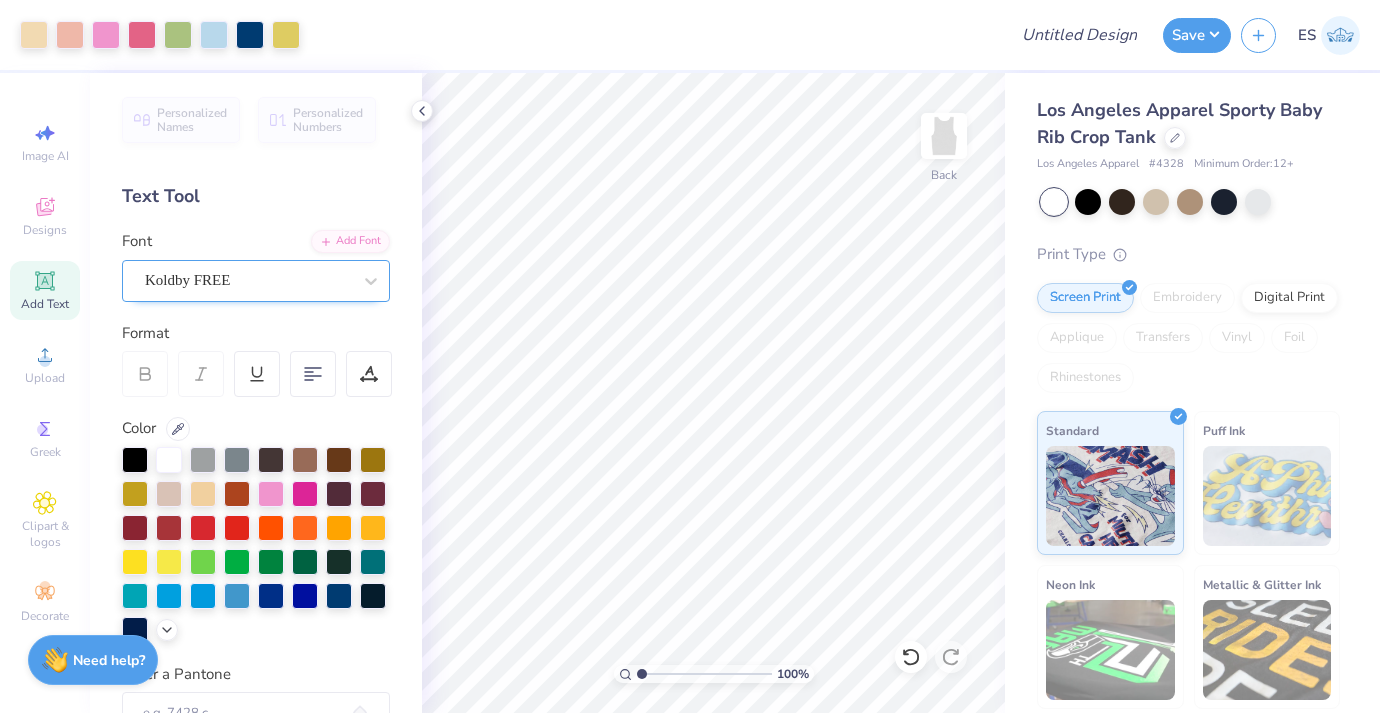 click on "Koldby FREE" at bounding box center [248, 280] 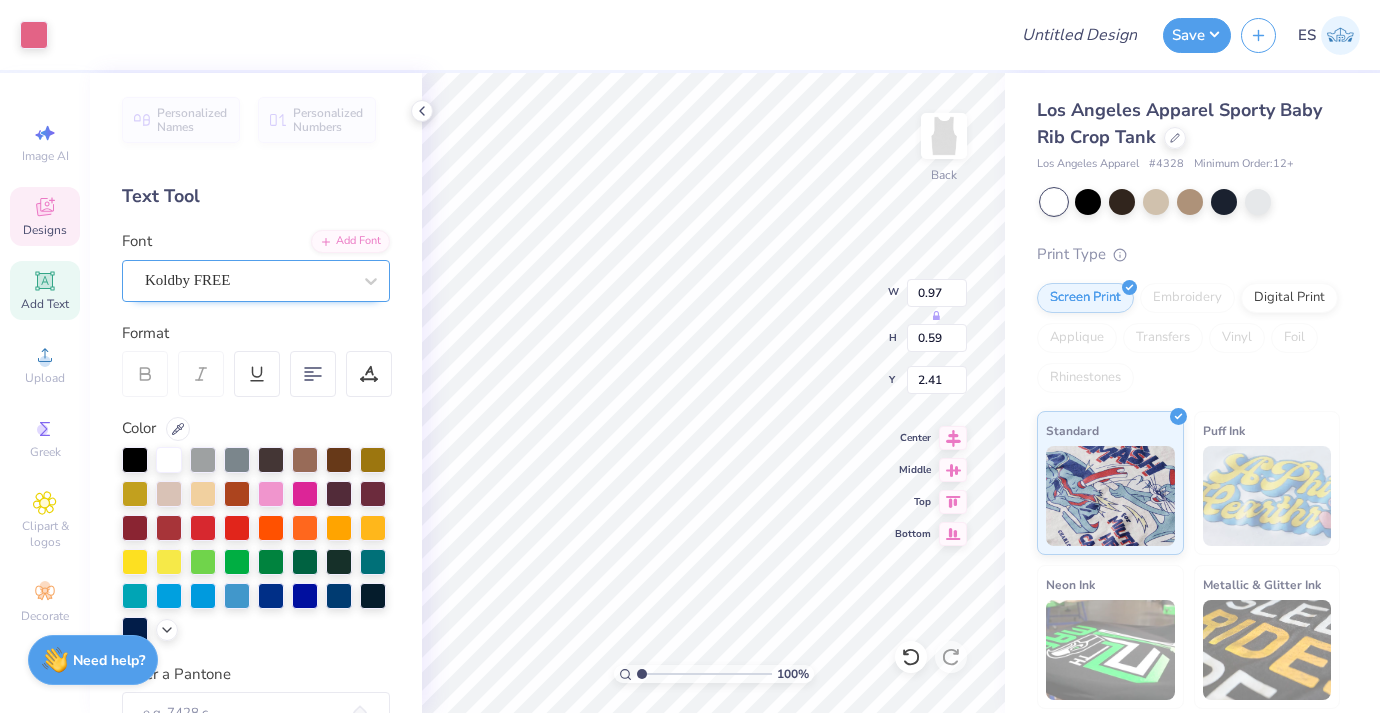 type on "2.41" 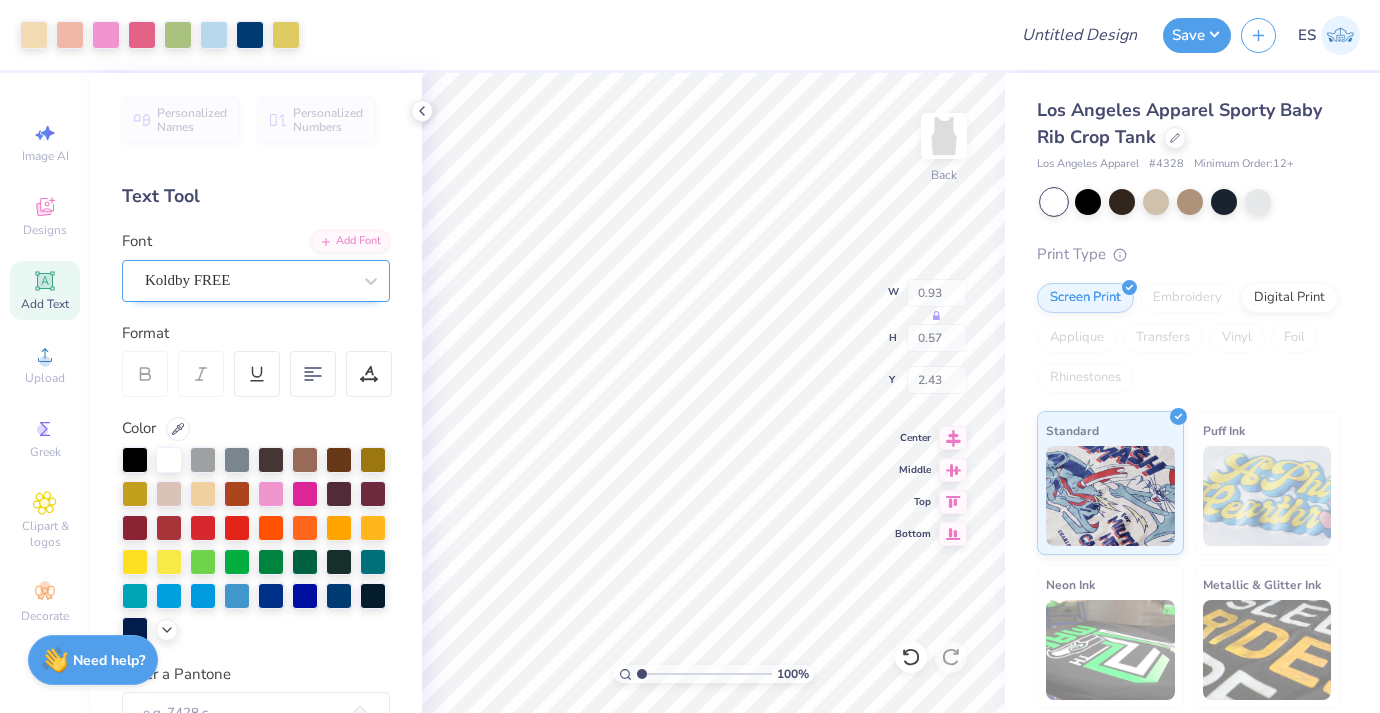 type on "2.43" 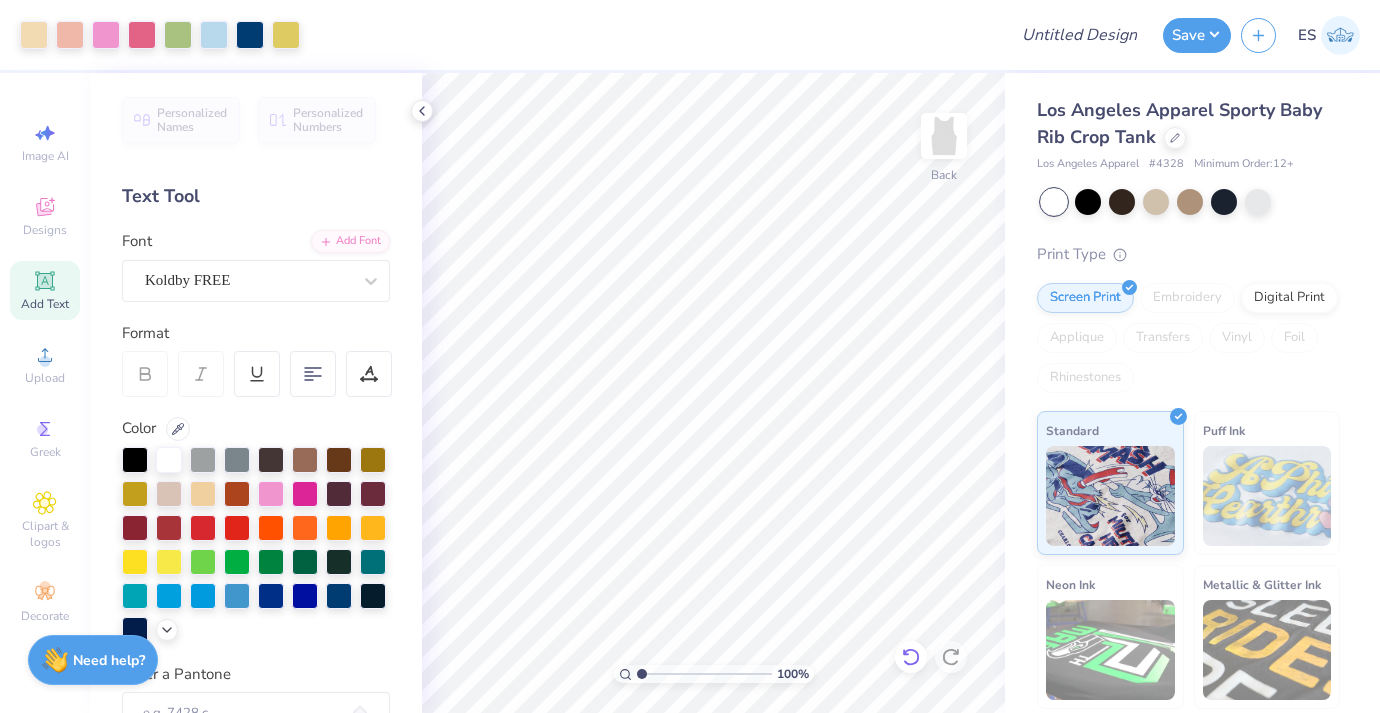 click 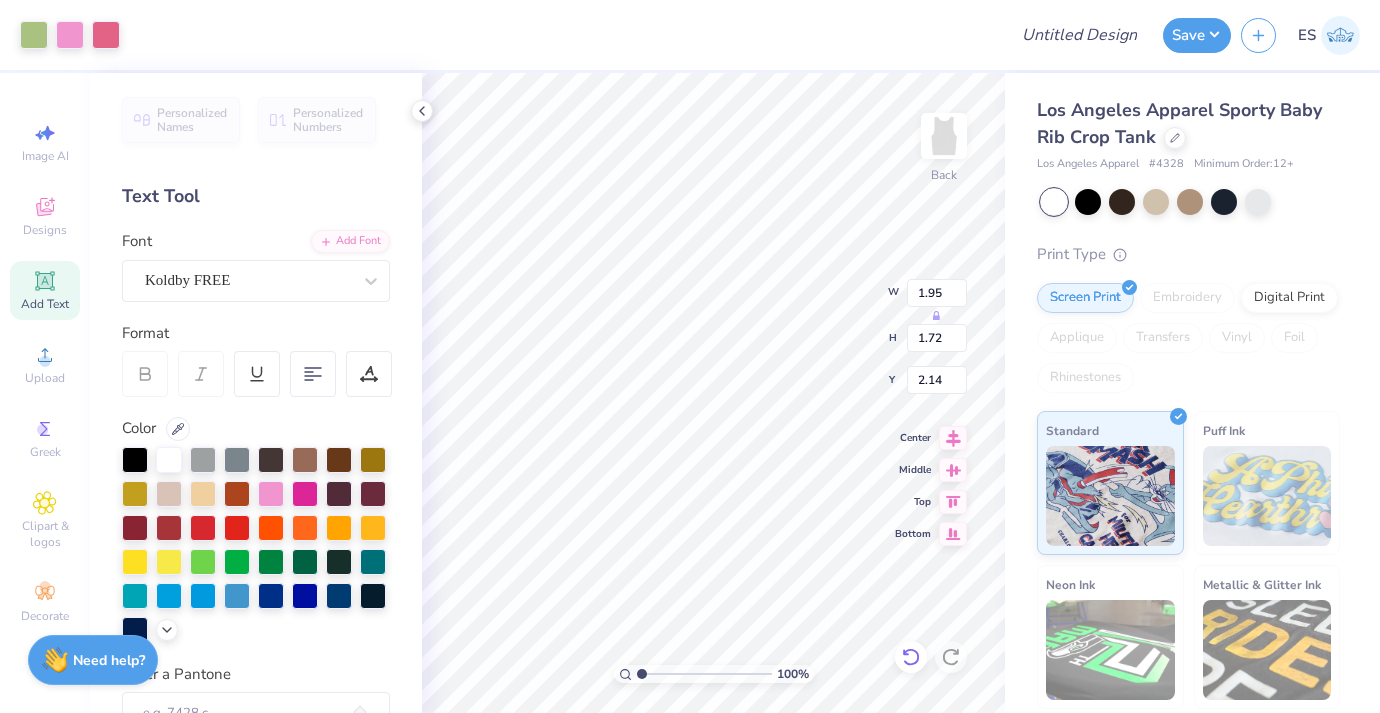 click 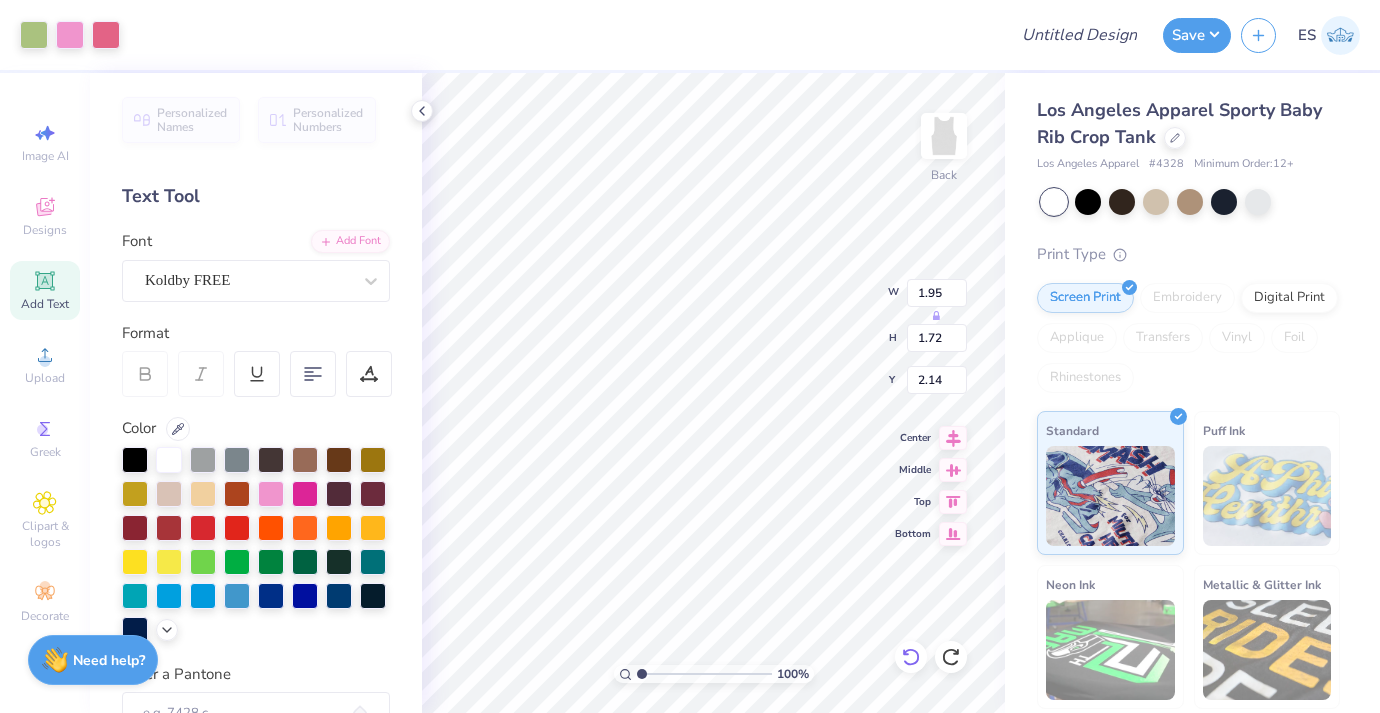 type on "2.39" 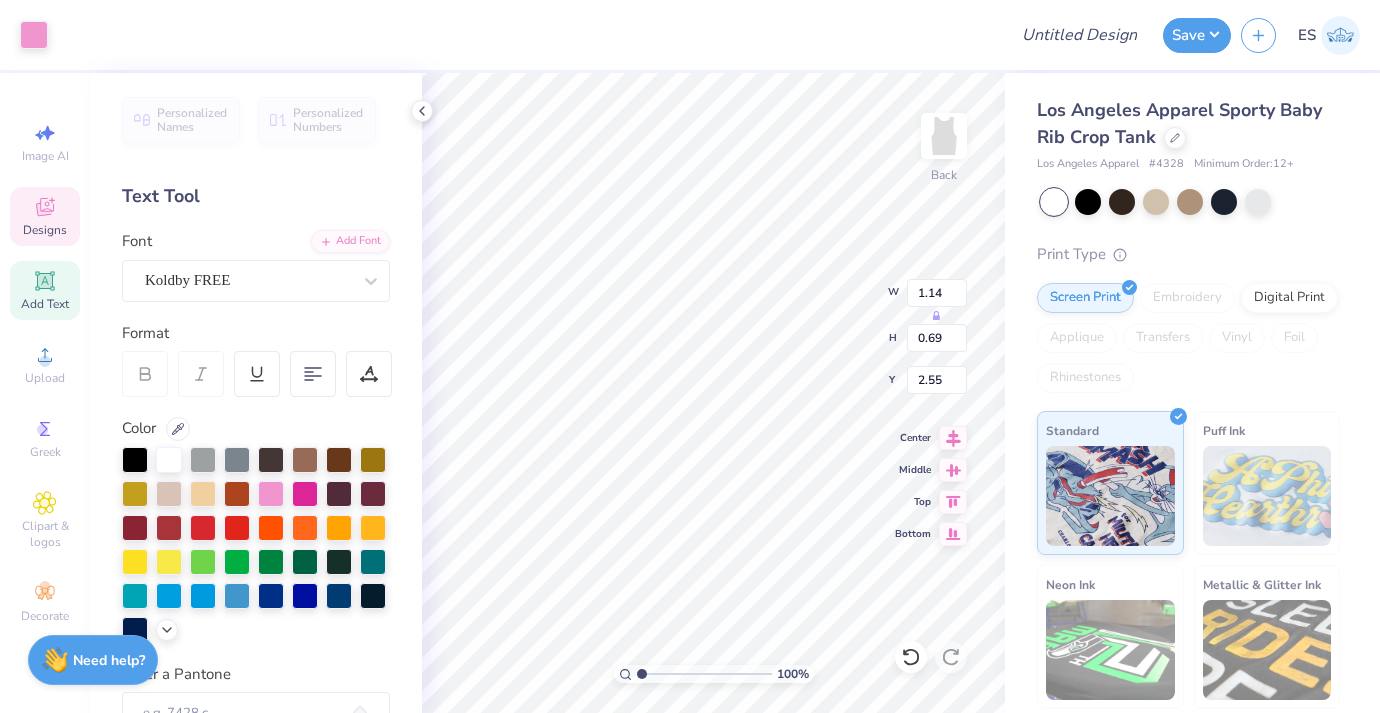 type on "1.14" 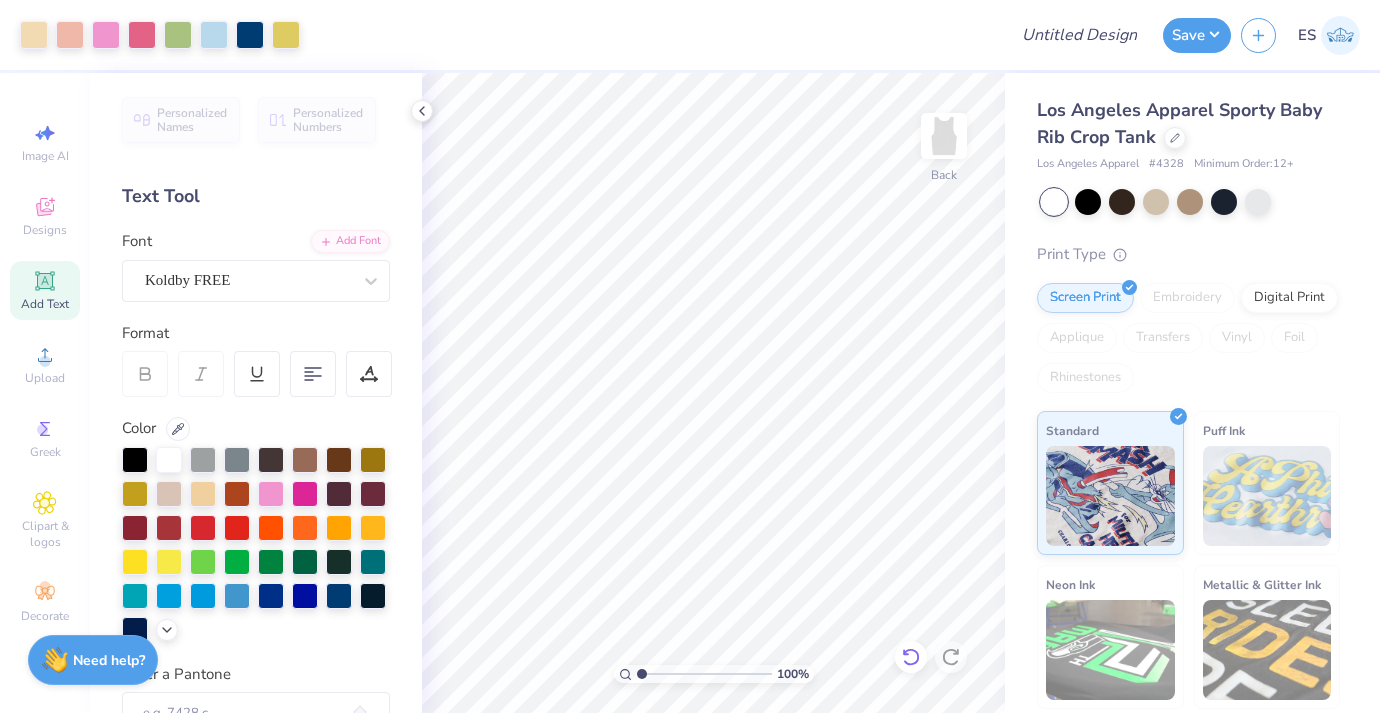 click 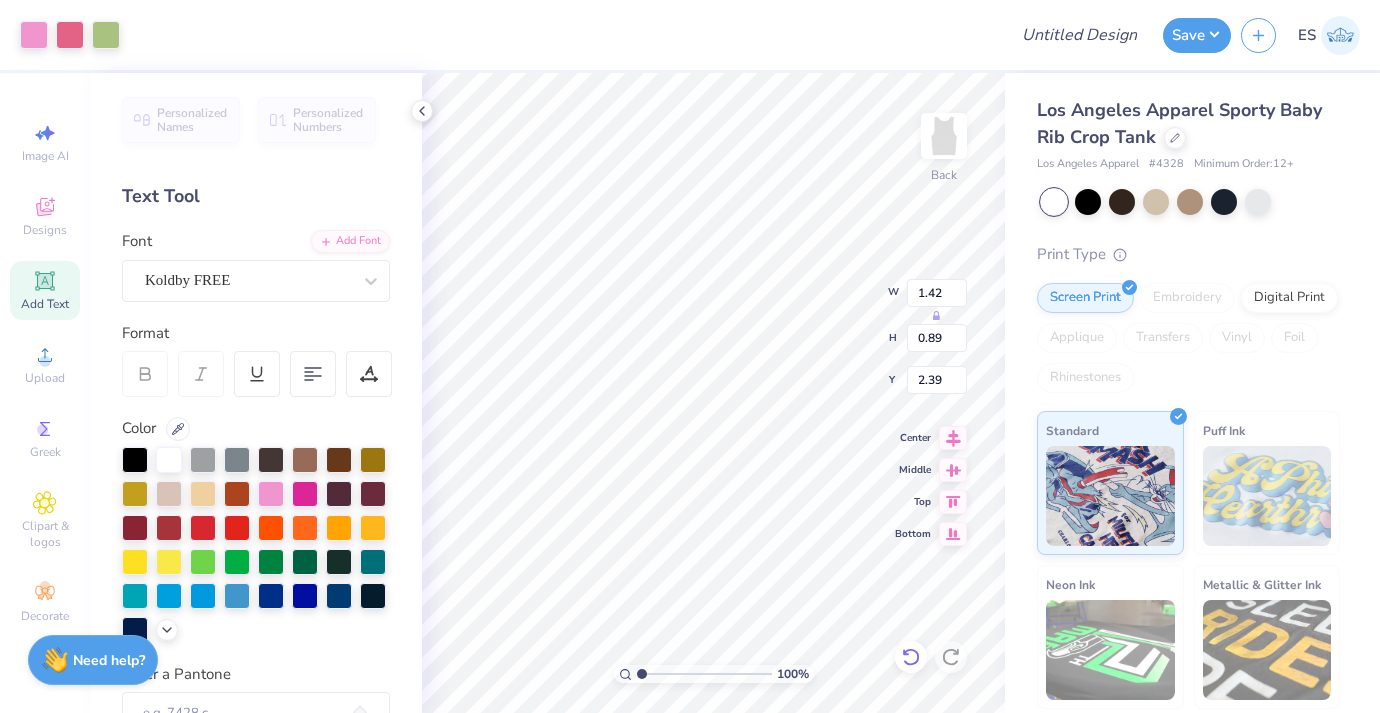 type on "1.42" 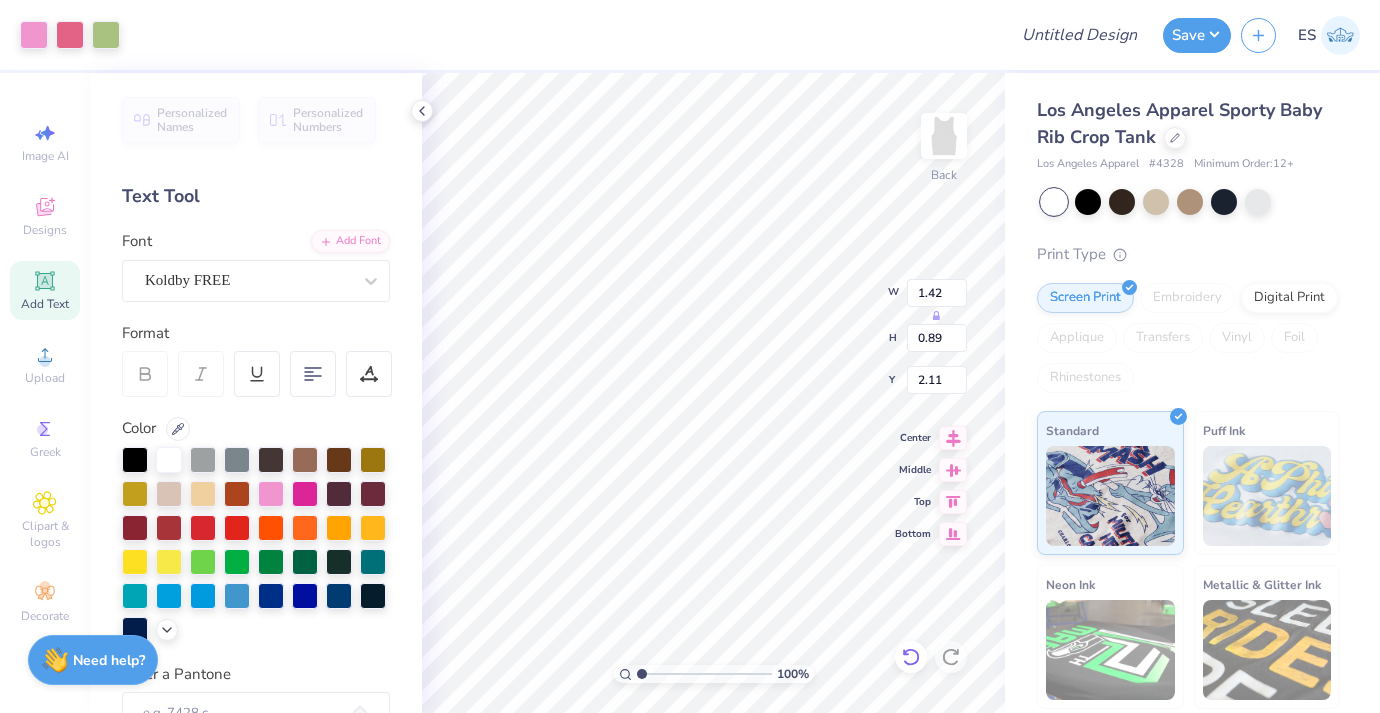 type on "2.11" 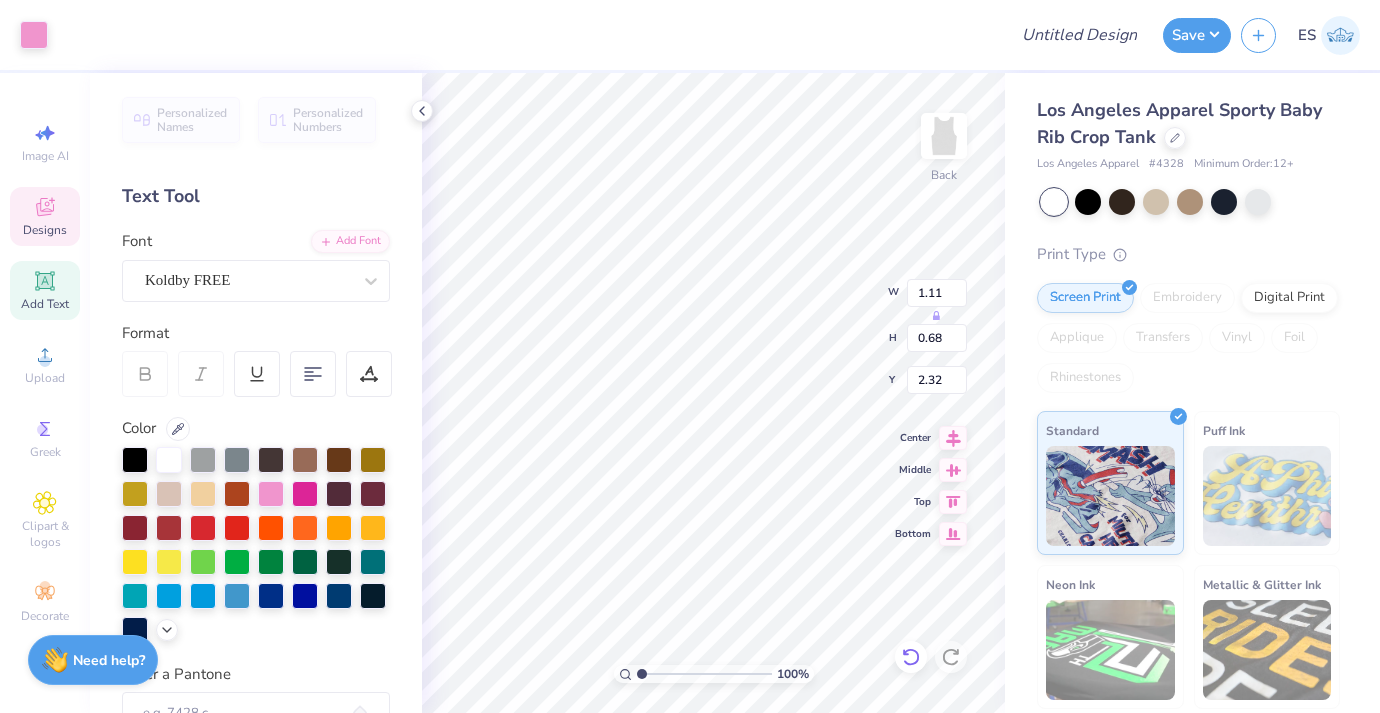 click 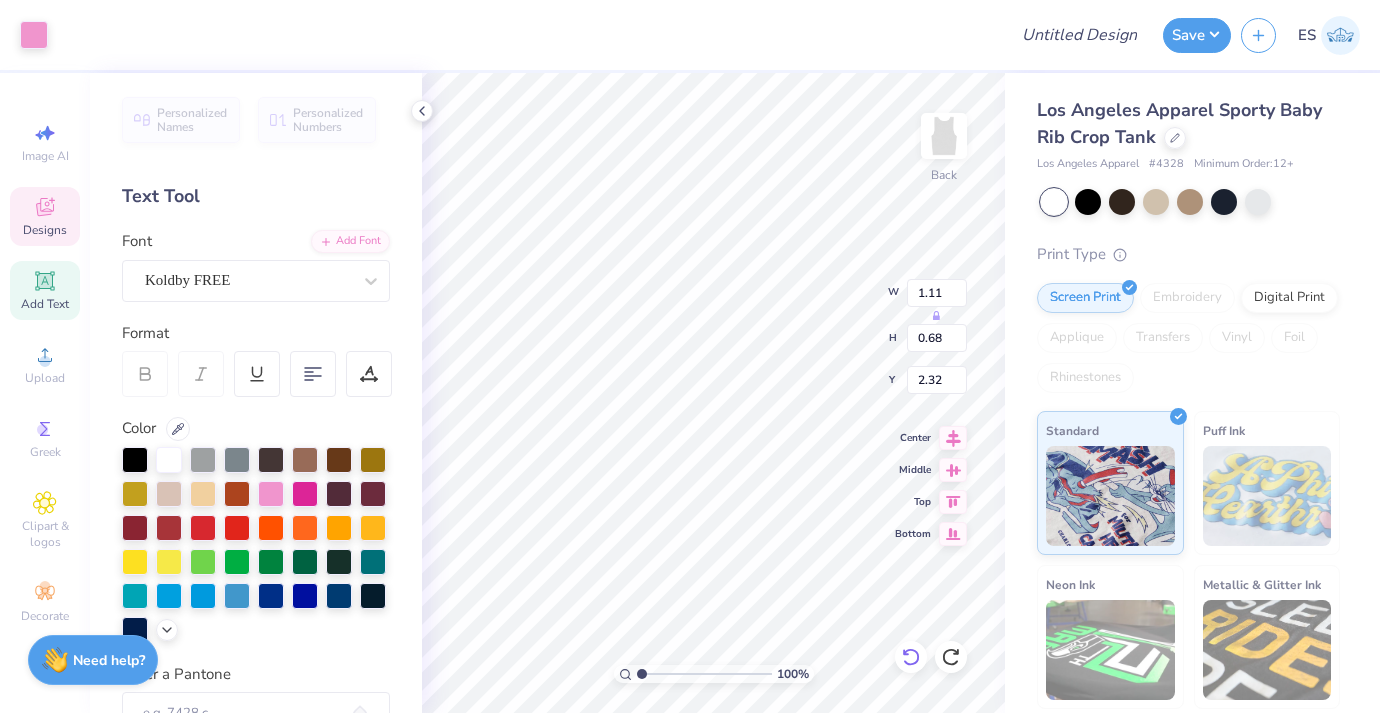 type on "2.30" 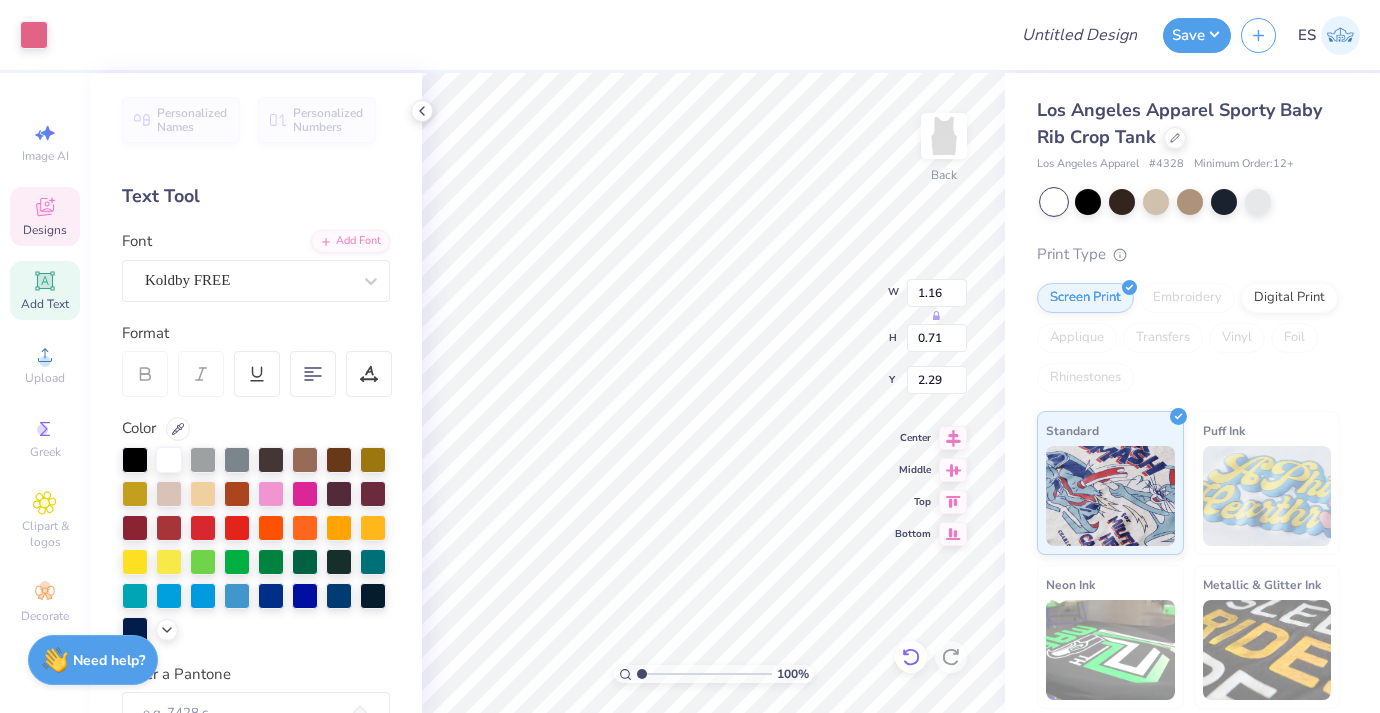 type on "0.46" 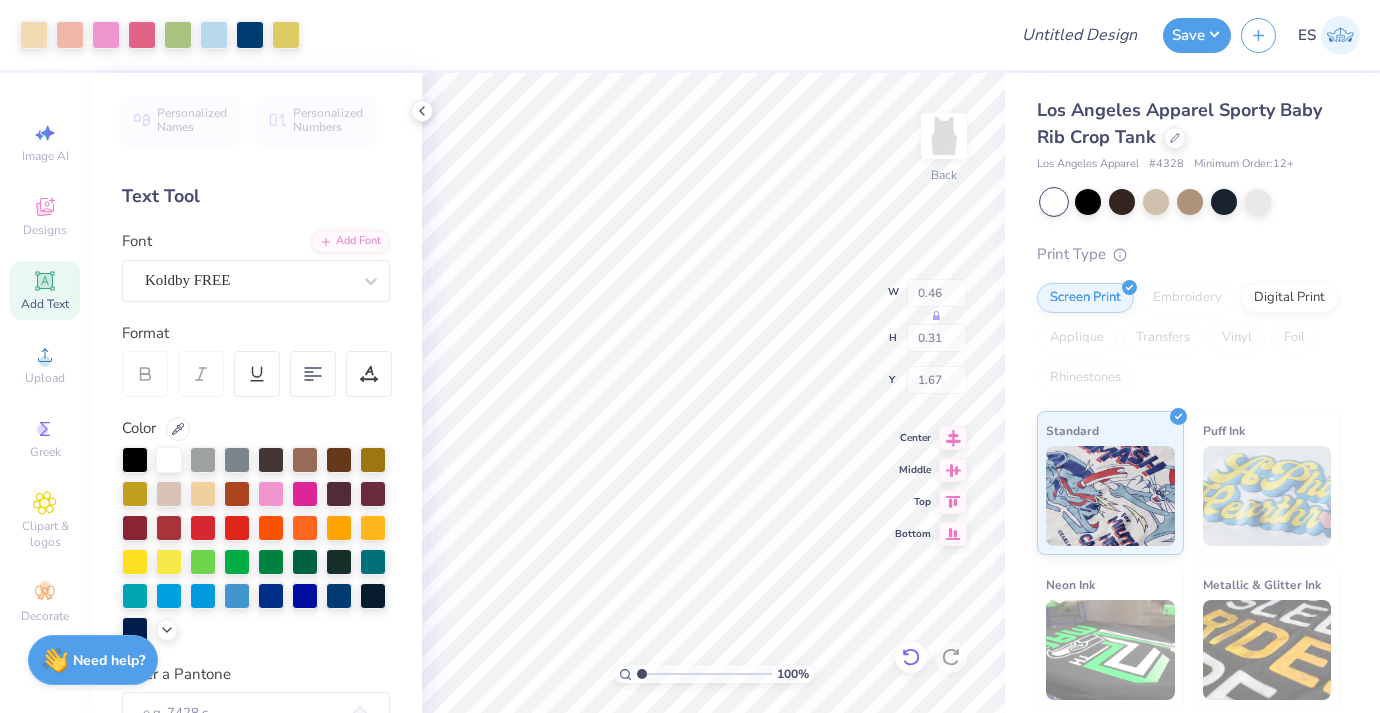 type on "0.49" 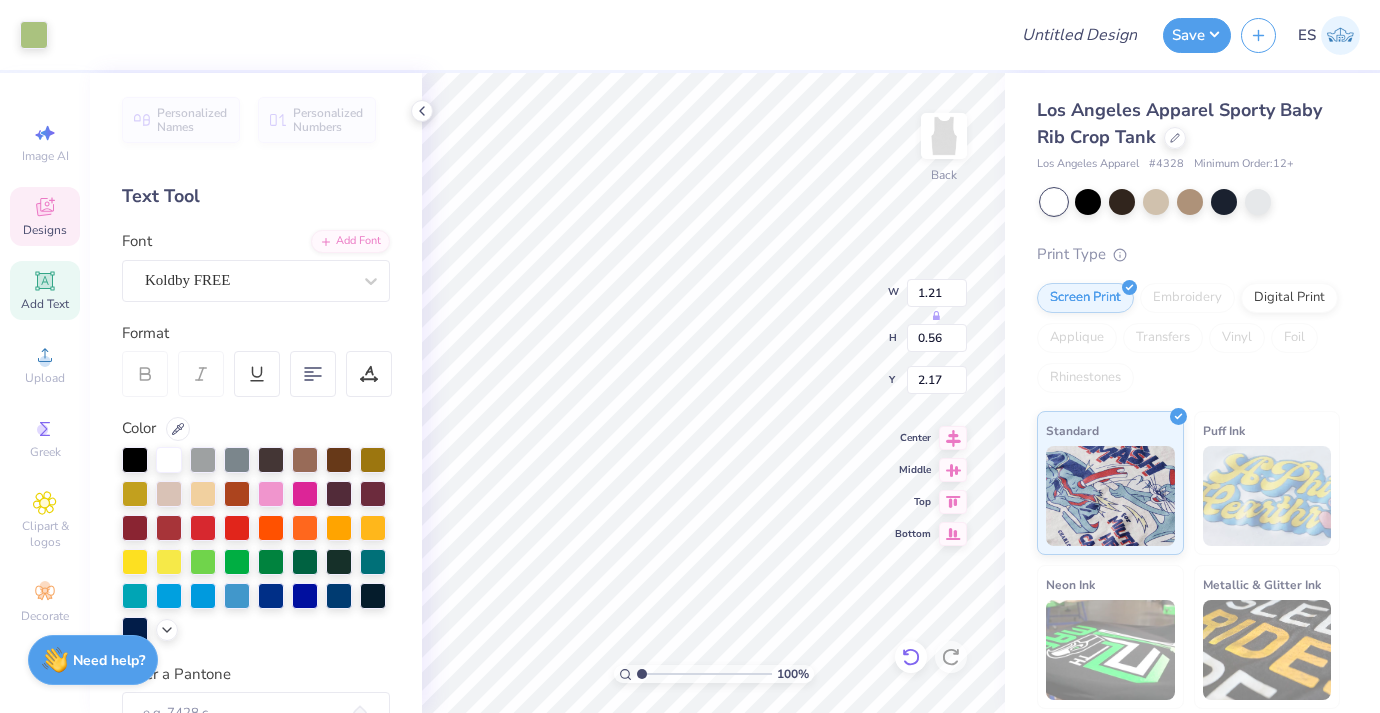 type on "1.21" 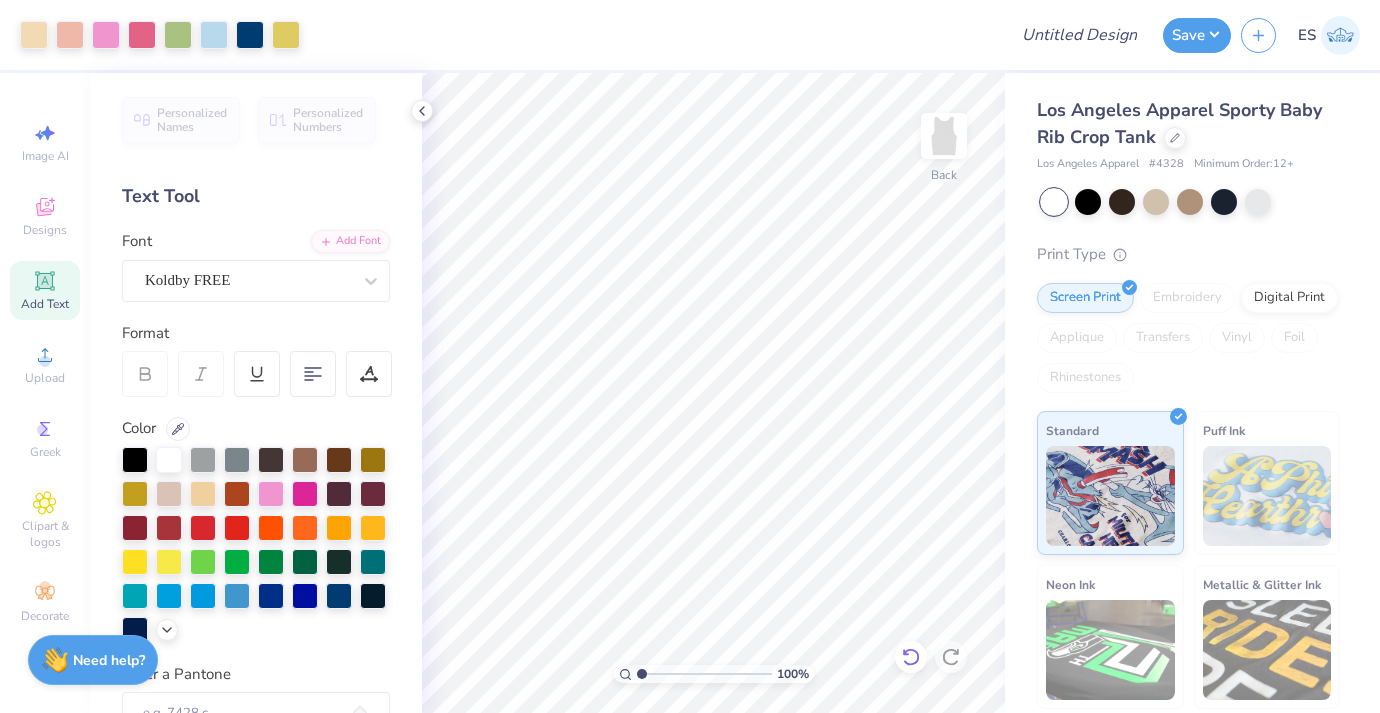 click 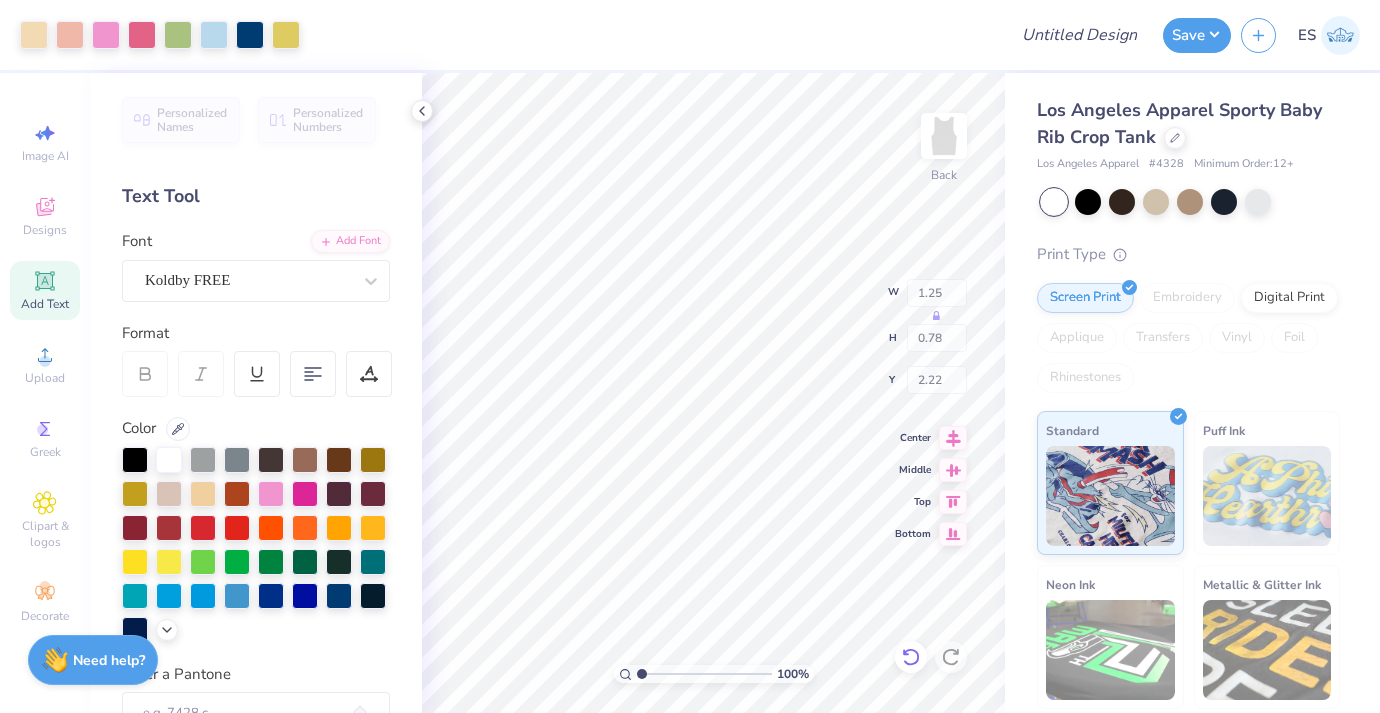 type on "1.25" 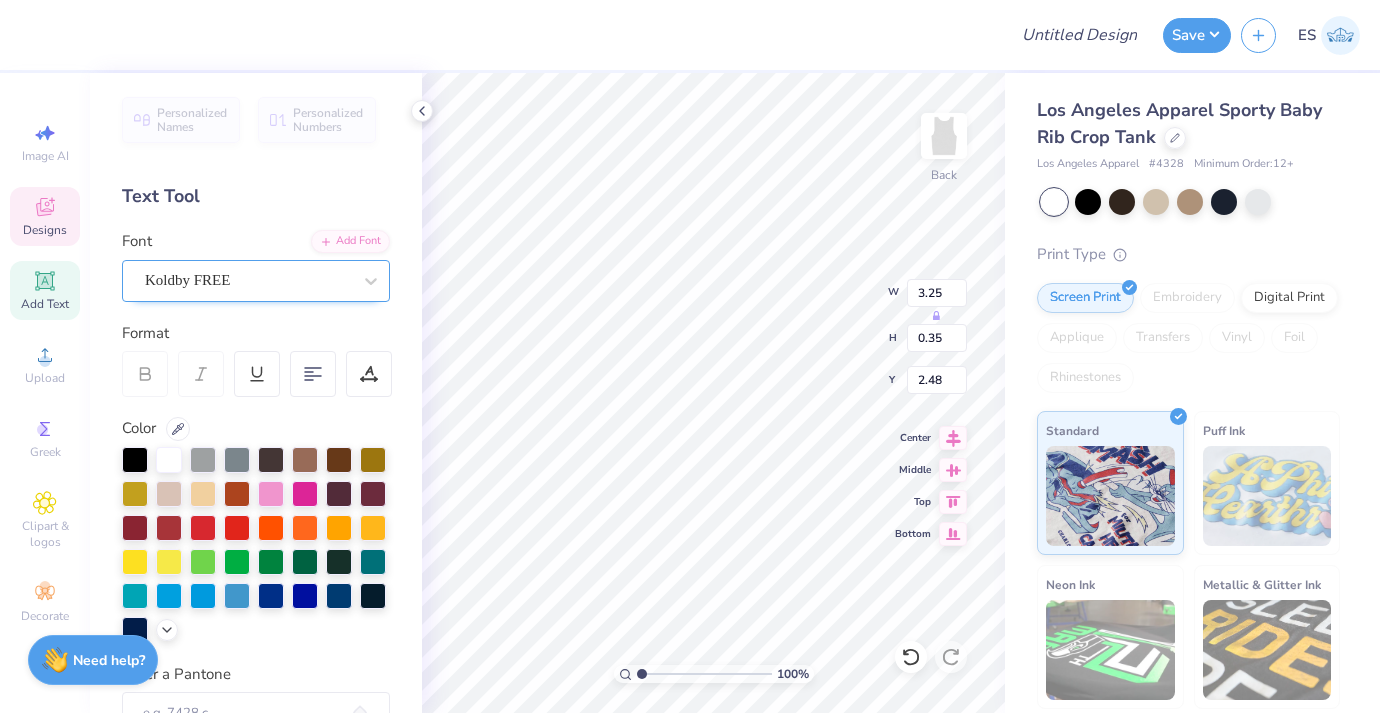 click on "Koldby FREE" at bounding box center (248, 280) 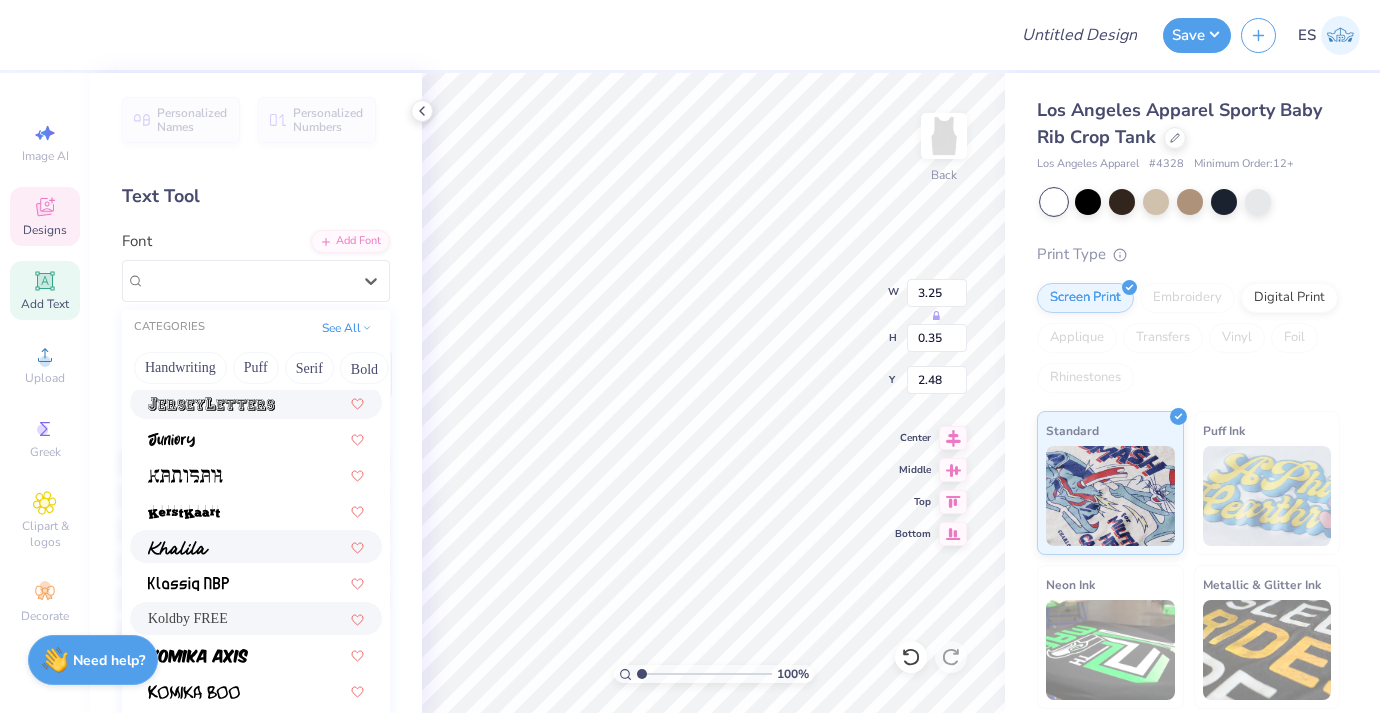 scroll, scrollTop: 4811, scrollLeft: 0, axis: vertical 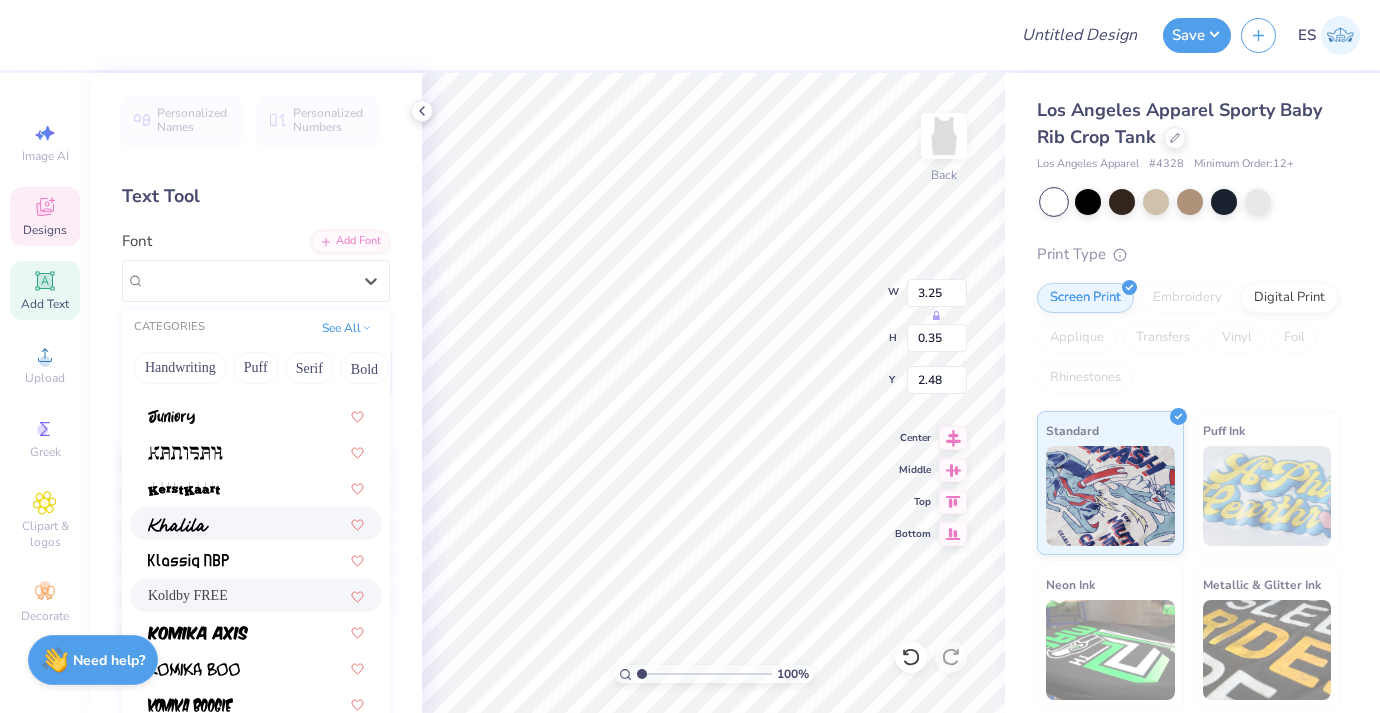 click at bounding box center [256, 523] 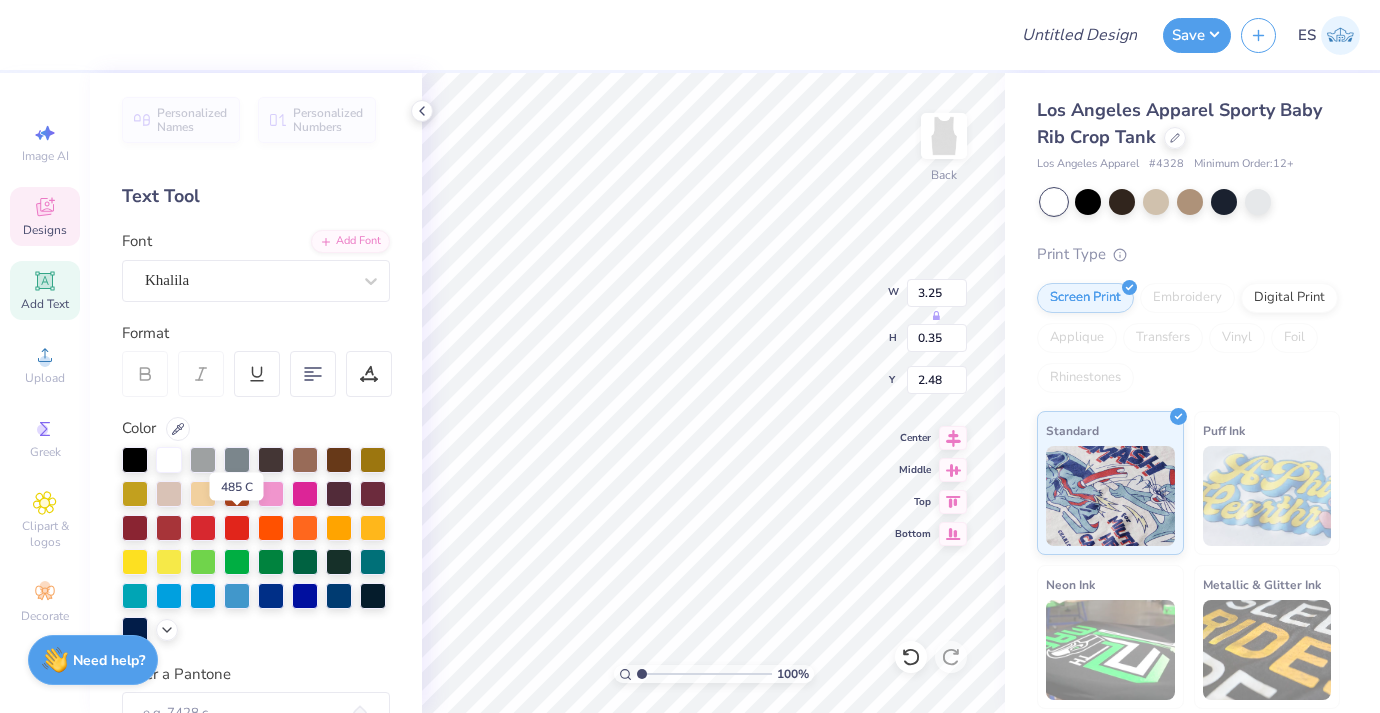 type on "3.35" 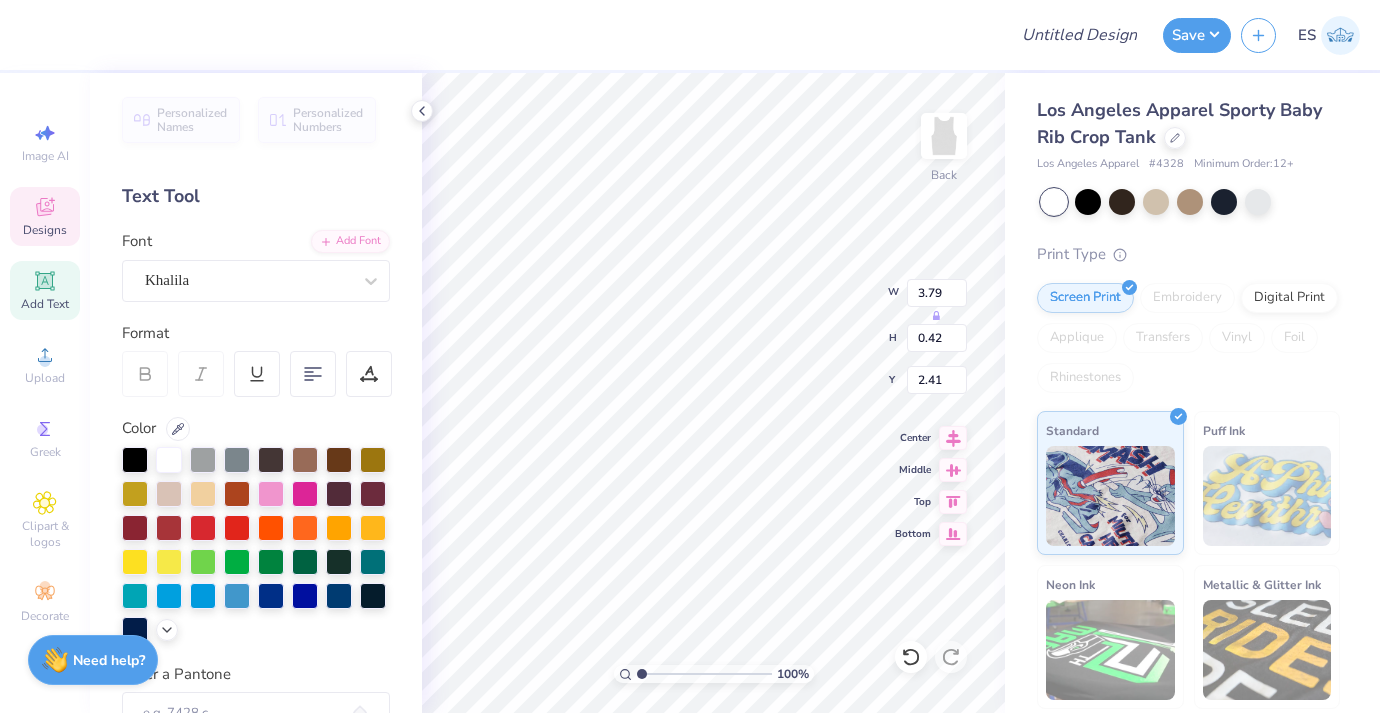 type on "3.79" 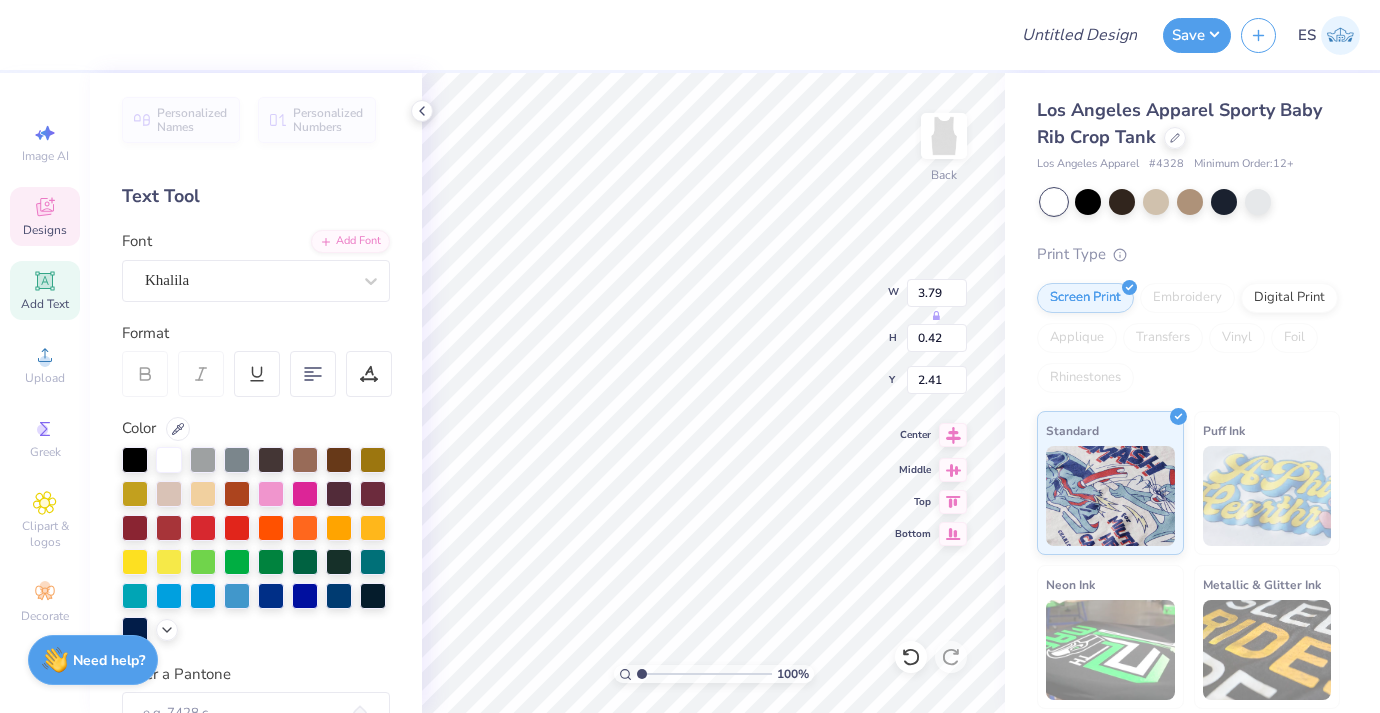 click 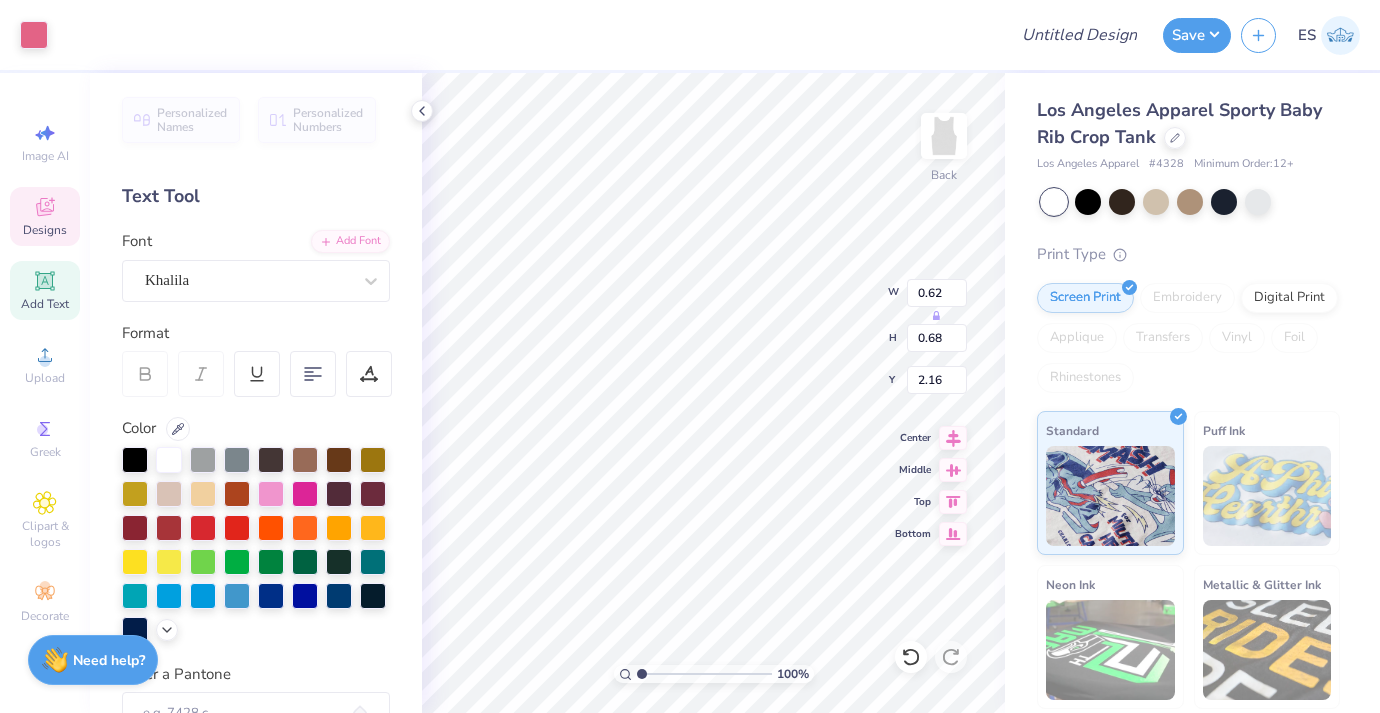 type on "2.16" 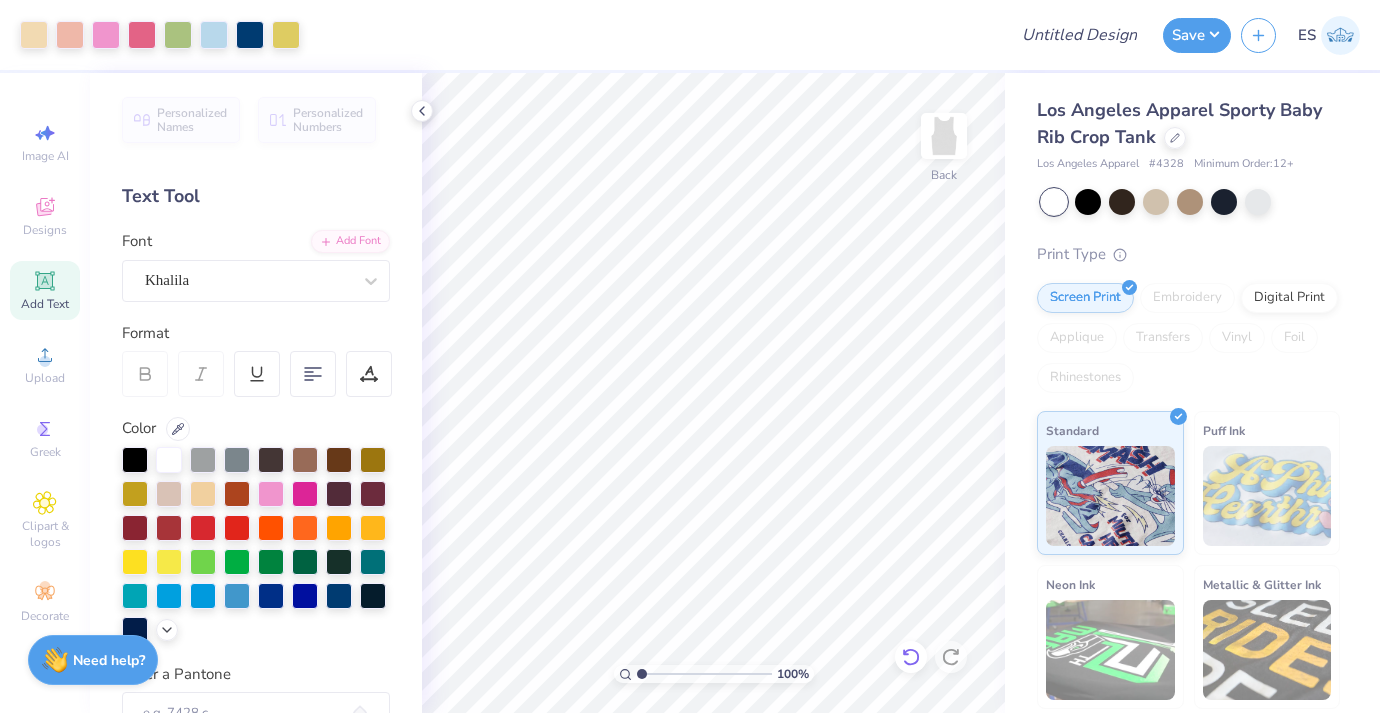 click 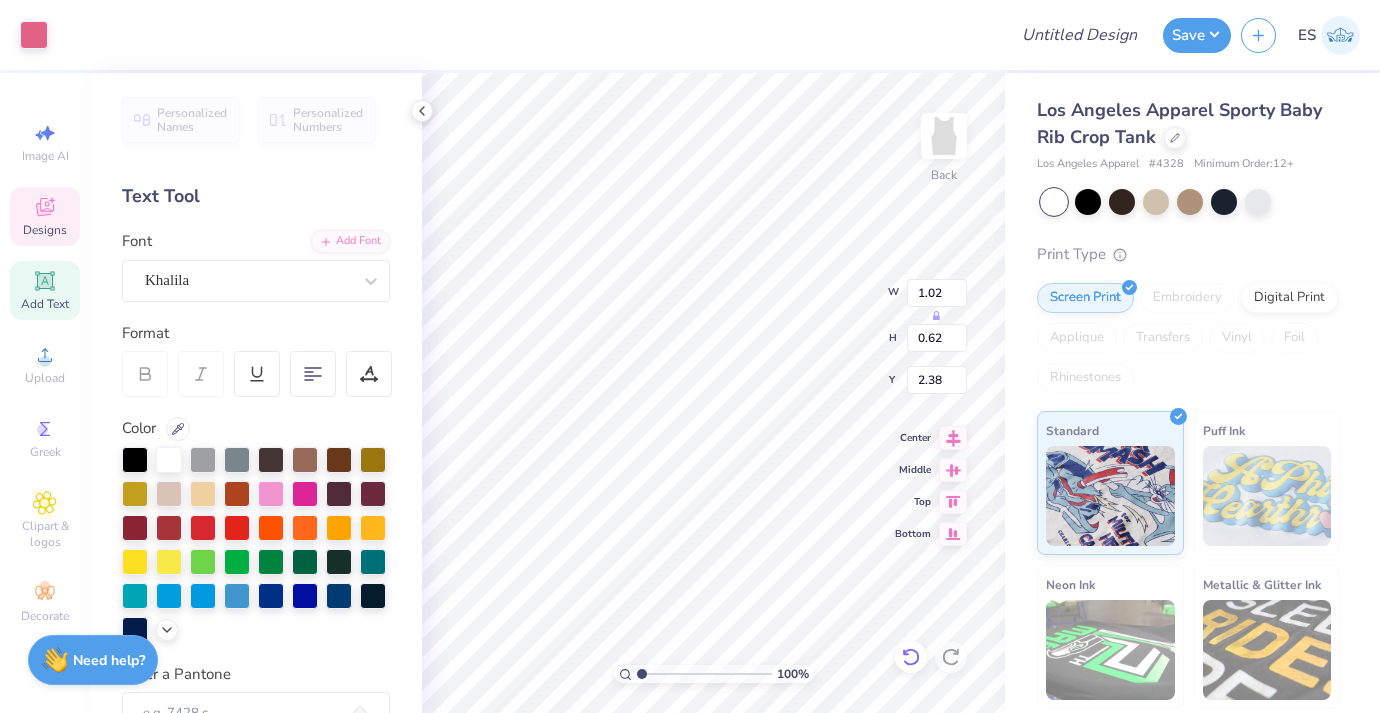 click 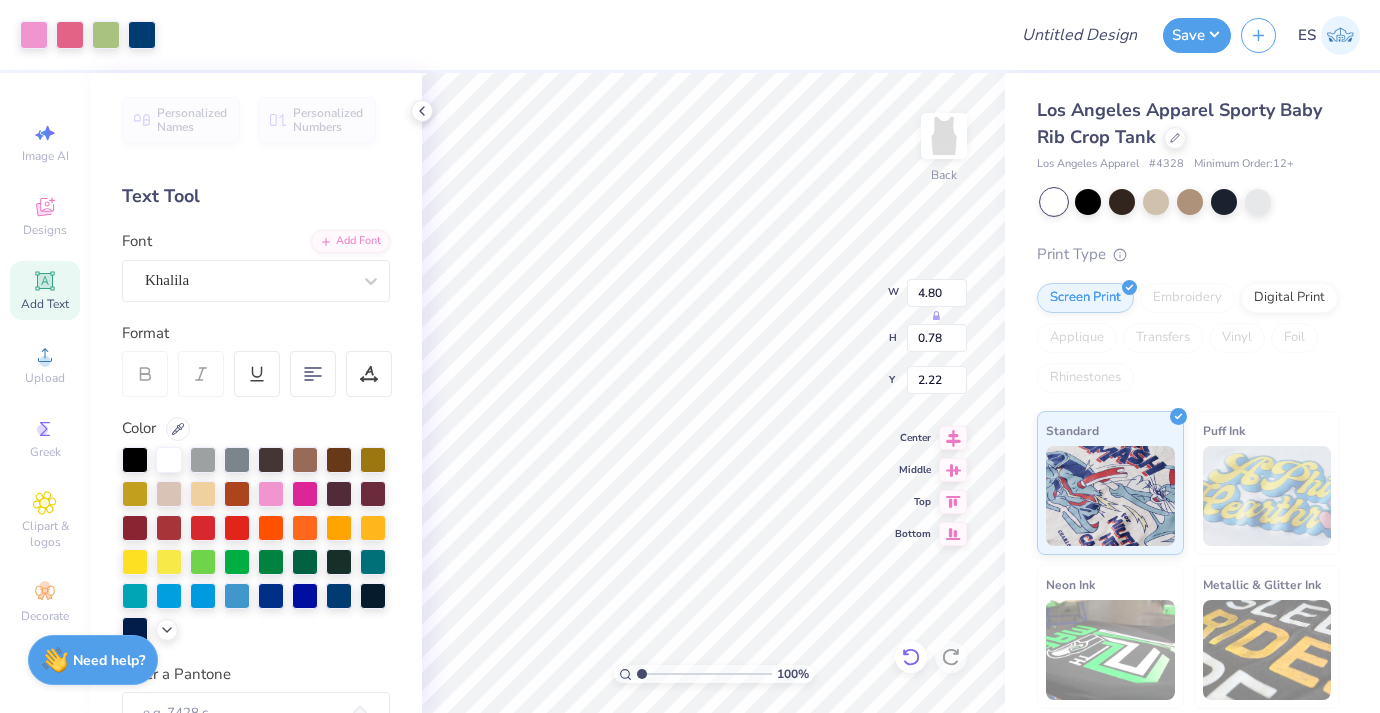 click 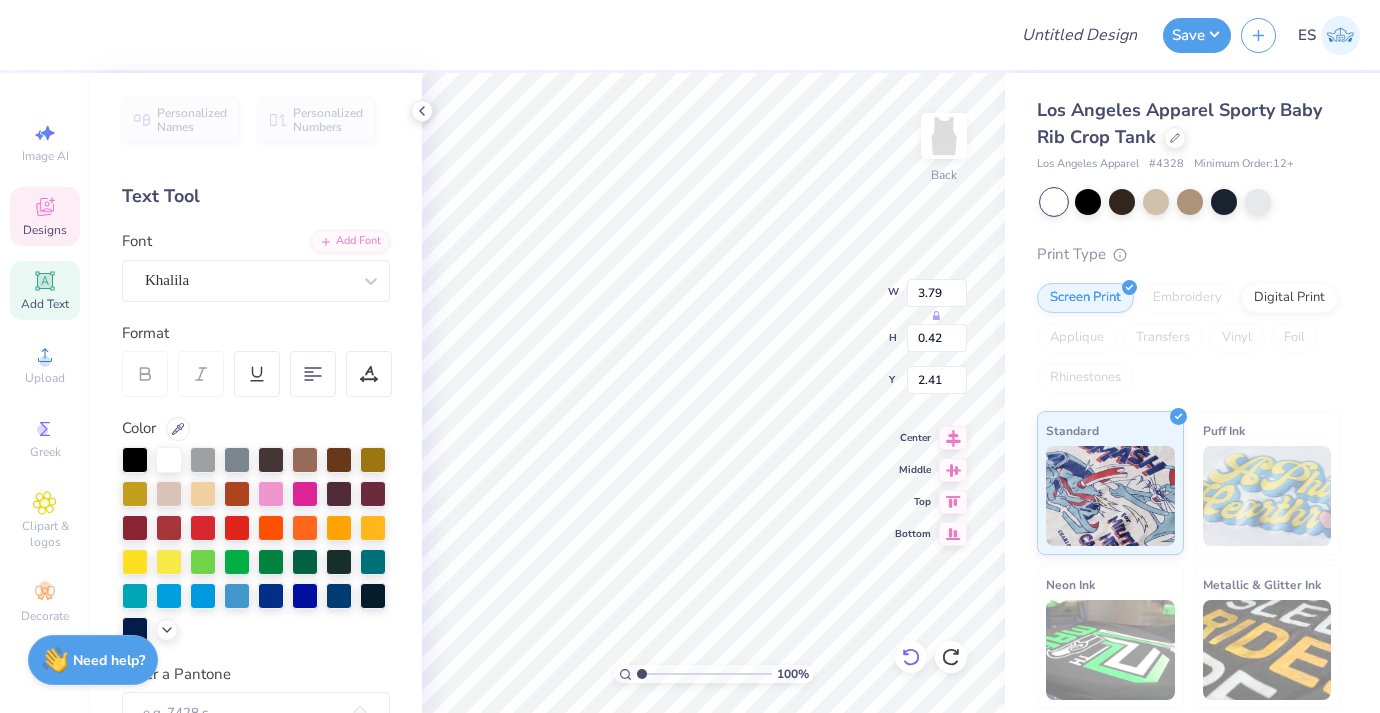 type on "2.34" 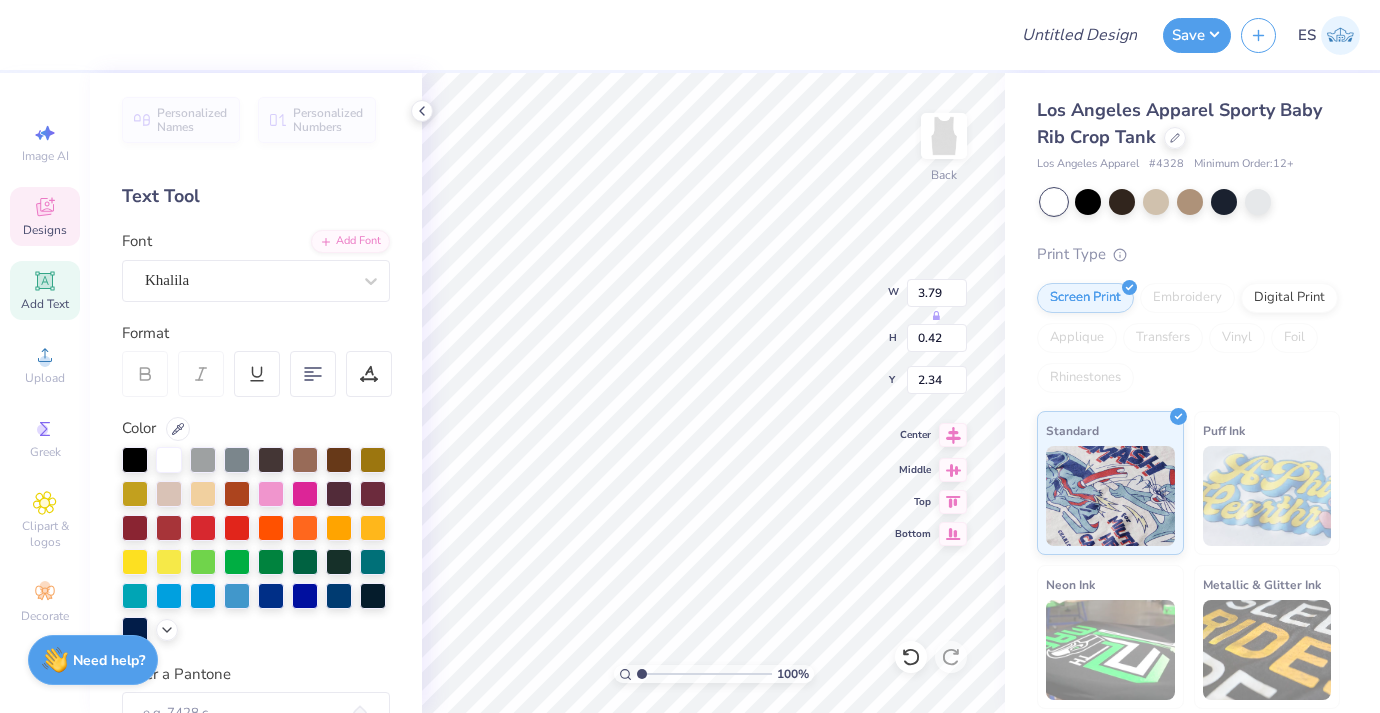 click 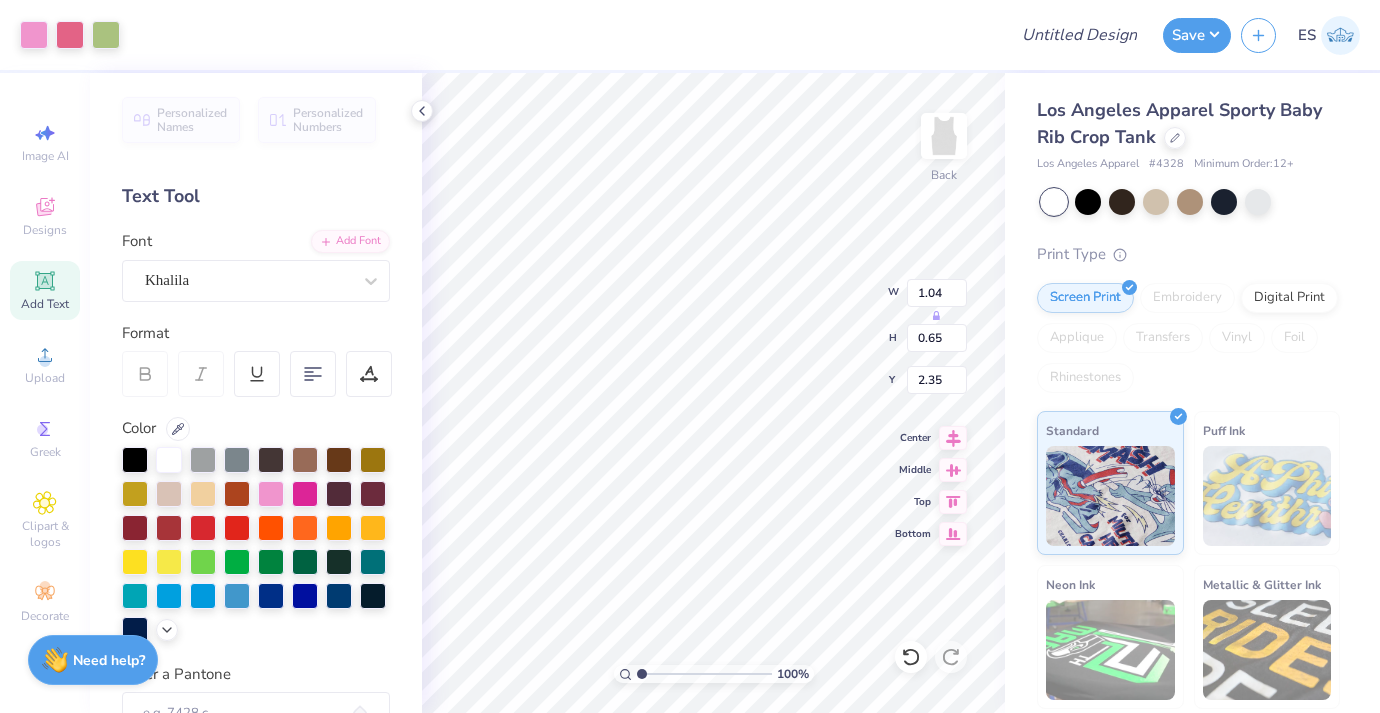type on "1.04" 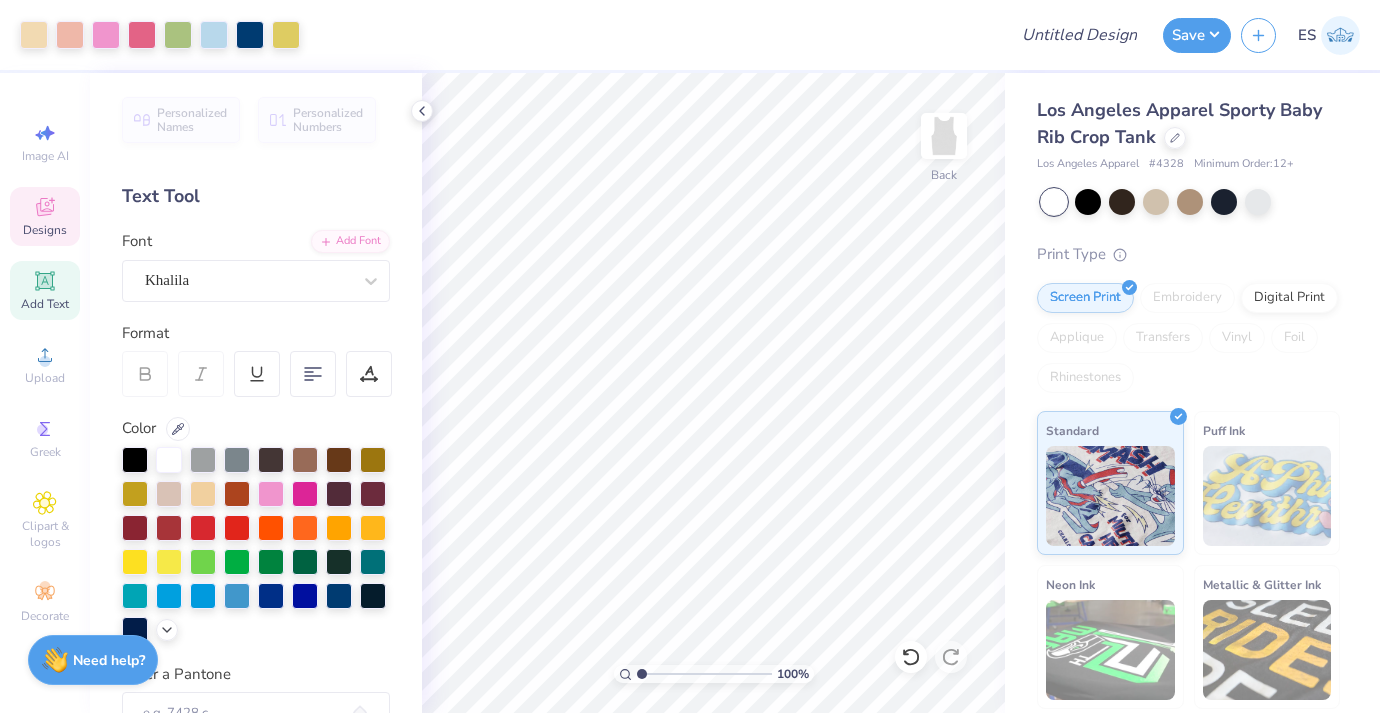 click 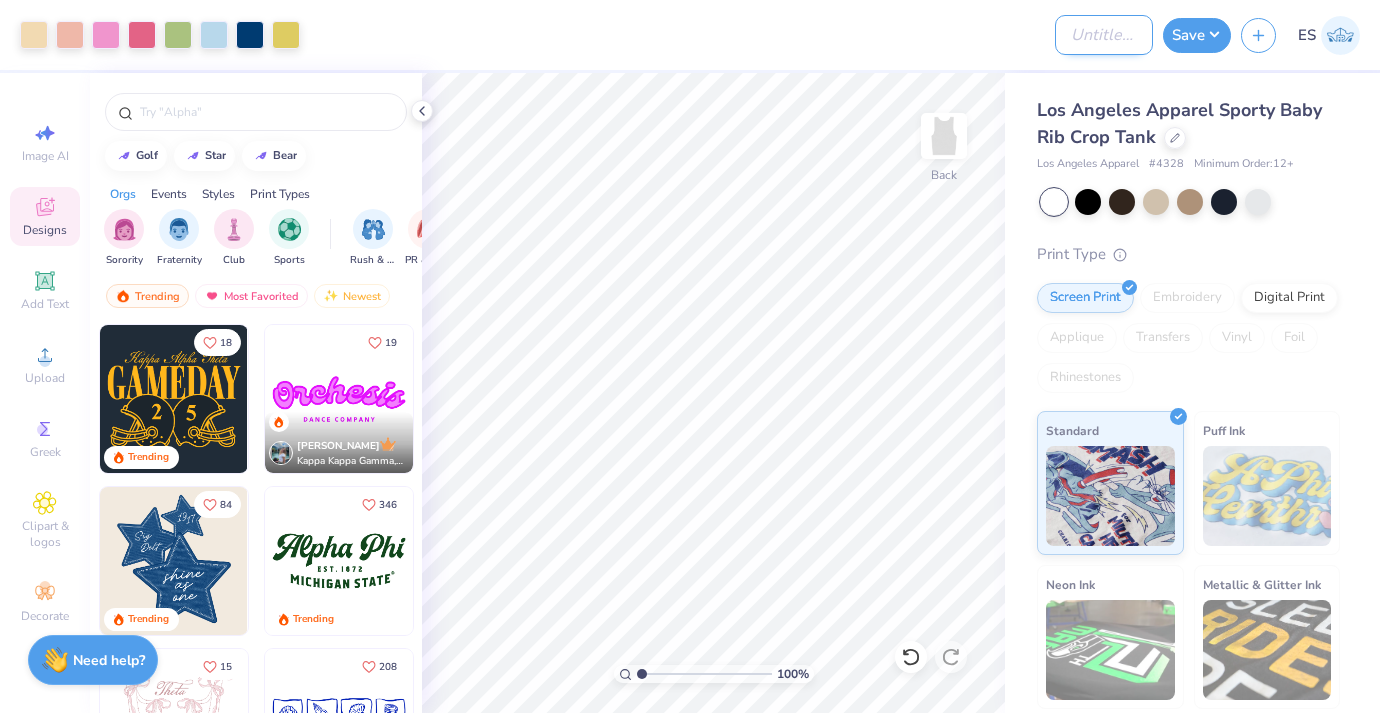 click on "Design Title" at bounding box center [1104, 35] 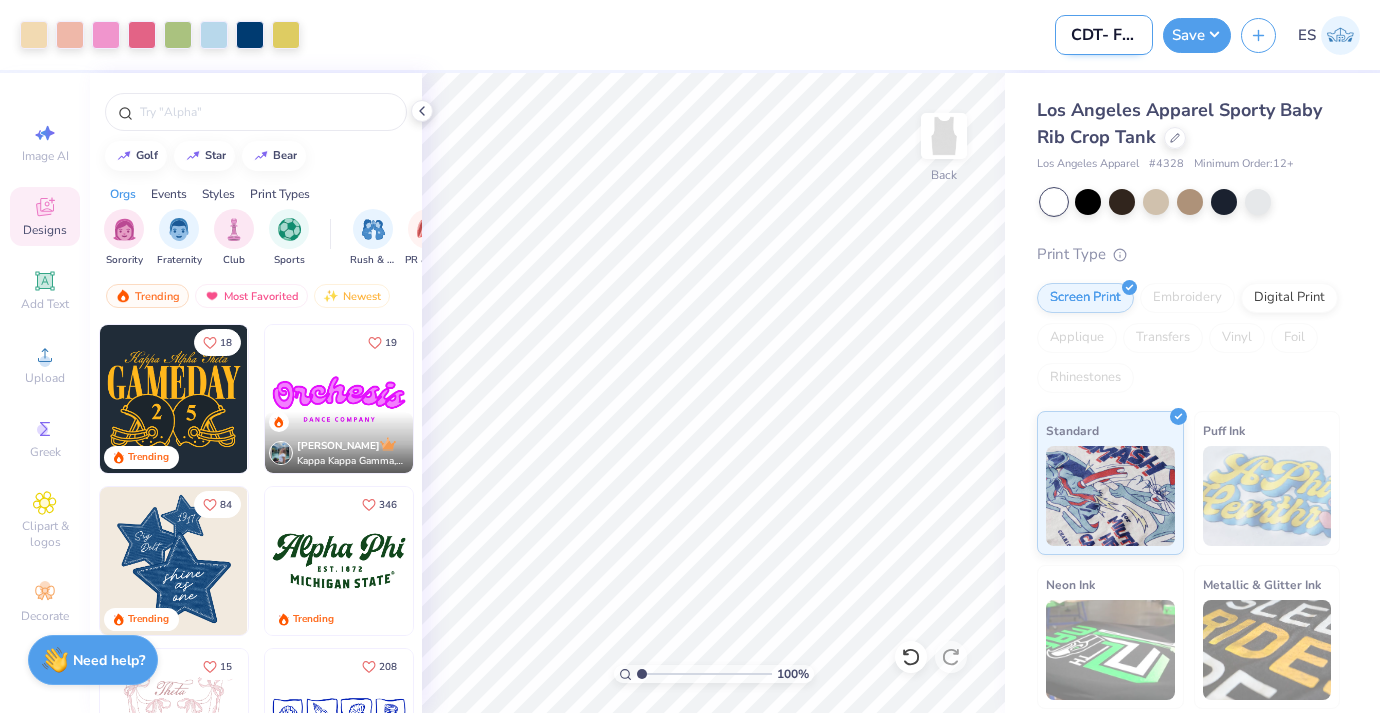 click on "CDT- Fall Merch 2025" at bounding box center [1104, 35] 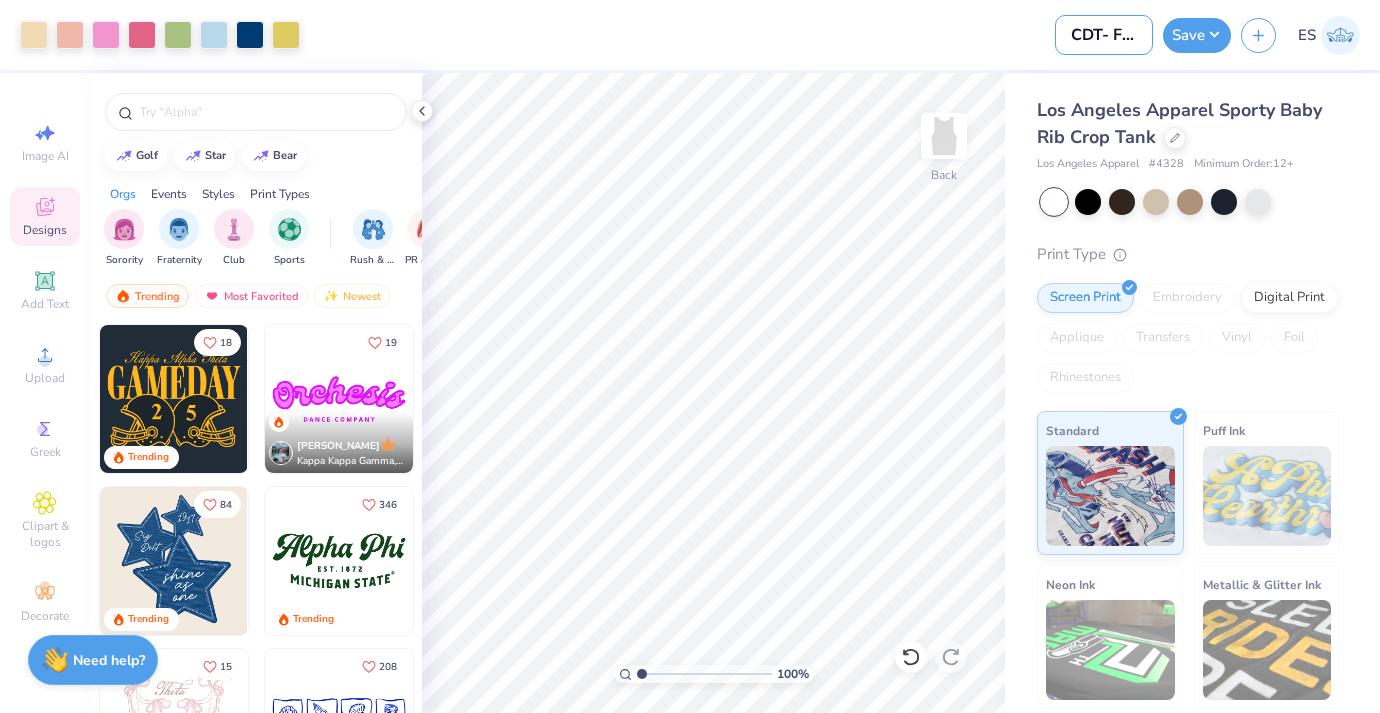 scroll, scrollTop: 0, scrollLeft: 97, axis: horizontal 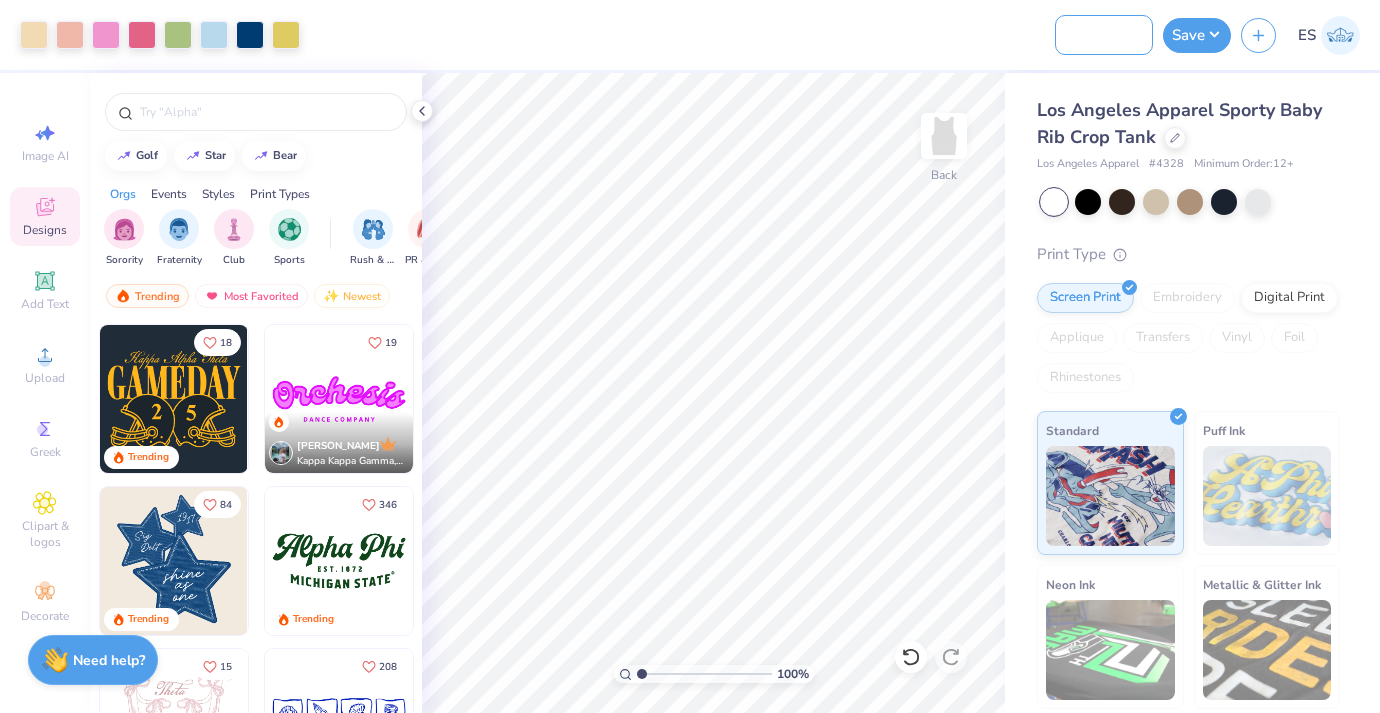 drag, startPoint x: 1105, startPoint y: 34, endPoint x: 1161, endPoint y: 35, distance: 56.008926 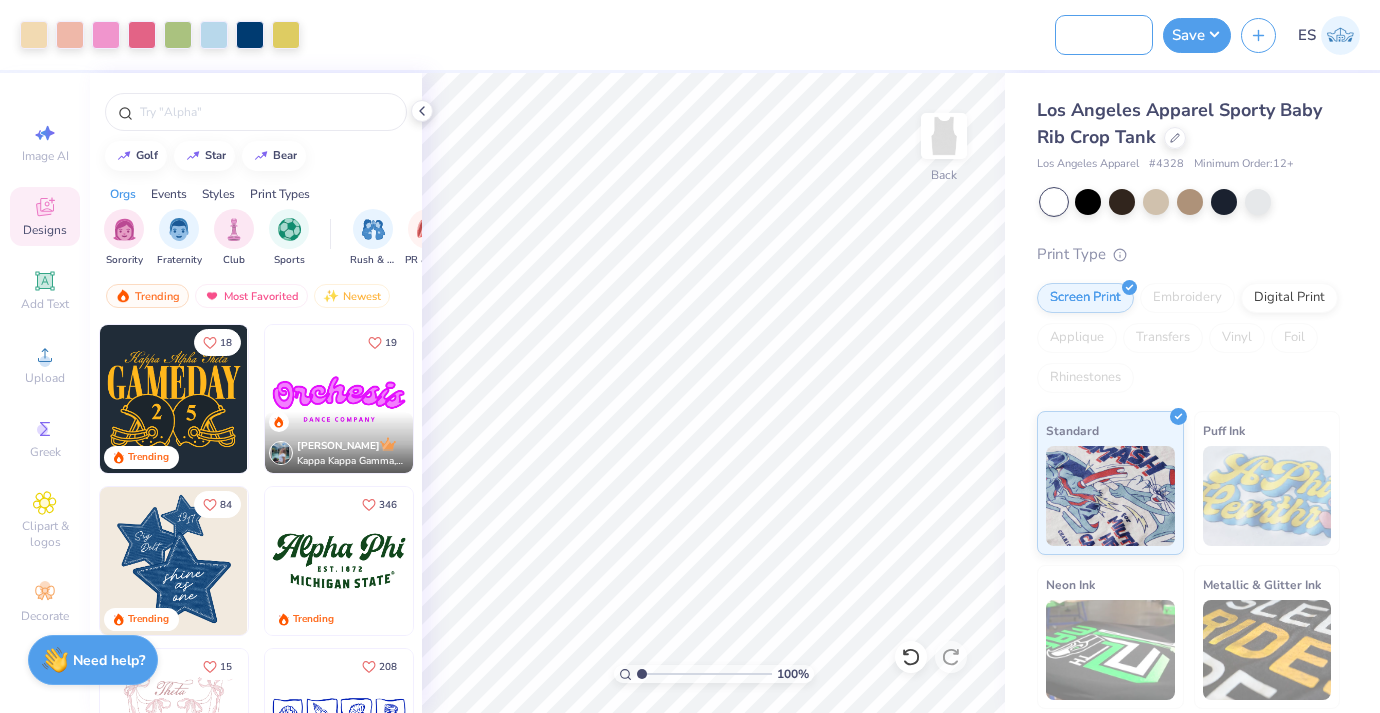 click on "Art colors Design Title CDT- Fall Merch 2025 Save ES" at bounding box center [690, 35] 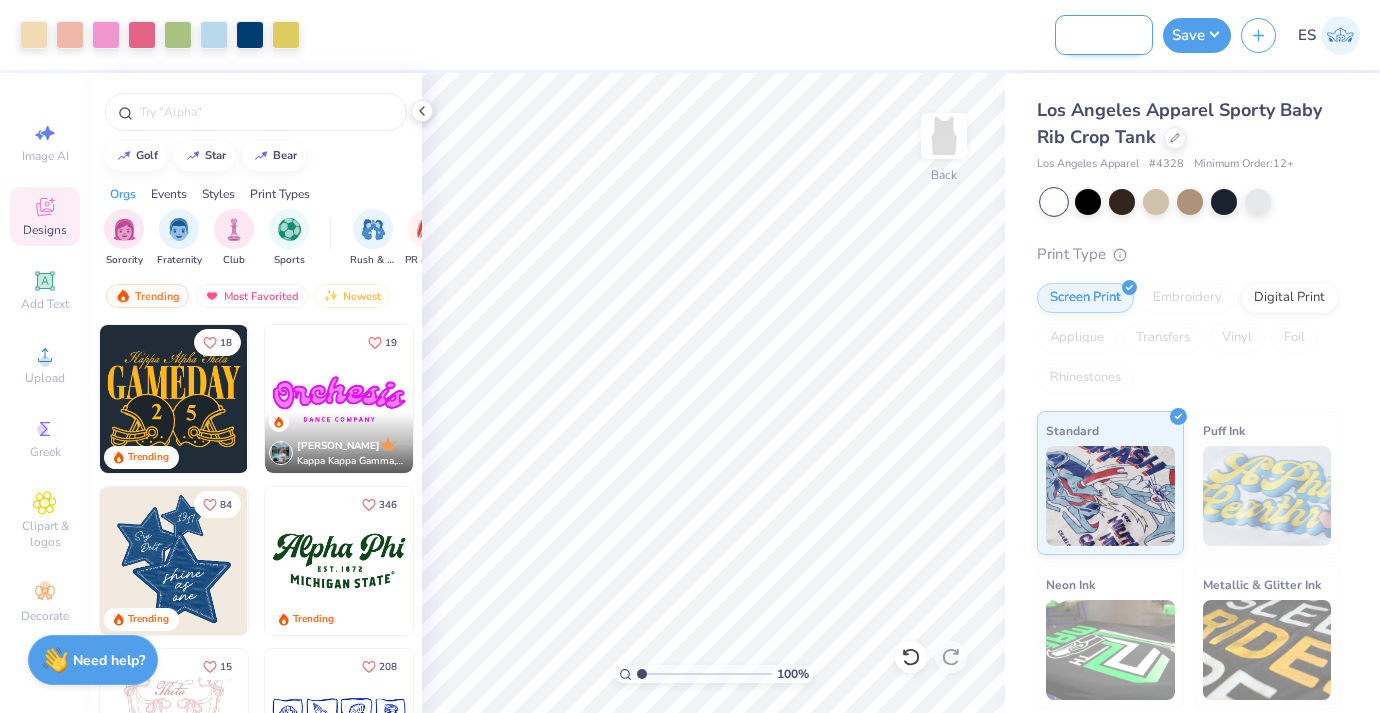 click on "CDT- Fall Merch 2025" at bounding box center (1104, 35) 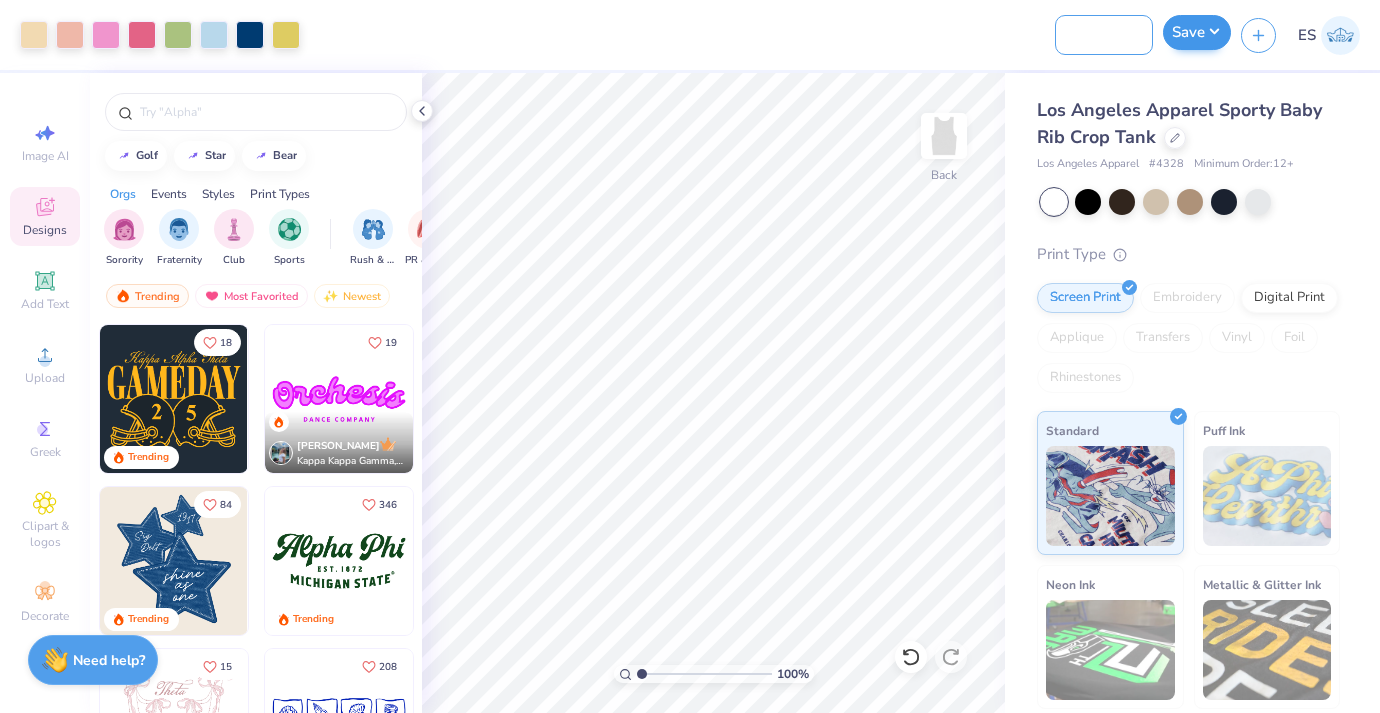scroll, scrollTop: 0, scrollLeft: 120, axis: horizontal 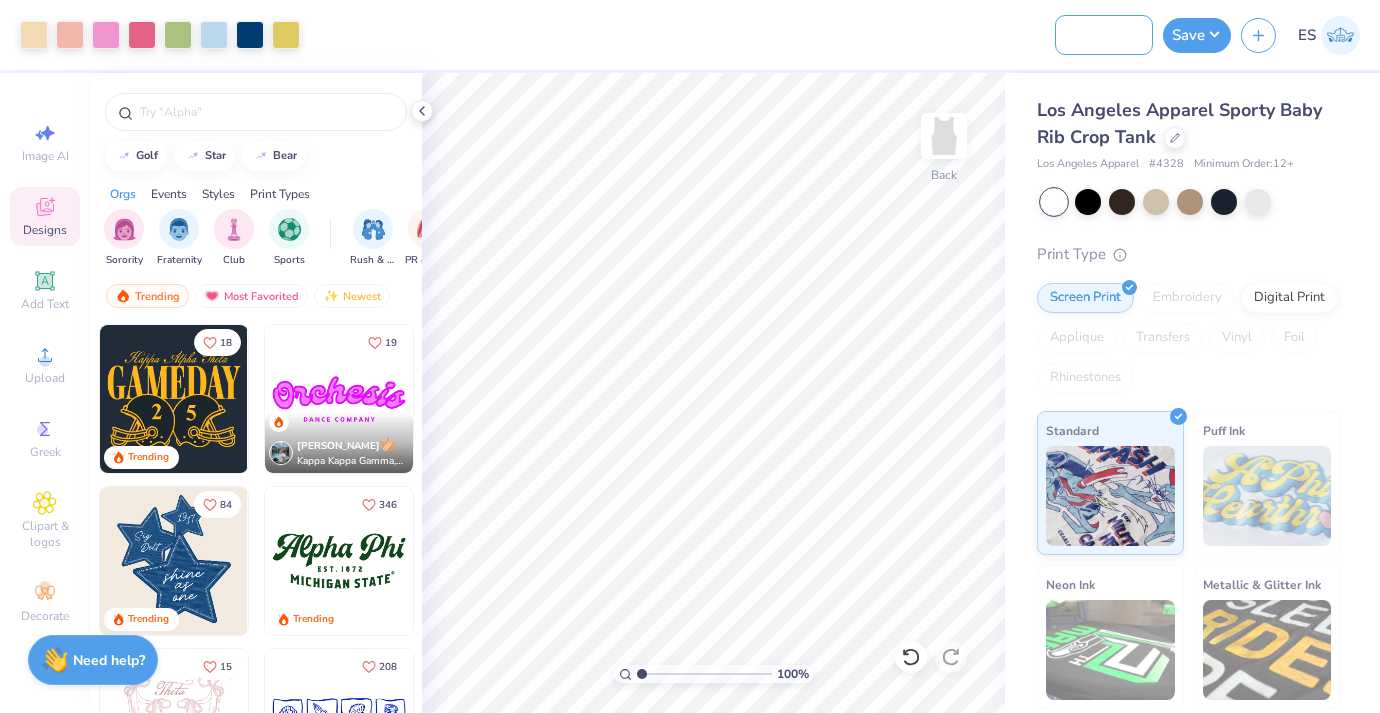 type on "CDT- Fall Merch 2025 #2" 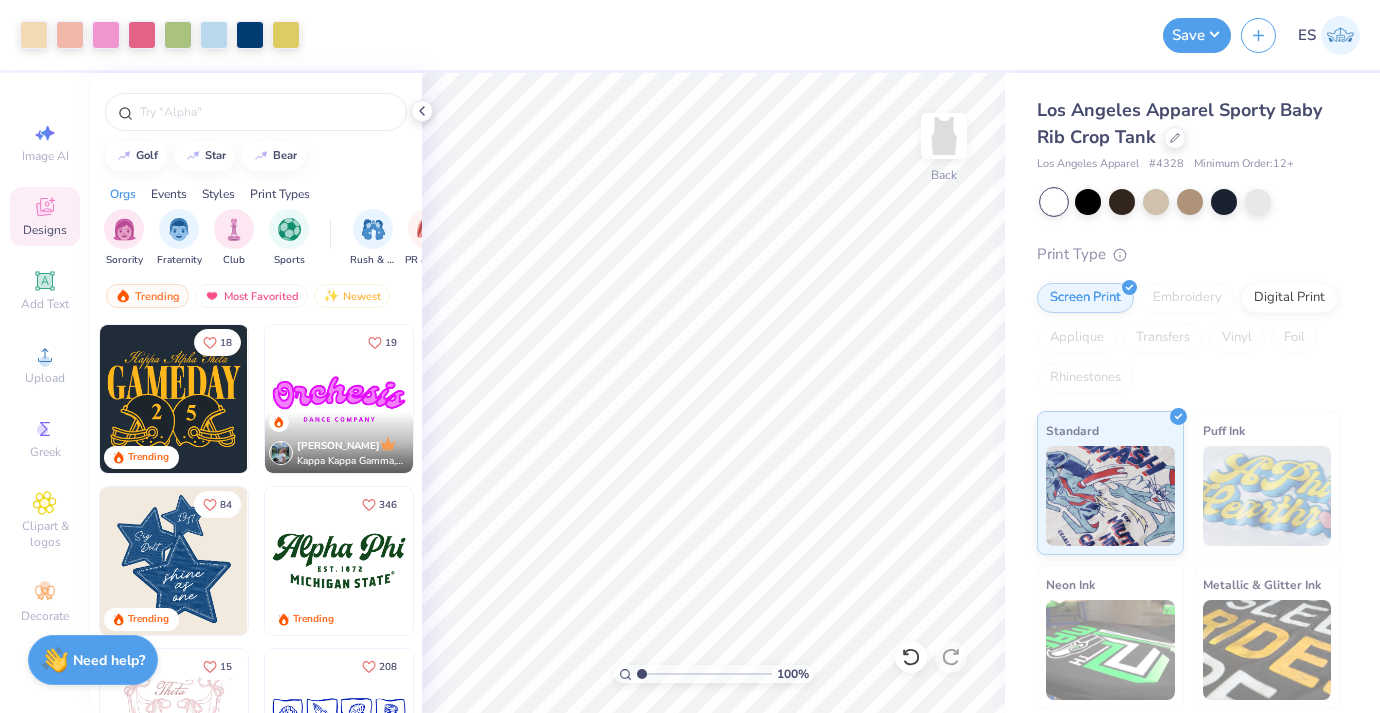 click at bounding box center [677, 35] 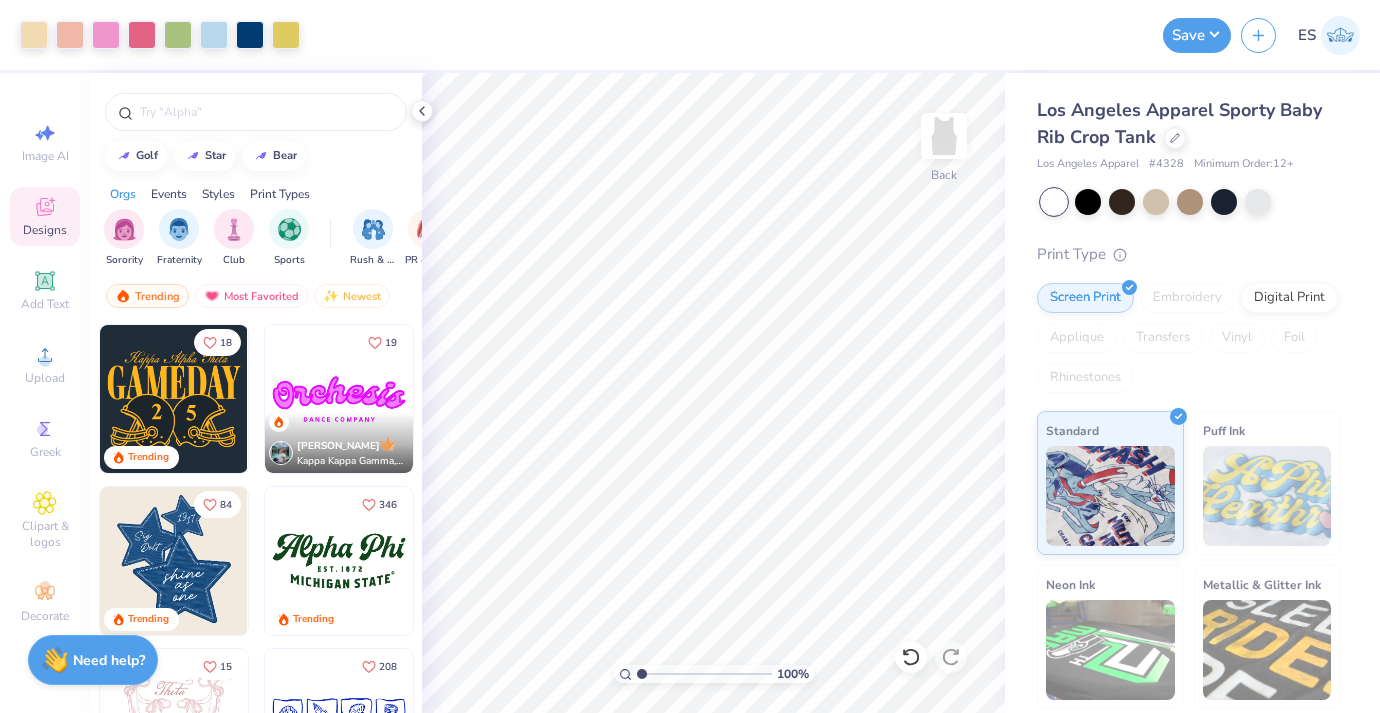scroll, scrollTop: 0, scrollLeft: 0, axis: both 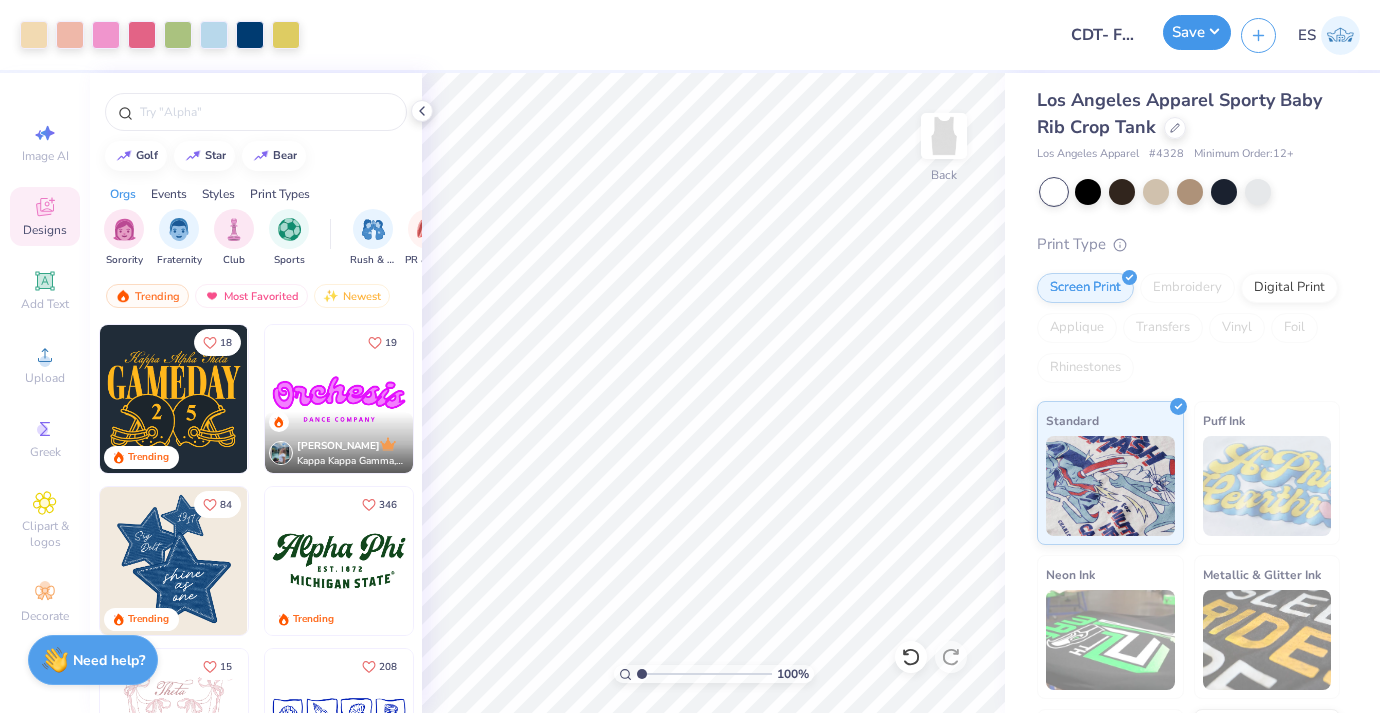 click on "Save" at bounding box center (1197, 32) 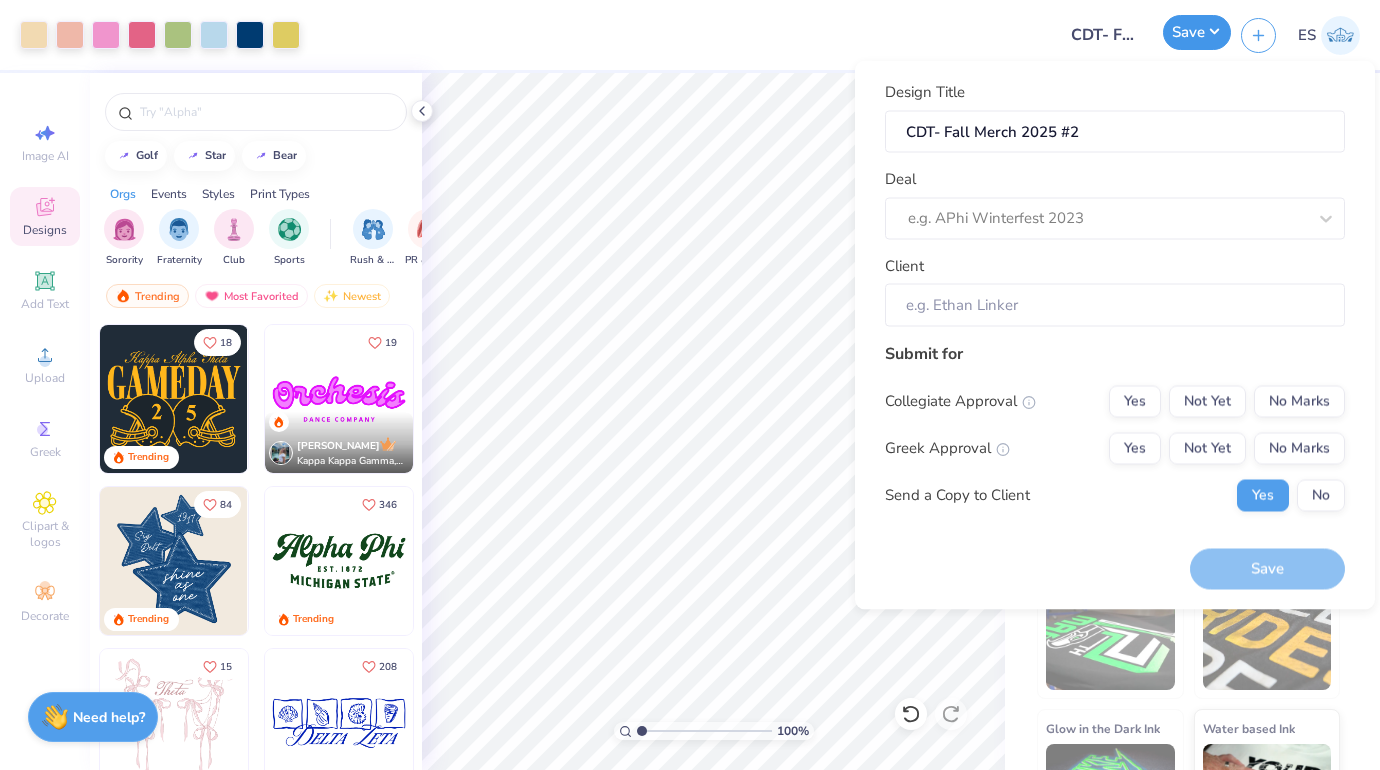 click on "Save" at bounding box center (1197, 32) 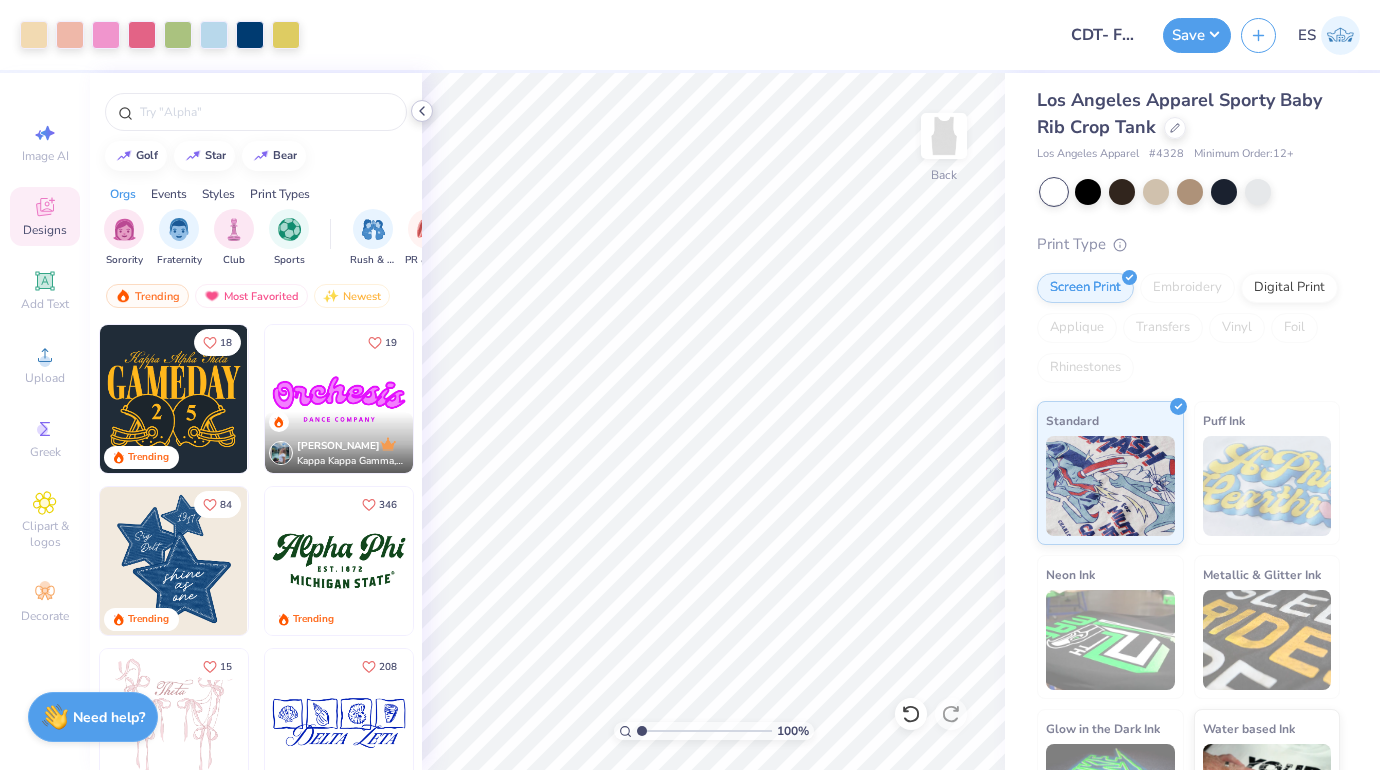 click 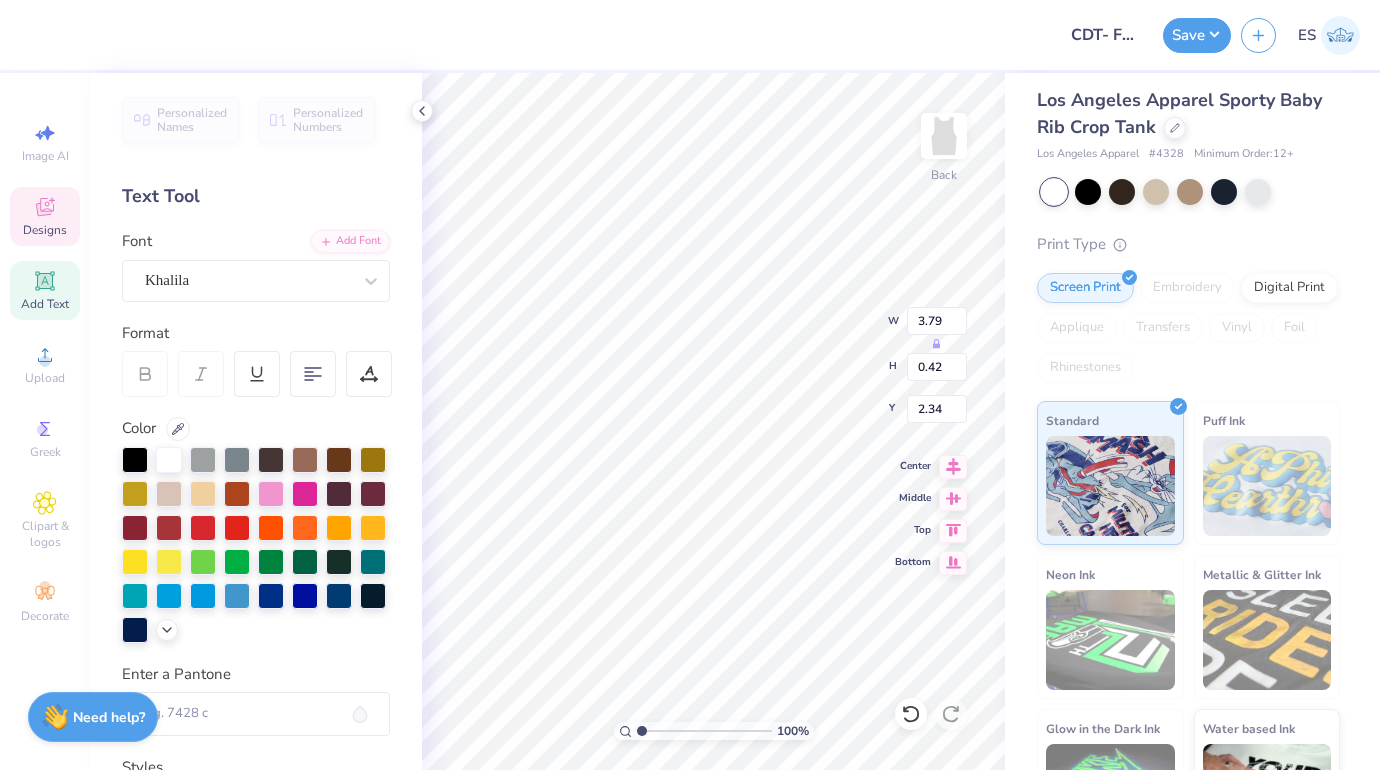 click on "Personalized Names Personalized Numbers Text Tool  Add Font Font Khalila Format Color Enter a Pantone Styles Text Shape" at bounding box center (256, 421) 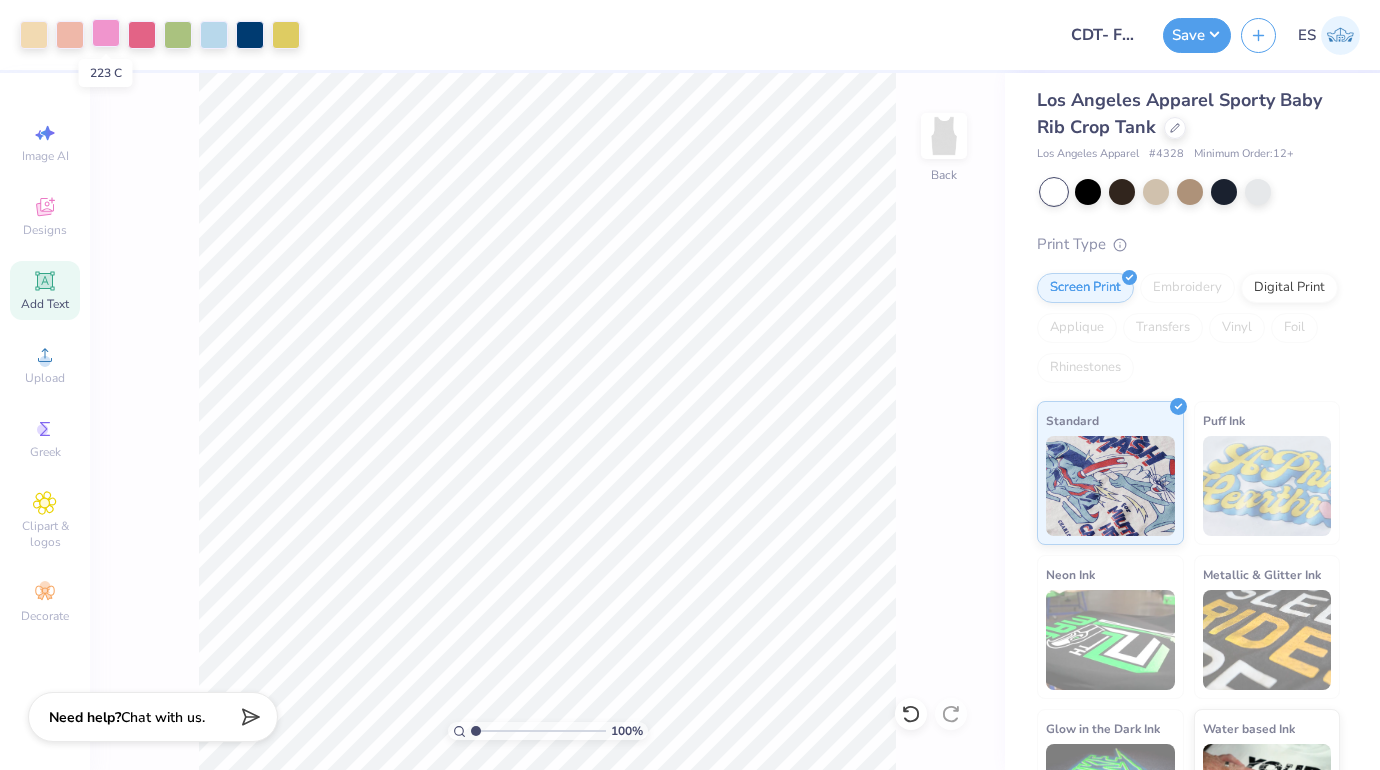 click at bounding box center [106, 33] 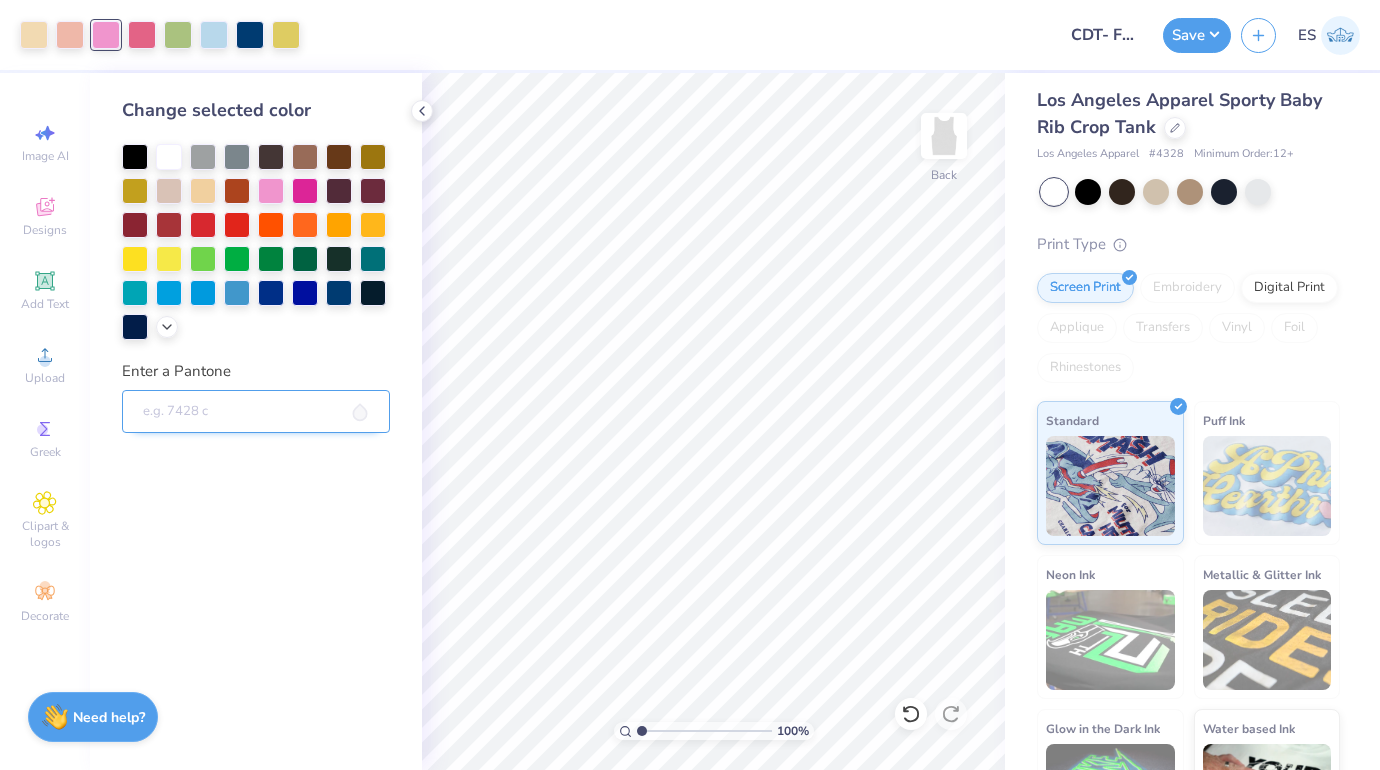click on "Enter a Pantone" at bounding box center [256, 412] 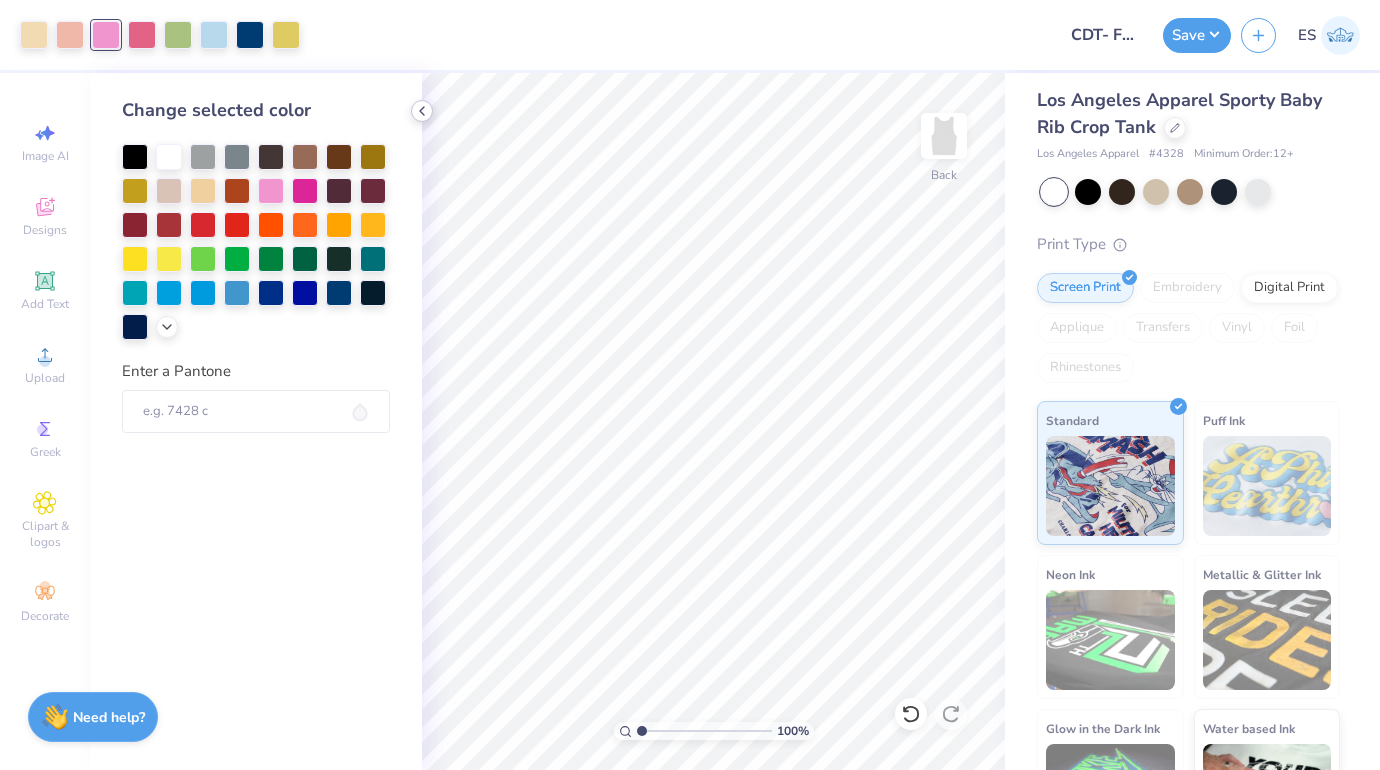 click 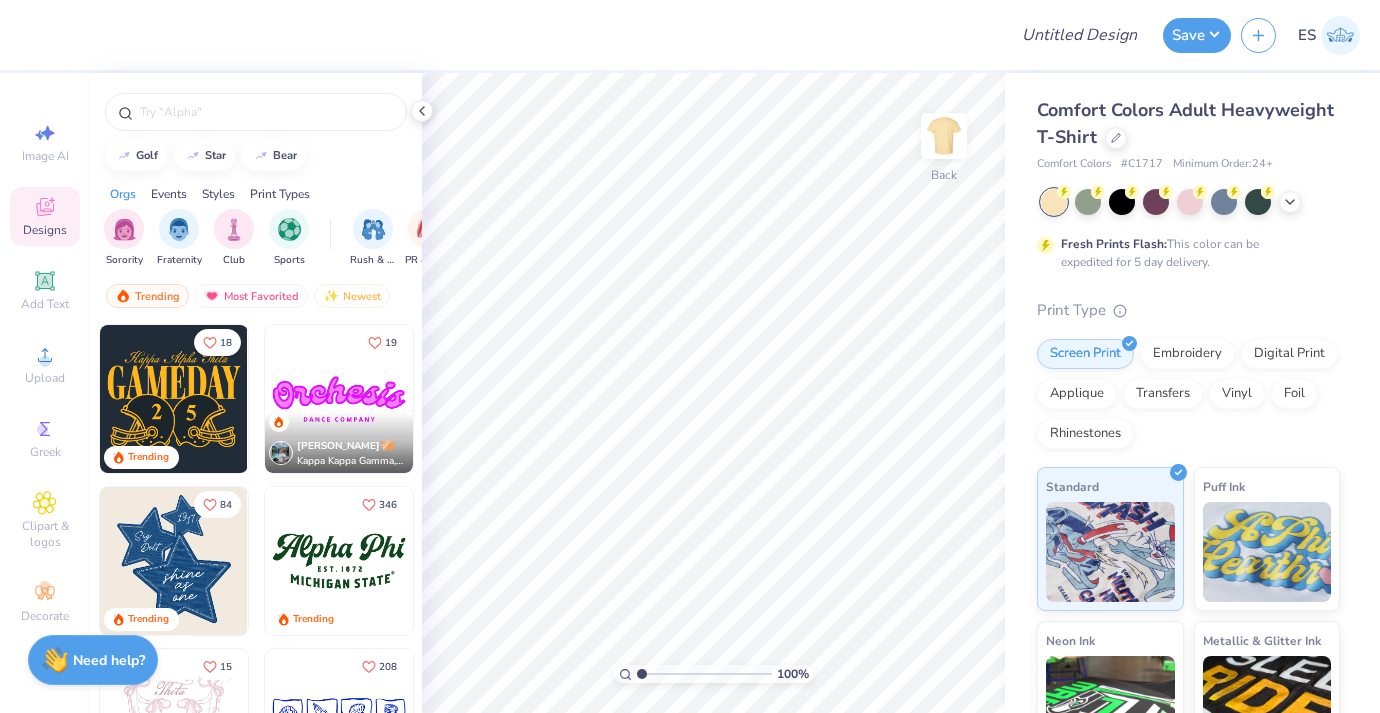 scroll, scrollTop: 0, scrollLeft: 0, axis: both 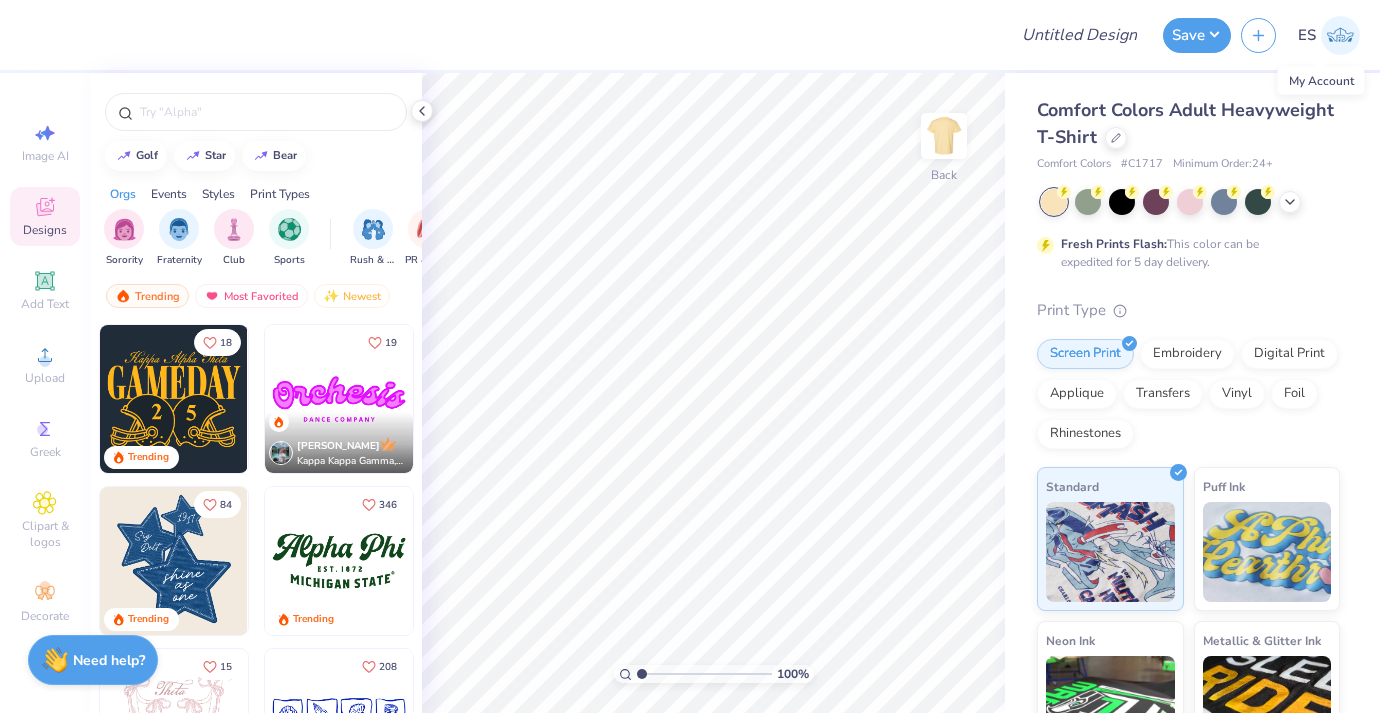 click at bounding box center (1340, 35) 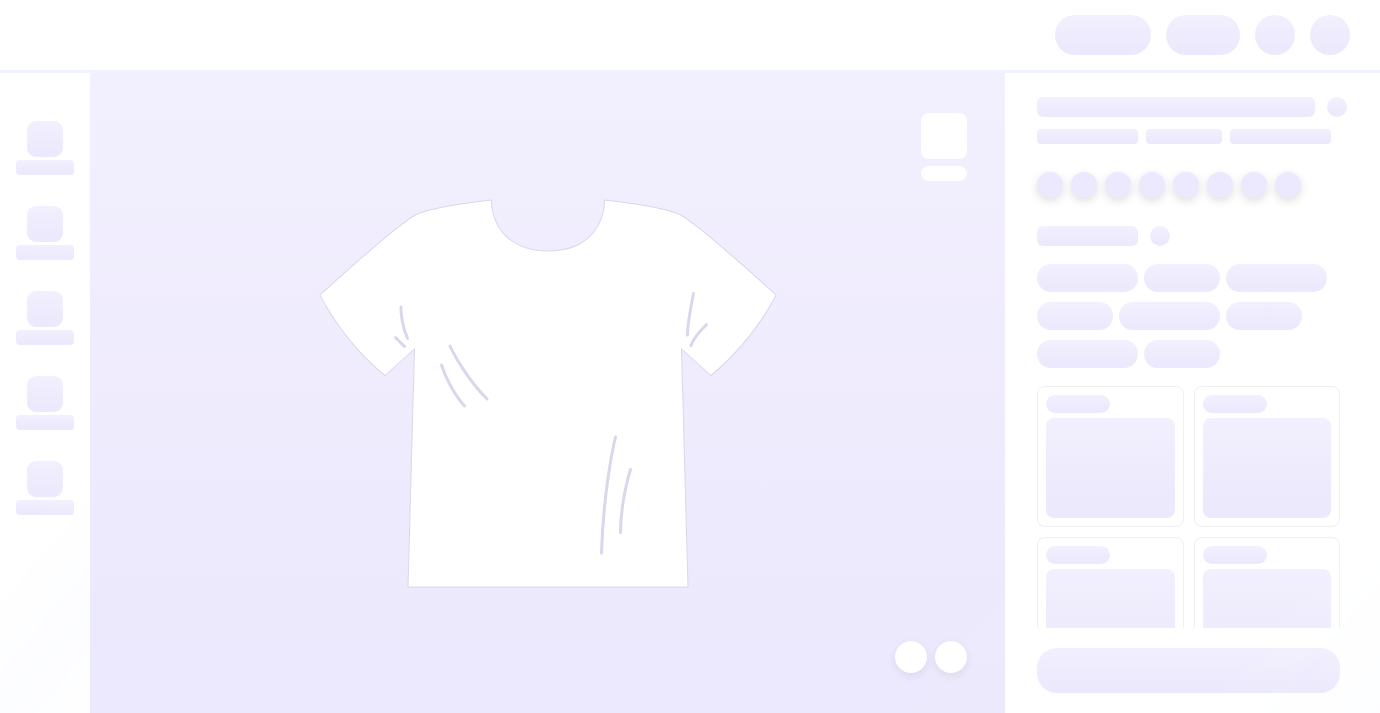 scroll, scrollTop: 0, scrollLeft: 0, axis: both 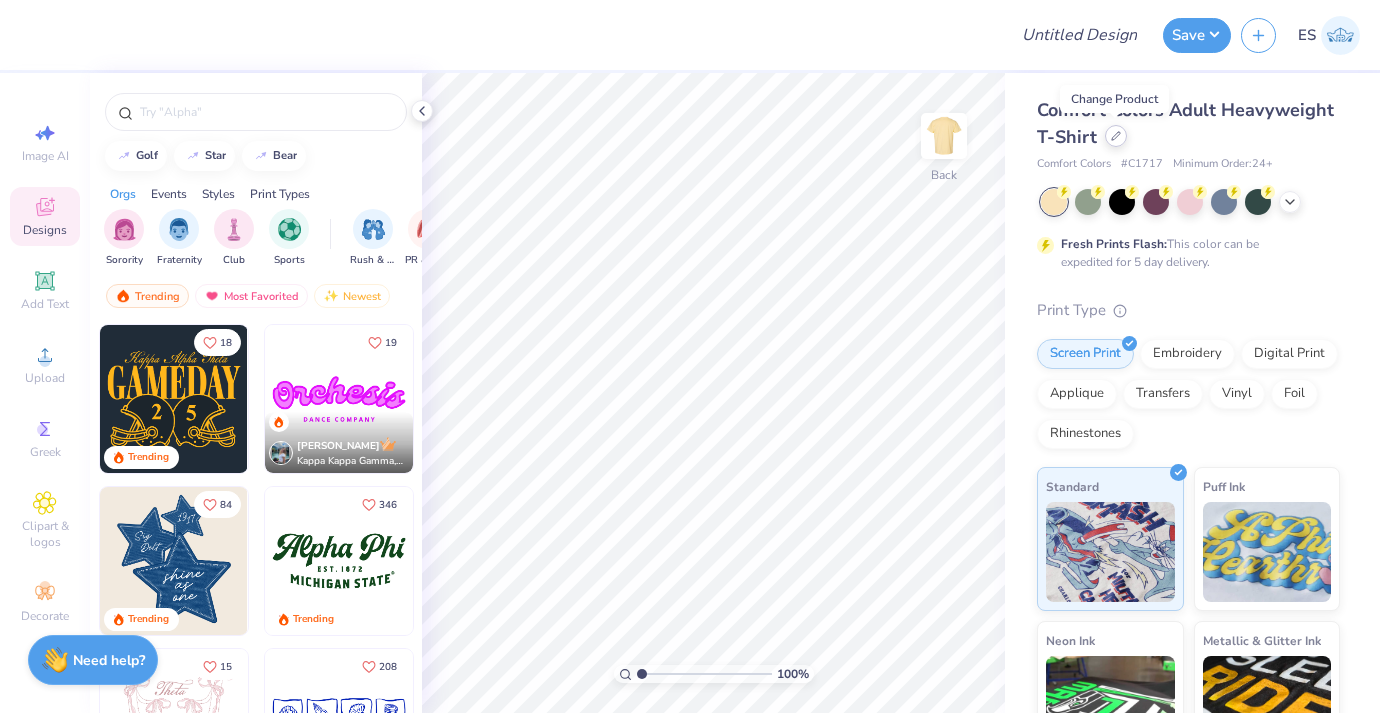 click 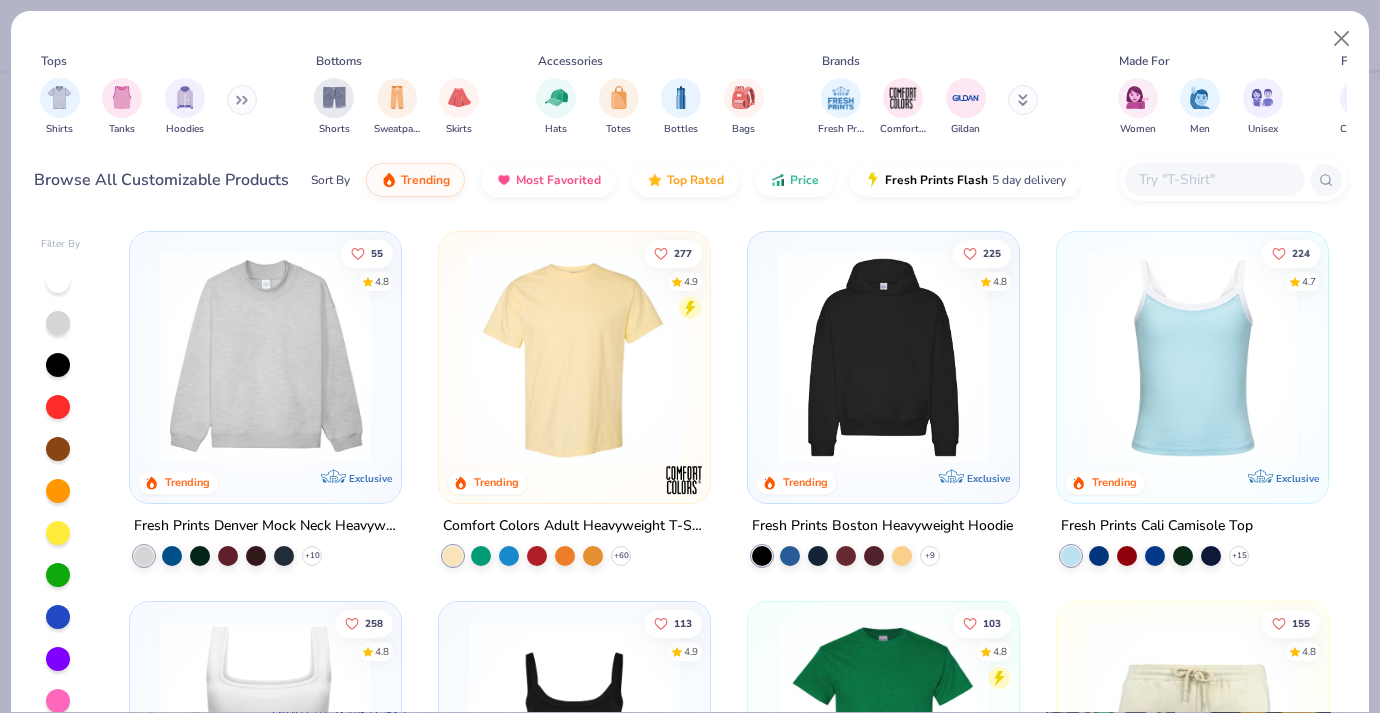 click at bounding box center [1214, 179] 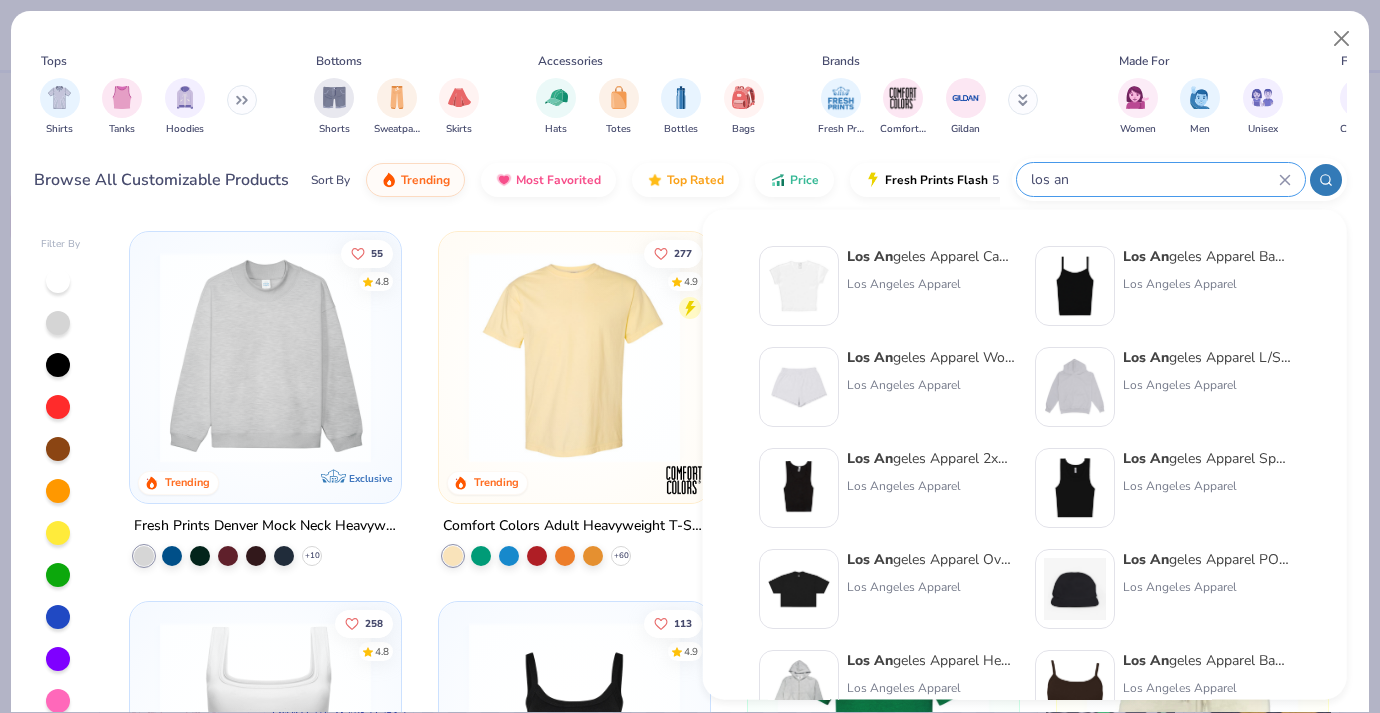 scroll, scrollTop: 15, scrollLeft: 0, axis: vertical 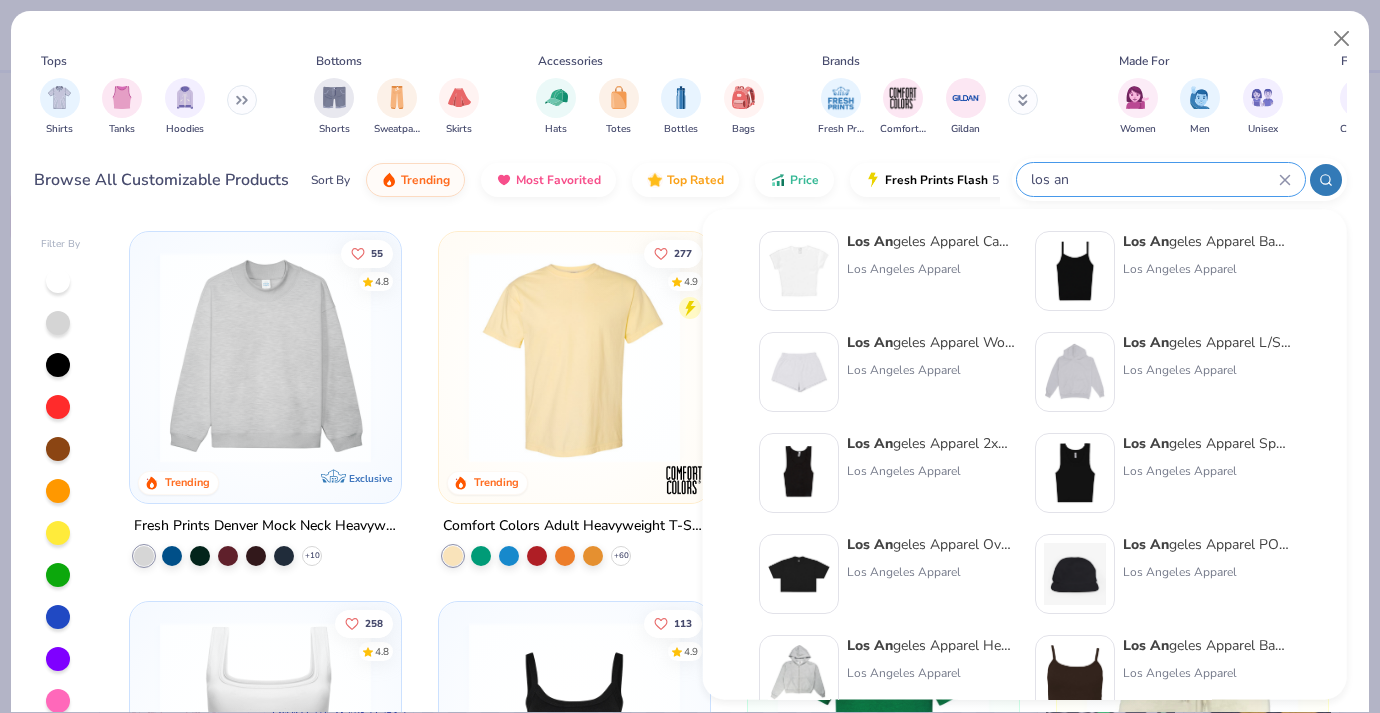 type on "los an" 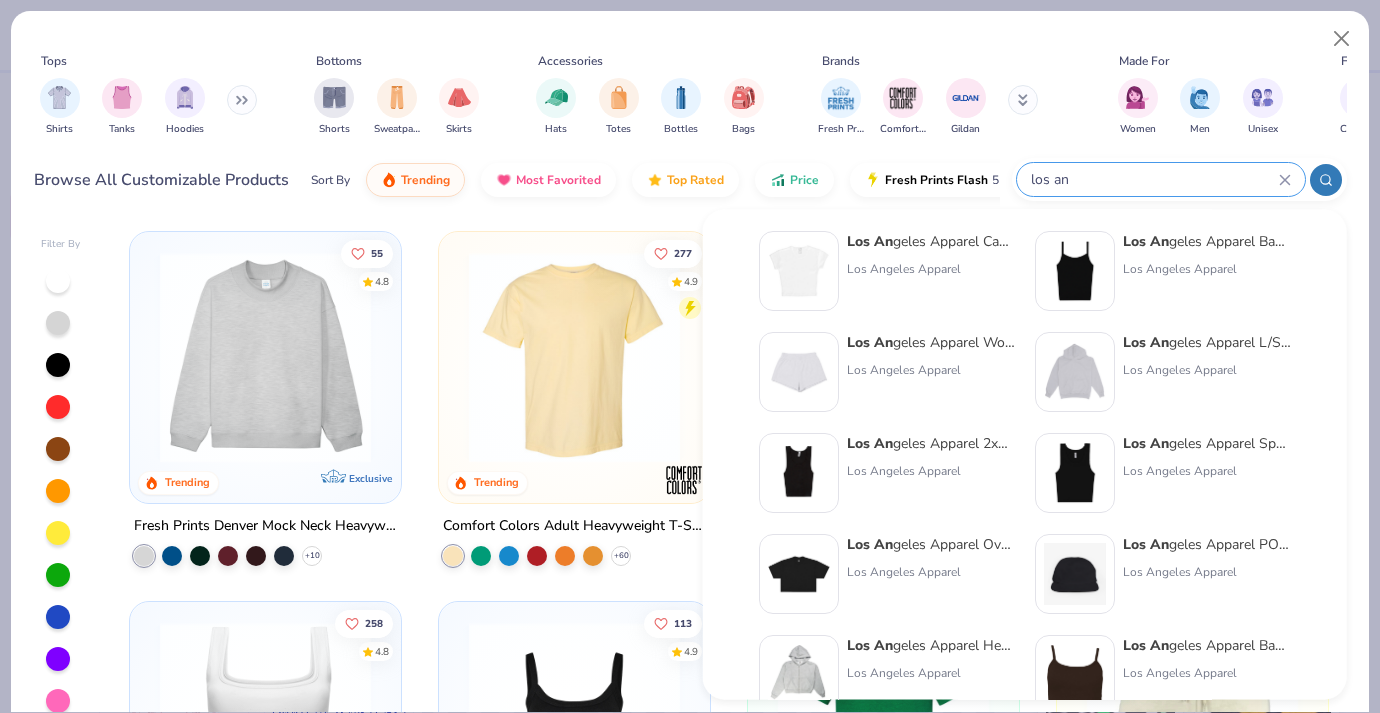 click on "Los An geles Apparel Sporty Baby Rib Crop Tank Los Angeles Apparel" at bounding box center [1163, 473] 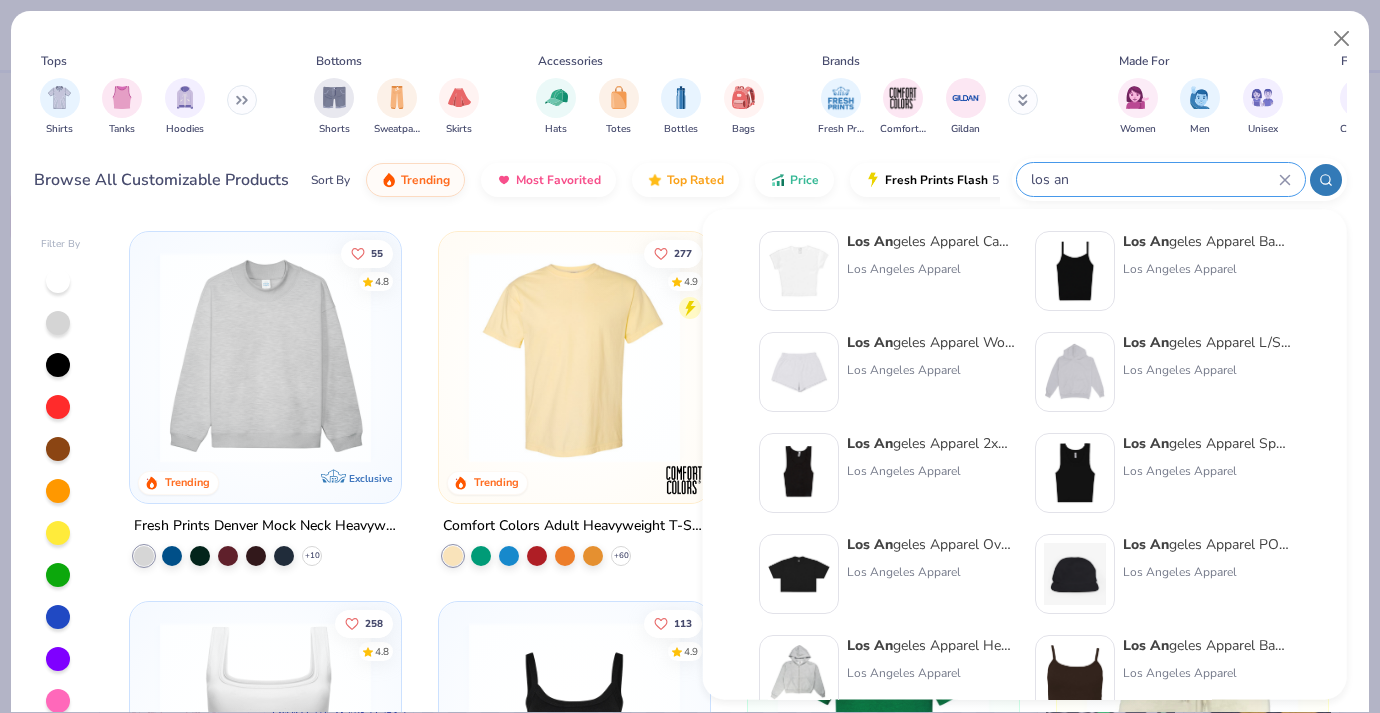 type 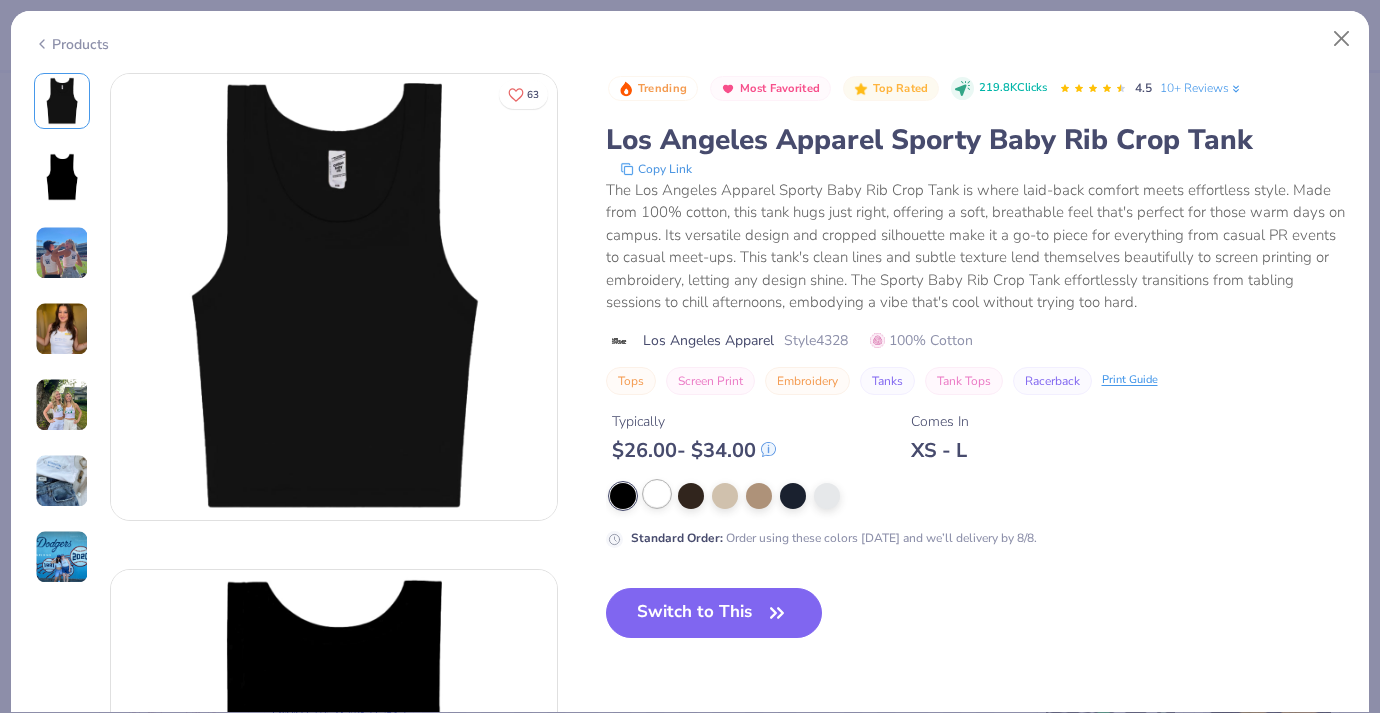 click at bounding box center [657, 494] 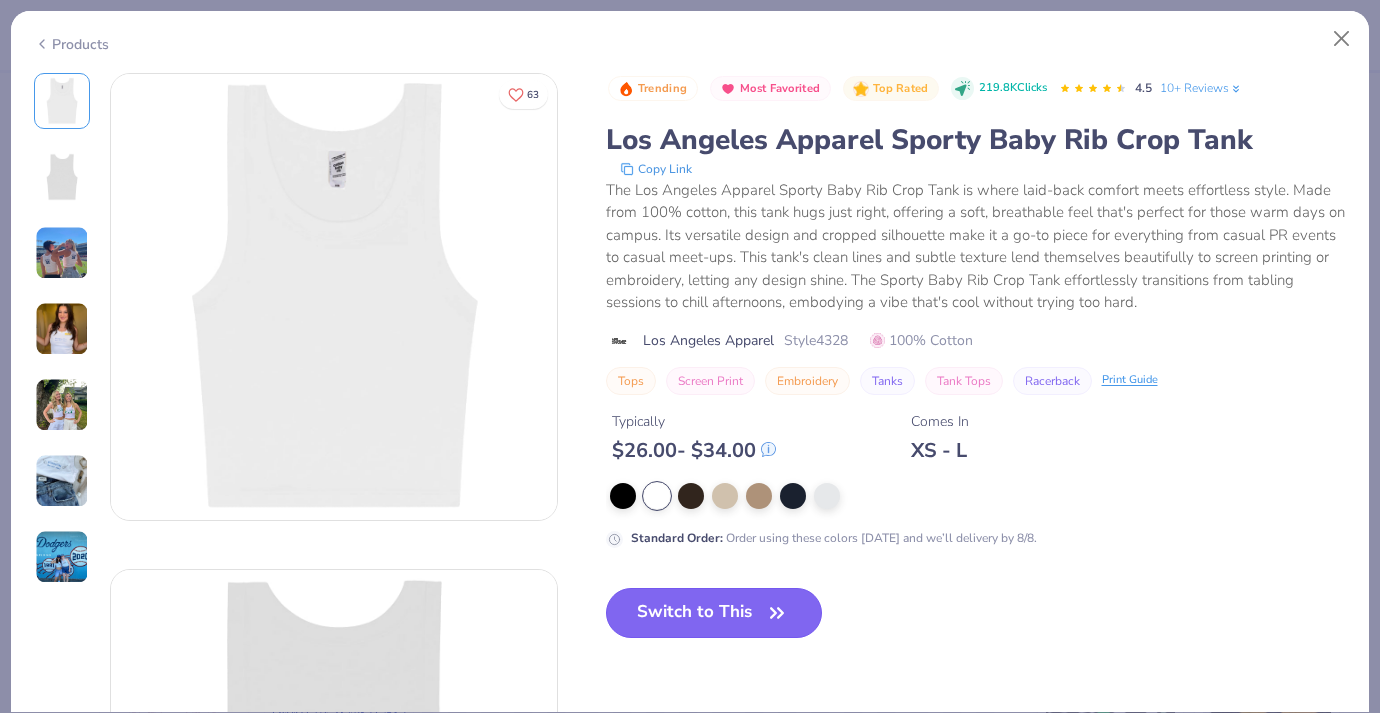 click on "Switch to This" at bounding box center [714, 613] 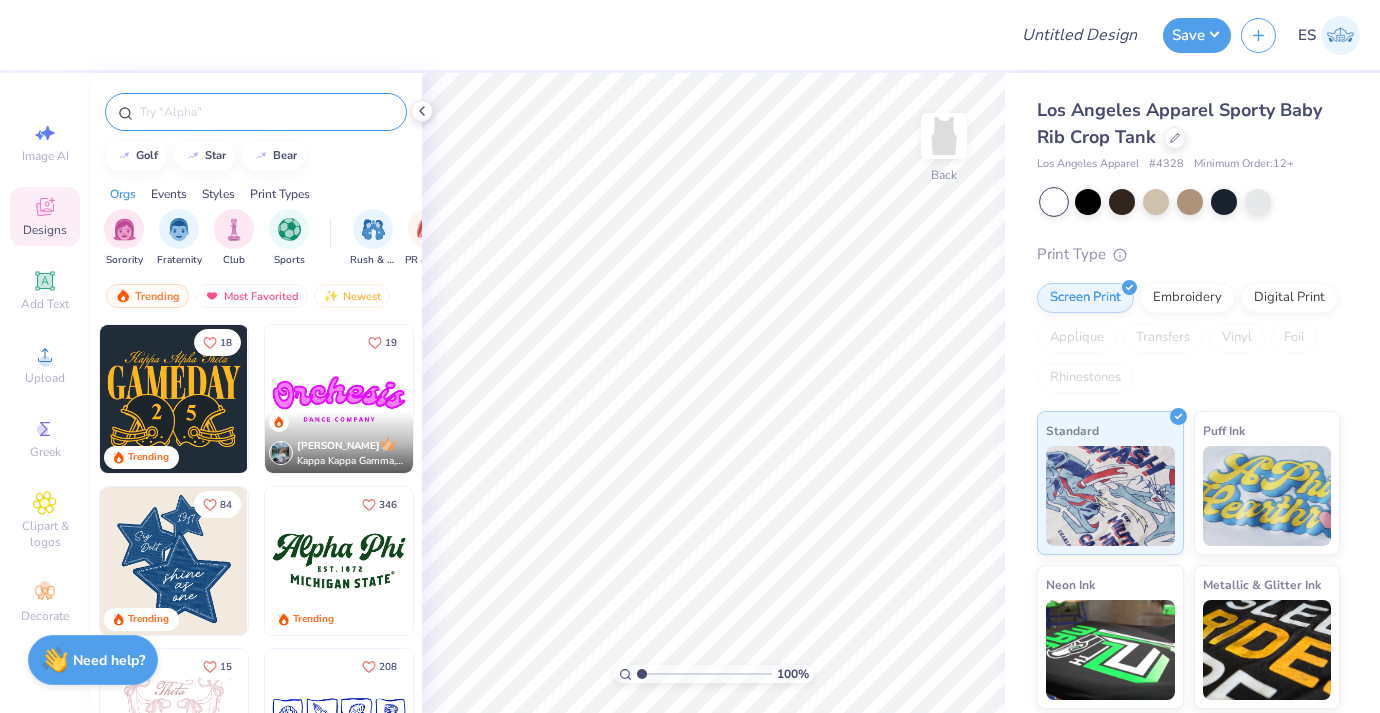 click at bounding box center (266, 112) 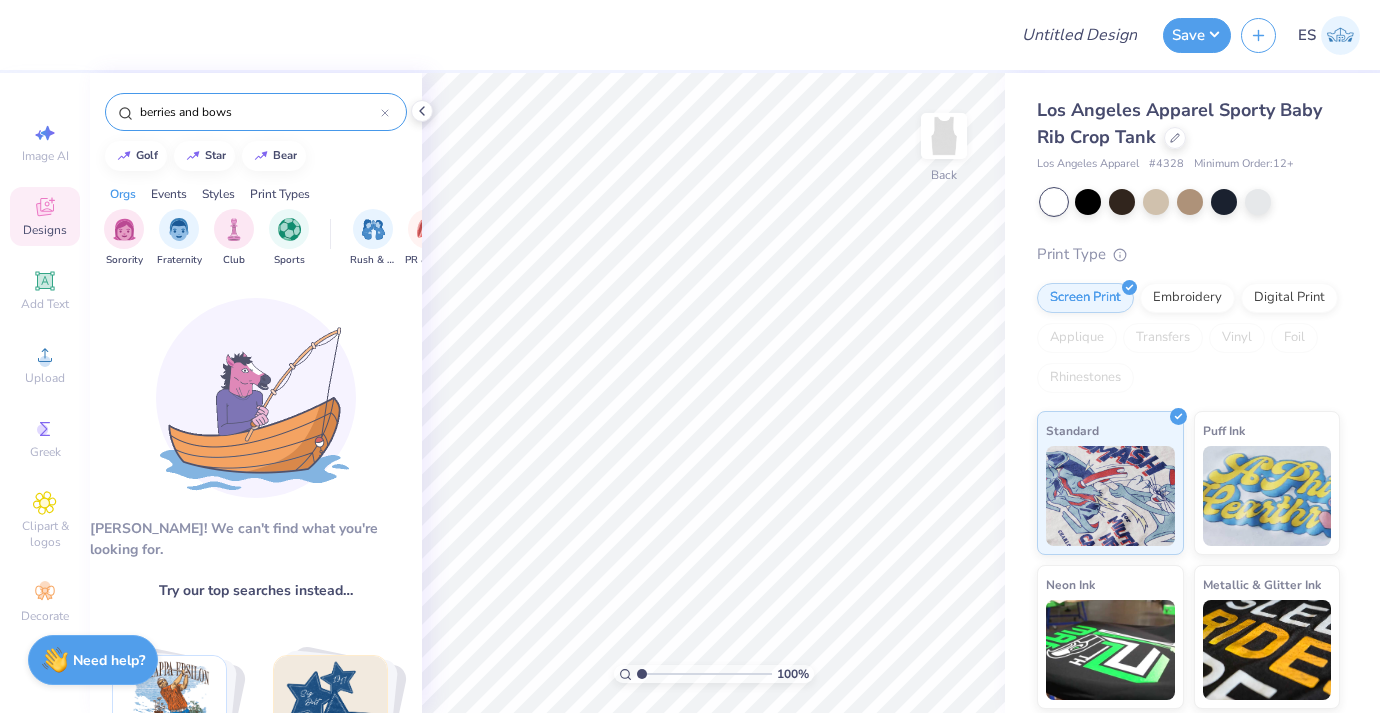 drag, startPoint x: 242, startPoint y: 115, endPoint x: 185, endPoint y: 102, distance: 58.463665 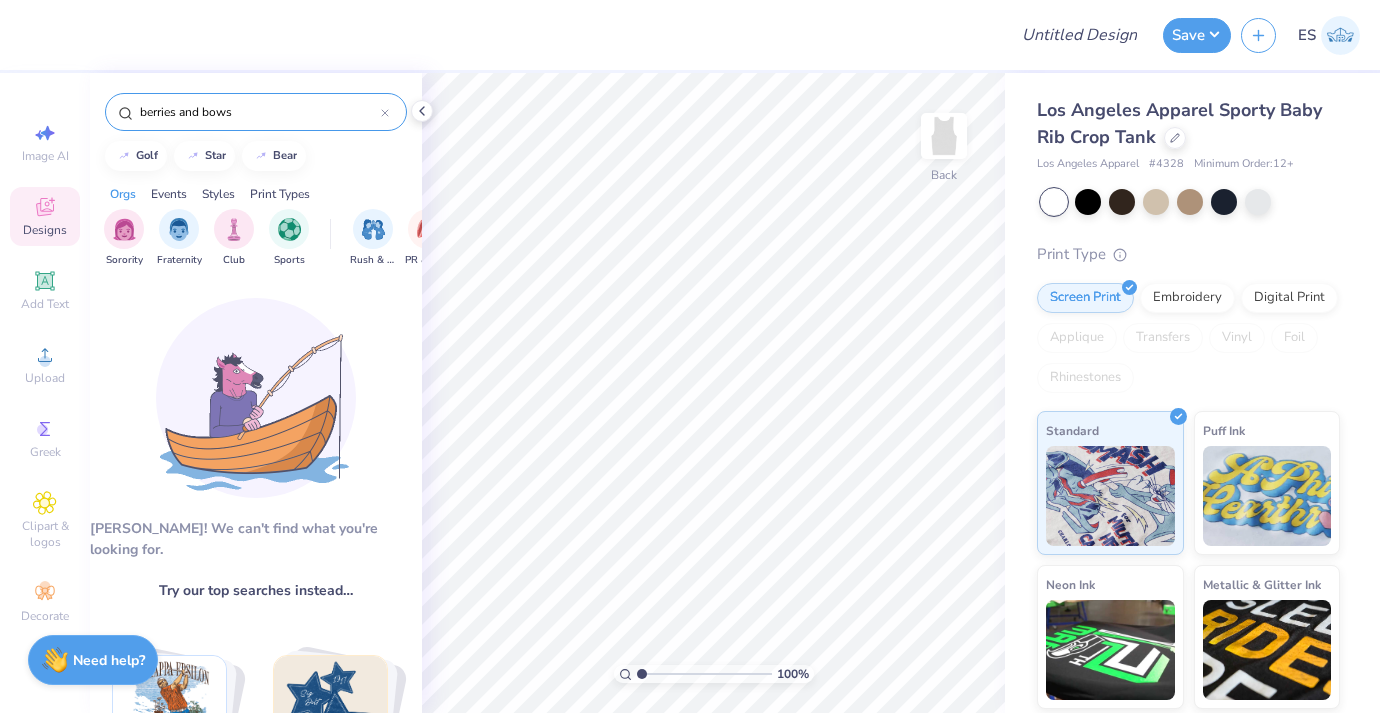 click on "berries and bows" at bounding box center (259, 112) 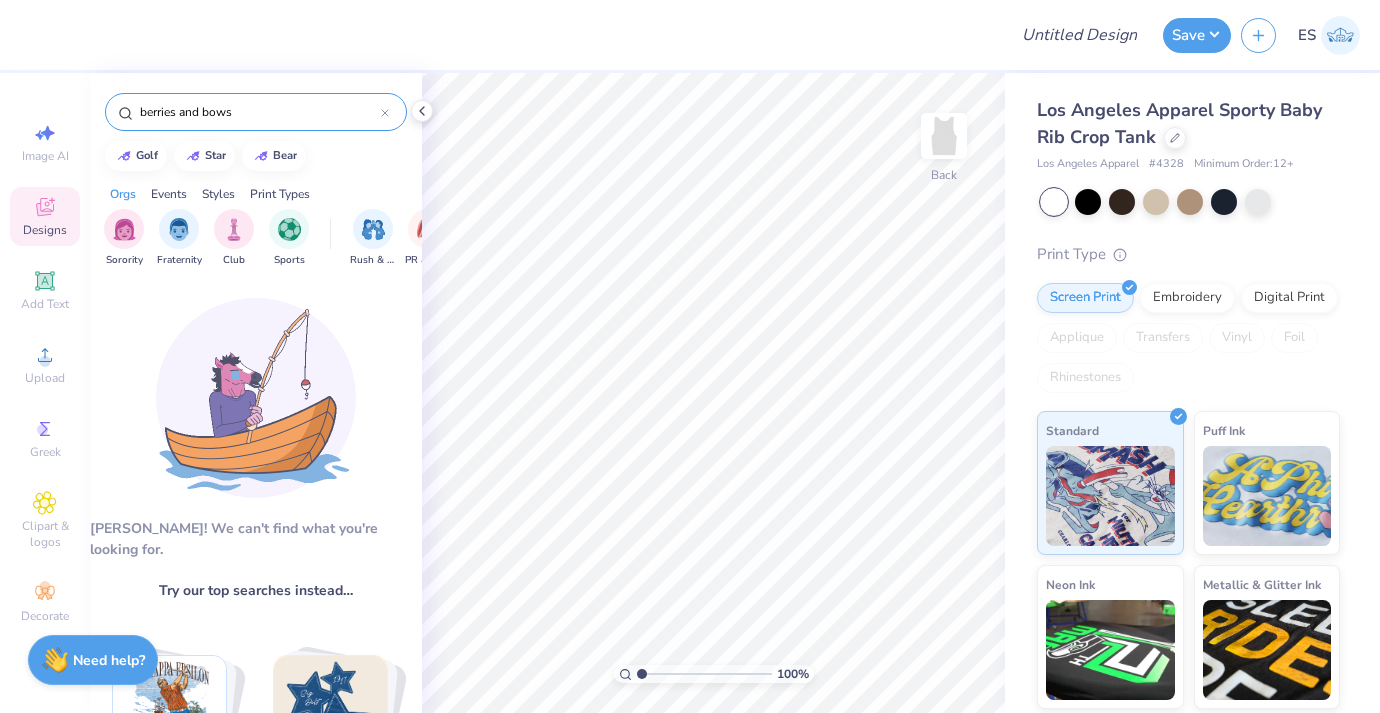 click on "berries and bows" at bounding box center (259, 112) 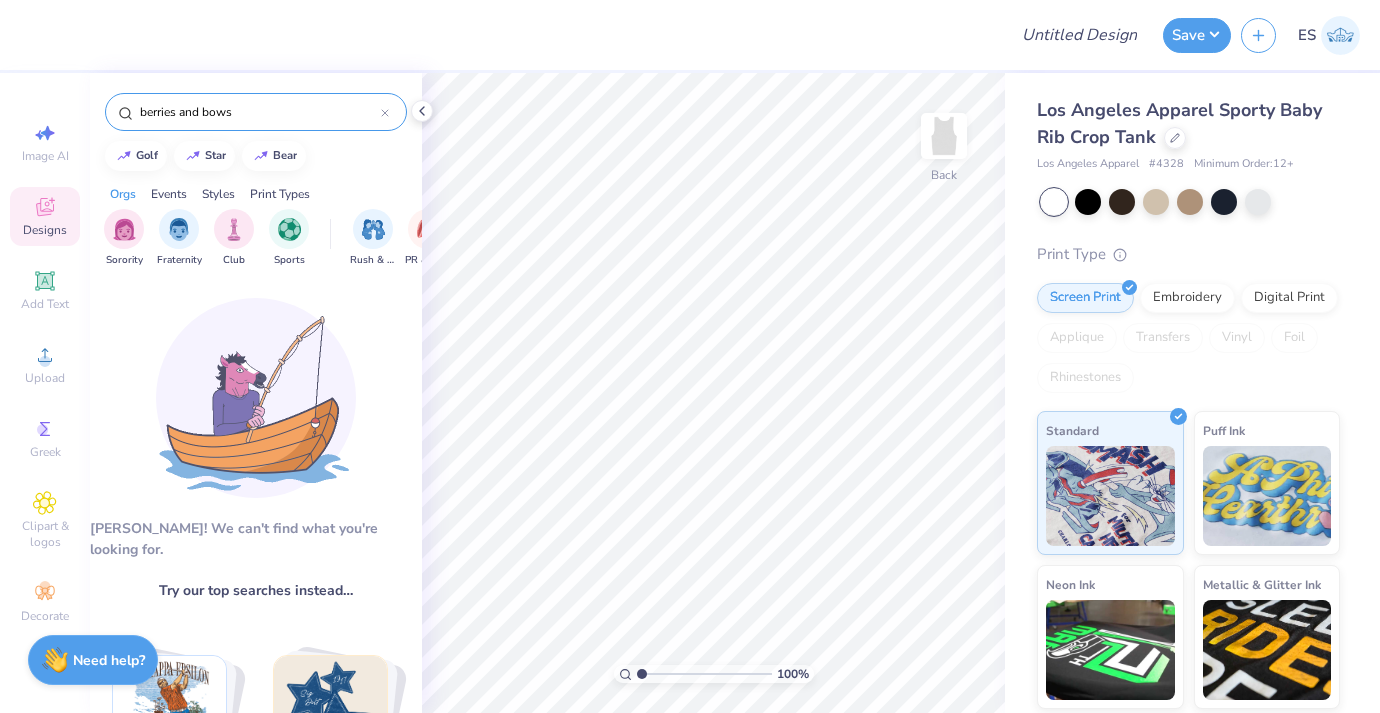 drag, startPoint x: 245, startPoint y: 115, endPoint x: 201, endPoint y: 115, distance: 44 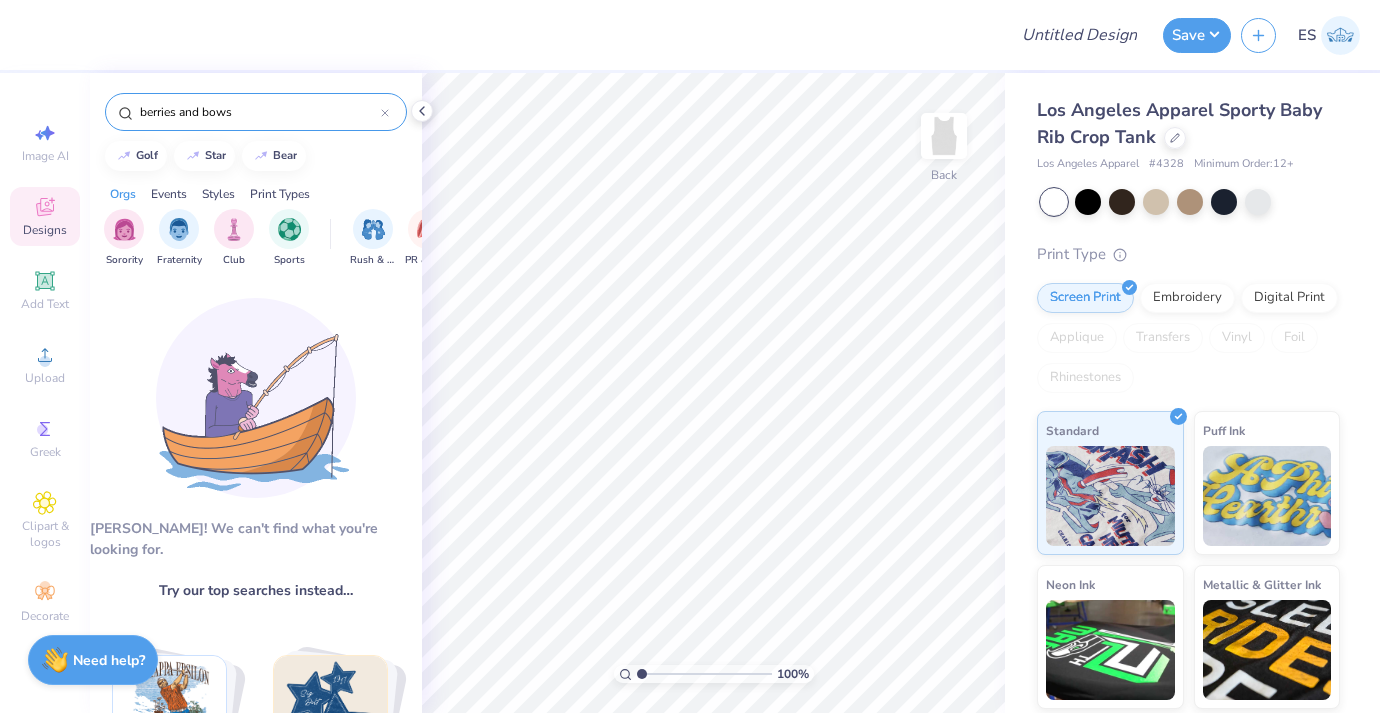 click on "berries and bows" at bounding box center [259, 112] 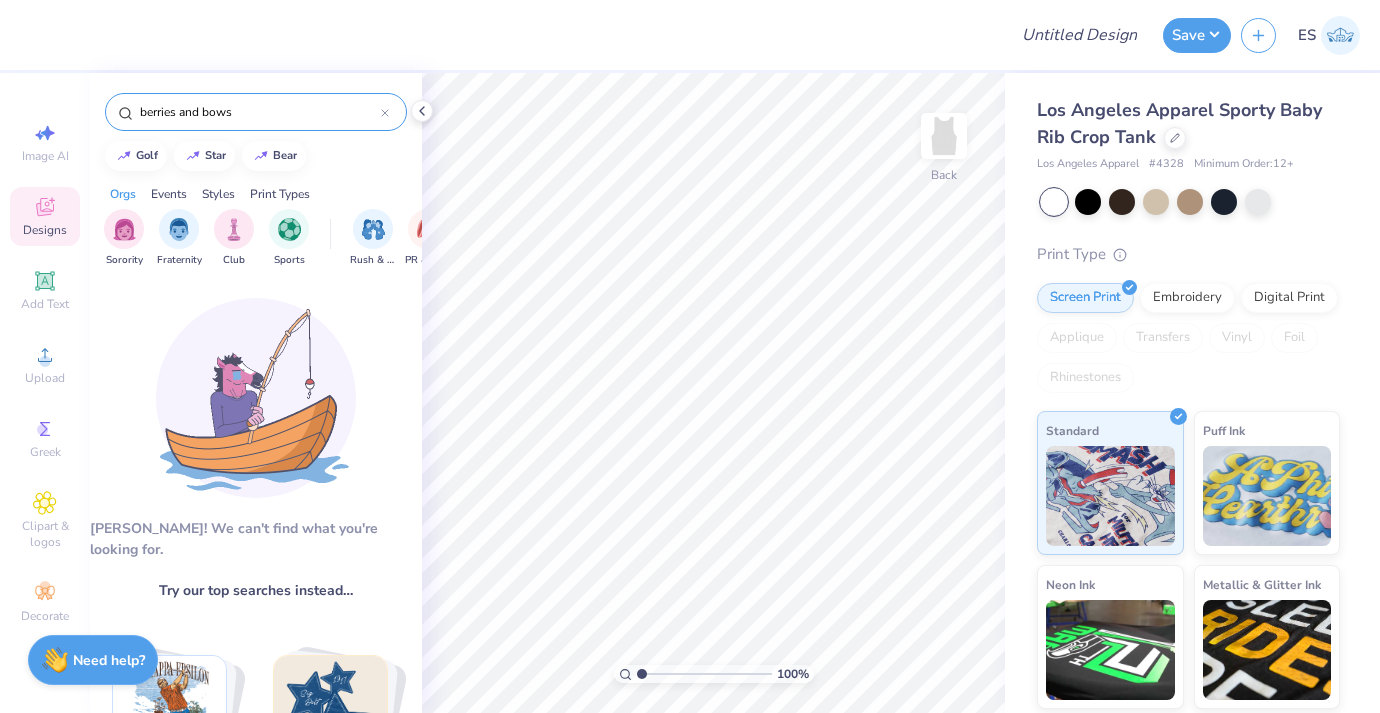 click on "berries and bows" at bounding box center [259, 112] 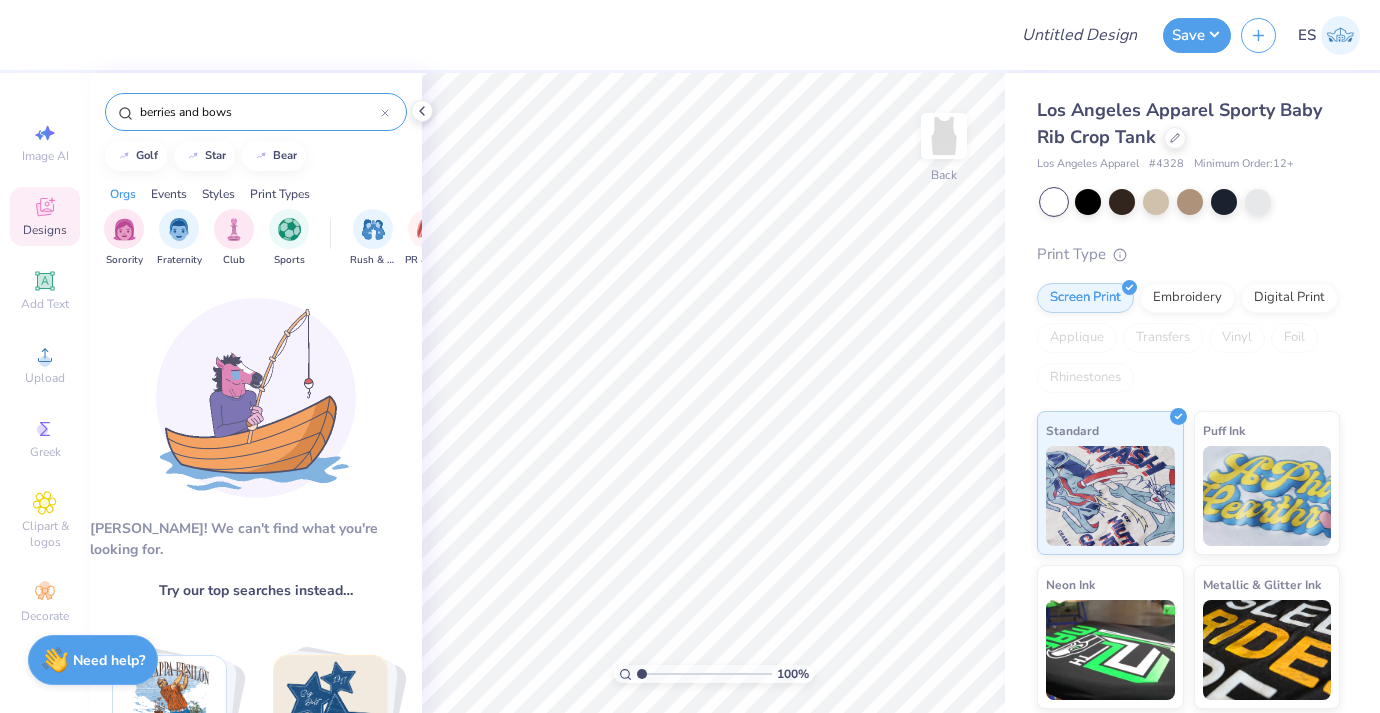 drag, startPoint x: 233, startPoint y: 119, endPoint x: 179, endPoint y: 119, distance: 54 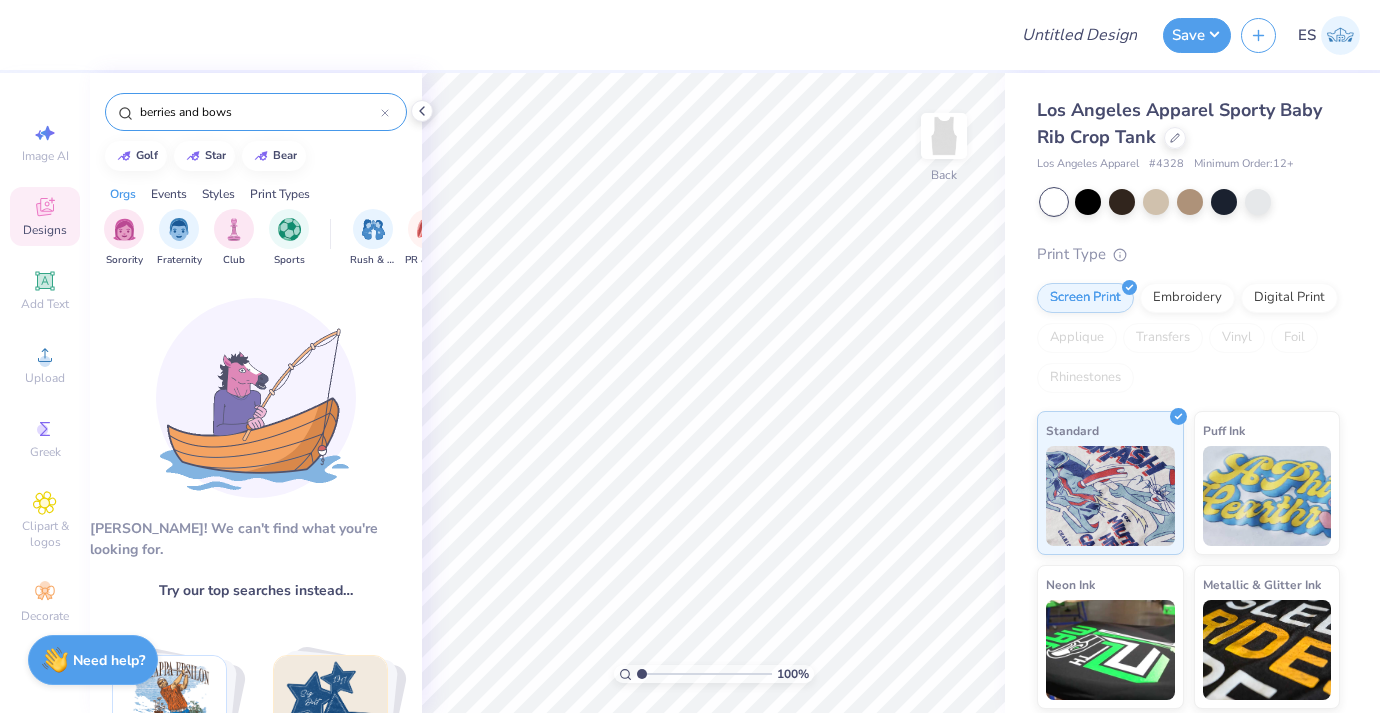 click on "berries and bows" at bounding box center [259, 112] 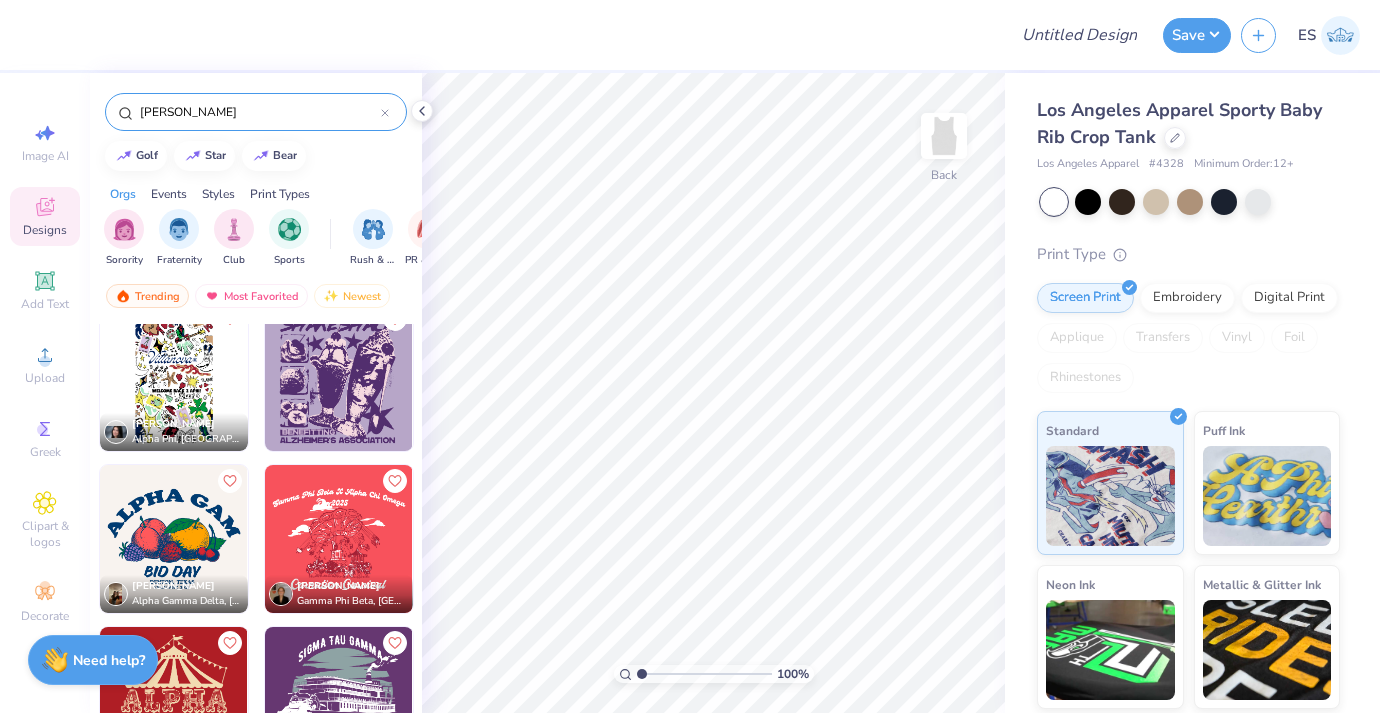 scroll, scrollTop: 0, scrollLeft: 0, axis: both 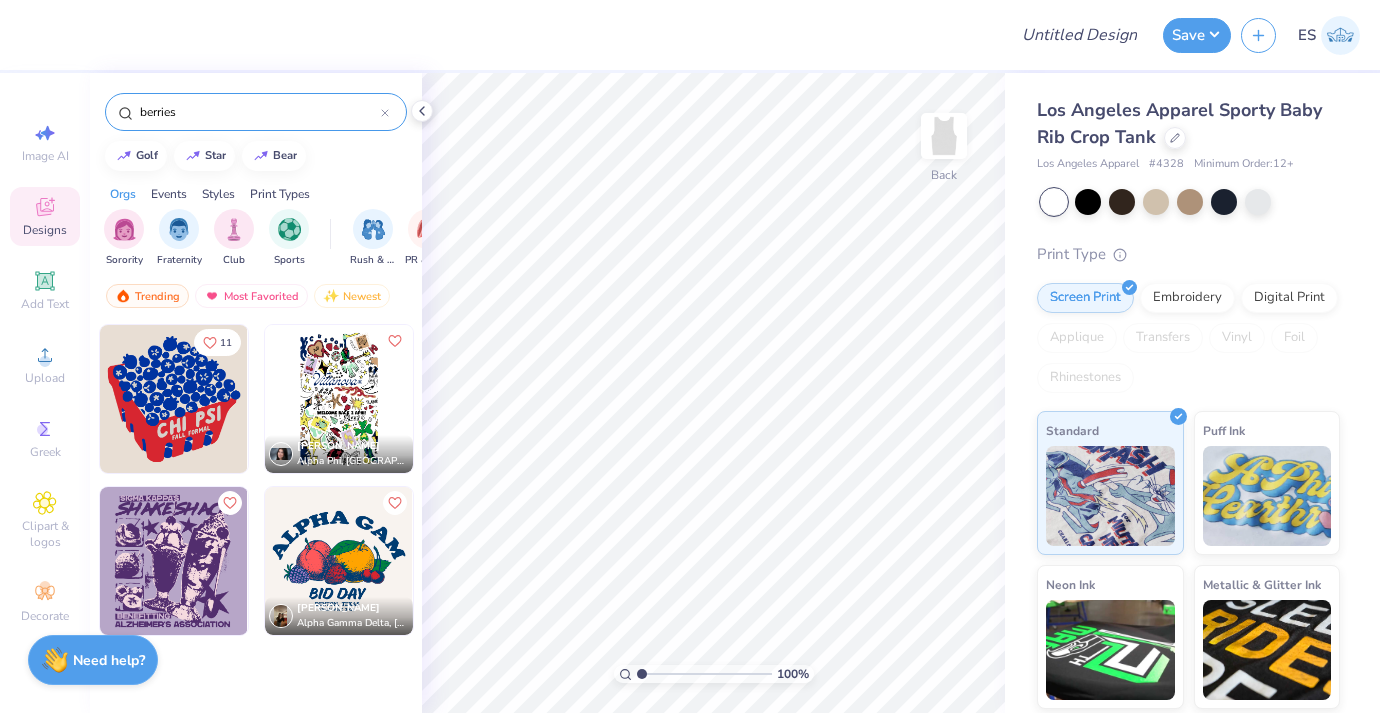 drag, startPoint x: 194, startPoint y: 105, endPoint x: 48, endPoint y: 90, distance: 146.76852 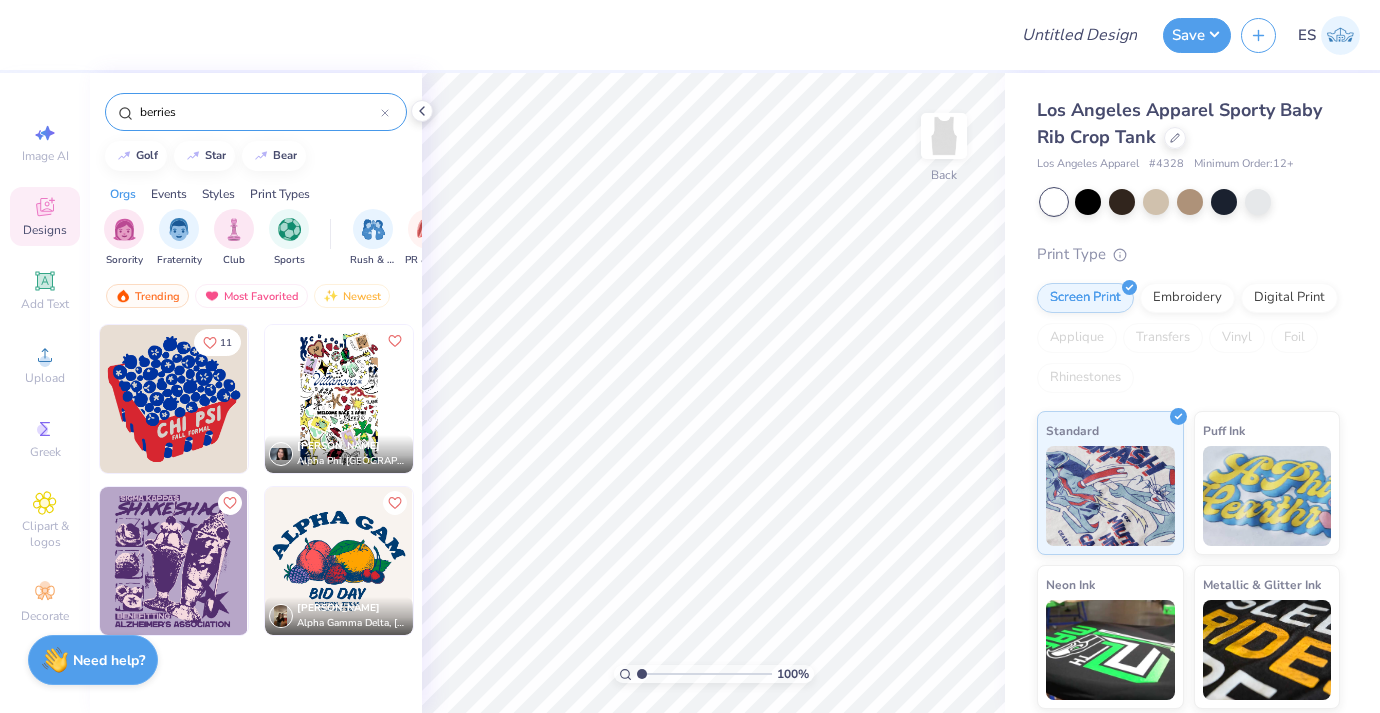 click on "Design Title Save ES Image AI Designs Add Text Upload Greek Clipart & logos Decorate berries golf star bear Orgs Events Styles Print Types Sorority Fraternity Club Sports Rush & Bid PR & General Game Day Parent's Weekend Philanthropy Big Little Reveal Holidays Retreat Date Parties & Socials Greek Week Graduation Founder’s Day Formal & Semi Spring Break Classic Minimalist Varsity Y2K 80s & 90s Handdrawn Typography Grunge 60s & 70s Cartoons Embroidery Screen Print Patches Digital Print Applique Transfers Vinyl Trending Most Favorited Newest 11 Liv Belasco Alpha Phi, Villanova University Kaly Avery Alpha Gamma Delta, Texas Woman’s University 100  % Back Los Angeles Apparel Sporty Baby Rib Crop Tank Los Angeles Apparel # 4328 Minimum Order:  12 +   Print Type Screen Print Embroidery Digital Print Applique Transfers Vinyl Foil Rhinestones Standard Puff Ink Neon Ink Metallic & Glitter Ink Glow in the Dark Ink Water based Ink Need help?  Chat with us." at bounding box center (690, 356) 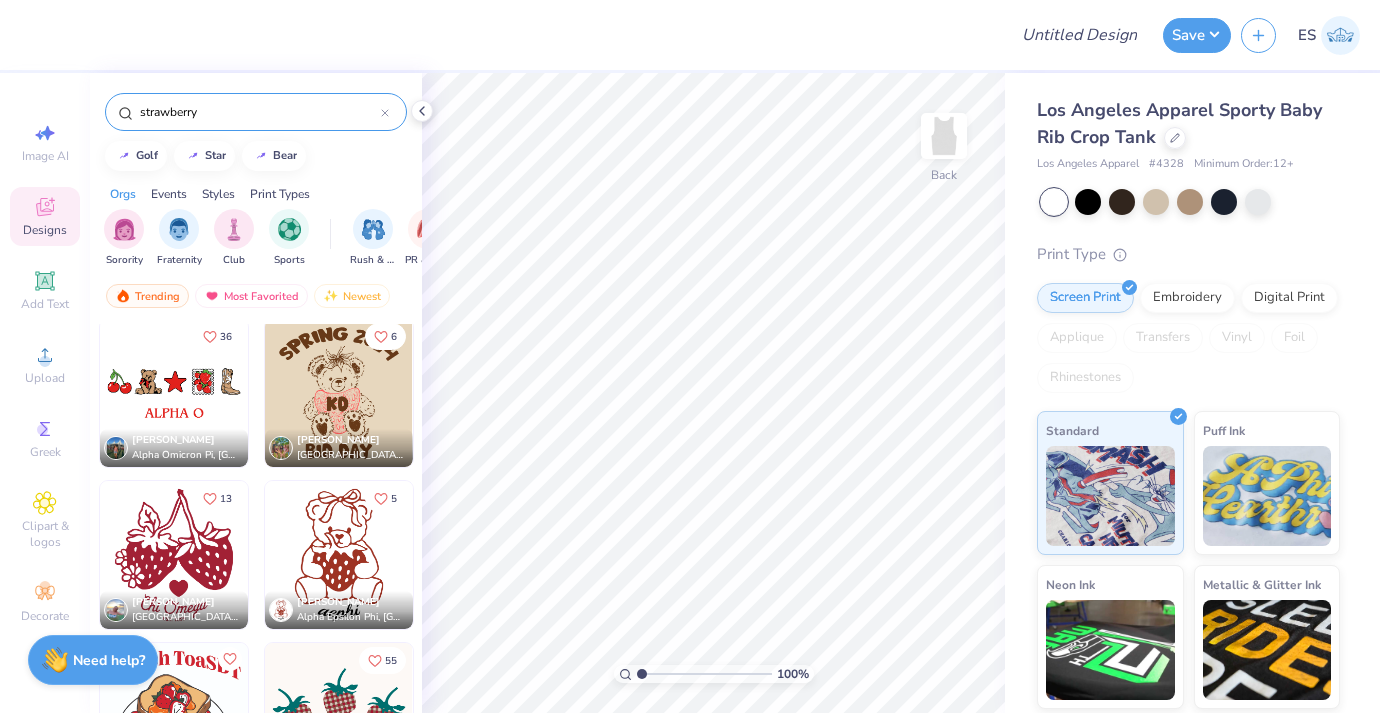 scroll, scrollTop: 1786, scrollLeft: 0, axis: vertical 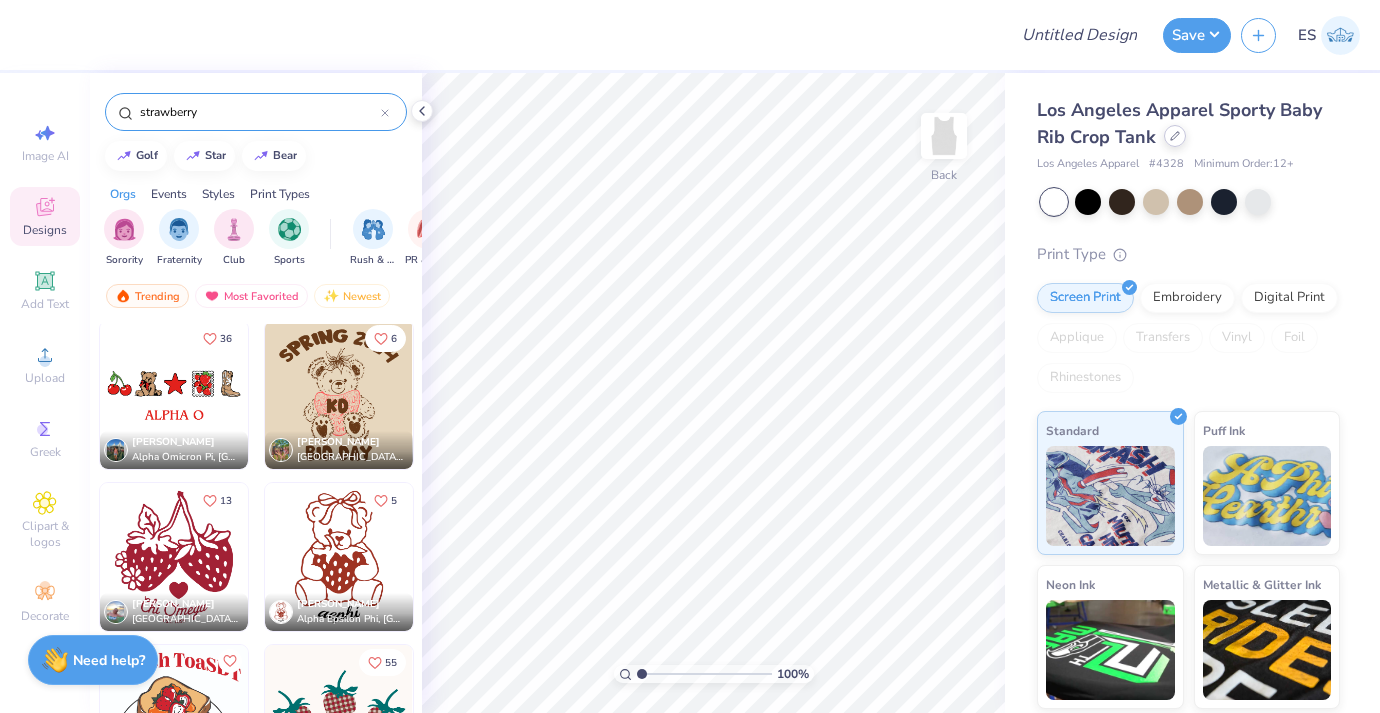 click 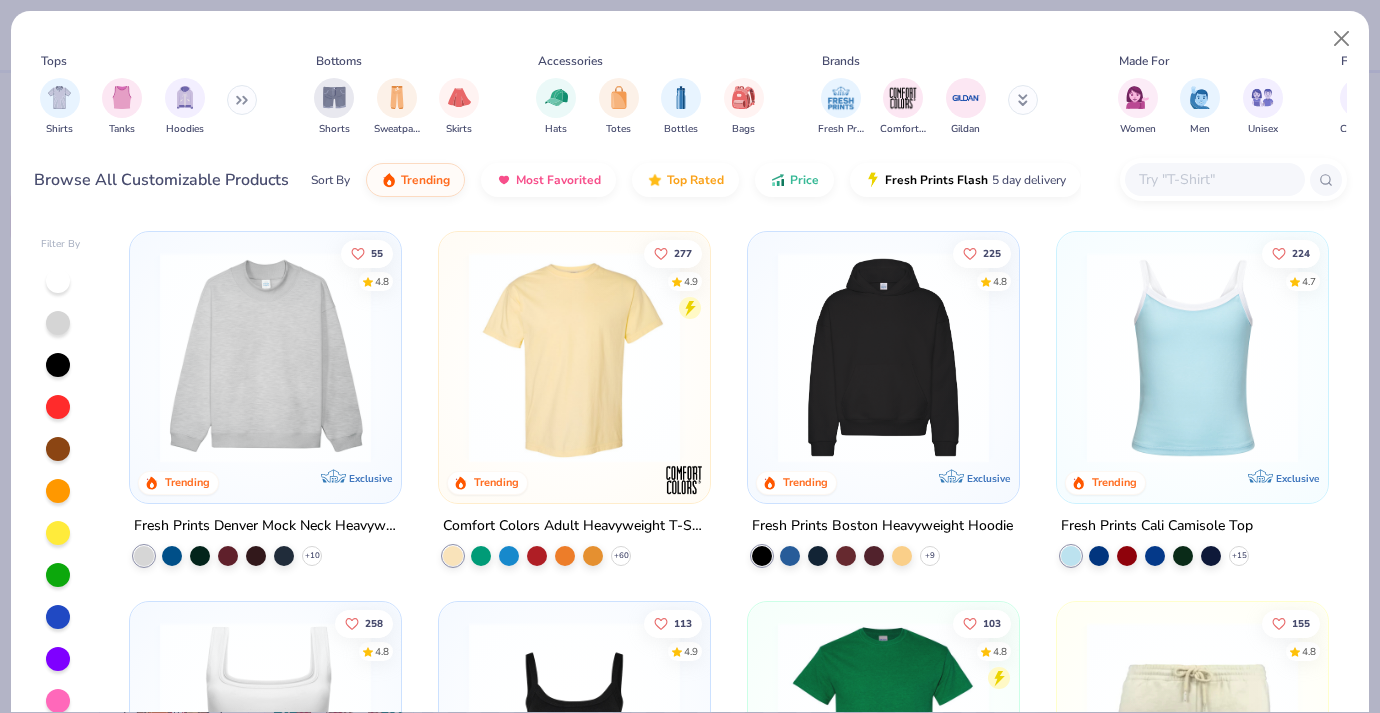 click 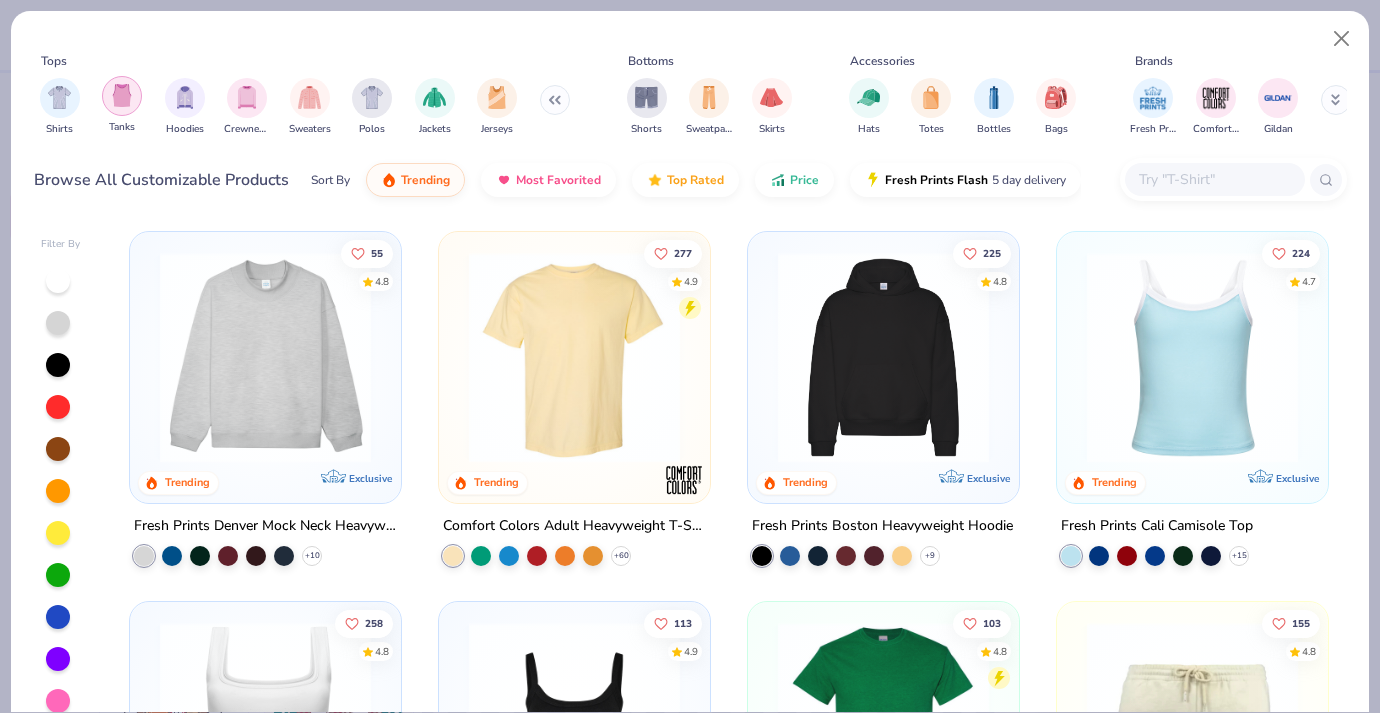 click at bounding box center (122, 96) 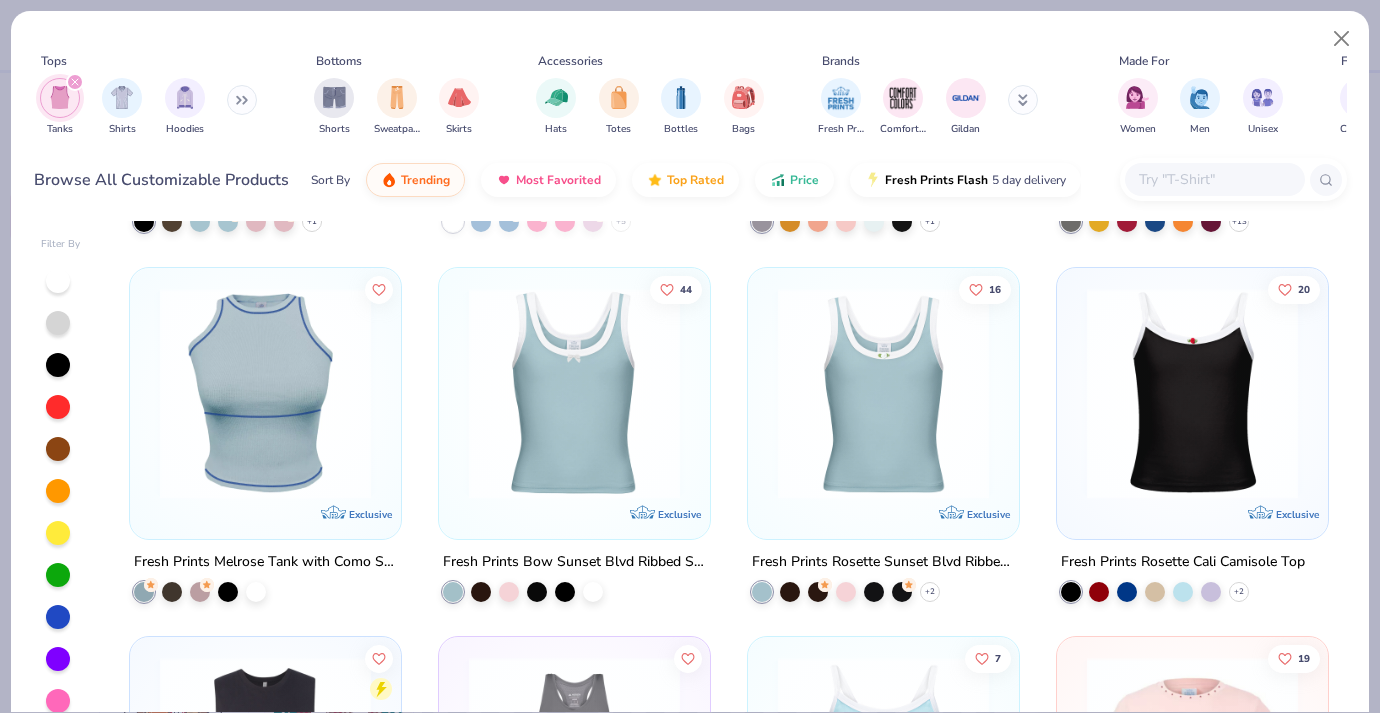 scroll, scrollTop: 3654, scrollLeft: 0, axis: vertical 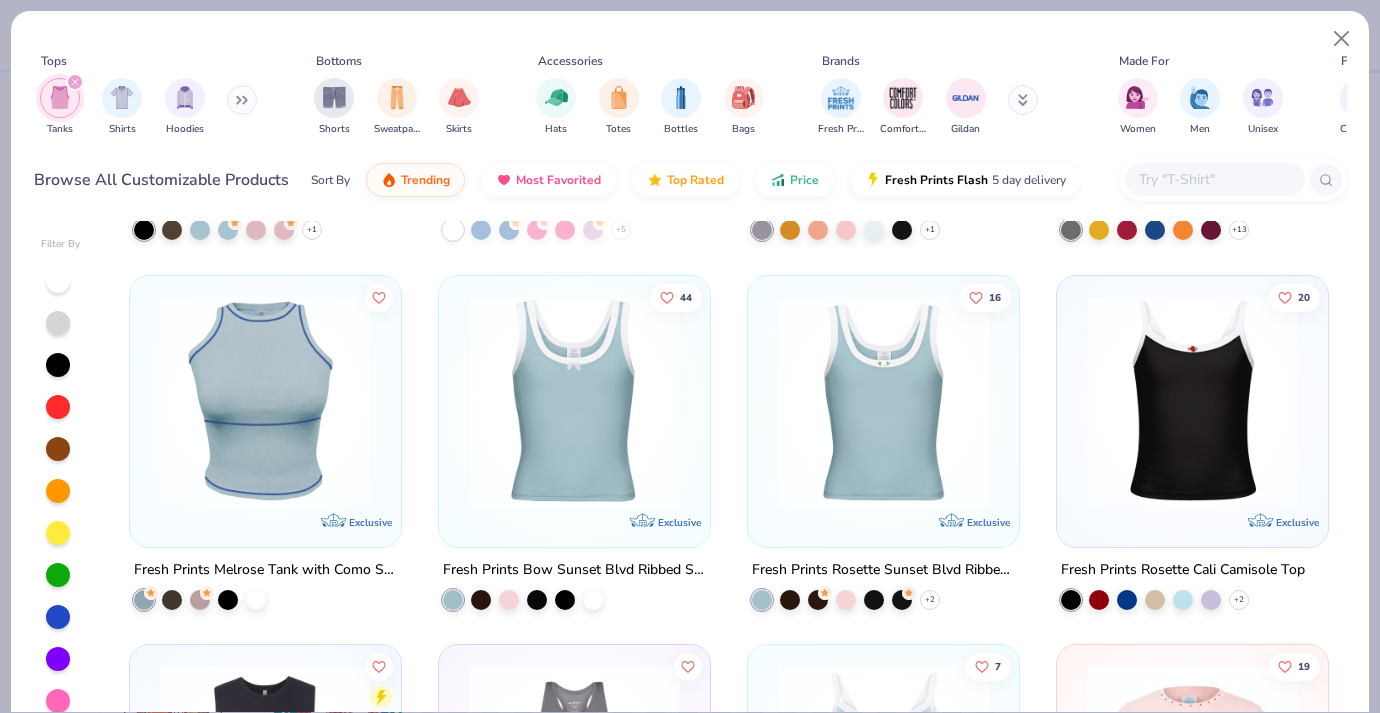 click at bounding box center [1192, 400] 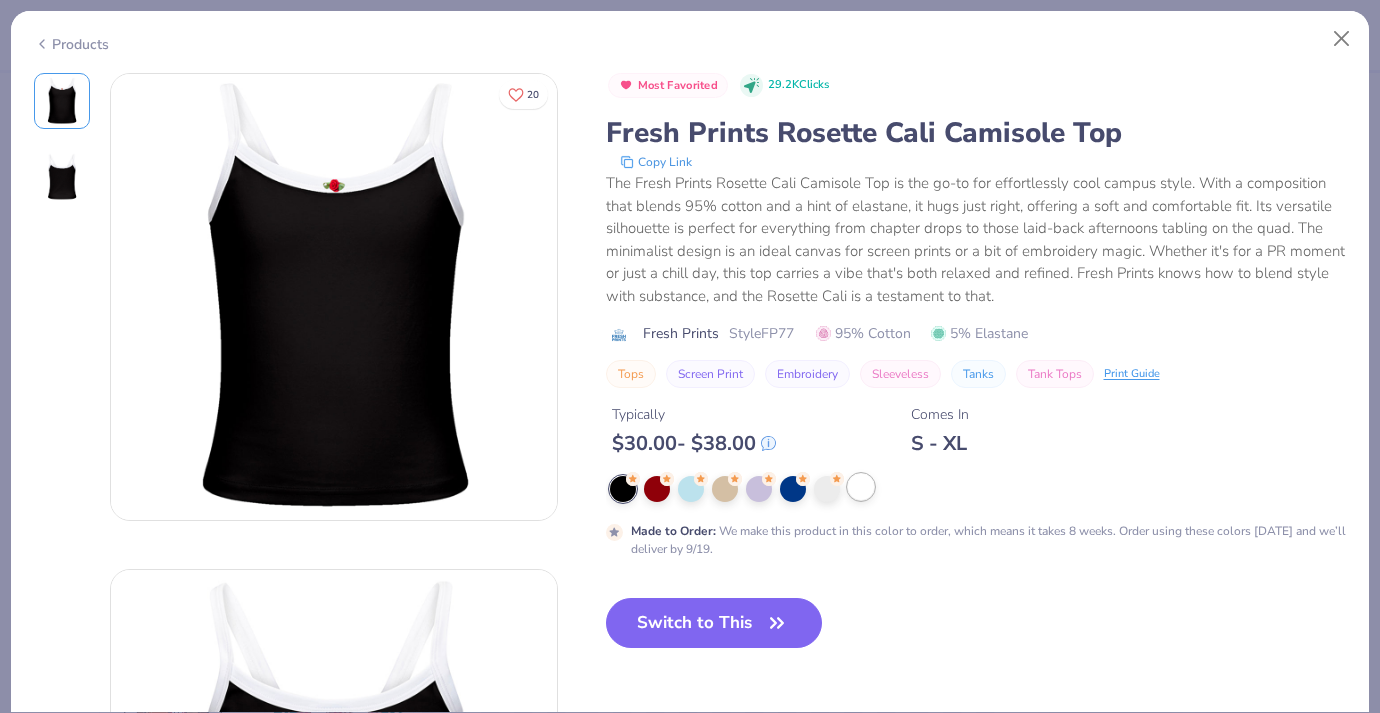 click at bounding box center (861, 487) 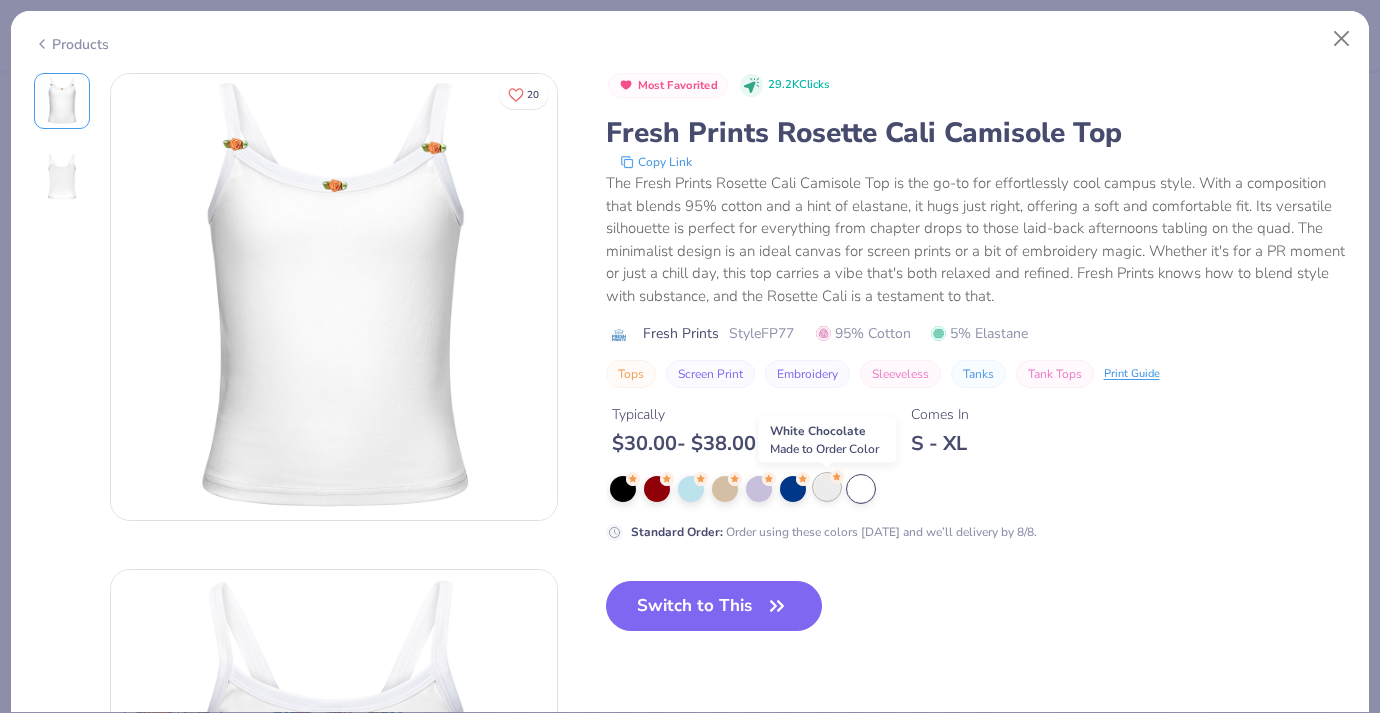 click at bounding box center (827, 487) 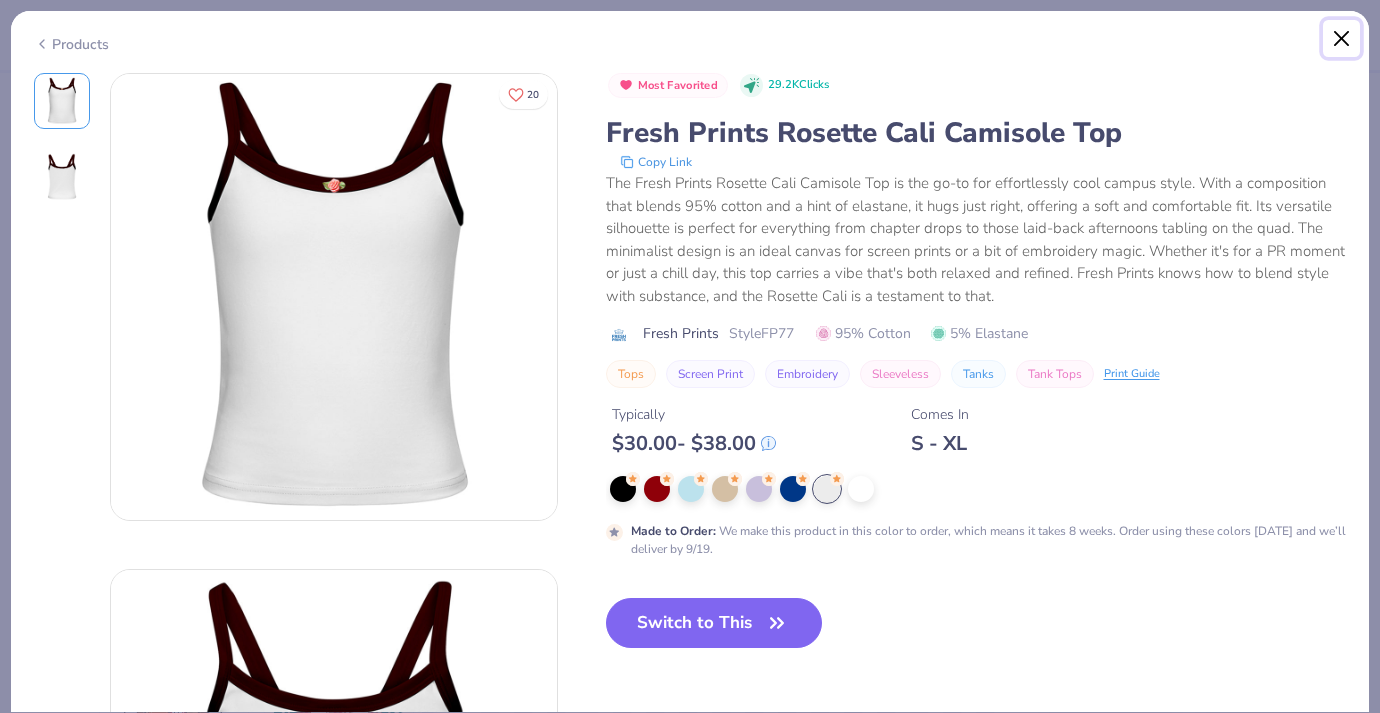 click at bounding box center (1342, 39) 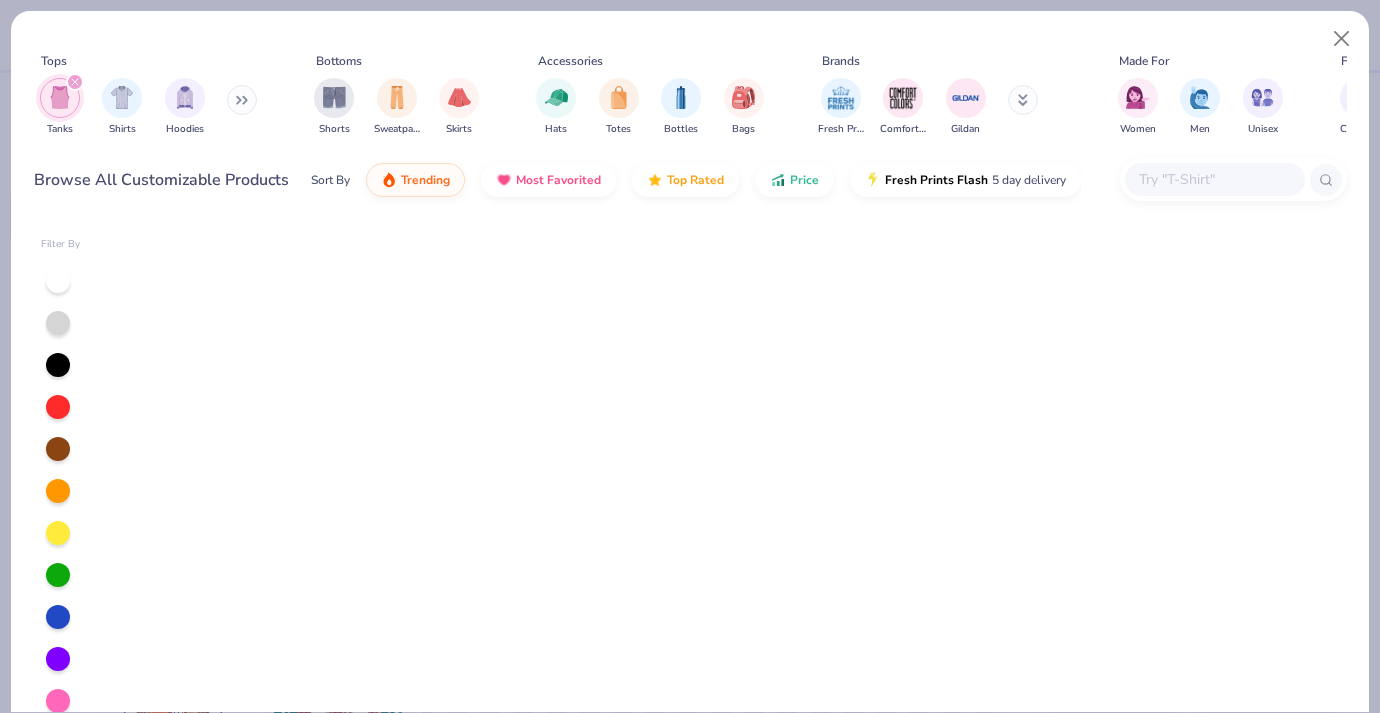 scroll, scrollTop: 0, scrollLeft: 0, axis: both 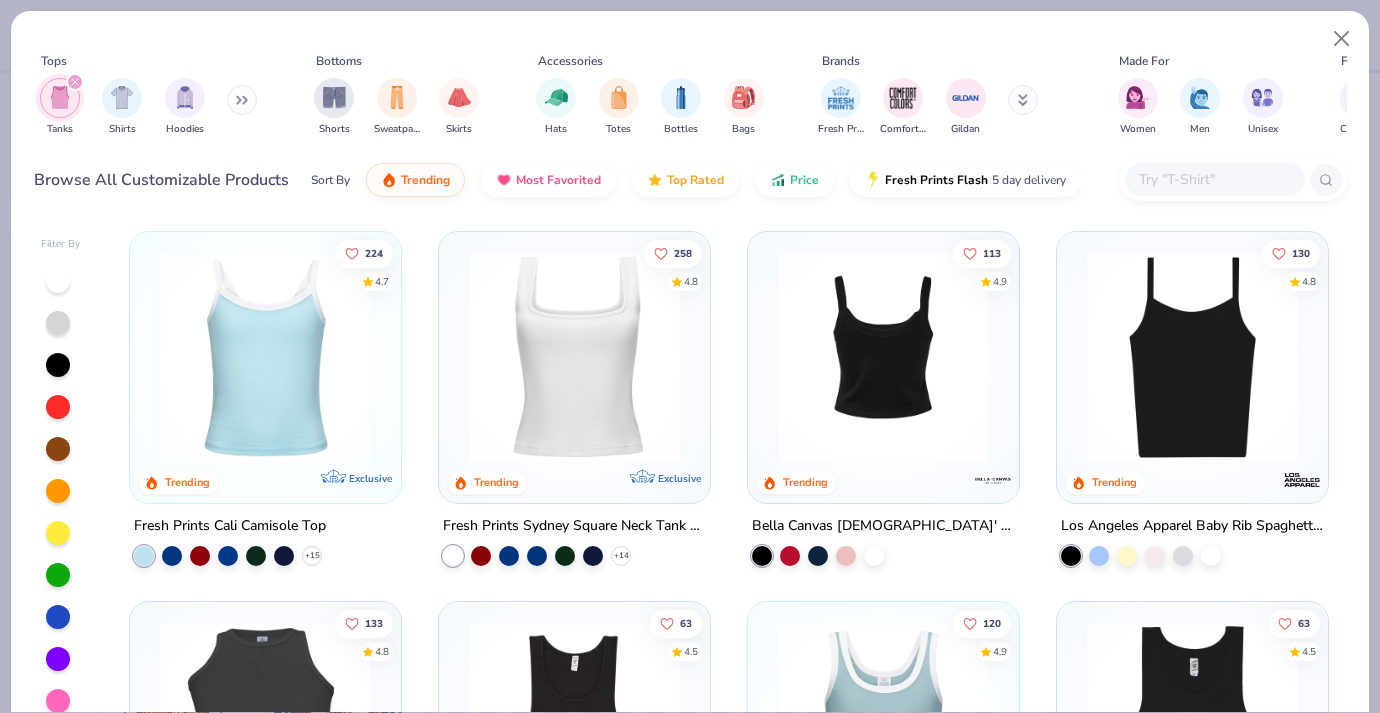 click at bounding box center [883, 357] 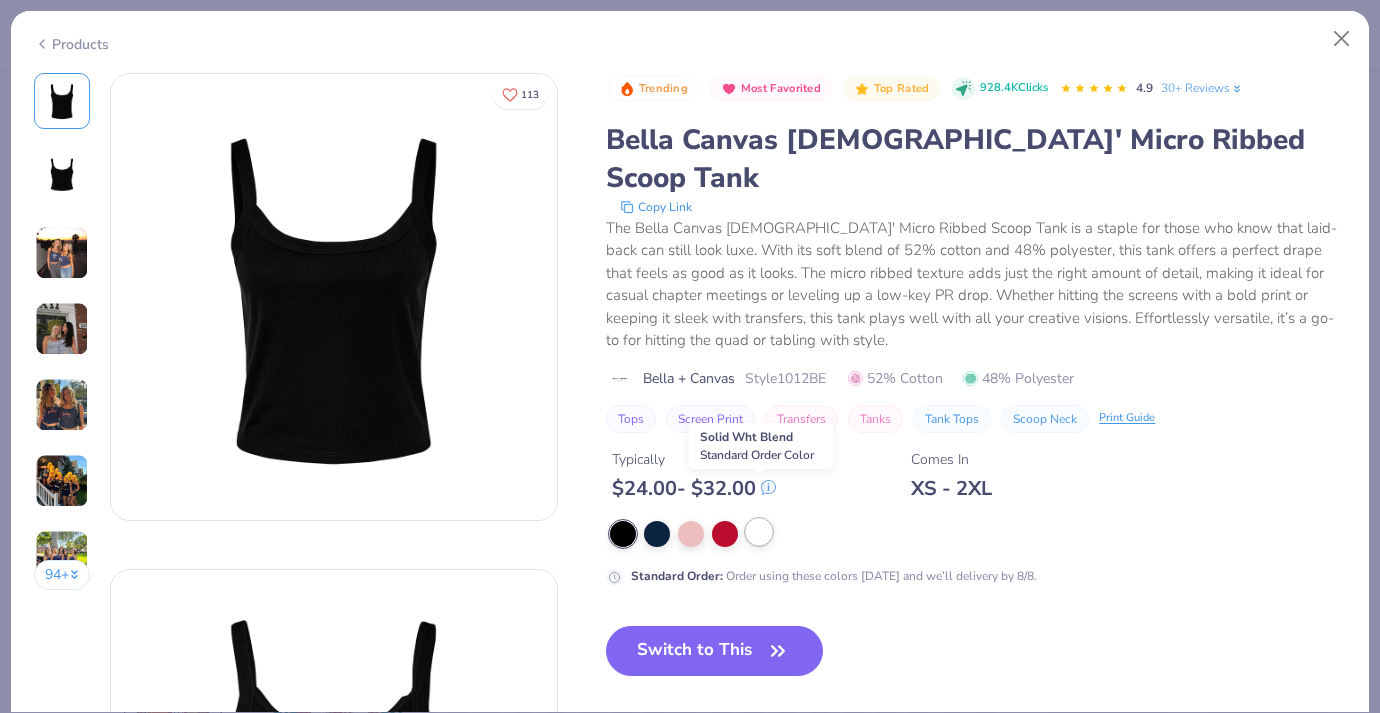 click at bounding box center [759, 532] 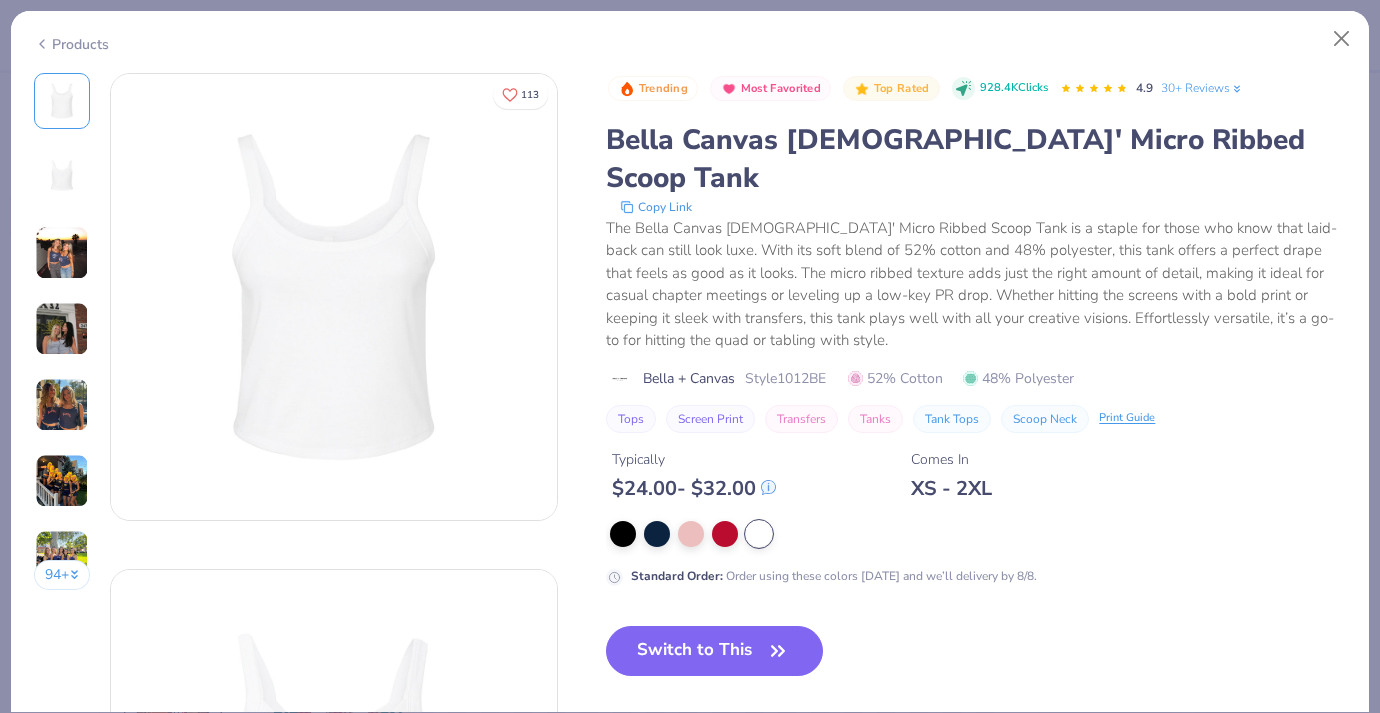 click at bounding box center [62, 253] 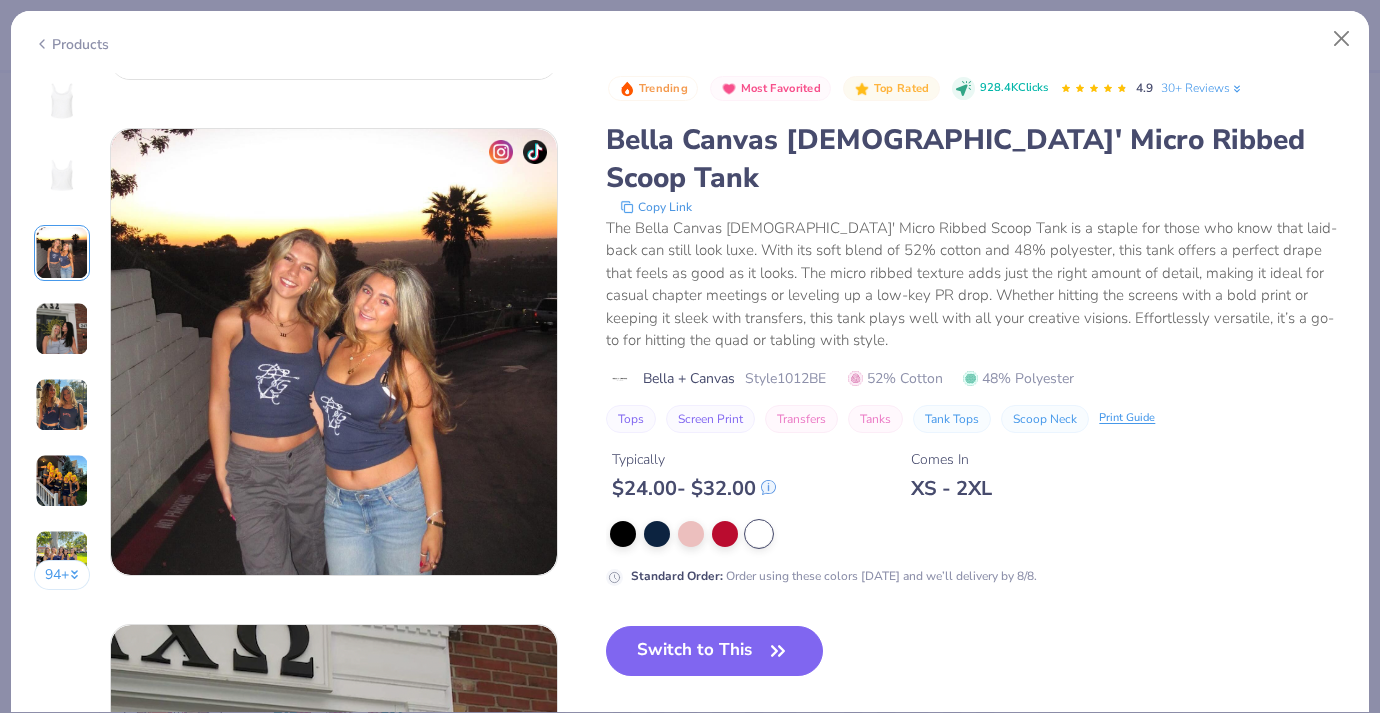 scroll, scrollTop: 992, scrollLeft: 0, axis: vertical 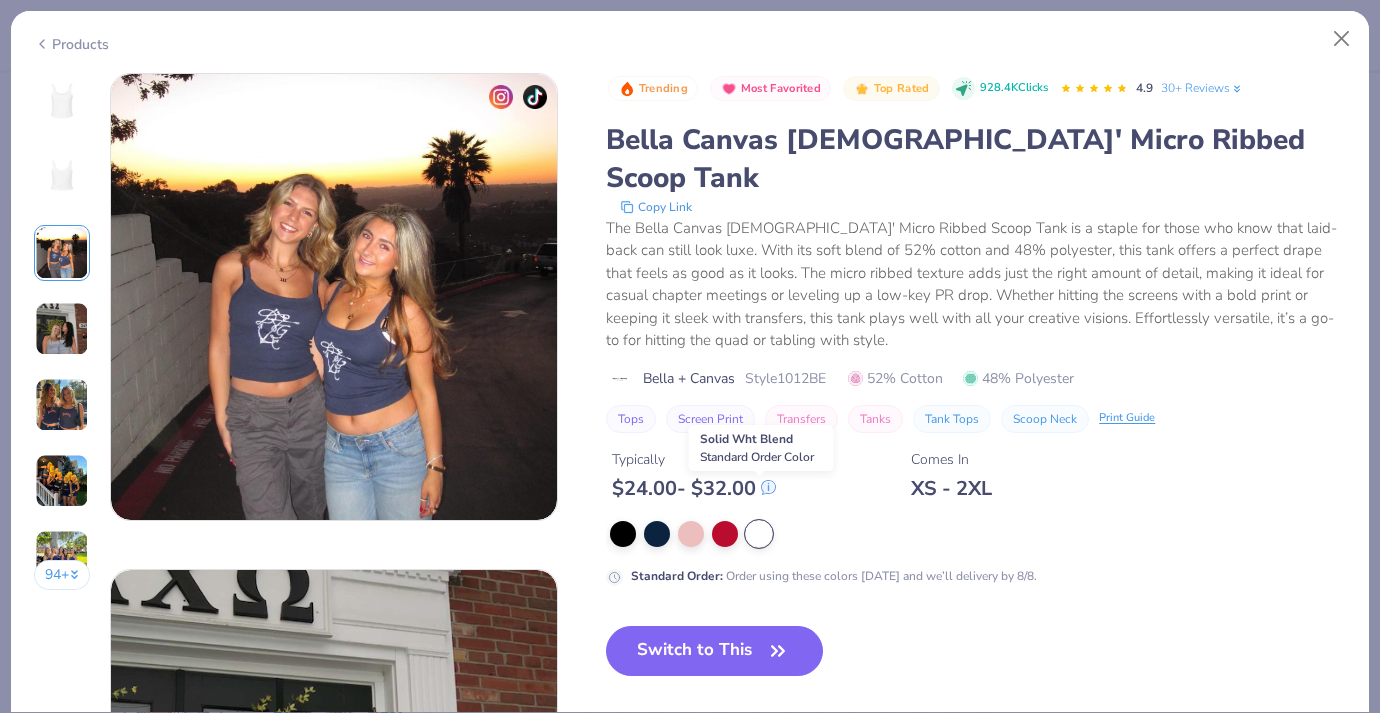 click at bounding box center (759, 534) 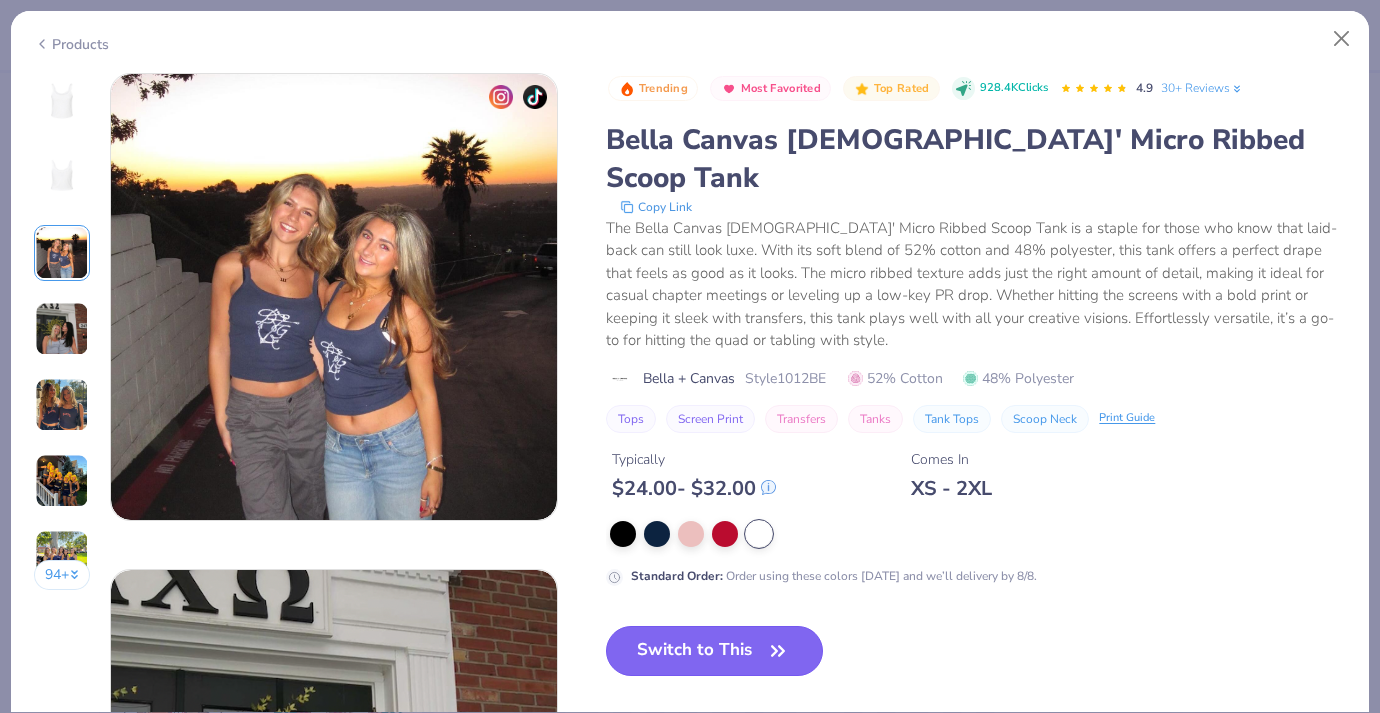 click on "Switch to This" at bounding box center (714, 651) 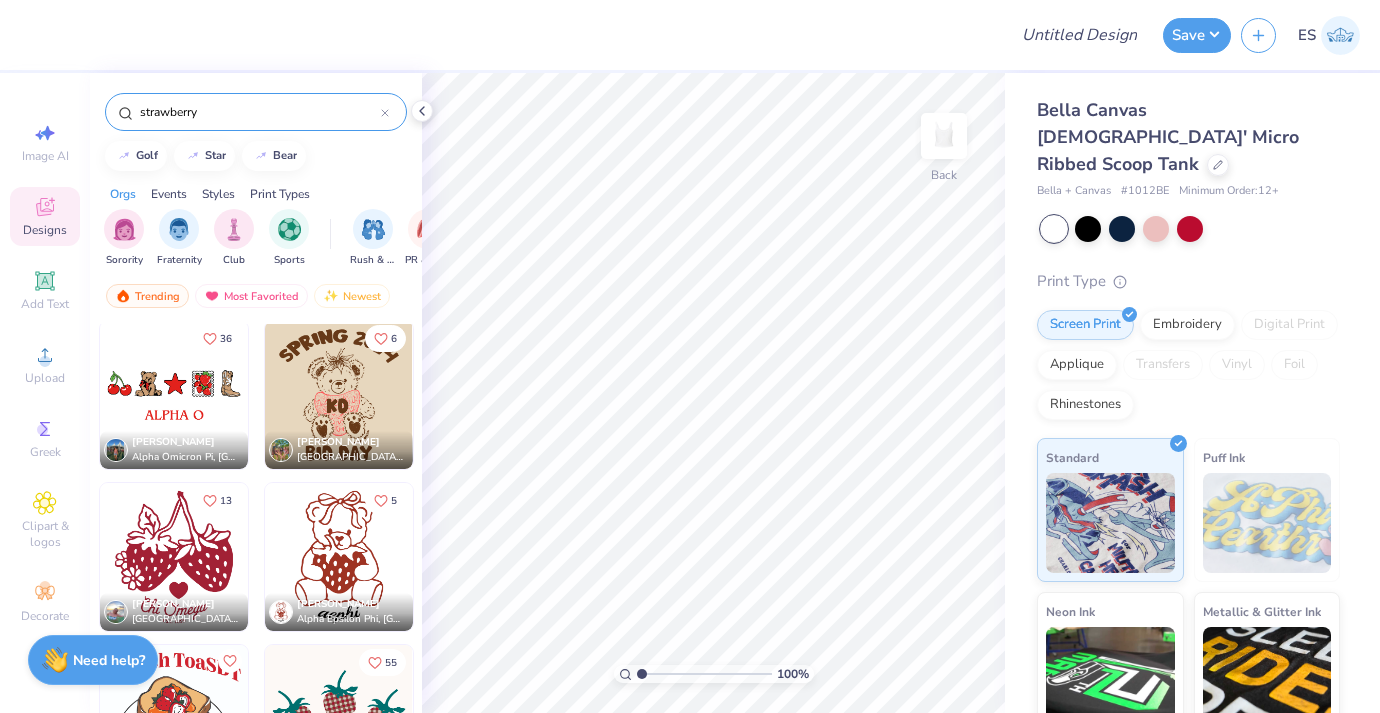 drag, startPoint x: 214, startPoint y: 115, endPoint x: 56, endPoint y: 99, distance: 158.80806 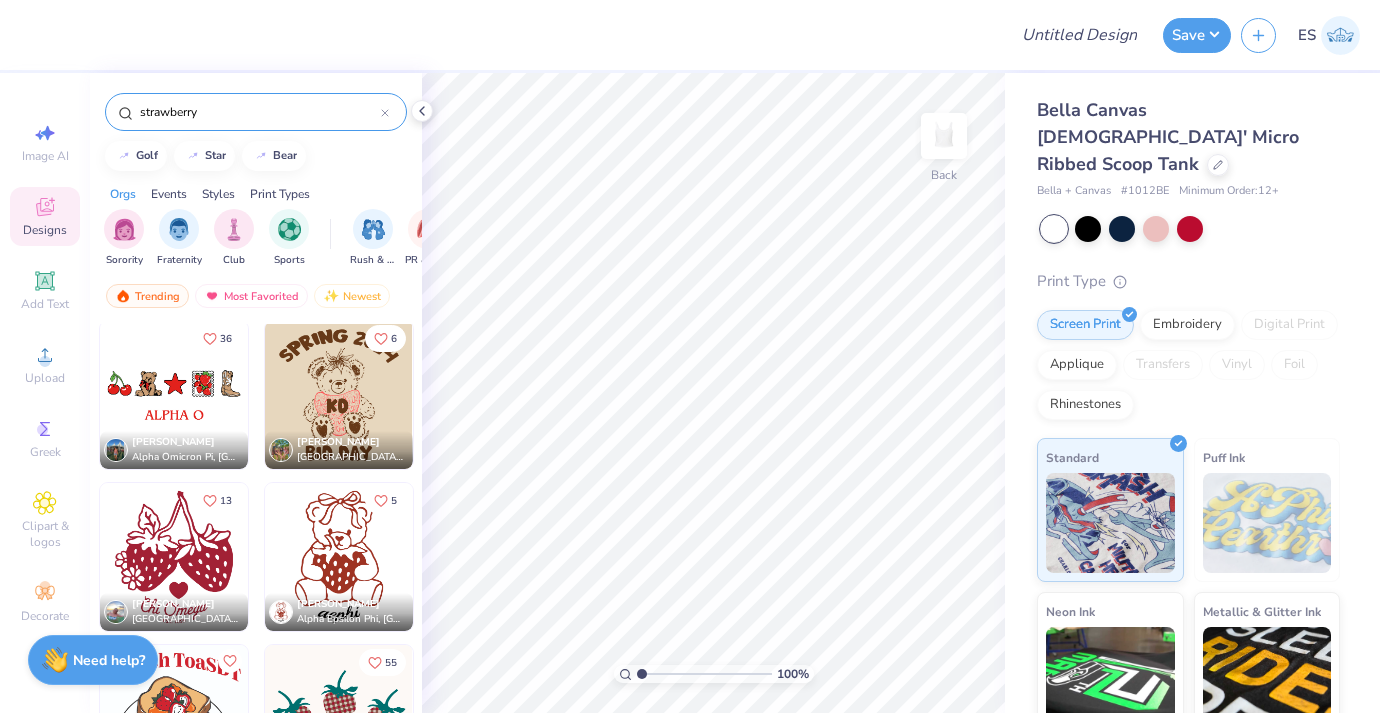 click on "Design Title Save ES Image AI Designs Add Text Upload Greek Clipart & logos Decorate strawberry golf star bear Orgs Events Styles Print Types Sorority Fraternity Club Sports Rush & Bid PR & General Game Day Parent's Weekend Philanthropy Big Little Reveal Holidays Retreat Date Parties & Socials Greek Week Graduation Founder’s Day Formal & Semi Spring Break Classic Minimalist Varsity Y2K 80s & 90s Handdrawn Typography Grunge 60s & 70s Cartoons Embroidery Screen Print Patches Digital Print Applique Transfers Vinyl Trending Most Favorited Newest Nora Whitcomb Kappa Kappa Gamma, University of Pittsburgh 36 Racquel Arreola Alpha Omicron Pi, San Jose State University 6 Kylee Hughes Kappa Delta, Ball State University 13 Olivia Knapinski Chi Omega, Florida Gulf Coast University 5 Juliet	Keeley Alpha Epsilon Phi, Concordia University Montreal Kennedy Goncalves Sigma Delta Tau, Nova Southeastern University 55 Dorothy Korkoi Clerk Alpha Delta Pi, Santa Clara University 6 Dorothy Korkoi Clerk 100  % Back Bella + Canvas" at bounding box center (690, 356) 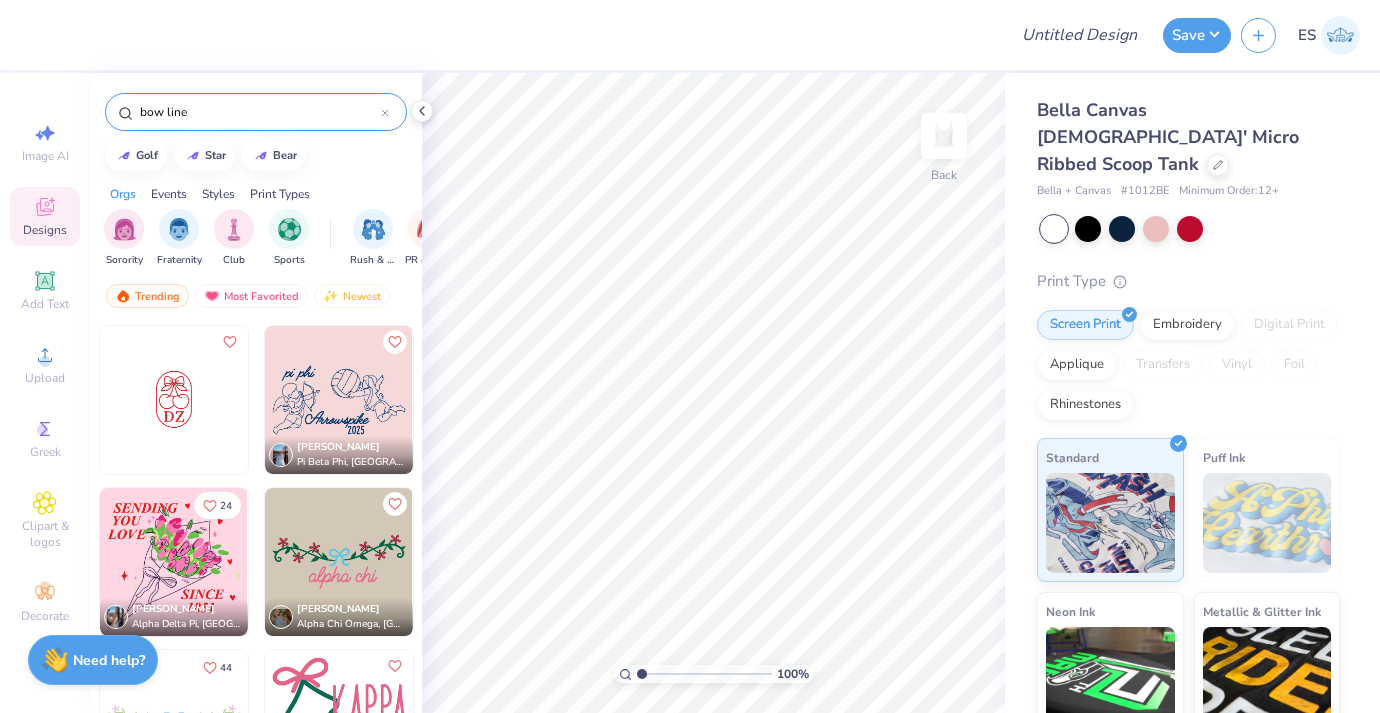 scroll, scrollTop: 184, scrollLeft: 0, axis: vertical 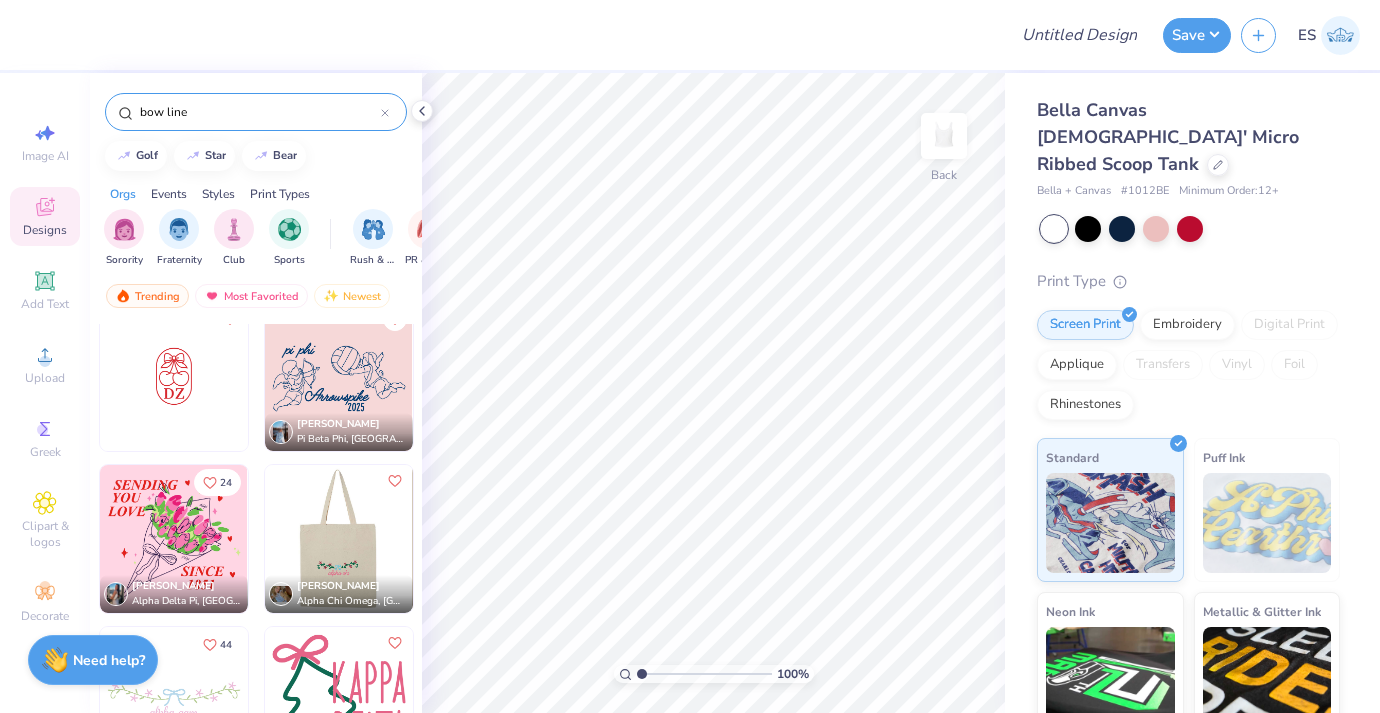 type on "bow line" 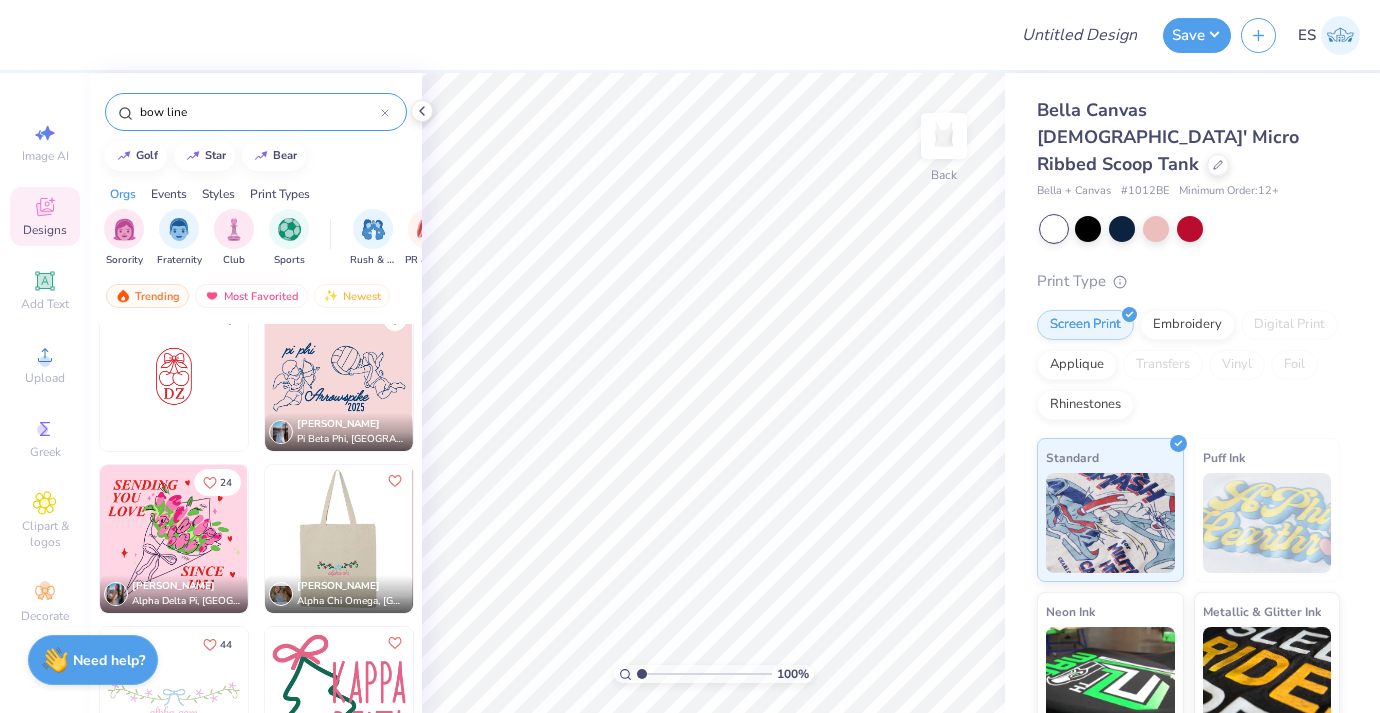 click at bounding box center [338, 539] 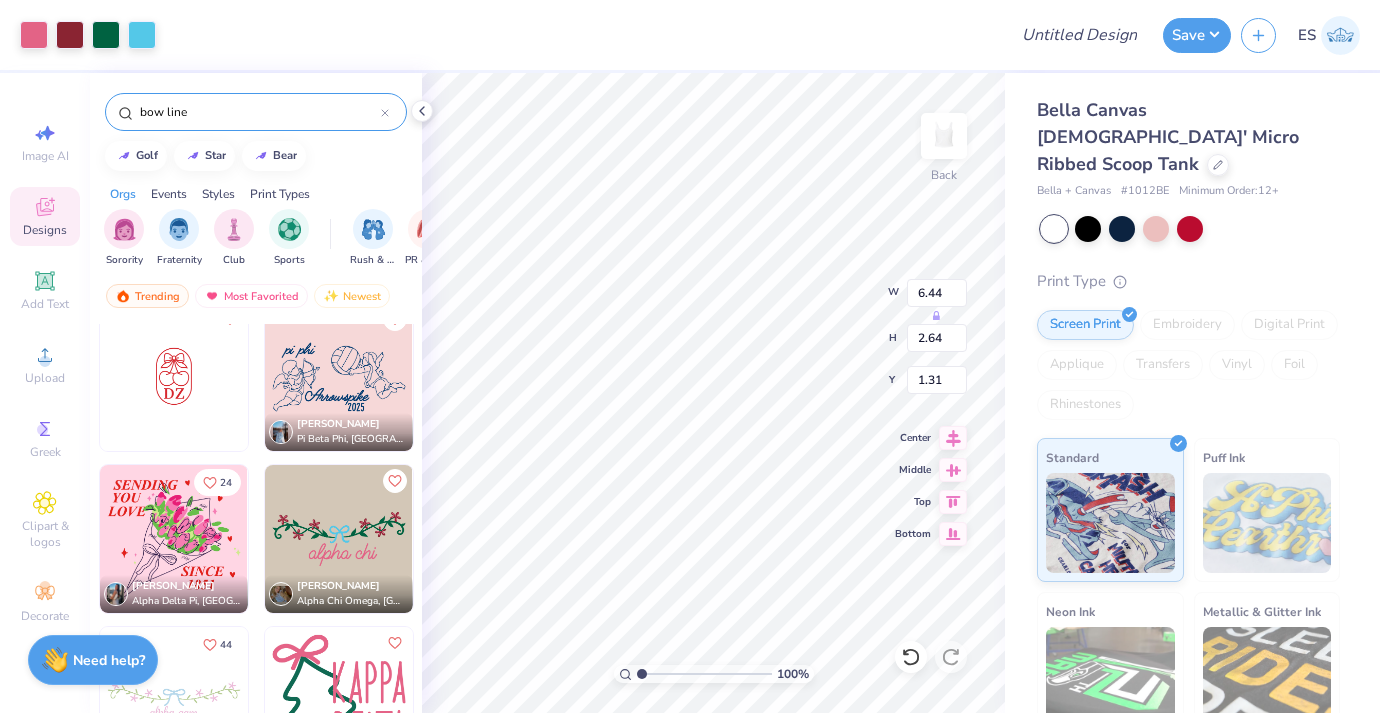type on "0.72" 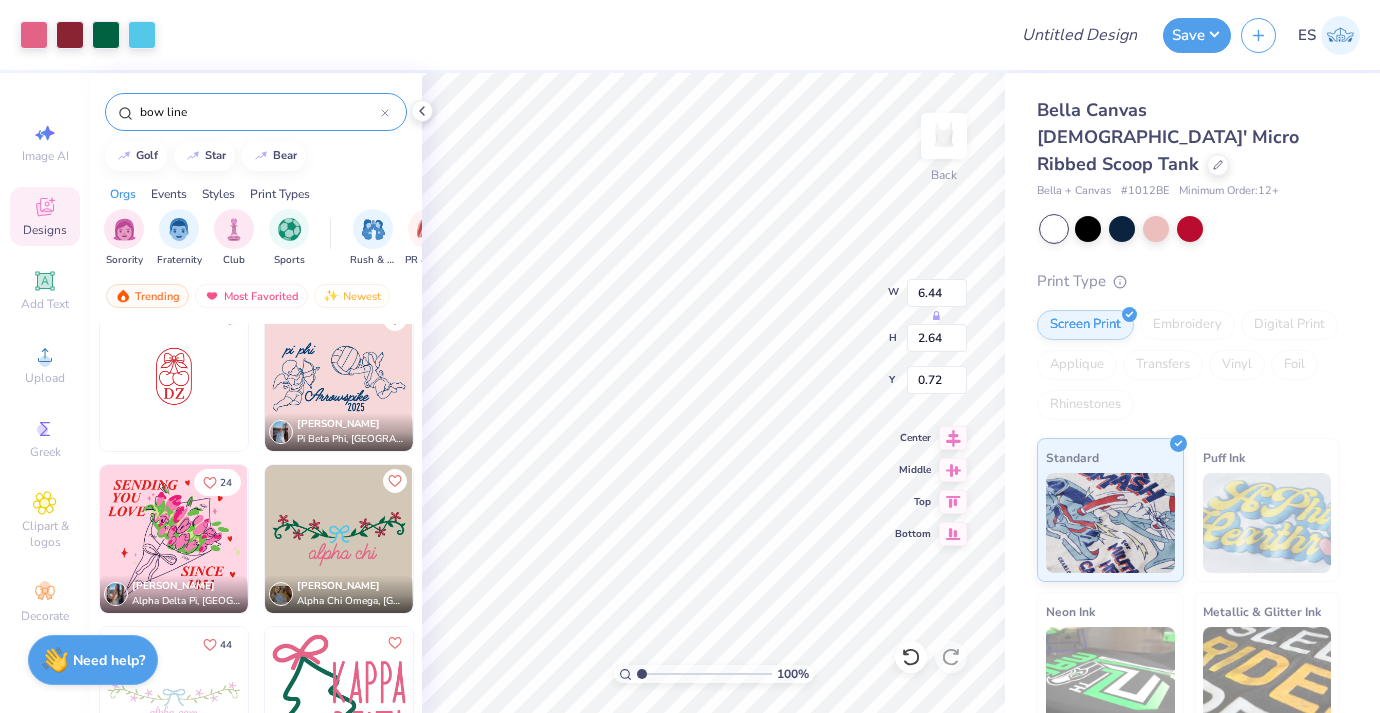 type on "5.61" 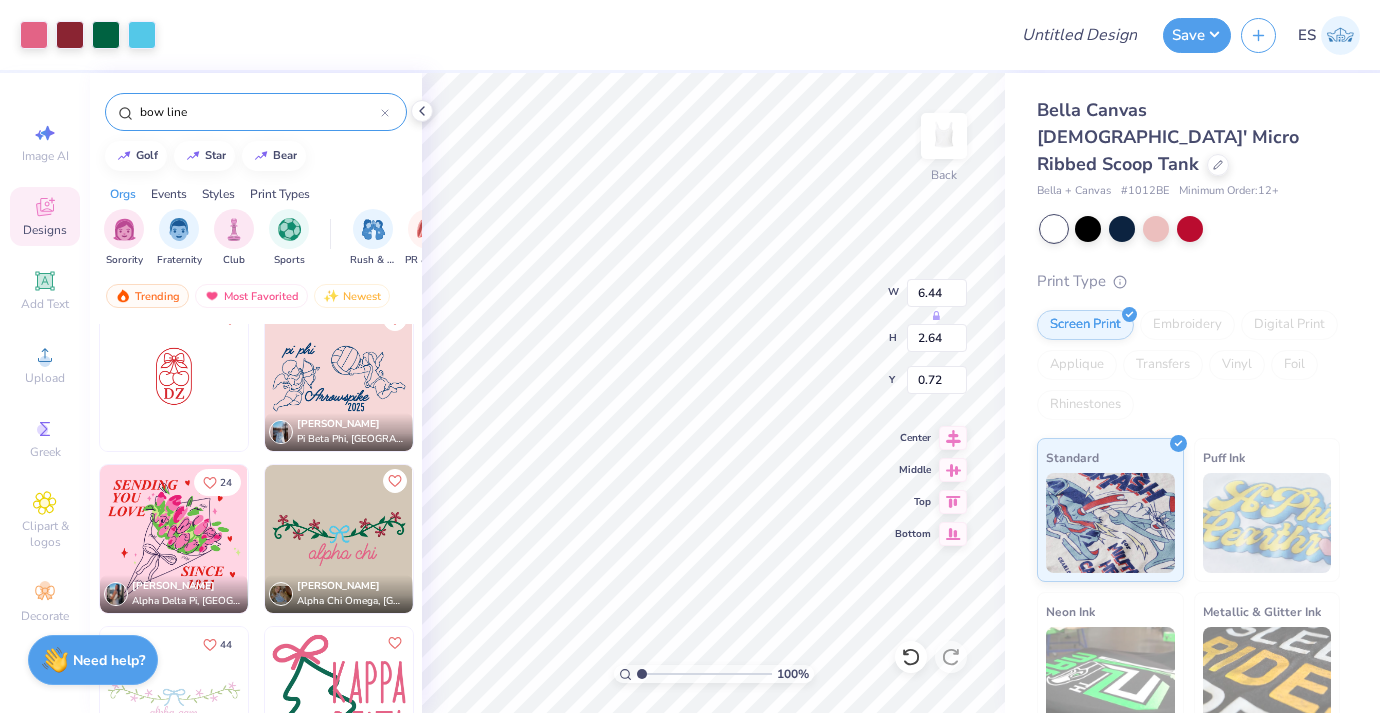 type on "2.30" 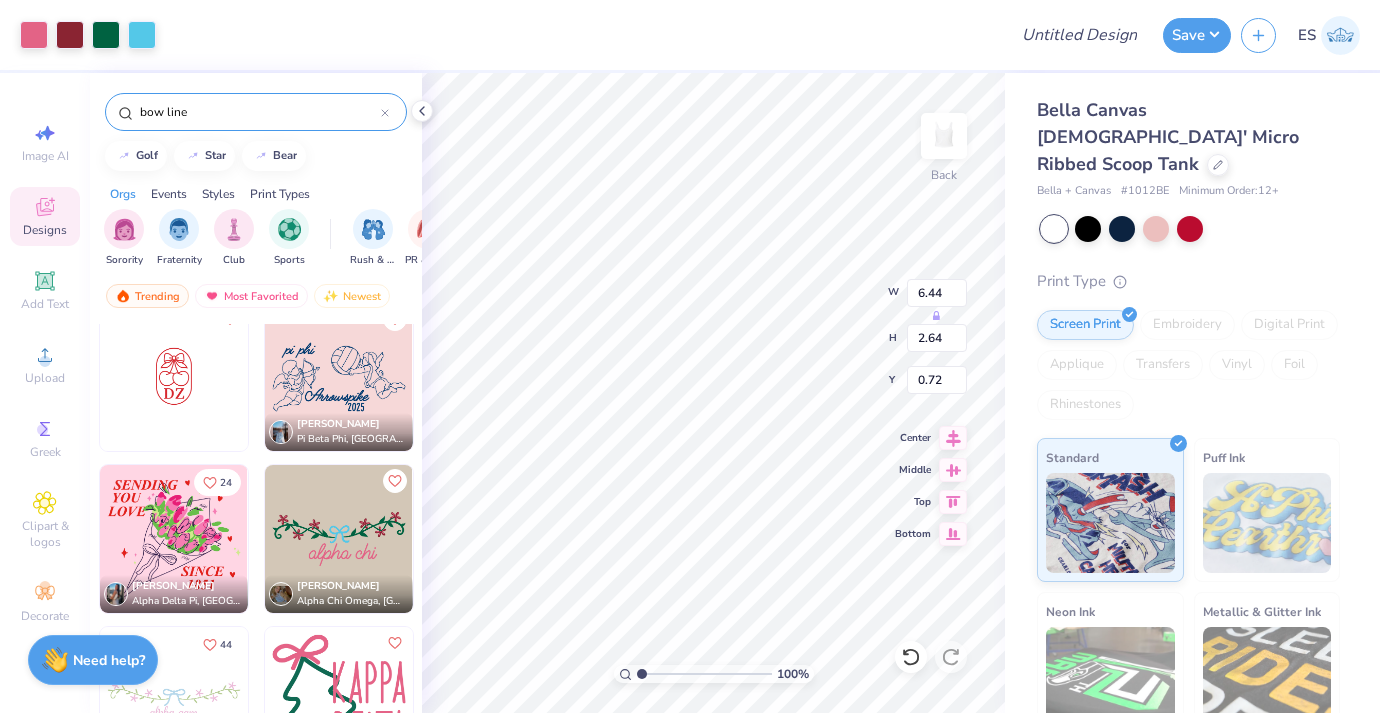 type on "1.06" 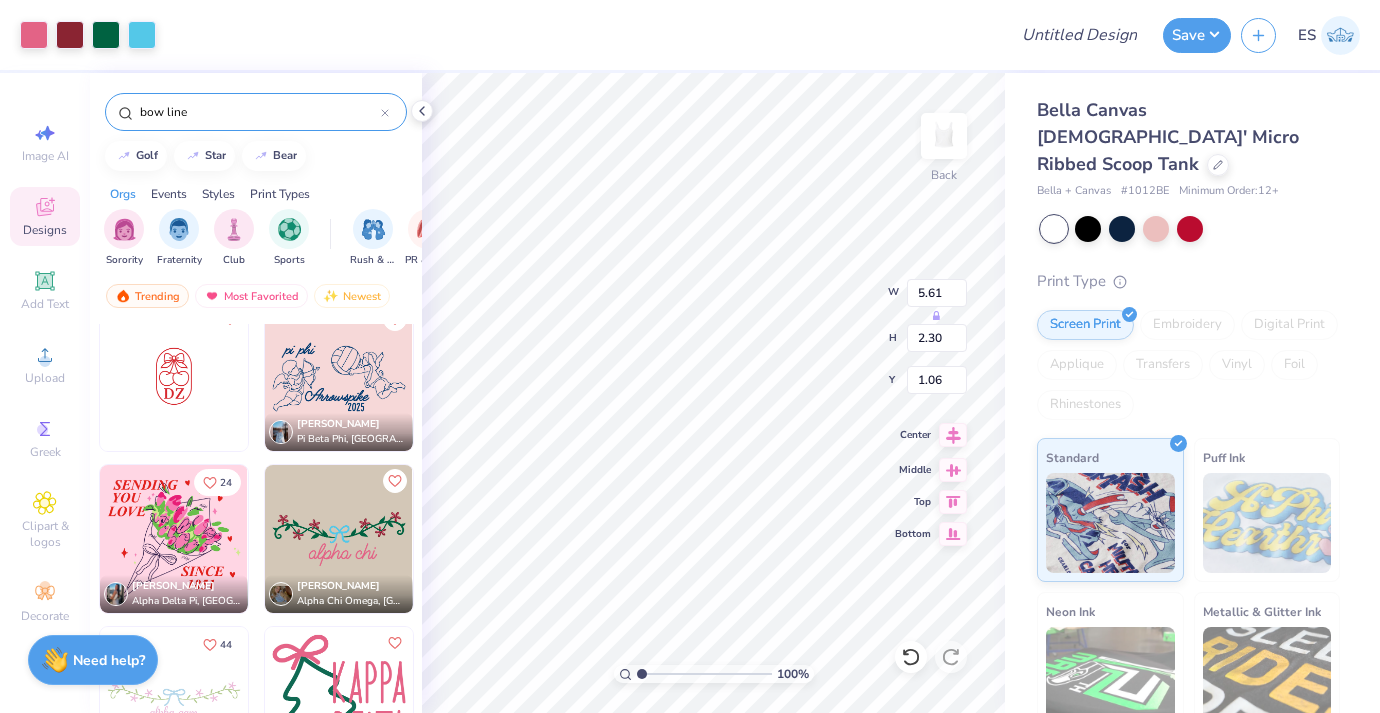 click 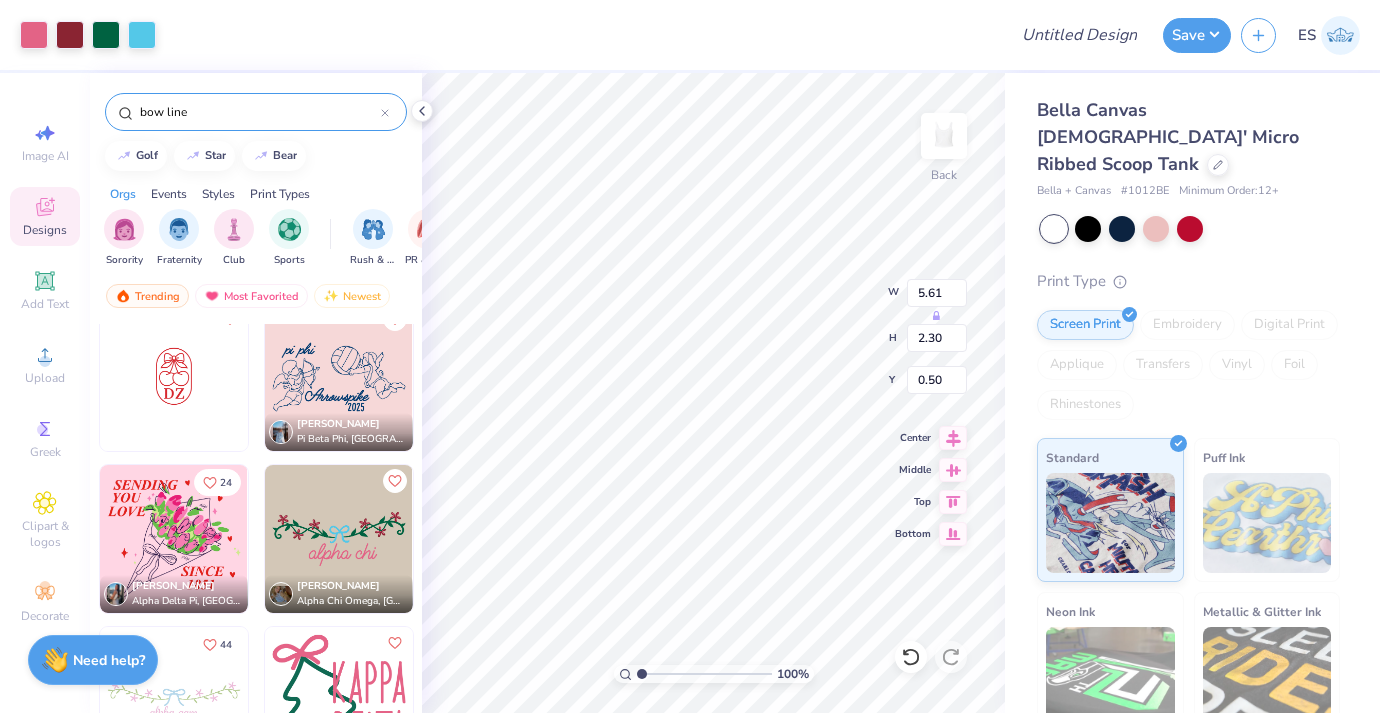 type on "0.50" 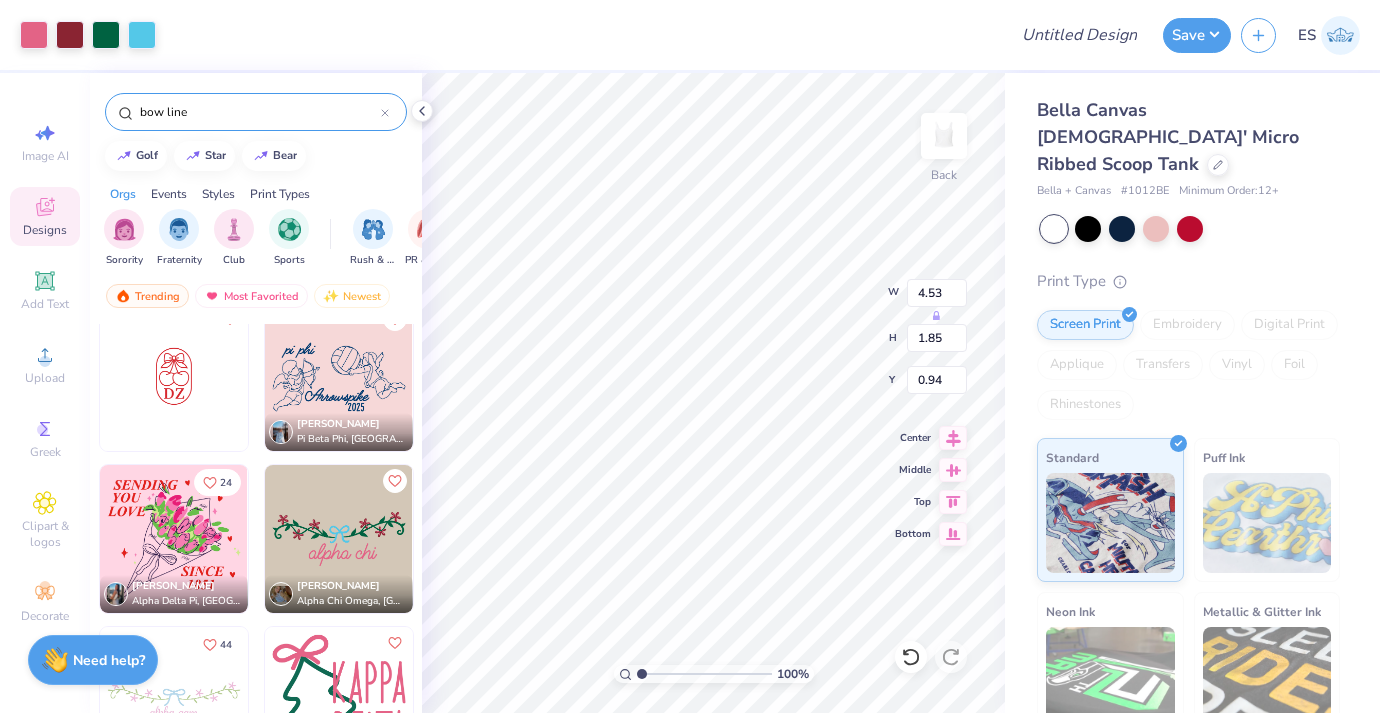 type on "4.53" 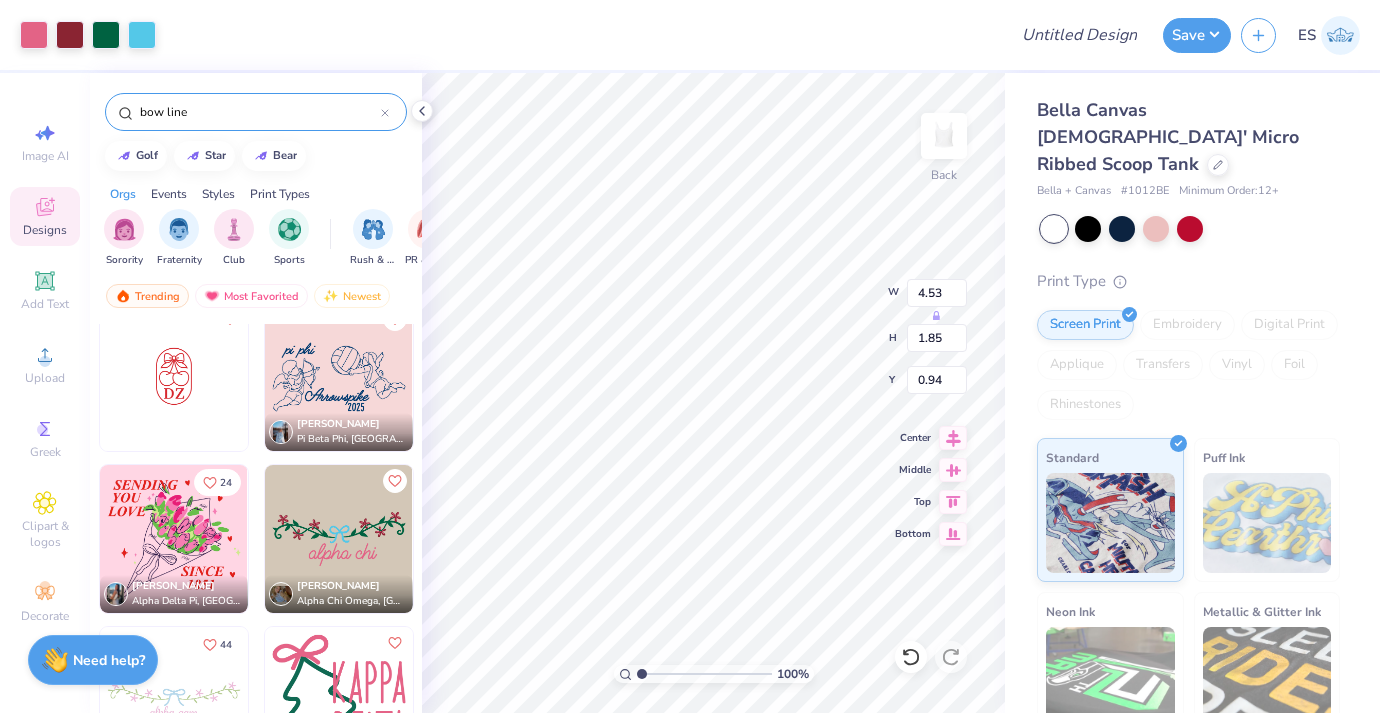 type on "1.85" 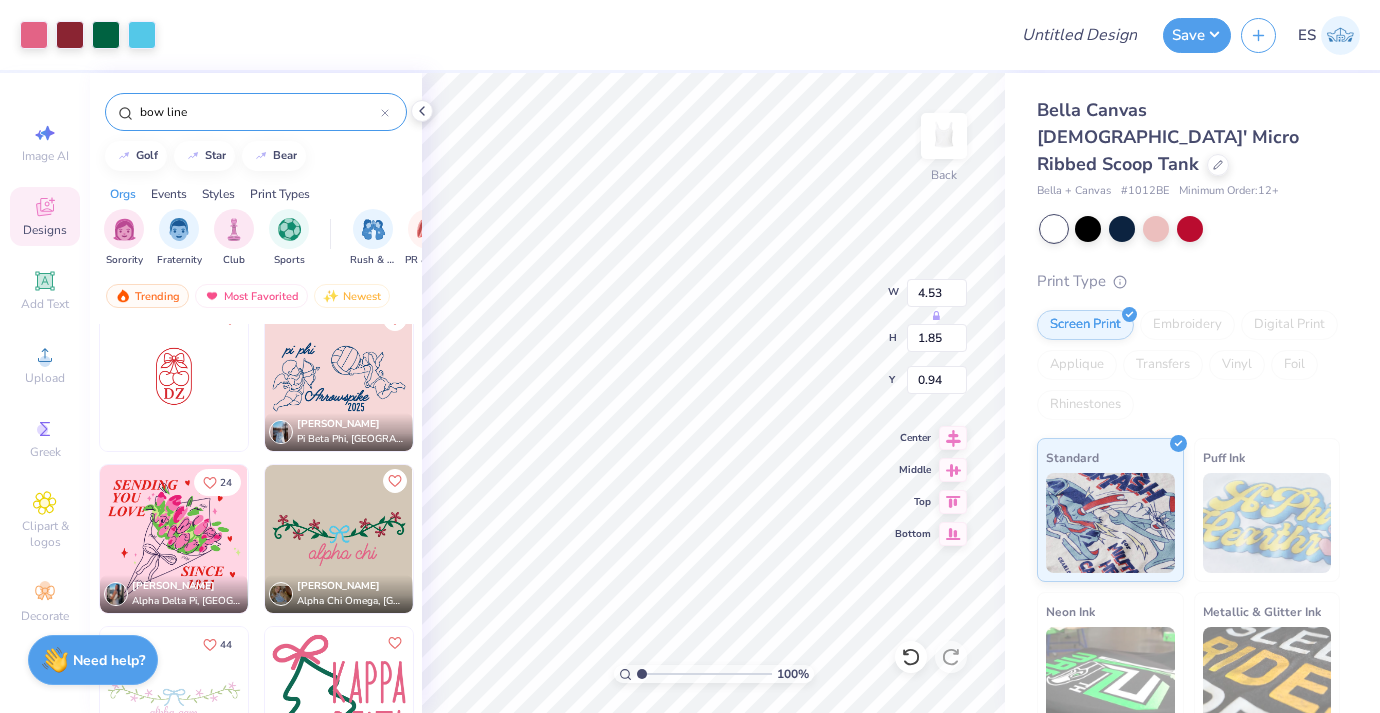 type on "0.50" 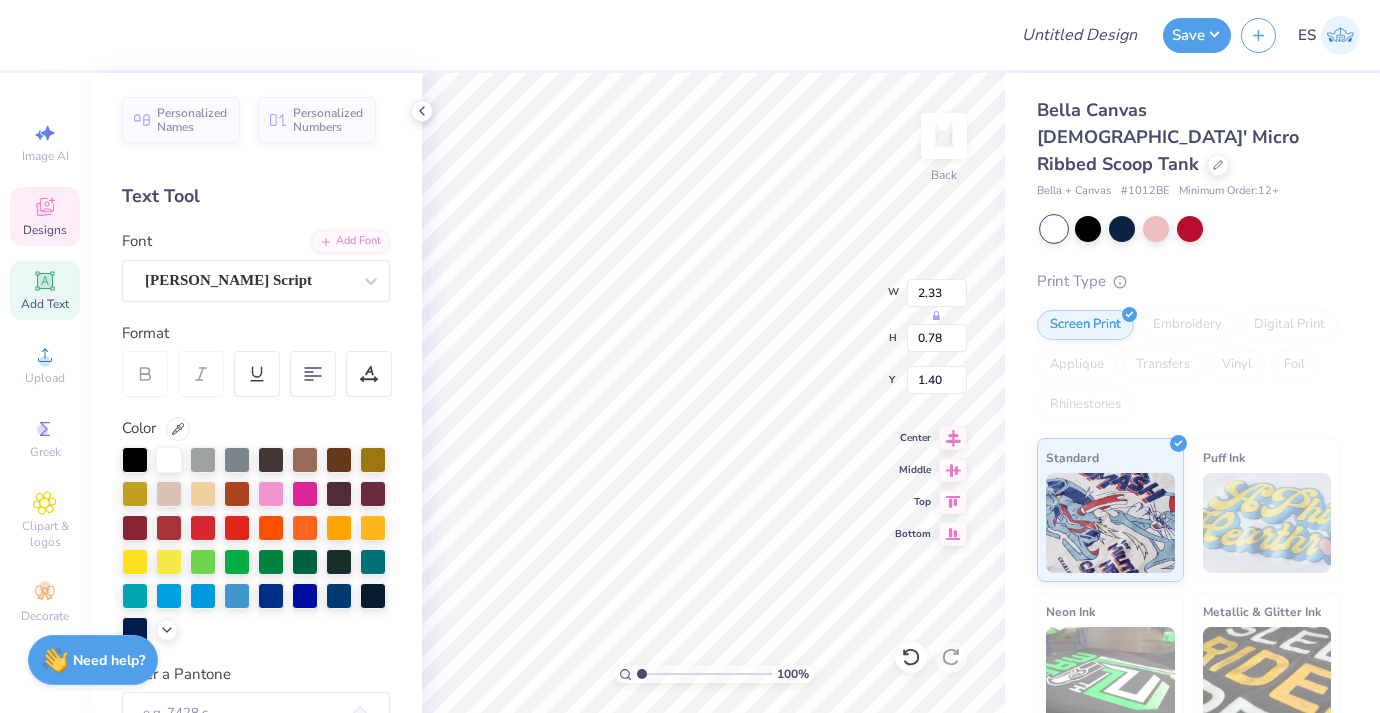 scroll, scrollTop: 0, scrollLeft: 0, axis: both 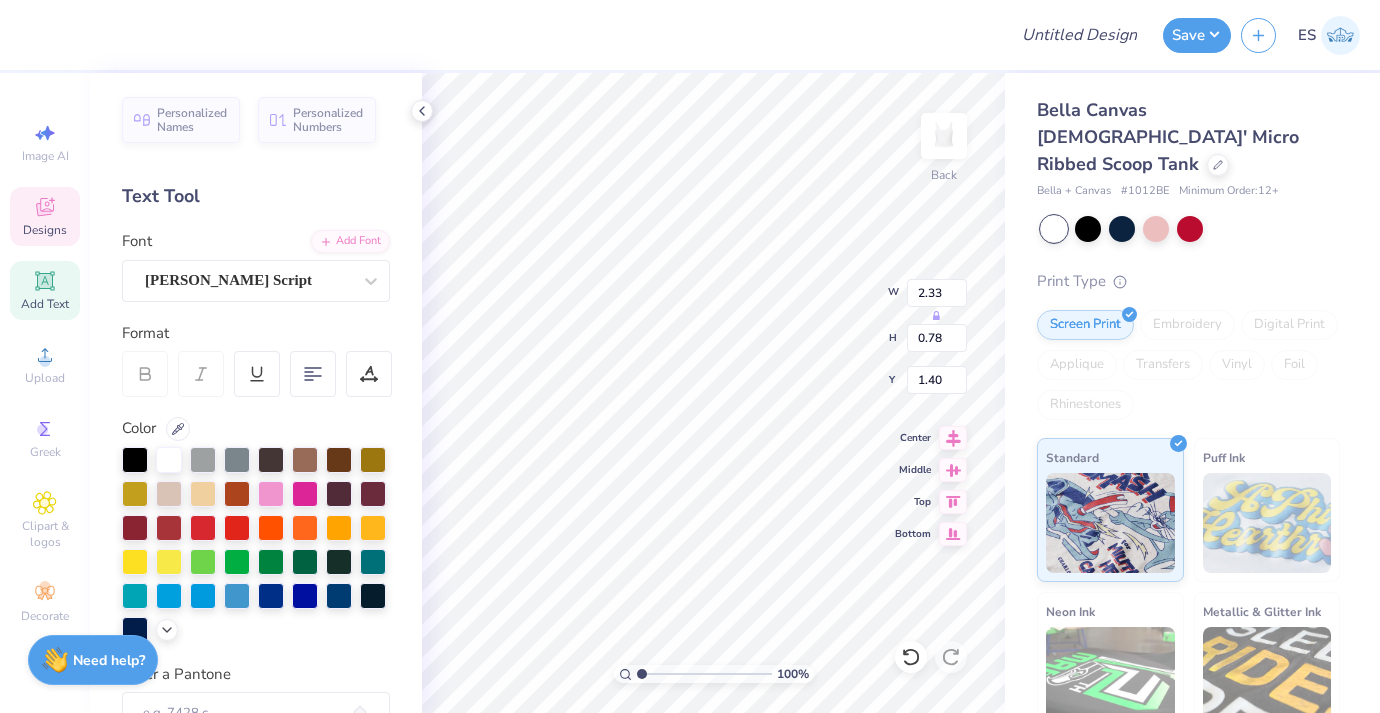 type on "chi delta theta" 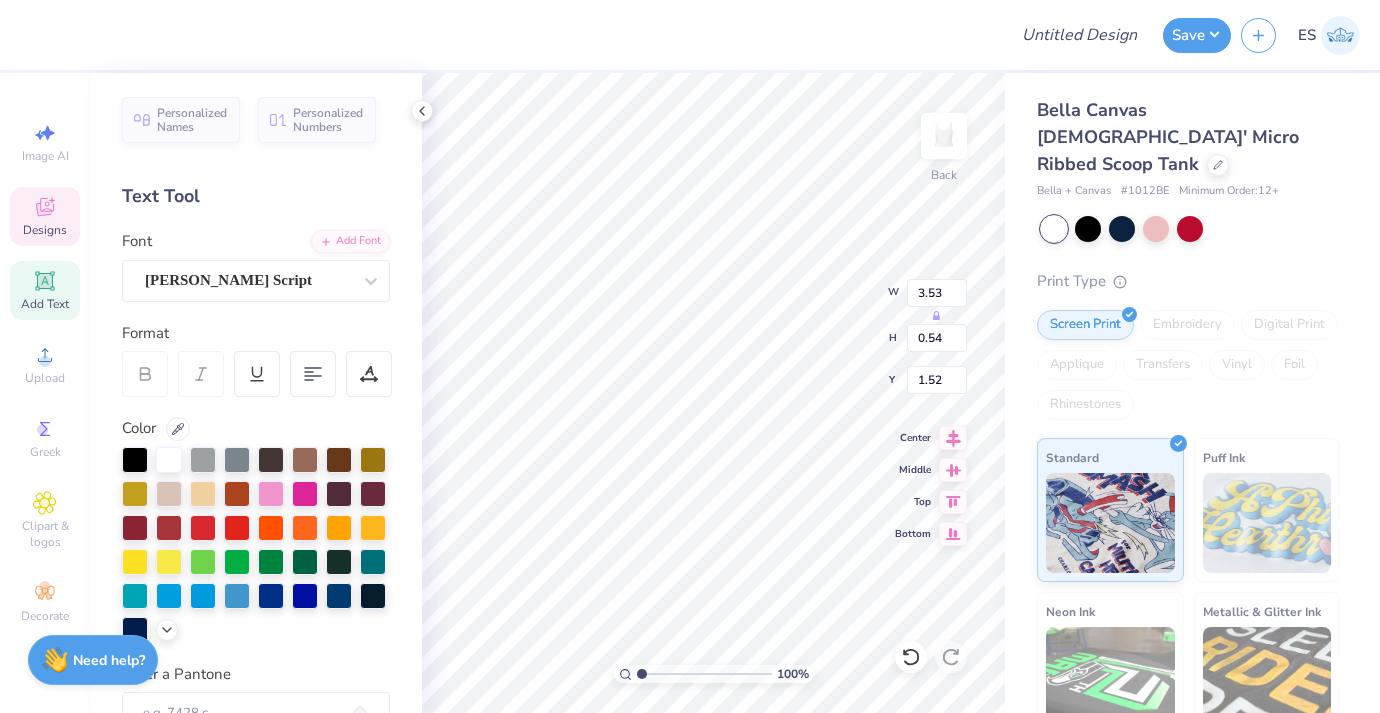 type on "1.85" 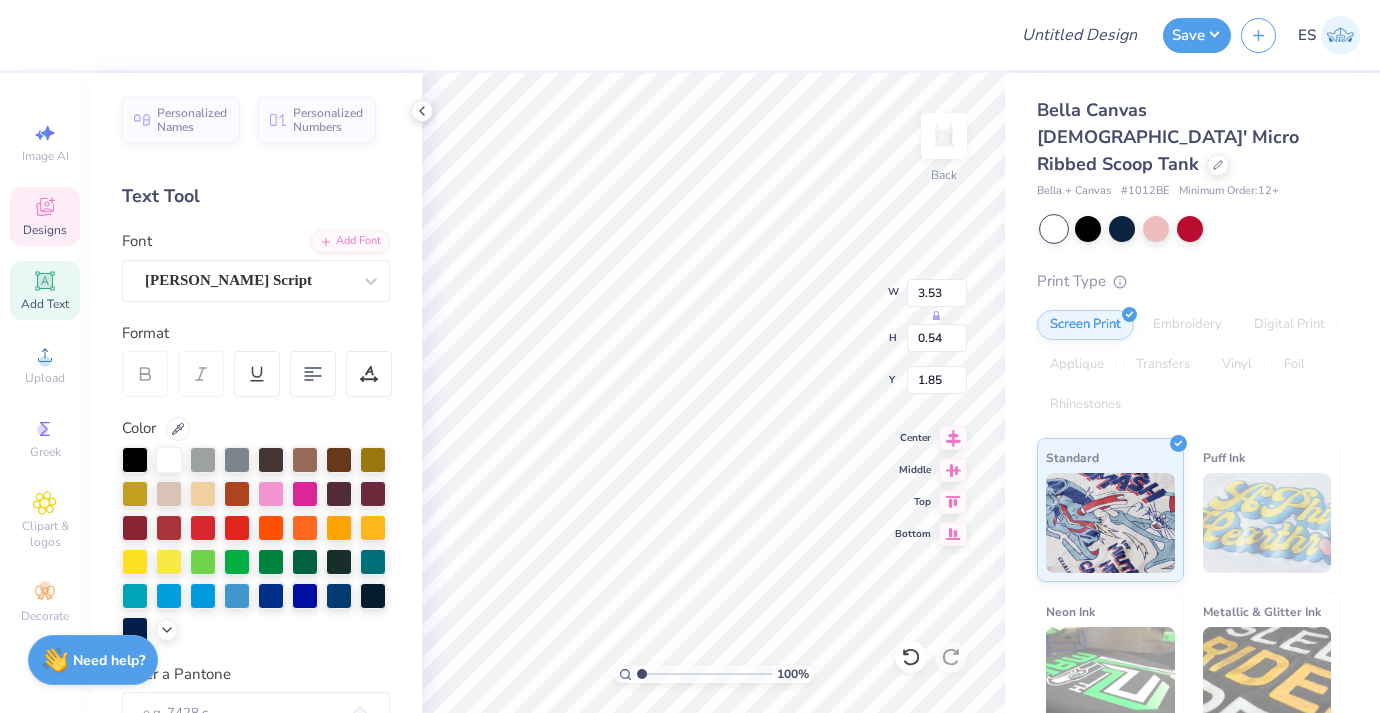 type on "1.57" 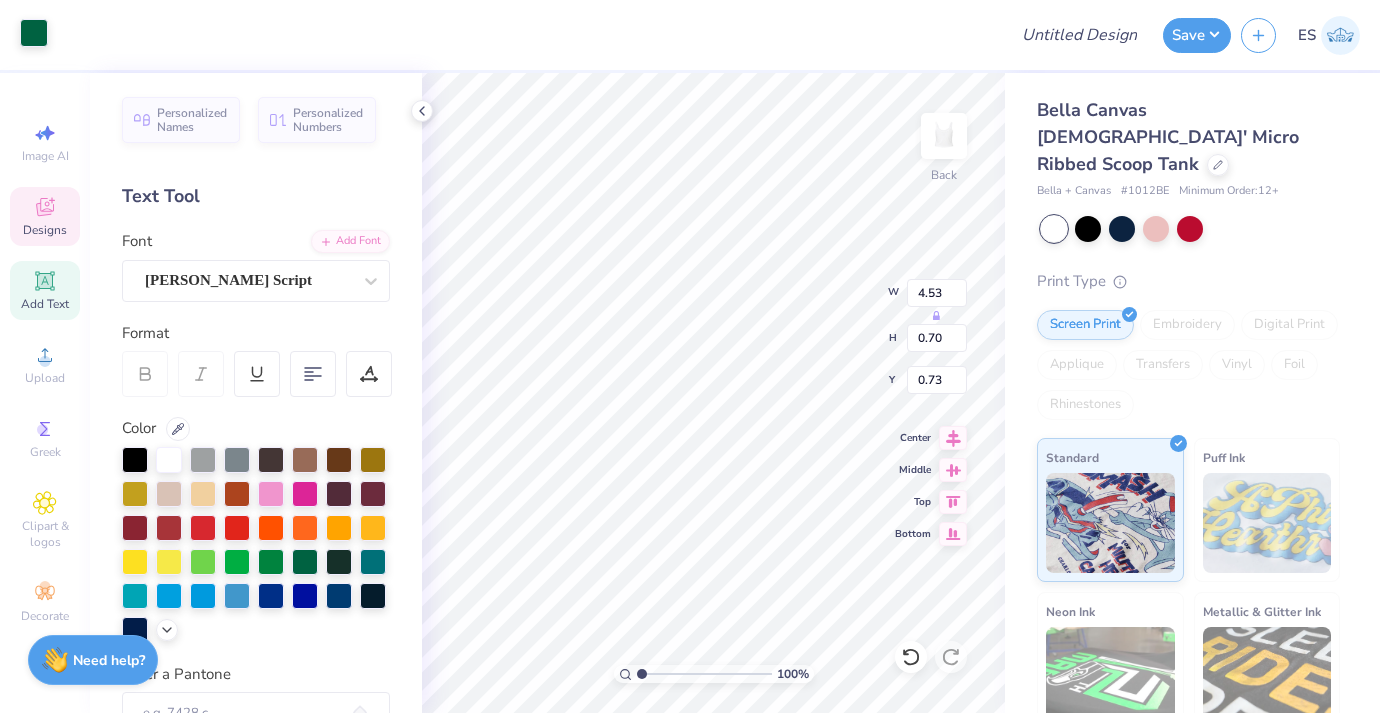 click at bounding box center [34, 33] 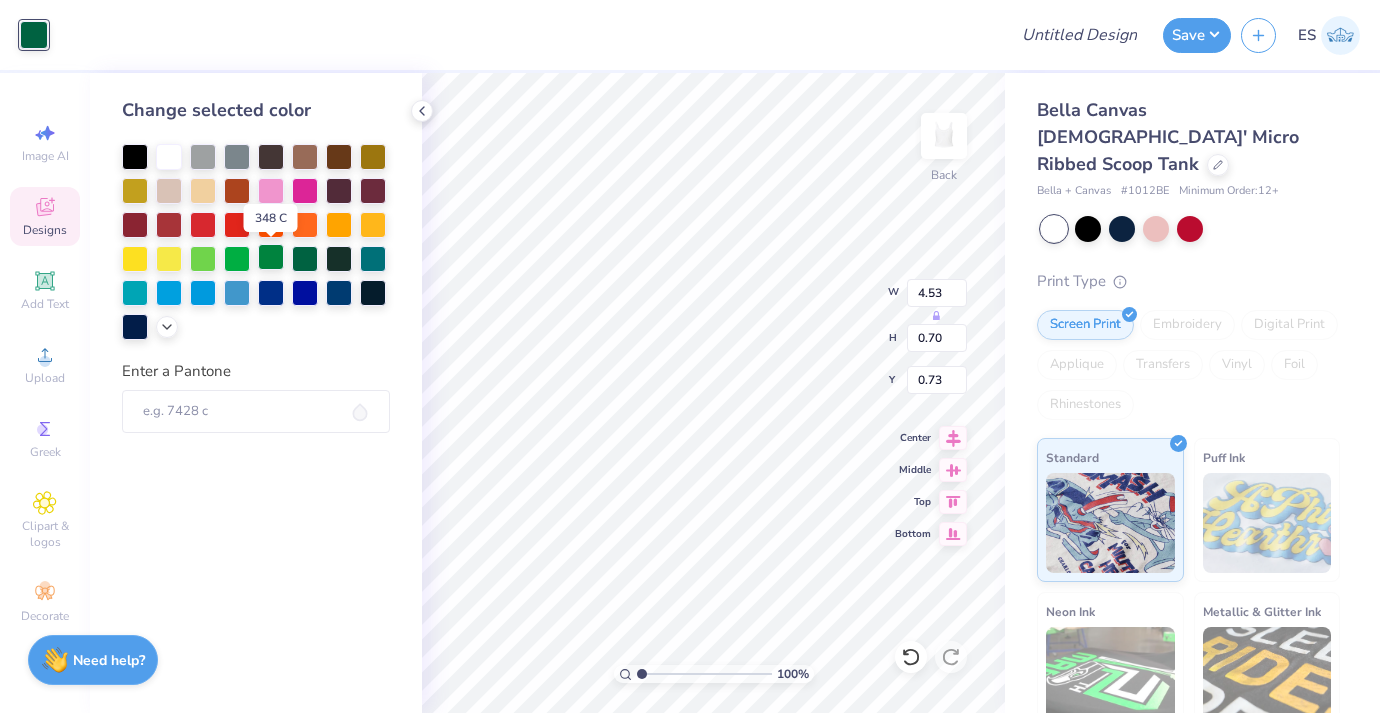 click at bounding box center (271, 257) 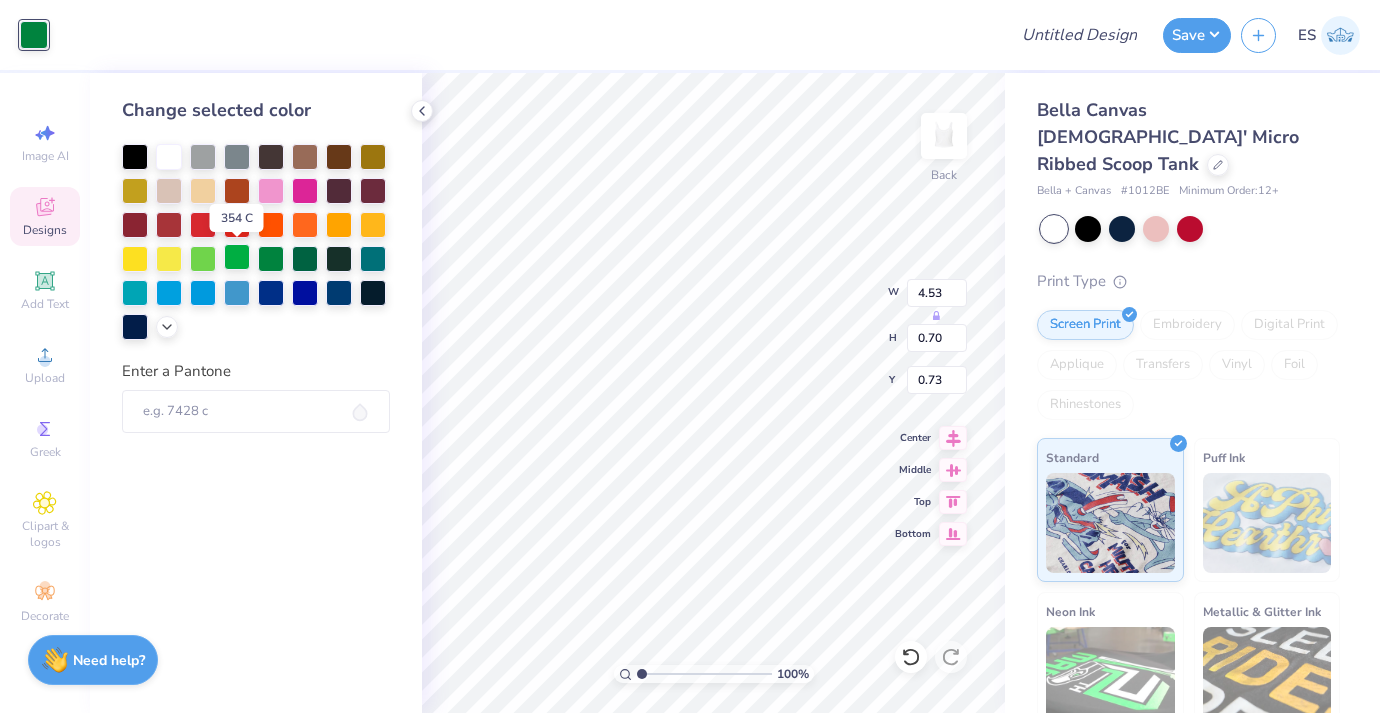 click at bounding box center [237, 257] 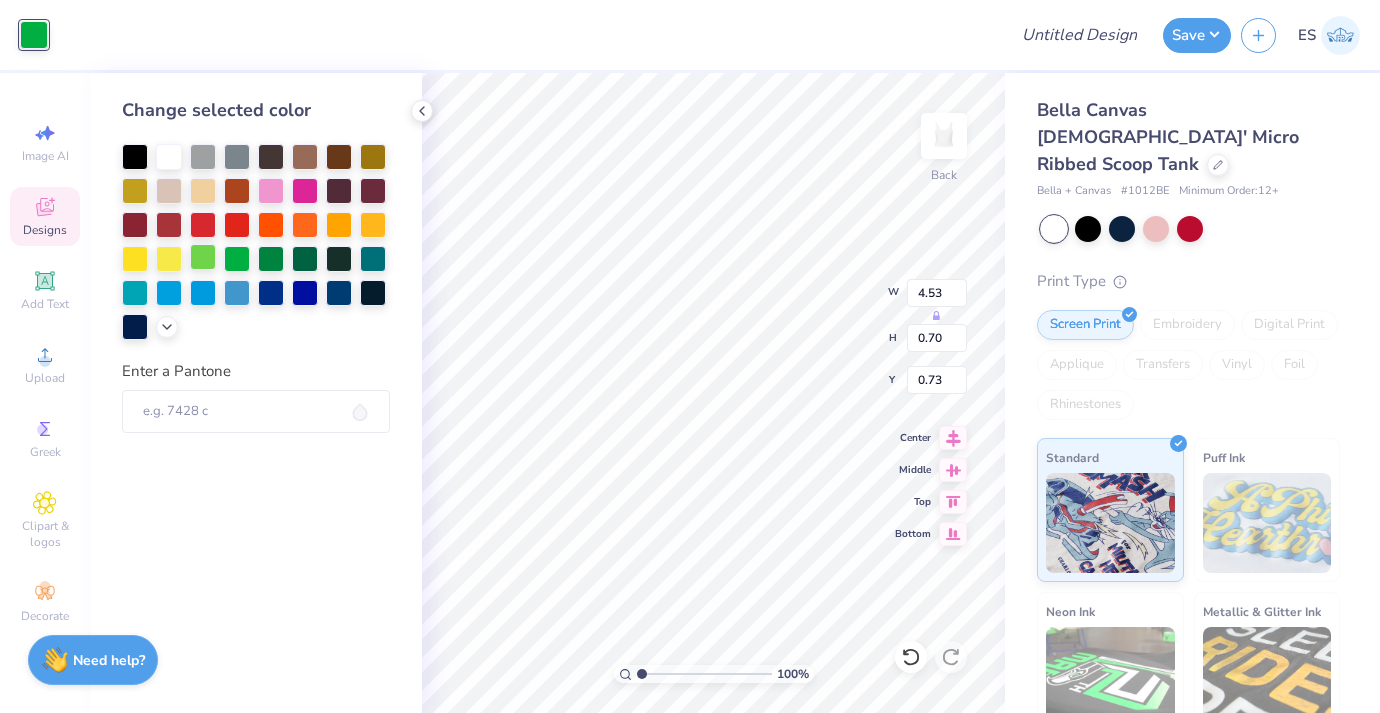 click at bounding box center [203, 257] 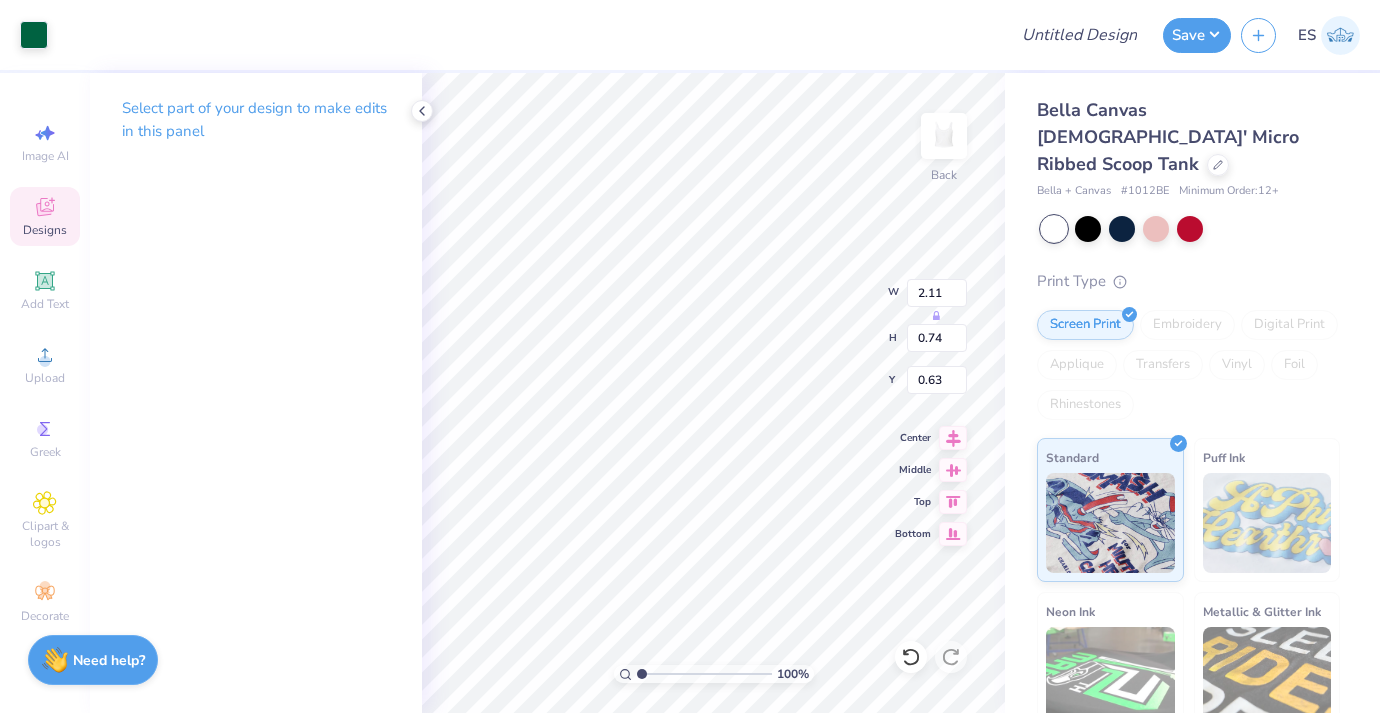 type on "2.11" 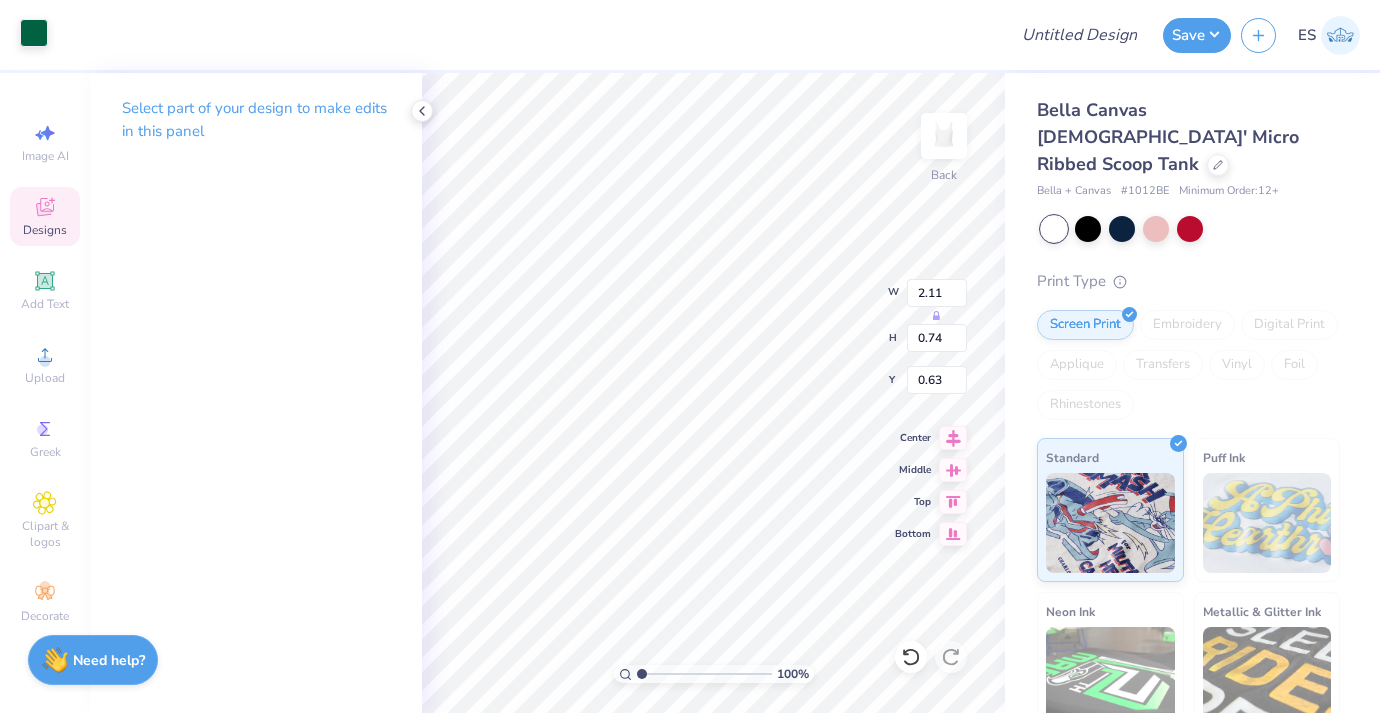 click at bounding box center [34, 33] 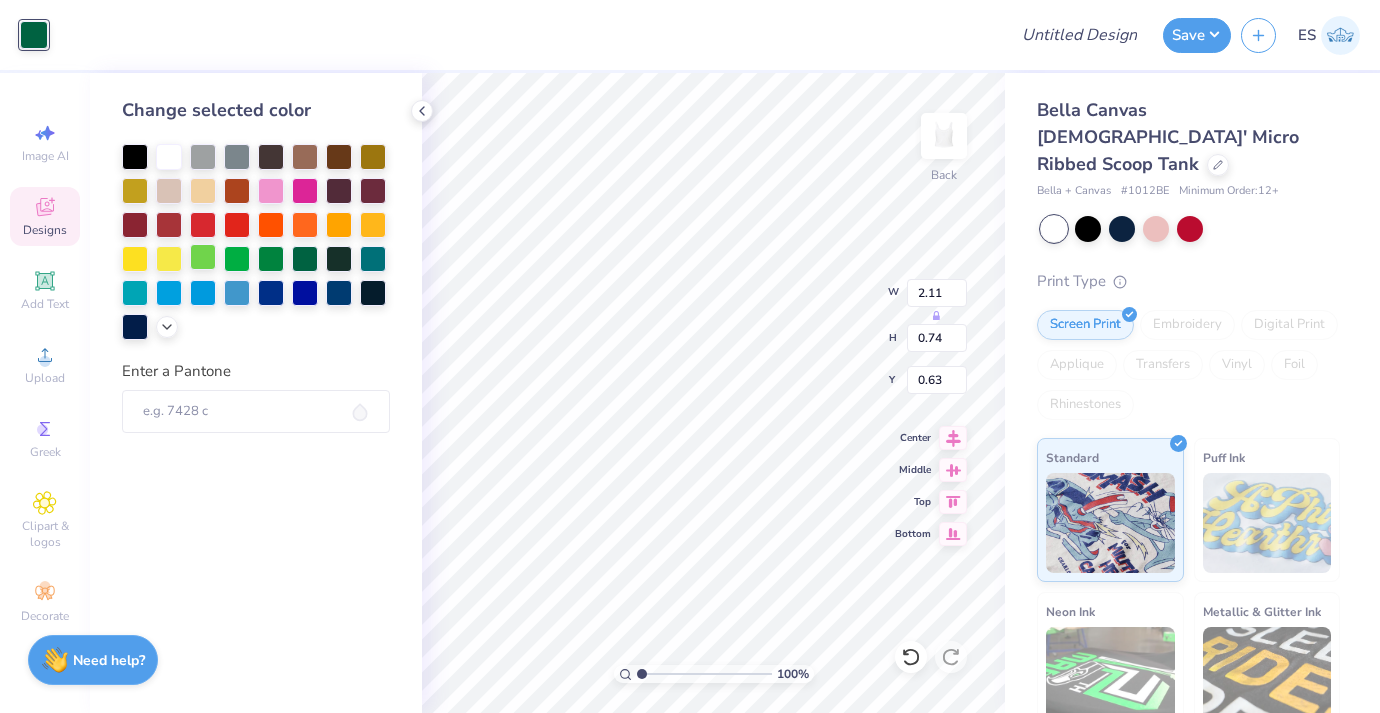click at bounding box center (203, 257) 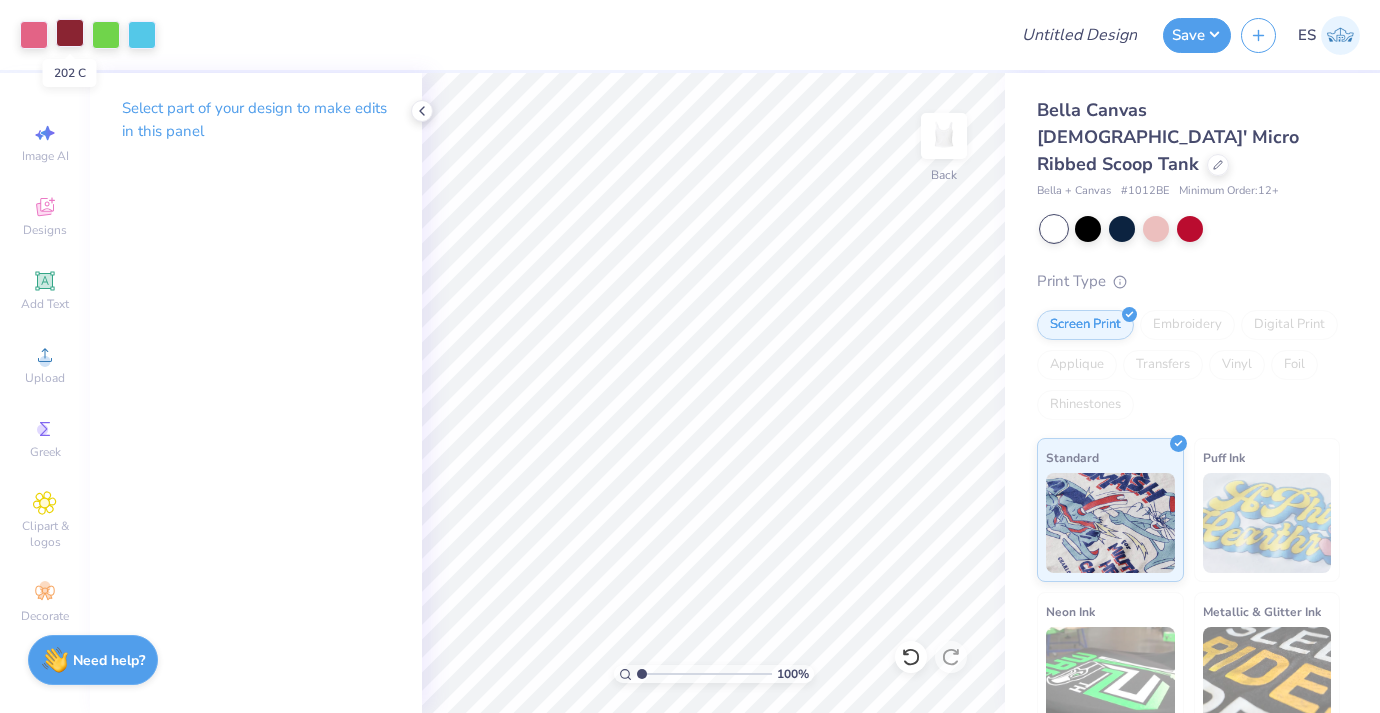 click at bounding box center (70, 33) 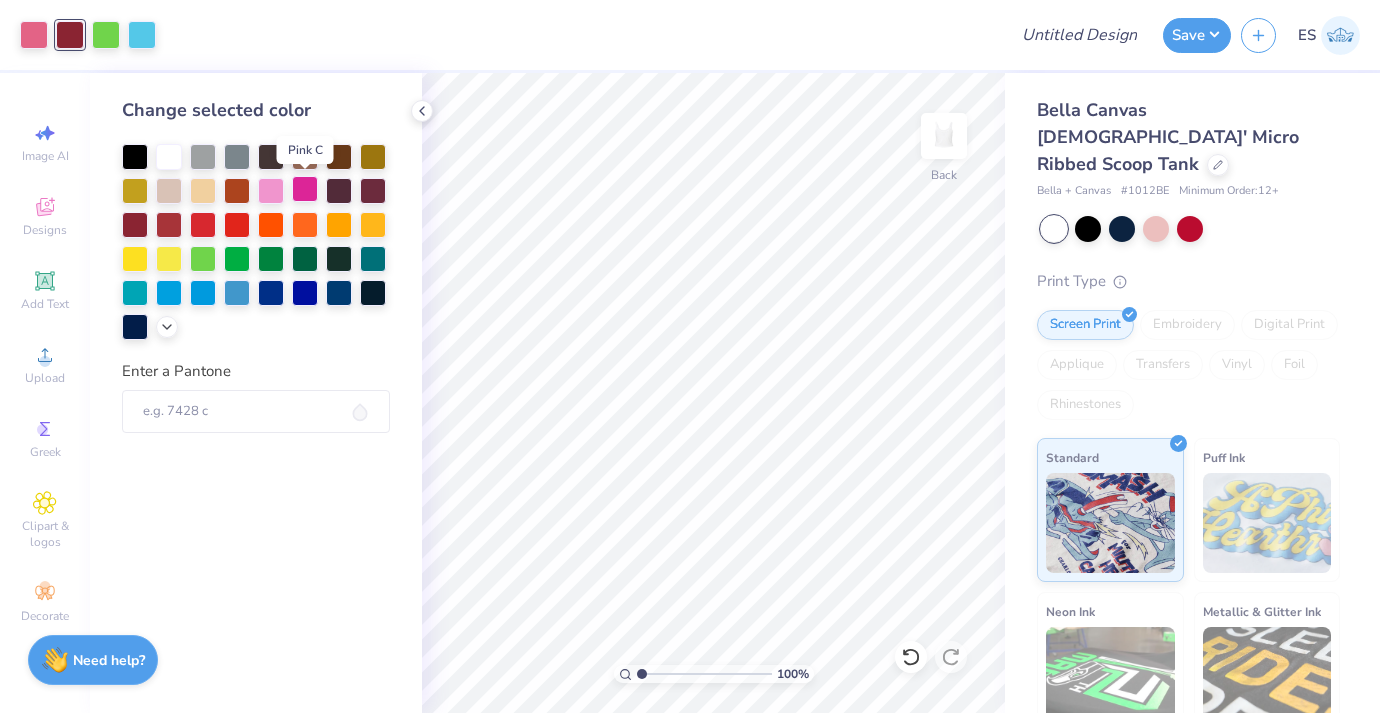 click at bounding box center [305, 189] 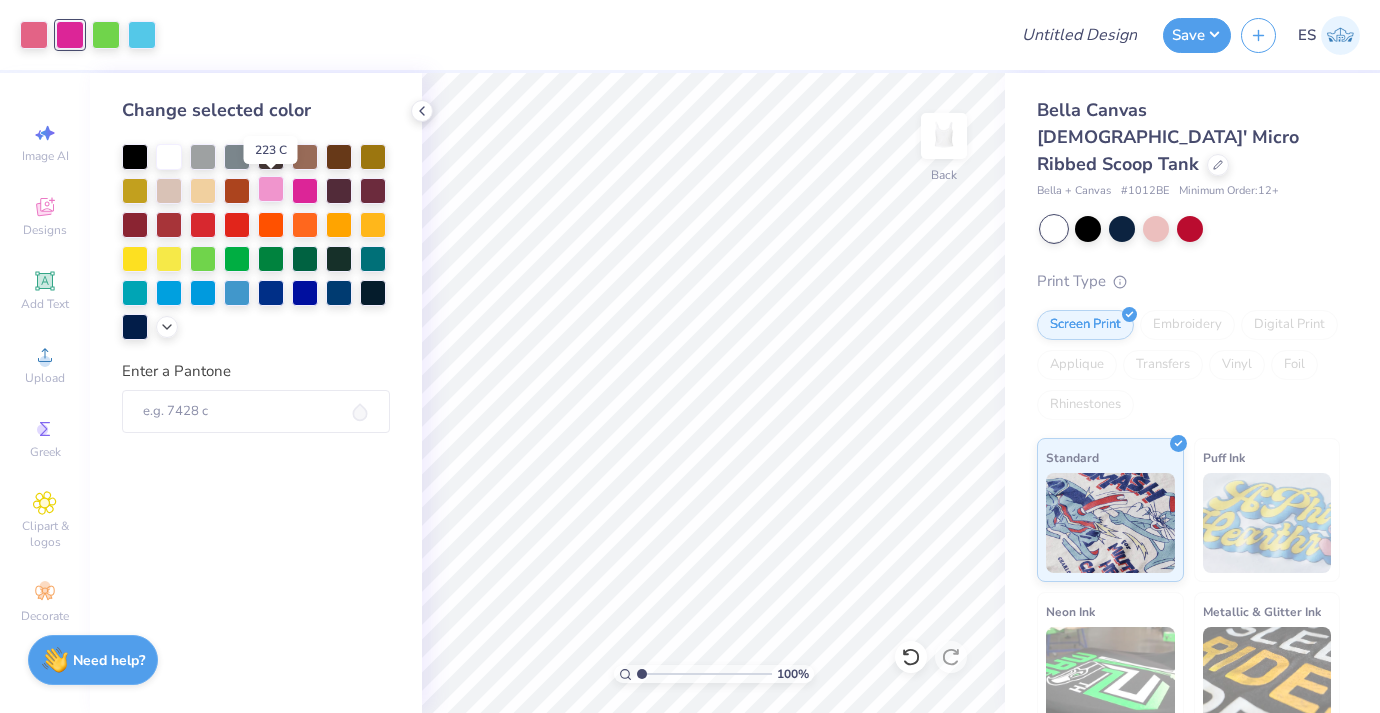 click at bounding box center [271, 189] 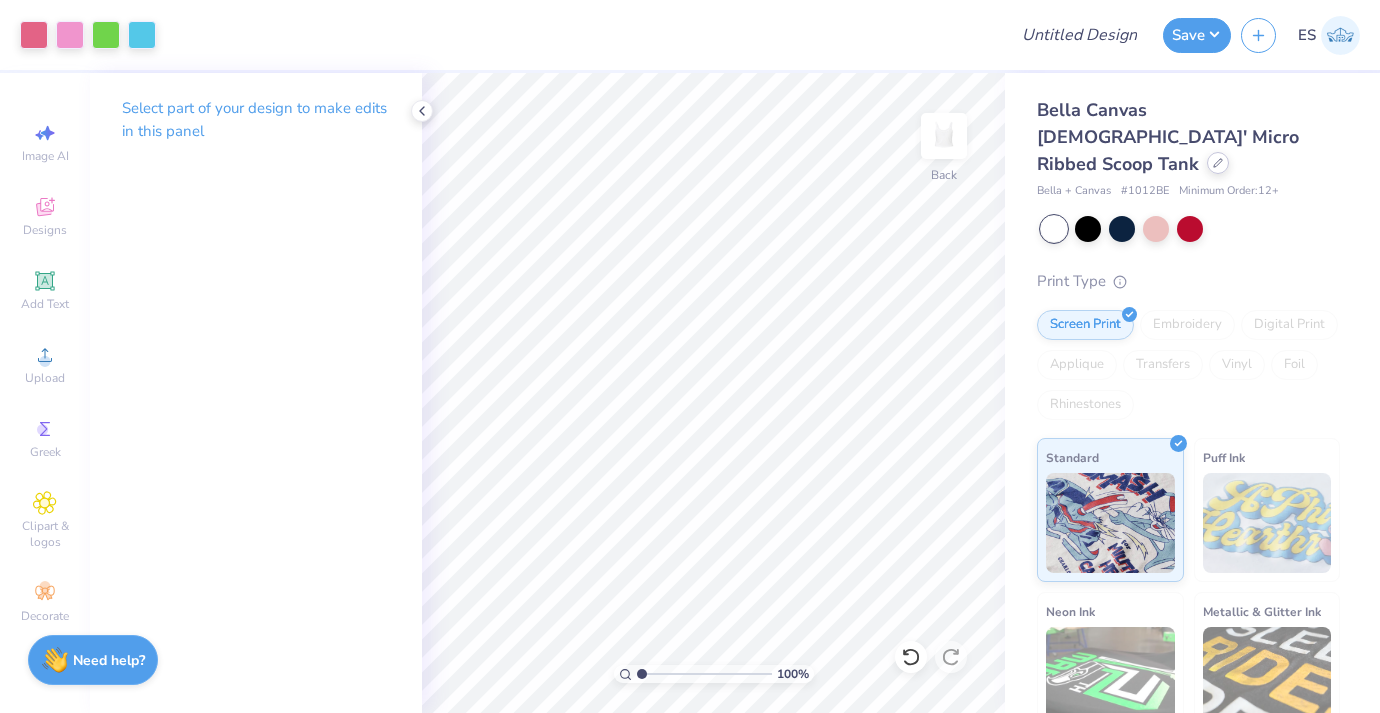 click at bounding box center (1218, 163) 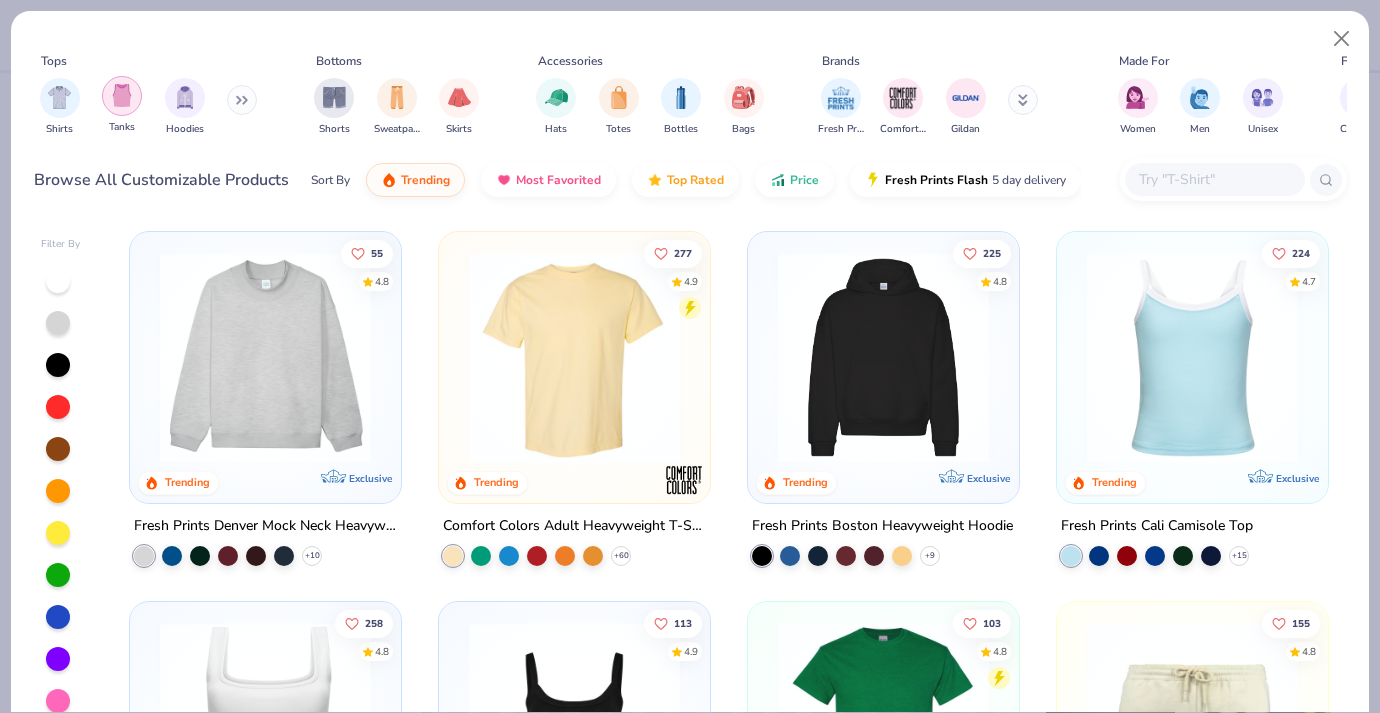 click at bounding box center [122, 95] 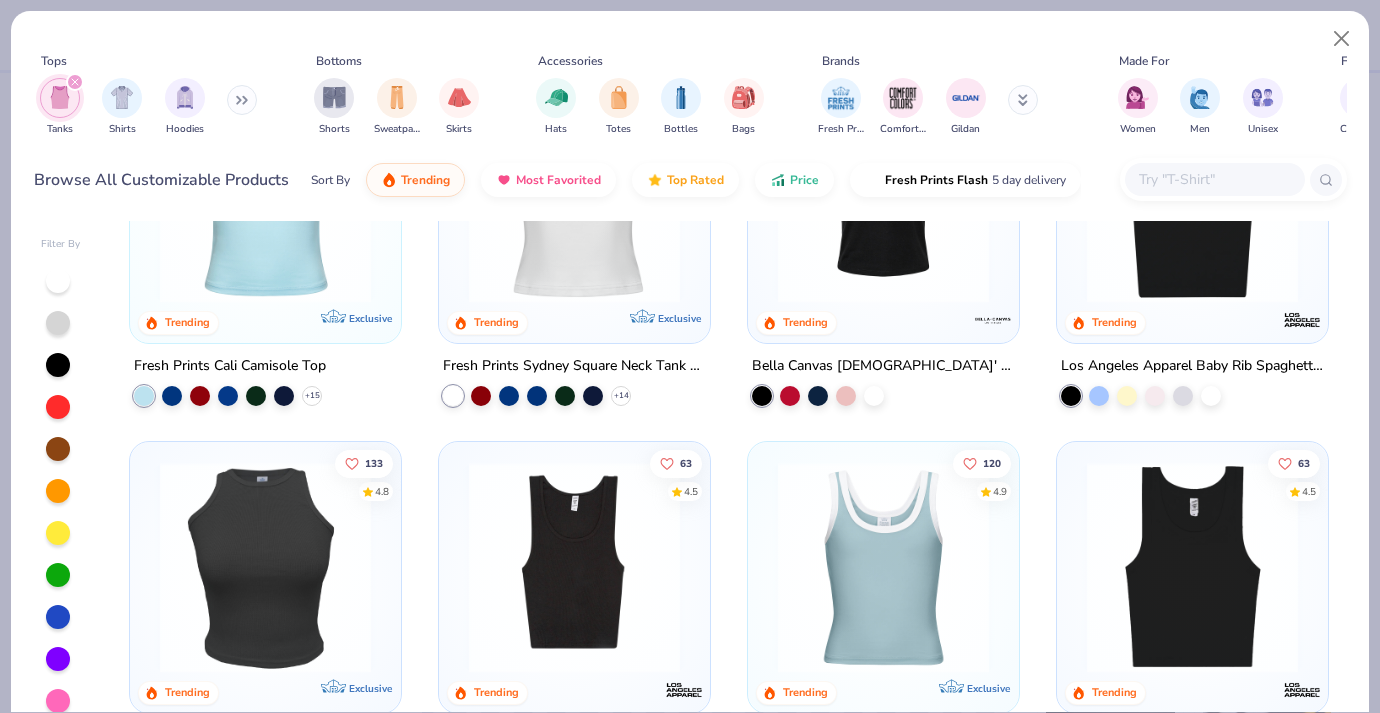 scroll, scrollTop: 99, scrollLeft: 0, axis: vertical 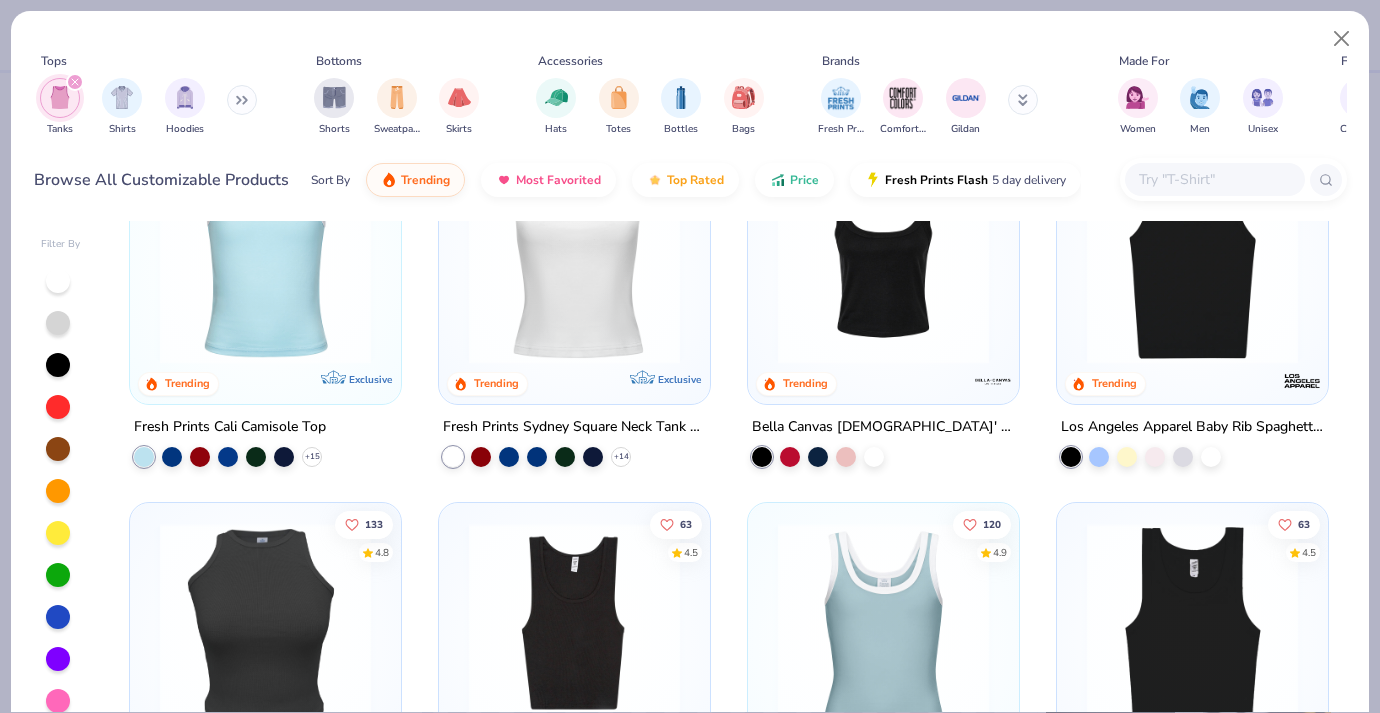 click at bounding box center (265, 258) 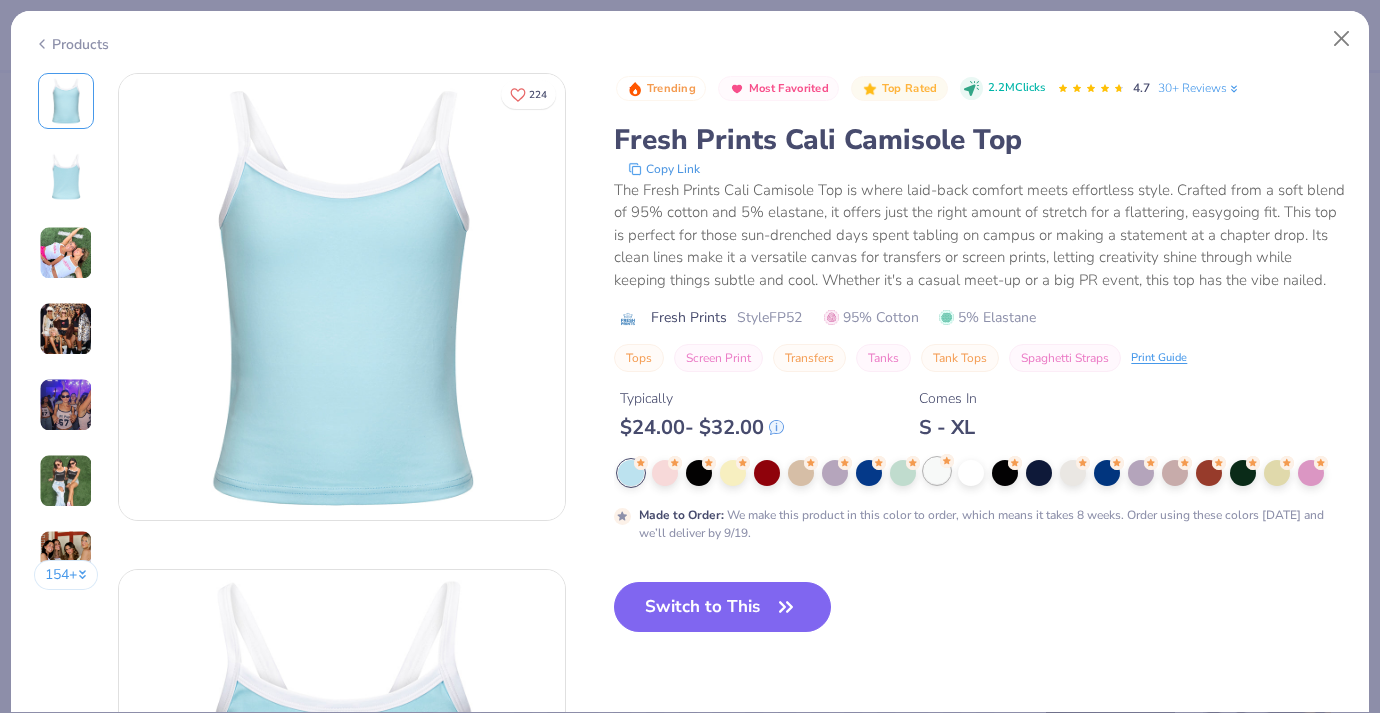 click at bounding box center [937, 471] 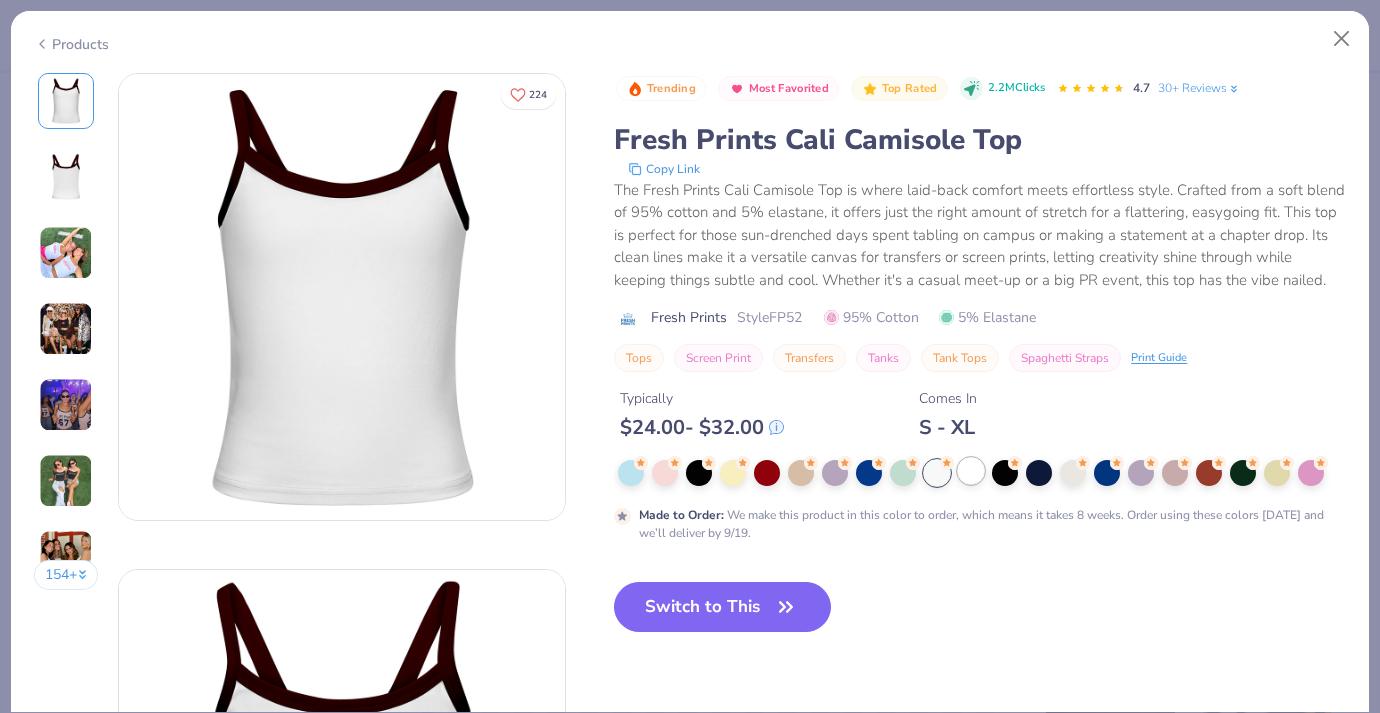 click at bounding box center (971, 471) 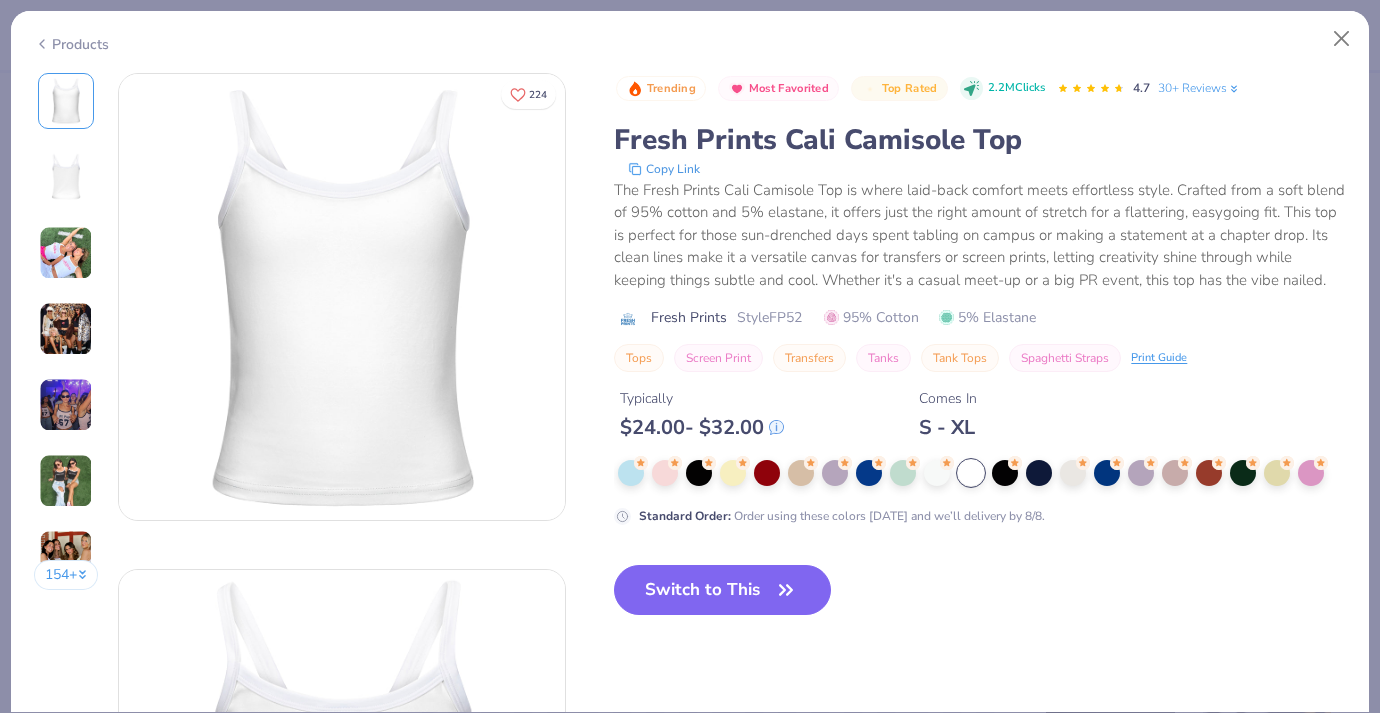 click at bounding box center (66, 253) 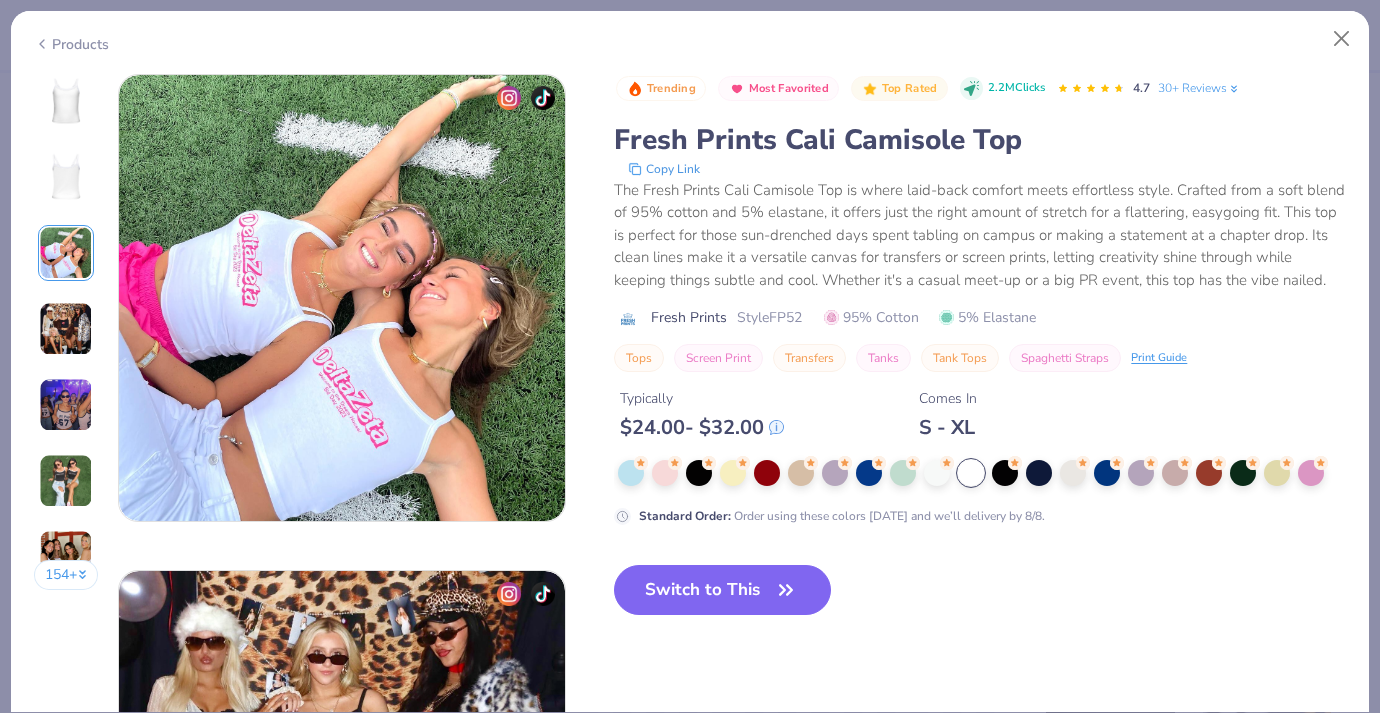 scroll, scrollTop: 992, scrollLeft: 0, axis: vertical 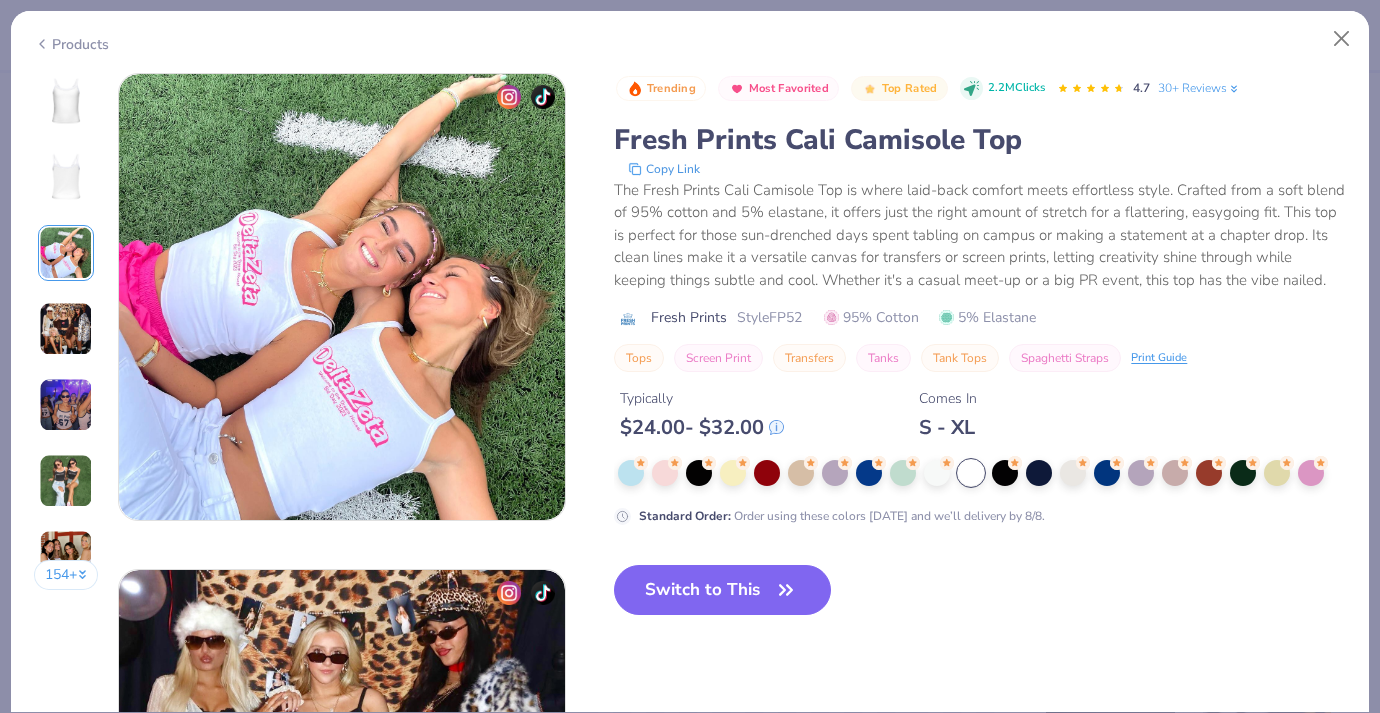 click at bounding box center [66, 481] 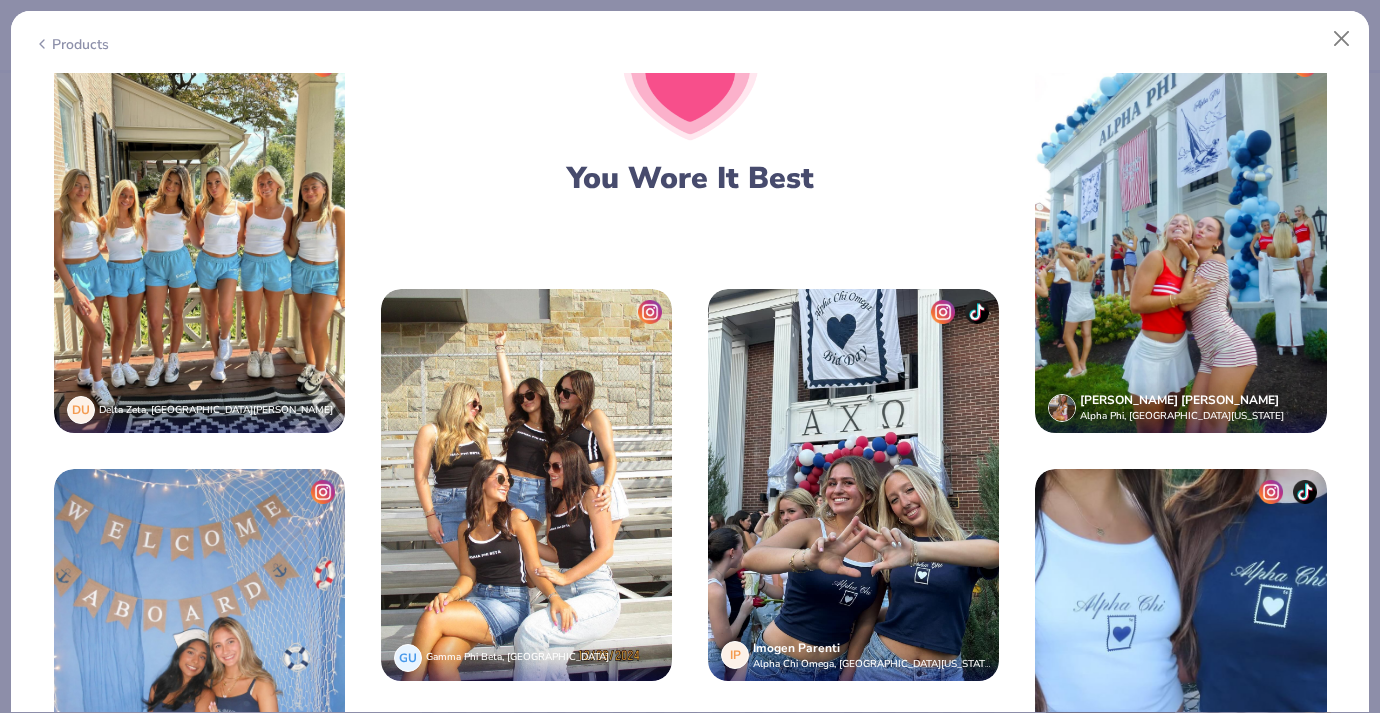 scroll, scrollTop: 1960, scrollLeft: 0, axis: vertical 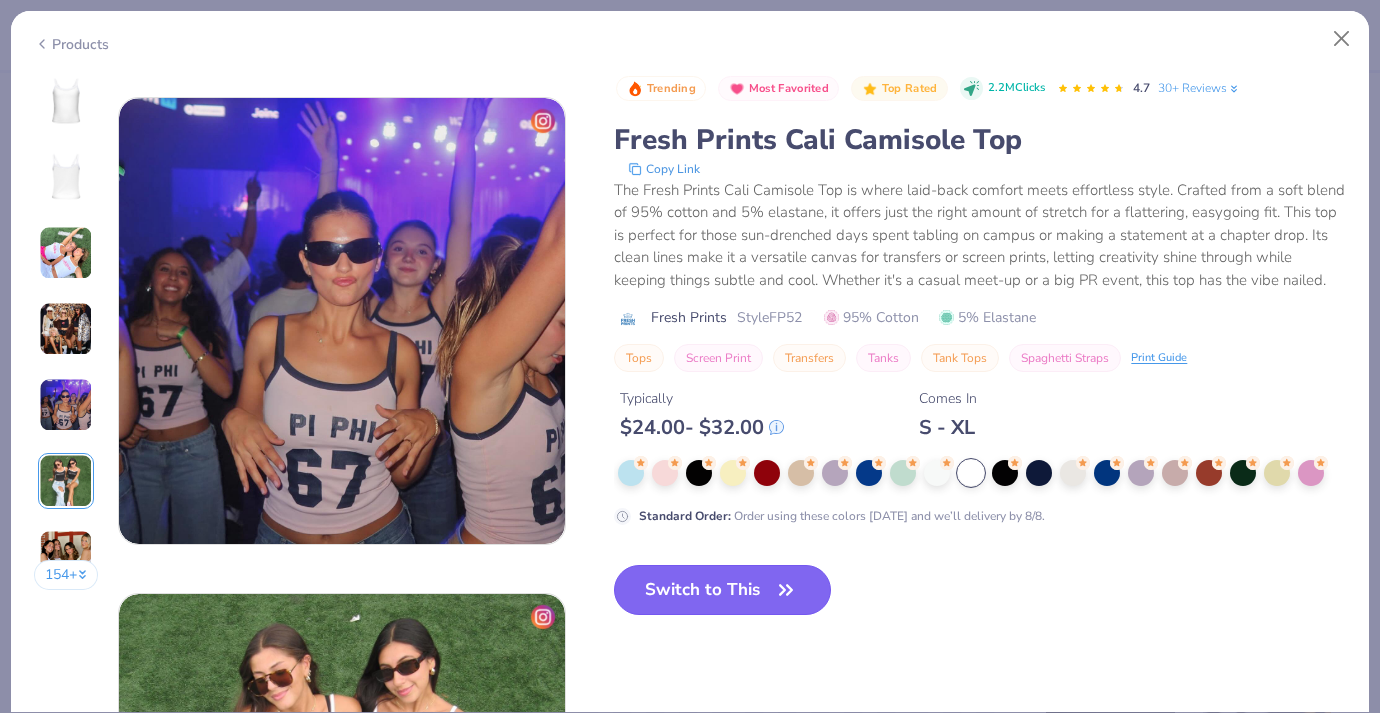 click on "Switch to This" at bounding box center [722, 590] 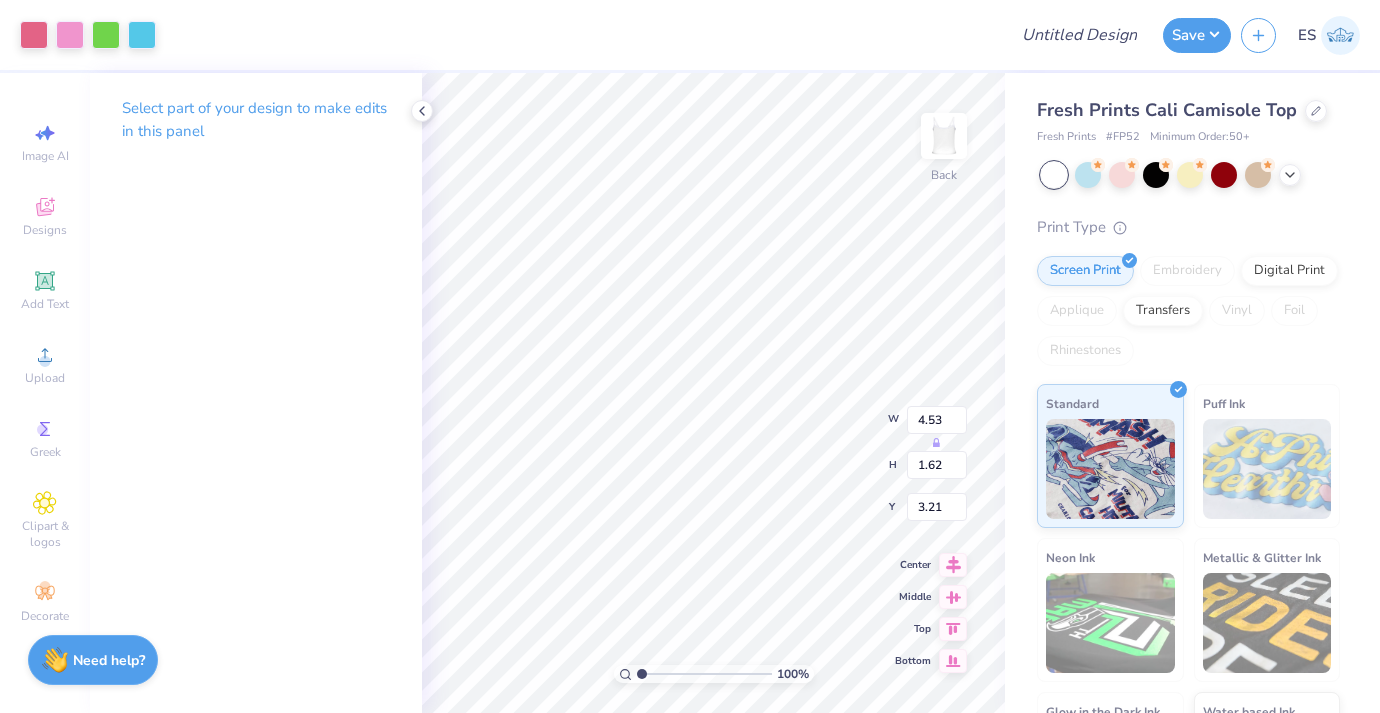 type on "1.13" 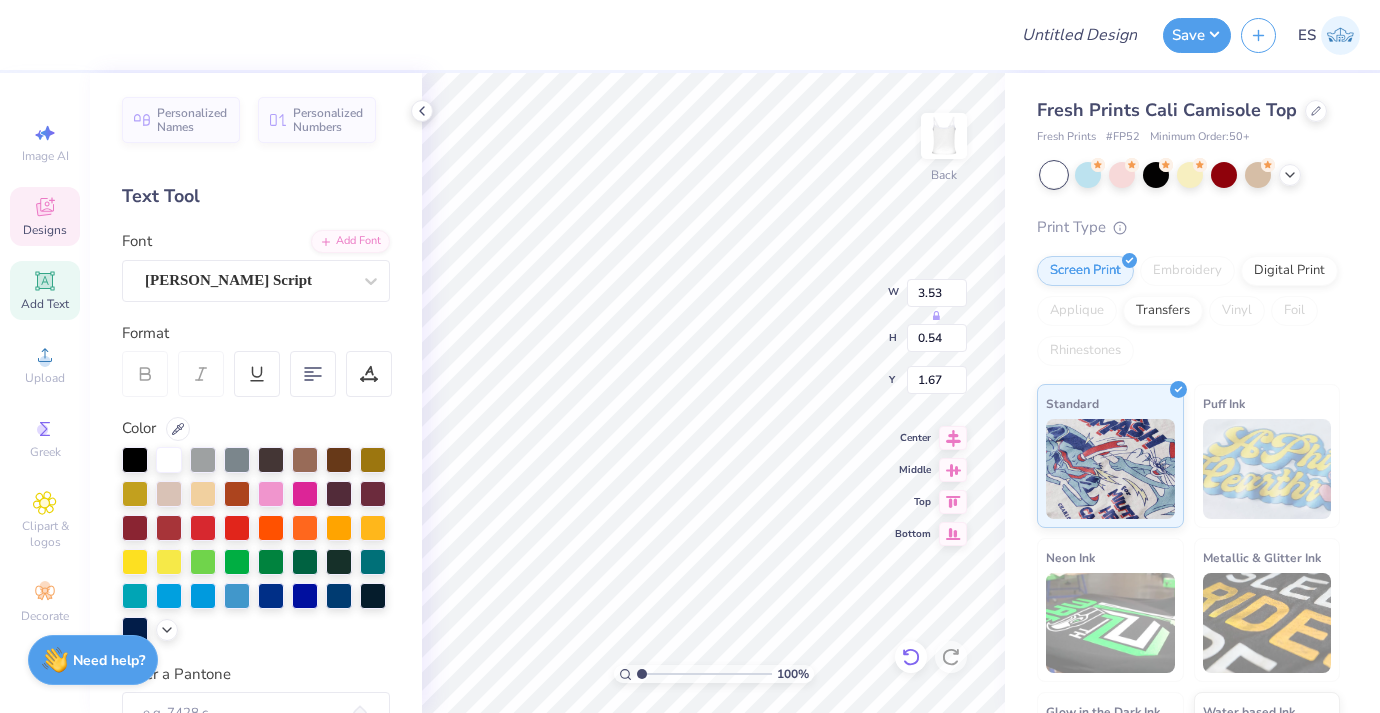 click 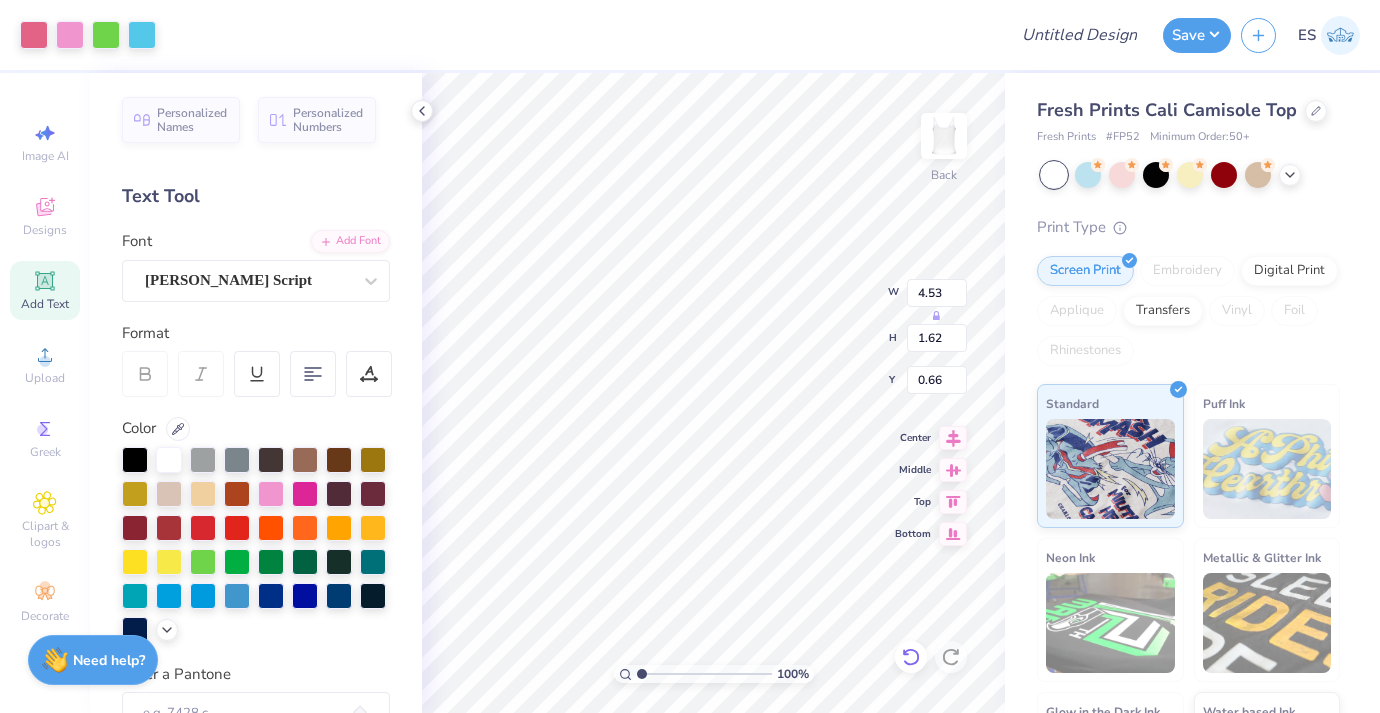type on "0.66" 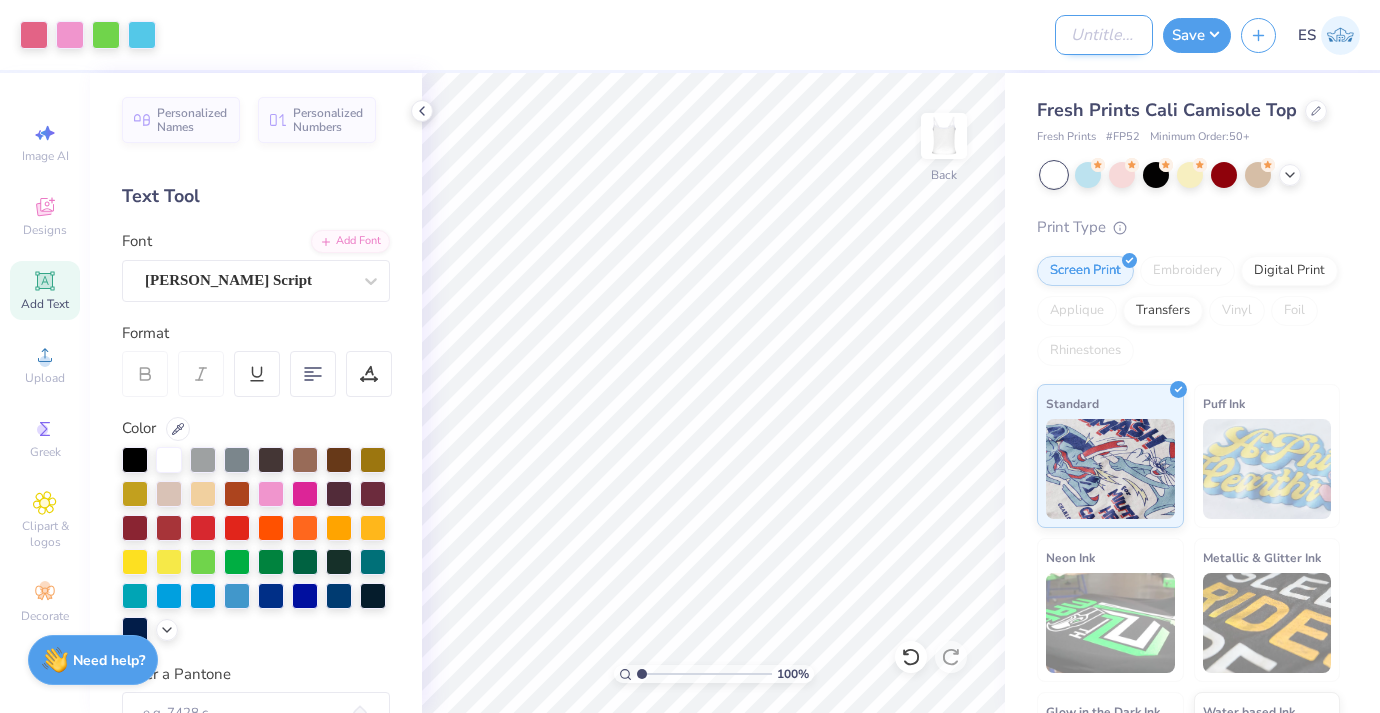 click on "Design Title" at bounding box center [1104, 35] 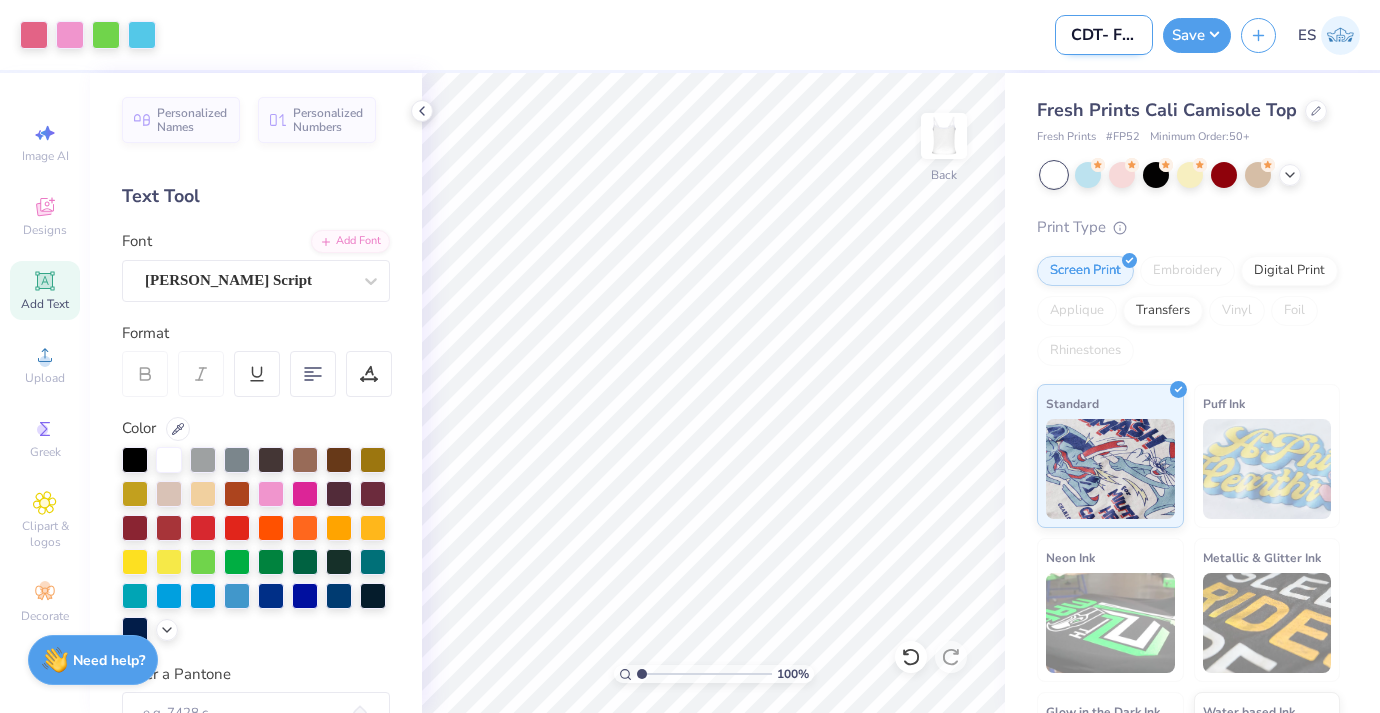 click on "CDT- Fall Merch 2025" at bounding box center (1104, 35) 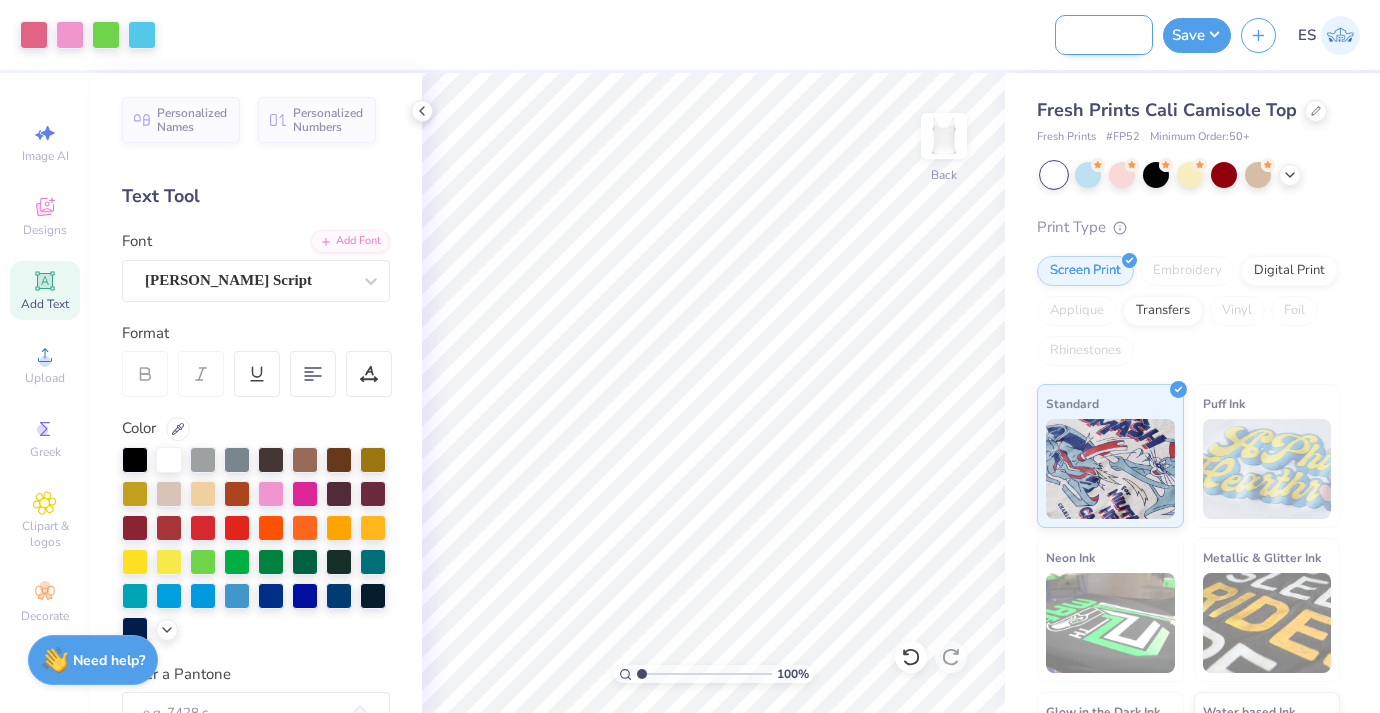 scroll, scrollTop: 0, scrollLeft: 120, axis: horizontal 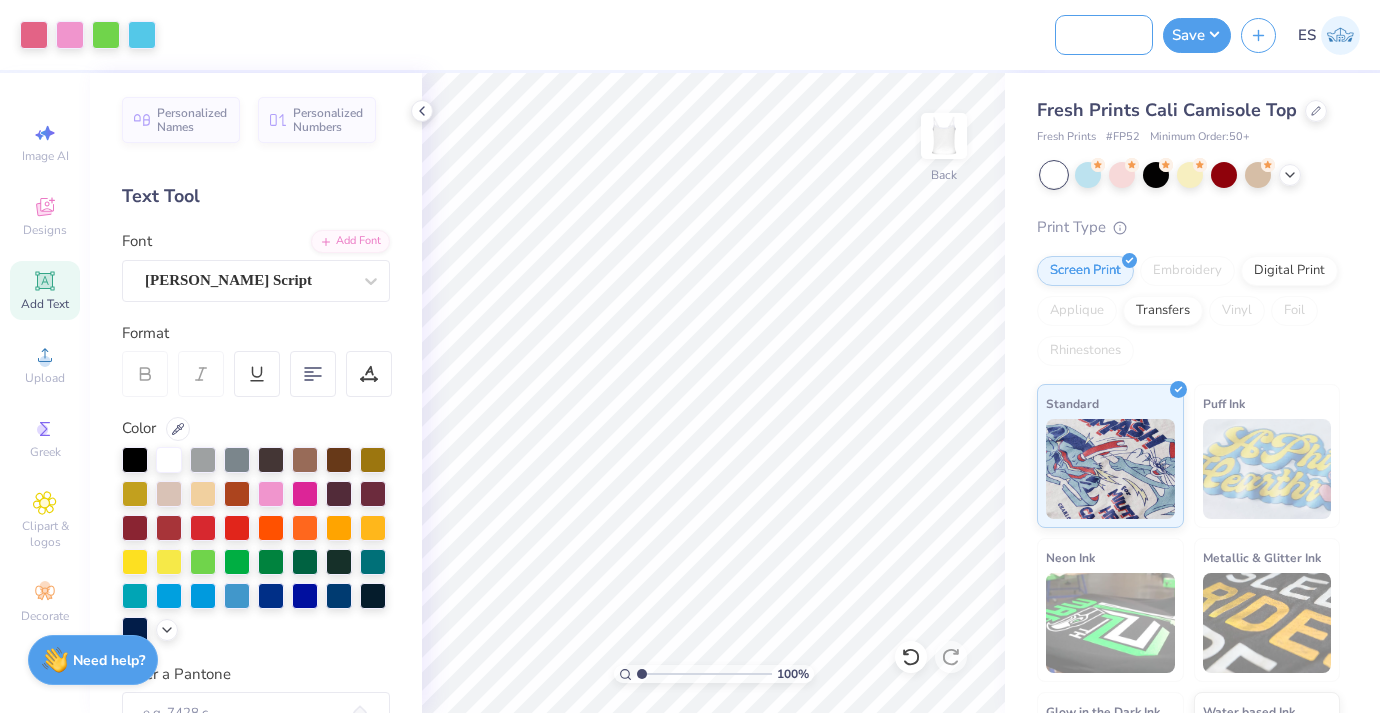 type on "CDT- Fall Merch 2025 #3" 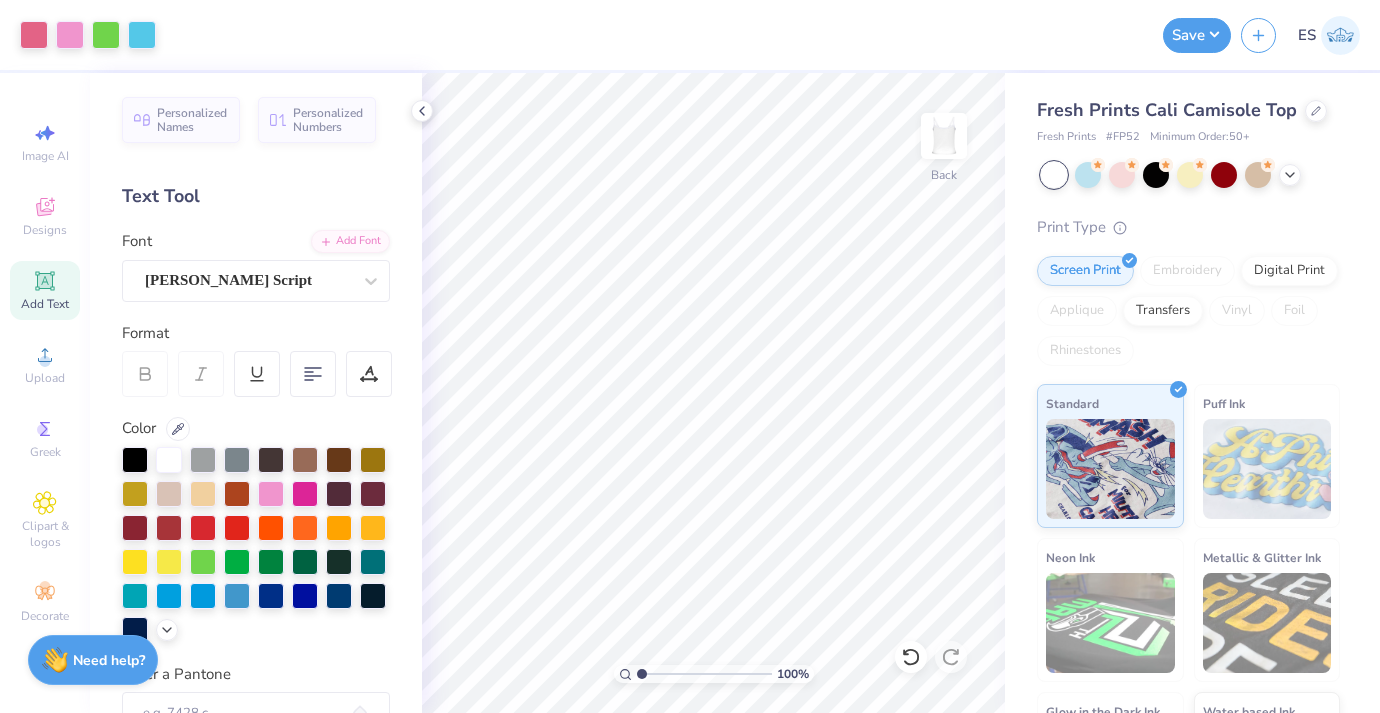click at bounding box center (605, 35) 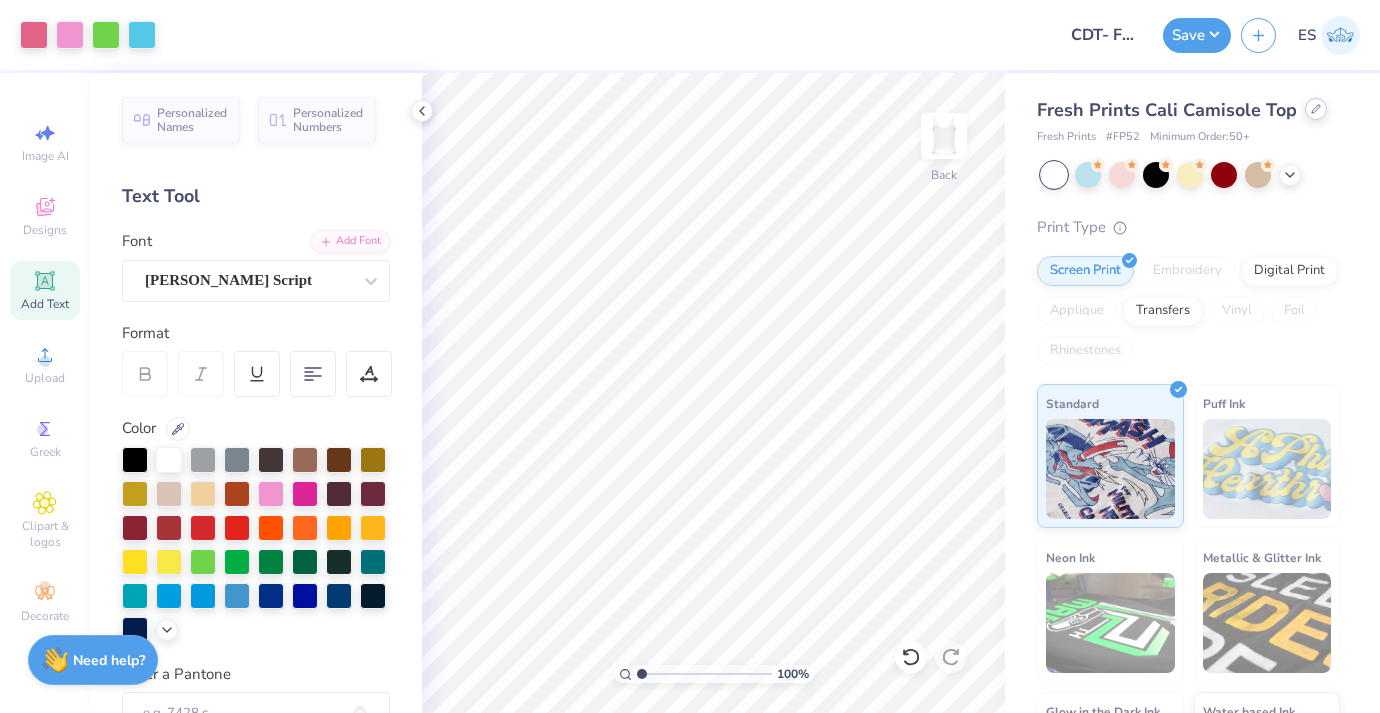 click 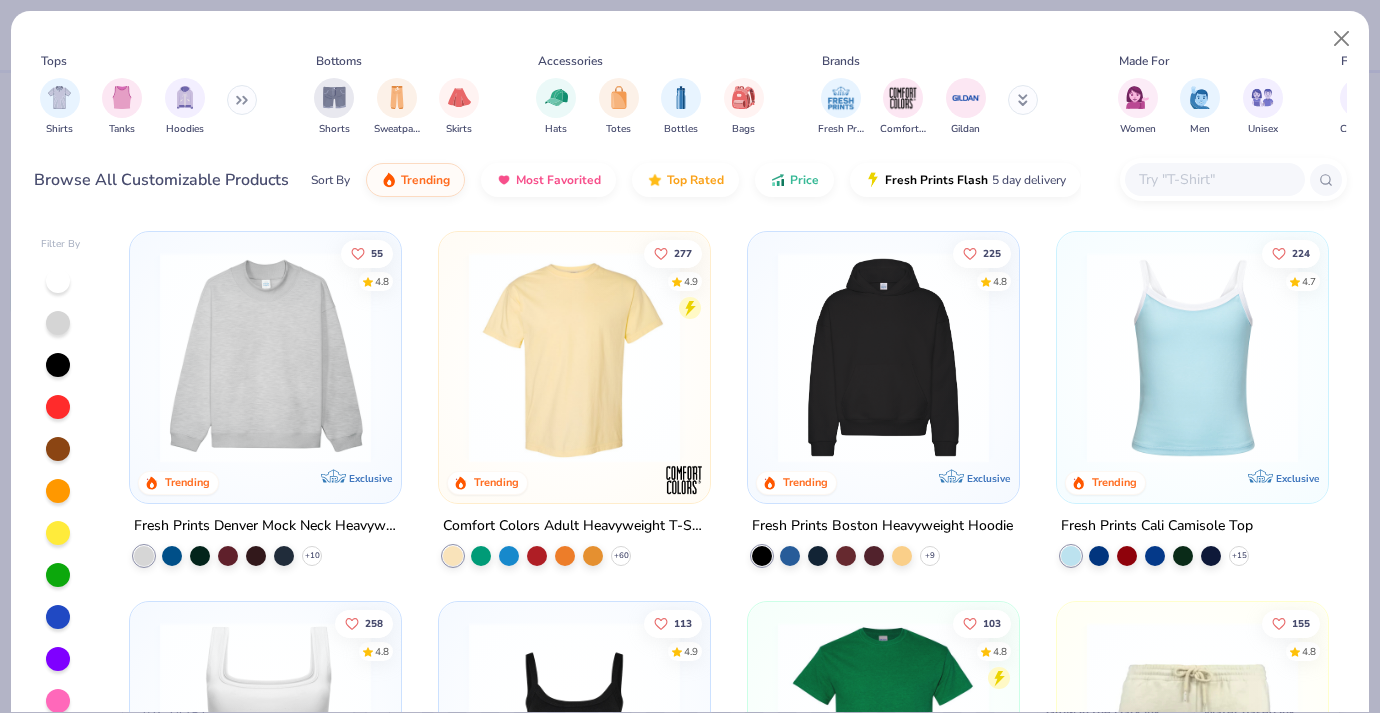 click at bounding box center (1214, 179) 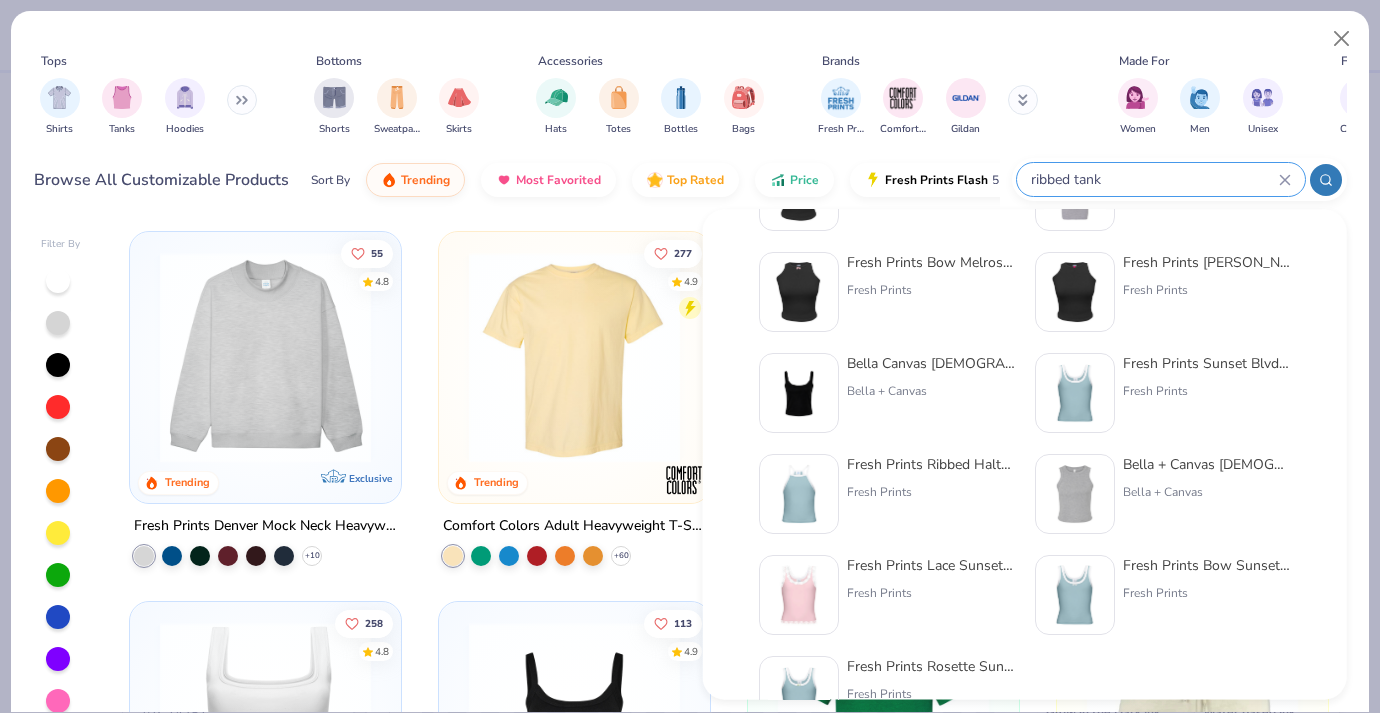 scroll, scrollTop: 141, scrollLeft: 0, axis: vertical 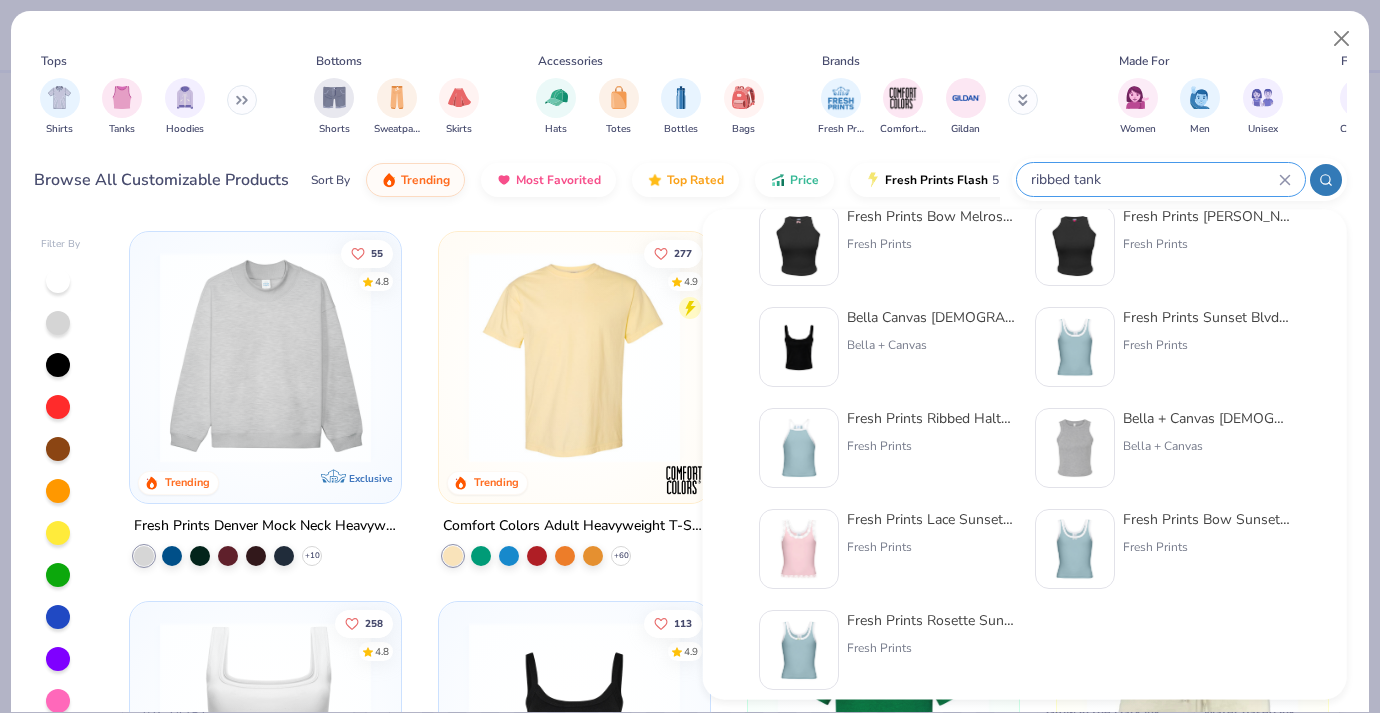 type on "ribbed tank" 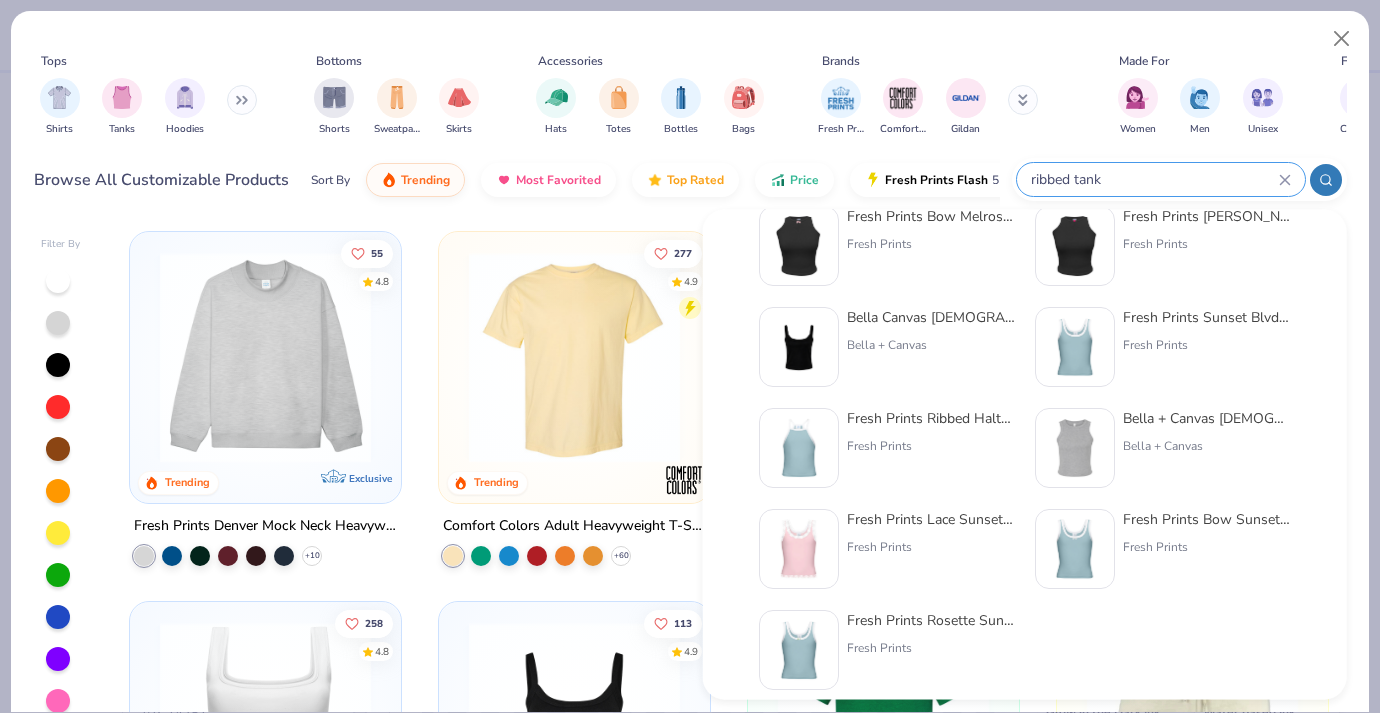 click at bounding box center (799, 347) 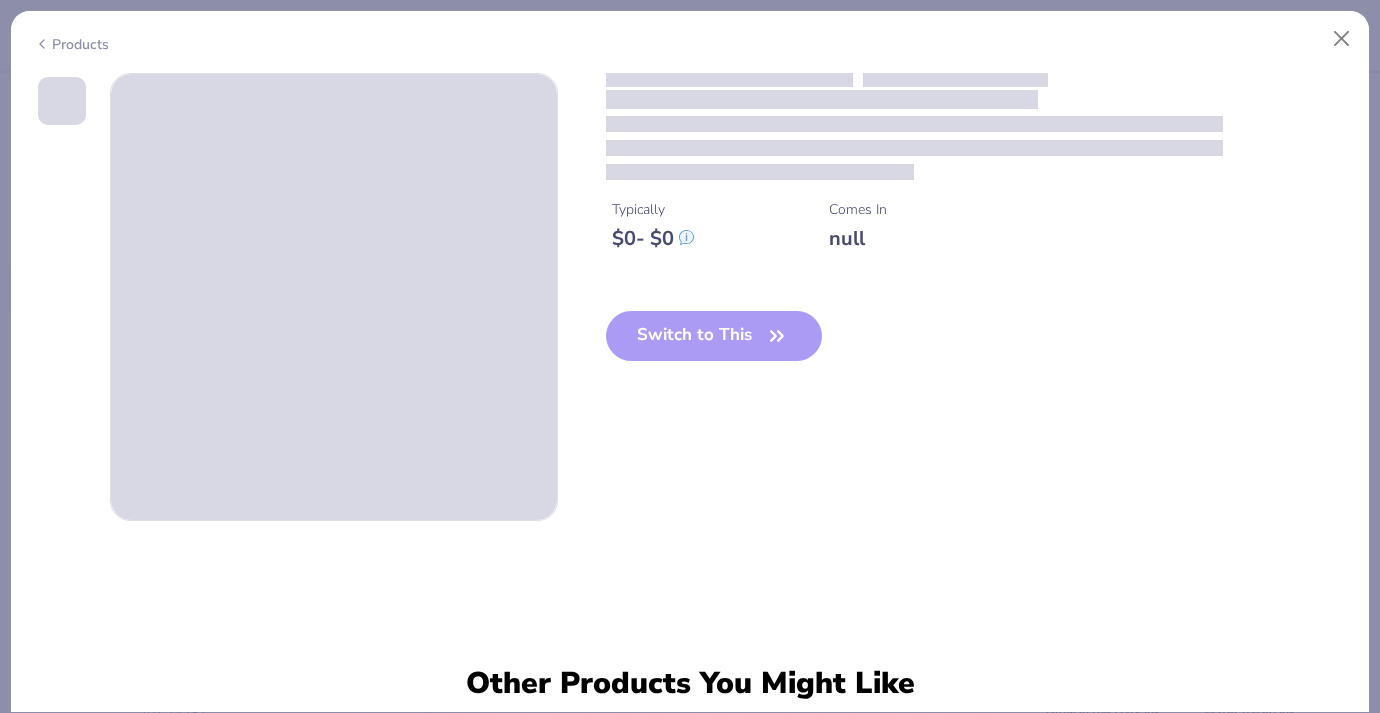 type 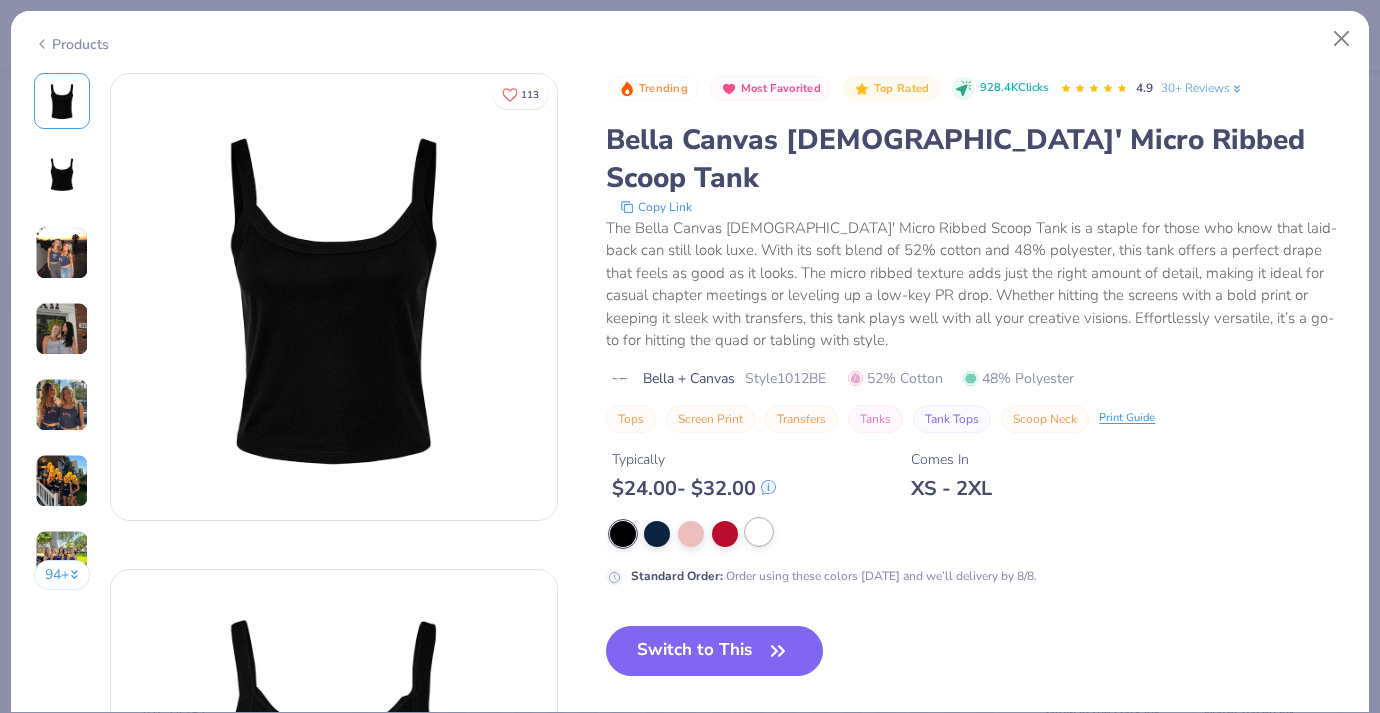 click at bounding box center (759, 532) 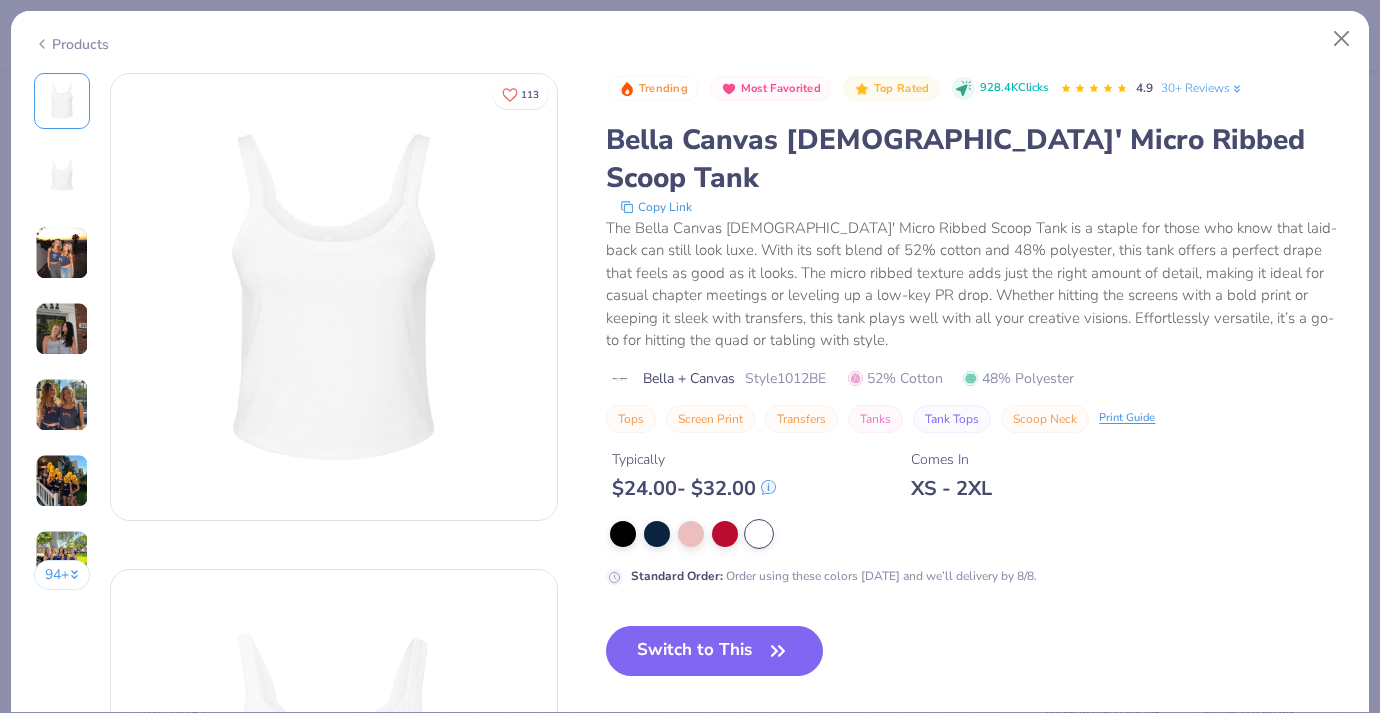 click at bounding box center [62, 329] 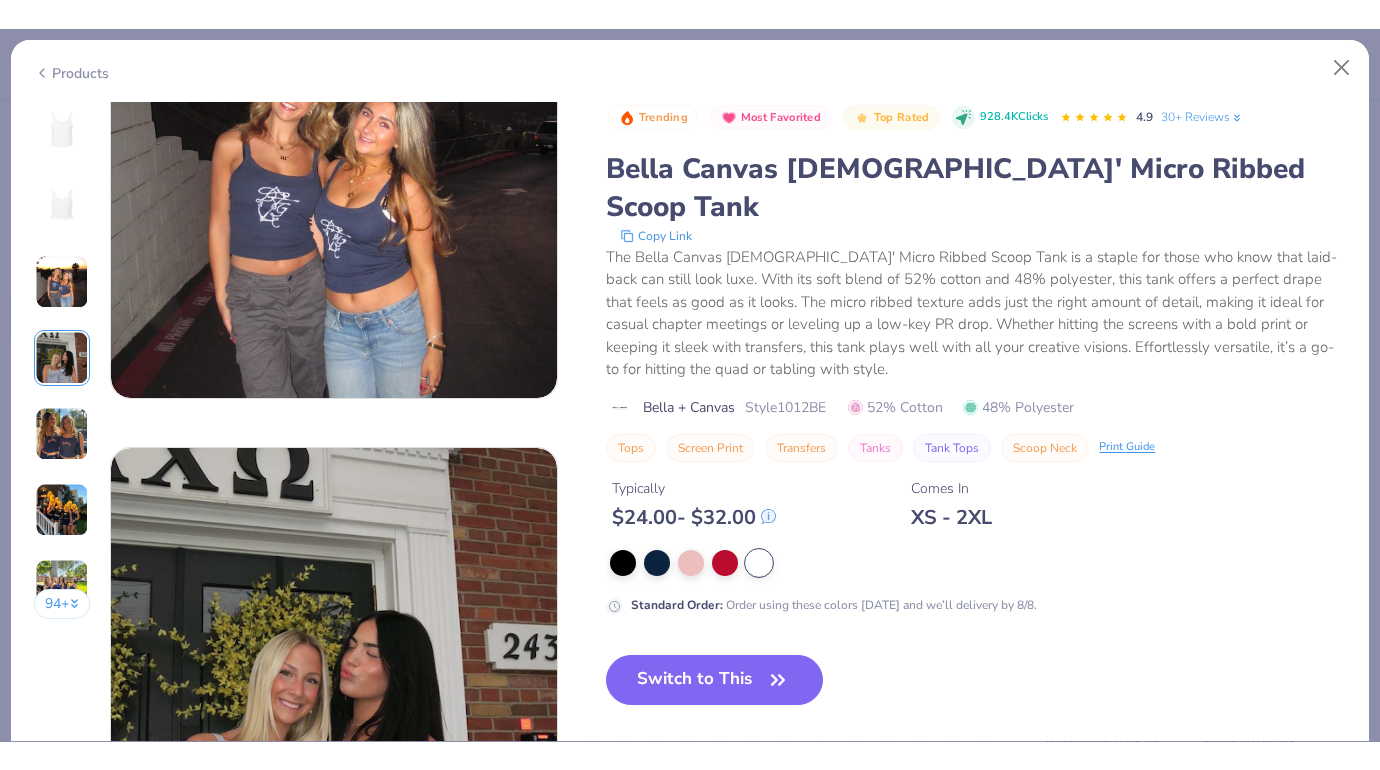 scroll, scrollTop: 1488, scrollLeft: 0, axis: vertical 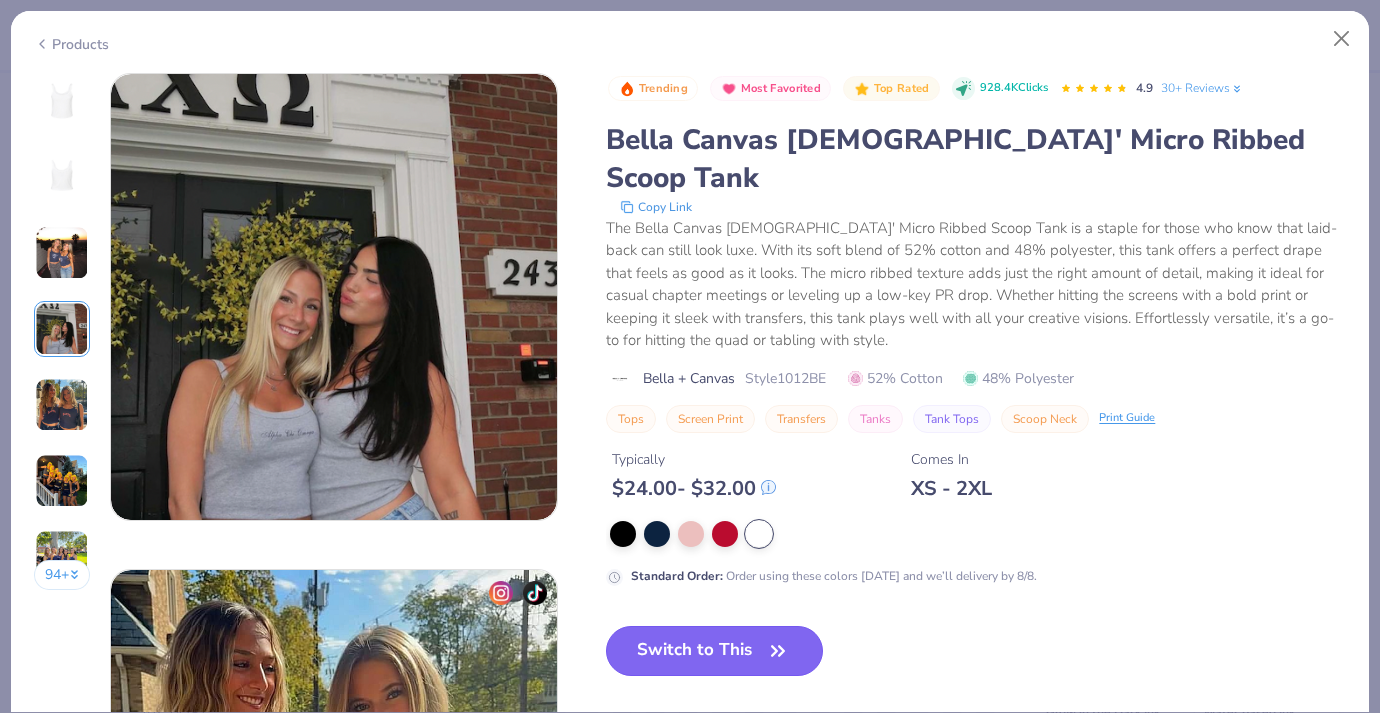 click on "Switch to This" at bounding box center (714, 651) 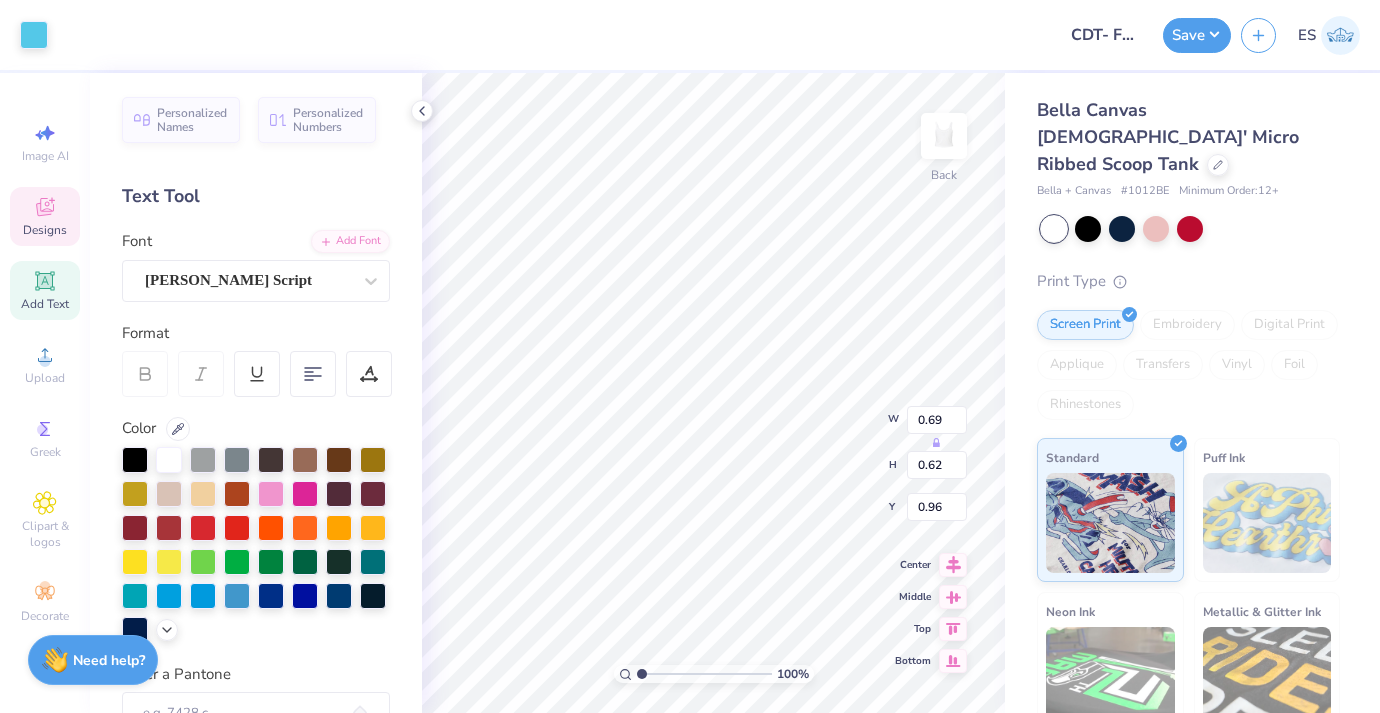 type on "0.70" 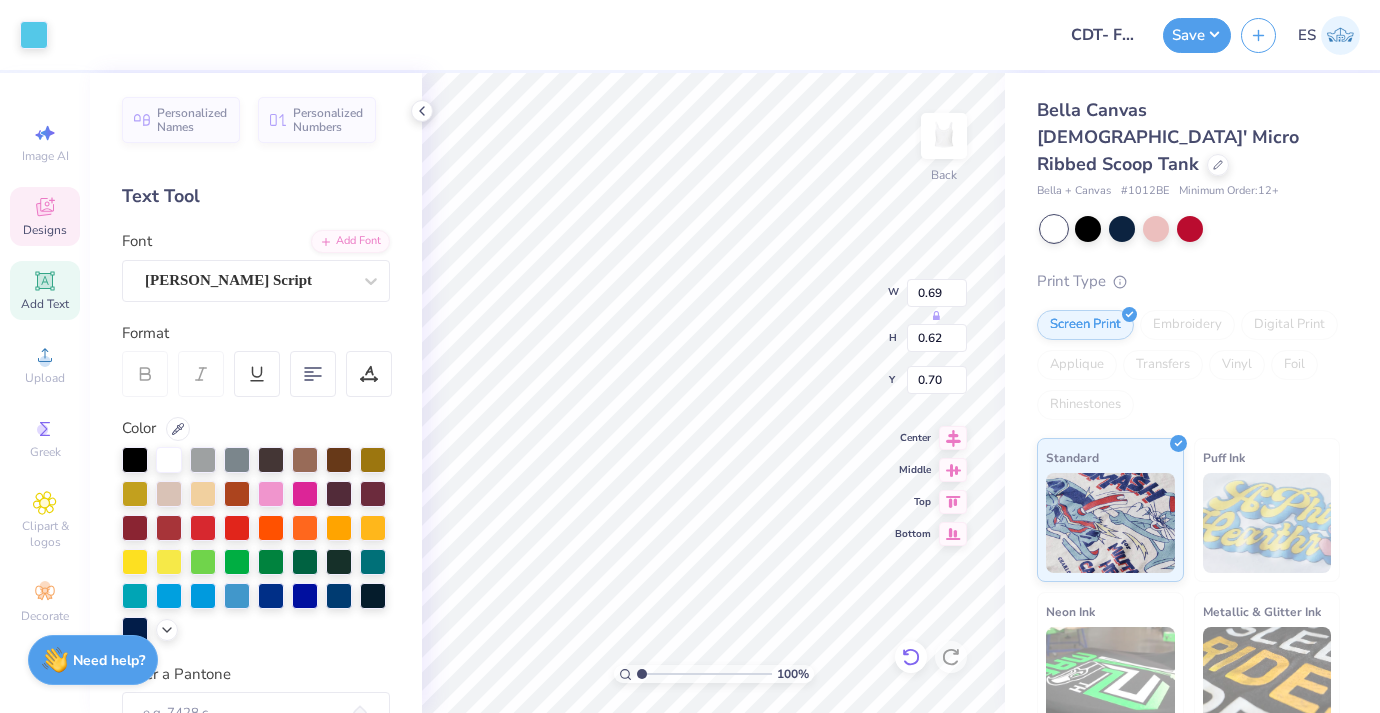 click 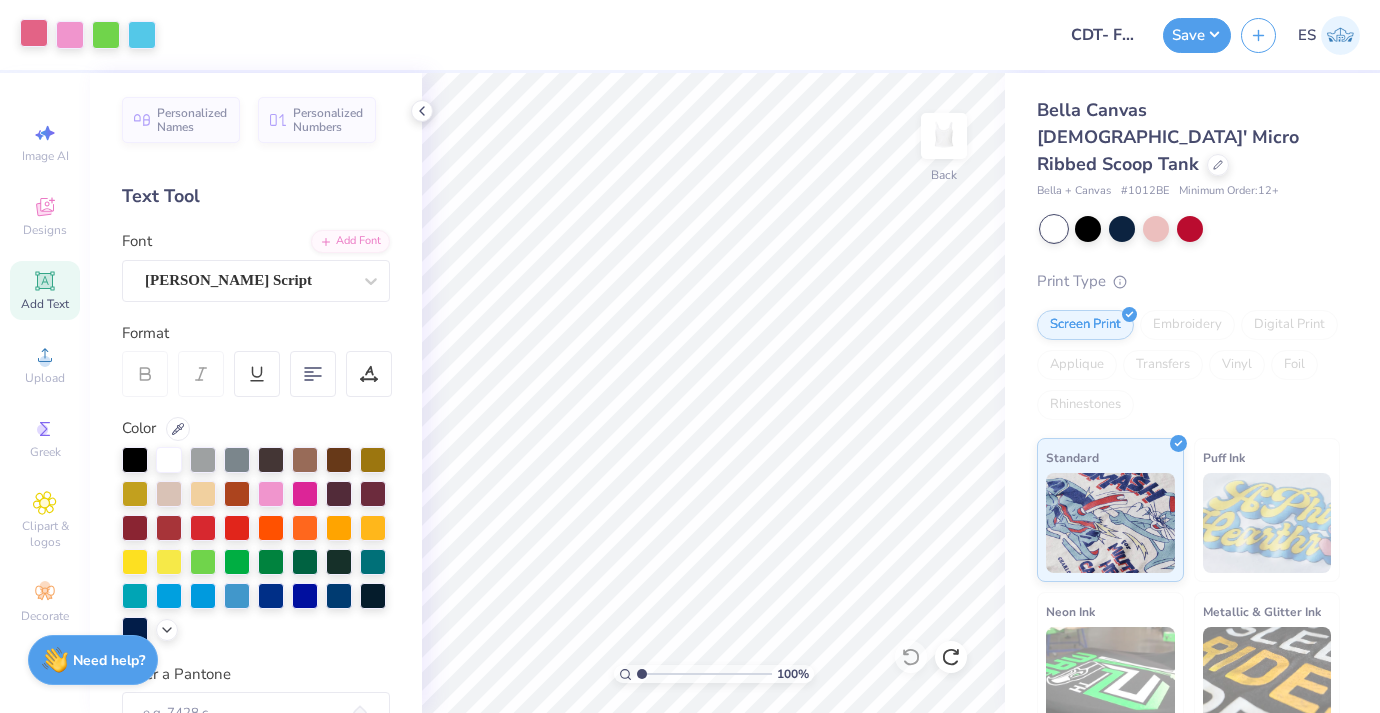 click at bounding box center (34, 33) 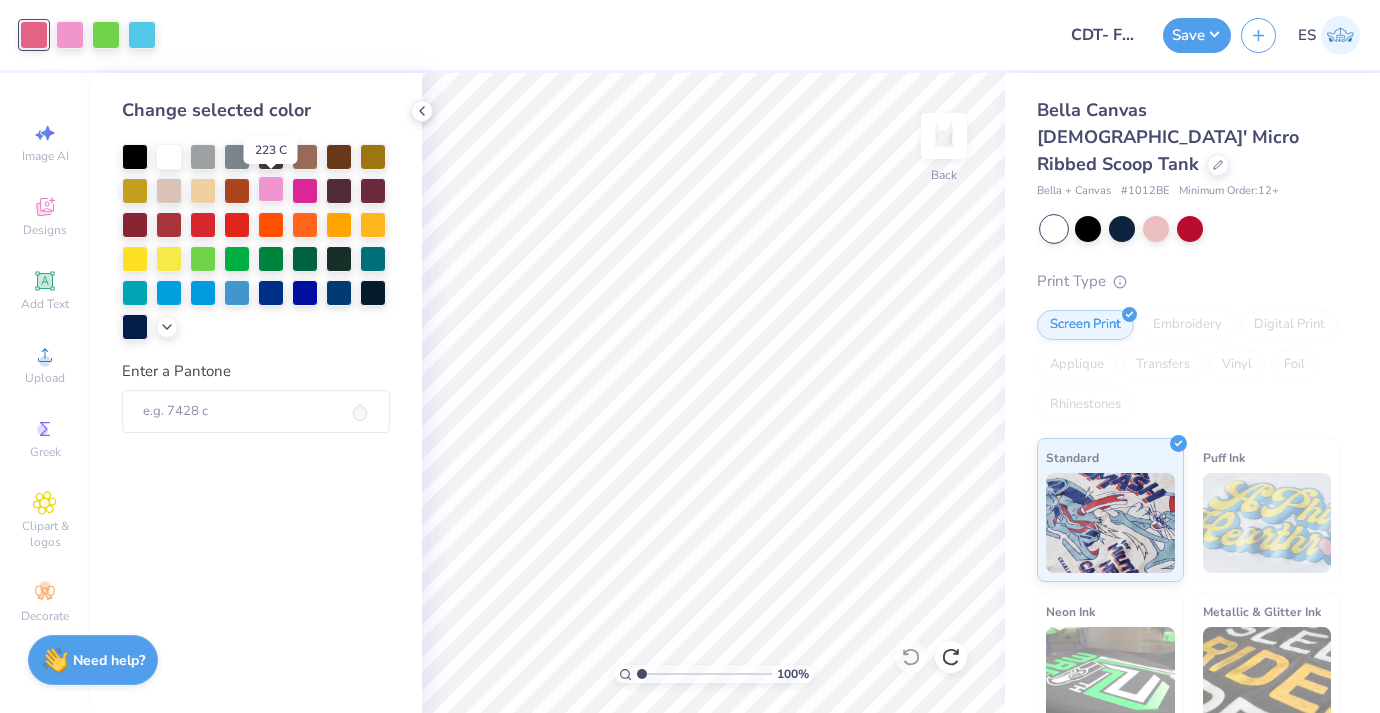 click at bounding box center [271, 189] 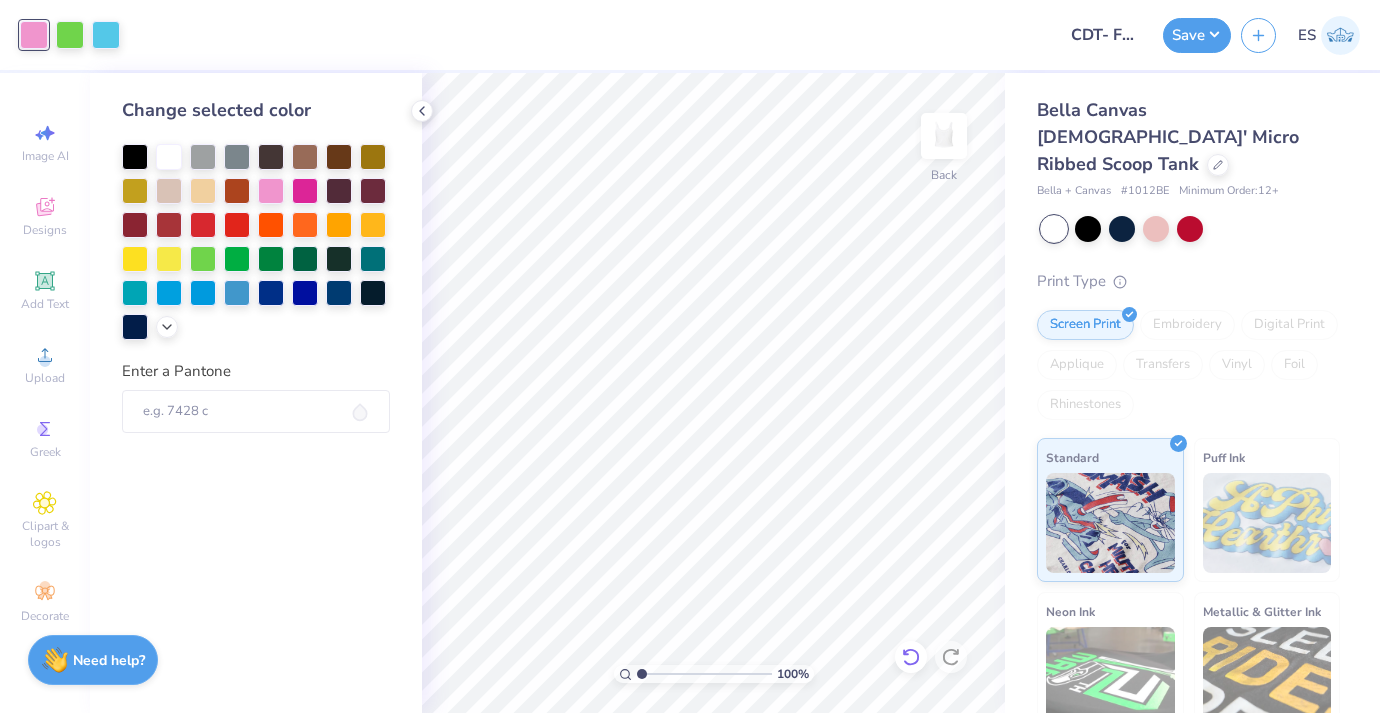 click at bounding box center [911, 657] 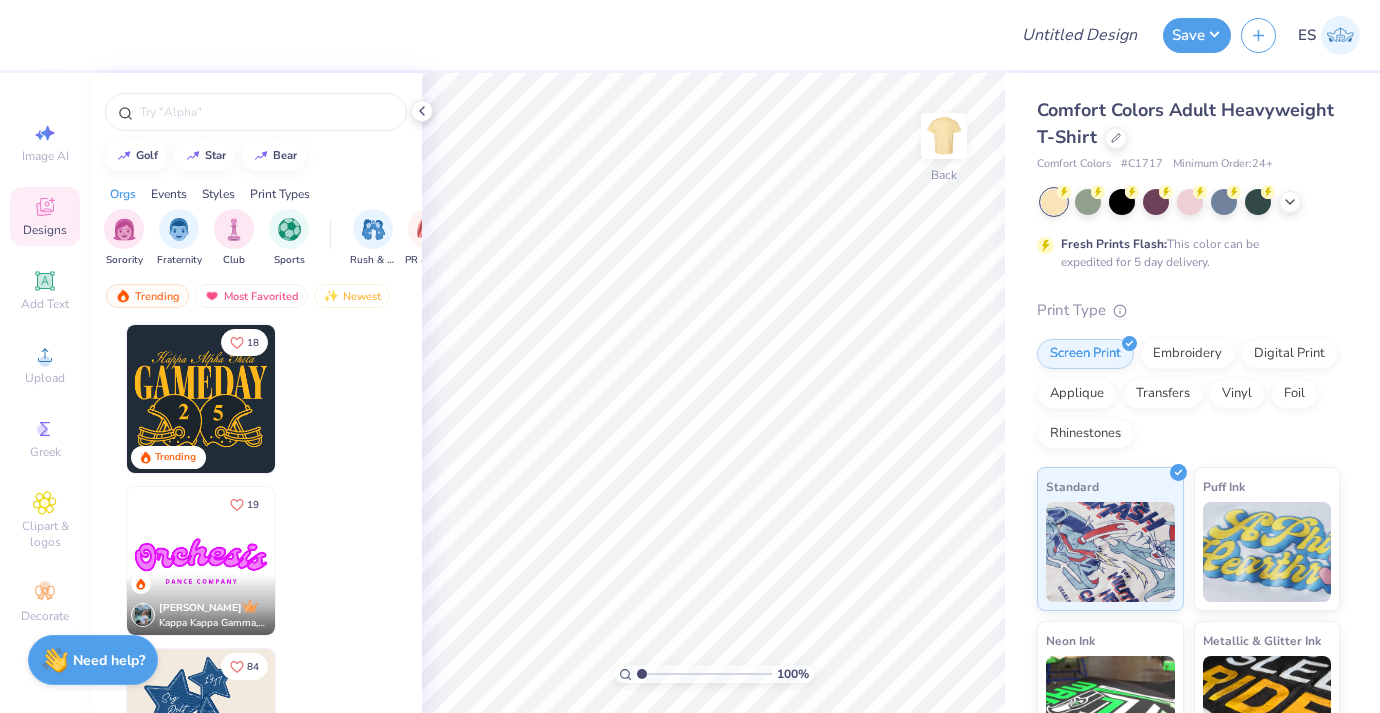 scroll, scrollTop: 0, scrollLeft: 0, axis: both 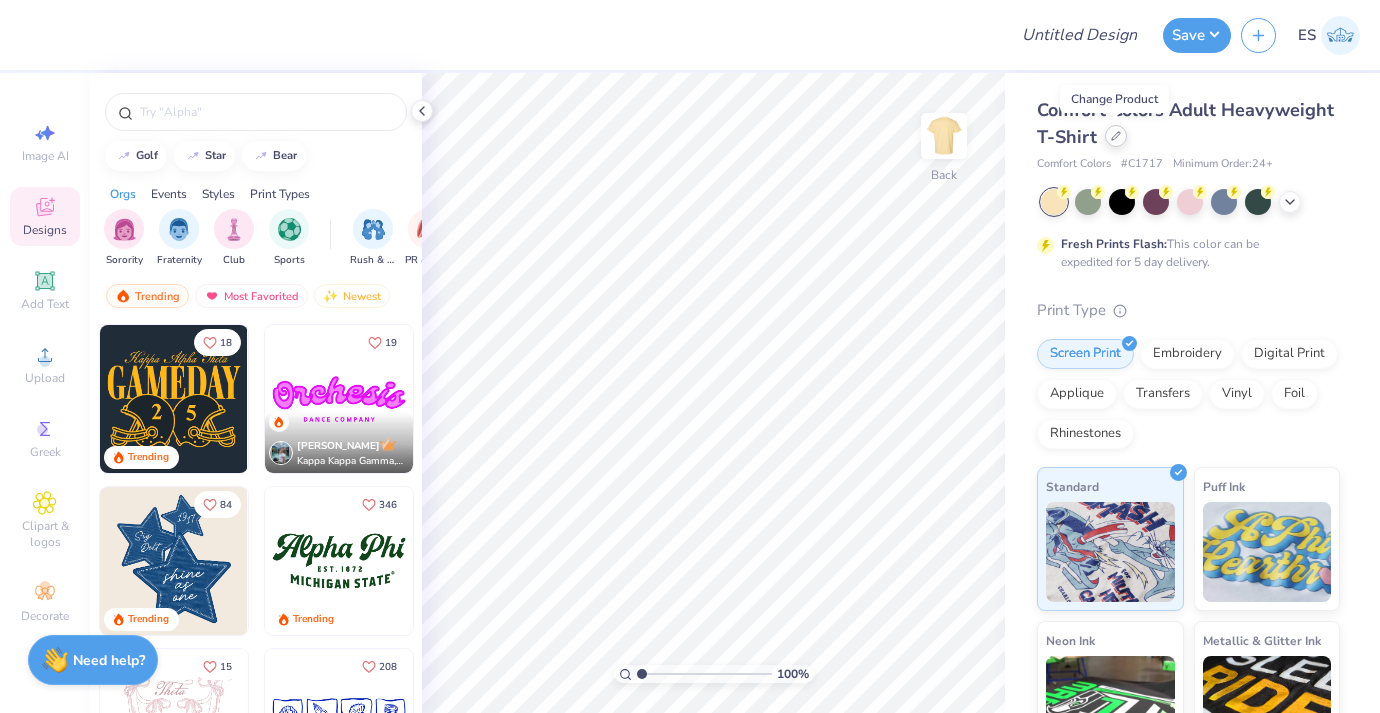 click 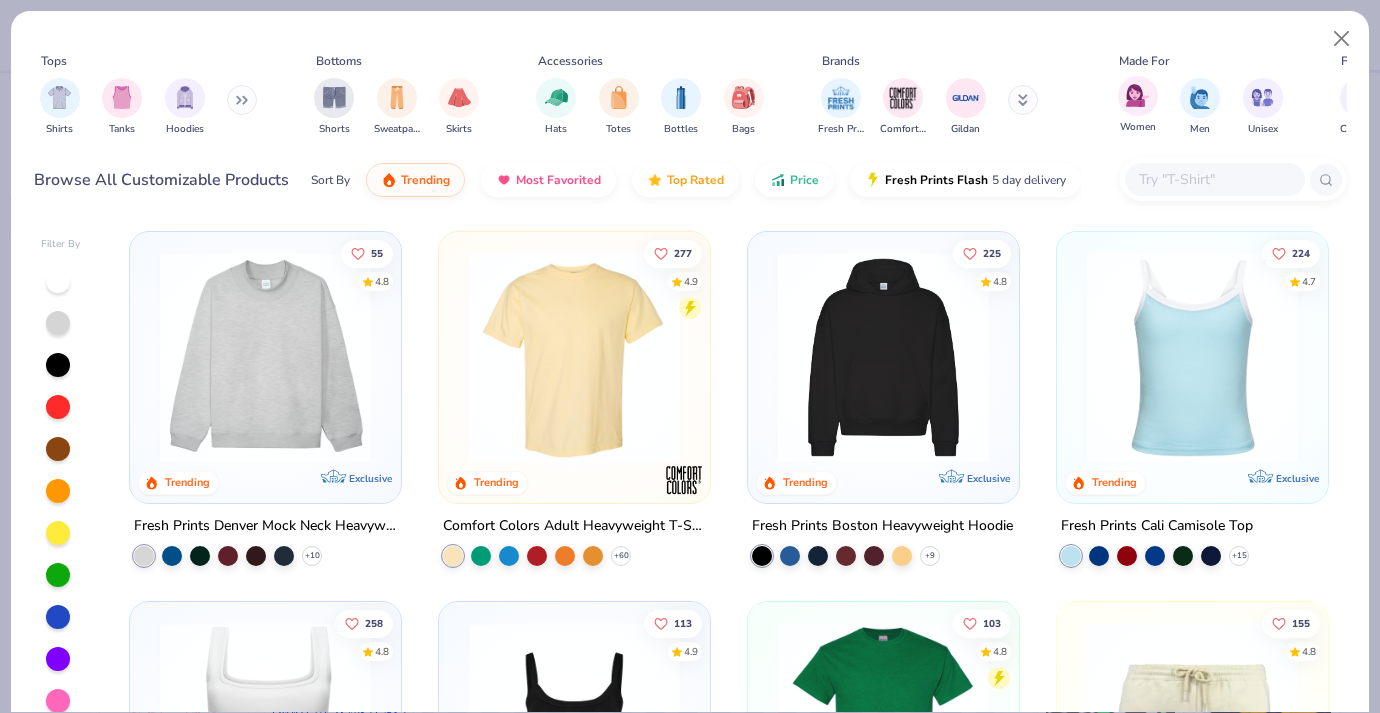click on "Women" at bounding box center [1138, 105] 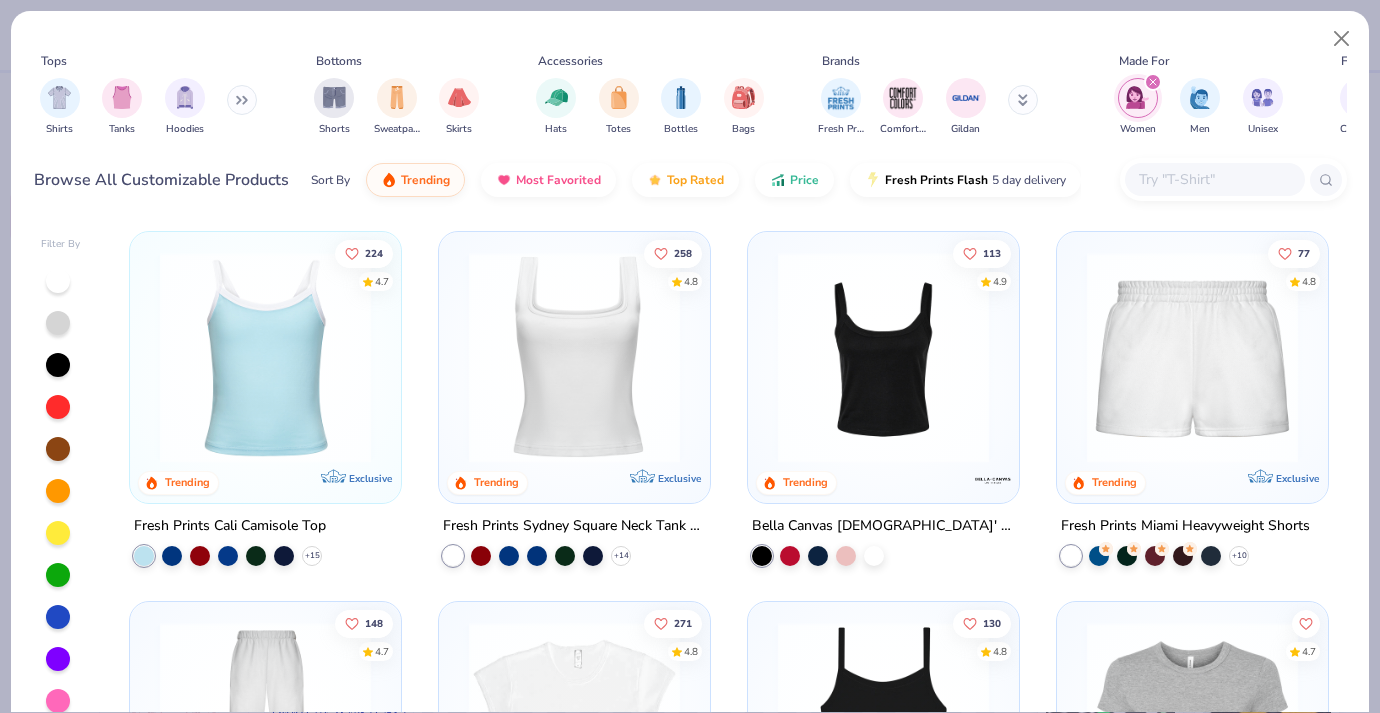 click at bounding box center [242, 100] 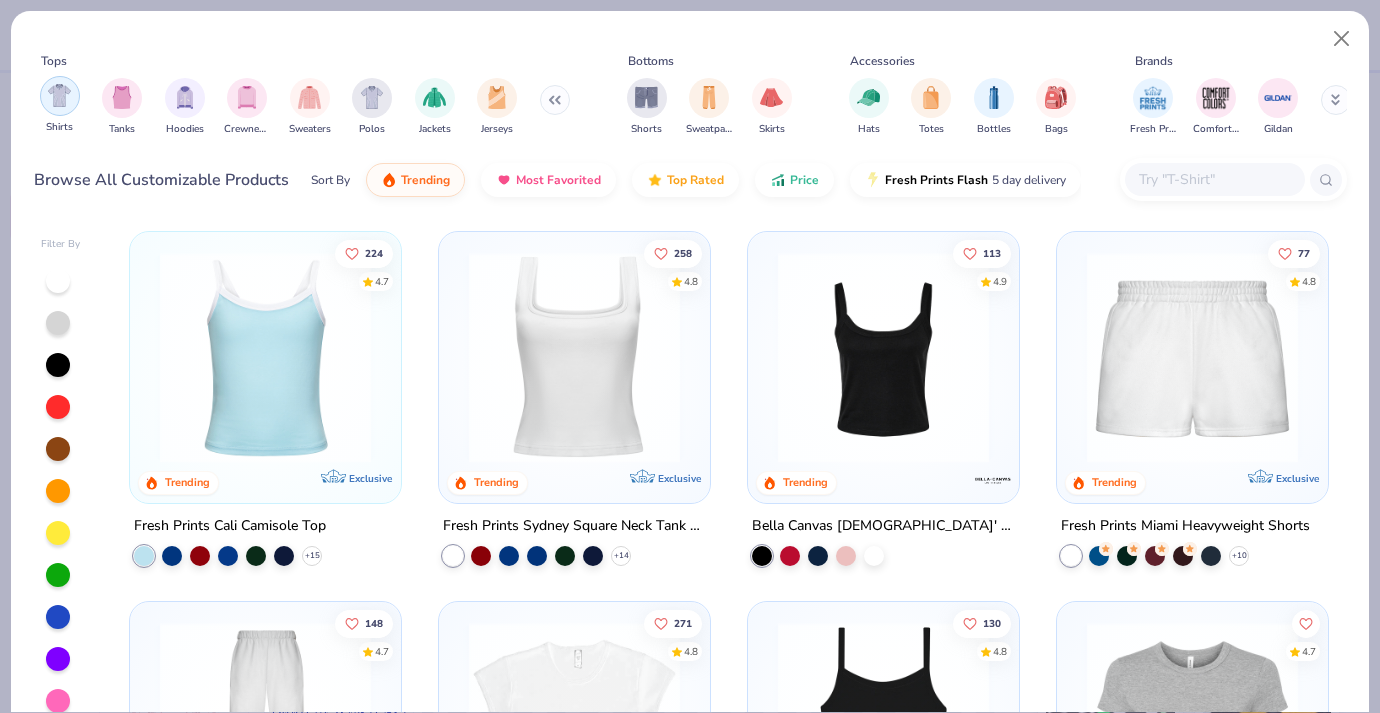 click at bounding box center (59, 95) 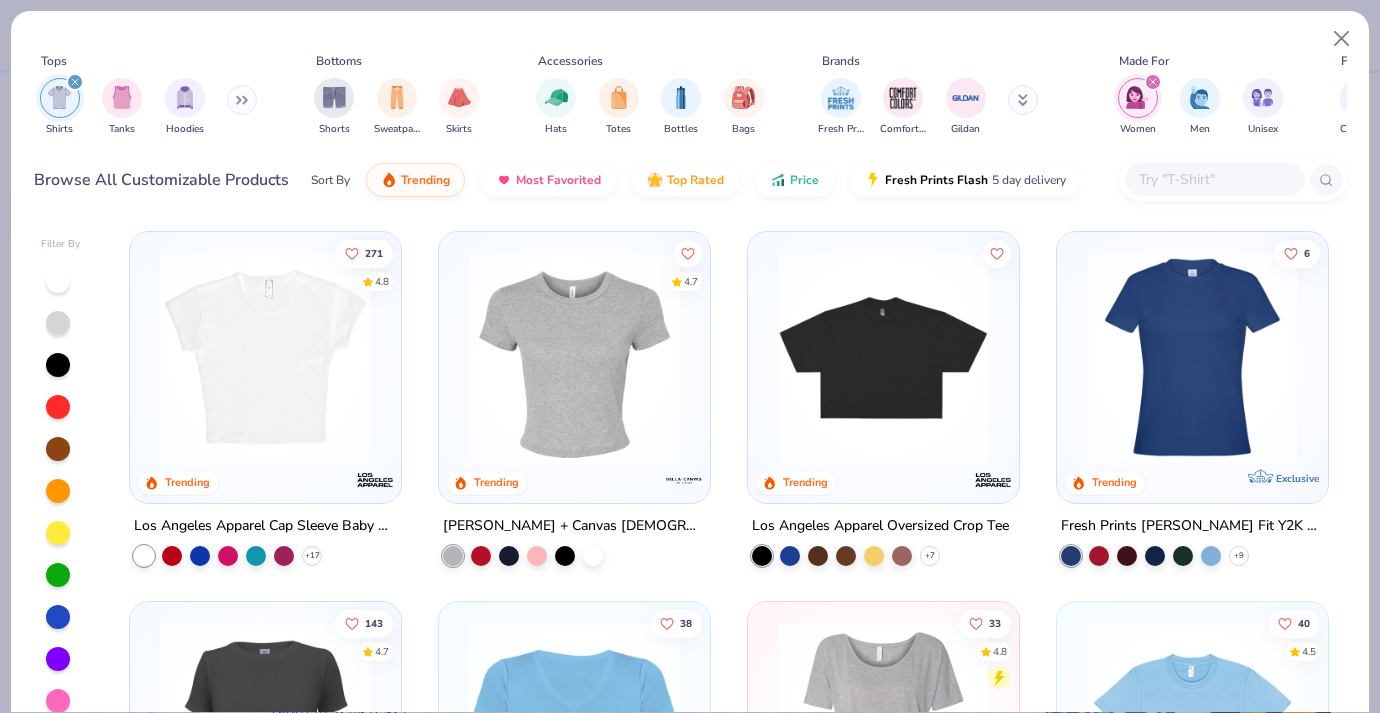 click at bounding box center [265, 357] 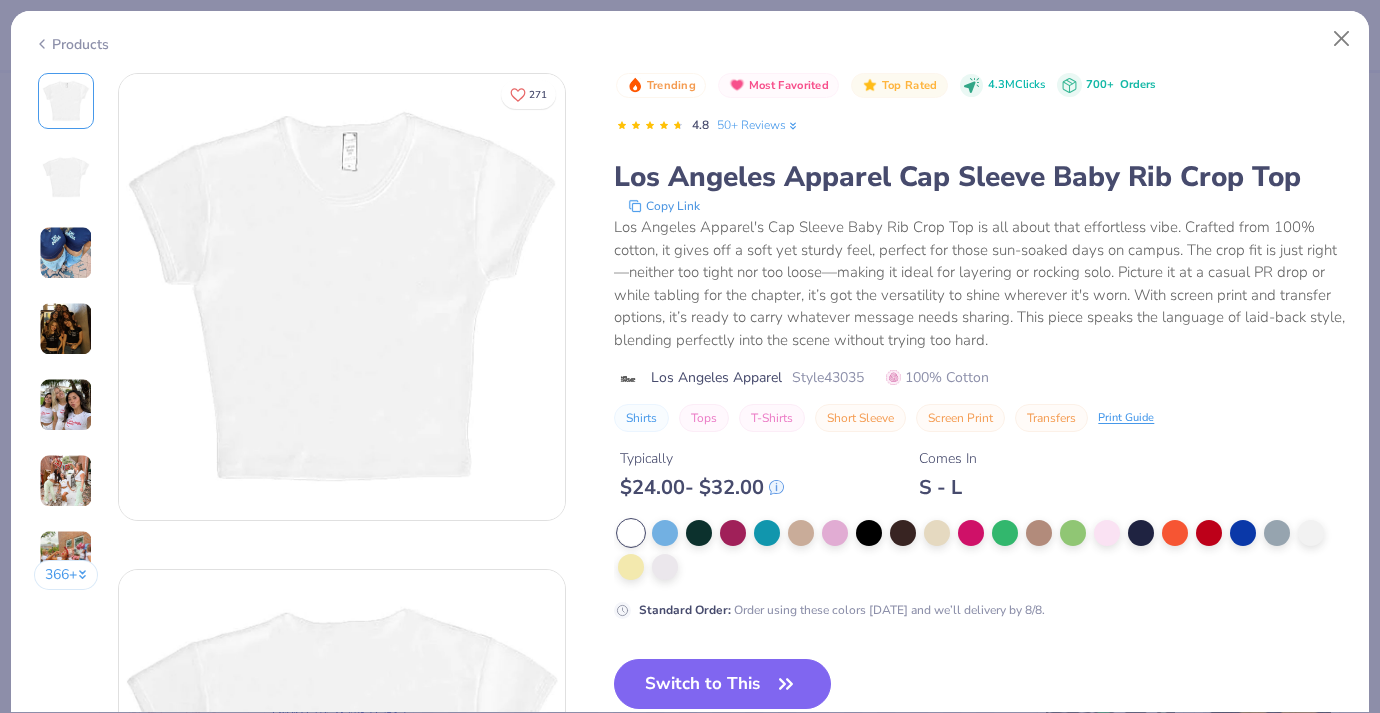 click at bounding box center (66, 405) 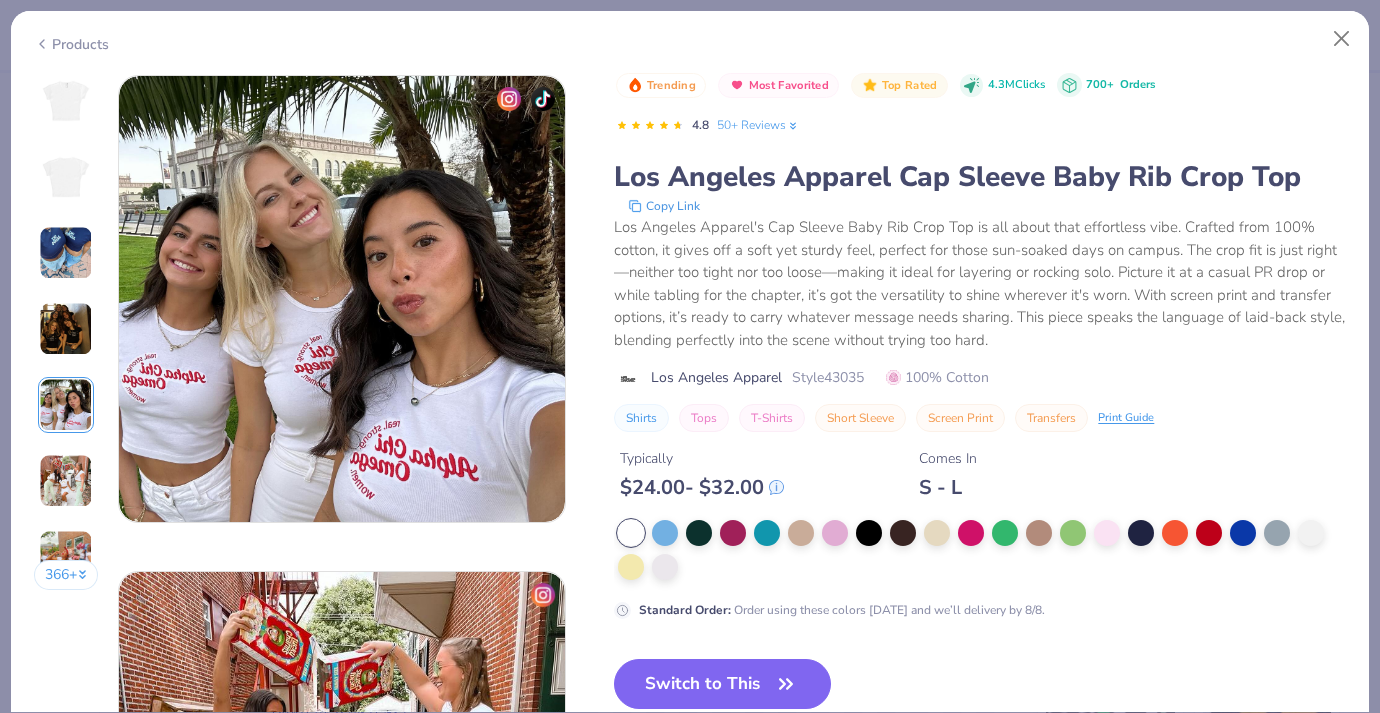 scroll, scrollTop: 1984, scrollLeft: 0, axis: vertical 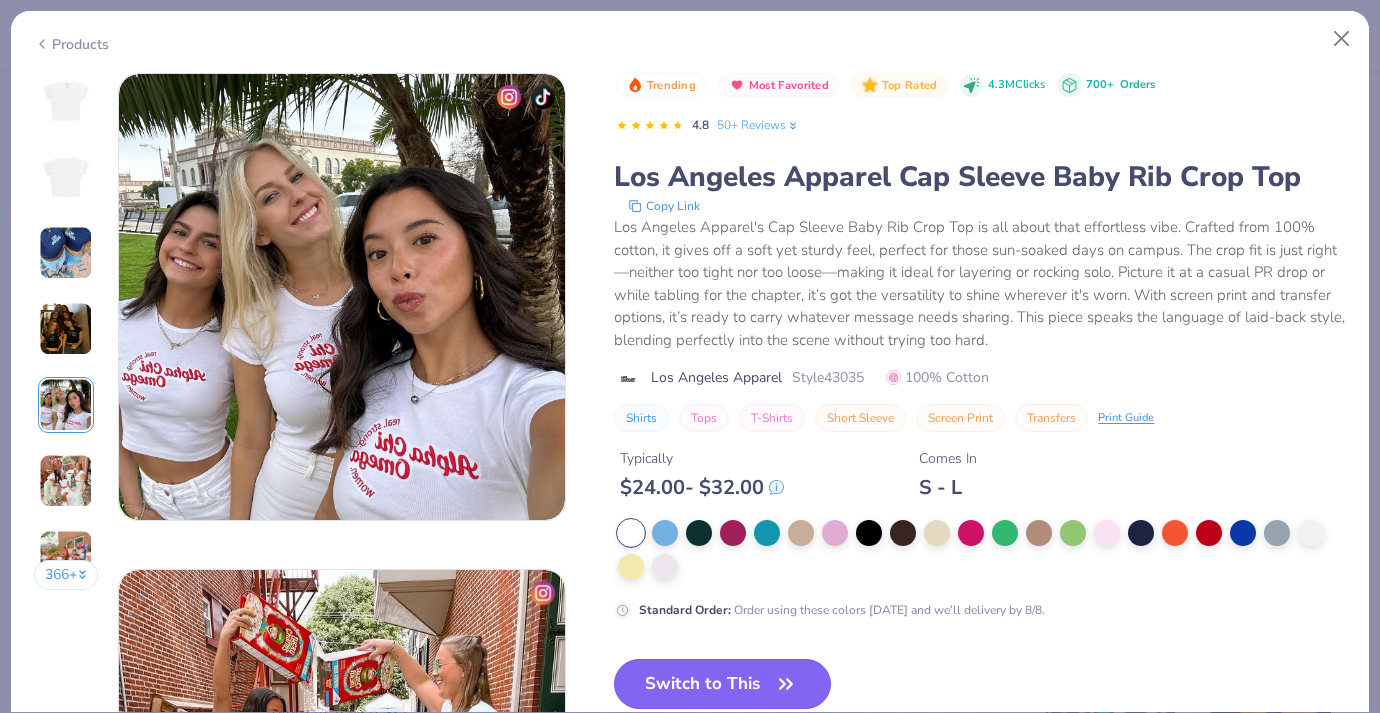 click on "Switch to This" at bounding box center [722, 684] 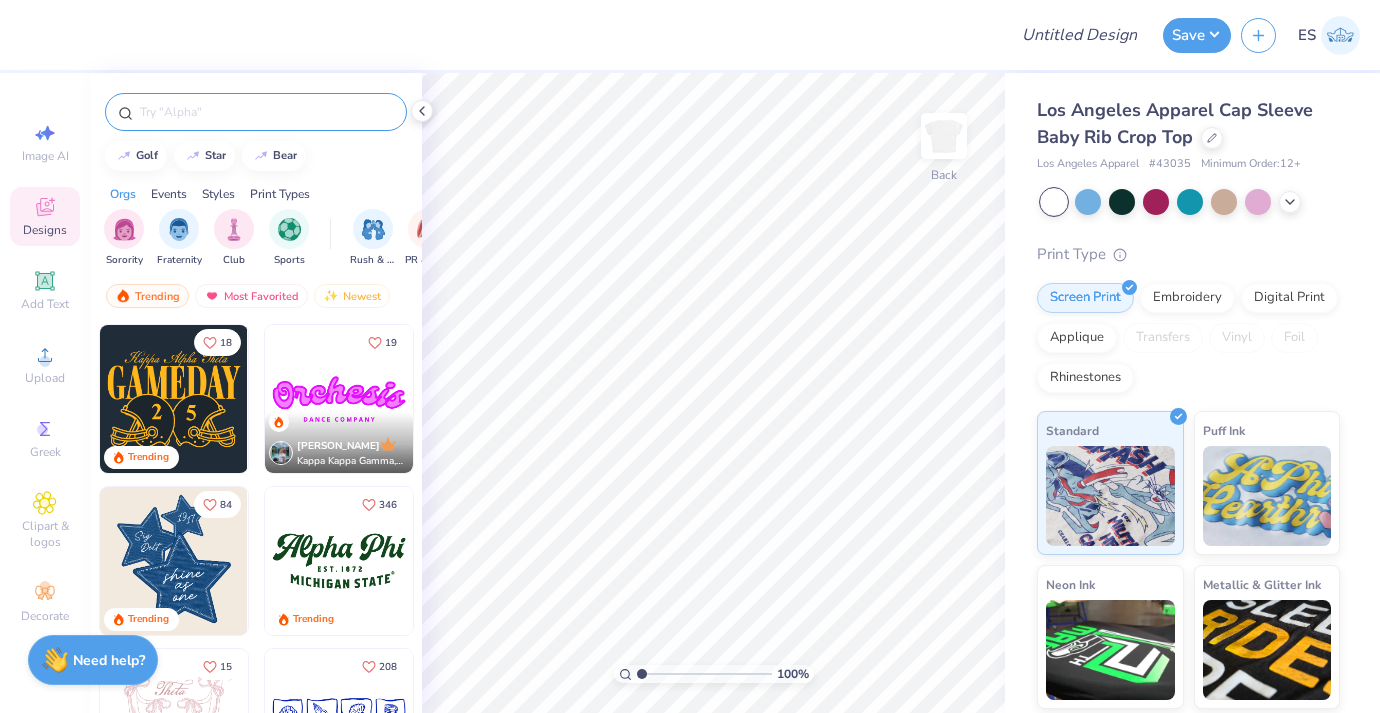 click at bounding box center (266, 112) 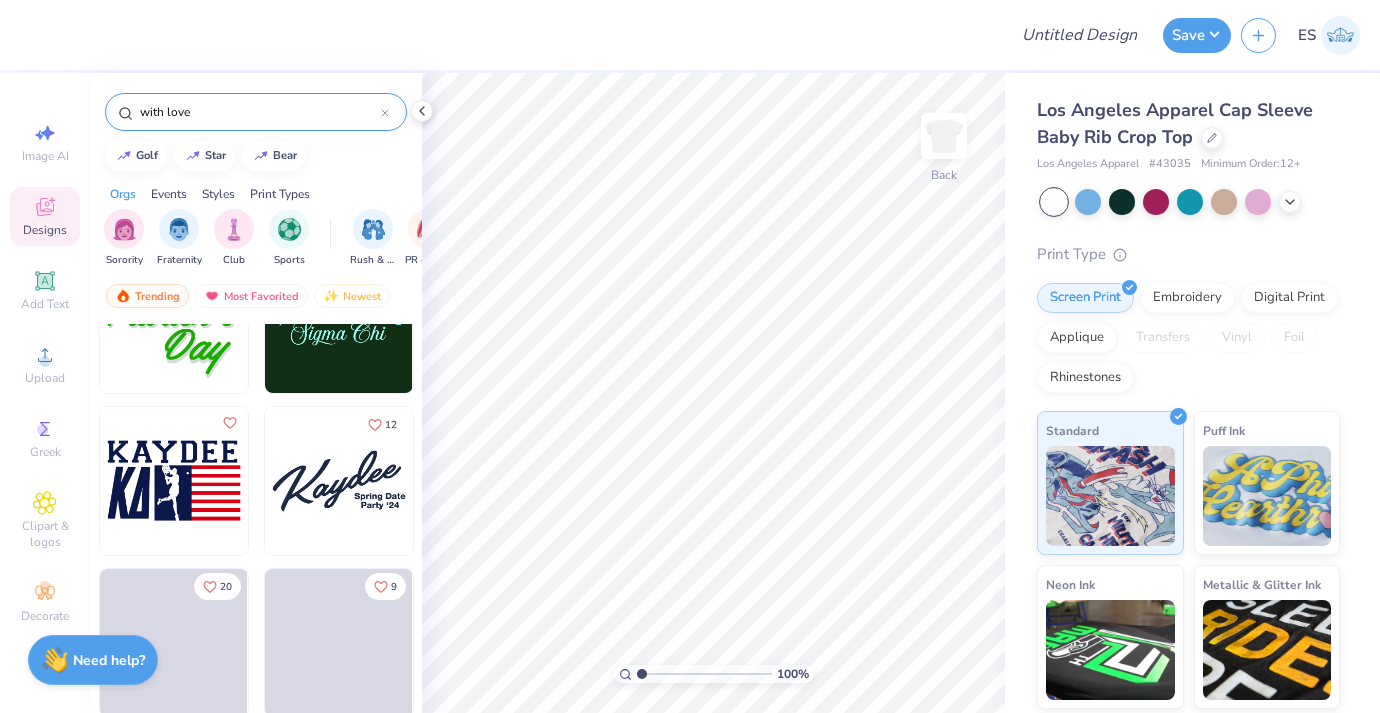 scroll, scrollTop: 2356, scrollLeft: 0, axis: vertical 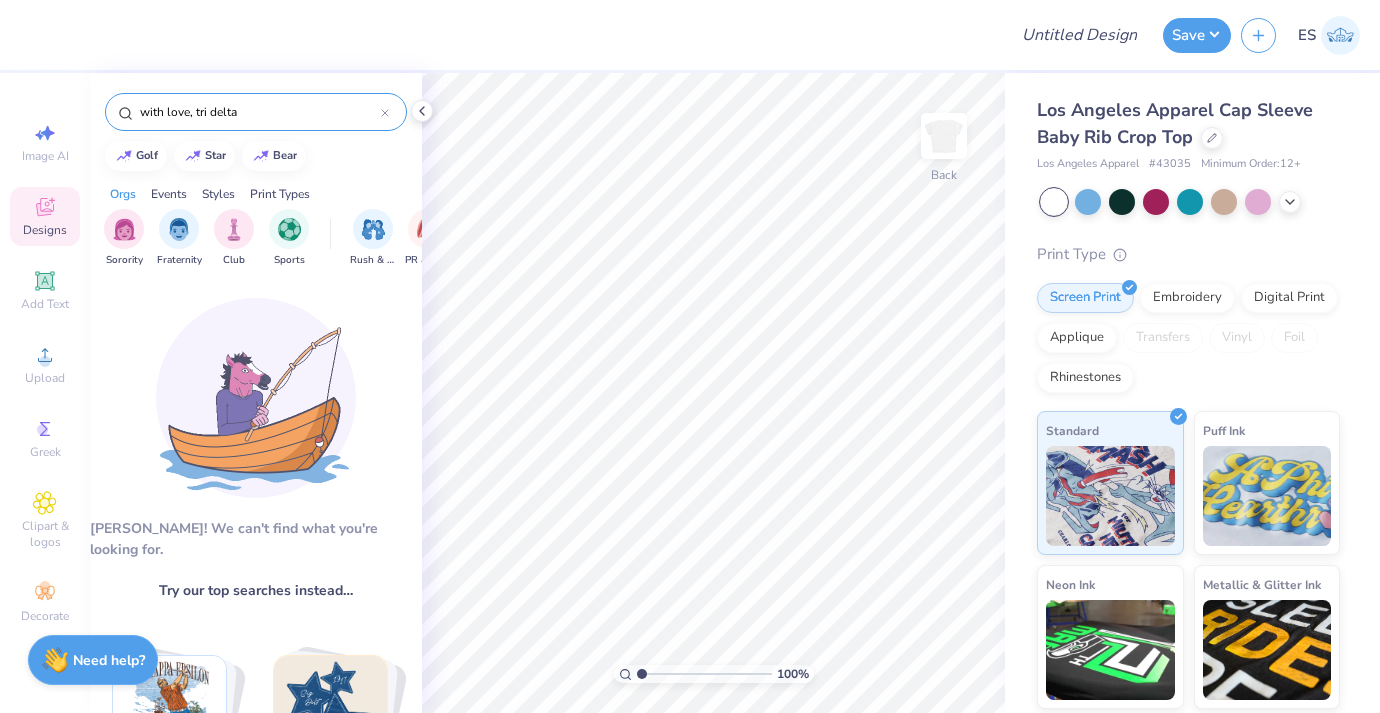 drag, startPoint x: 247, startPoint y: 115, endPoint x: 195, endPoint y: 115, distance: 52 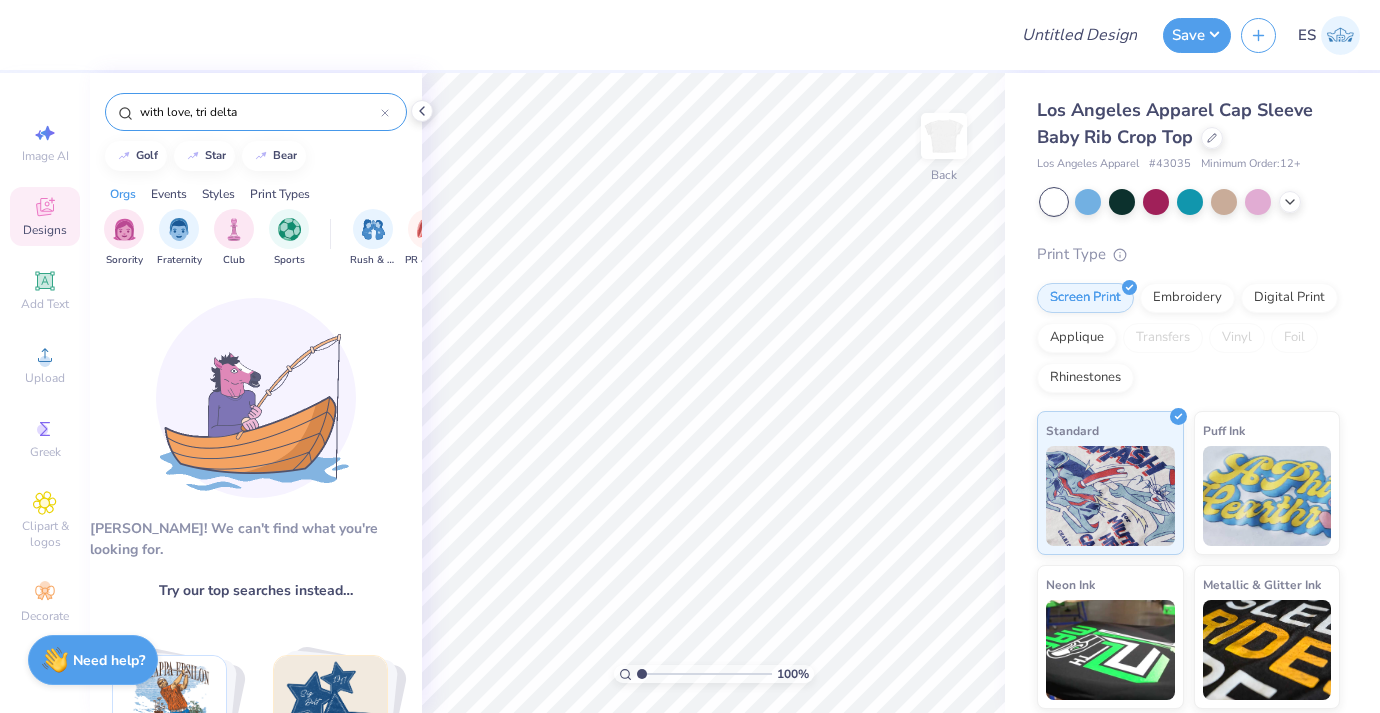 click on "with love, tri delta" at bounding box center [259, 112] 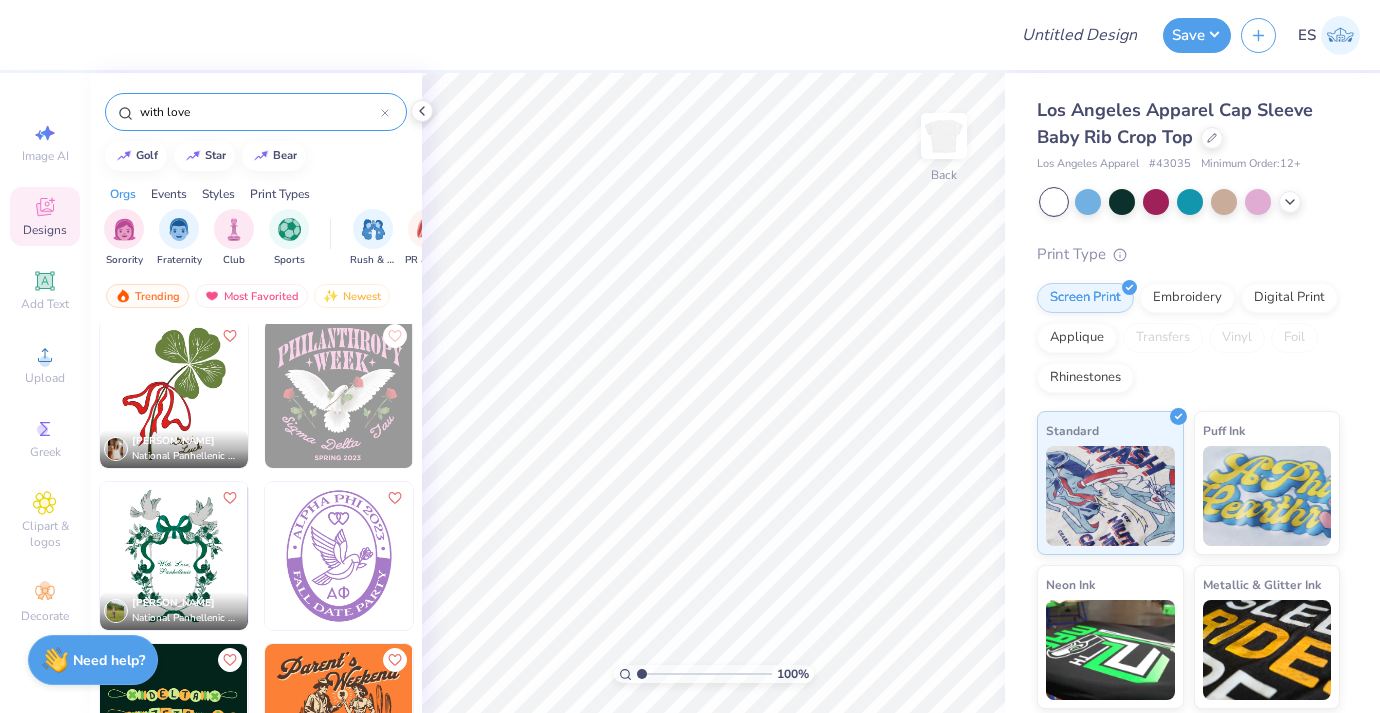 scroll, scrollTop: 4575, scrollLeft: 0, axis: vertical 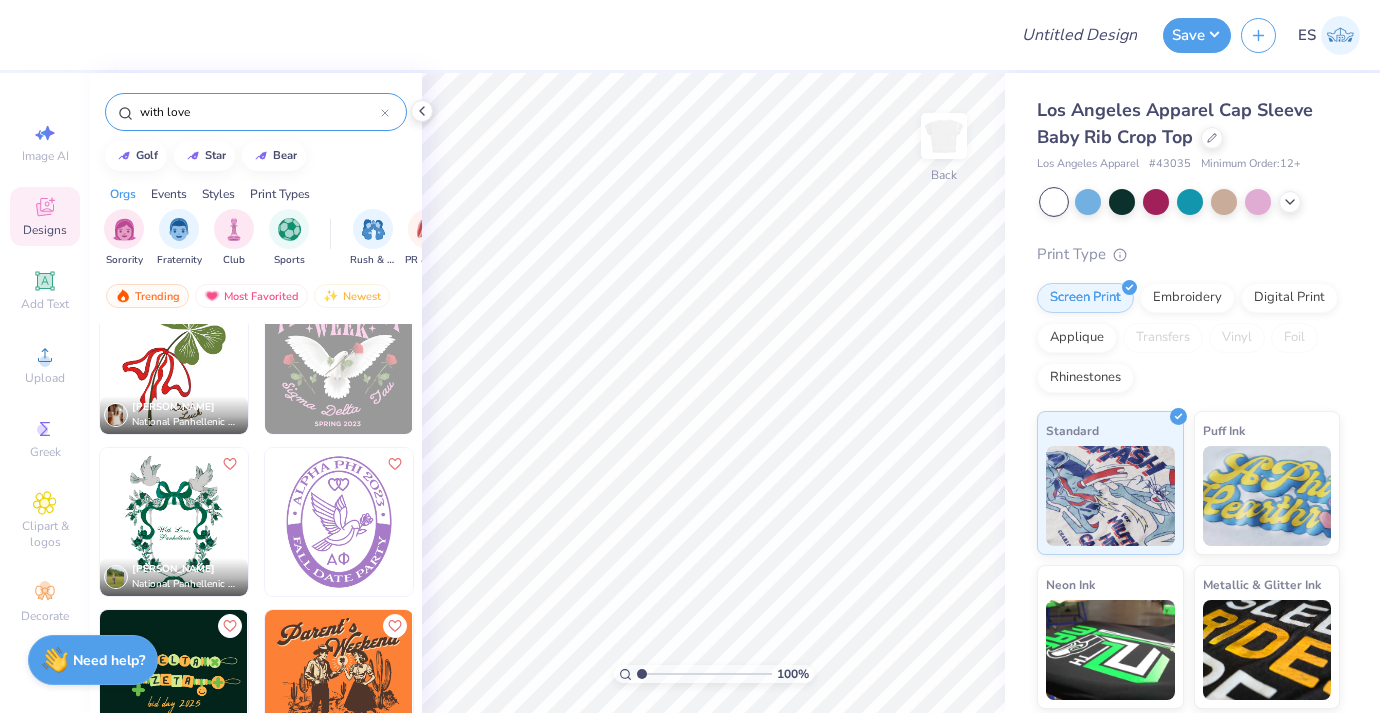 type on "with love" 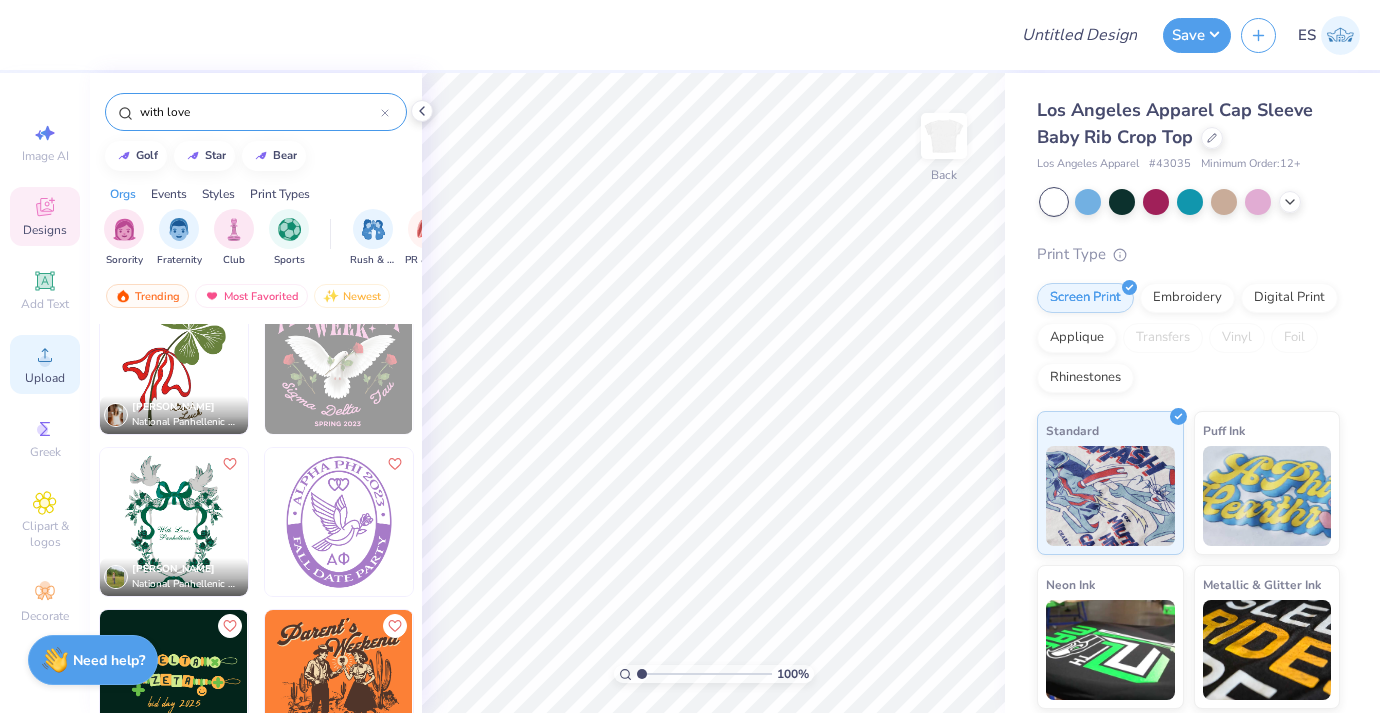 click 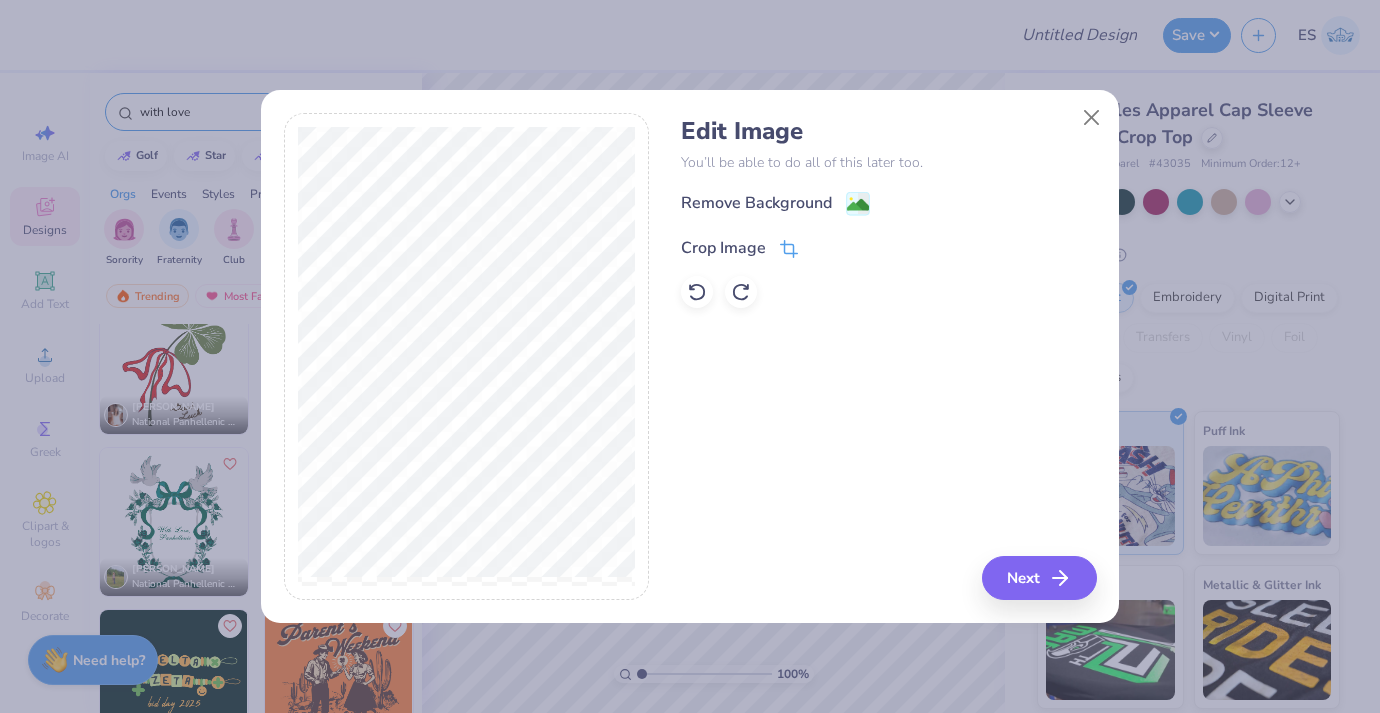 click 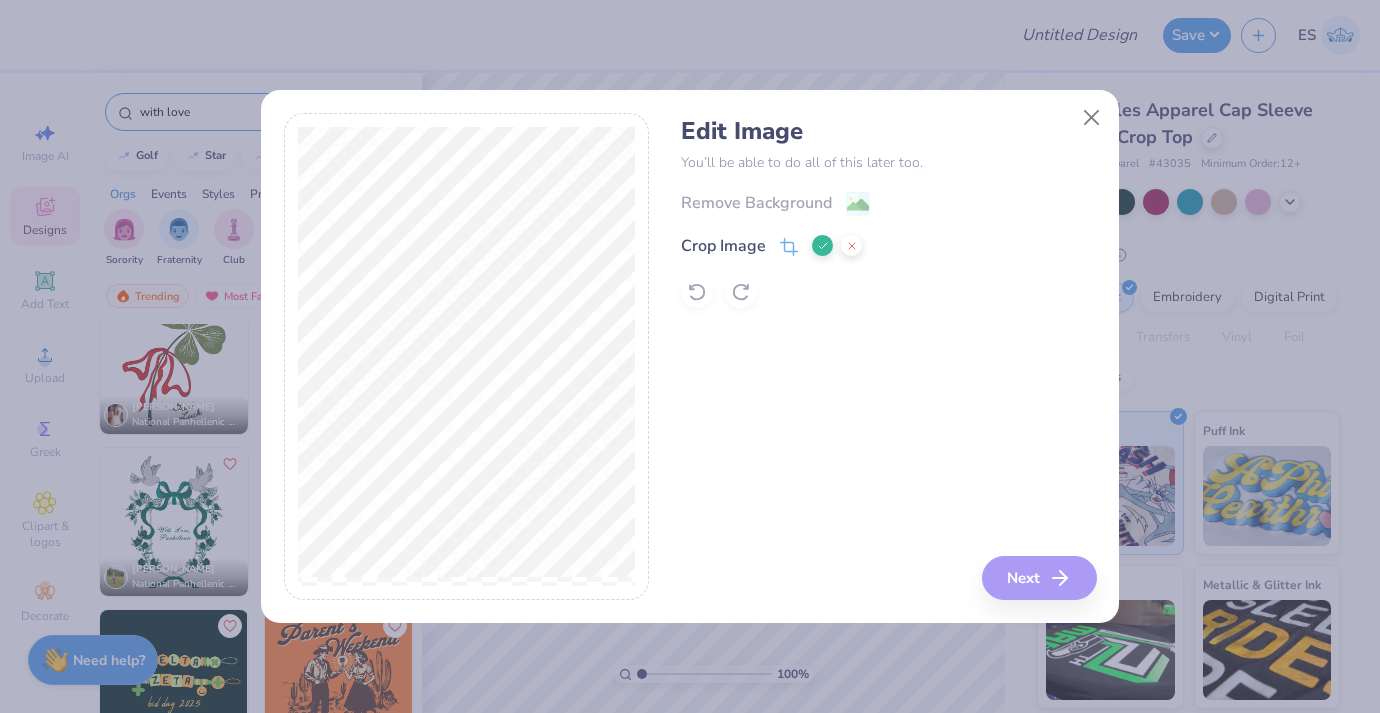 click 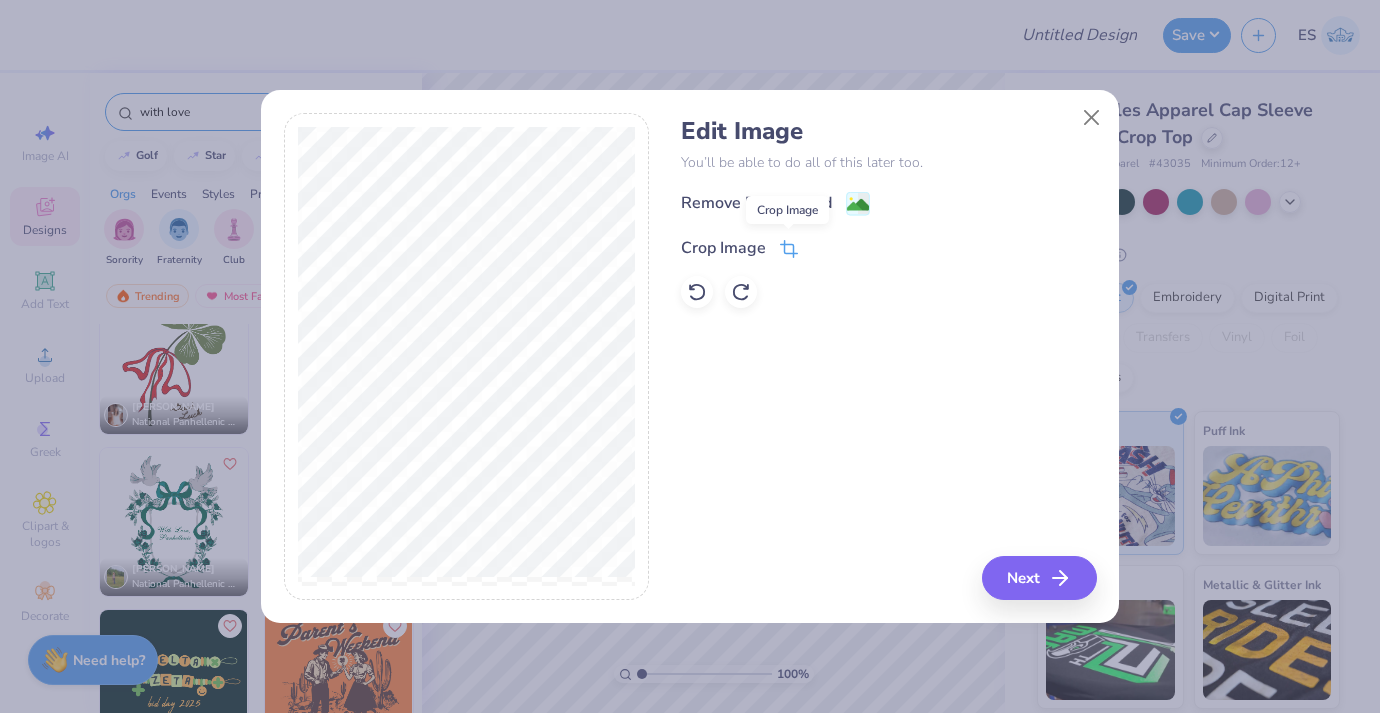 click 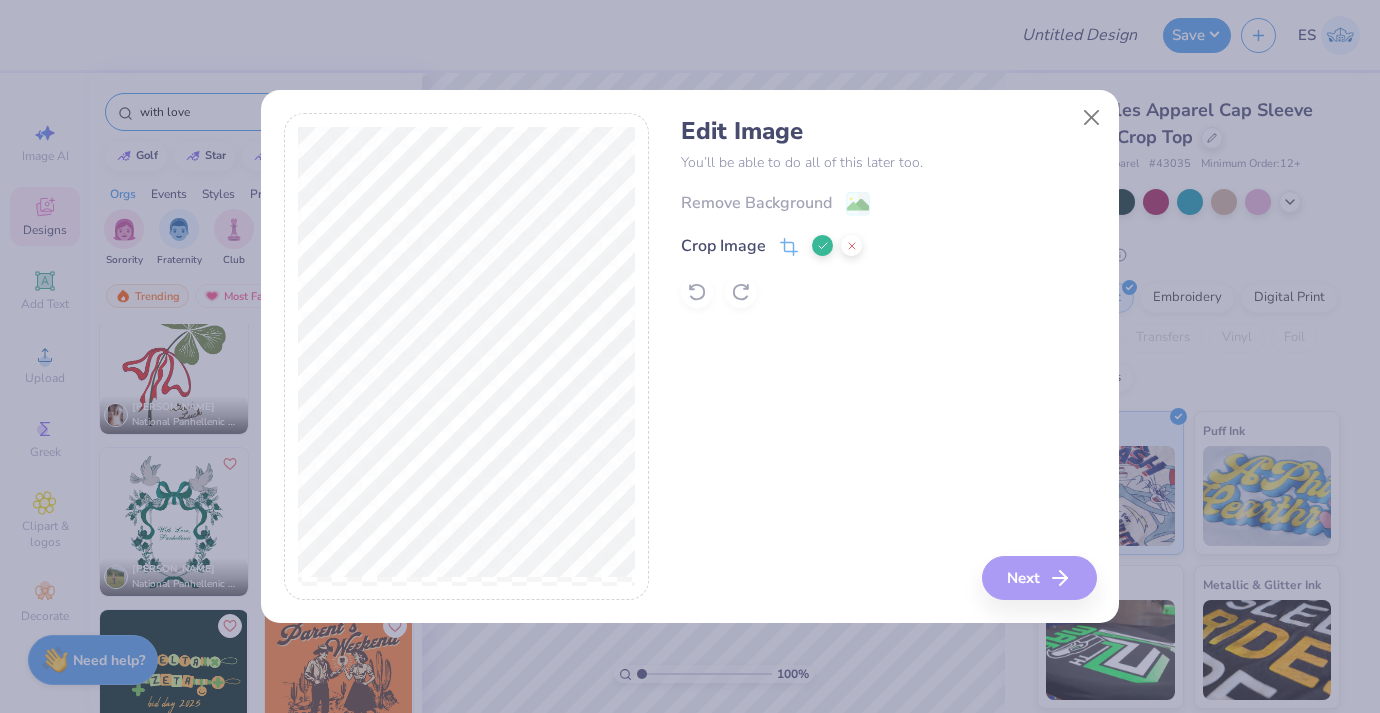 click on "Edit Image You’ll be able to do all of this later too. Remove Background Crop Image Next" at bounding box center (888, 357) 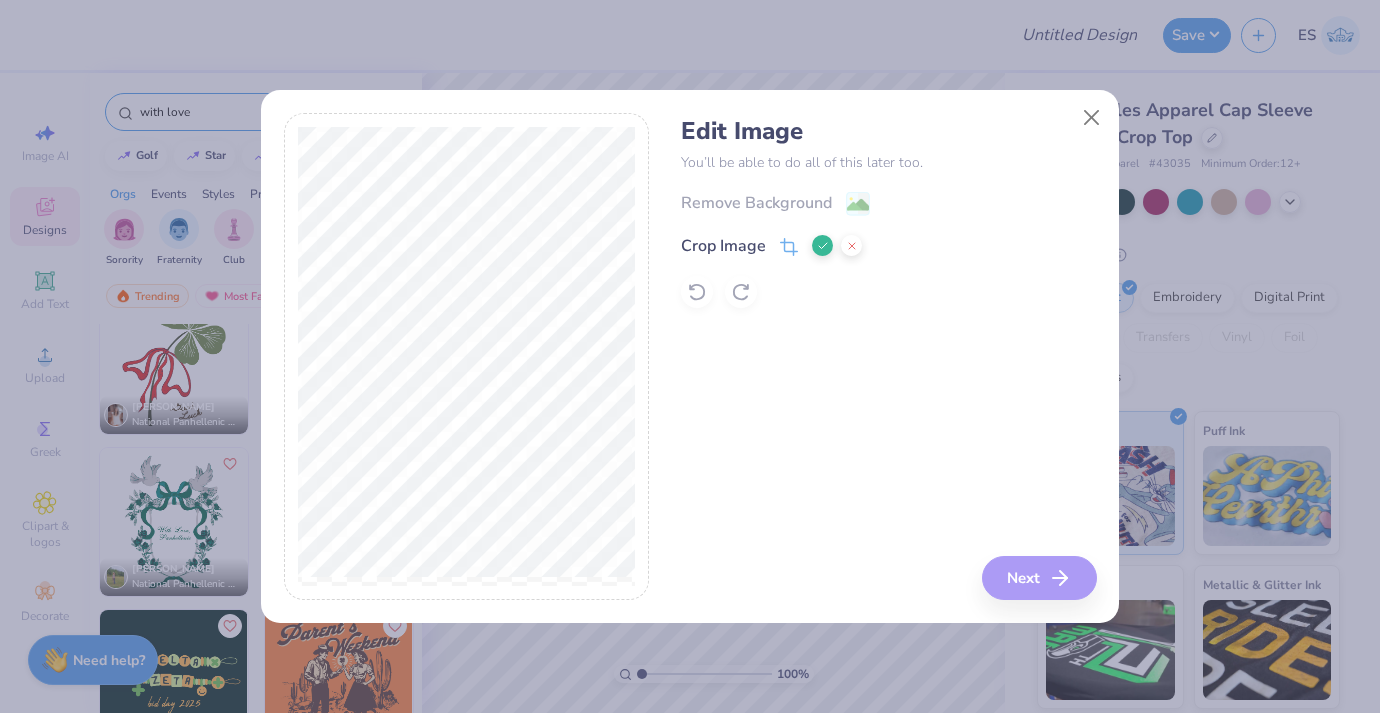 click at bounding box center (822, 245) 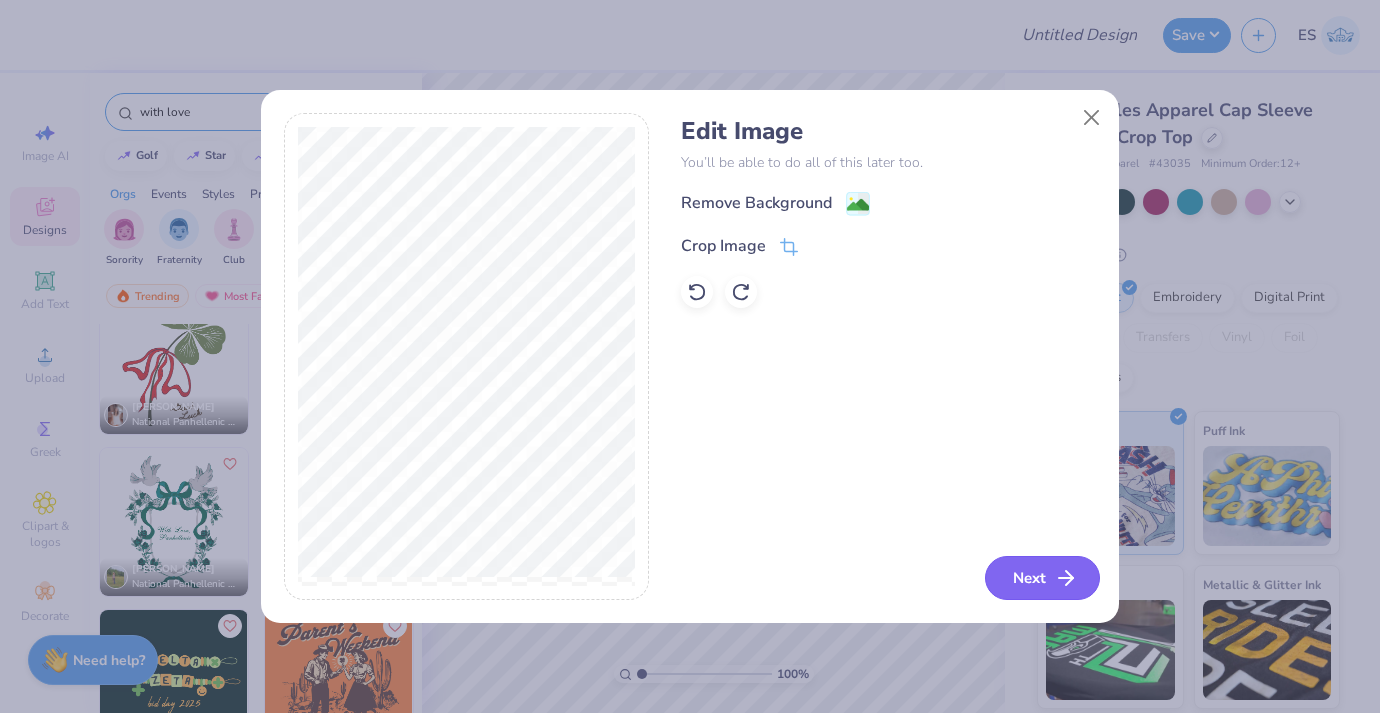 click on "Next" at bounding box center (1042, 578) 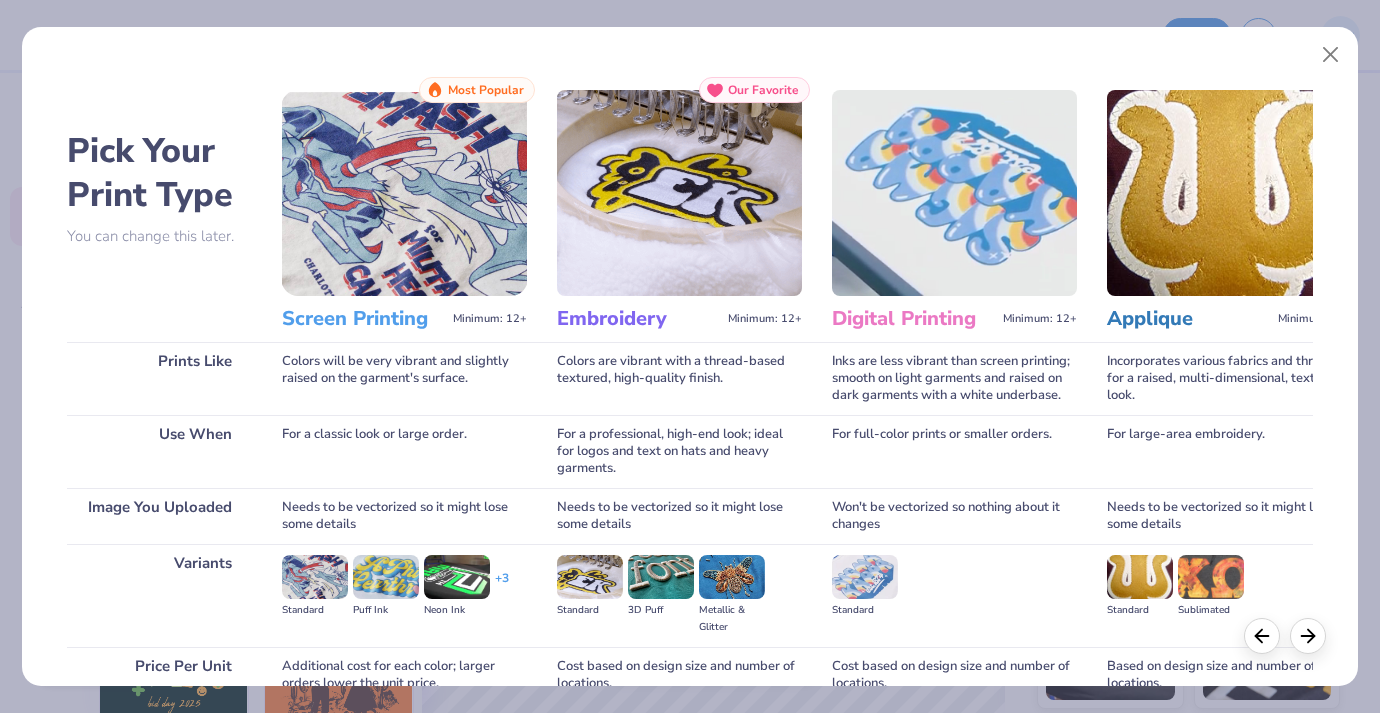 scroll, scrollTop: 184, scrollLeft: 0, axis: vertical 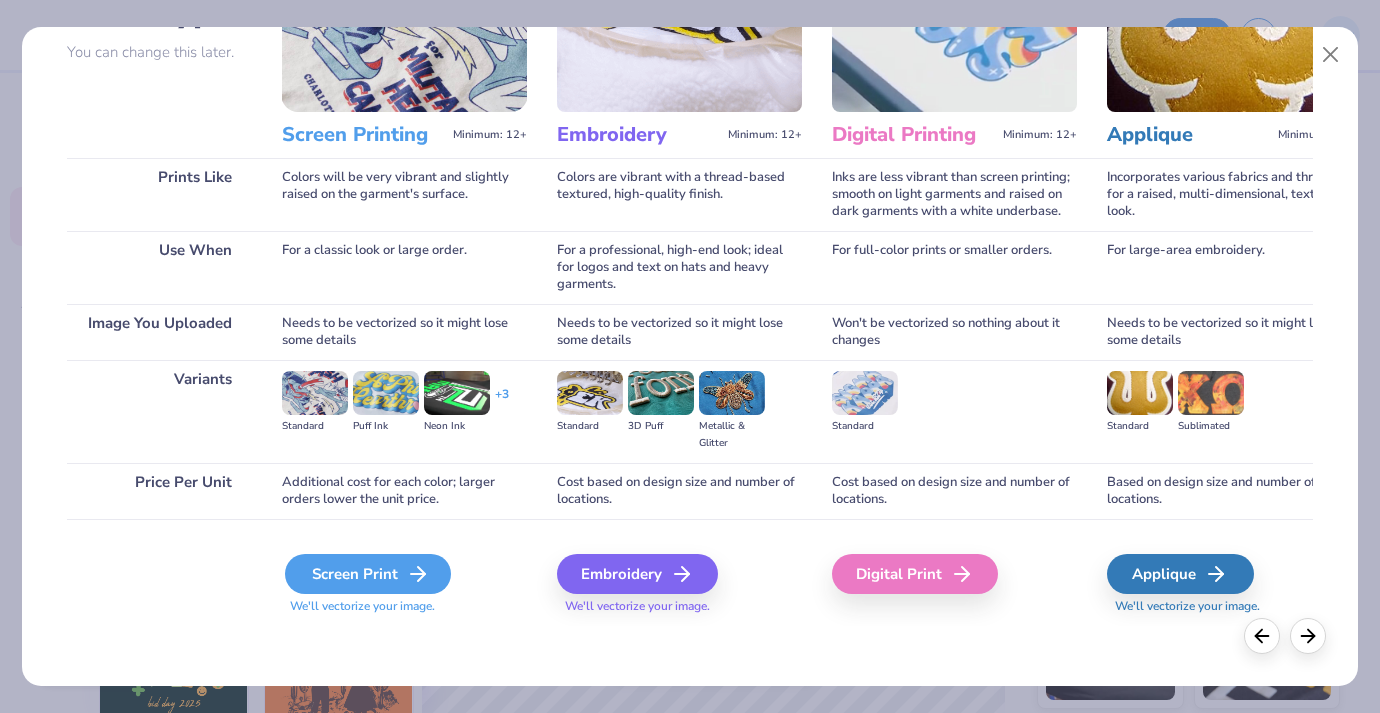 click on "Screen Print" at bounding box center [368, 574] 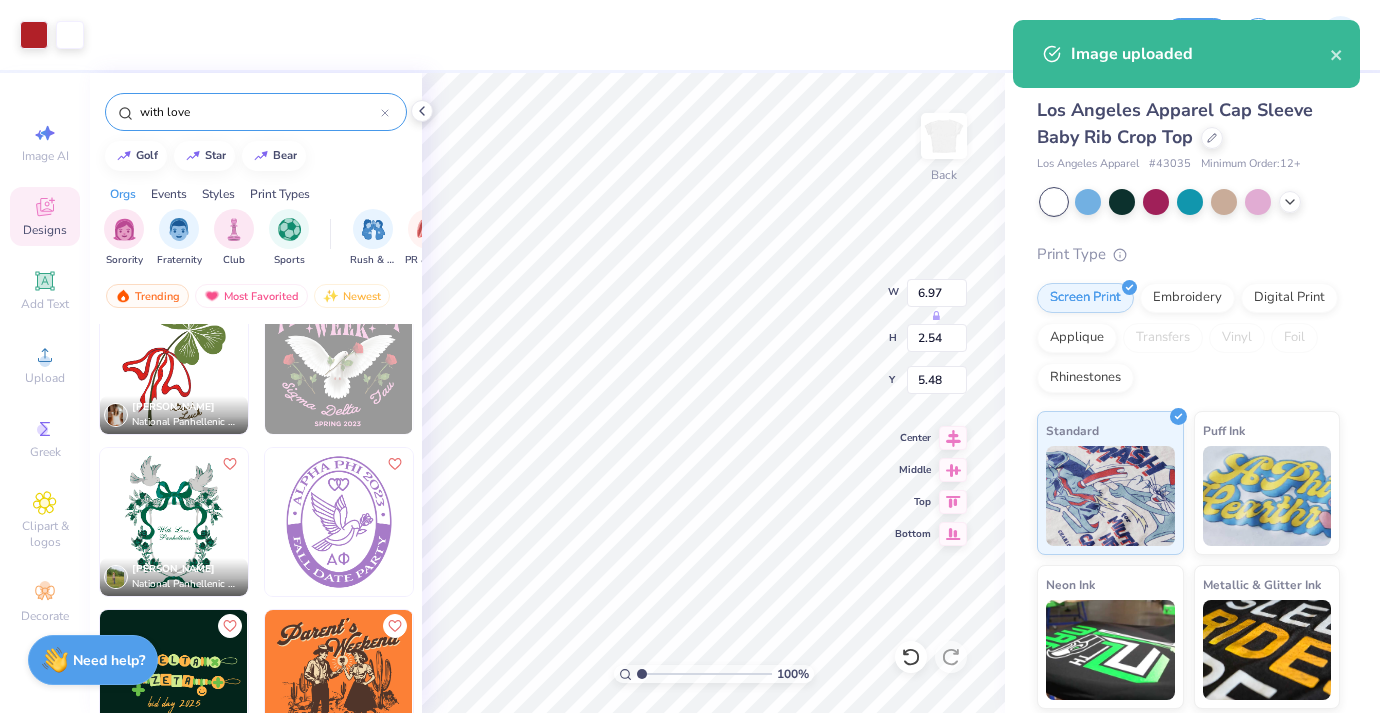 type on "2.52" 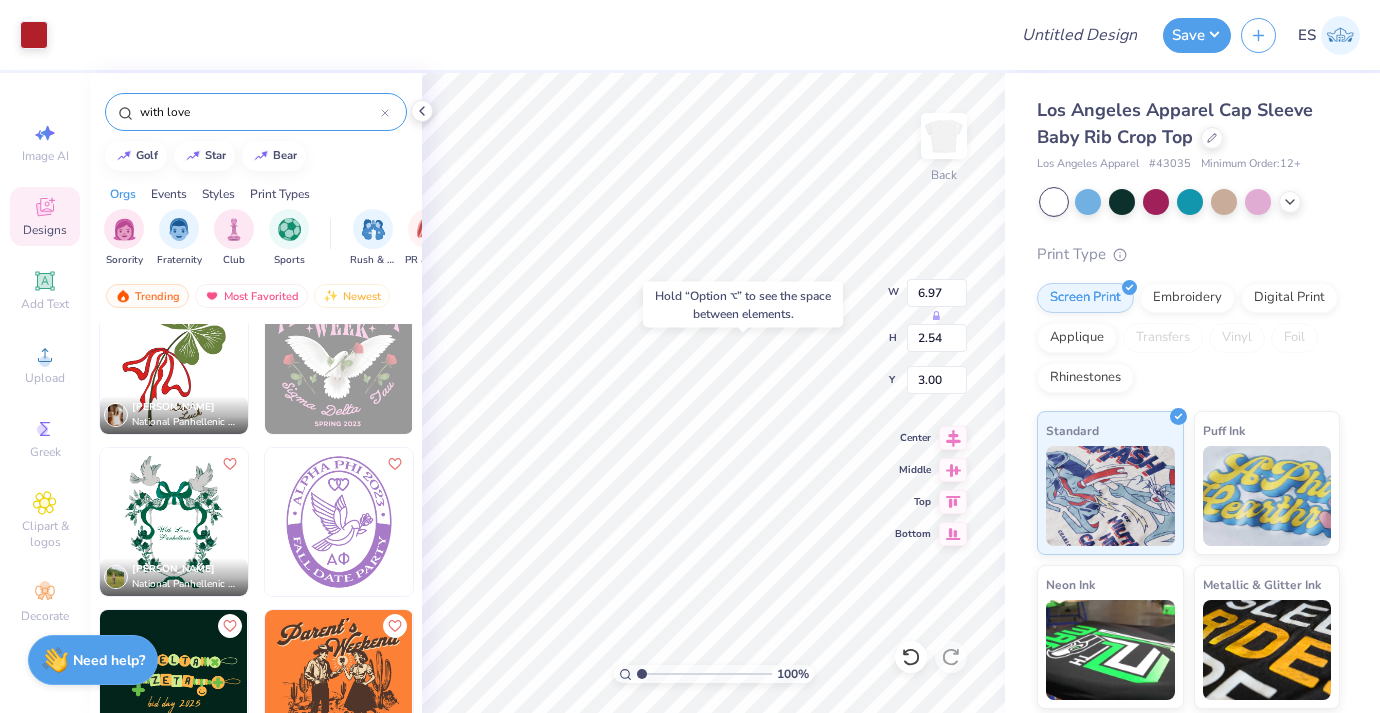 type on "3.00" 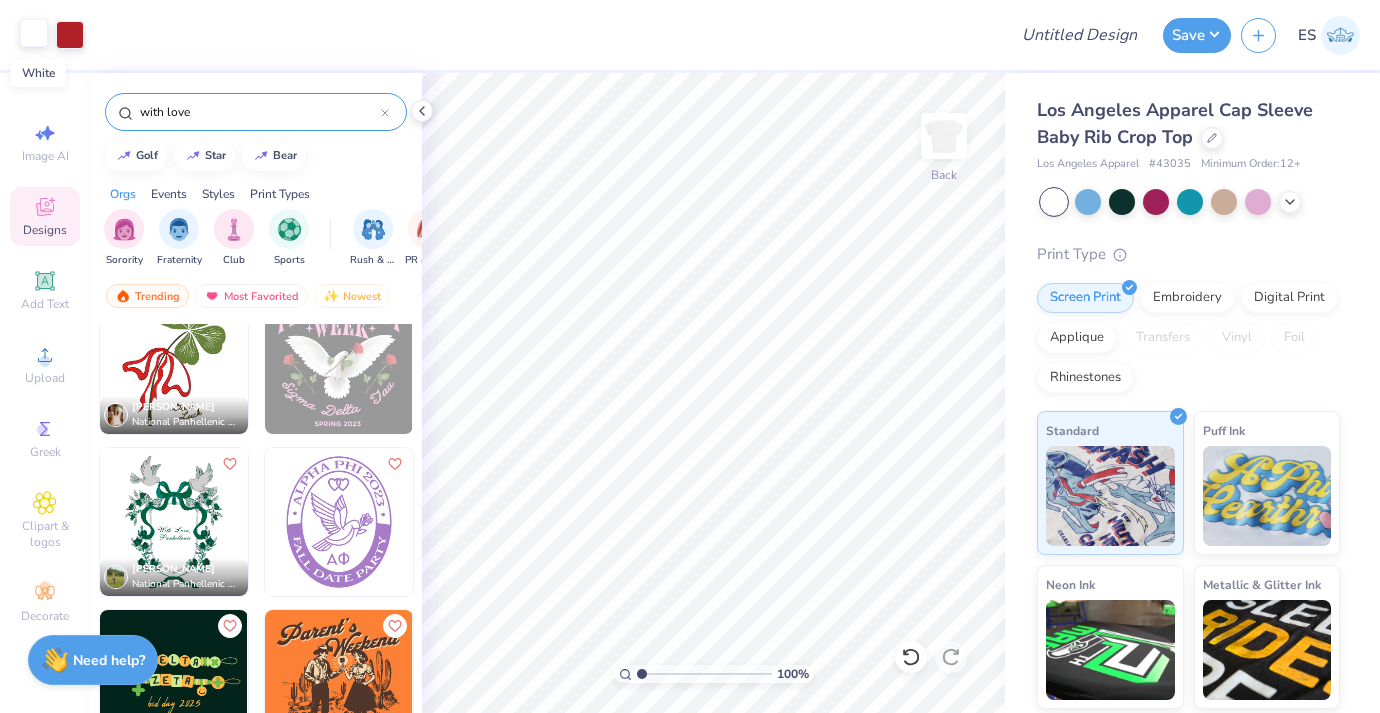 click at bounding box center (34, 33) 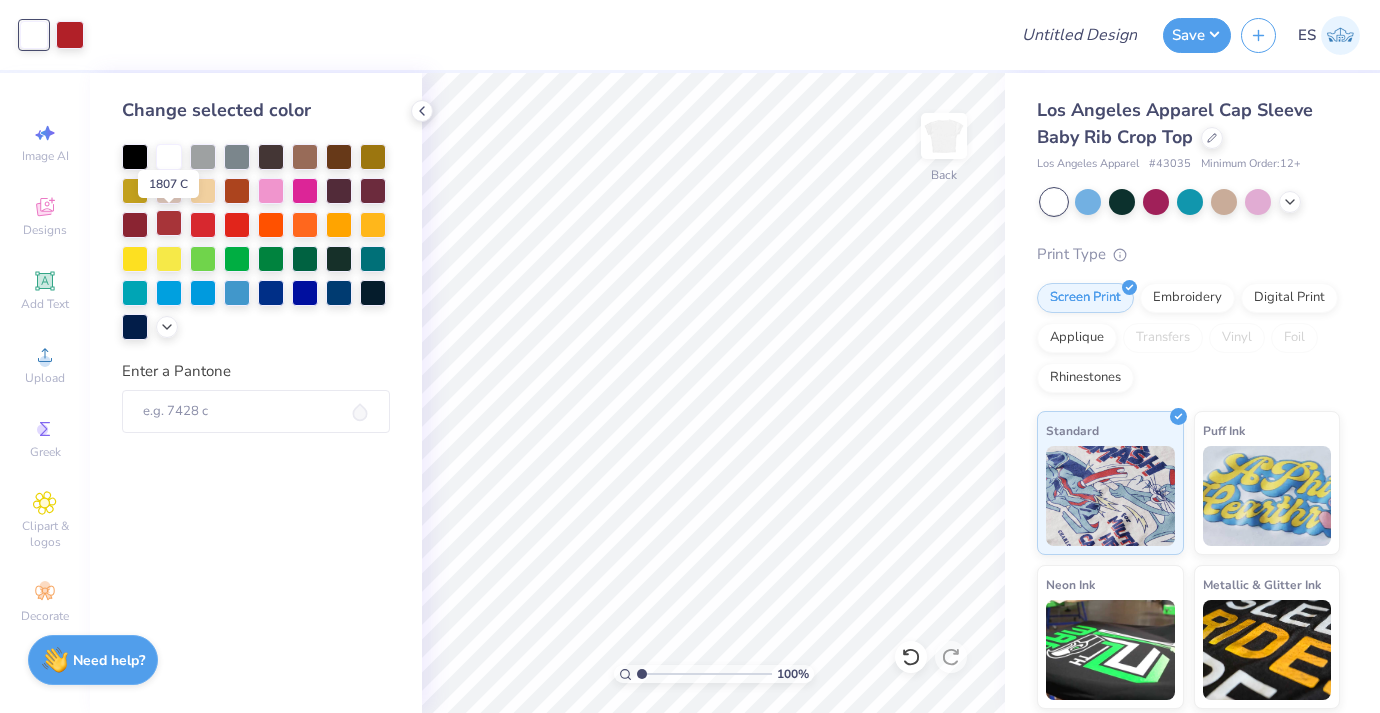 click at bounding box center (169, 223) 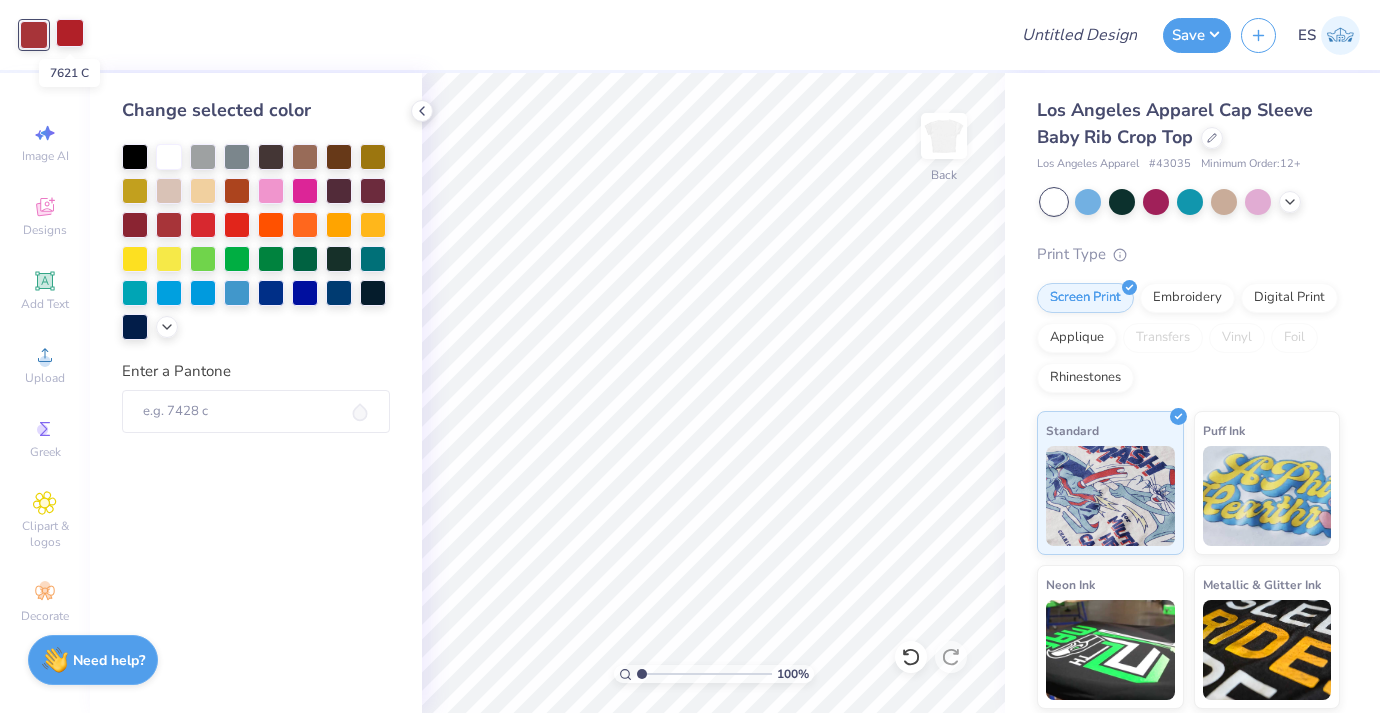 click at bounding box center (70, 33) 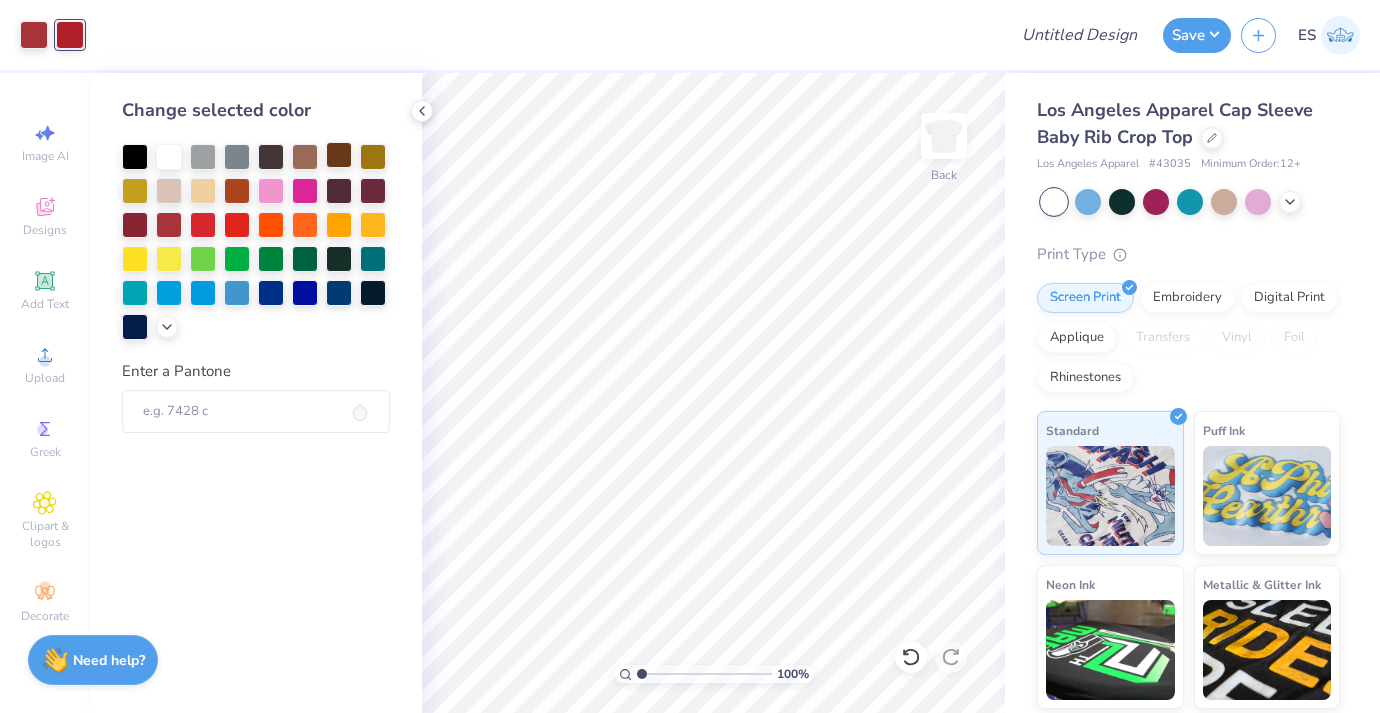 click at bounding box center [339, 155] 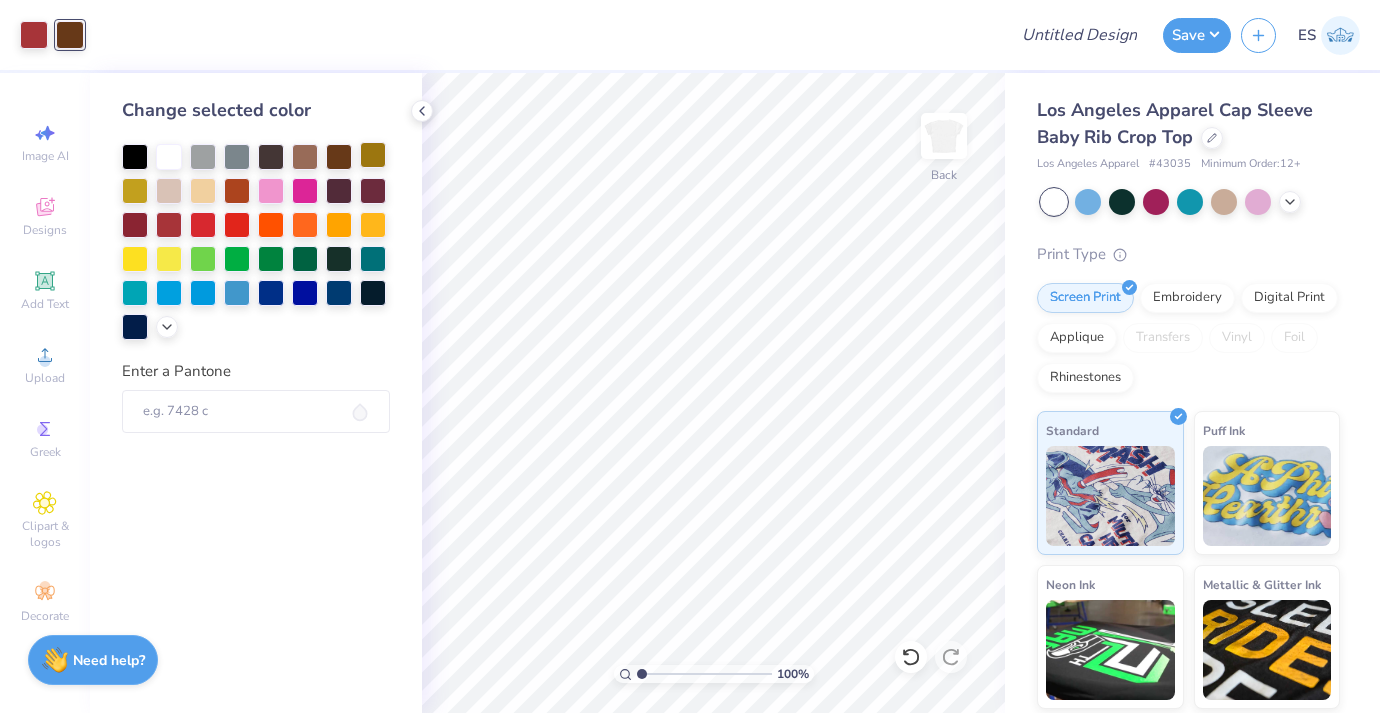 click at bounding box center (373, 155) 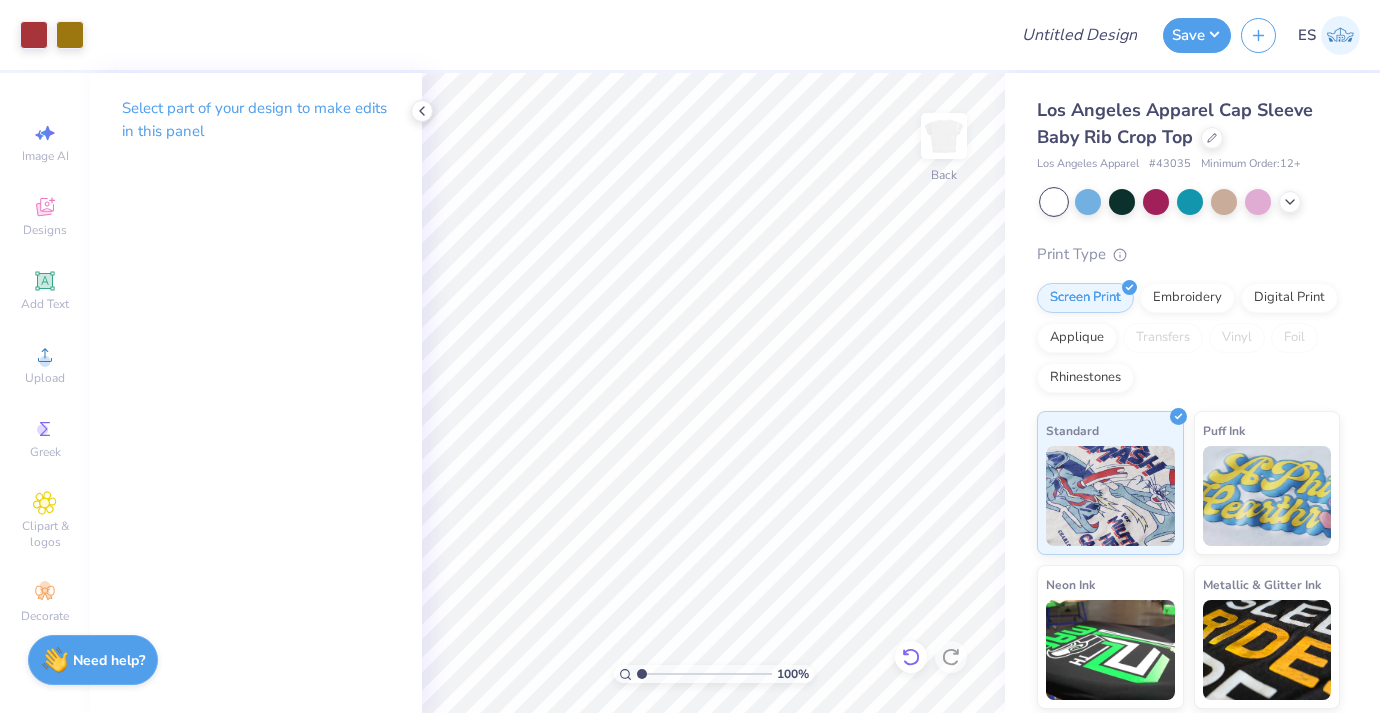 click 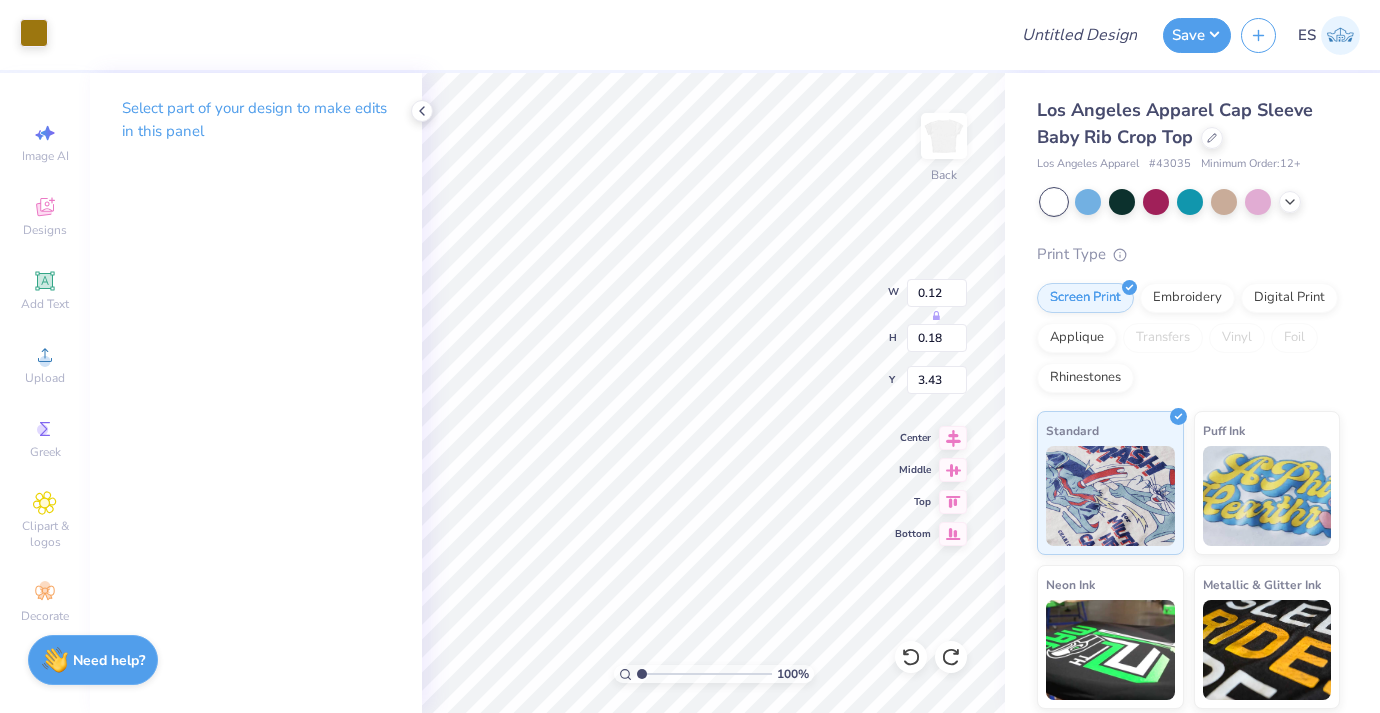 click at bounding box center [34, 33] 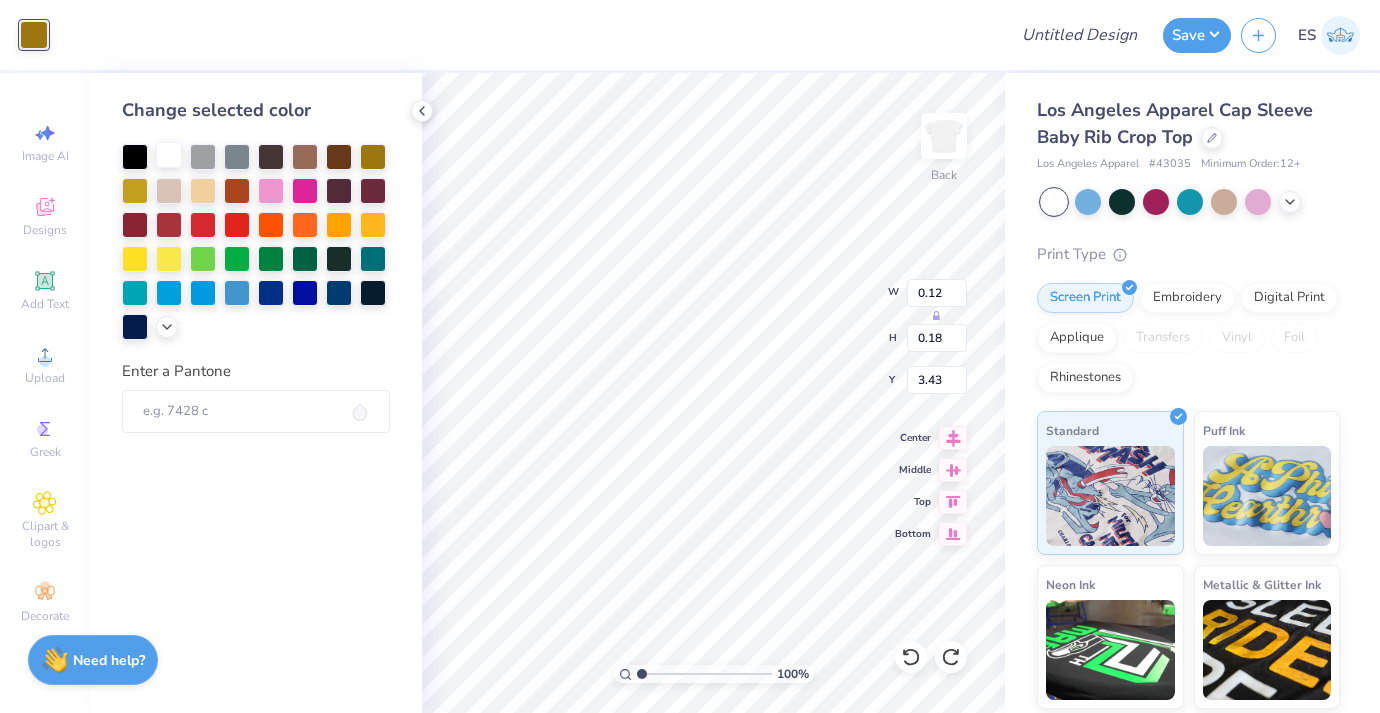 click at bounding box center [169, 155] 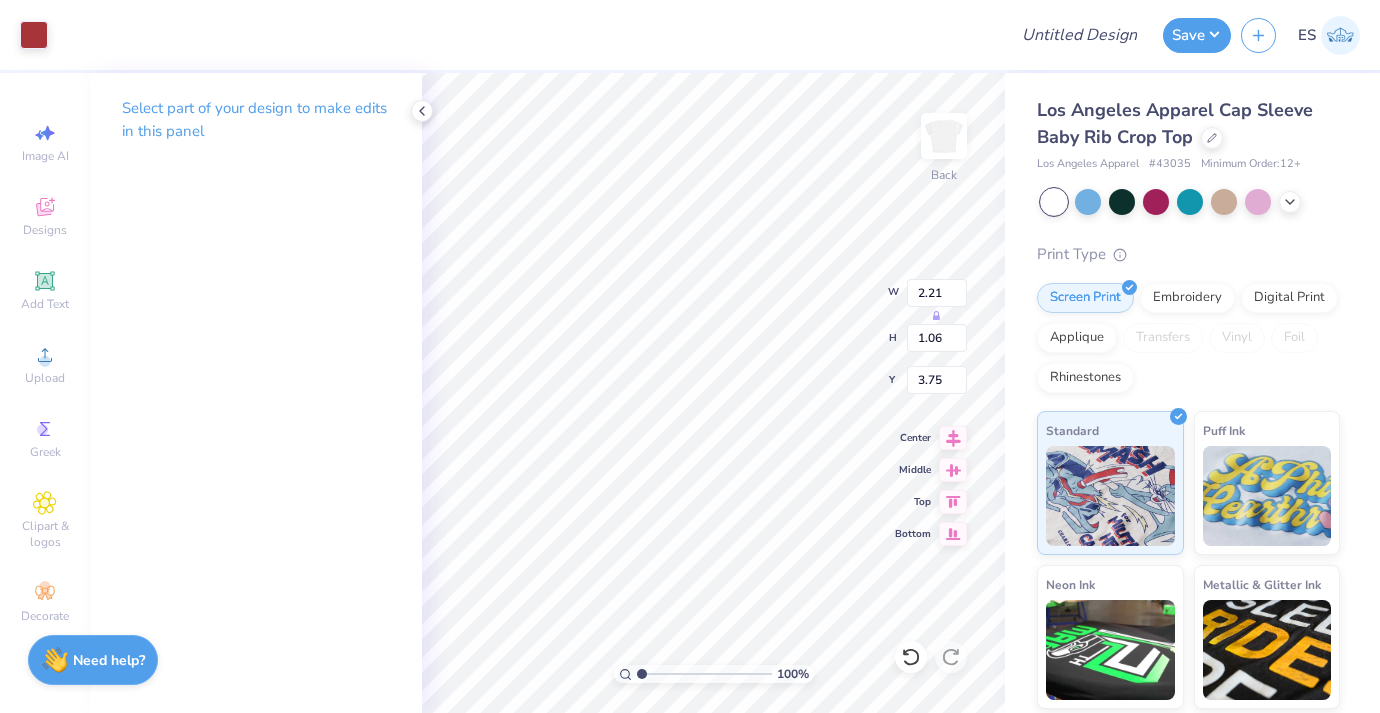 type on "0.21" 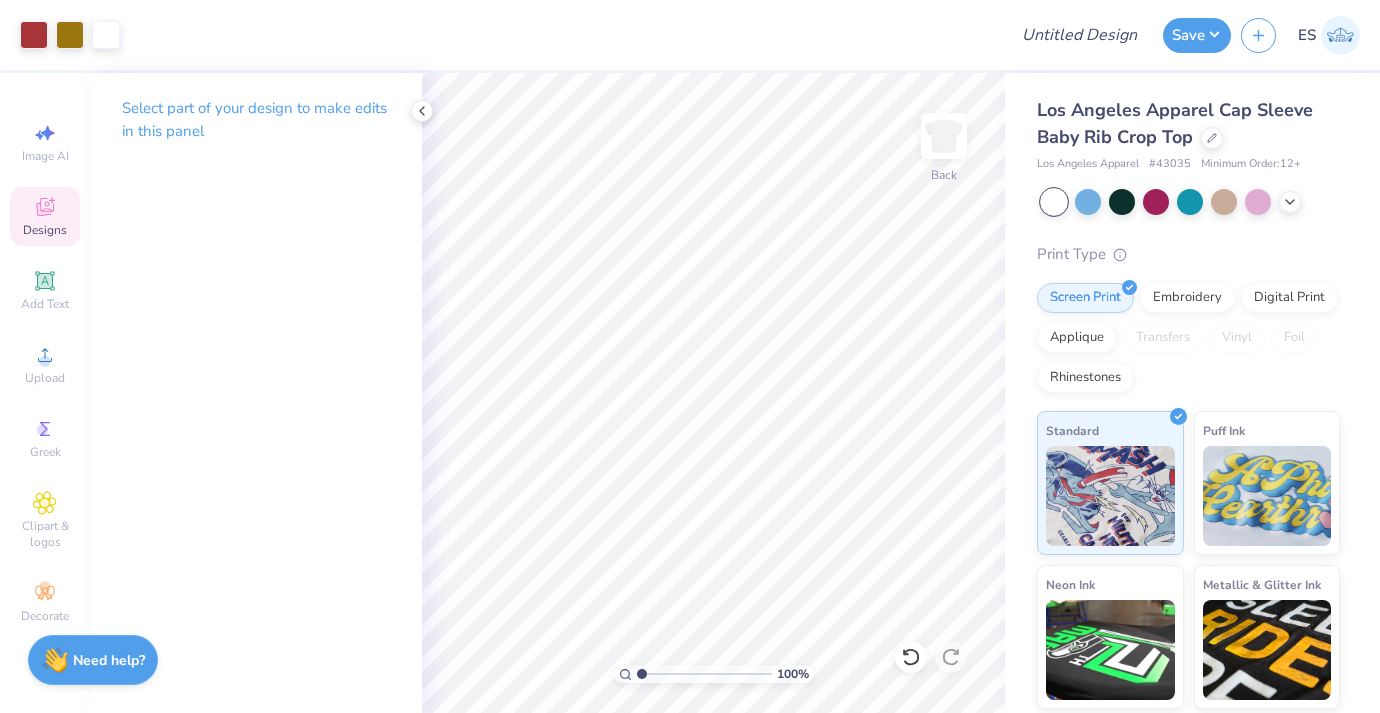 click 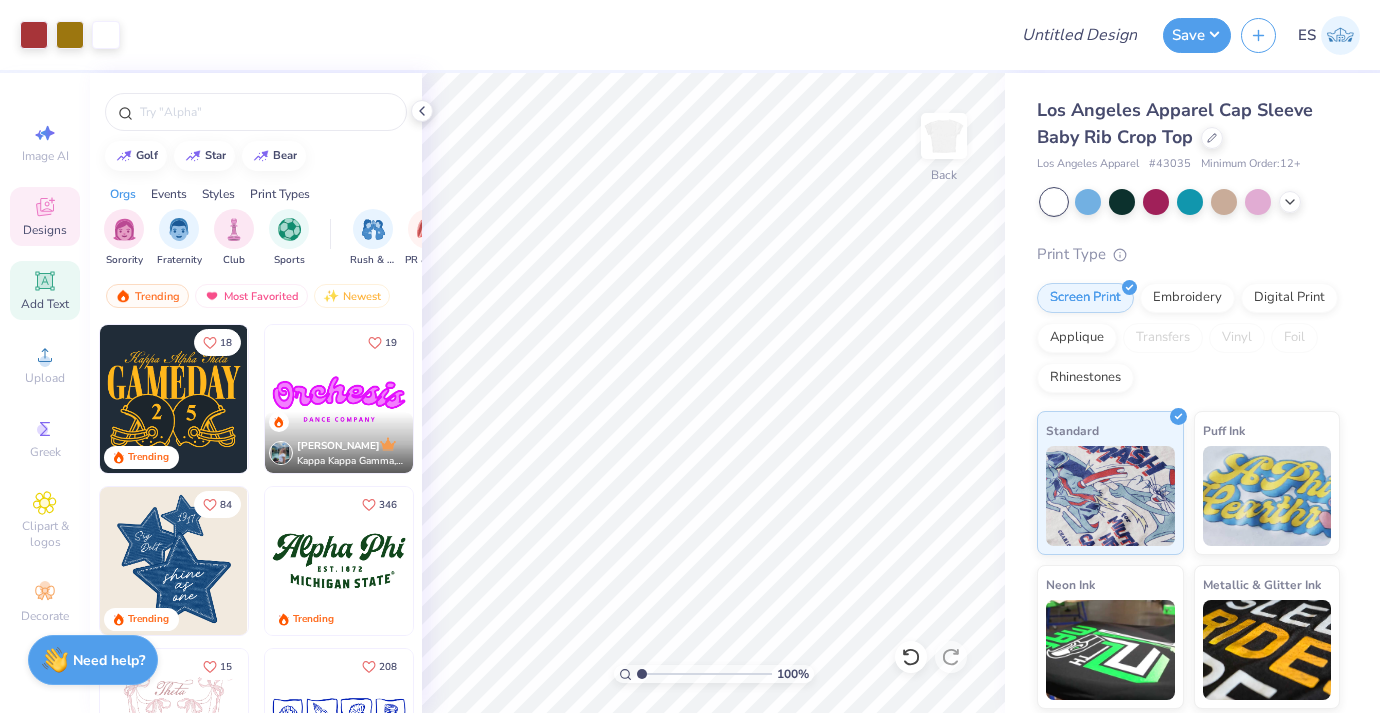 click 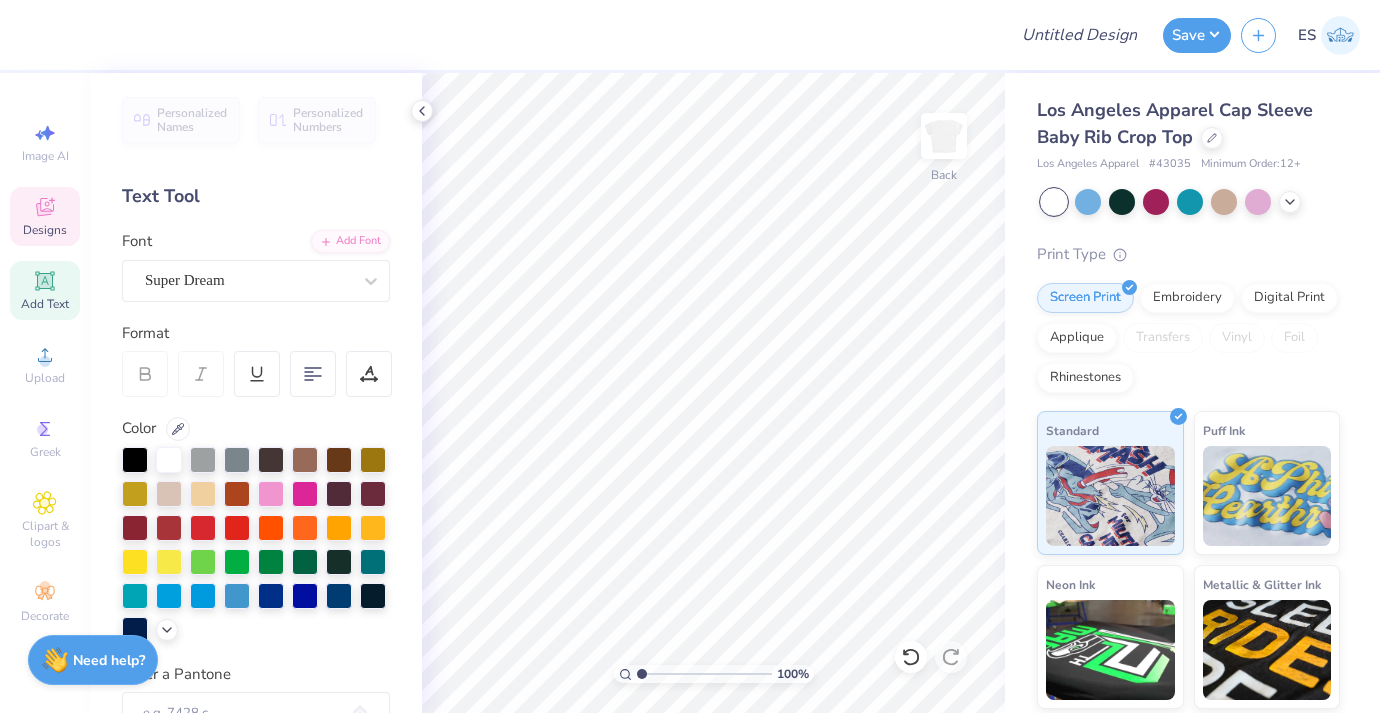 click 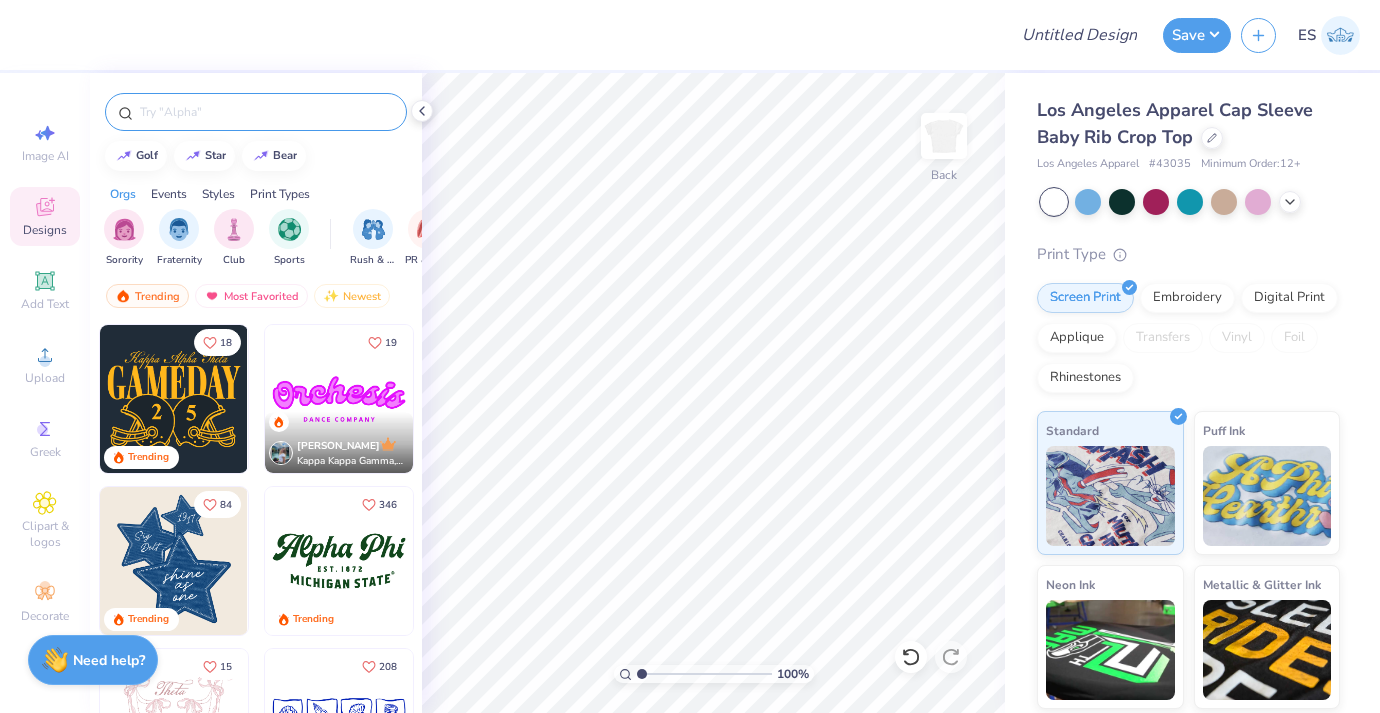 click at bounding box center (266, 112) 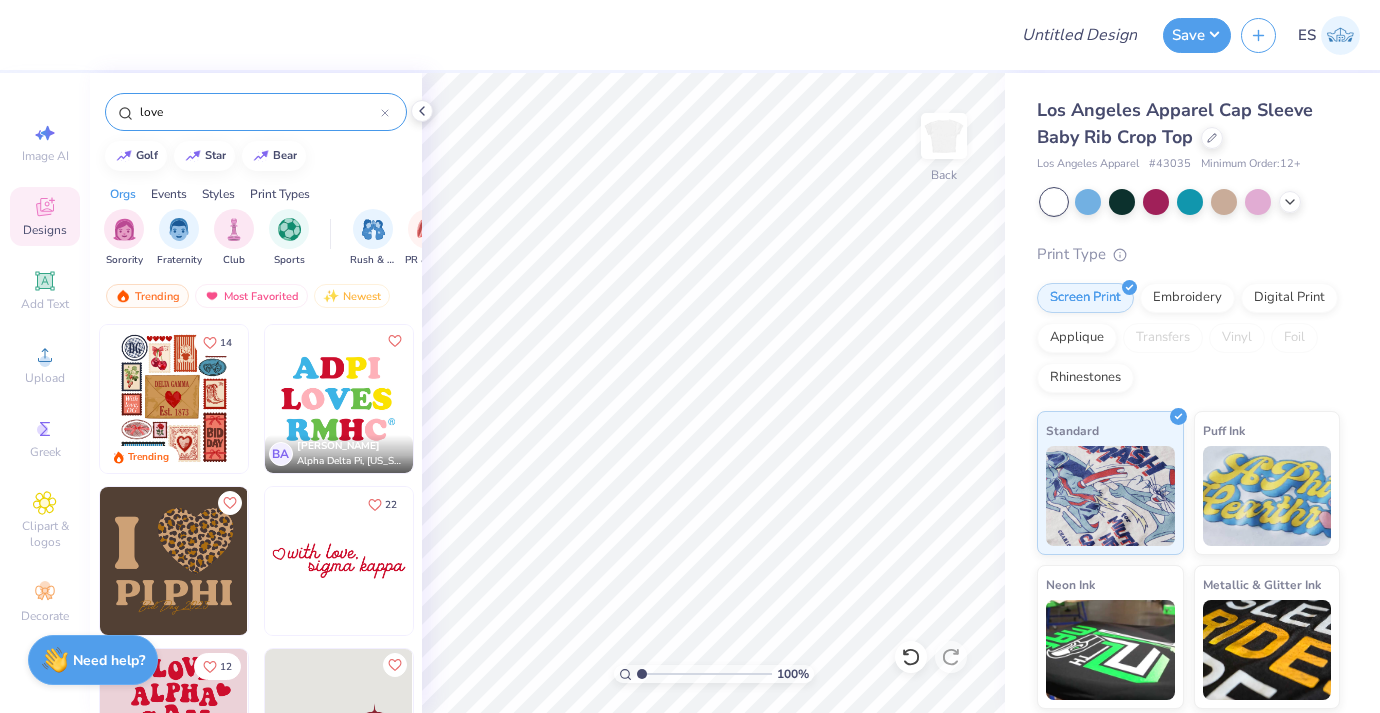 scroll, scrollTop: 163, scrollLeft: 0, axis: vertical 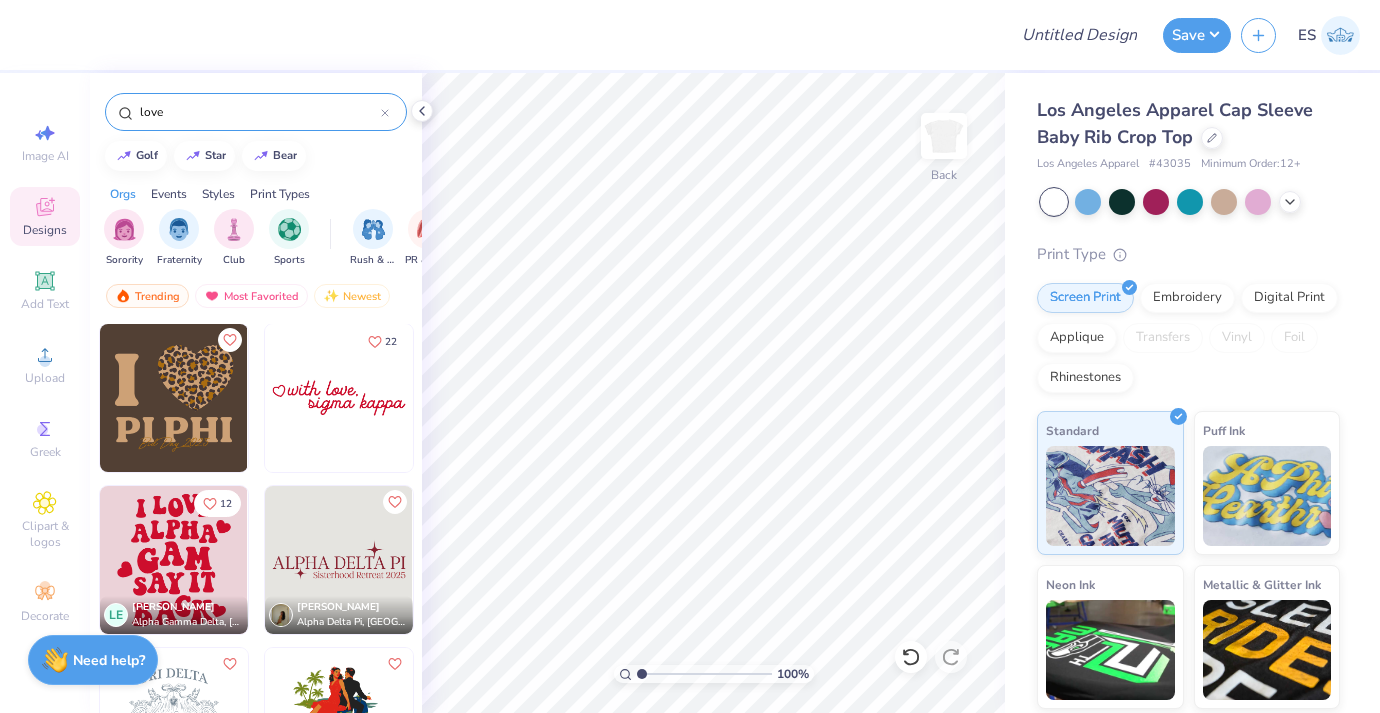 type on "love" 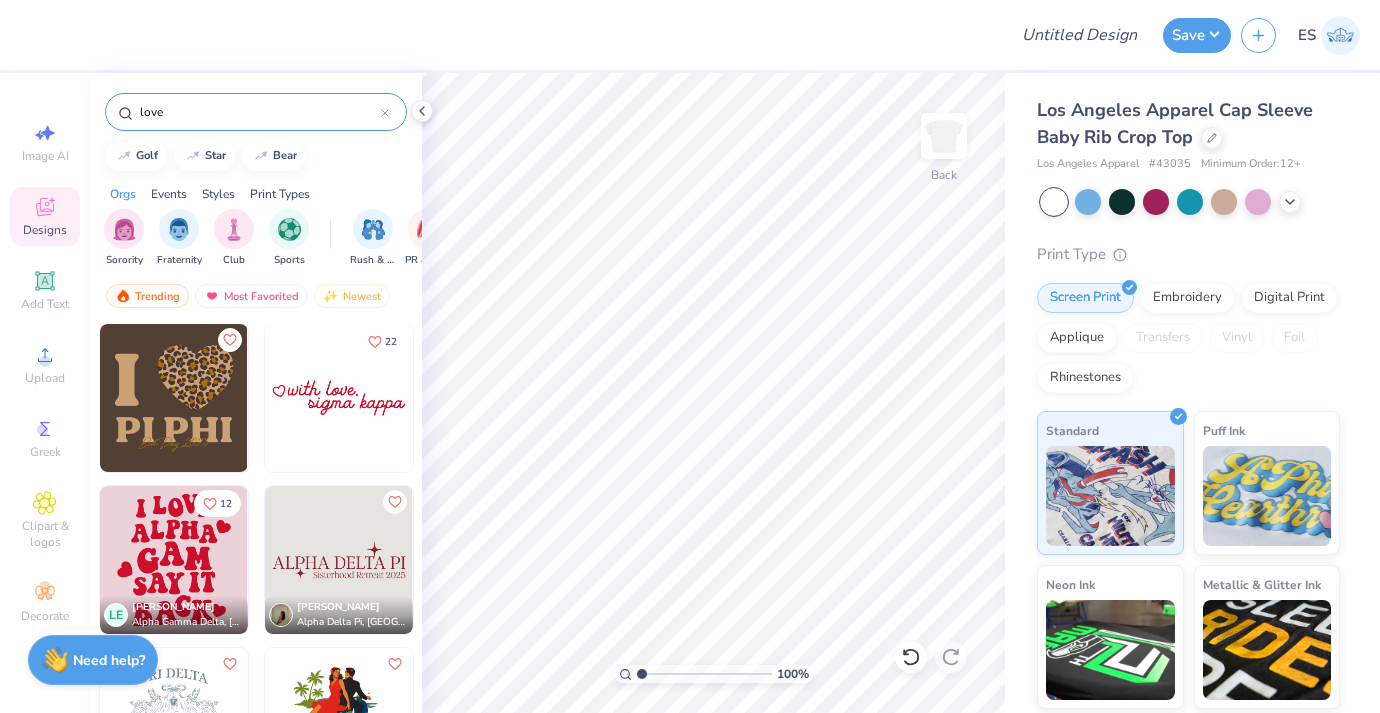 click at bounding box center (339, 398) 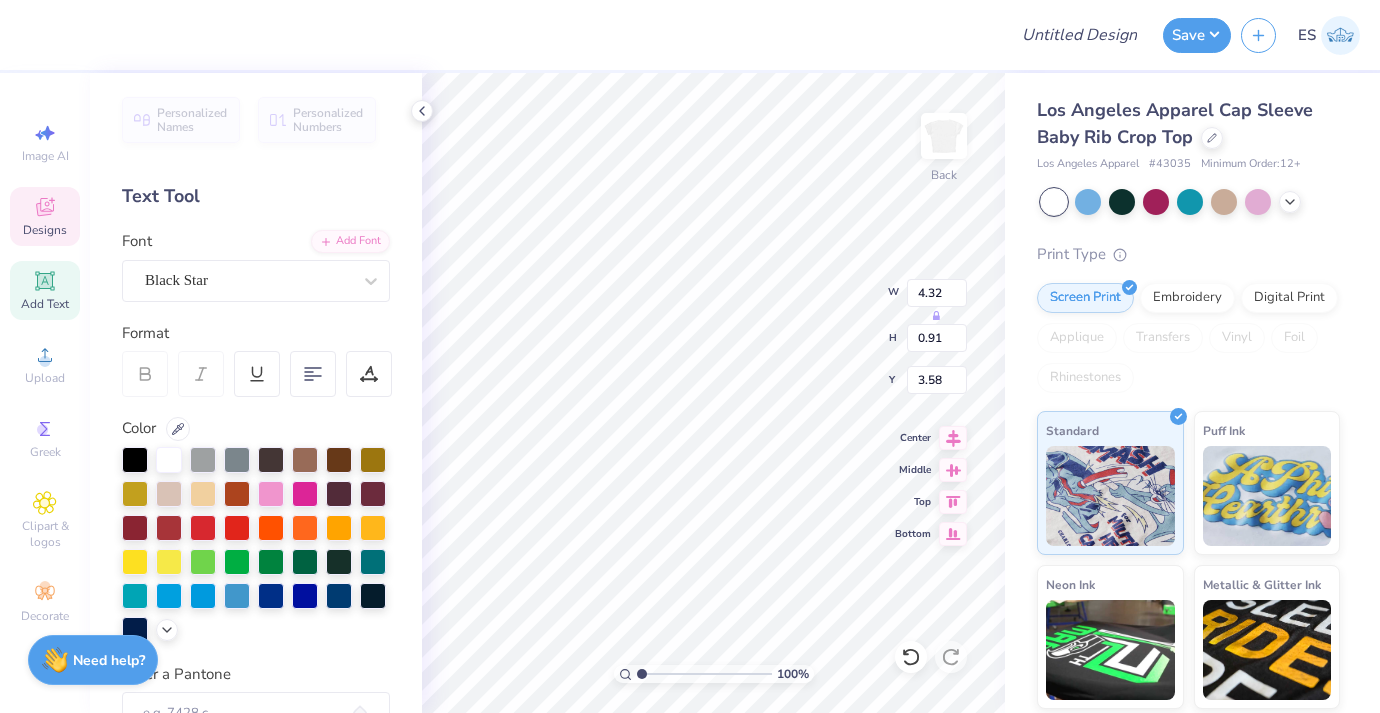 scroll, scrollTop: 0, scrollLeft: 0, axis: both 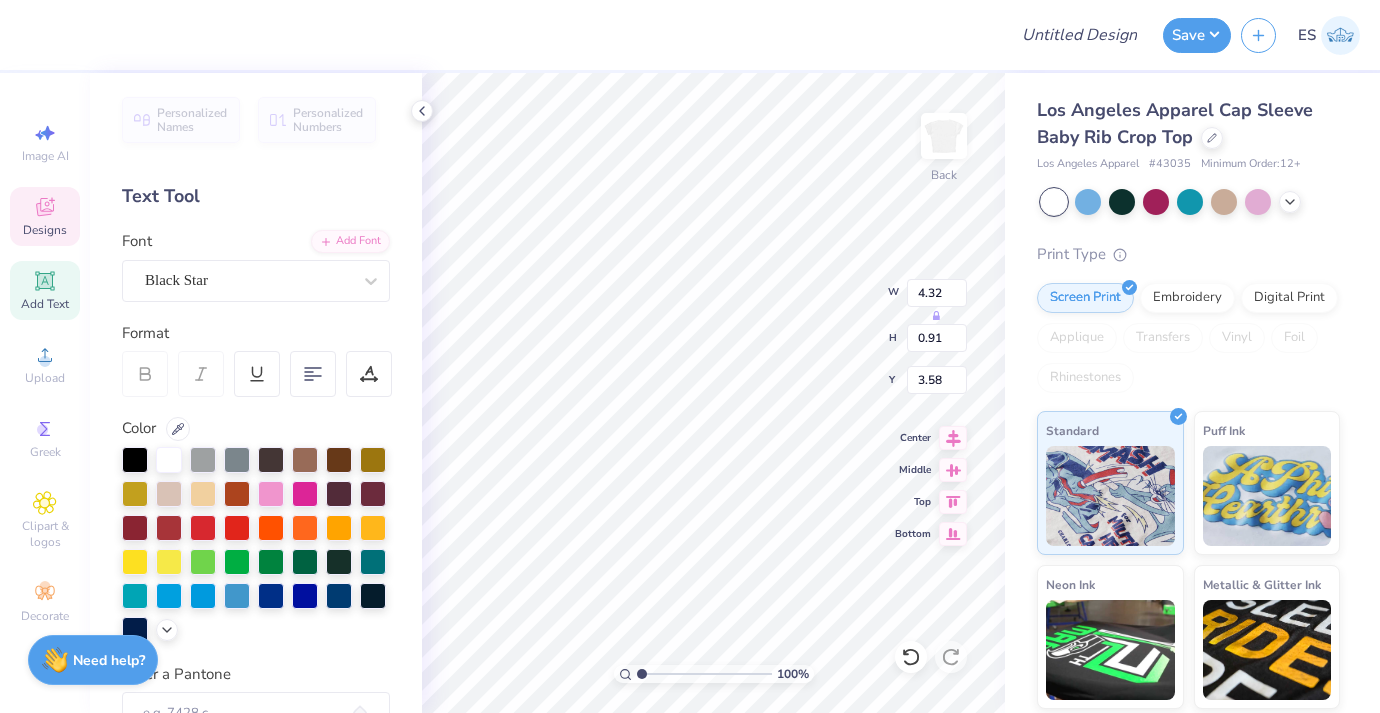 type on "chi delta theta" 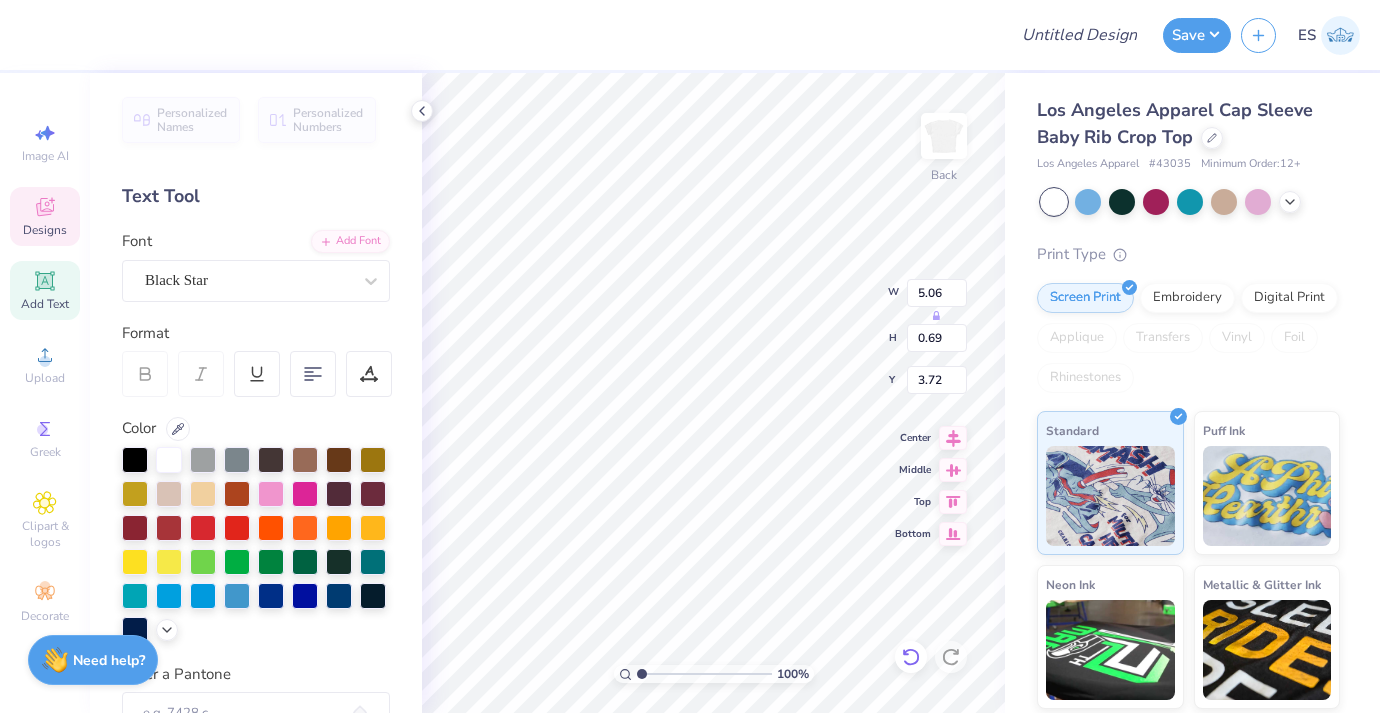click 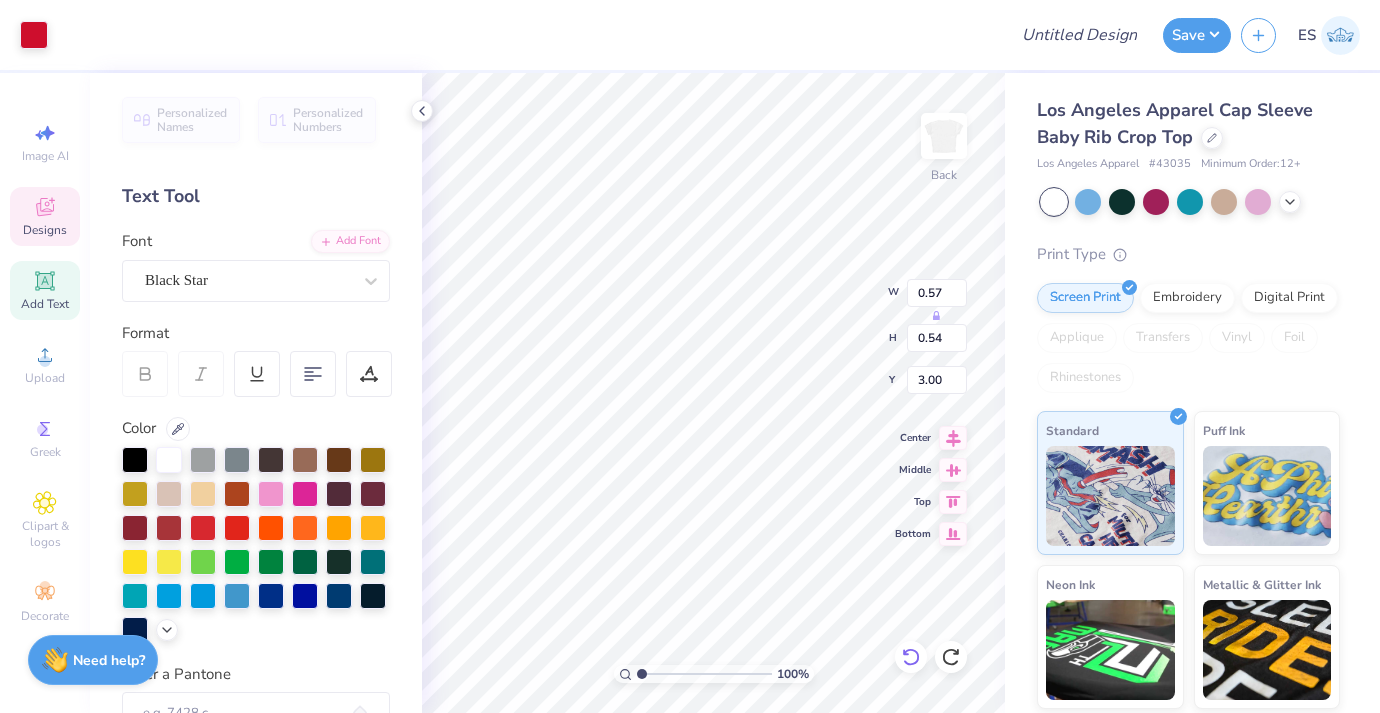 type on "4.77" 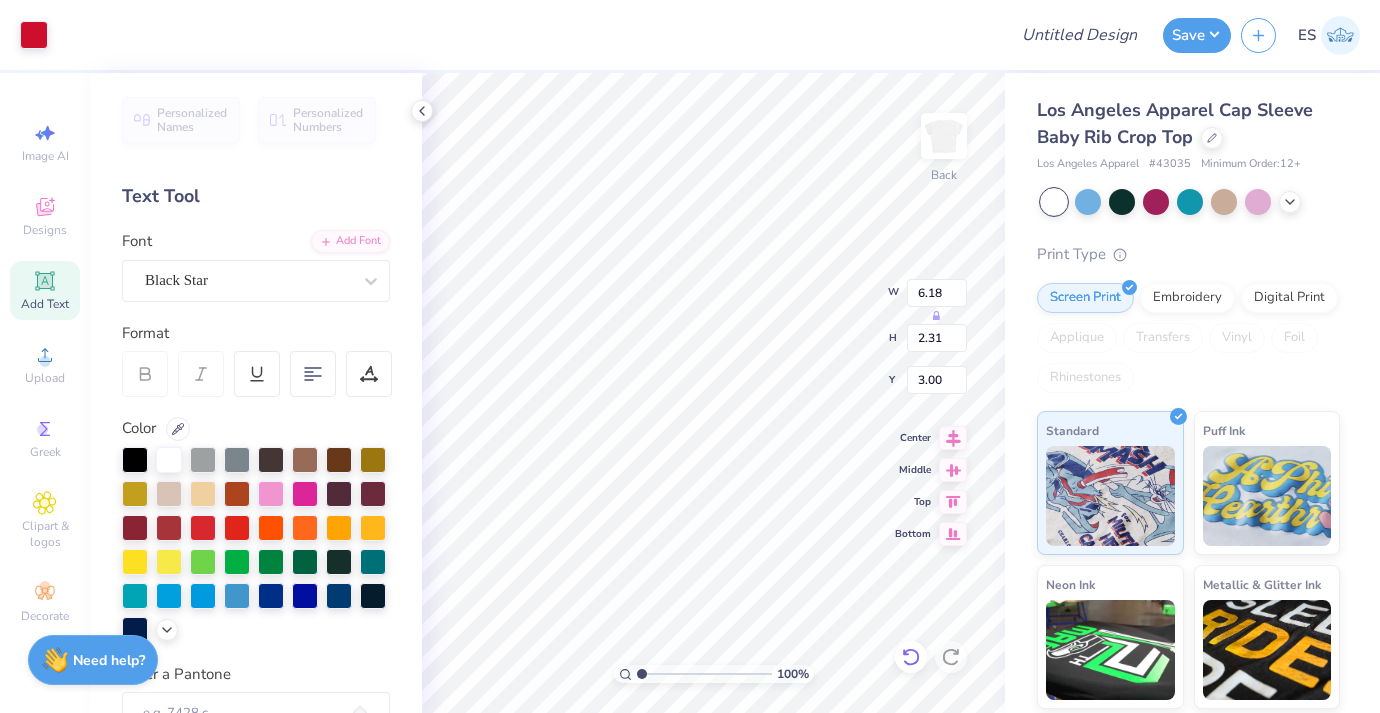 type on "1.13" 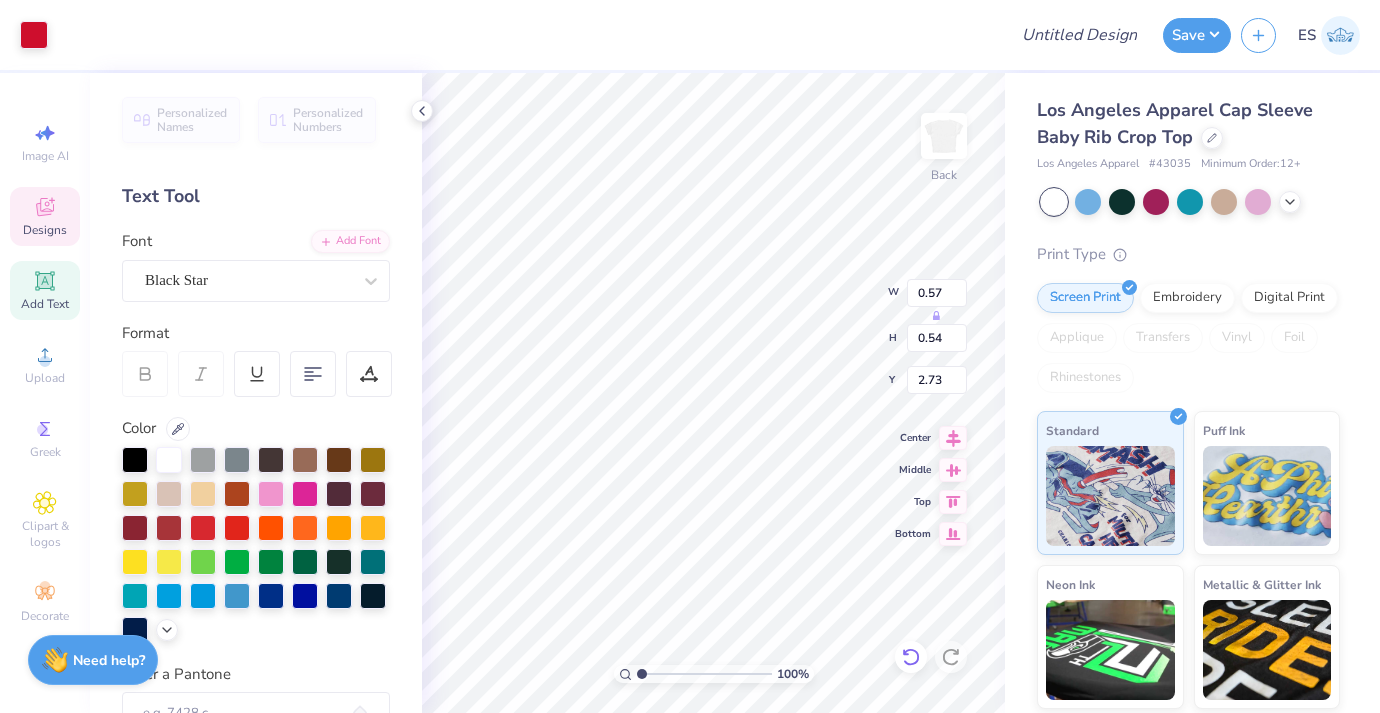 type on "2.73" 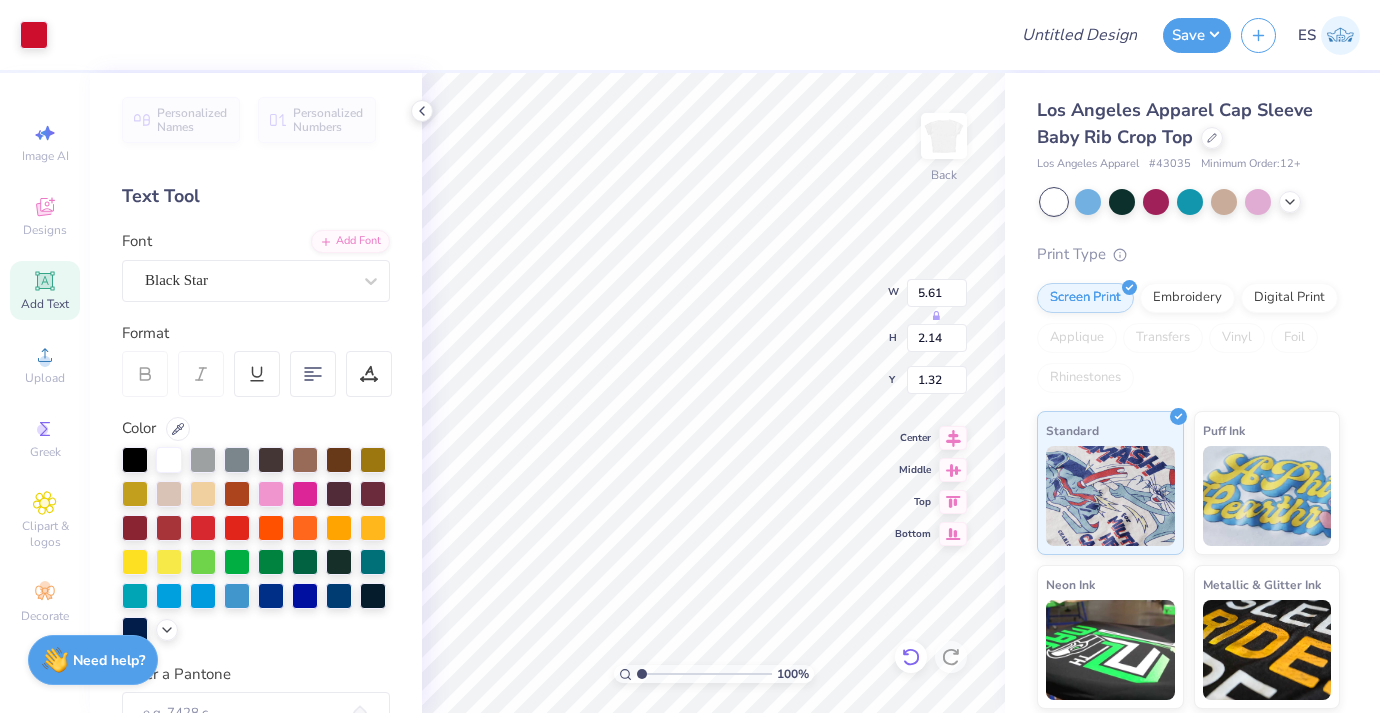 type on "1.32" 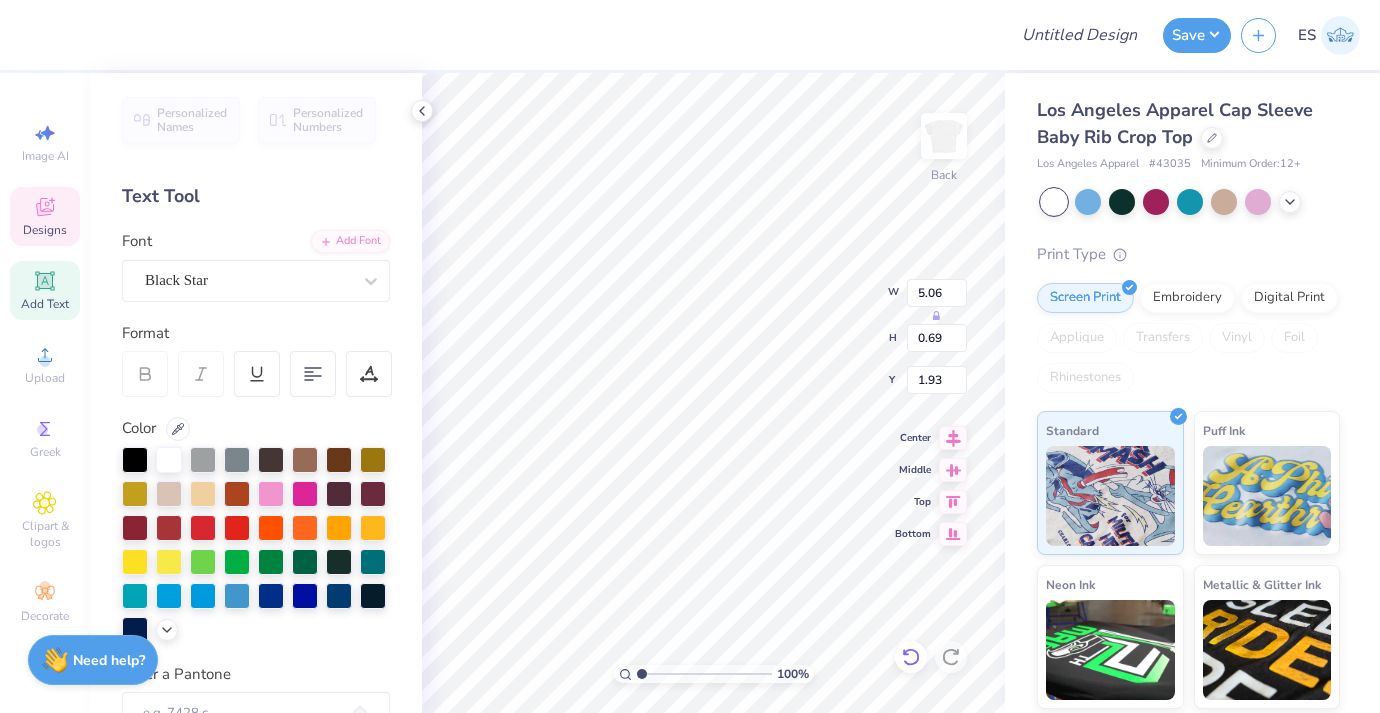 type on "2.04" 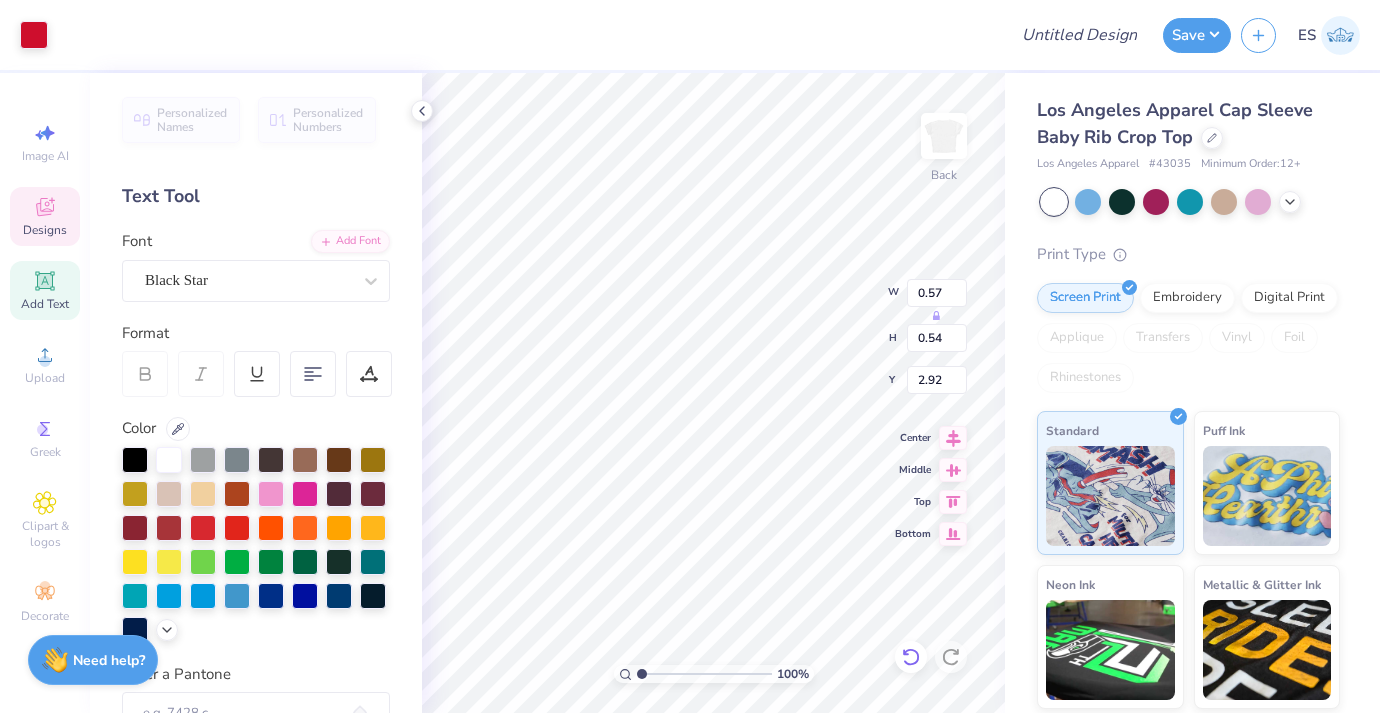 type on "2.19" 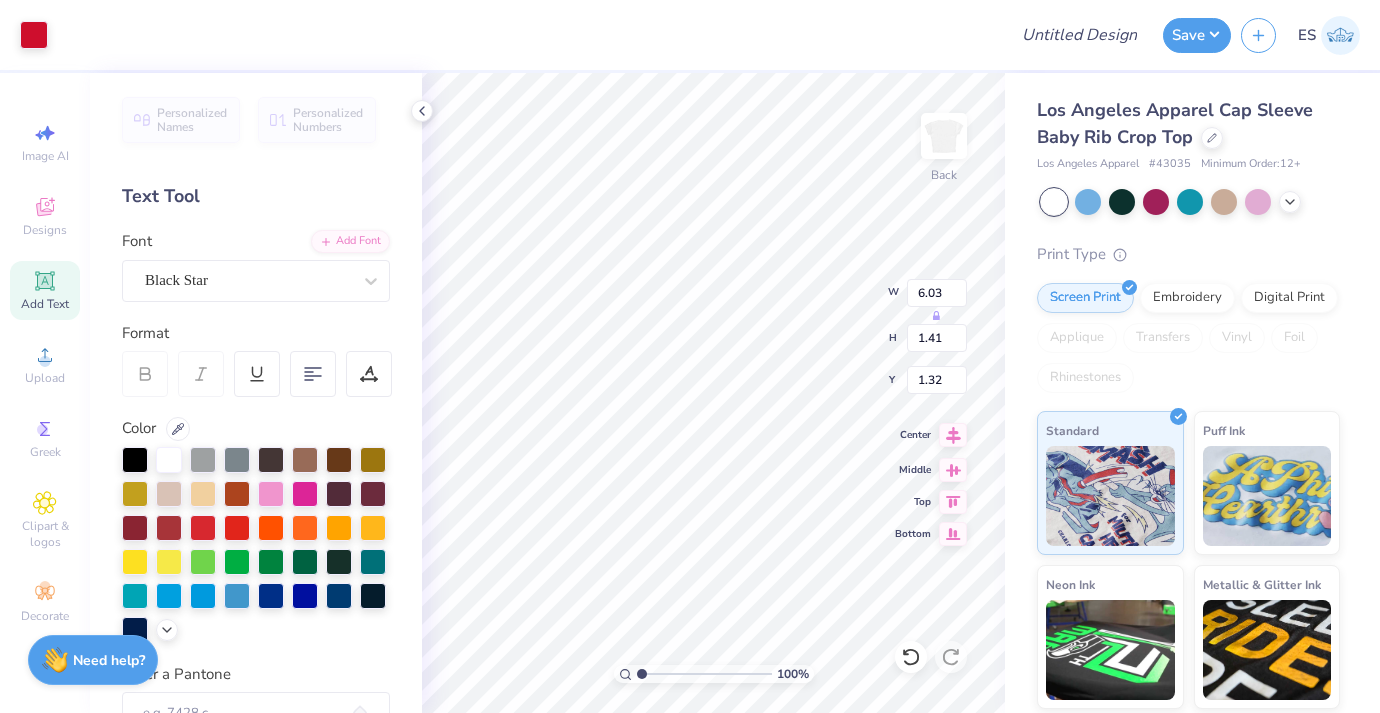 click 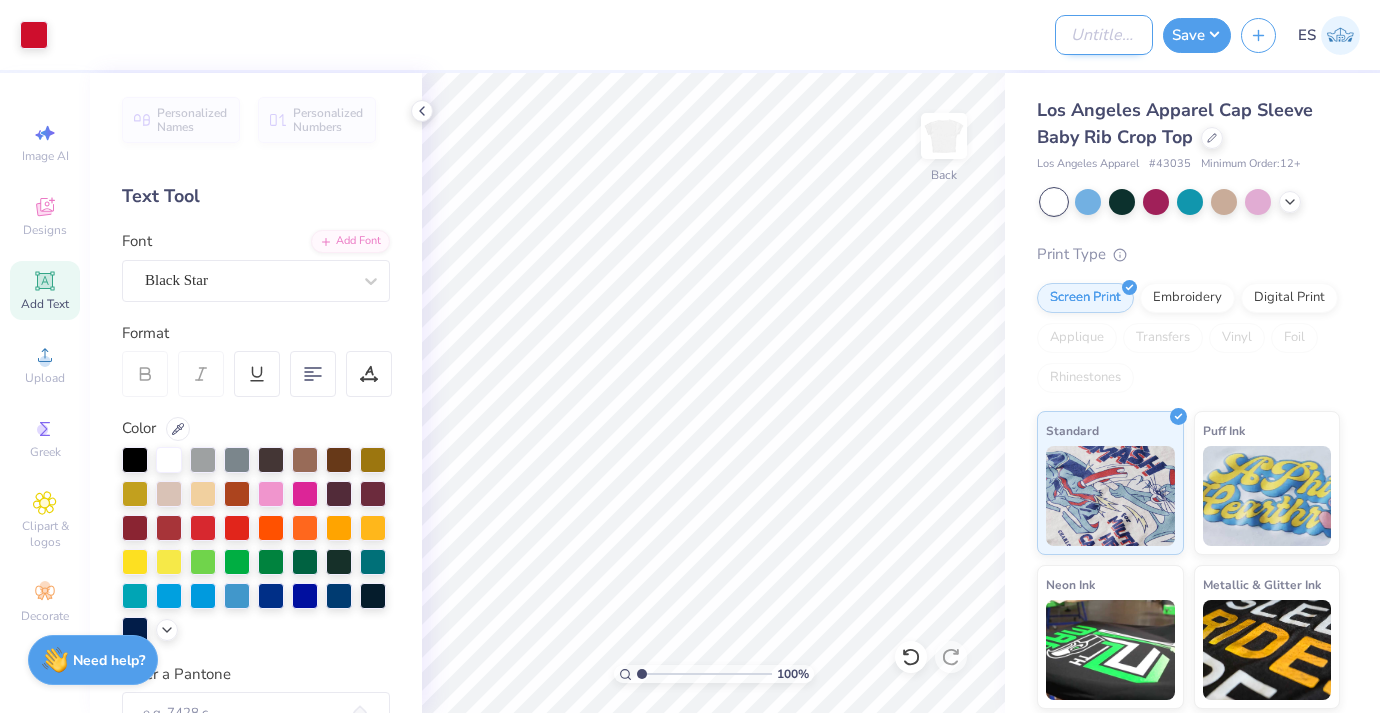 click on "Design Title" at bounding box center [1104, 35] 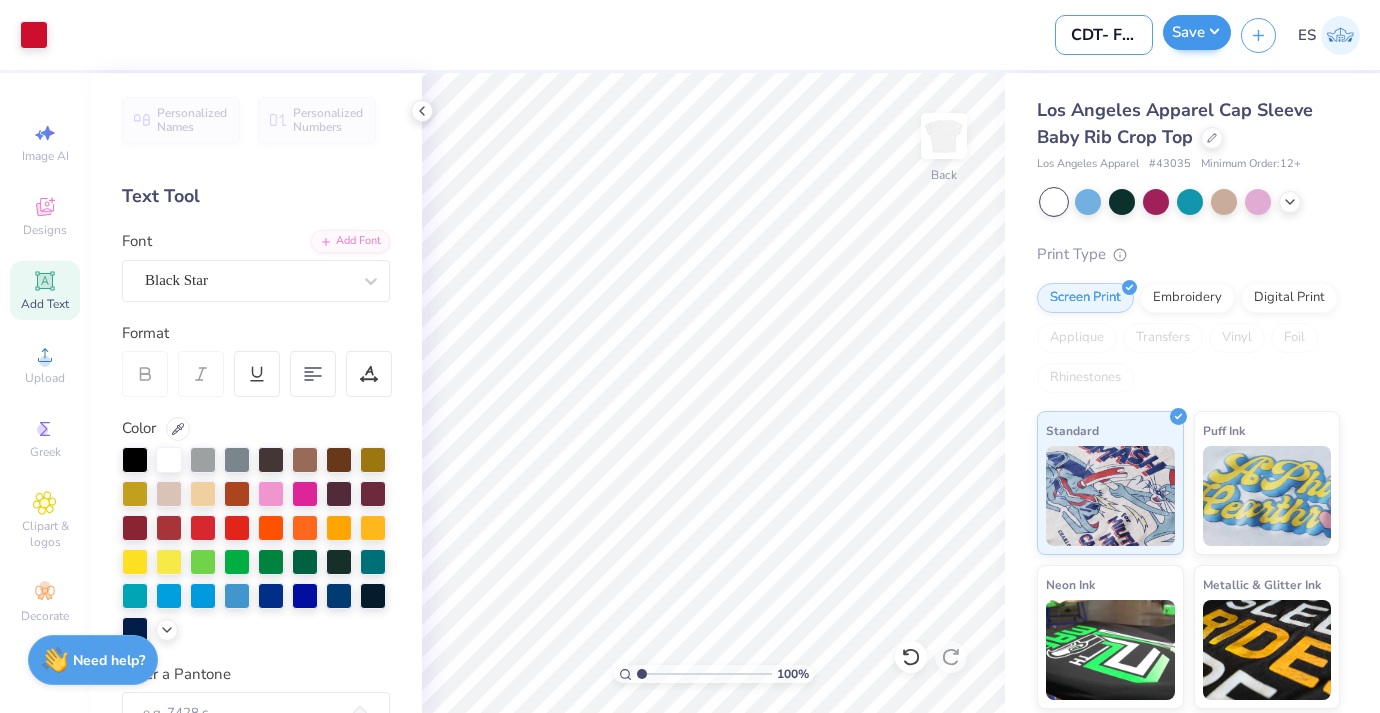 scroll, scrollTop: 0, scrollLeft: 97, axis: horizontal 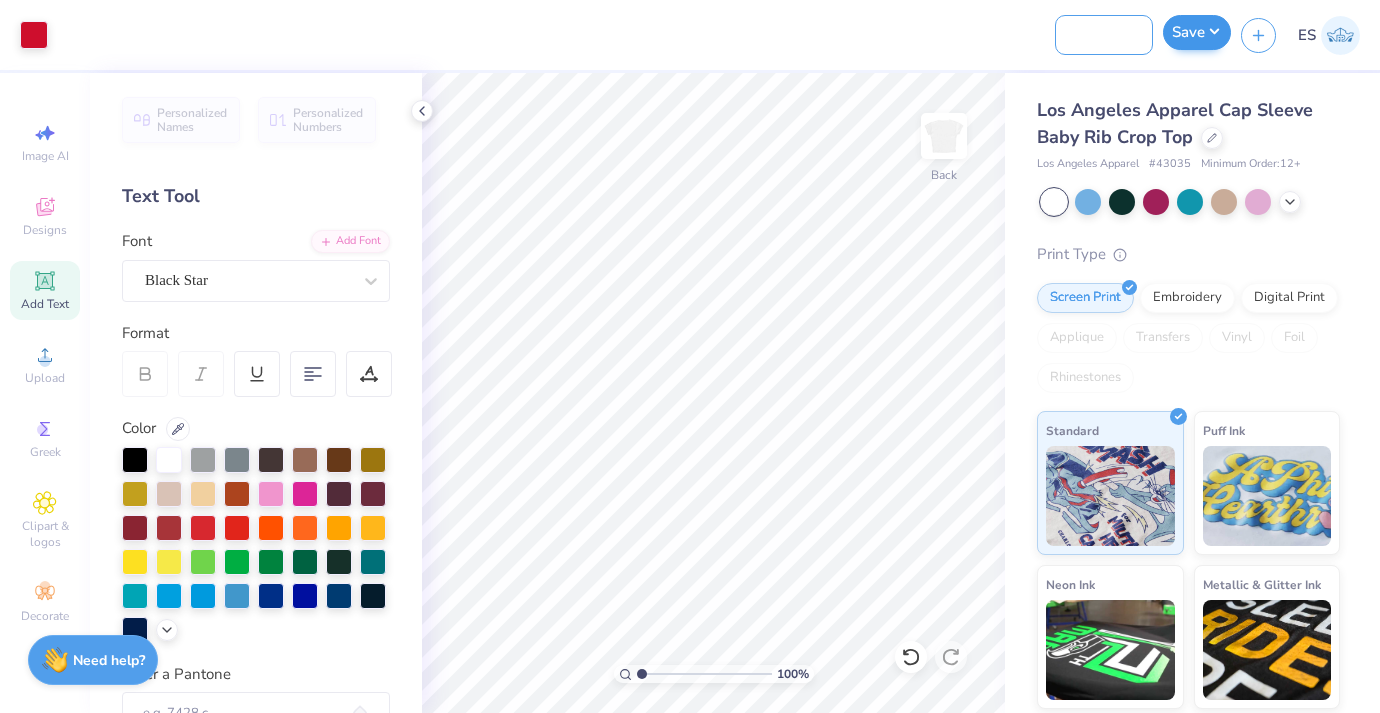 drag, startPoint x: 1102, startPoint y: 38, endPoint x: 1190, endPoint y: 37, distance: 88.005684 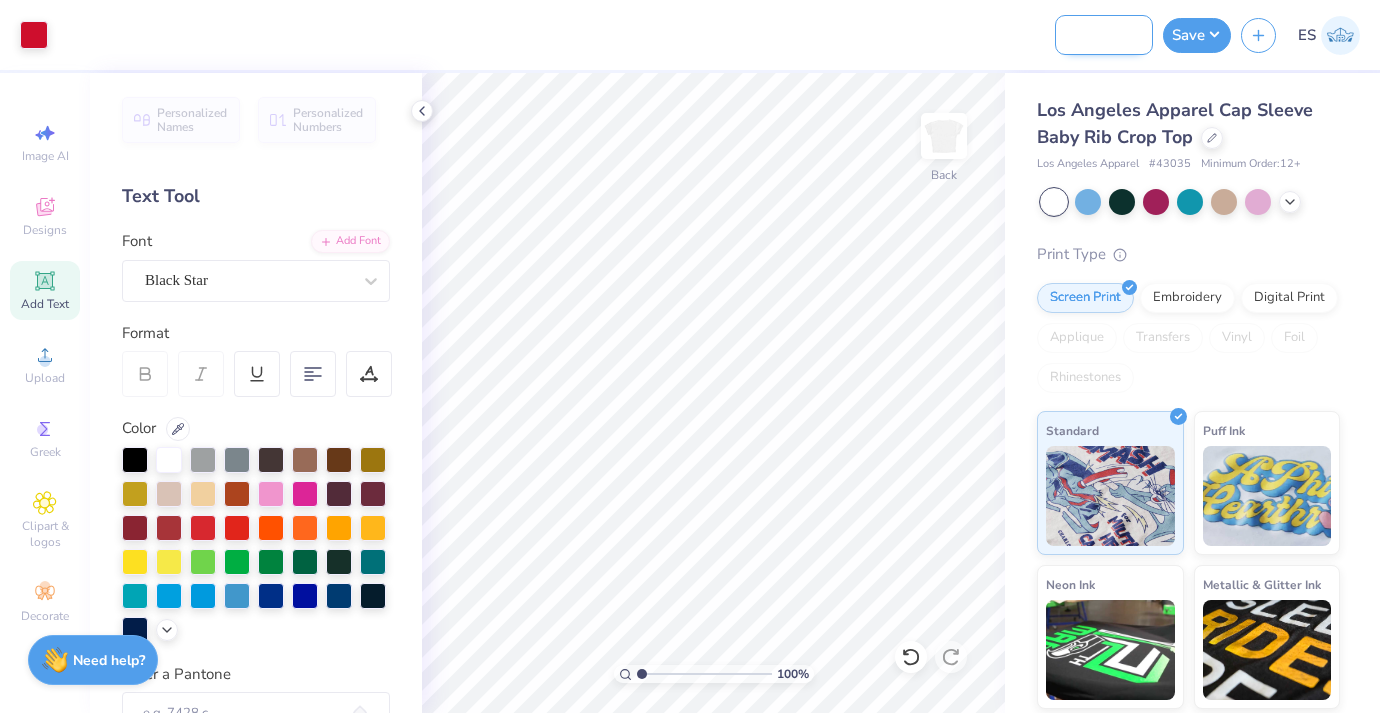 click on "CDT- Fall Merch 2025" at bounding box center [1104, 35] 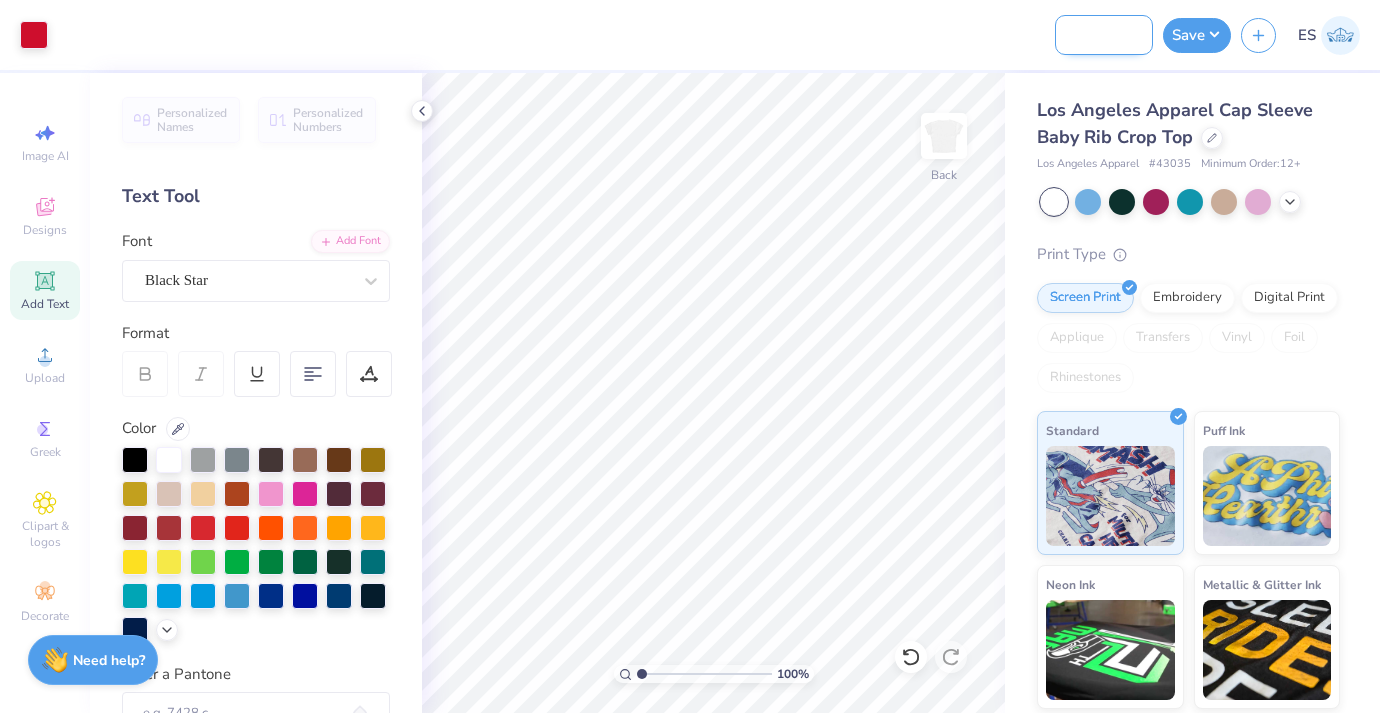 scroll, scrollTop: 0, scrollLeft: 120, axis: horizontal 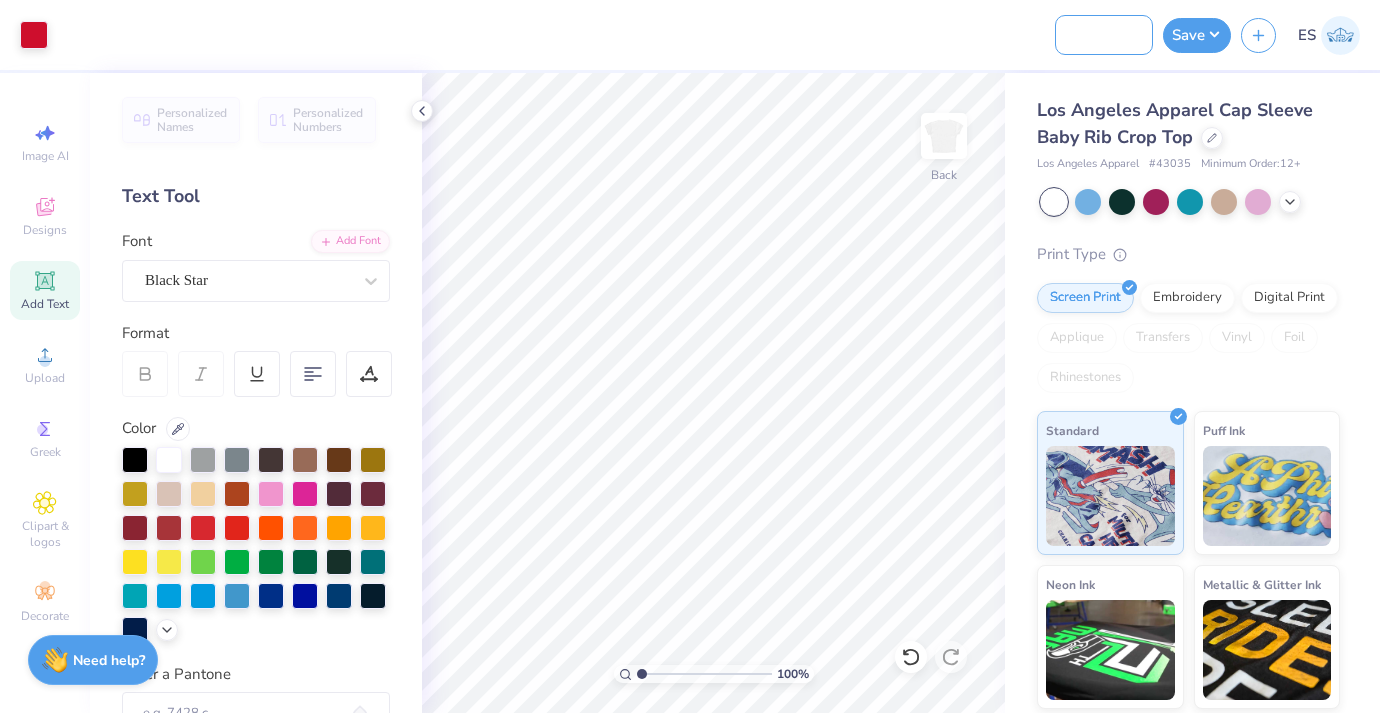 type on "CDT- Fall Merch 2025 #4" 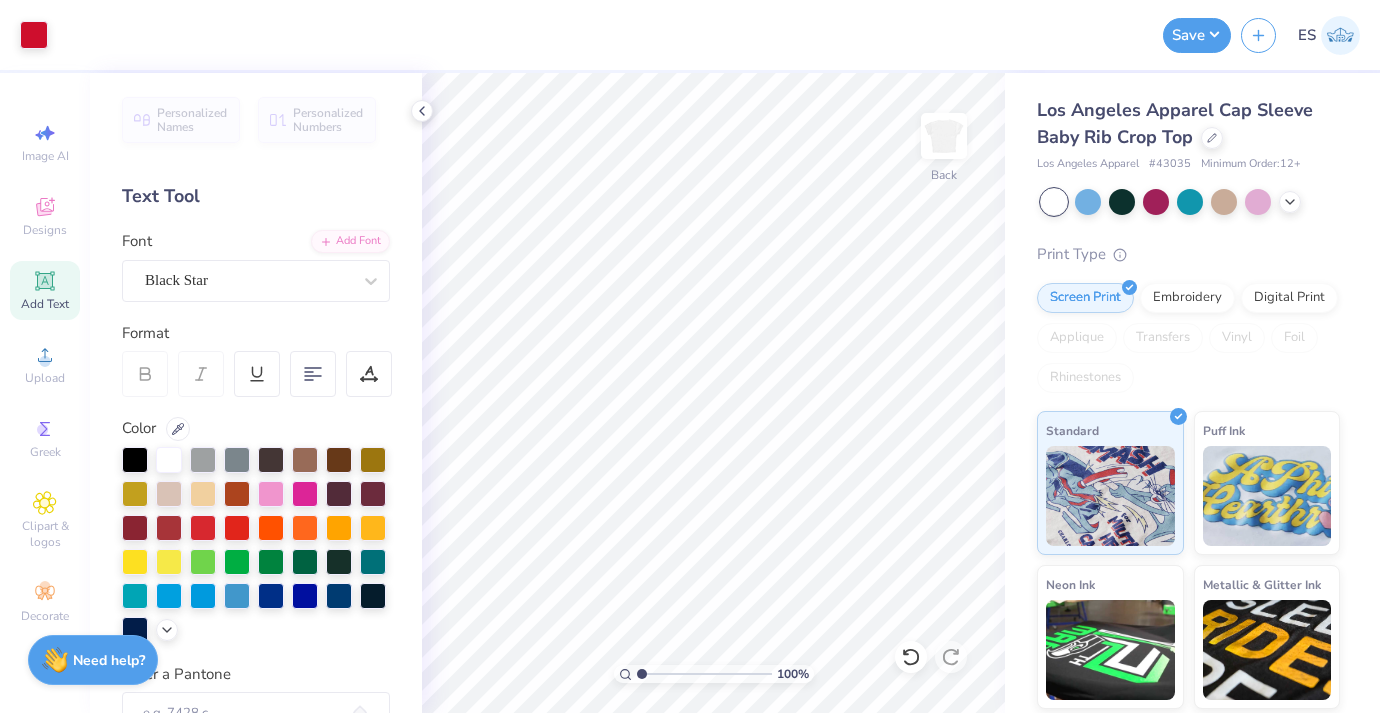 click at bounding box center [551, 35] 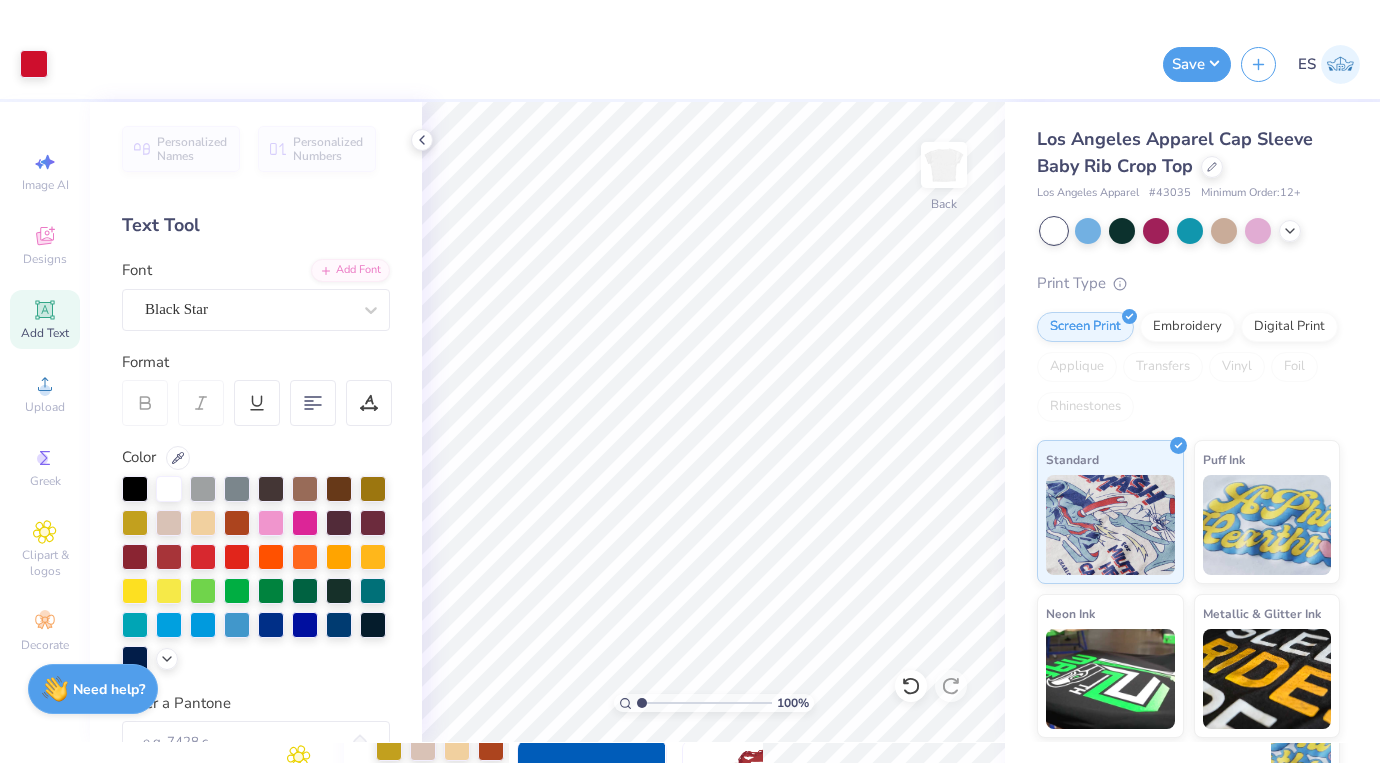 scroll, scrollTop: 0, scrollLeft: 0, axis: both 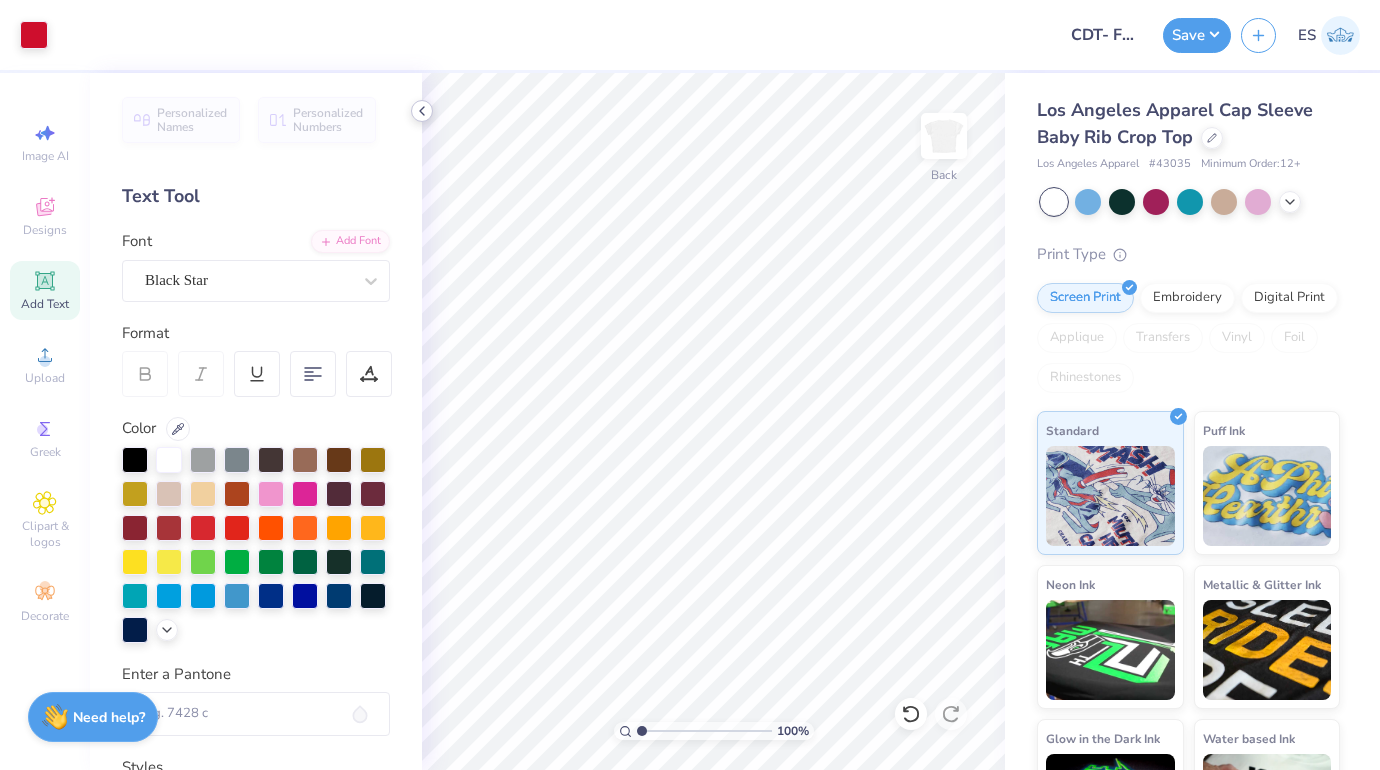 click 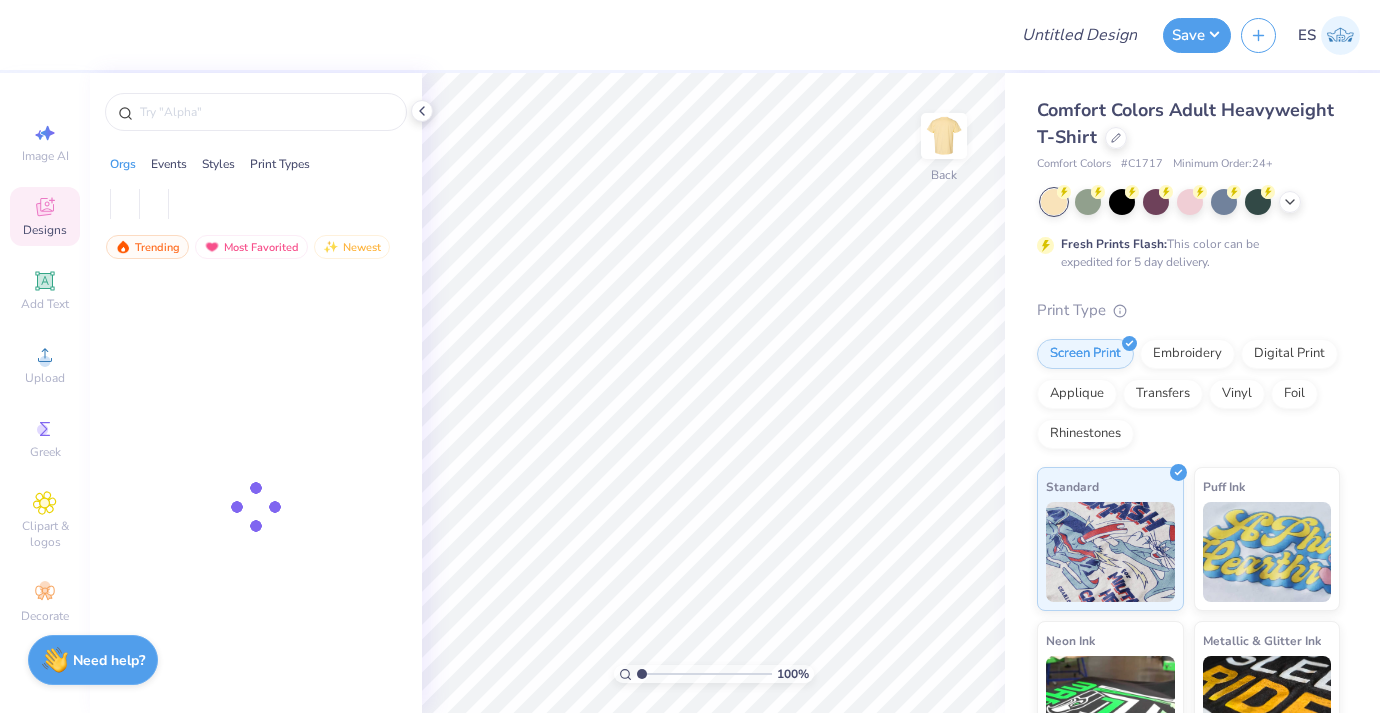 scroll, scrollTop: 0, scrollLeft: 0, axis: both 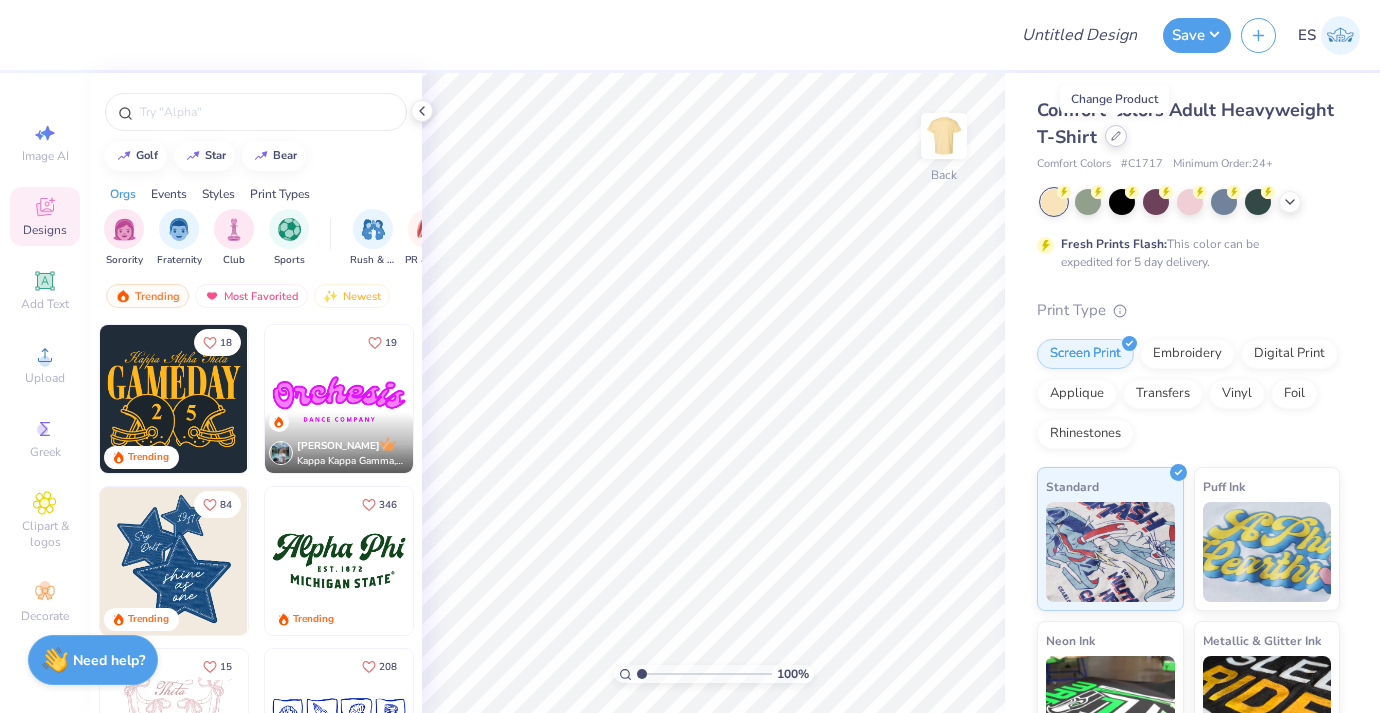 click at bounding box center (1116, 136) 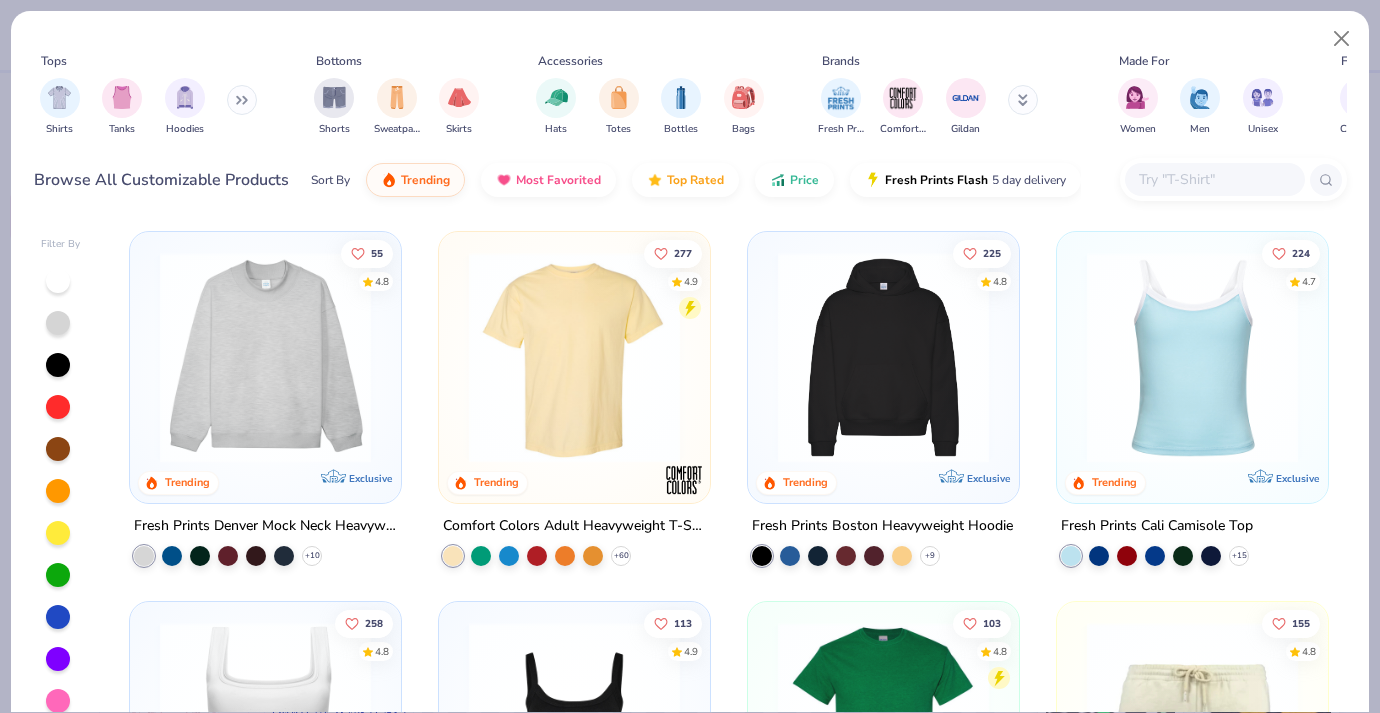 click at bounding box center (1214, 179) 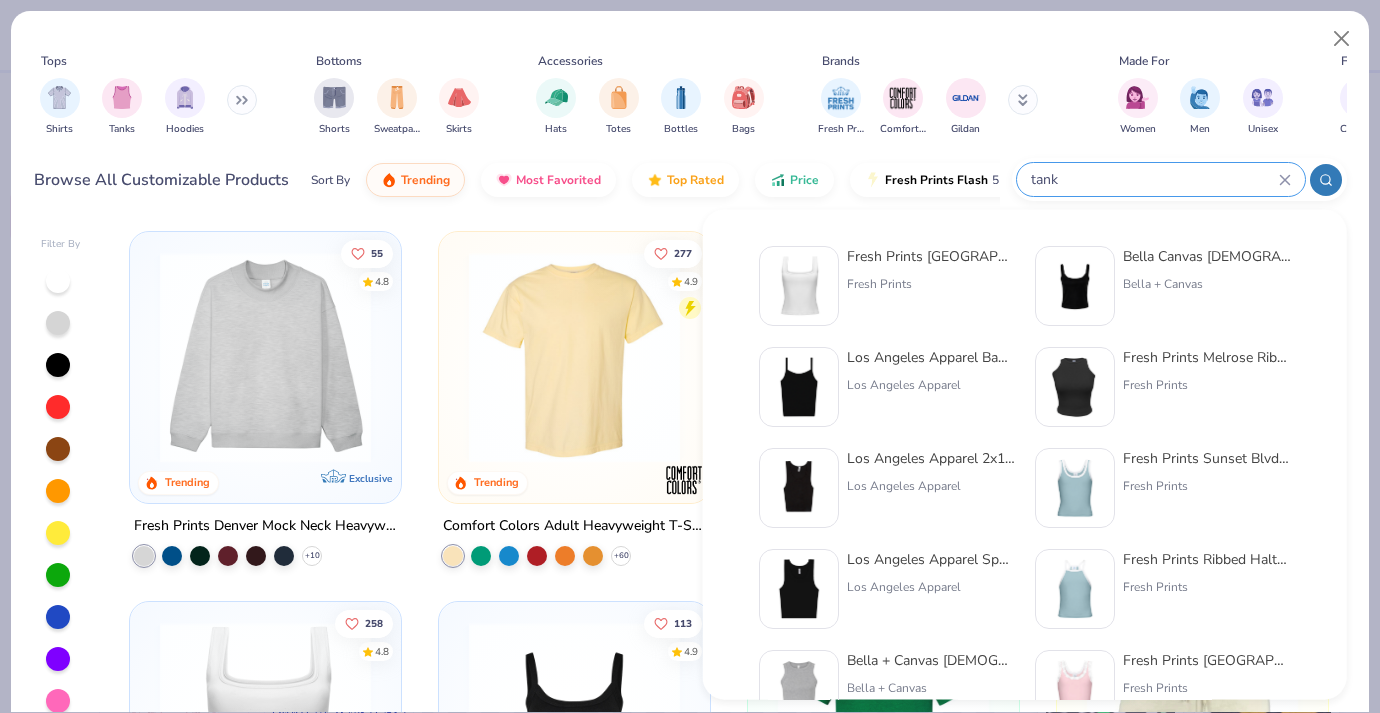 scroll, scrollTop: 324, scrollLeft: 0, axis: vertical 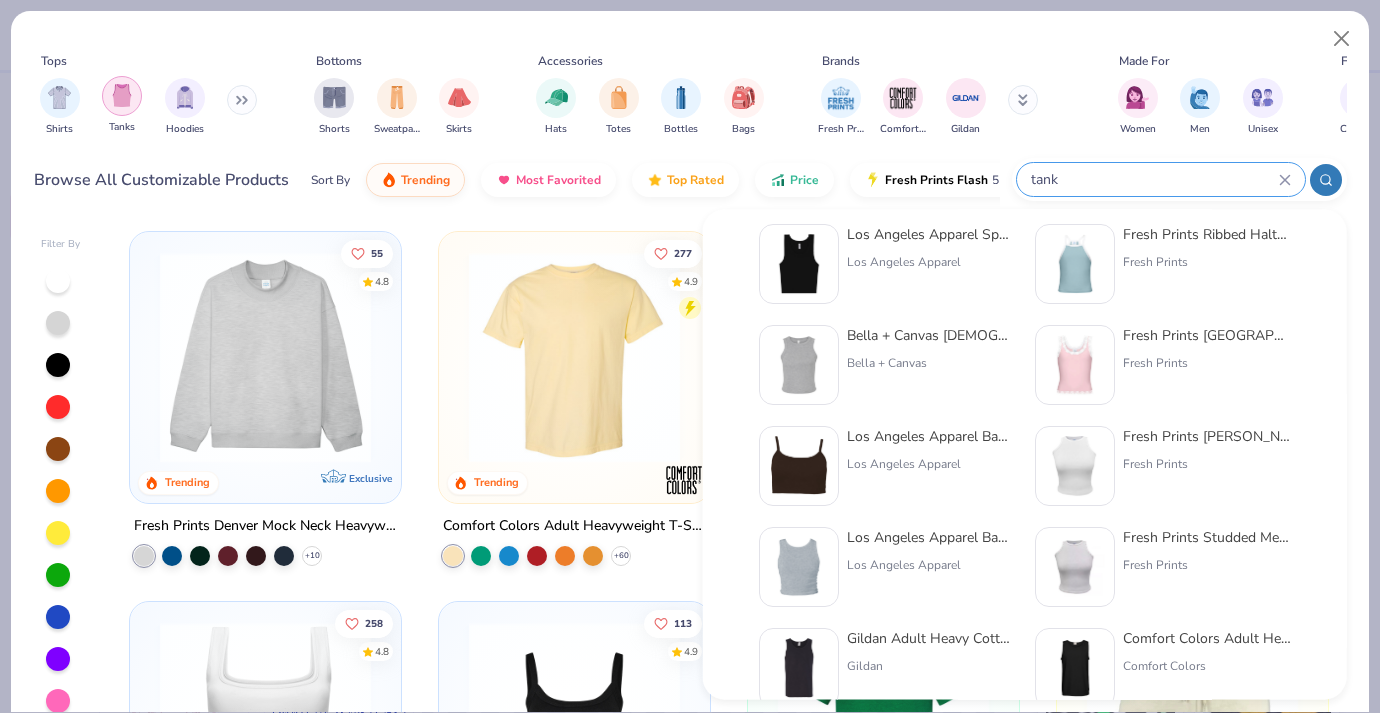 type on "tank" 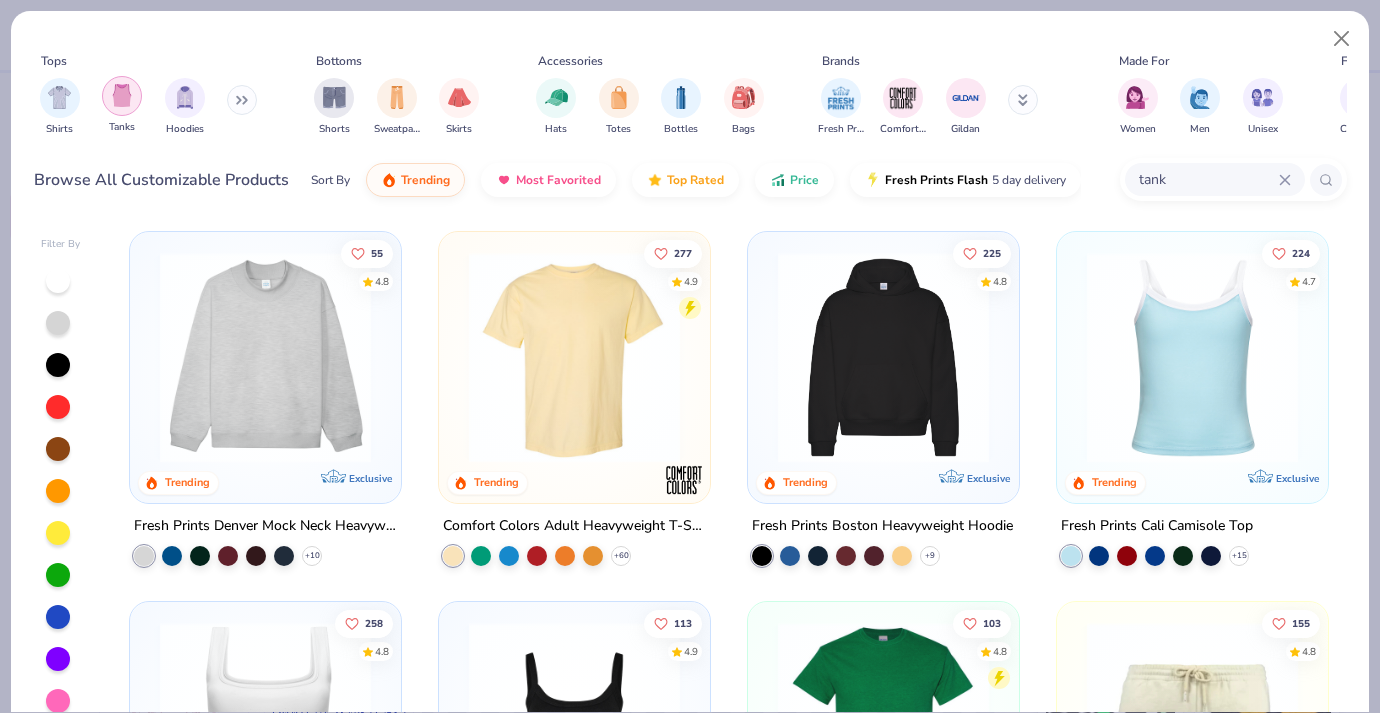 click at bounding box center (122, 95) 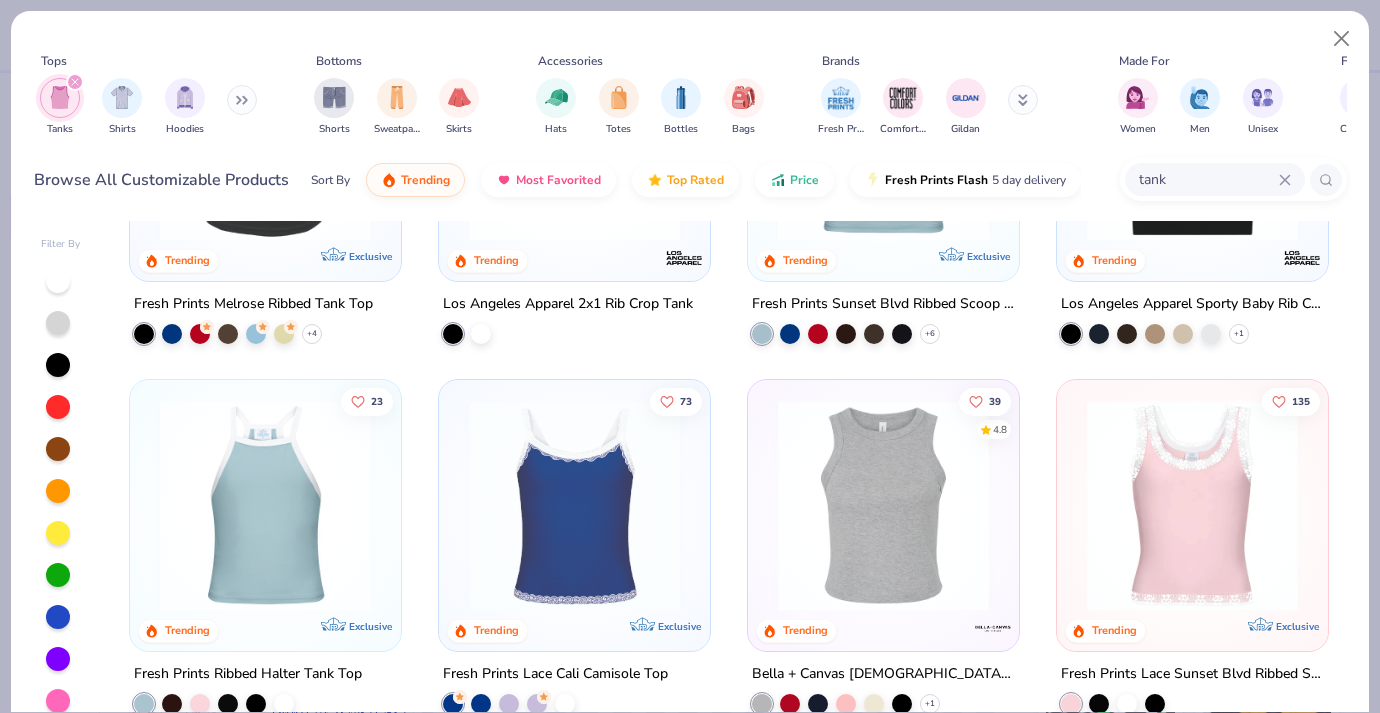 scroll, scrollTop: 670, scrollLeft: 0, axis: vertical 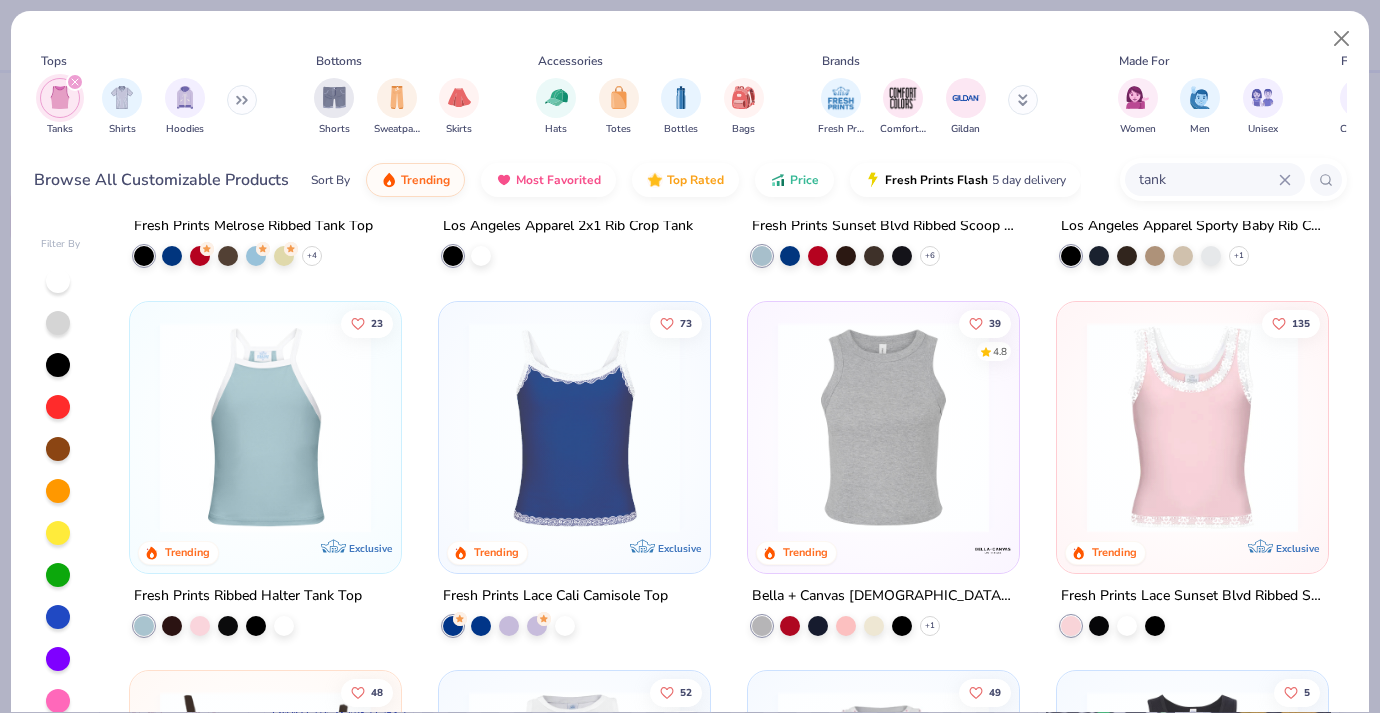 click at bounding box center [574, 426] 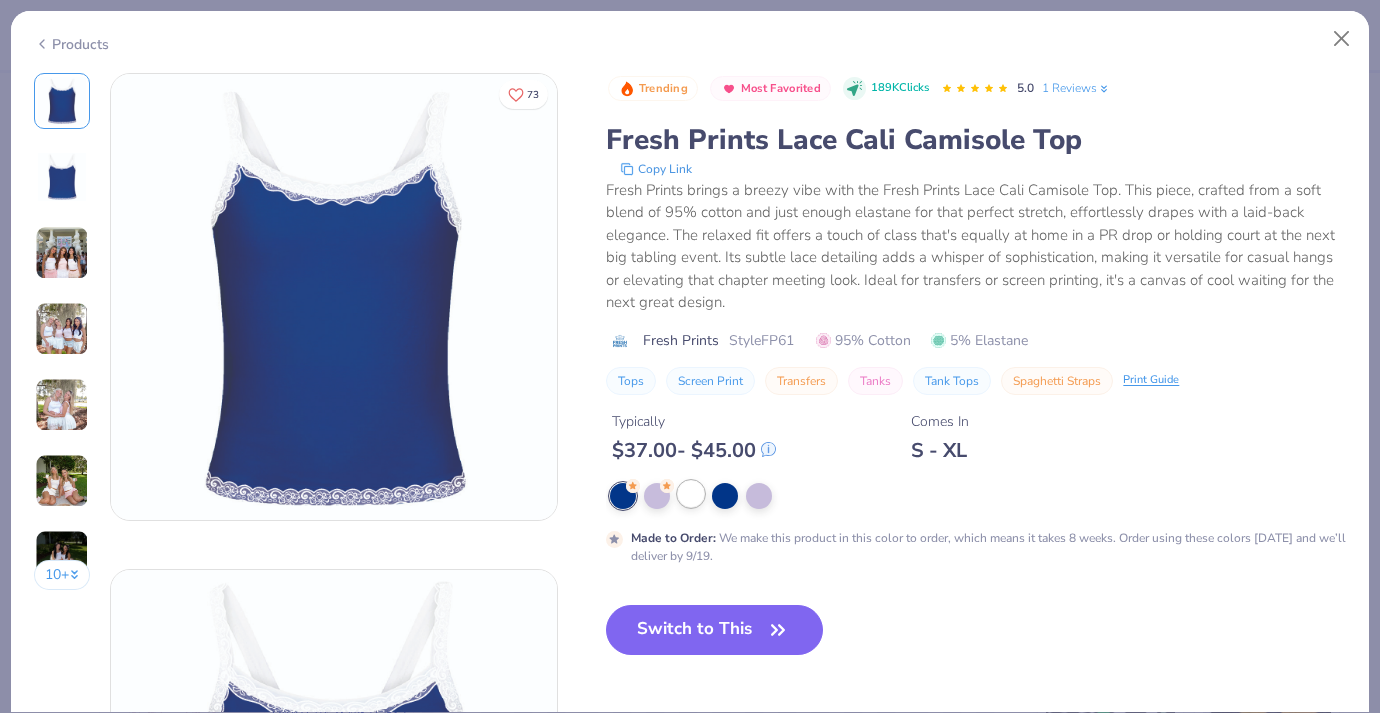 click at bounding box center (691, 494) 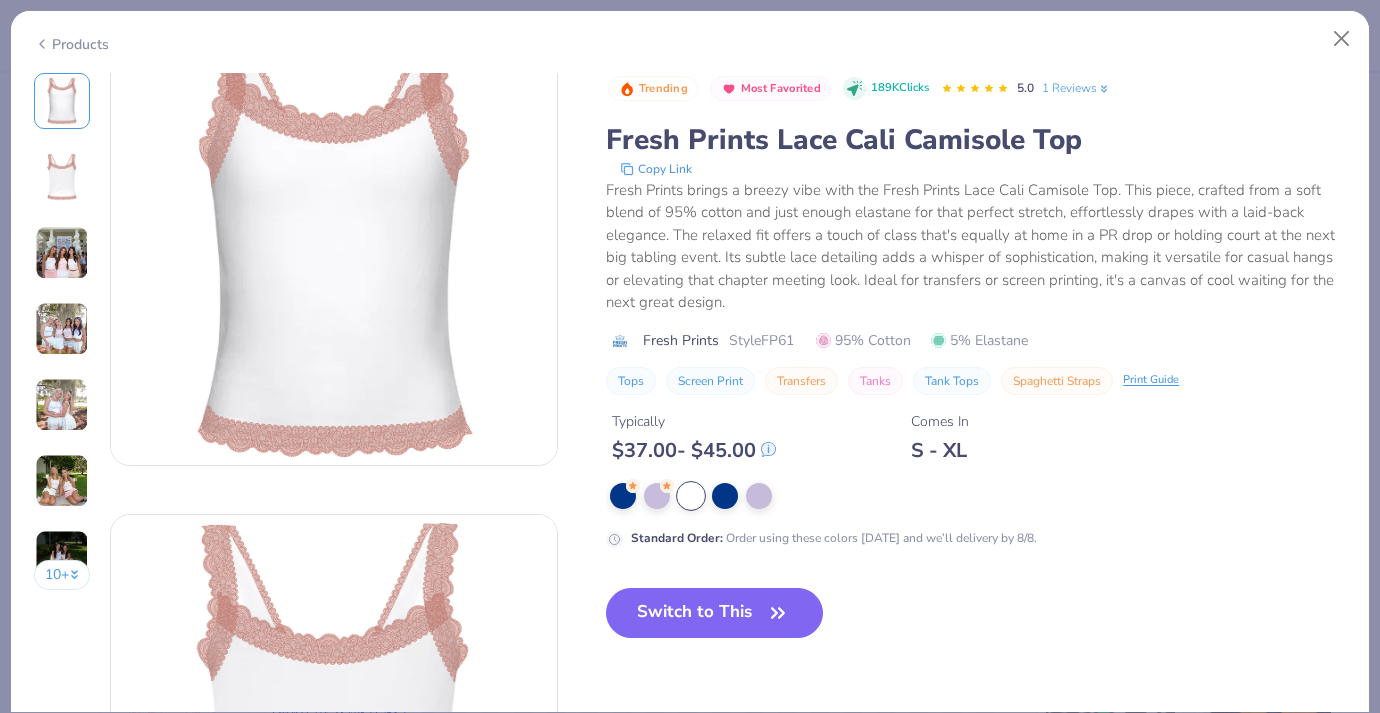 scroll, scrollTop: 0, scrollLeft: 0, axis: both 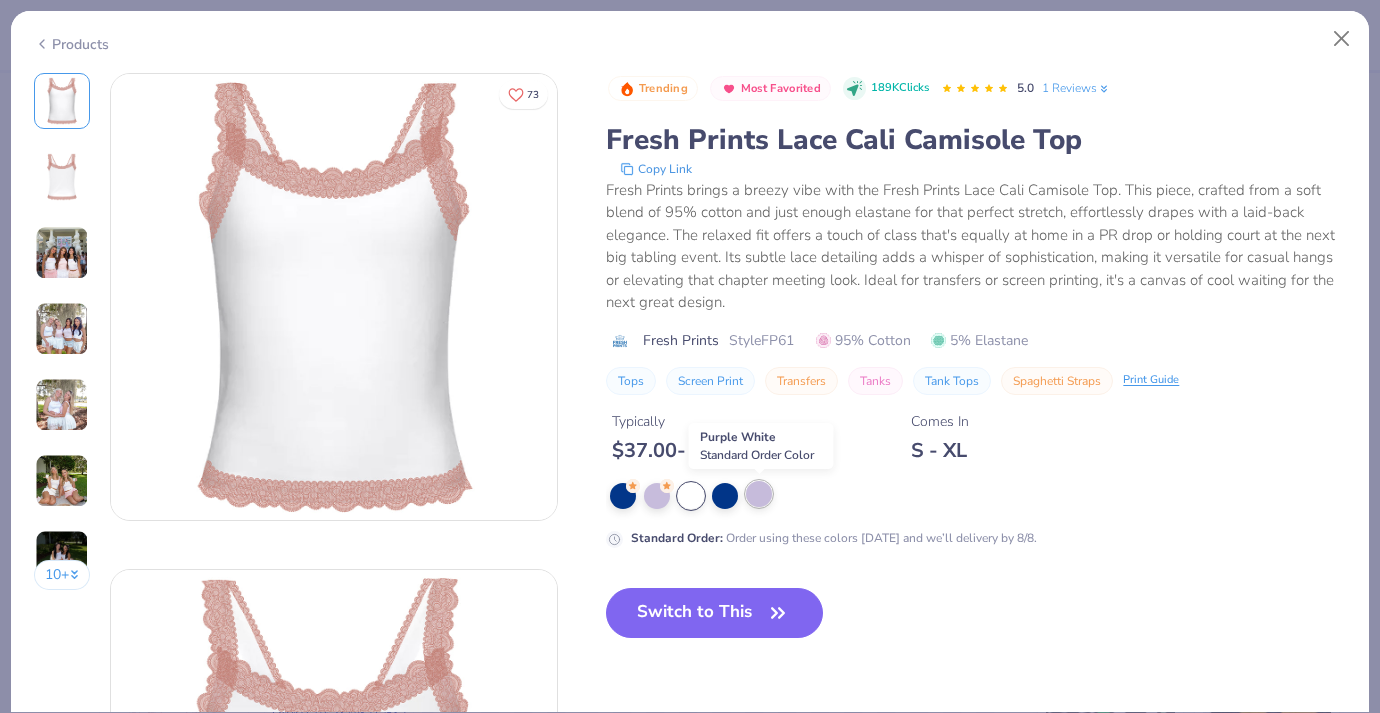 click at bounding box center [759, 494] 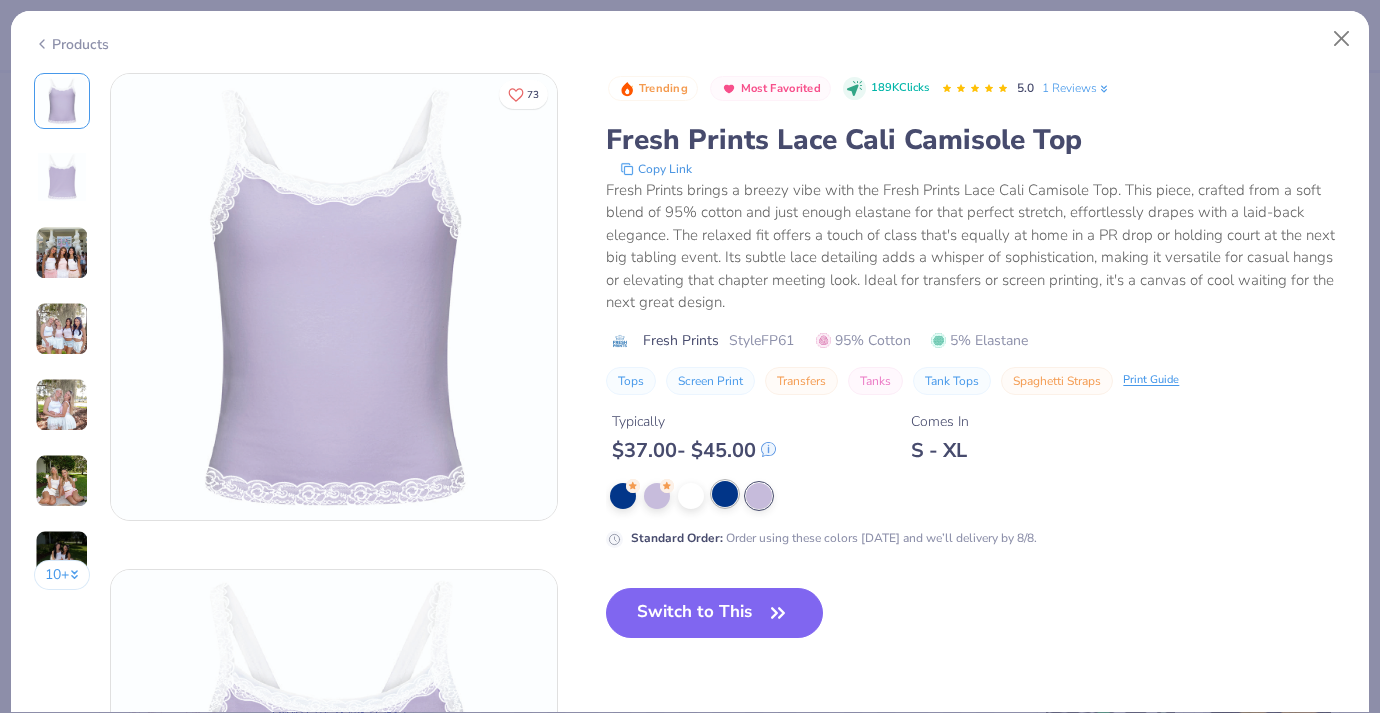 click at bounding box center [725, 494] 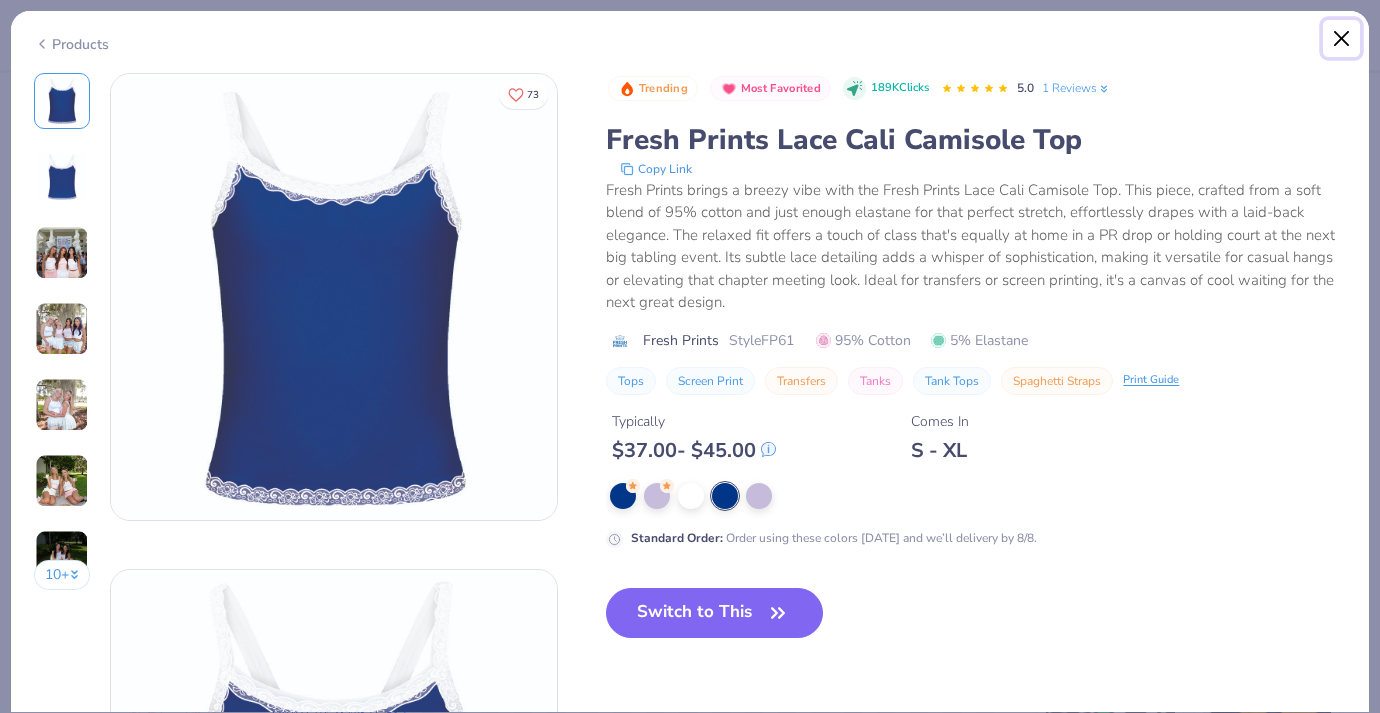 click at bounding box center [1342, 39] 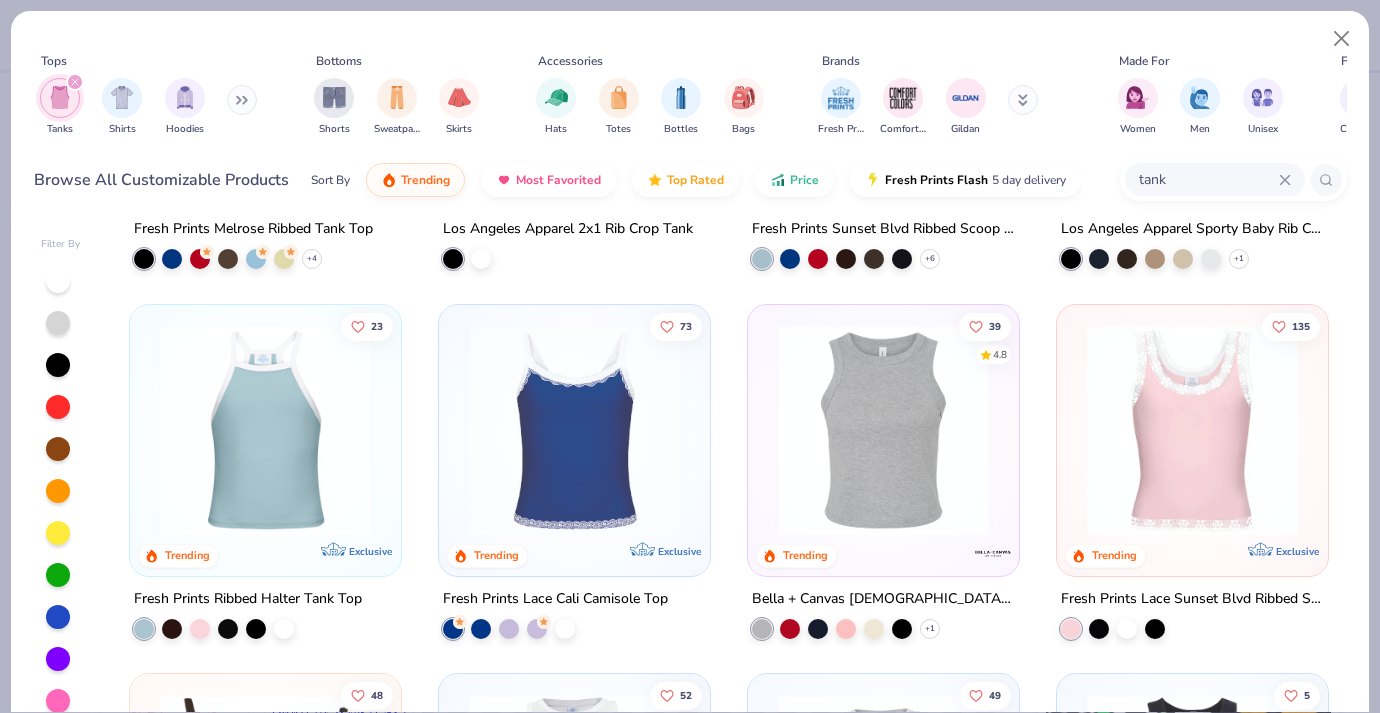 scroll, scrollTop: 644, scrollLeft: 0, axis: vertical 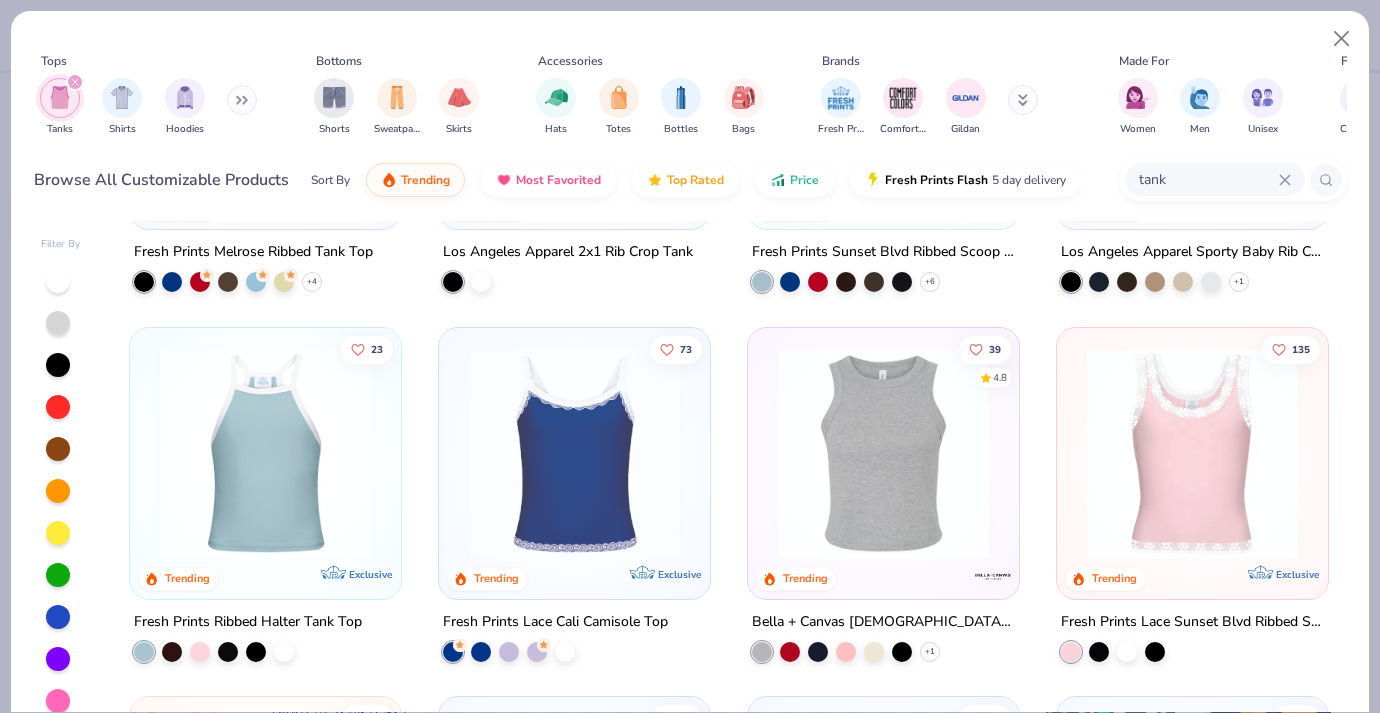click at bounding box center [1192, 452] 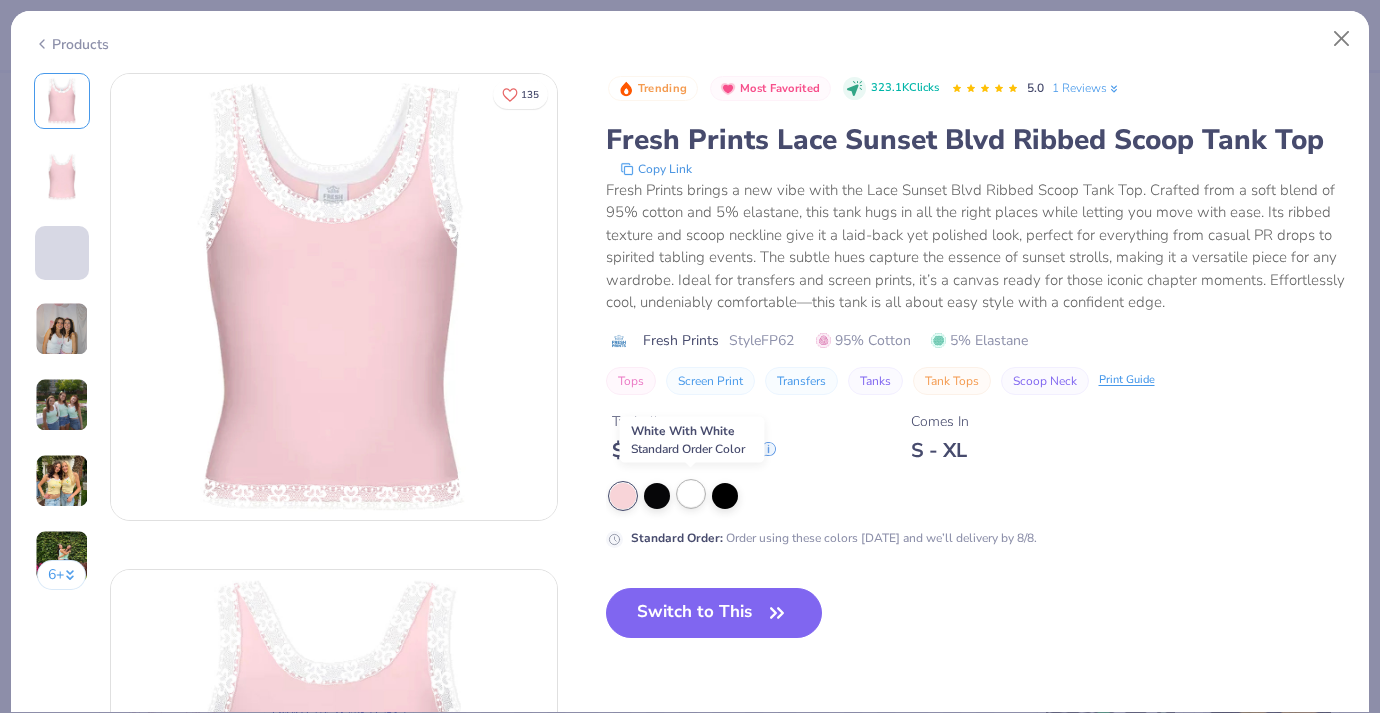 click at bounding box center (691, 494) 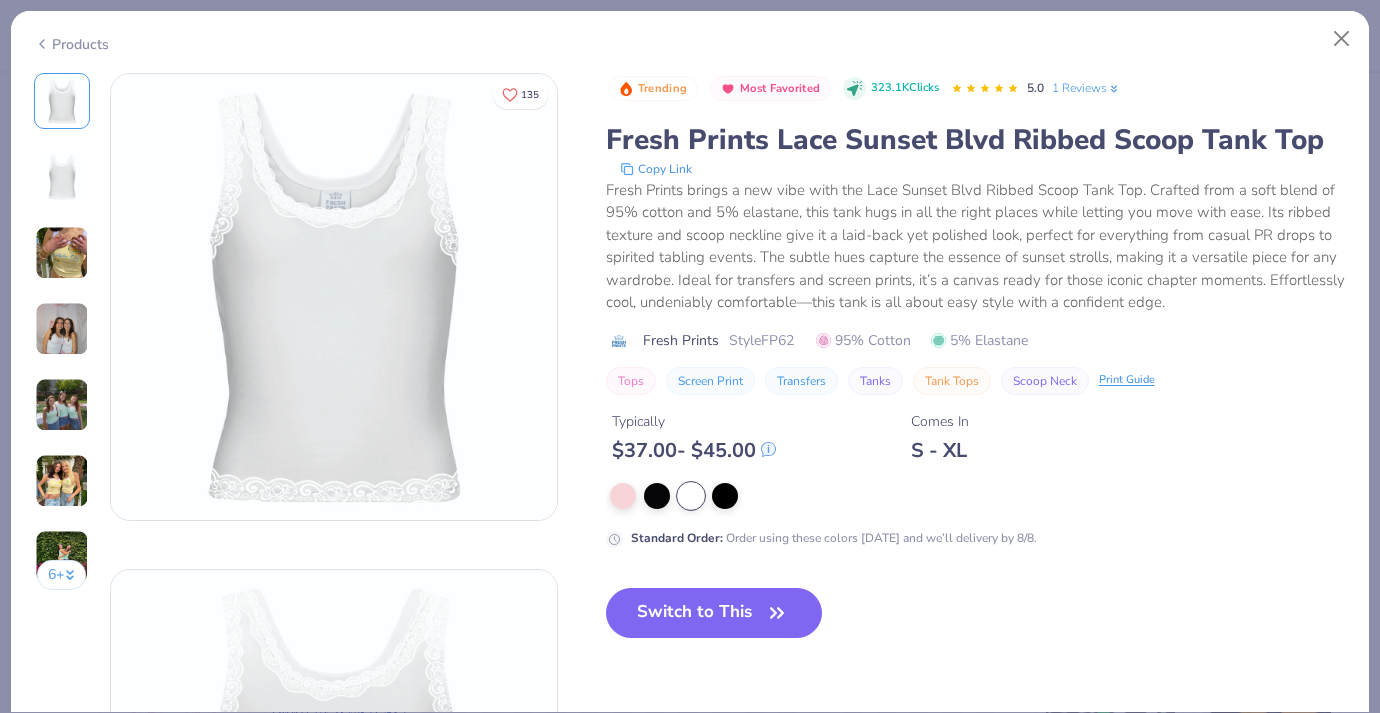 click at bounding box center (62, 329) 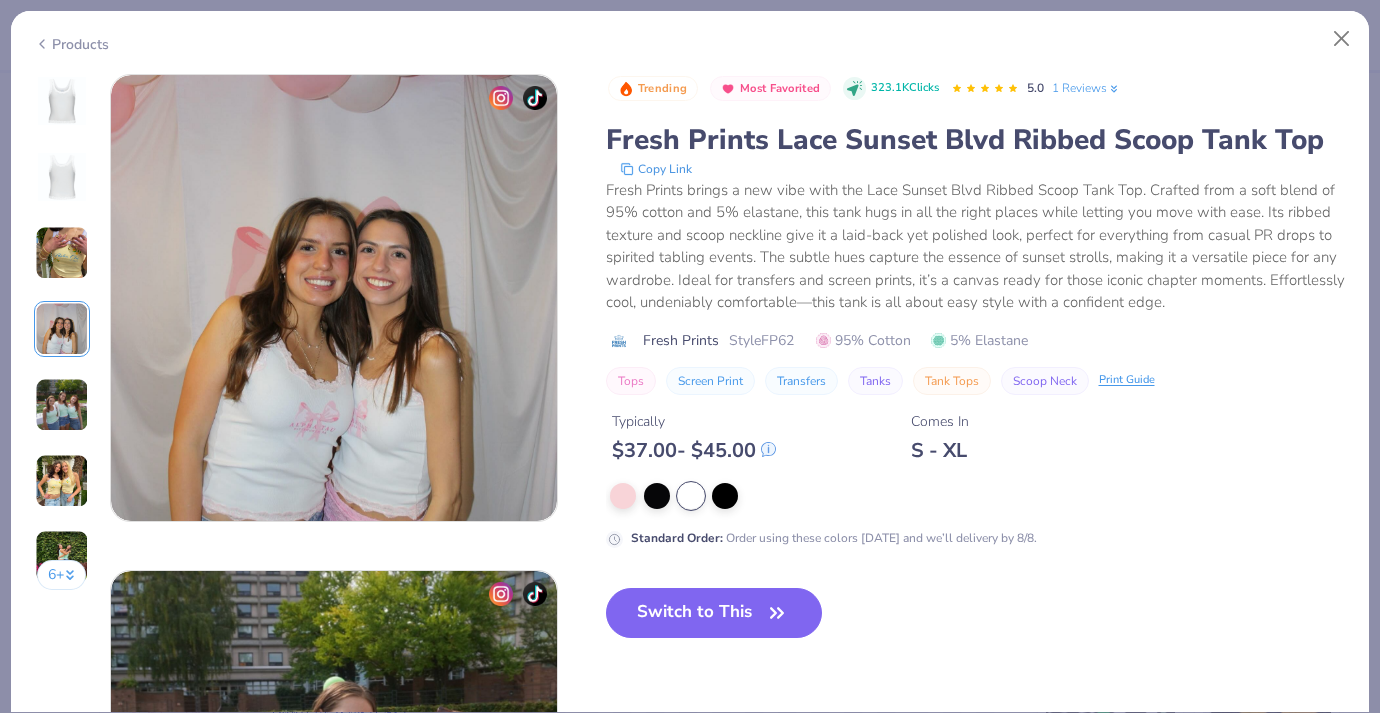 scroll, scrollTop: 1488, scrollLeft: 0, axis: vertical 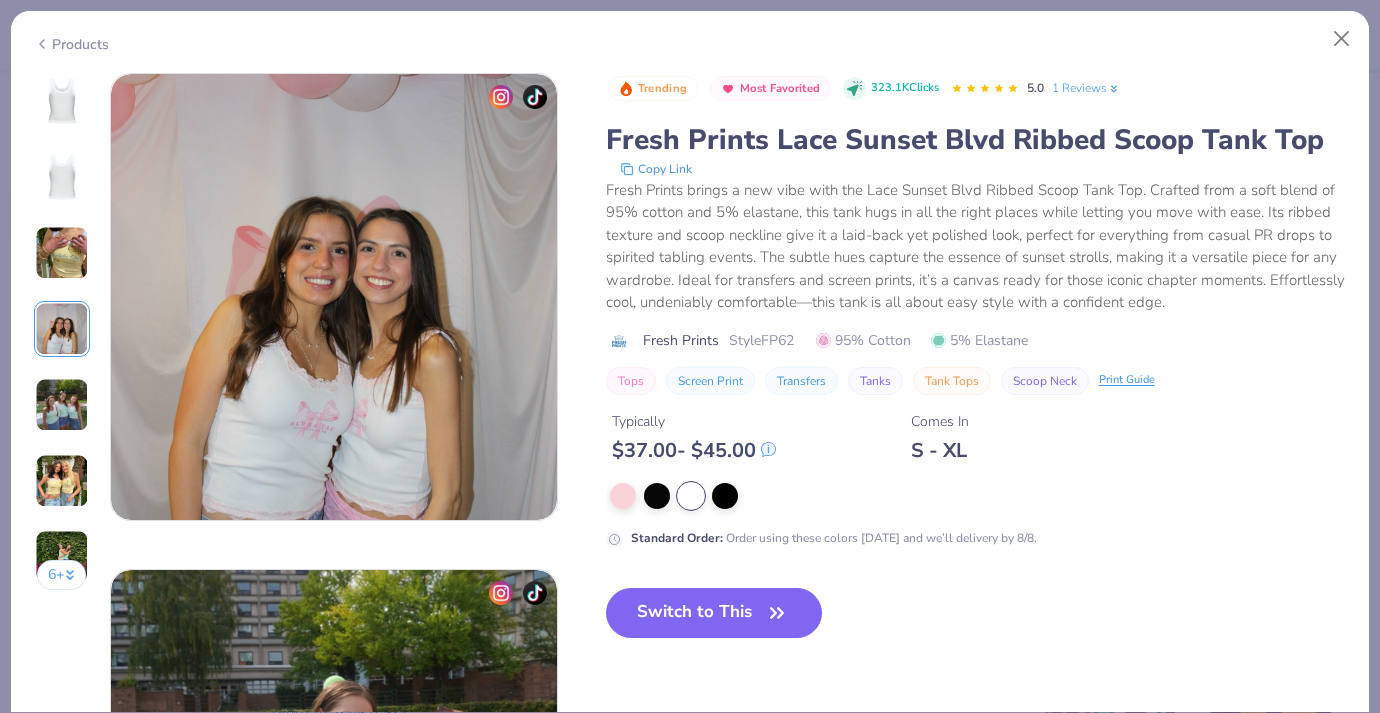 click at bounding box center (62, 405) 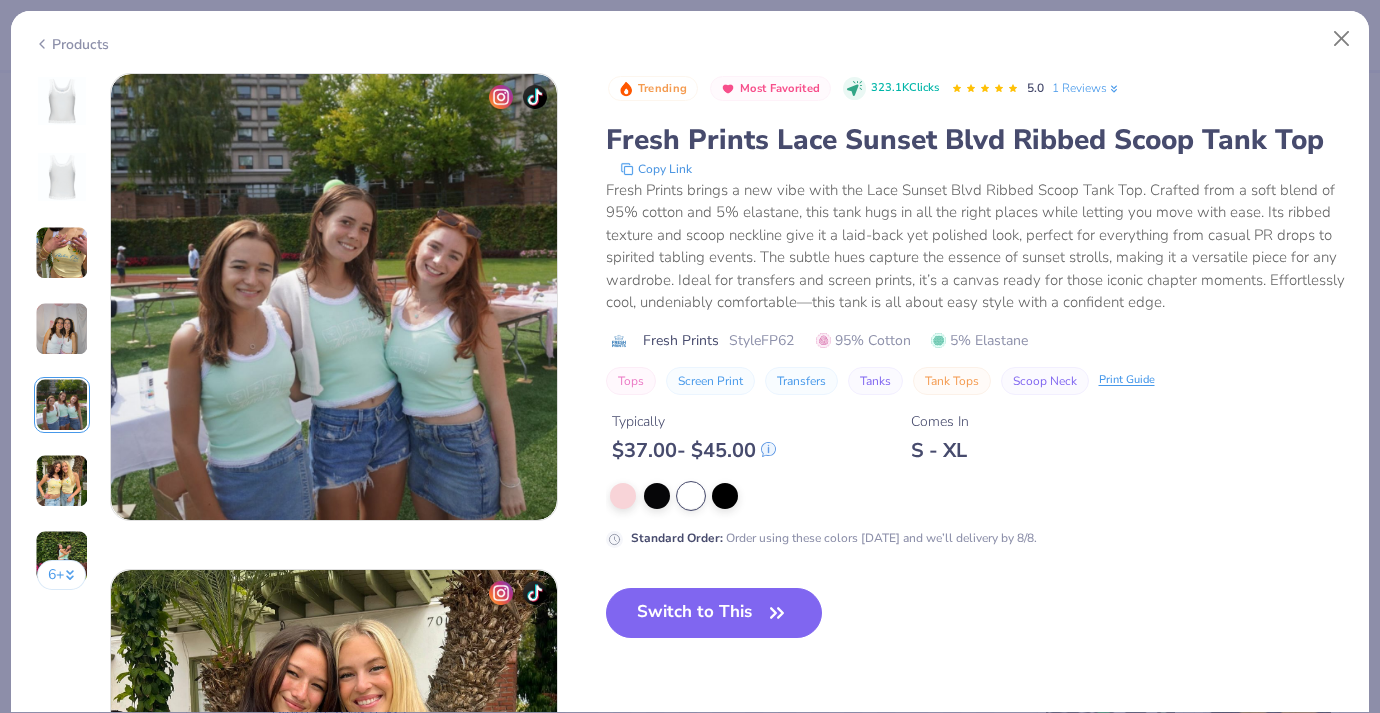 click on "6 +" at bounding box center (61, 575) 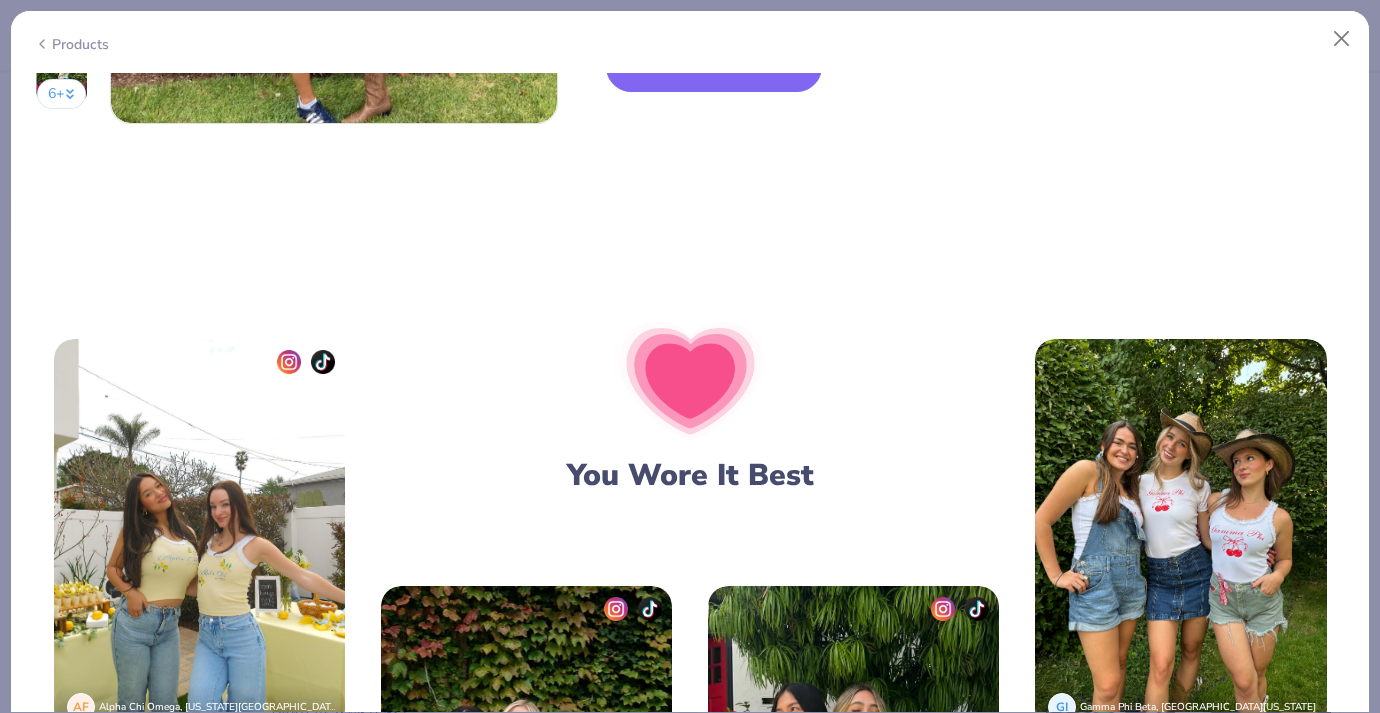 scroll, scrollTop: 3375, scrollLeft: 0, axis: vertical 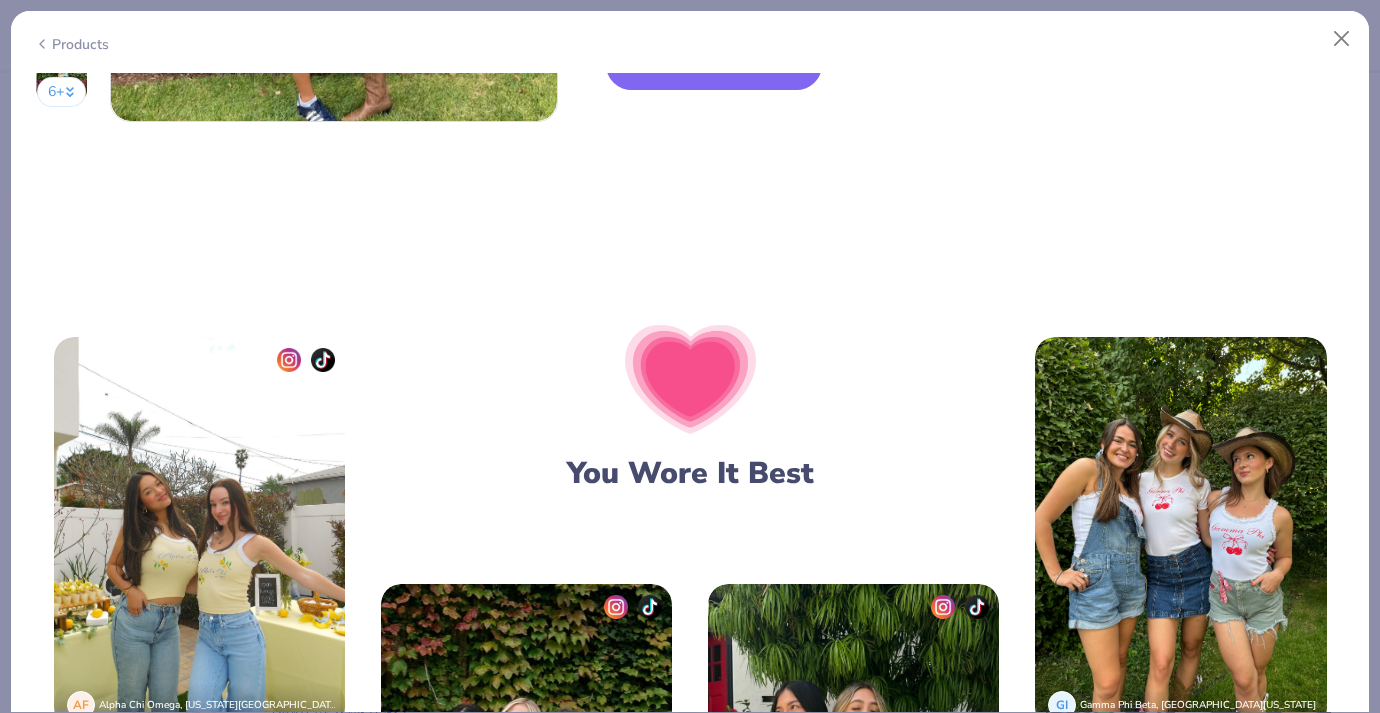 click at bounding box center [1180, 533] 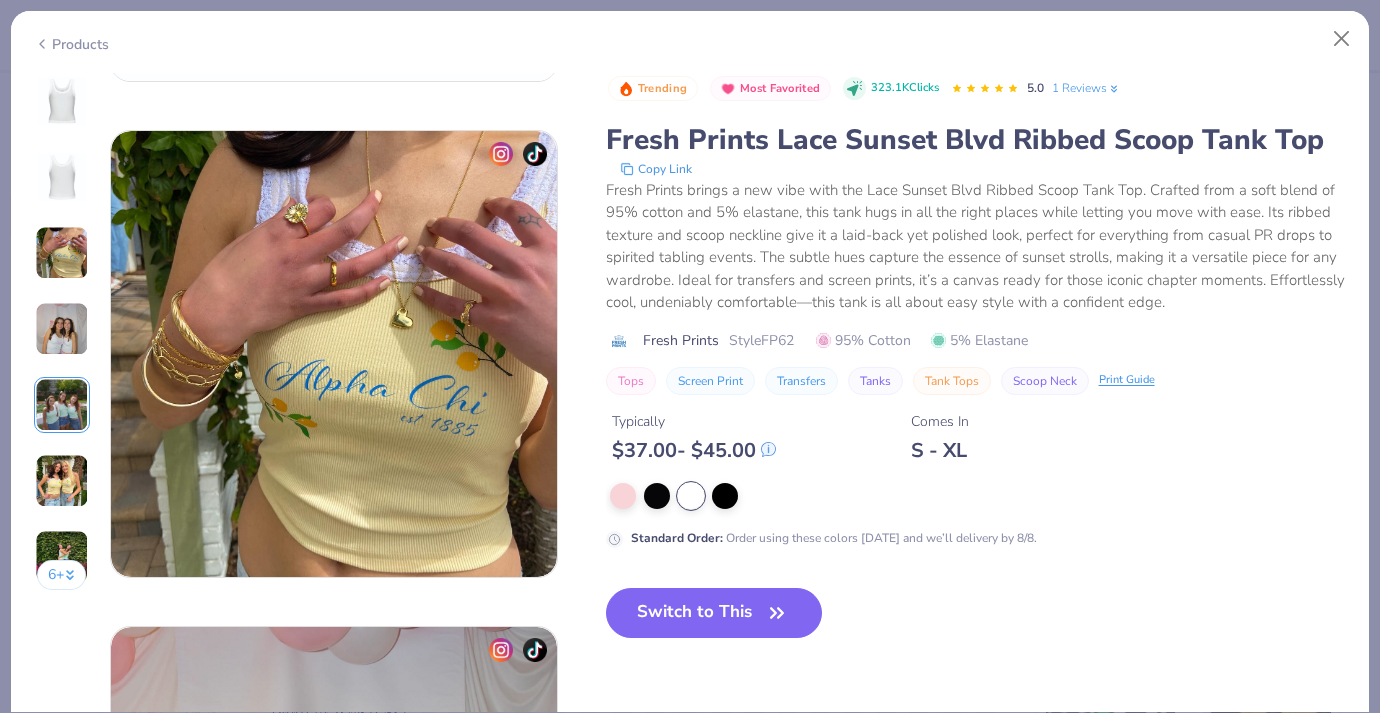 scroll, scrollTop: 0, scrollLeft: 0, axis: both 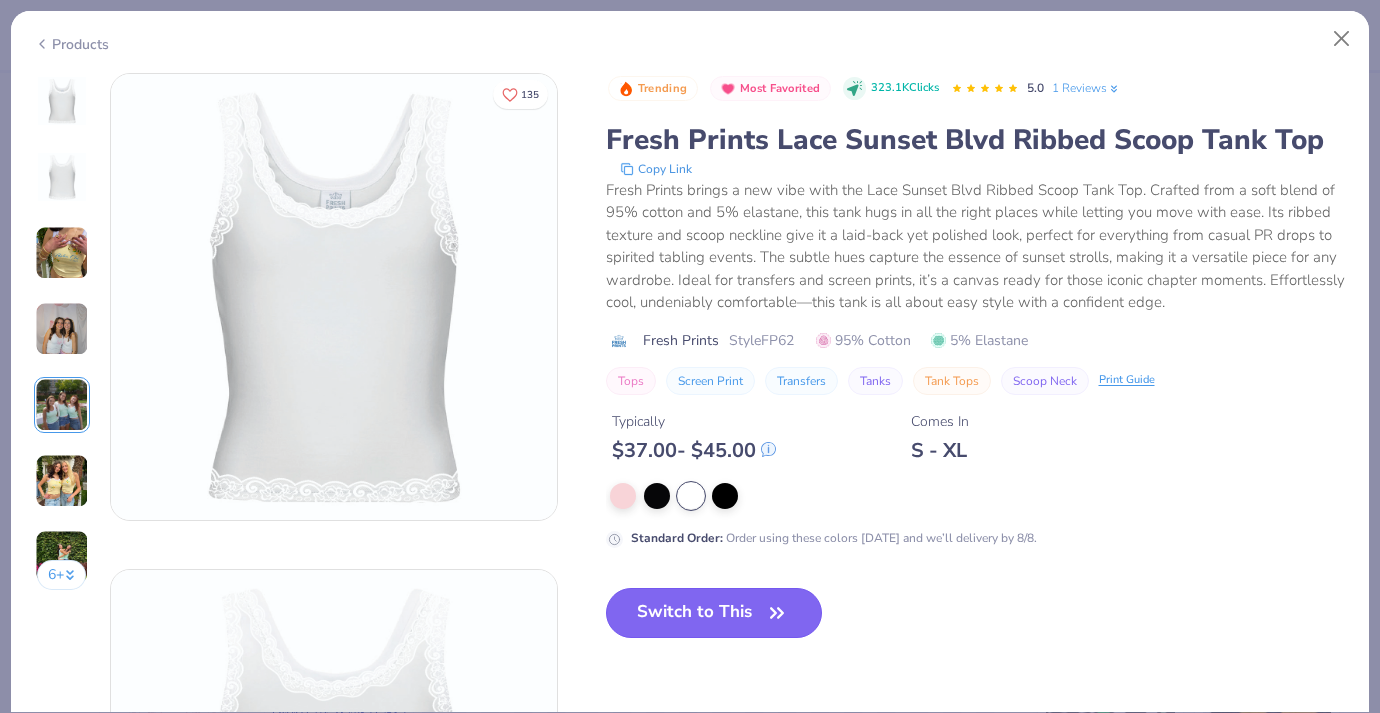 click on "Switch to This" at bounding box center (714, 613) 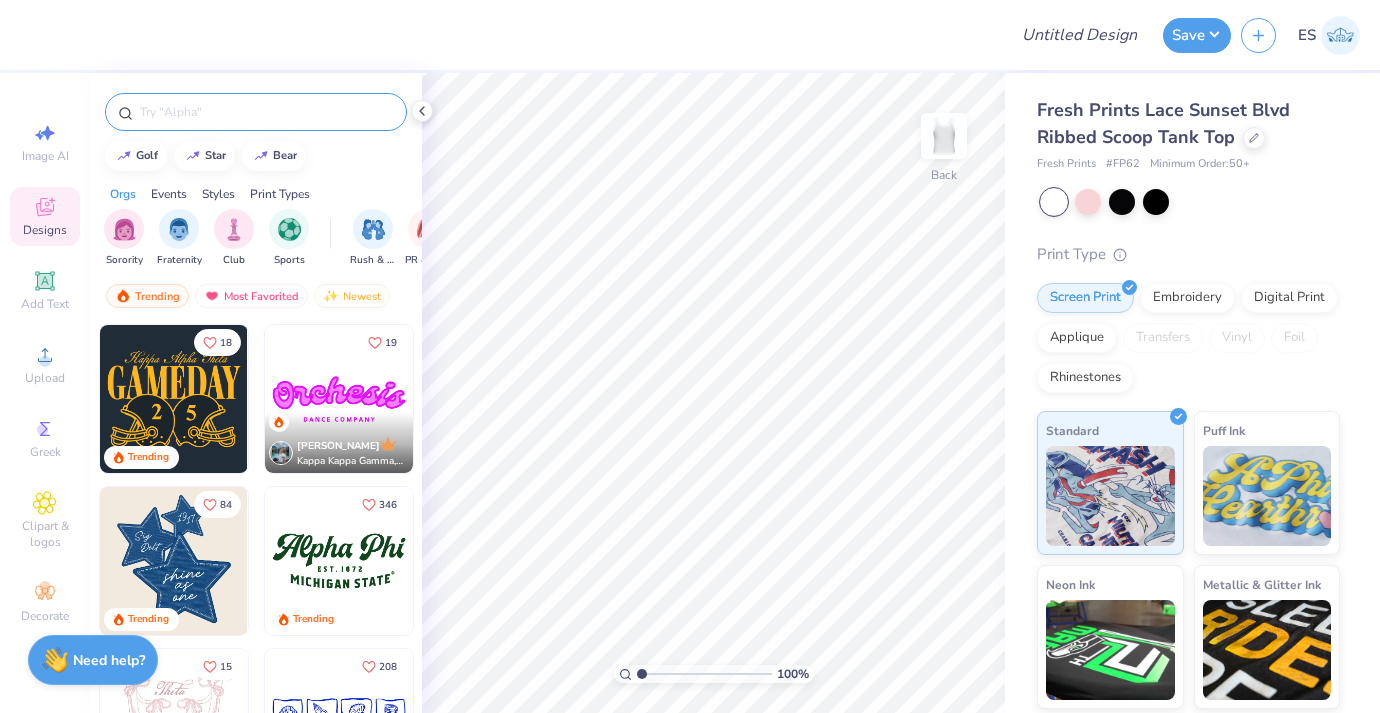 click at bounding box center [266, 112] 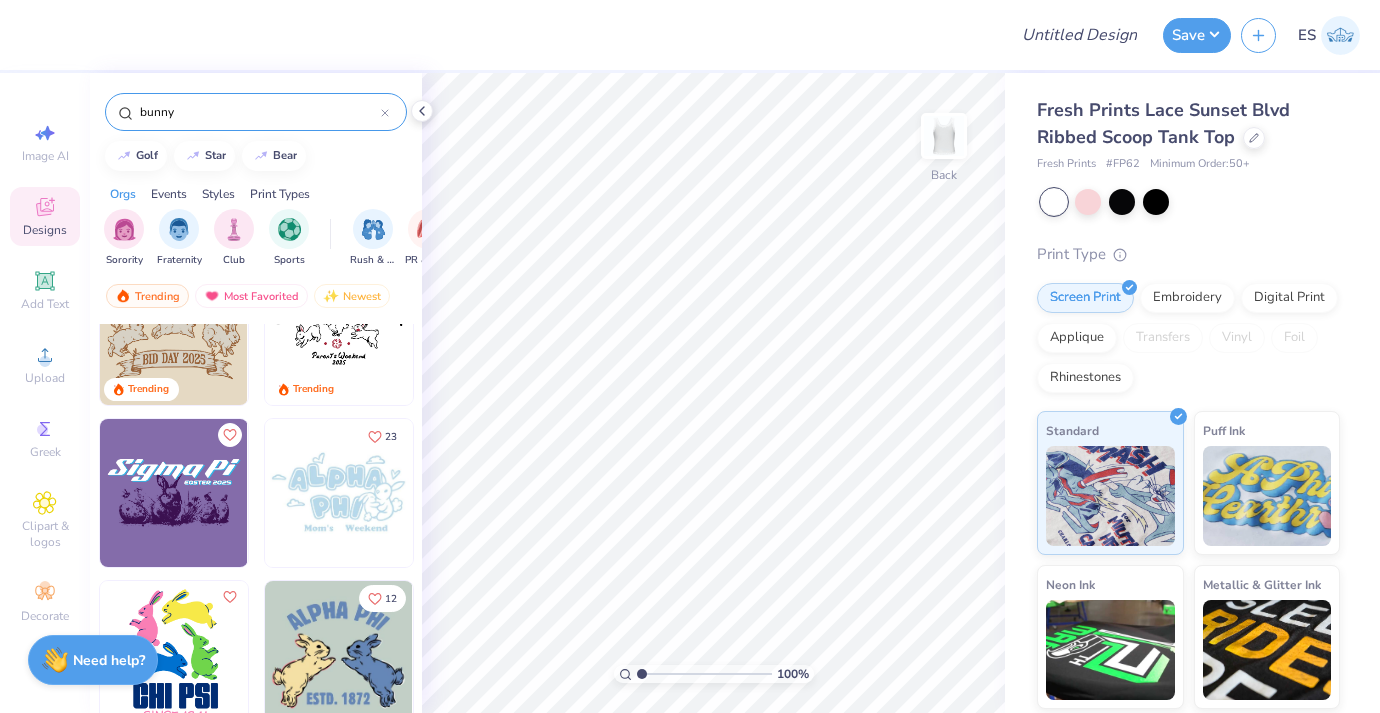 scroll, scrollTop: 1751, scrollLeft: 0, axis: vertical 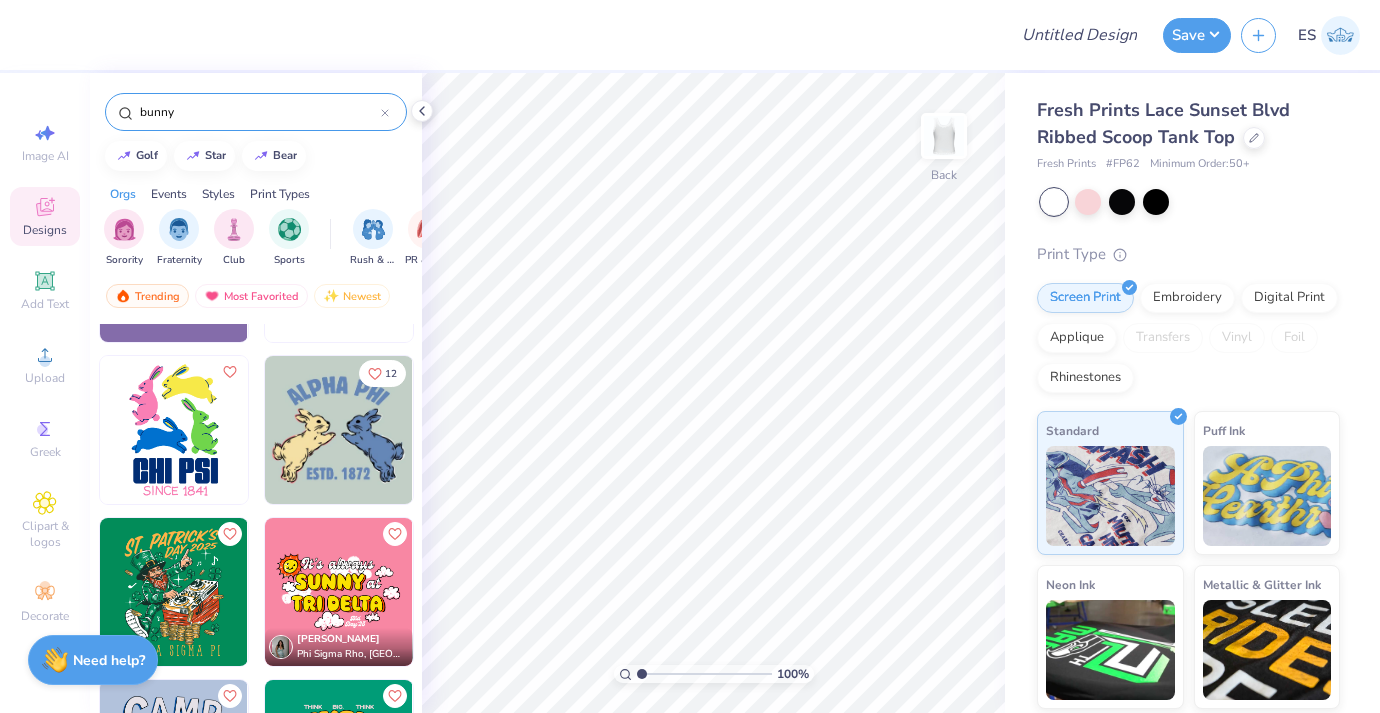 click on "bunny" at bounding box center [259, 112] 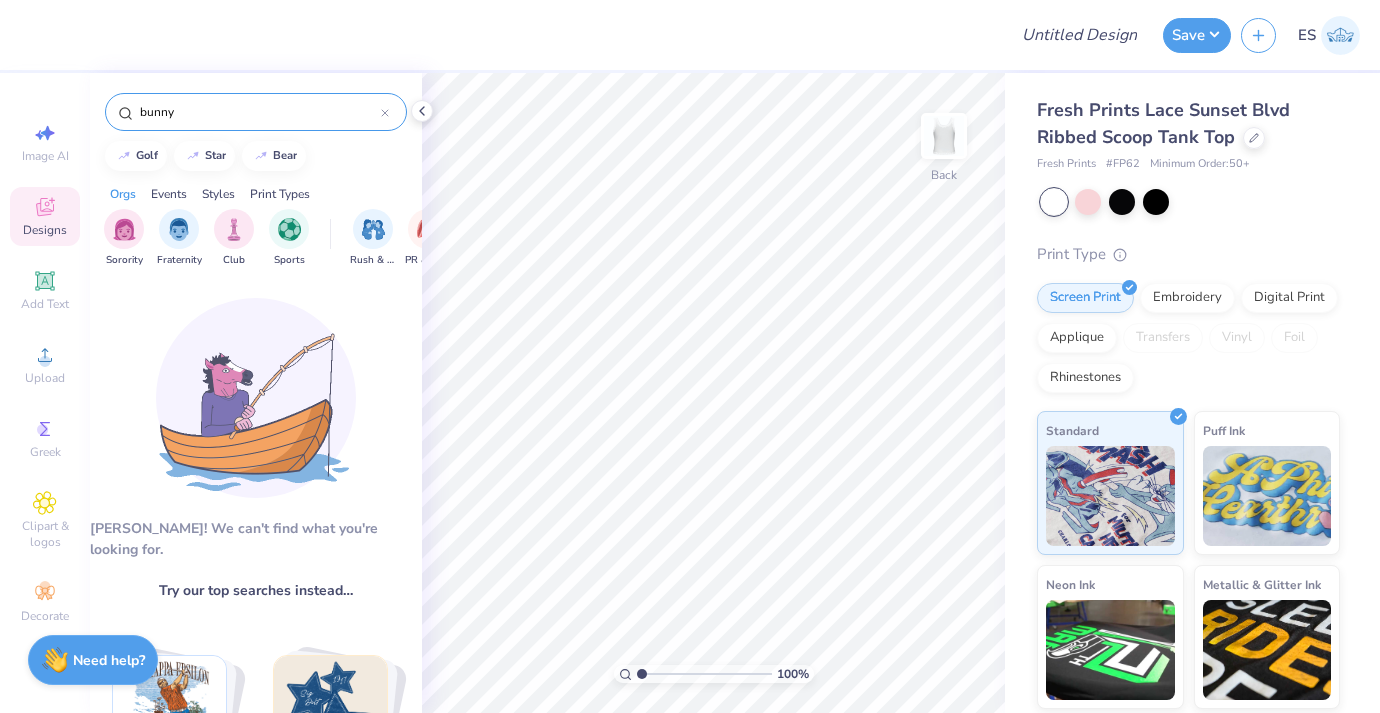 click on "bunny" at bounding box center [259, 112] 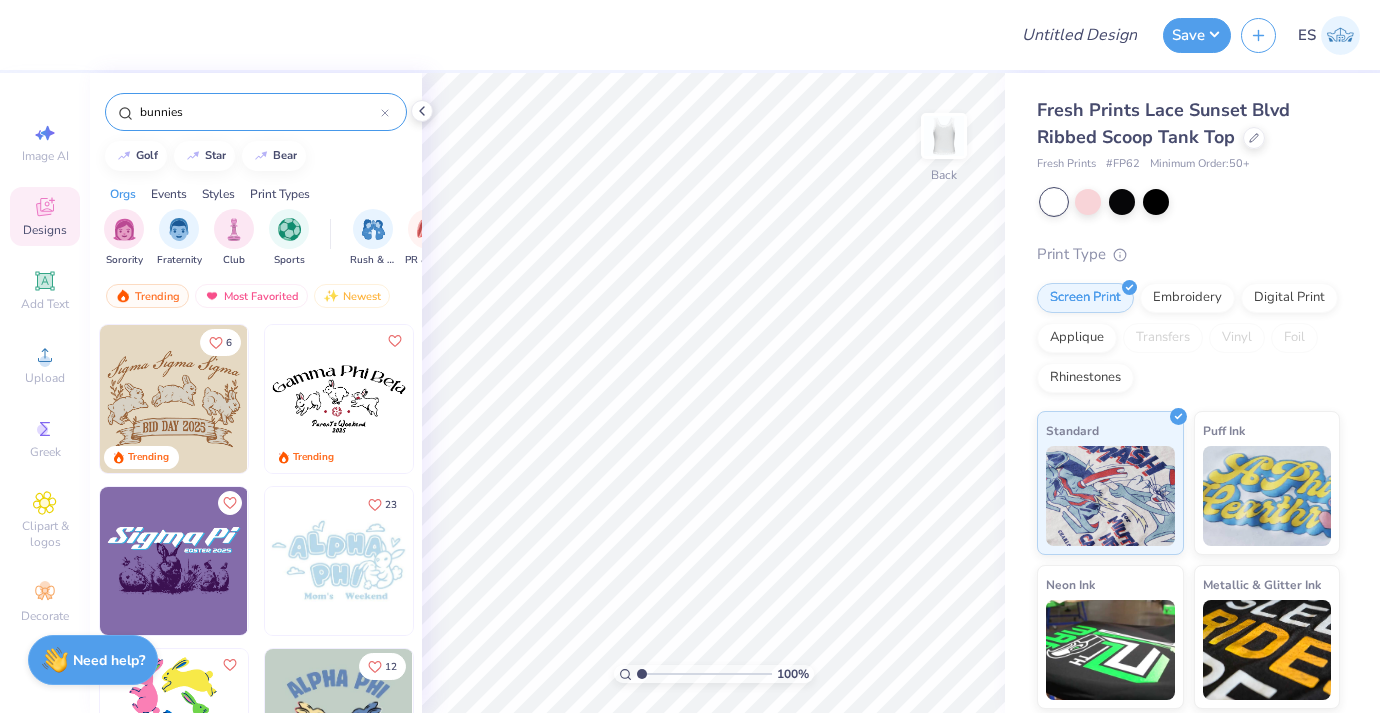 scroll, scrollTop: 22, scrollLeft: 0, axis: vertical 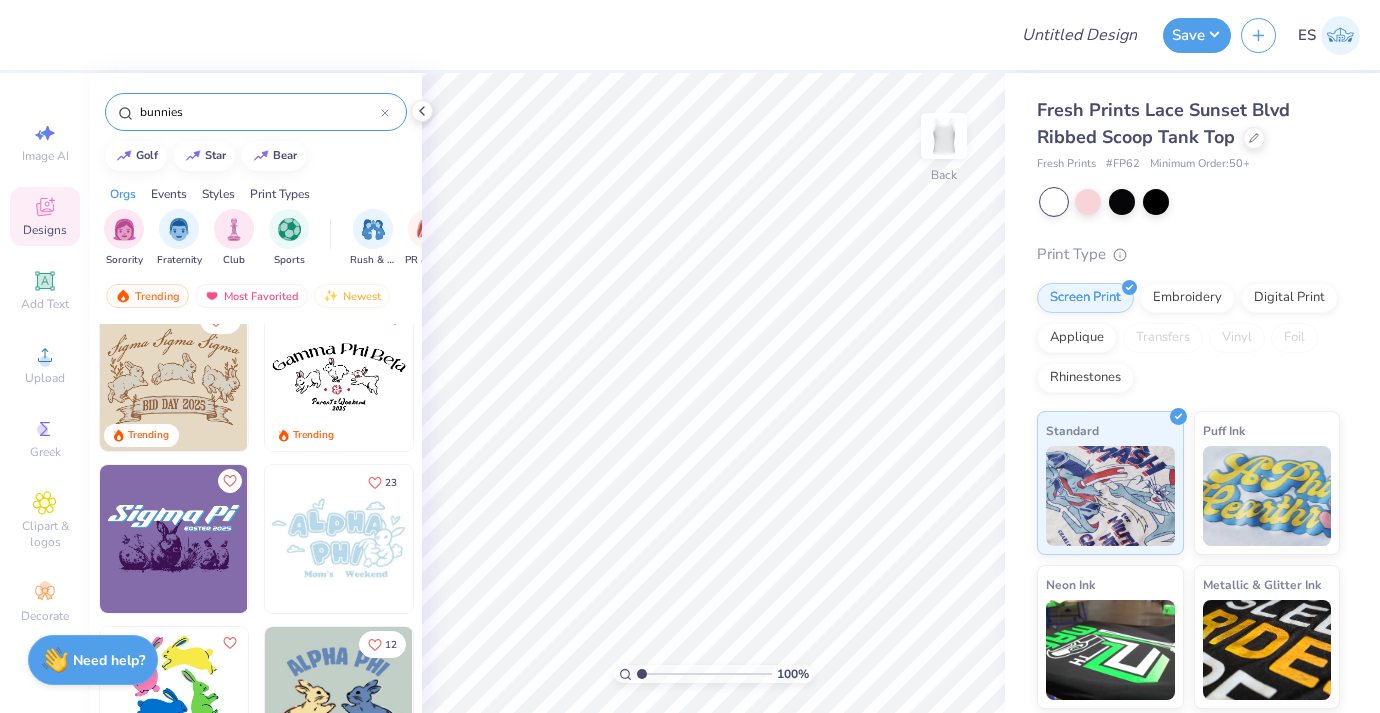 click at bounding box center (339, 701) 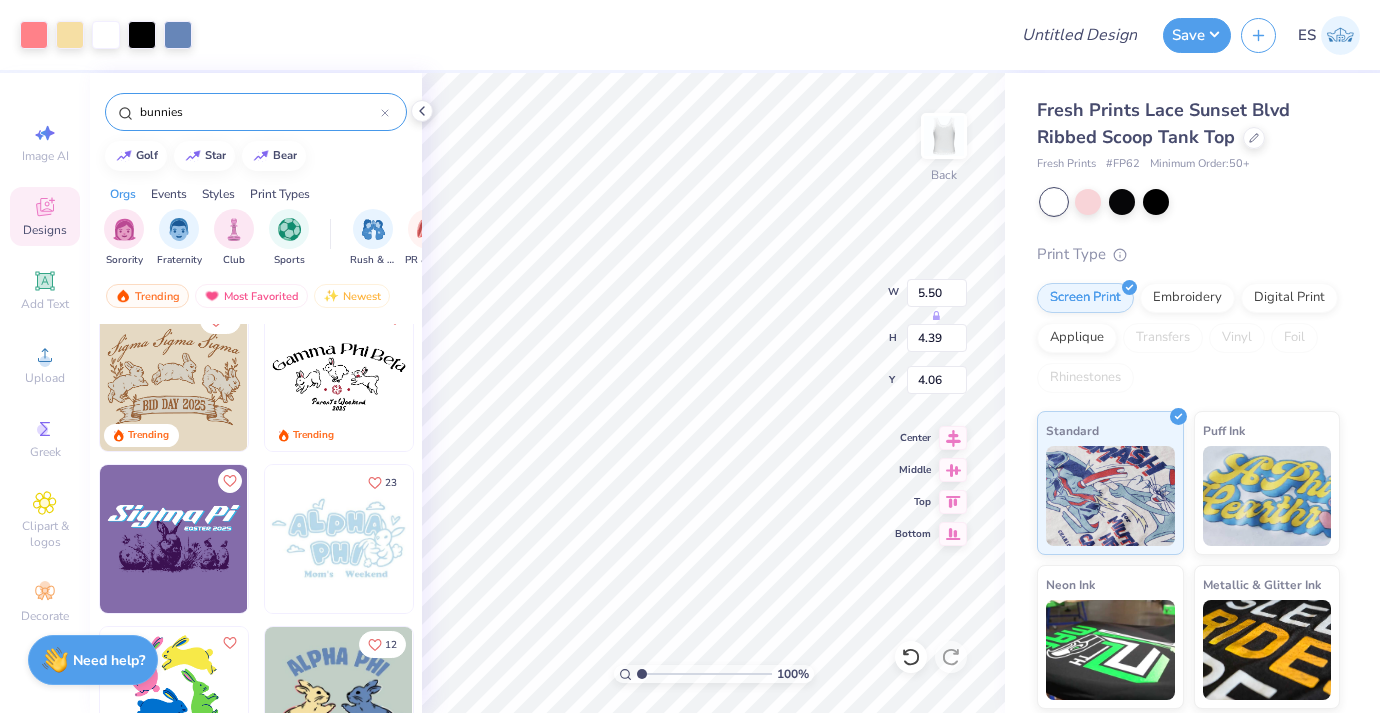 drag, startPoint x: 226, startPoint y: 114, endPoint x: 148, endPoint y: 108, distance: 78.23043 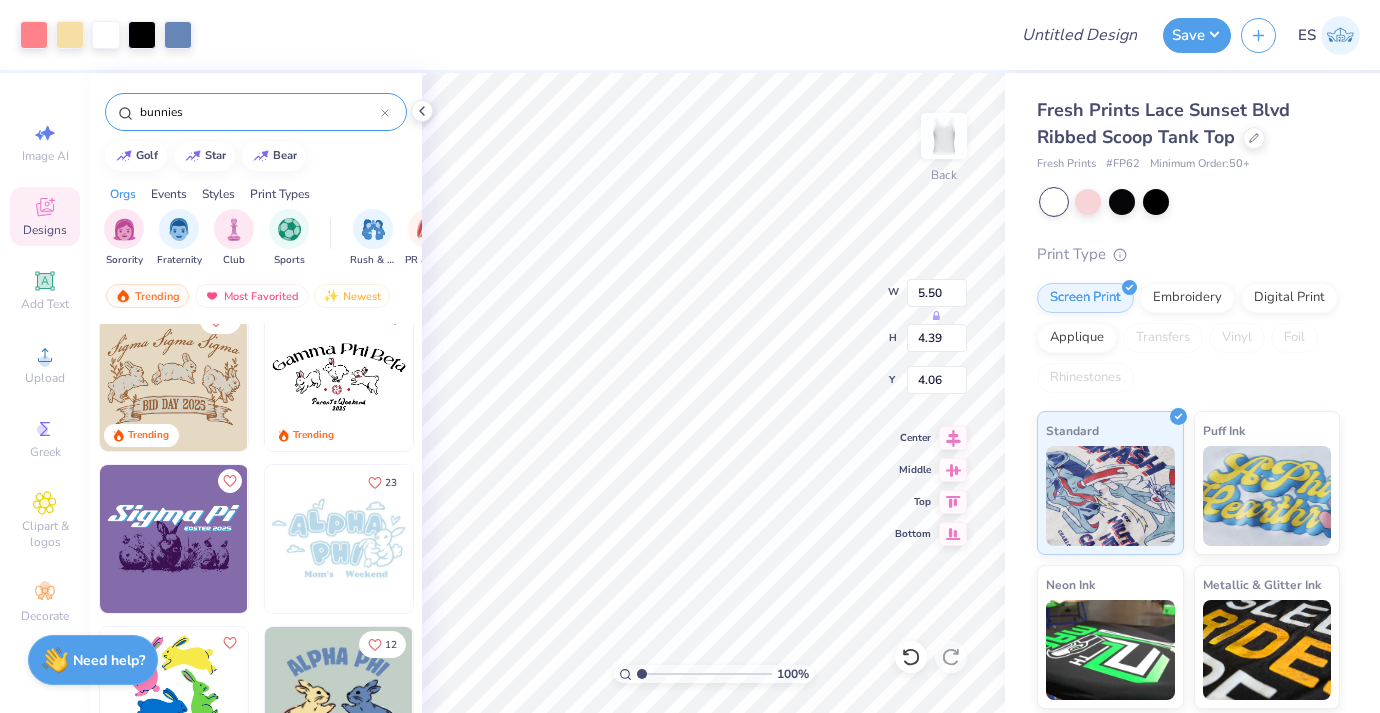 click on "bunnies" at bounding box center [259, 112] 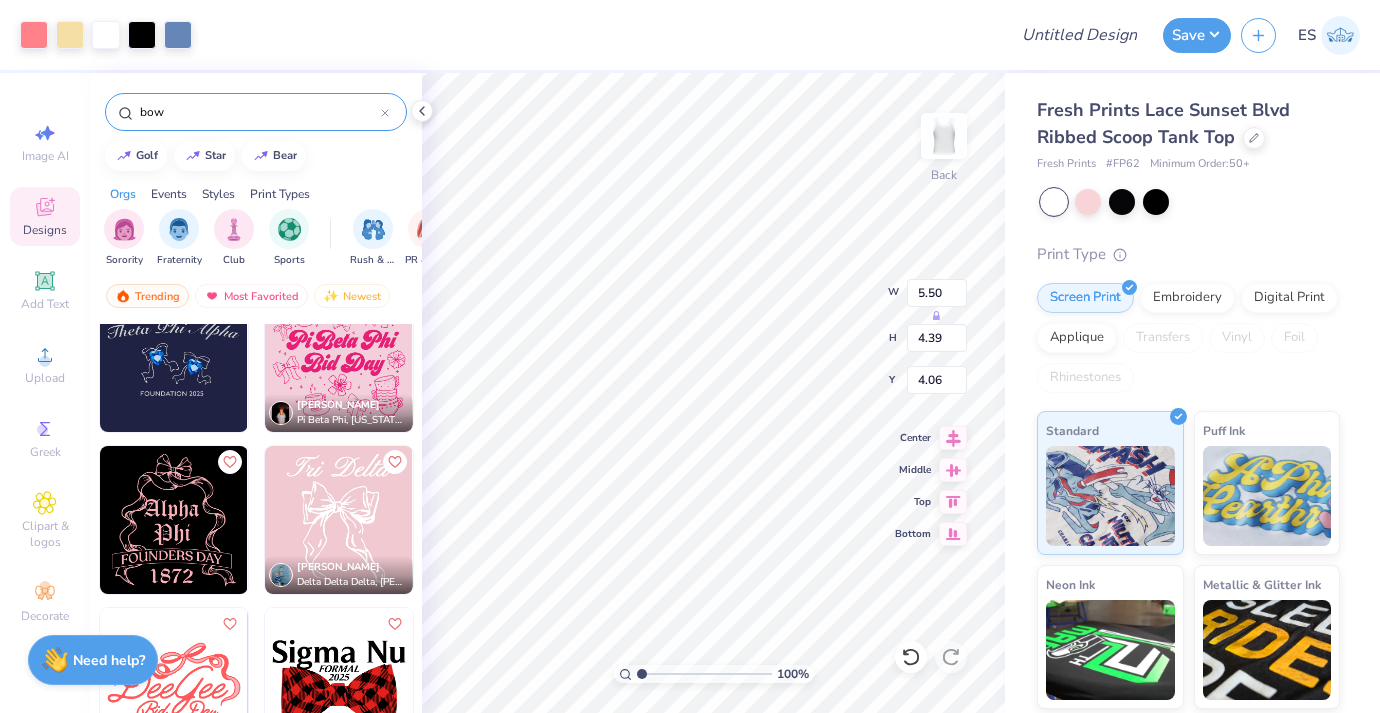 scroll, scrollTop: 2312, scrollLeft: 0, axis: vertical 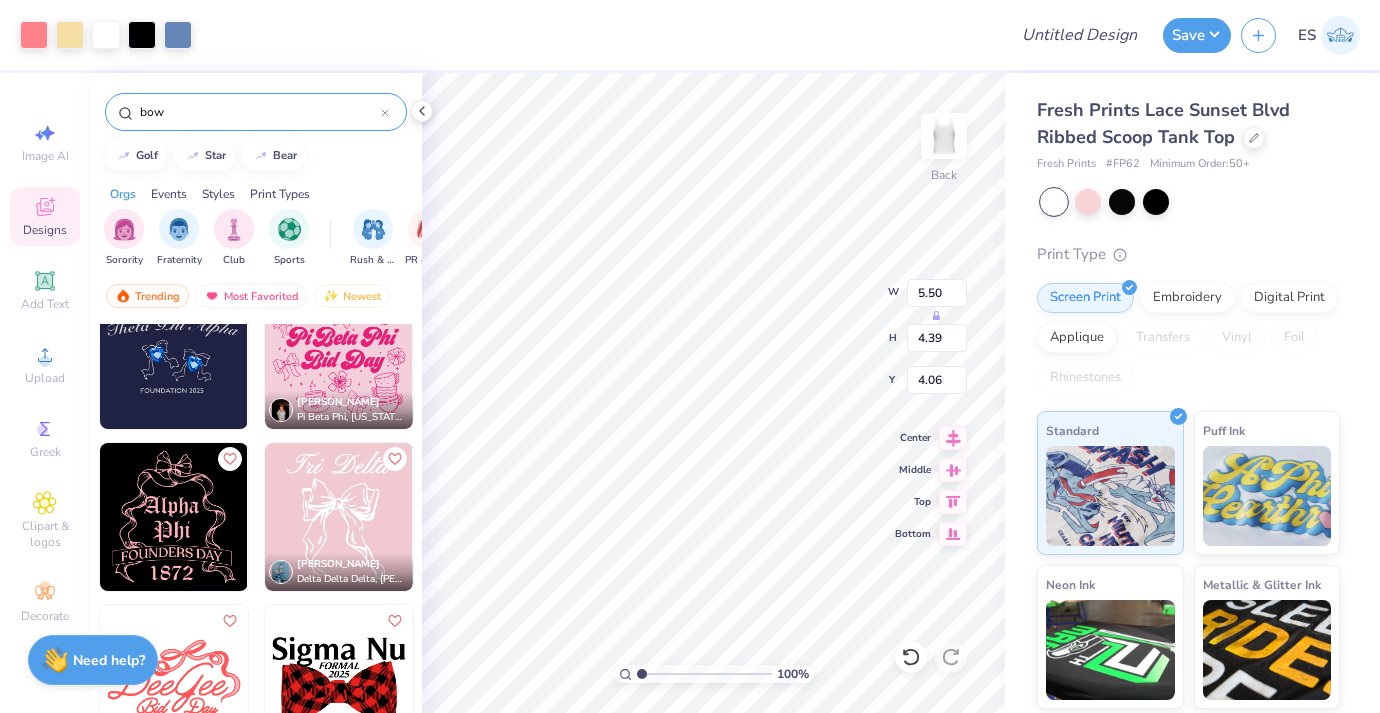 type on "bow" 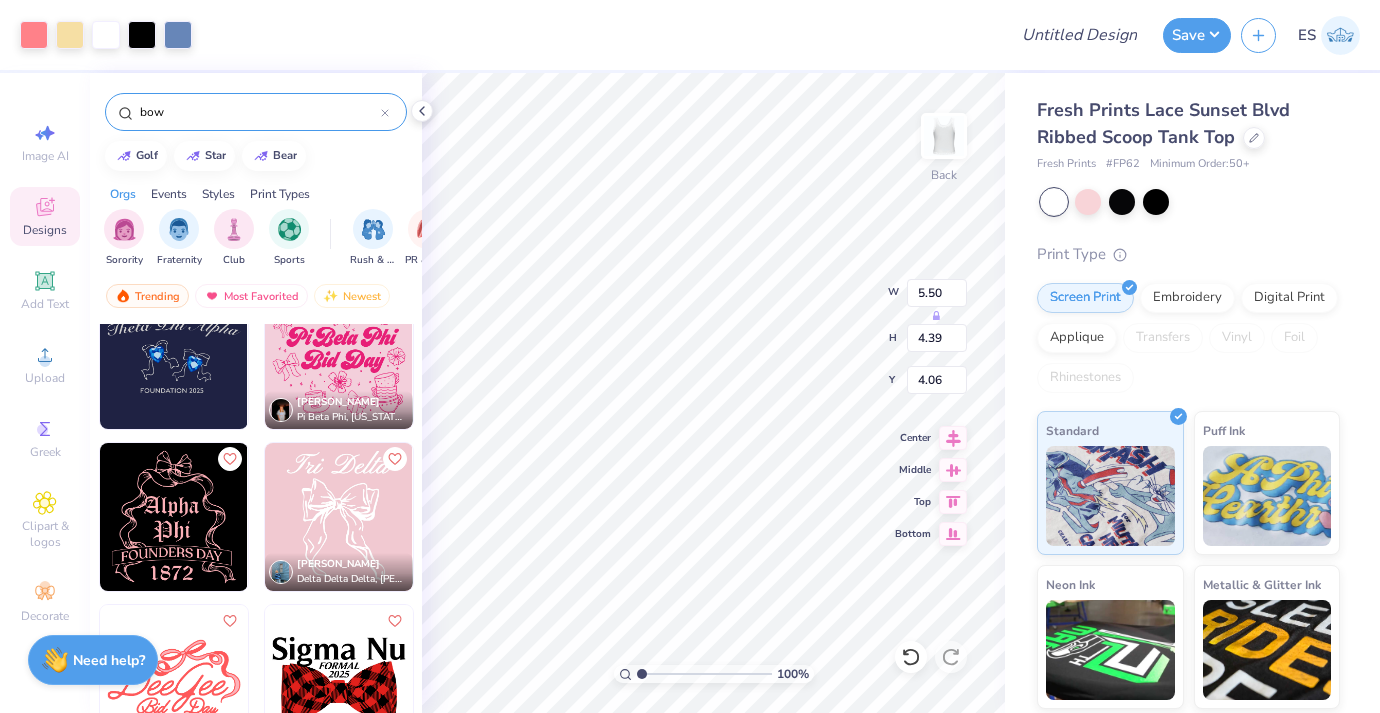 click at bounding box center (339, 517) 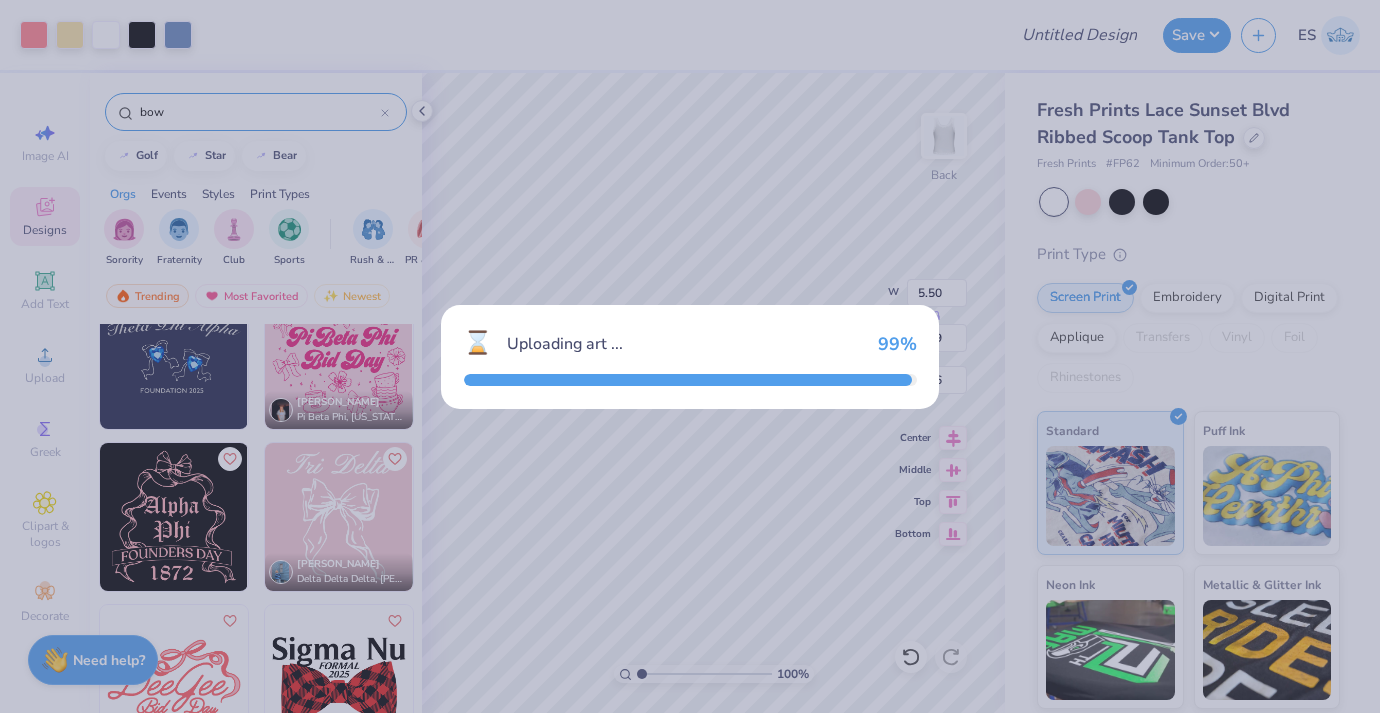 type on "5.63" 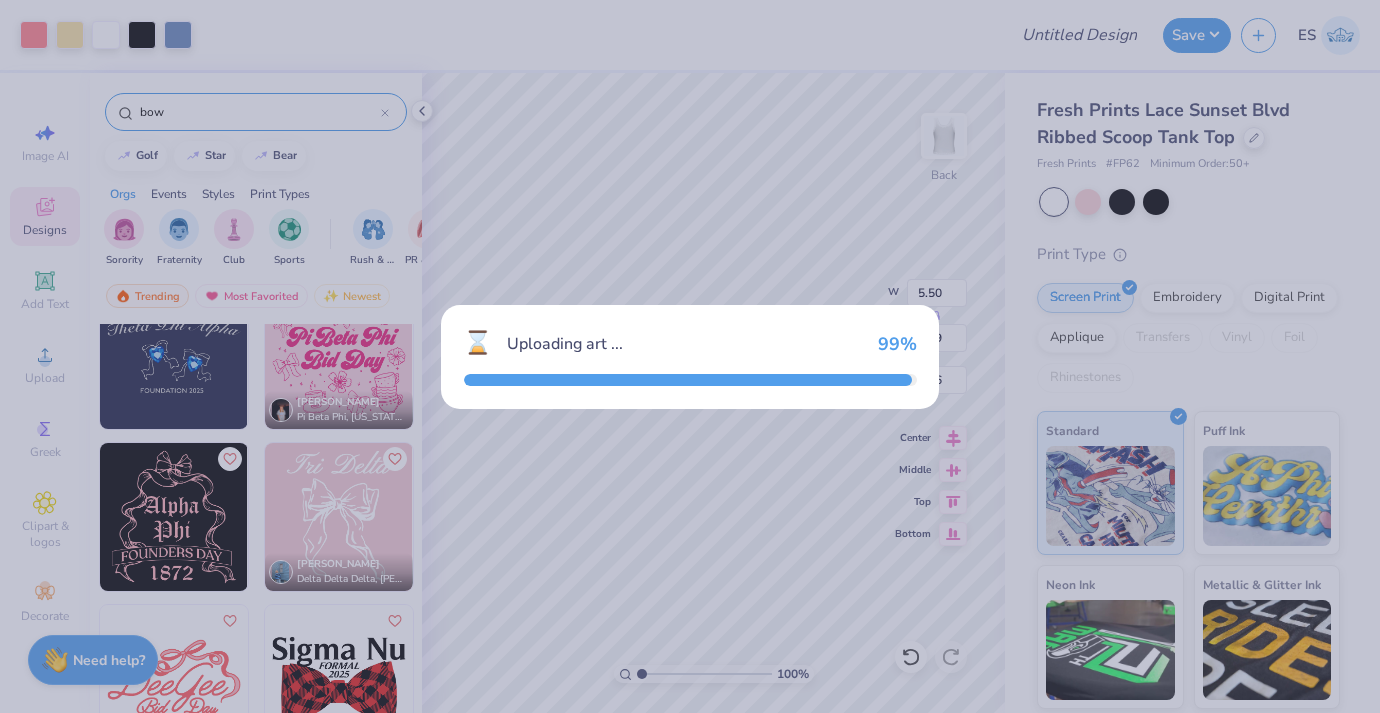 type on "7.17" 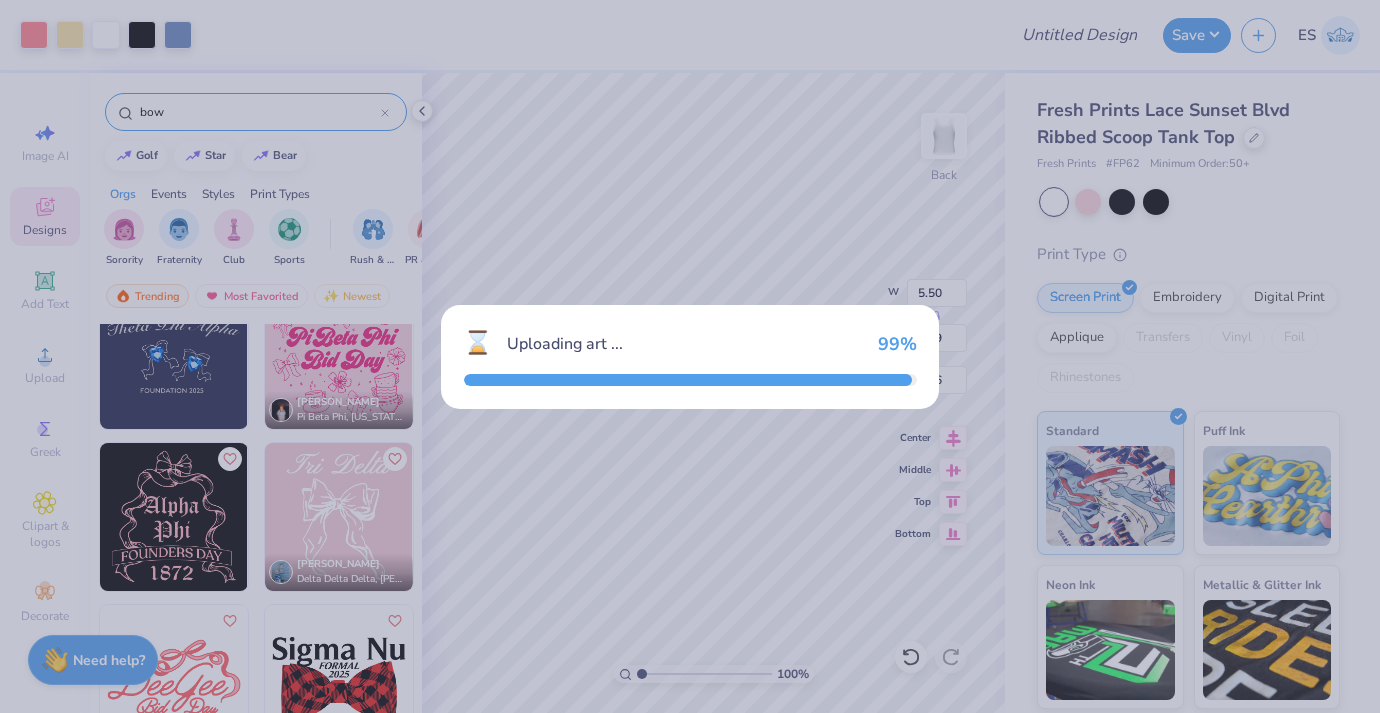 type on "2.66" 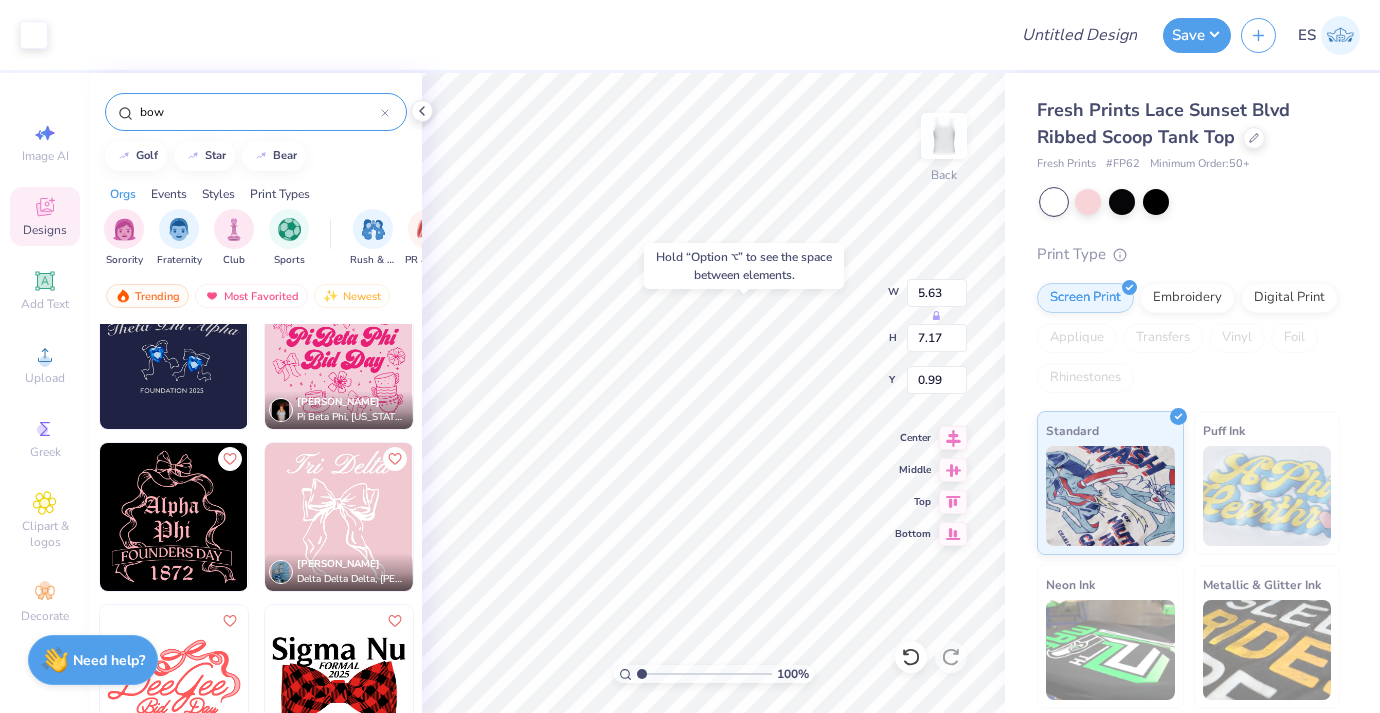 type on "0.99" 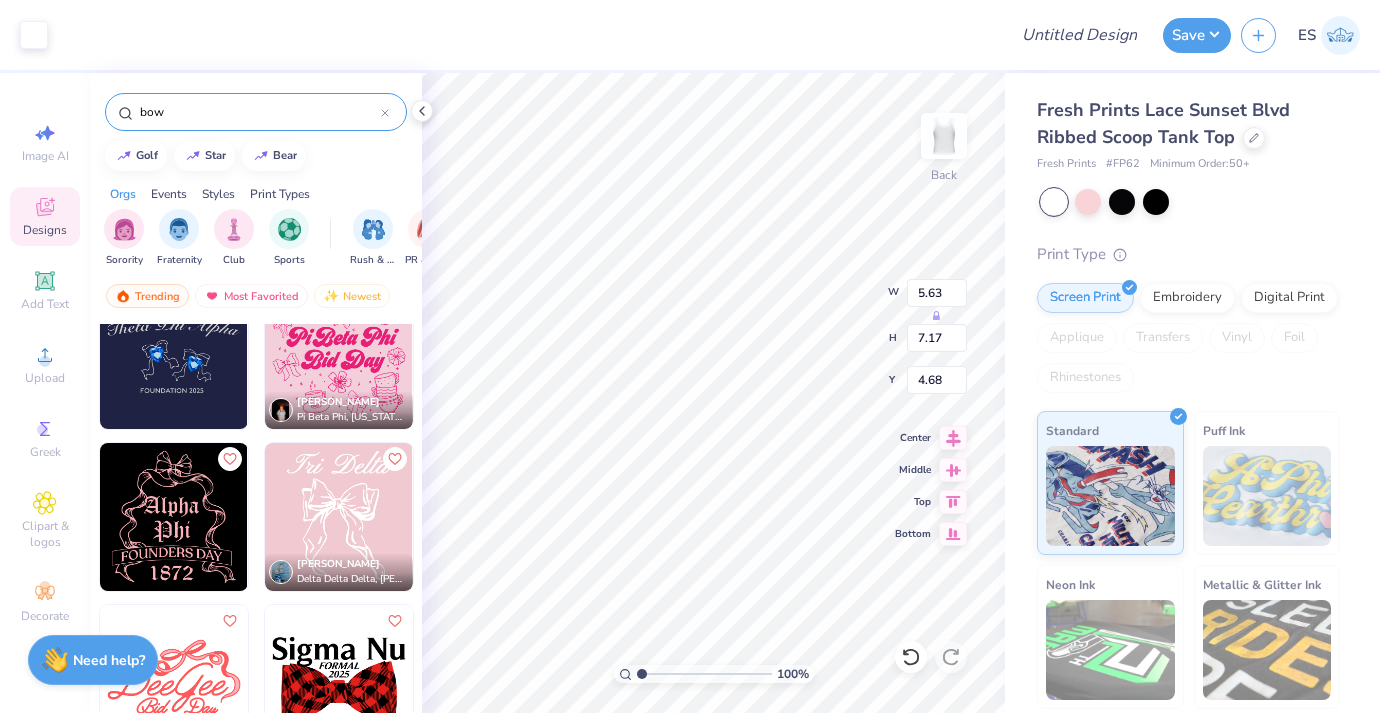 type on "4.68" 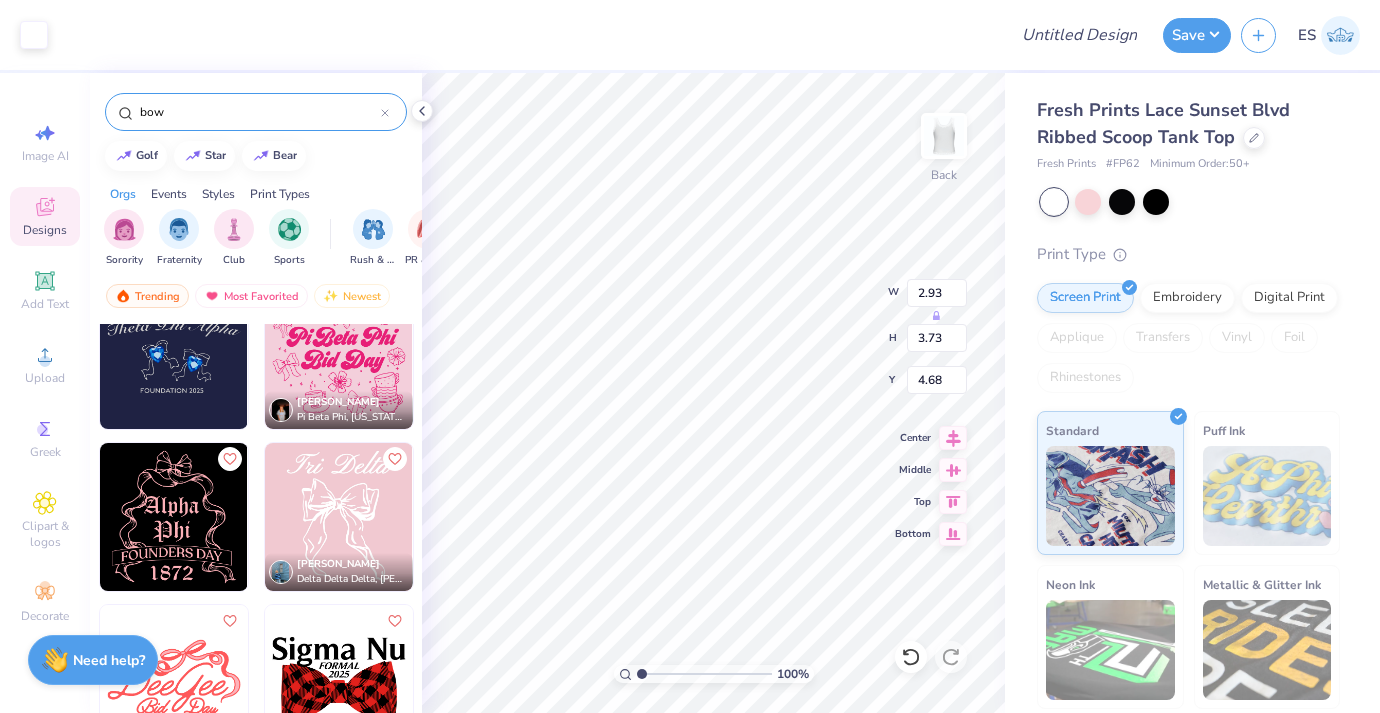 type on "2.93" 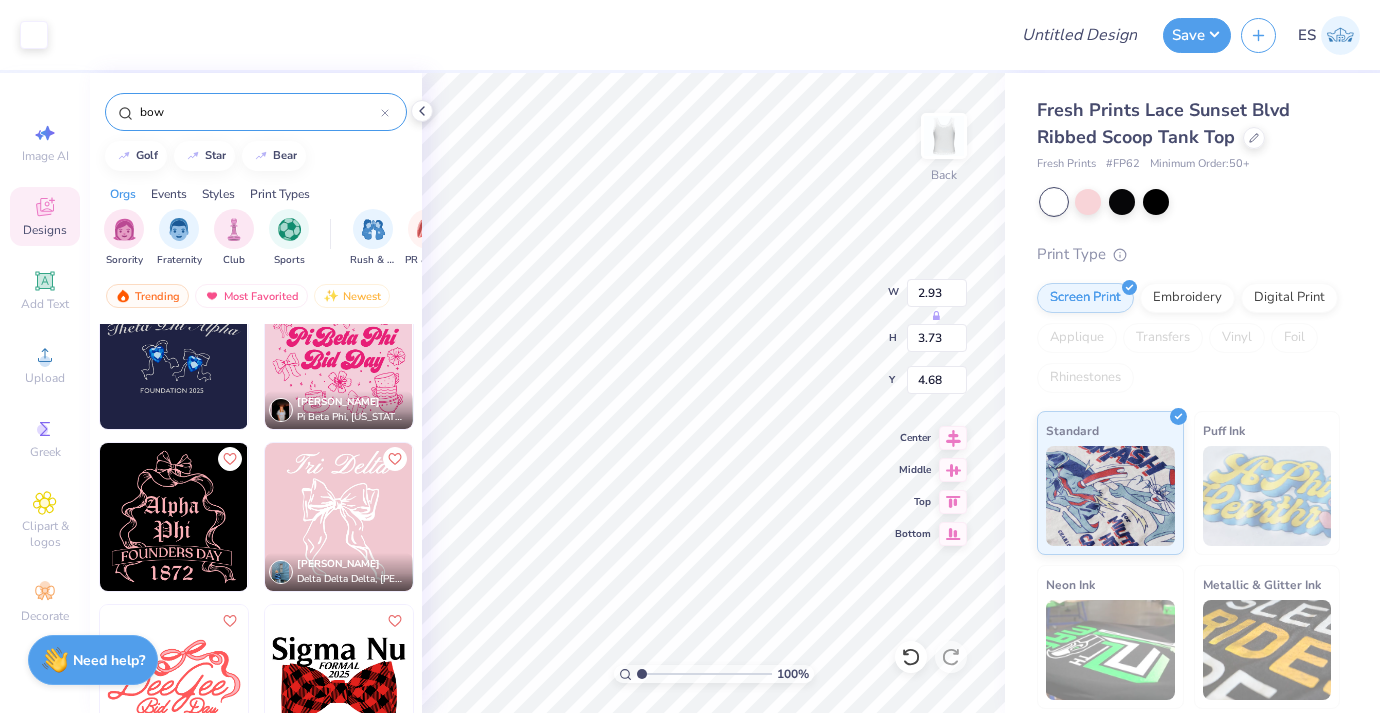 type on "3.73" 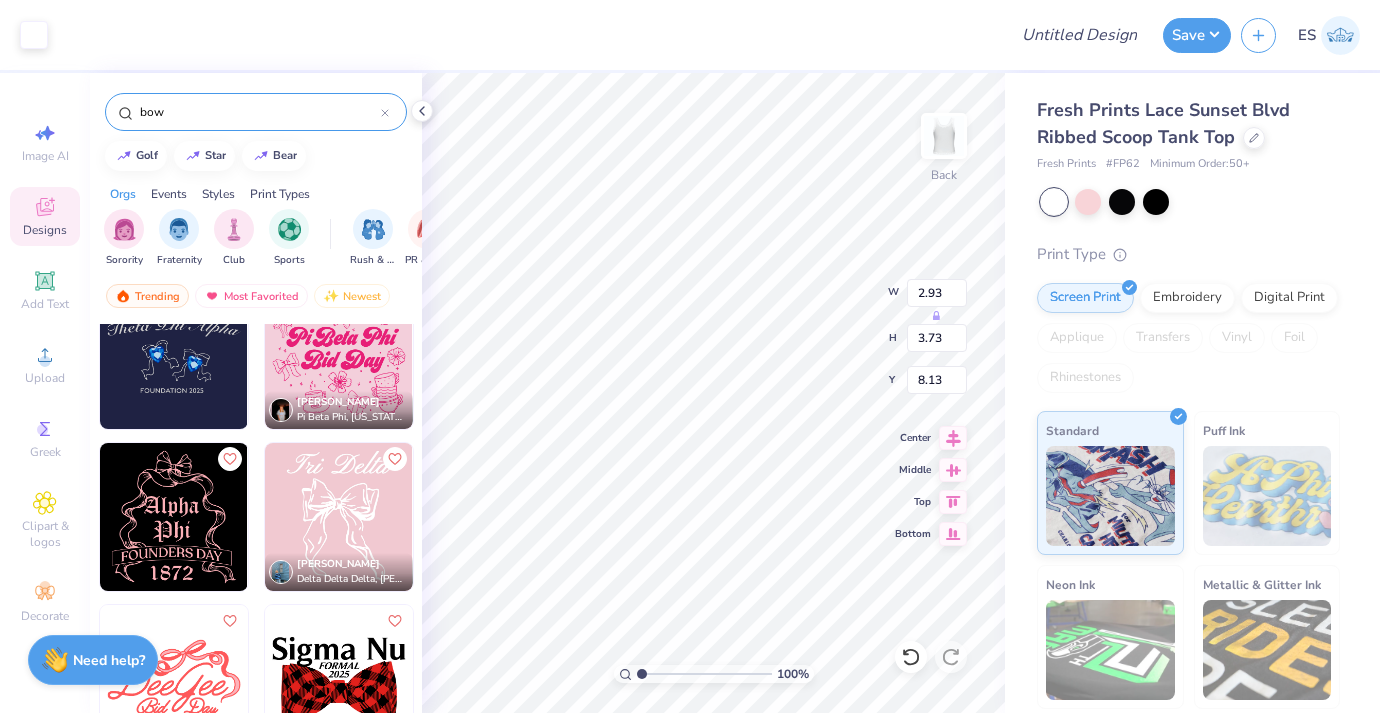 type on "8.12" 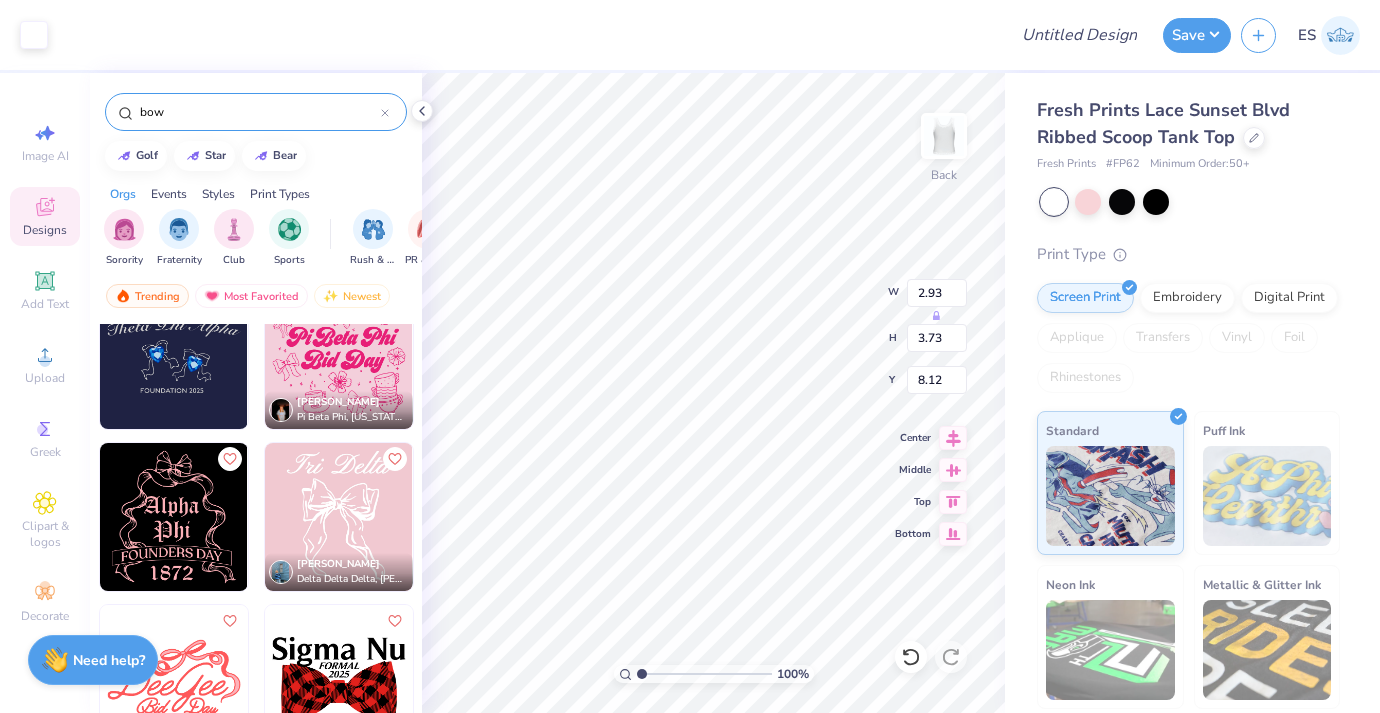 type on "5.50" 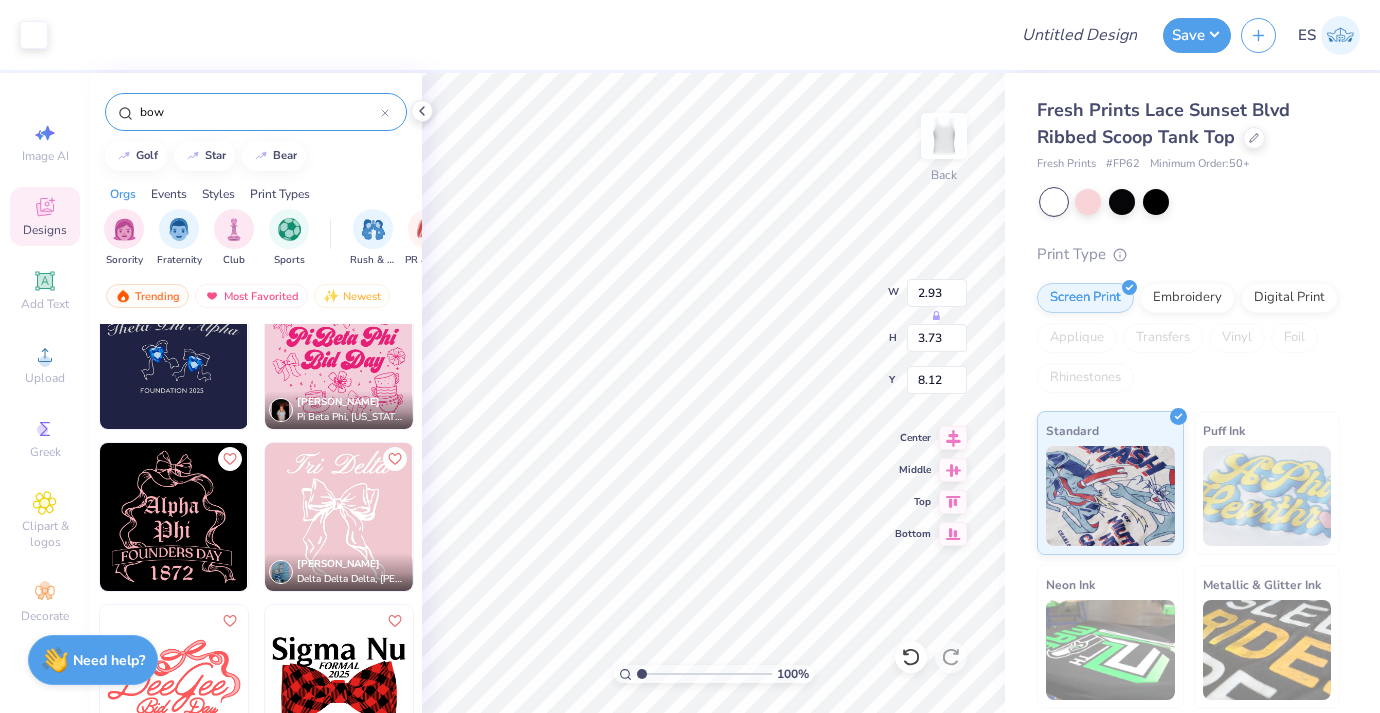 type on "4.39" 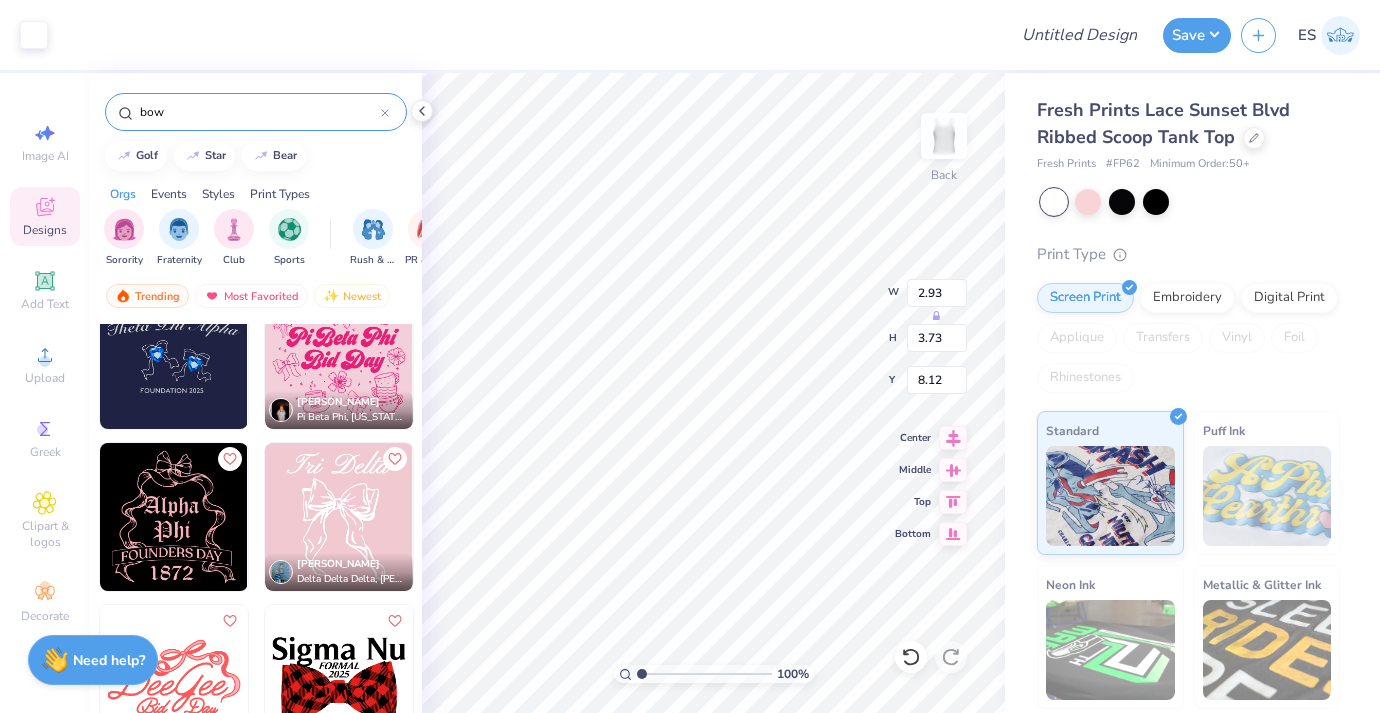 type on "4.06" 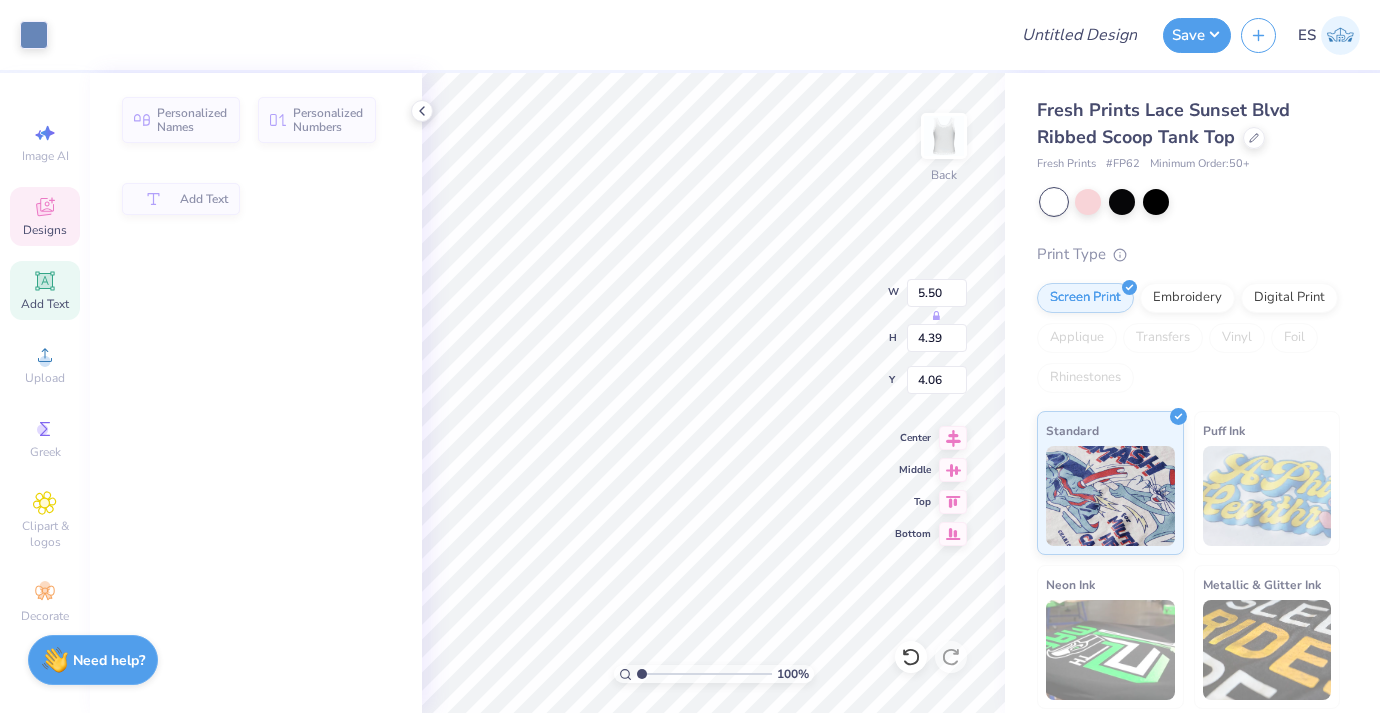 type on "4.22" 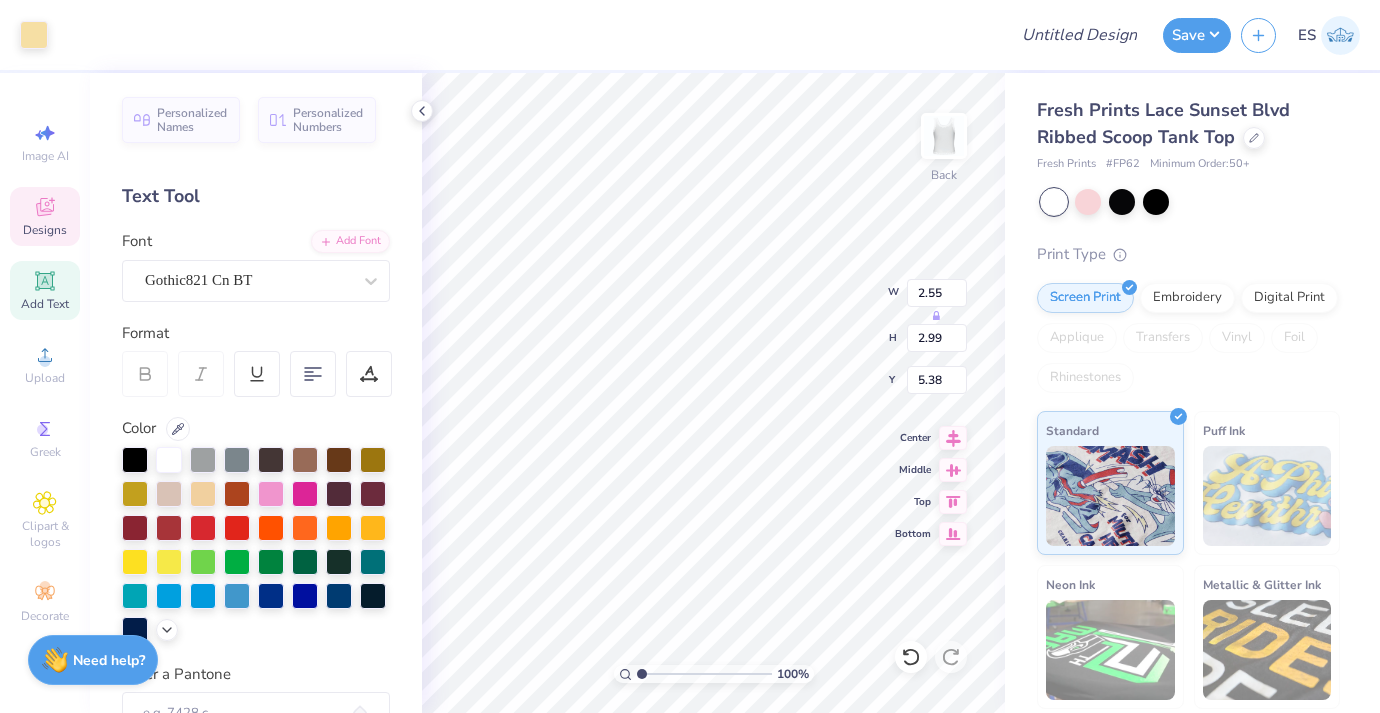 type on "2.59" 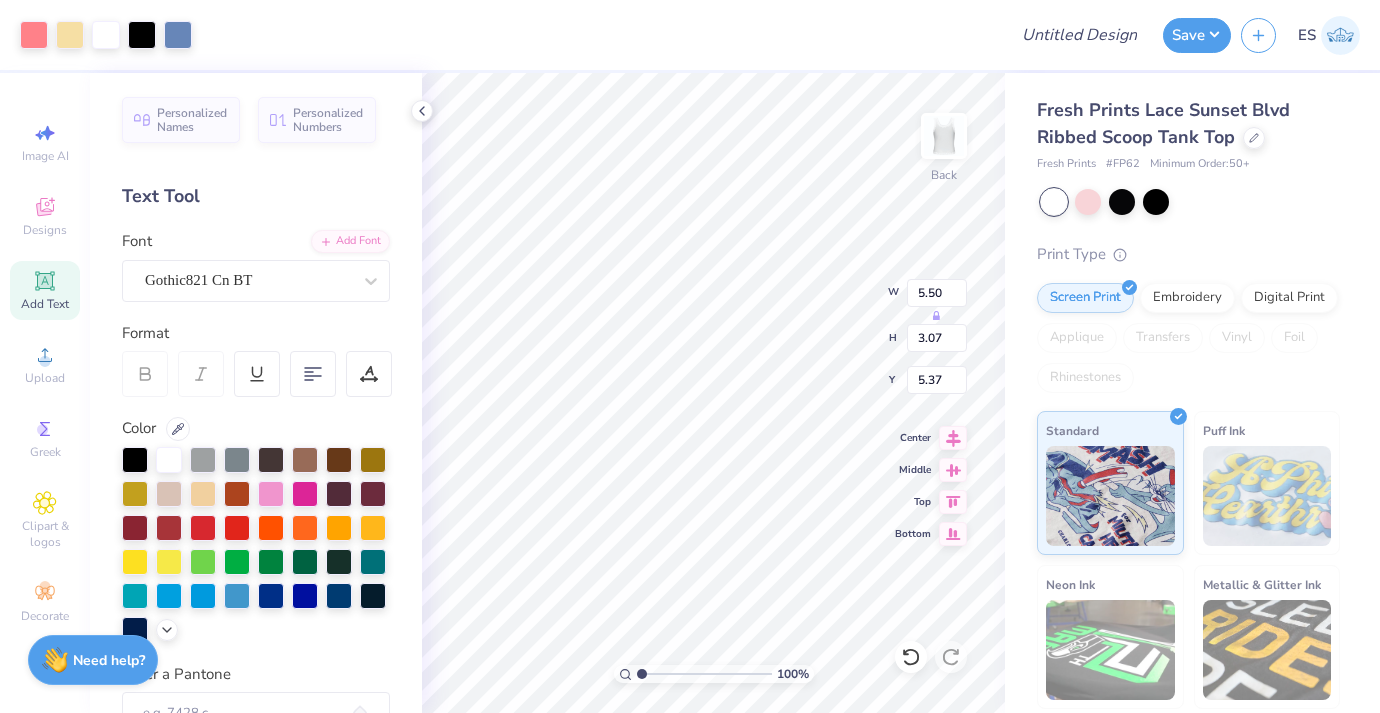 type on "2.26" 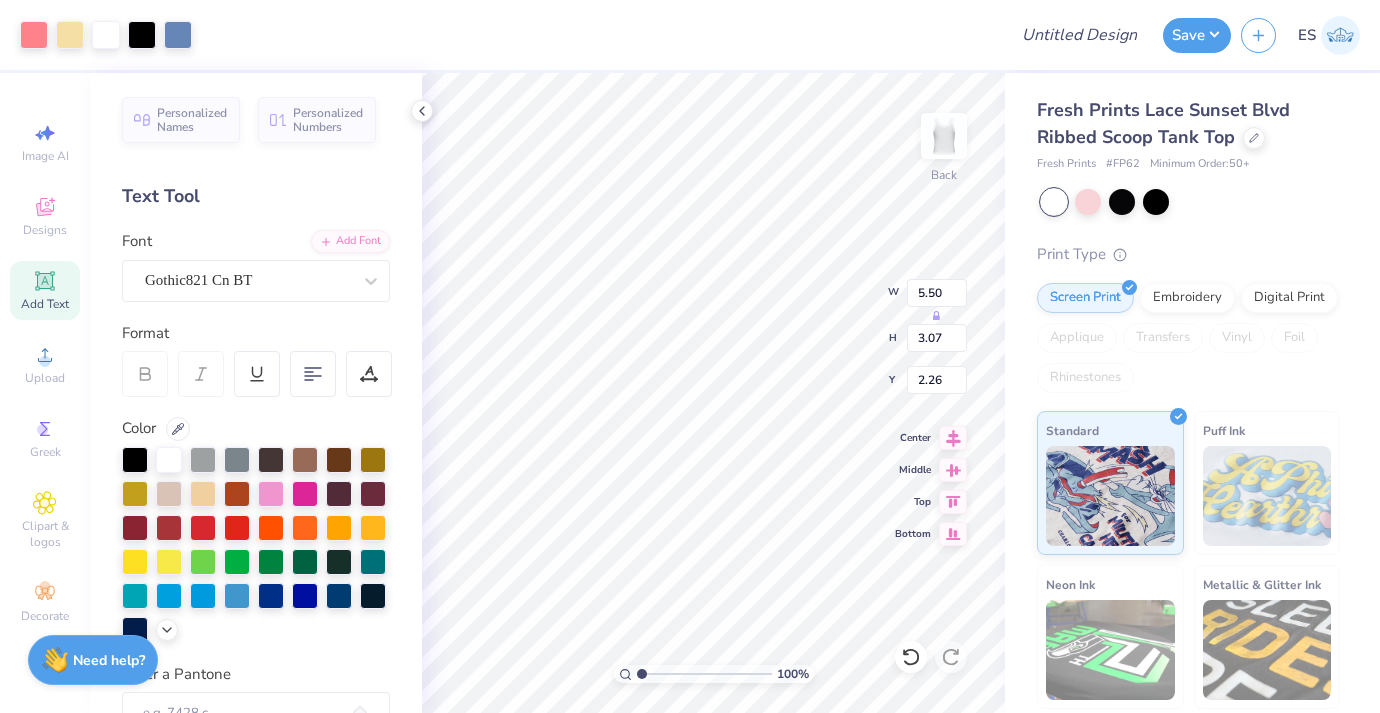 type on "2.61" 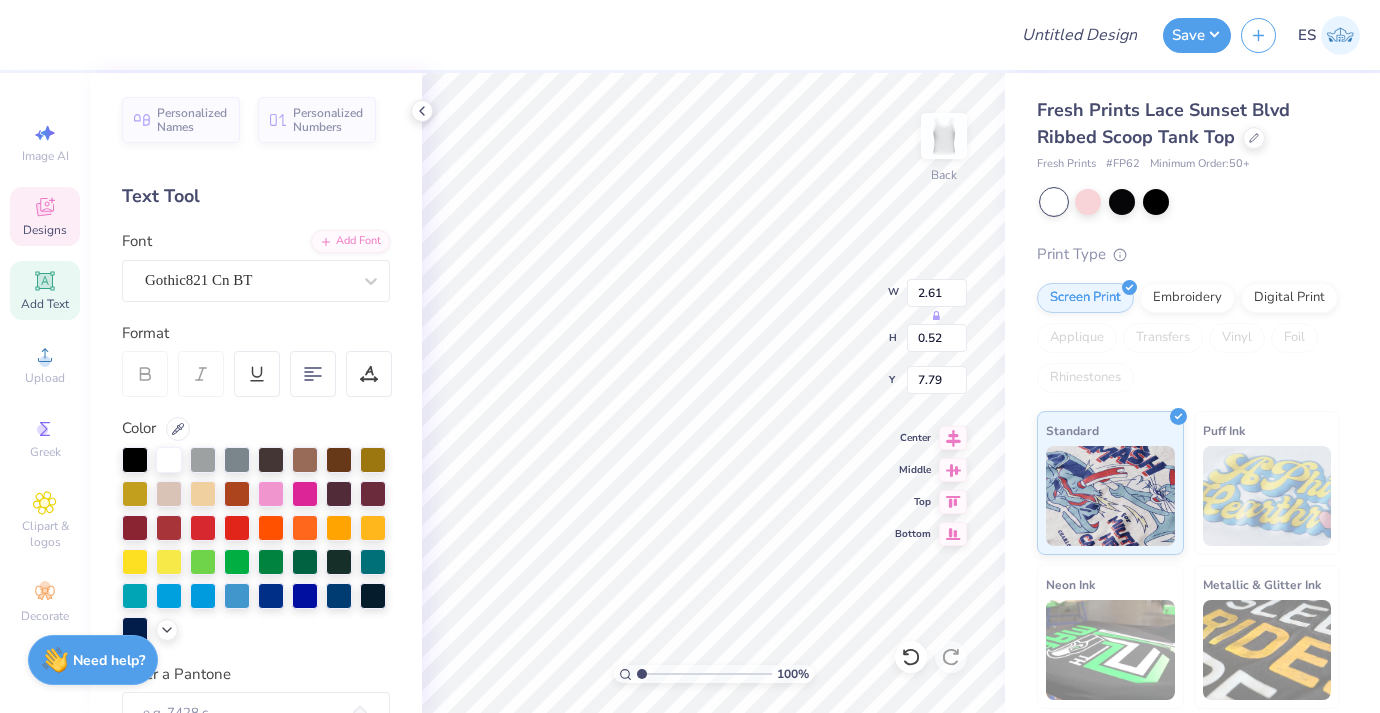 type on "5.73" 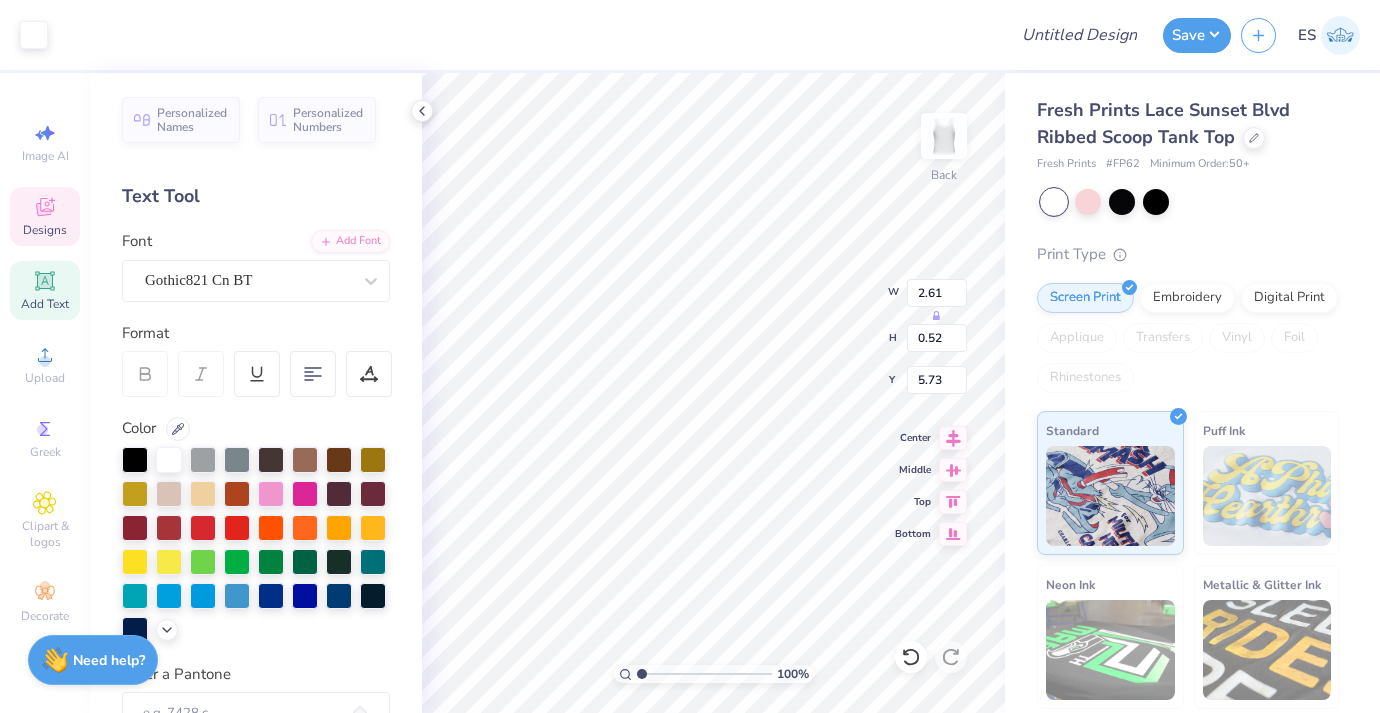 type on "2.93" 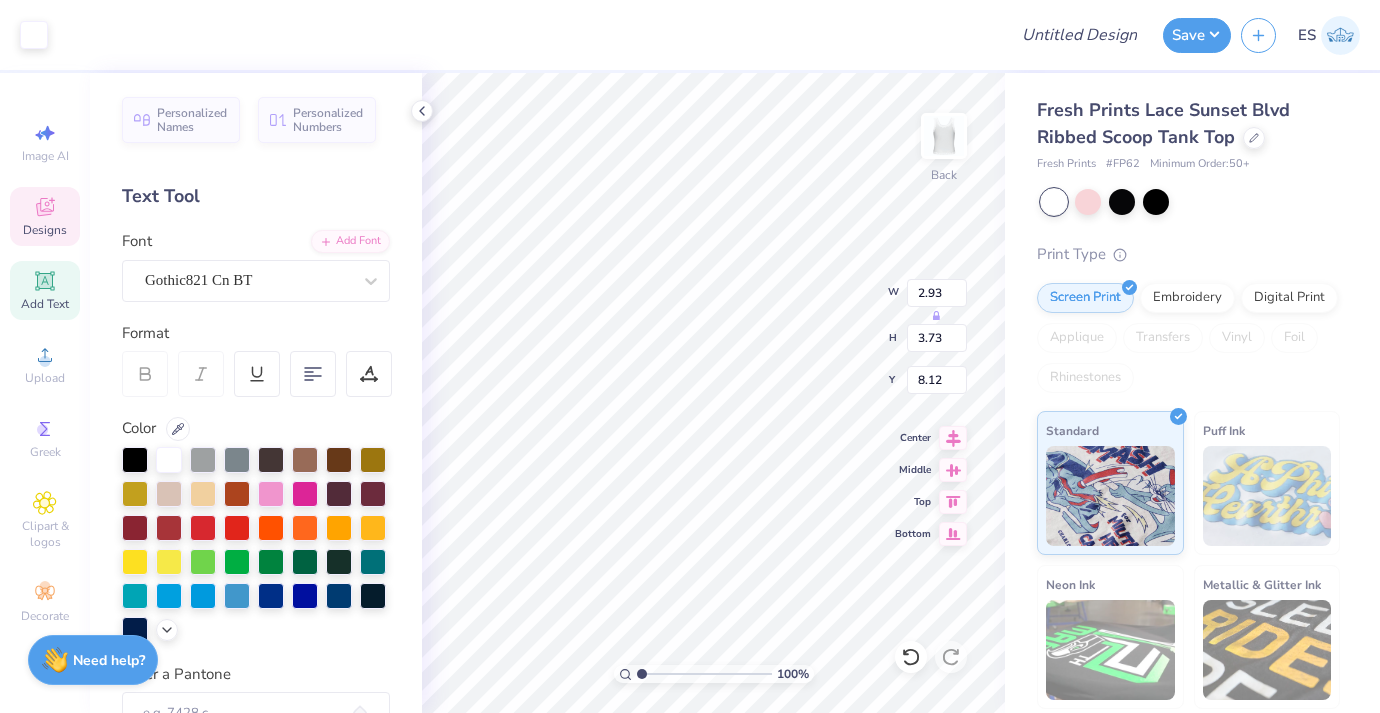 type on "4.78" 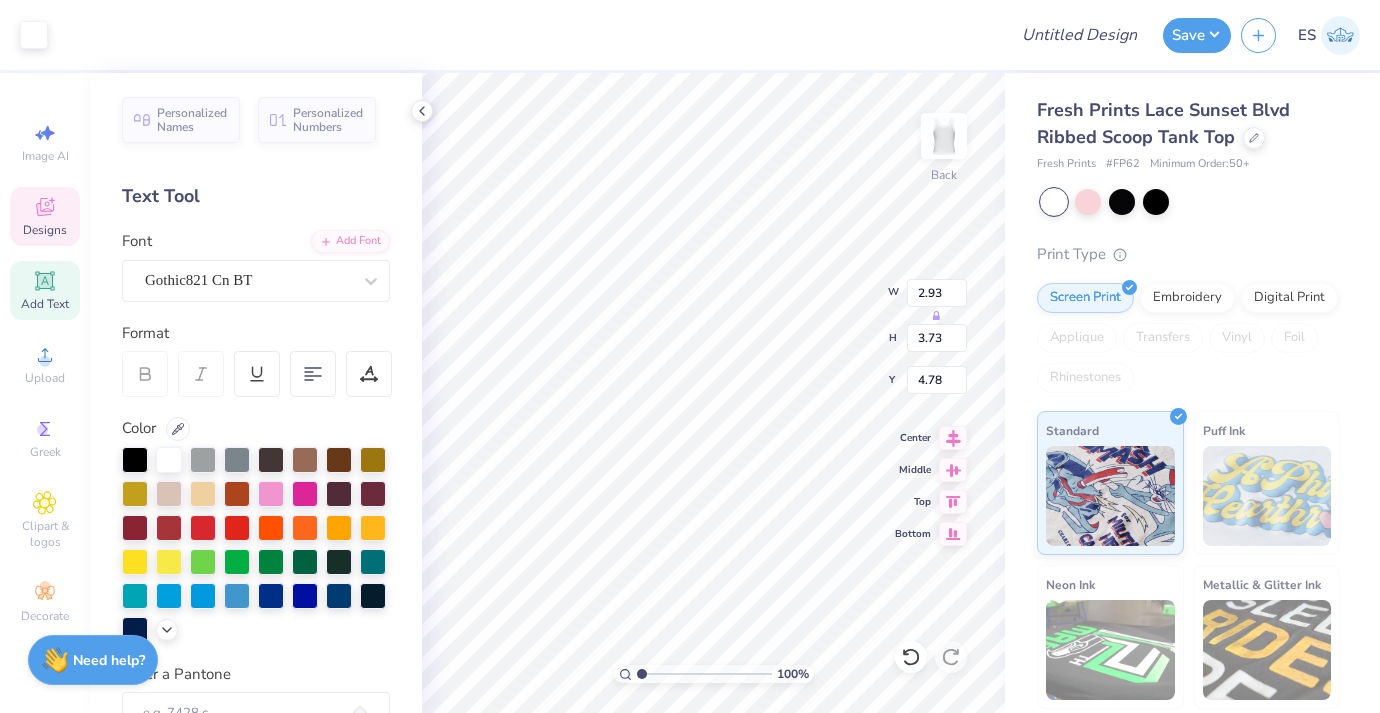 type on "2.55" 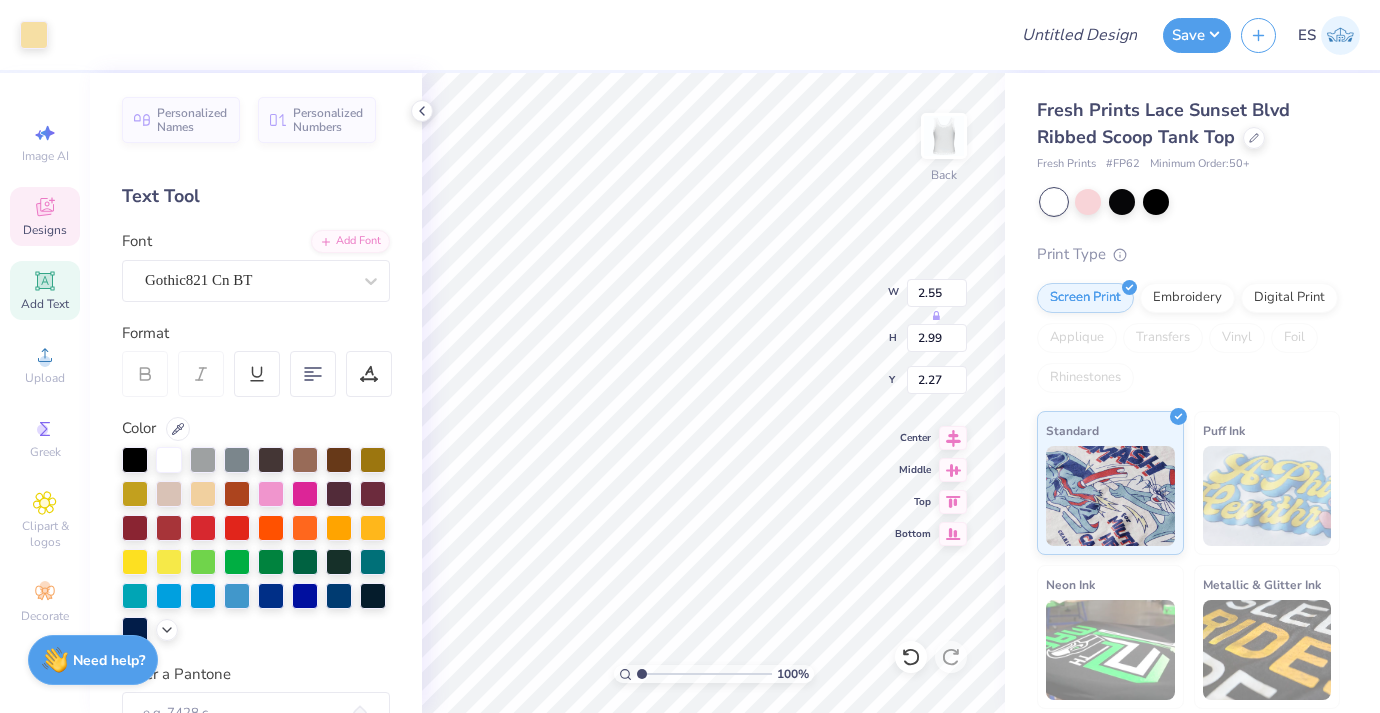 type on "2.26" 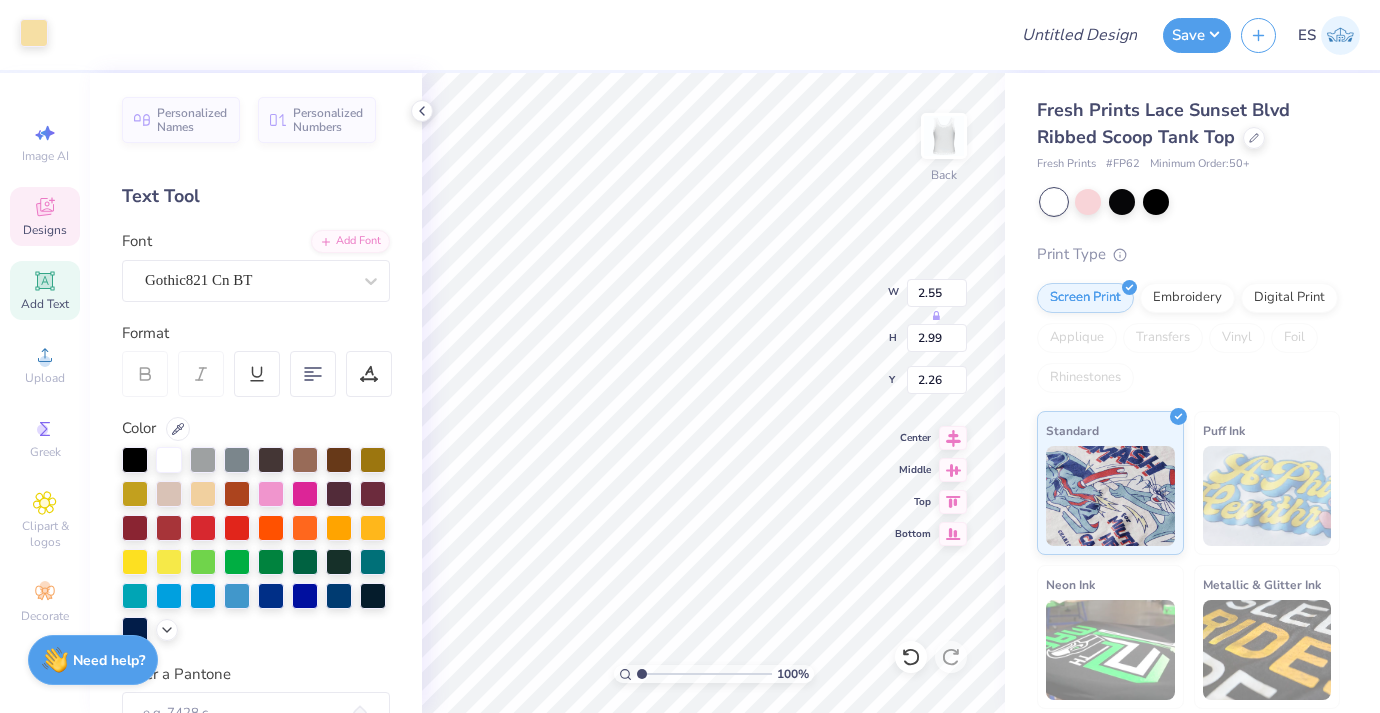 click at bounding box center [34, 33] 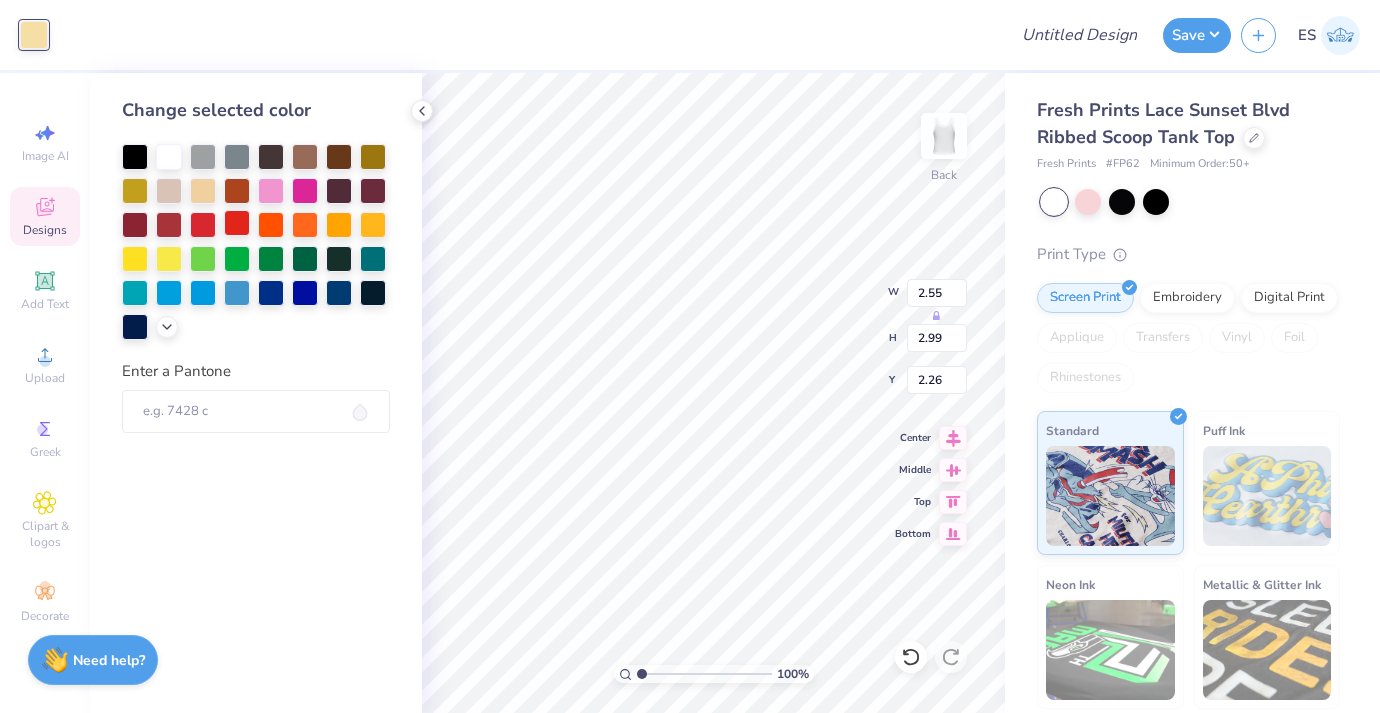 click at bounding box center (237, 223) 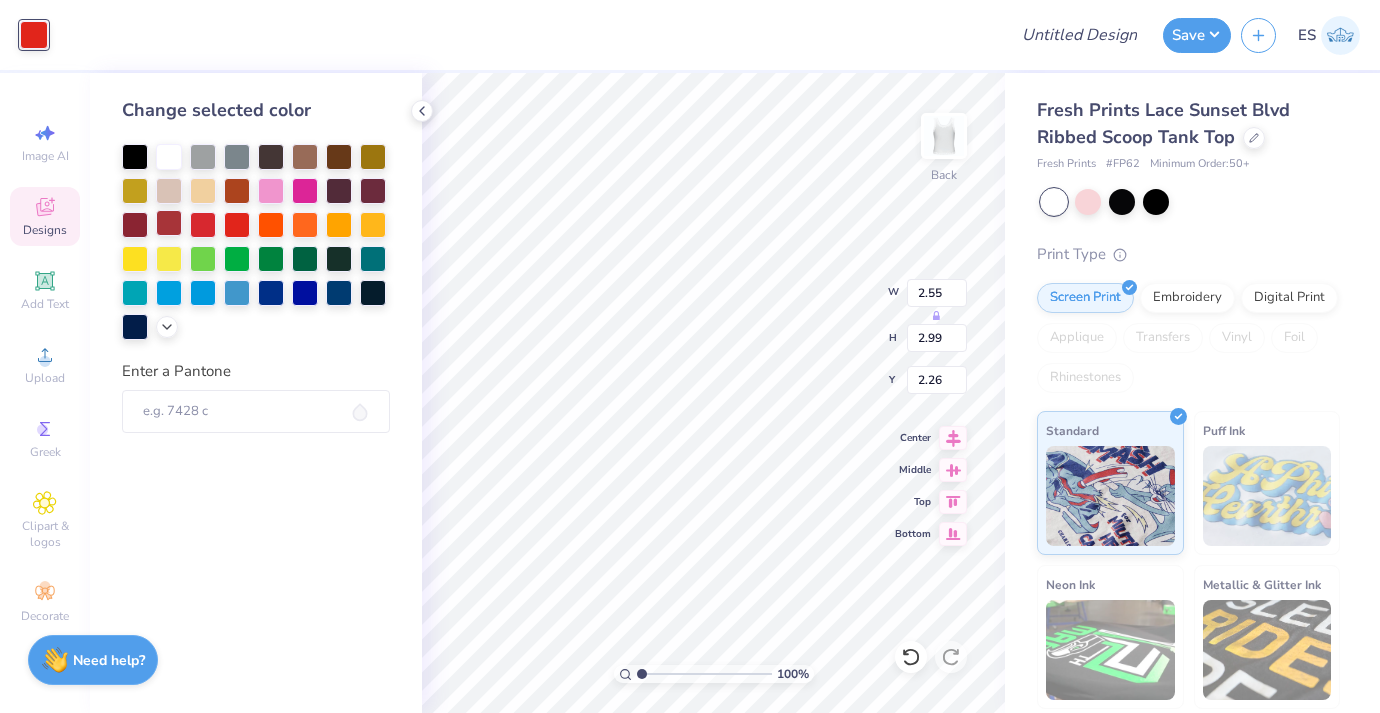 click at bounding box center (169, 223) 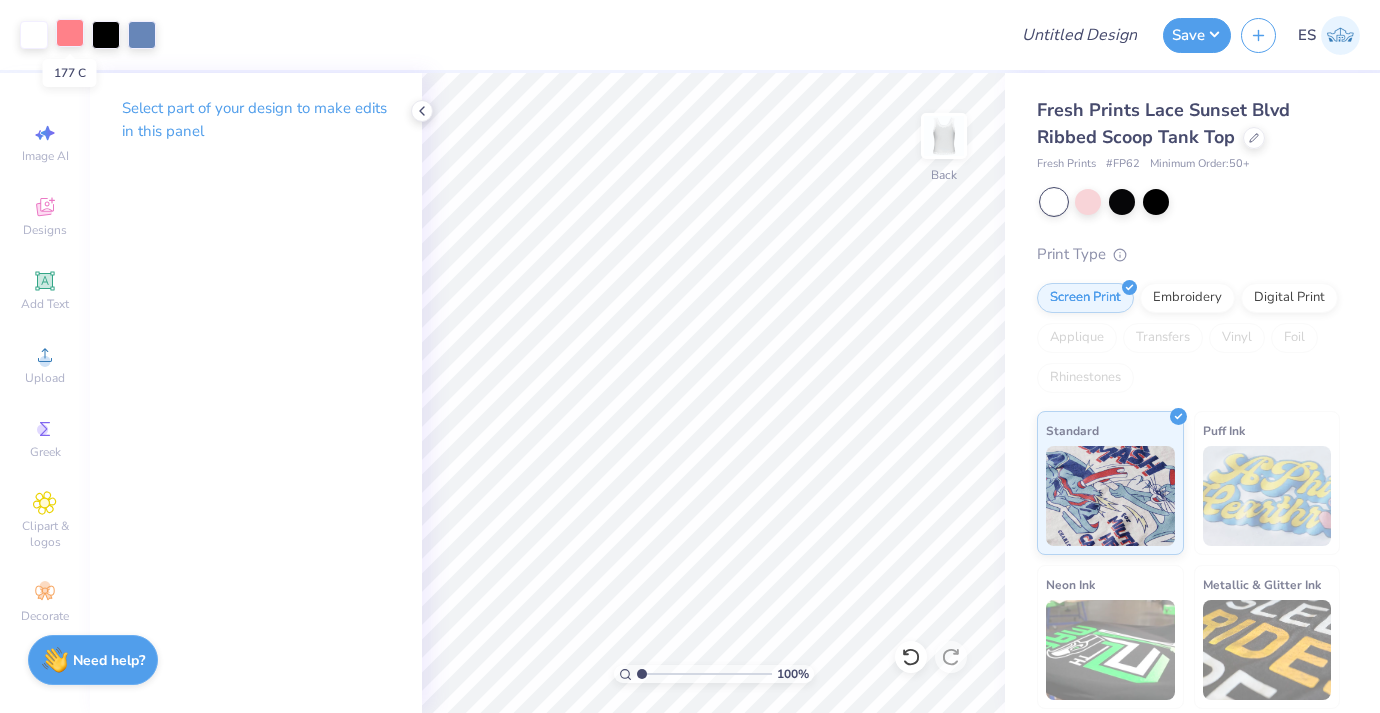 click at bounding box center (70, 33) 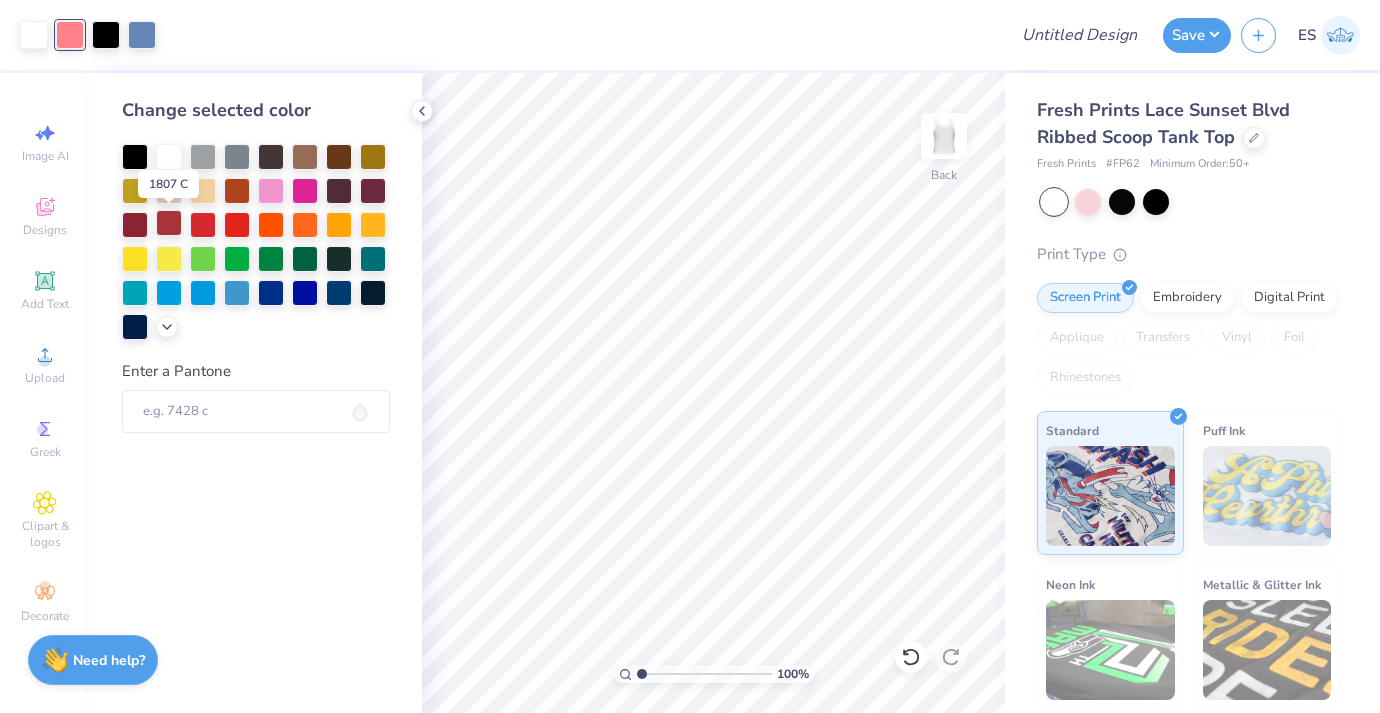 click at bounding box center [169, 223] 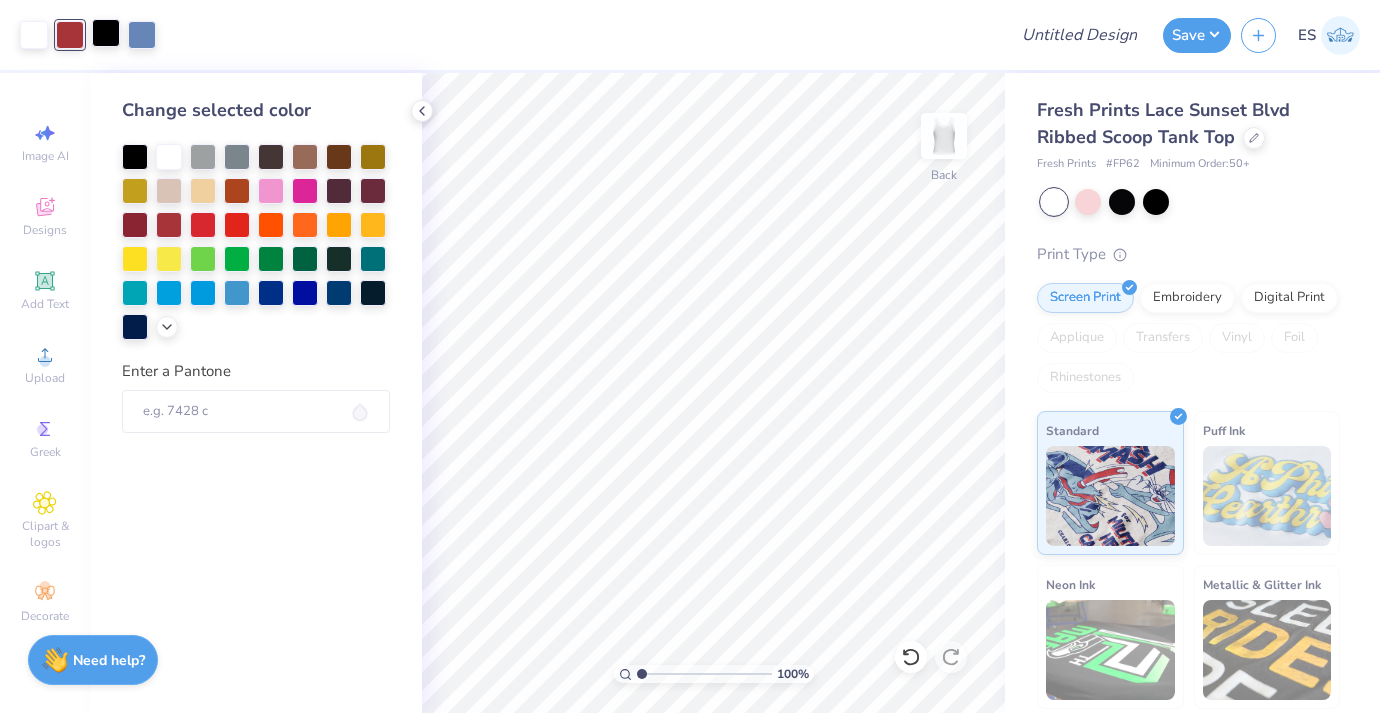 click at bounding box center (106, 33) 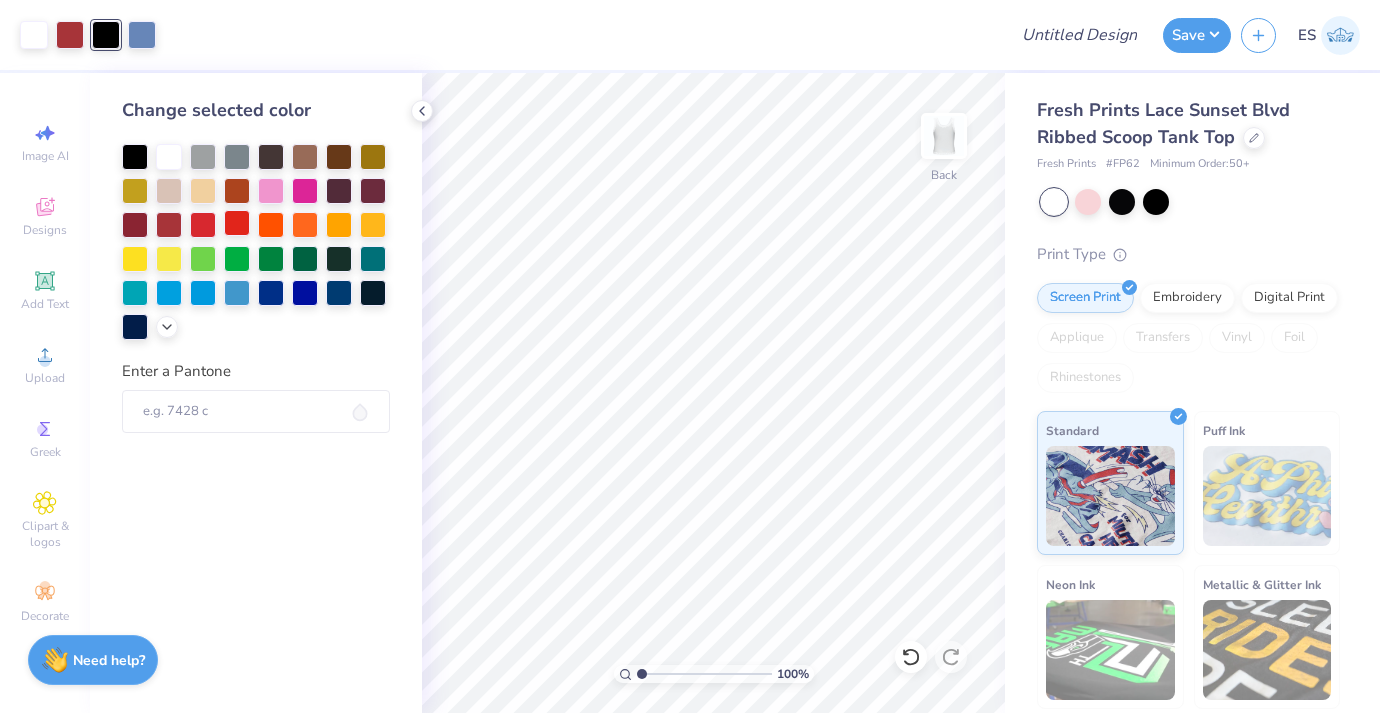 click at bounding box center (237, 223) 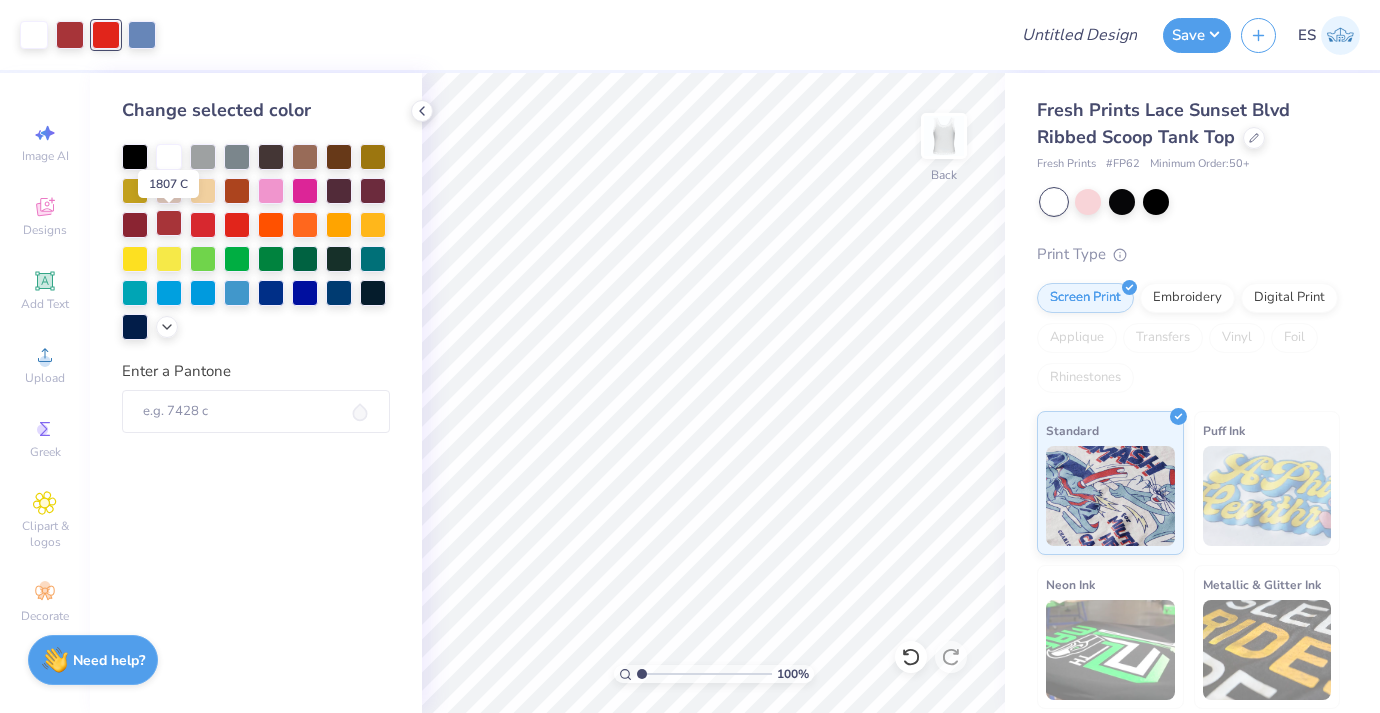 click at bounding box center [169, 223] 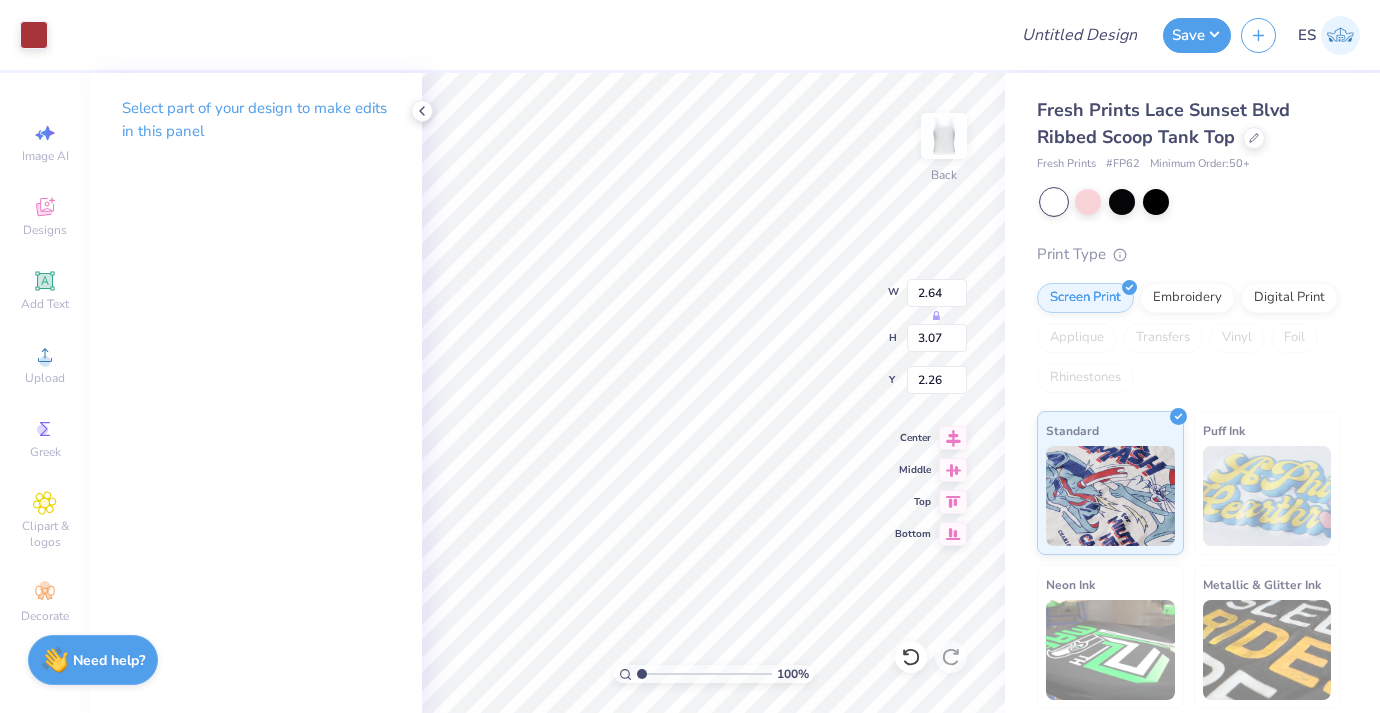 type on "1.94" 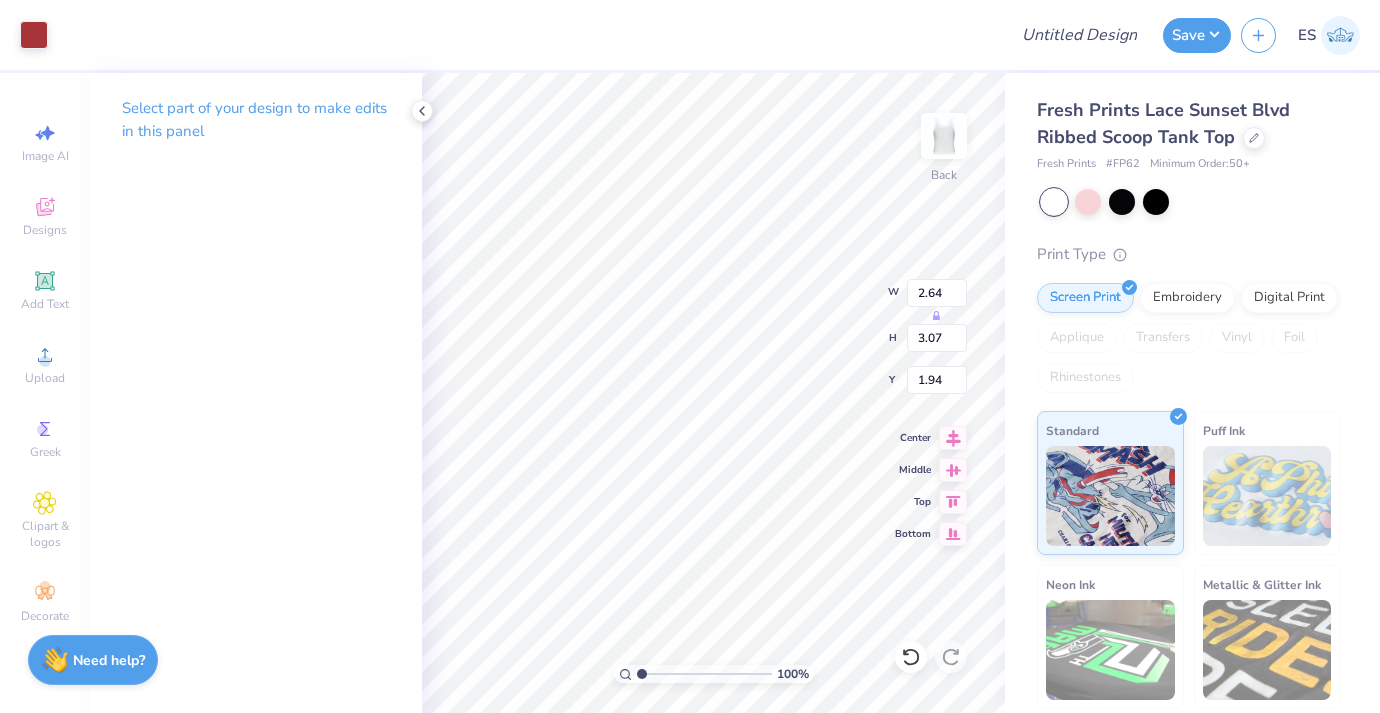 type on "2.22" 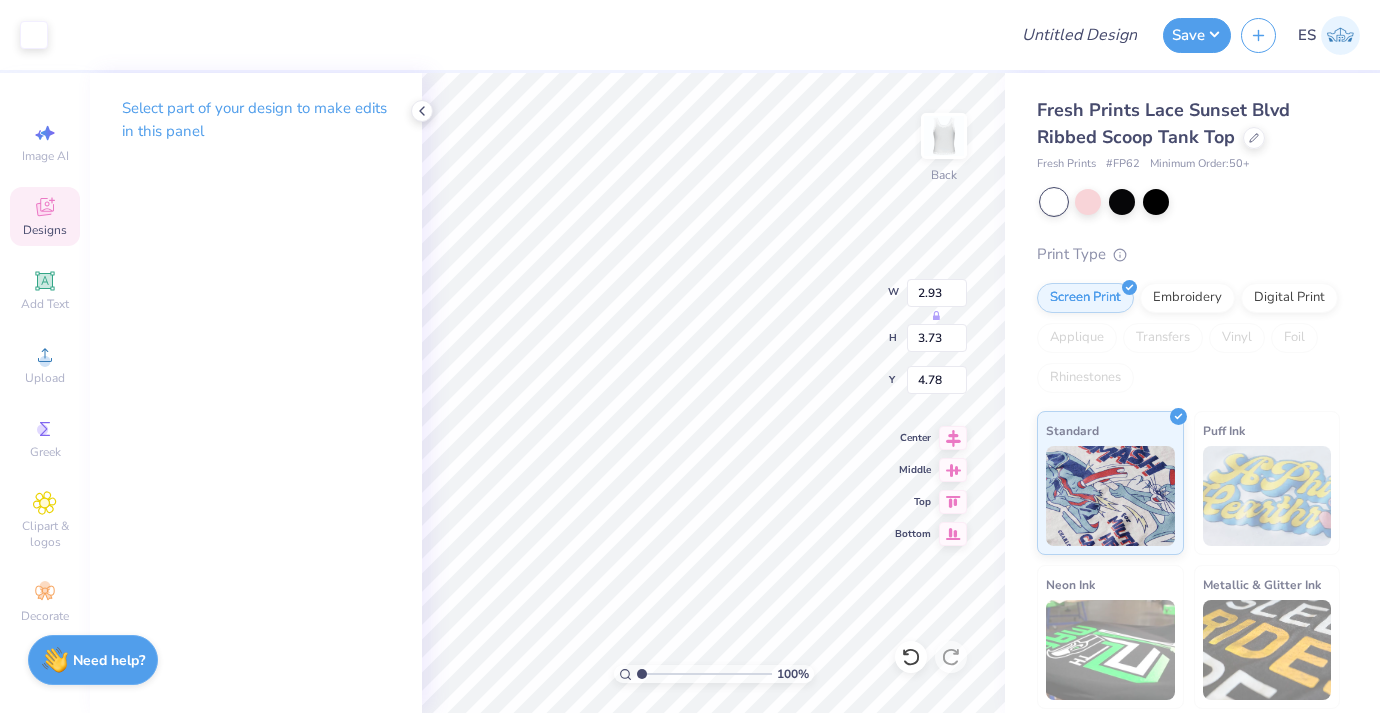 type on "2.26" 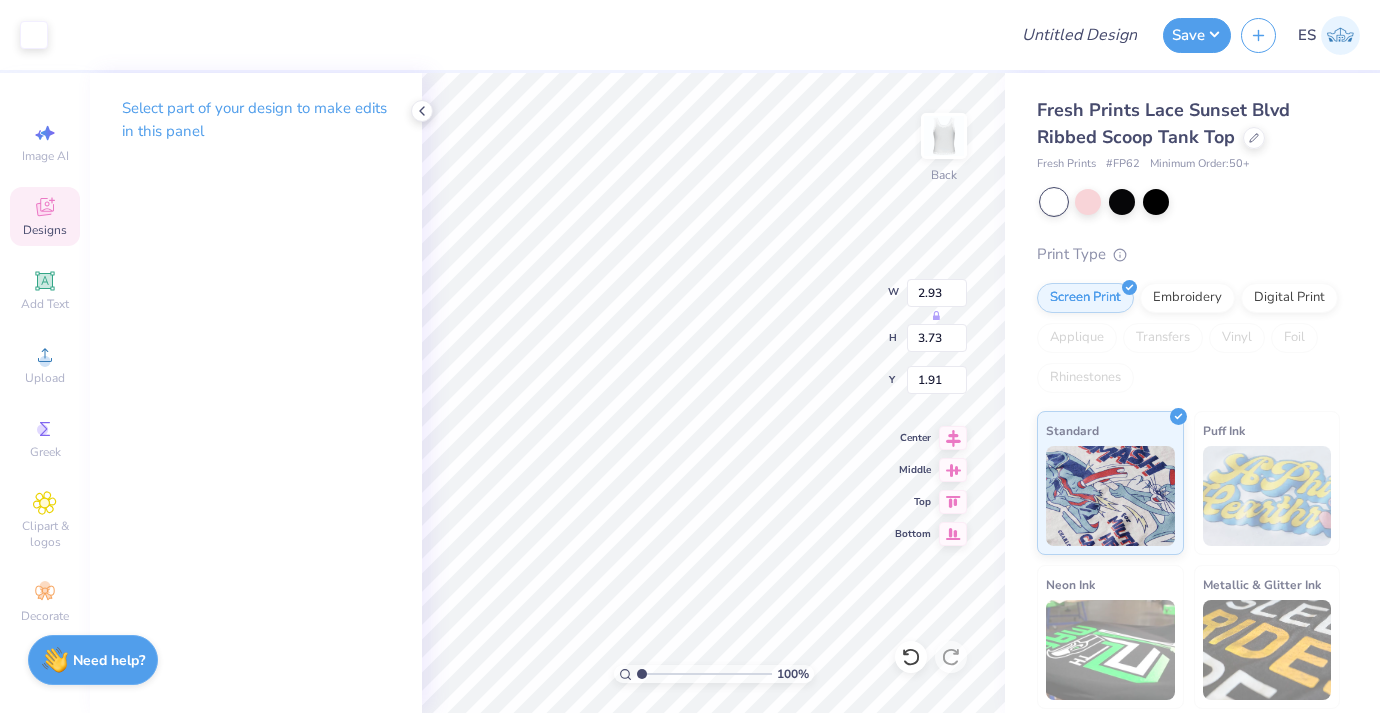 type on "2.00" 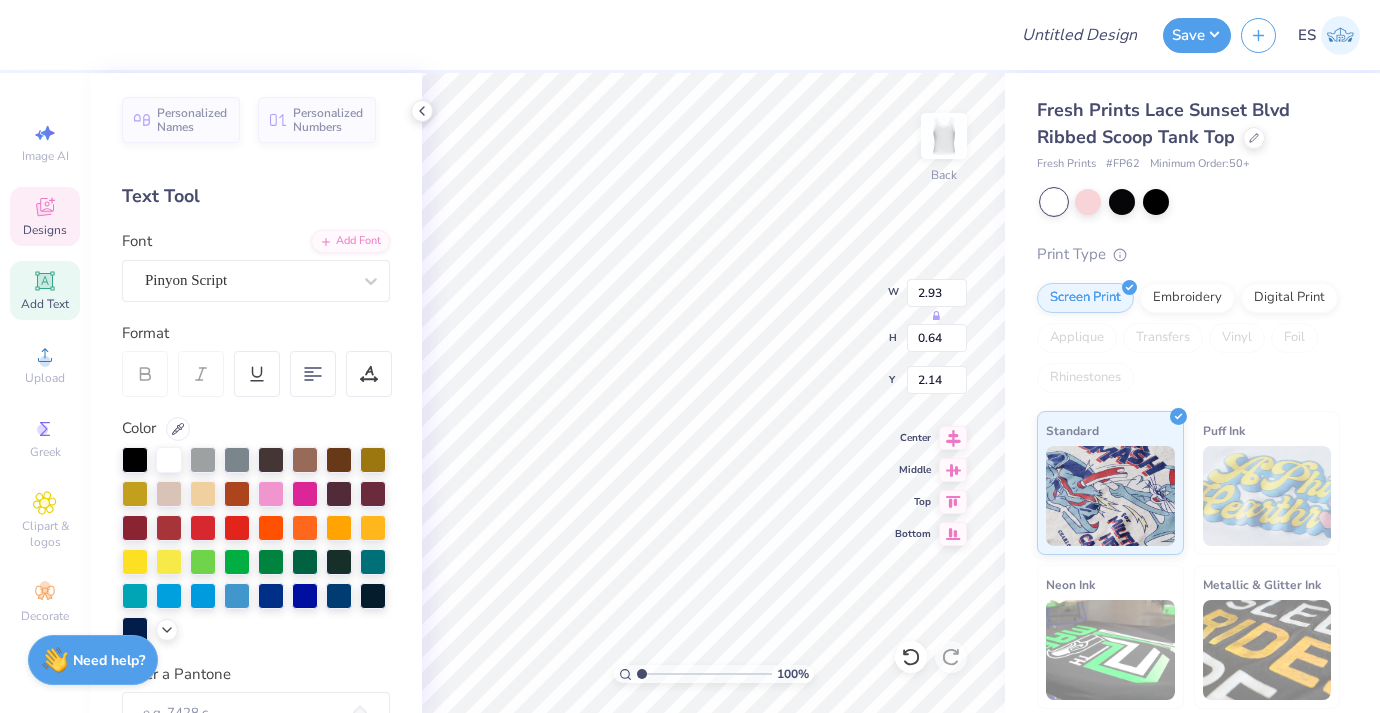 type on "1.41" 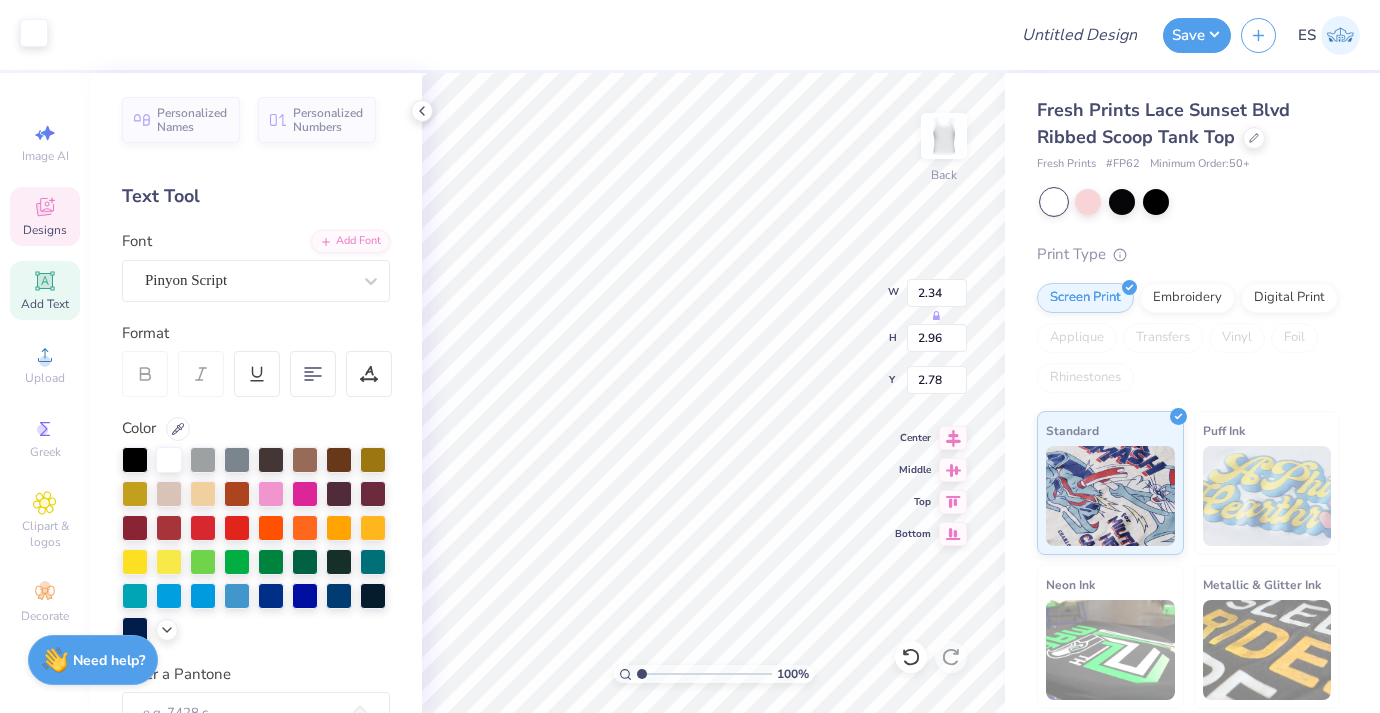 click at bounding box center (34, 33) 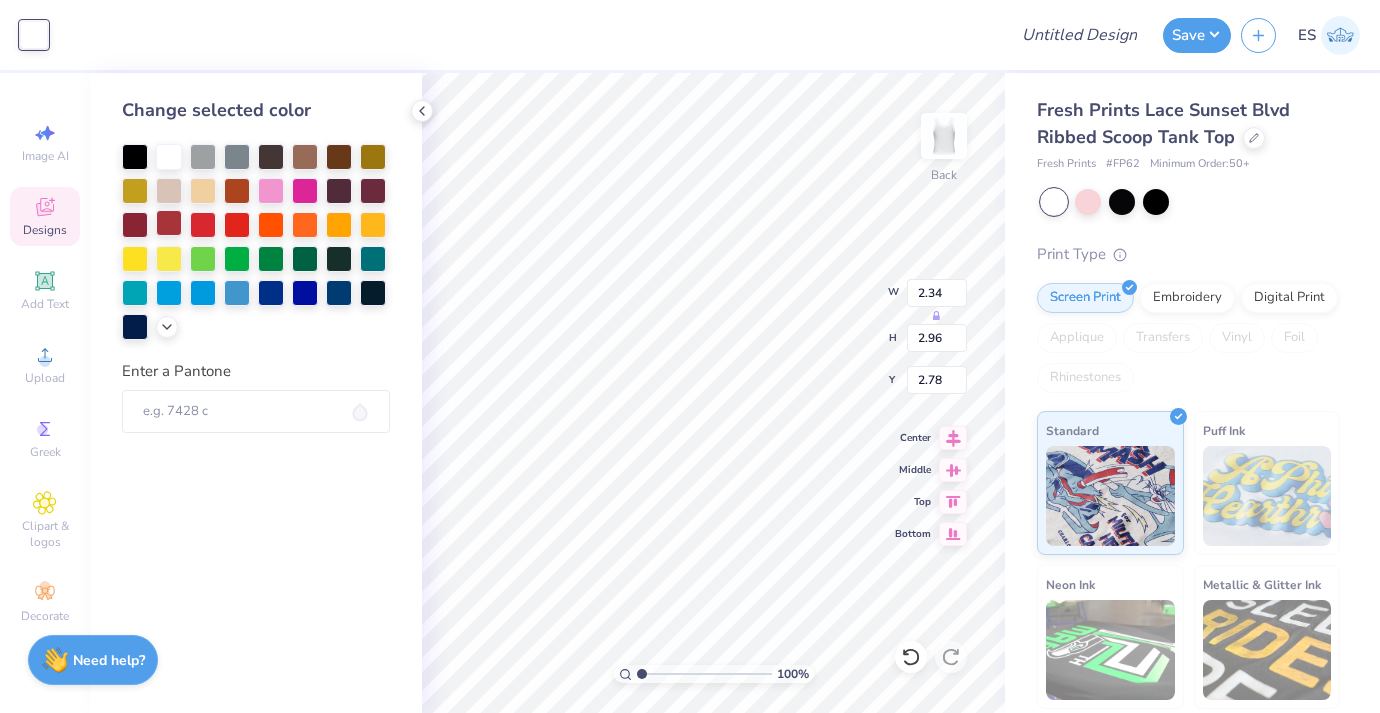 click at bounding box center (169, 223) 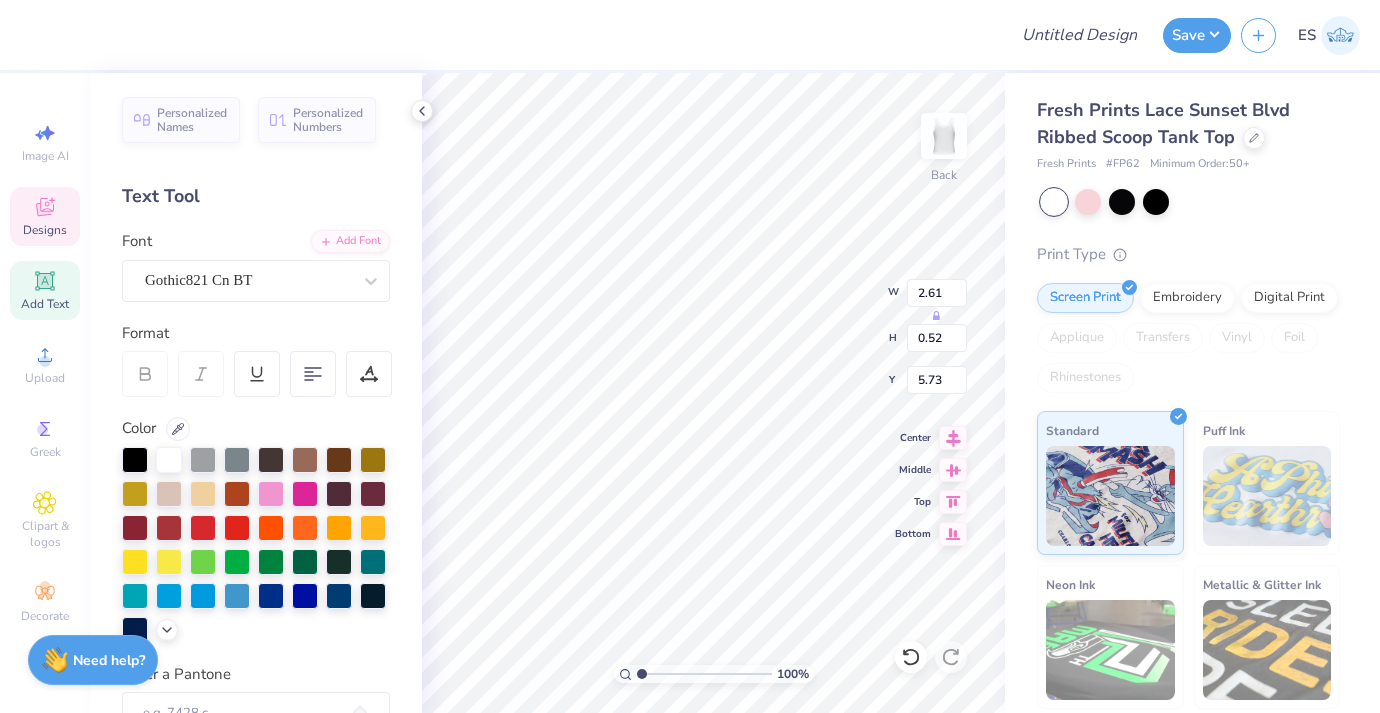 type on "8.12" 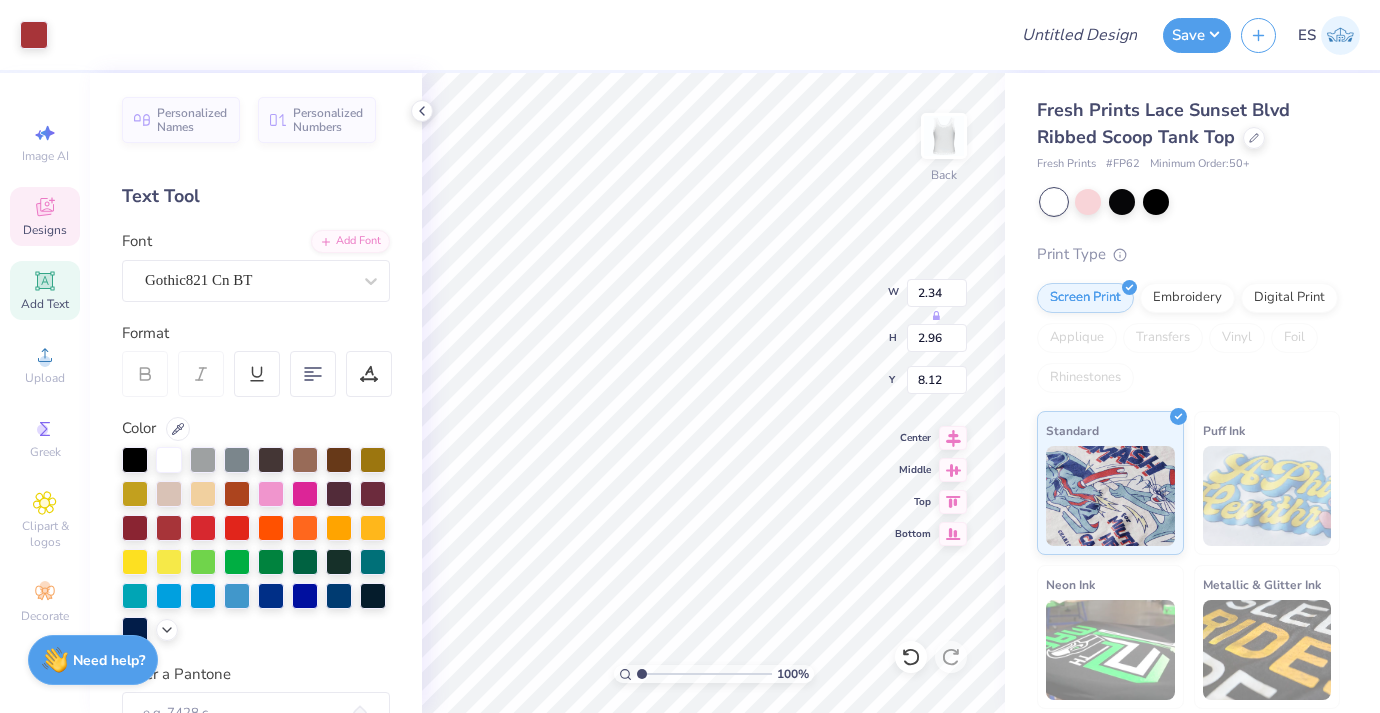type on "2.34" 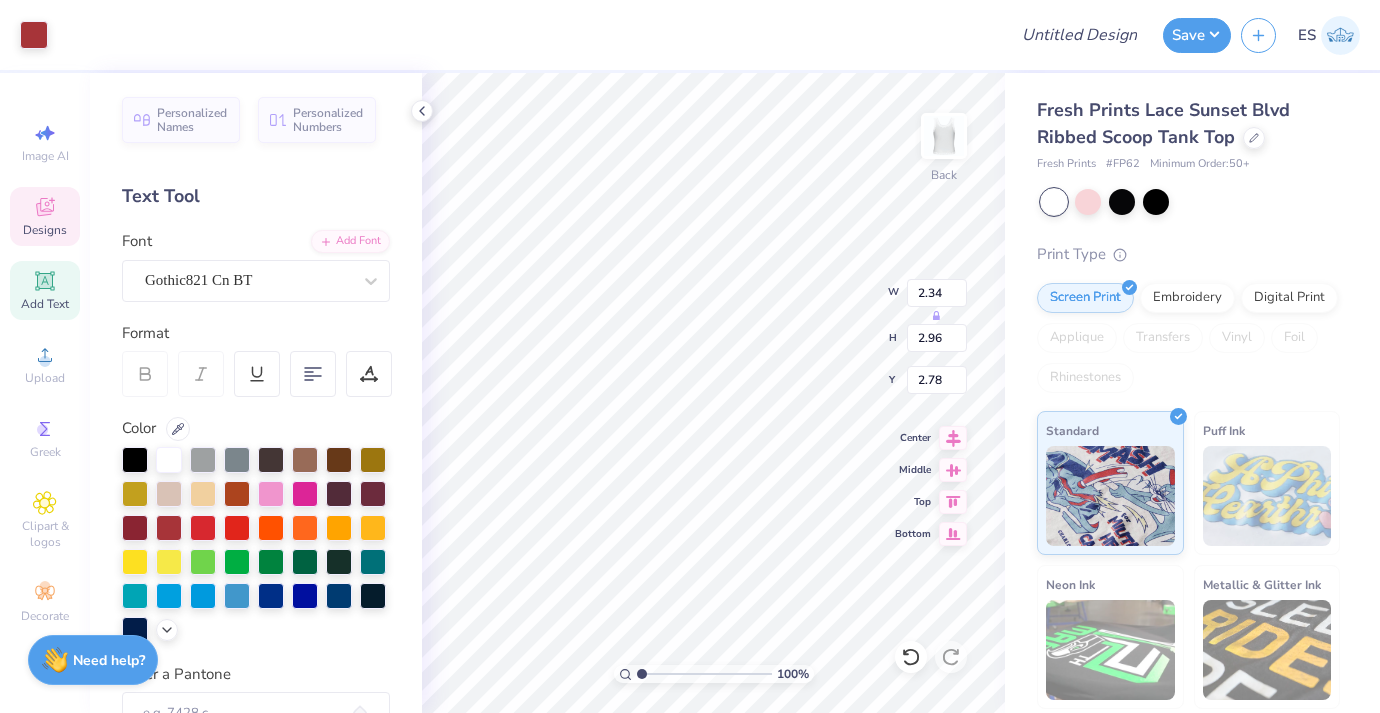 type on "3.85" 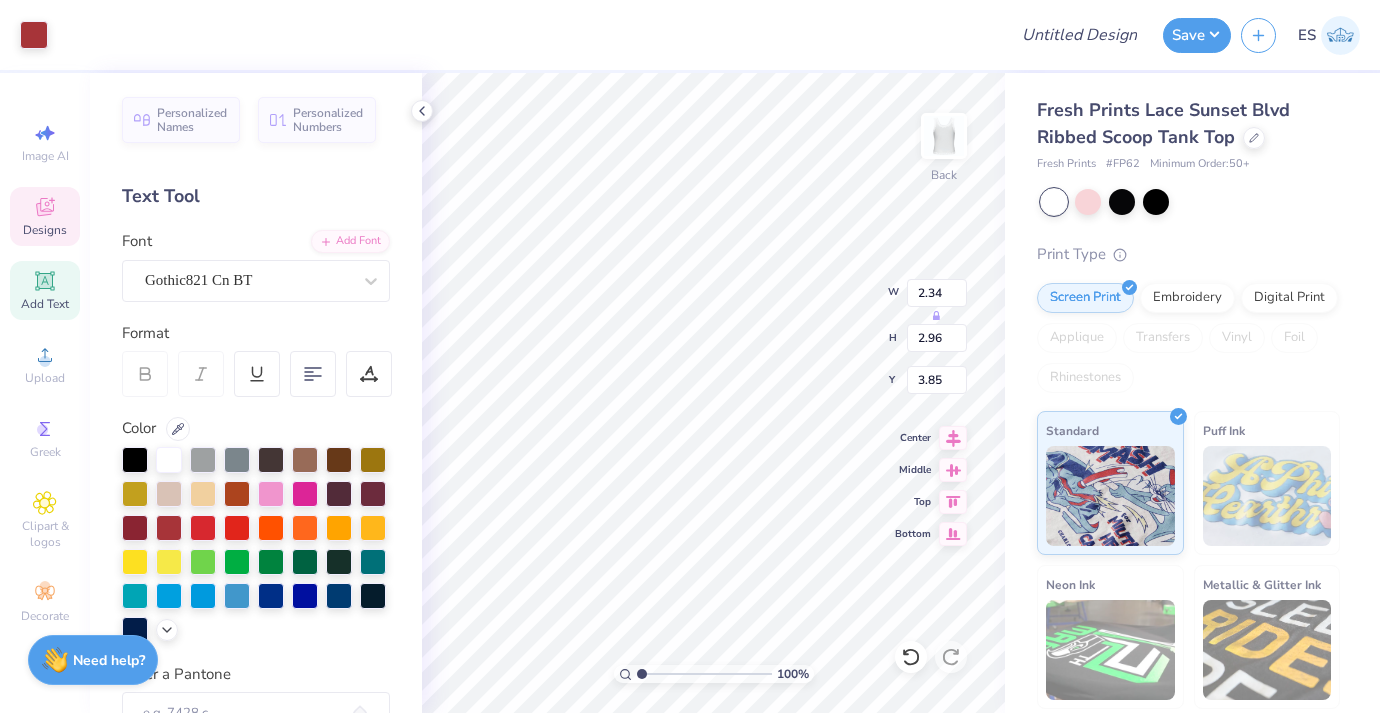 type on "1.72" 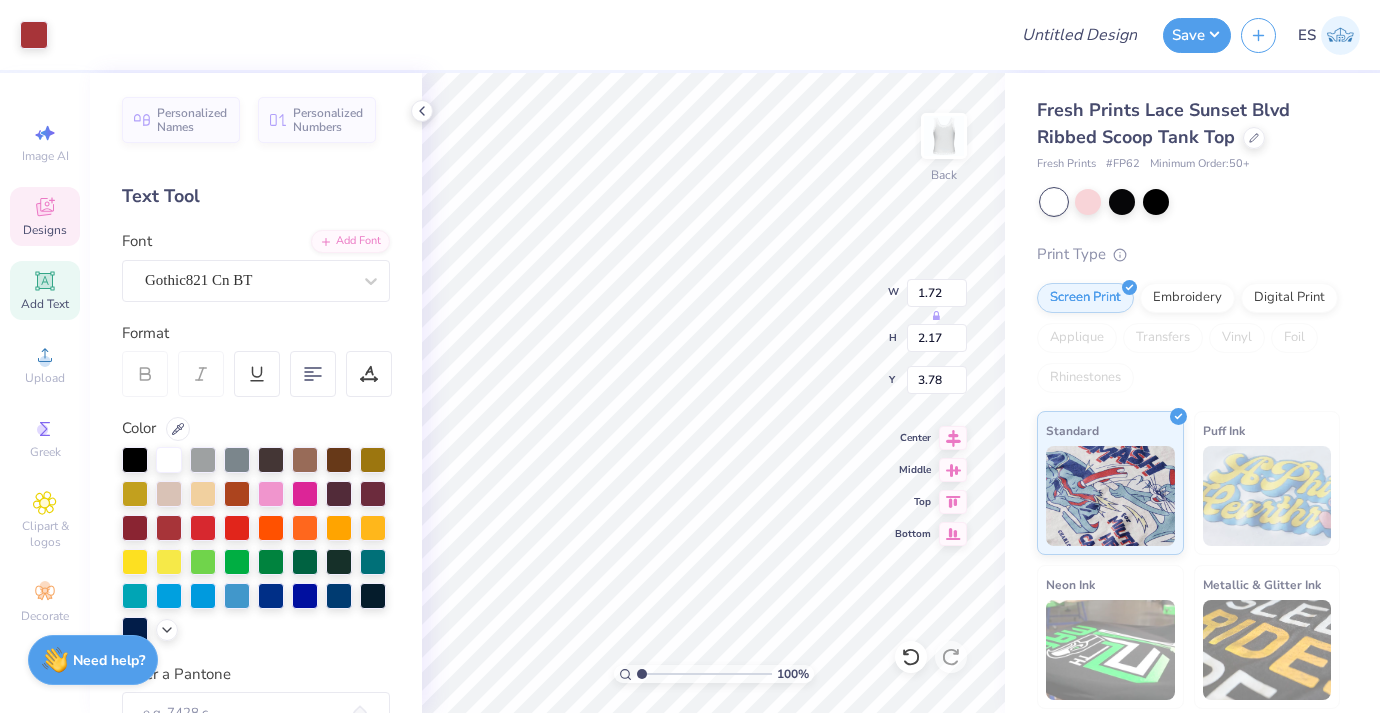 type on "3.78" 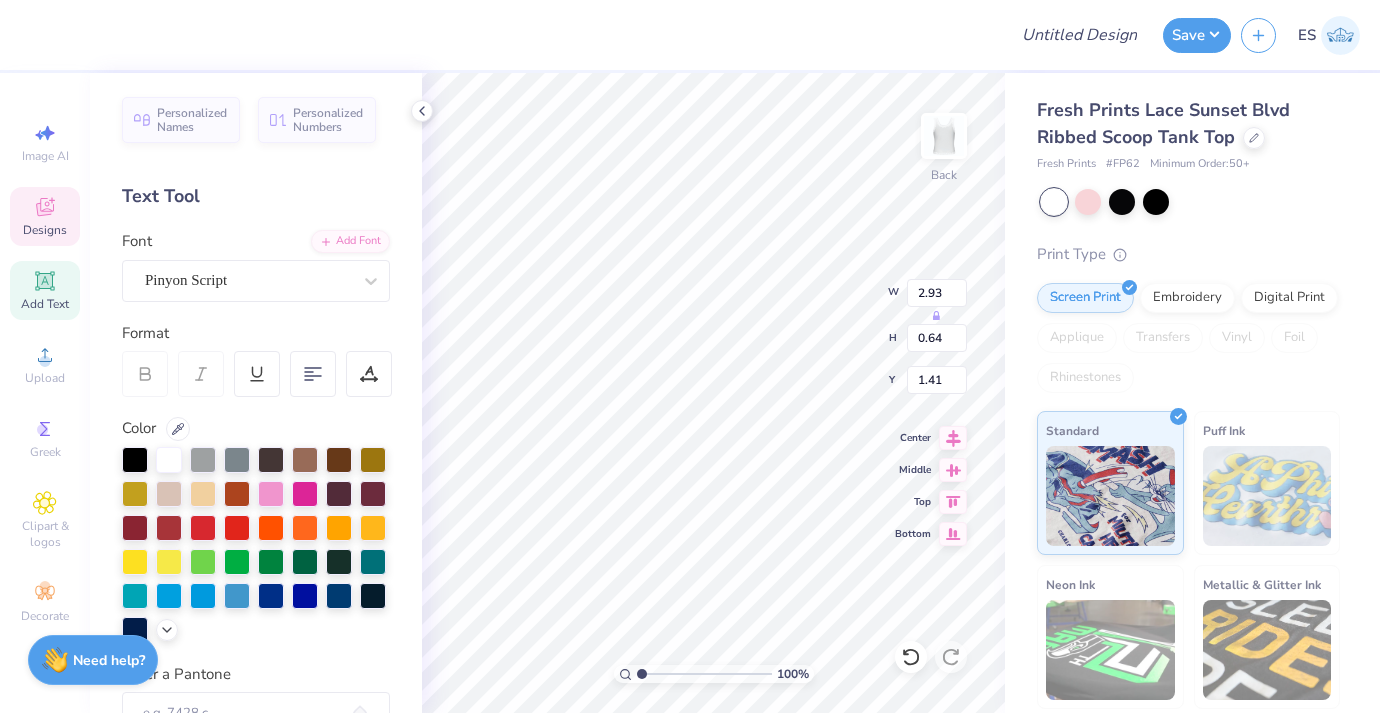 scroll, scrollTop: 0, scrollLeft: 0, axis: both 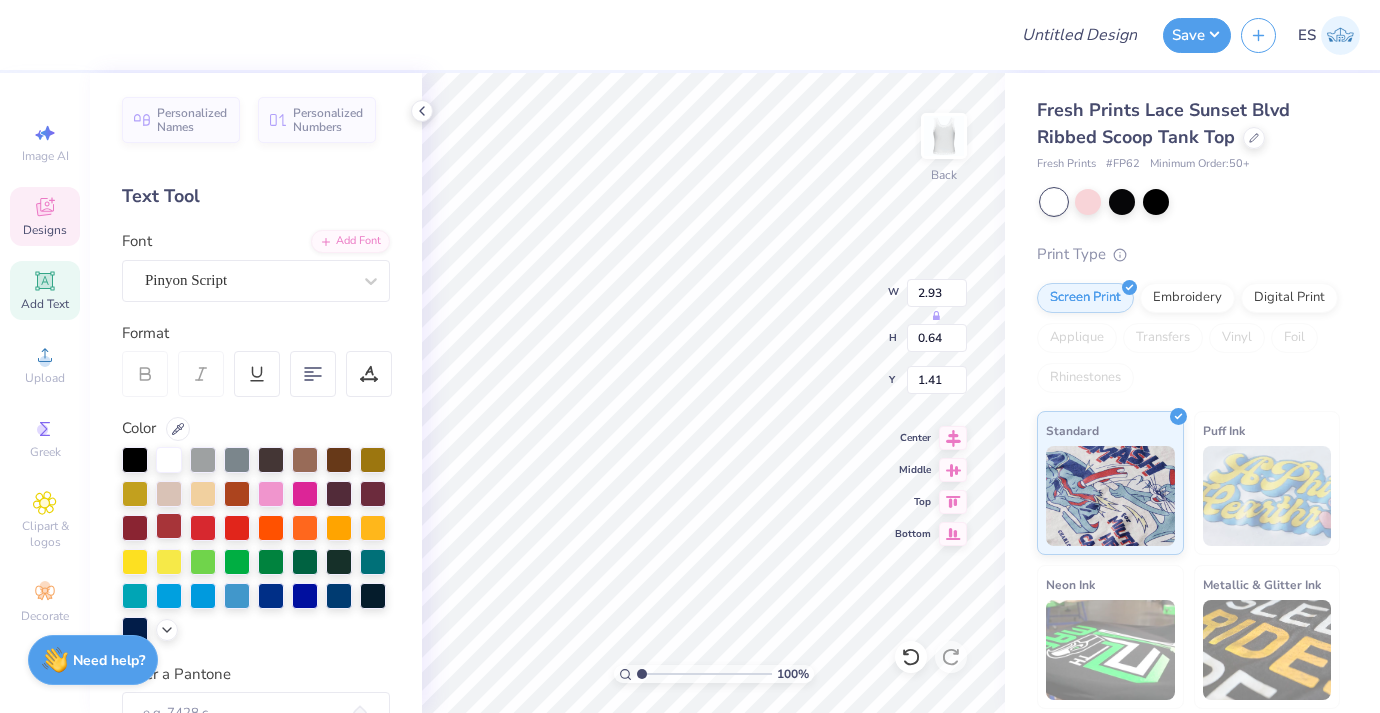 type on "chi delta theta" 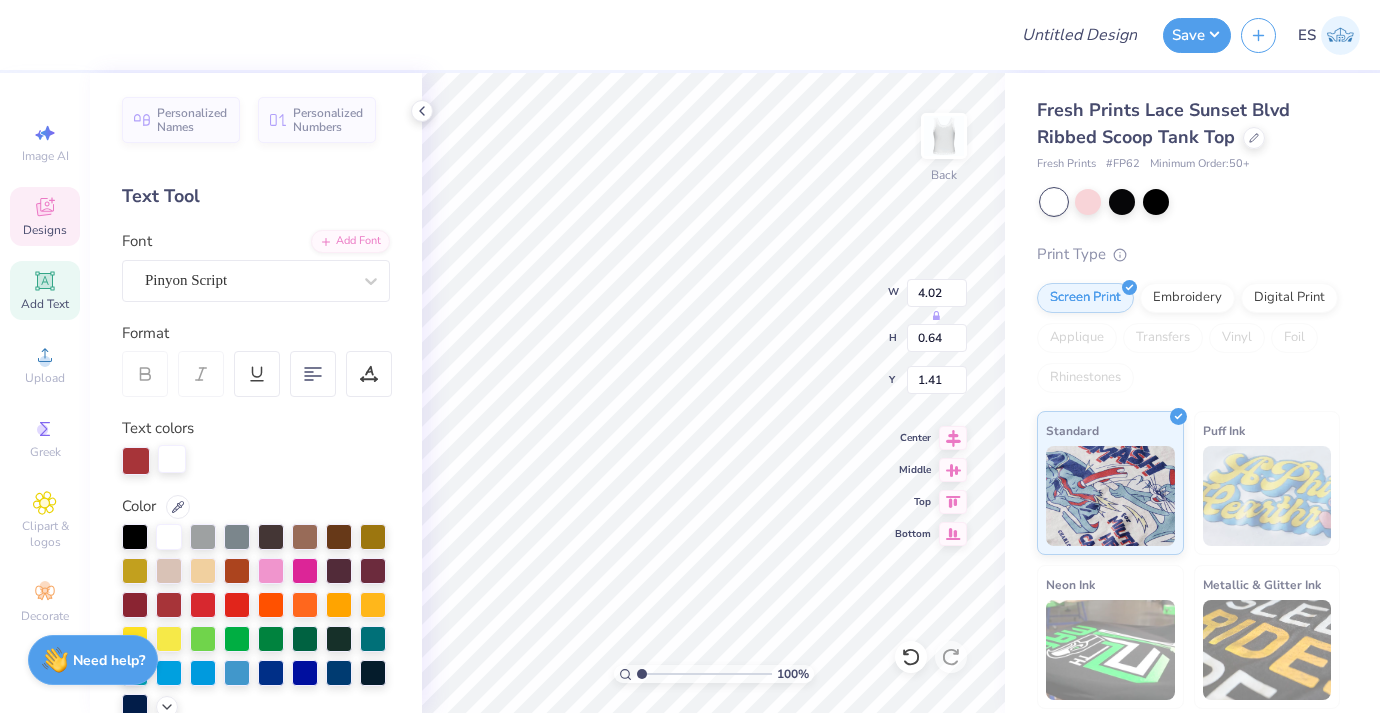 click at bounding box center [172, 459] 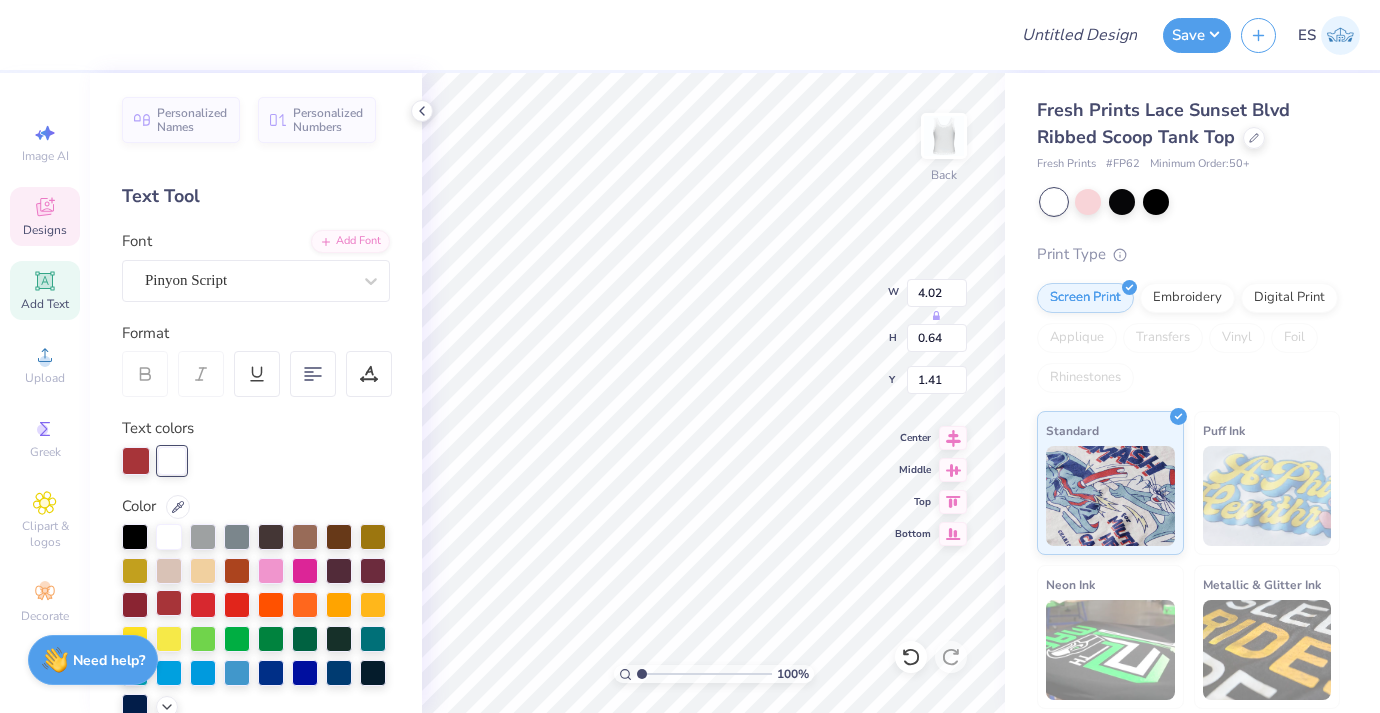 click at bounding box center (169, 603) 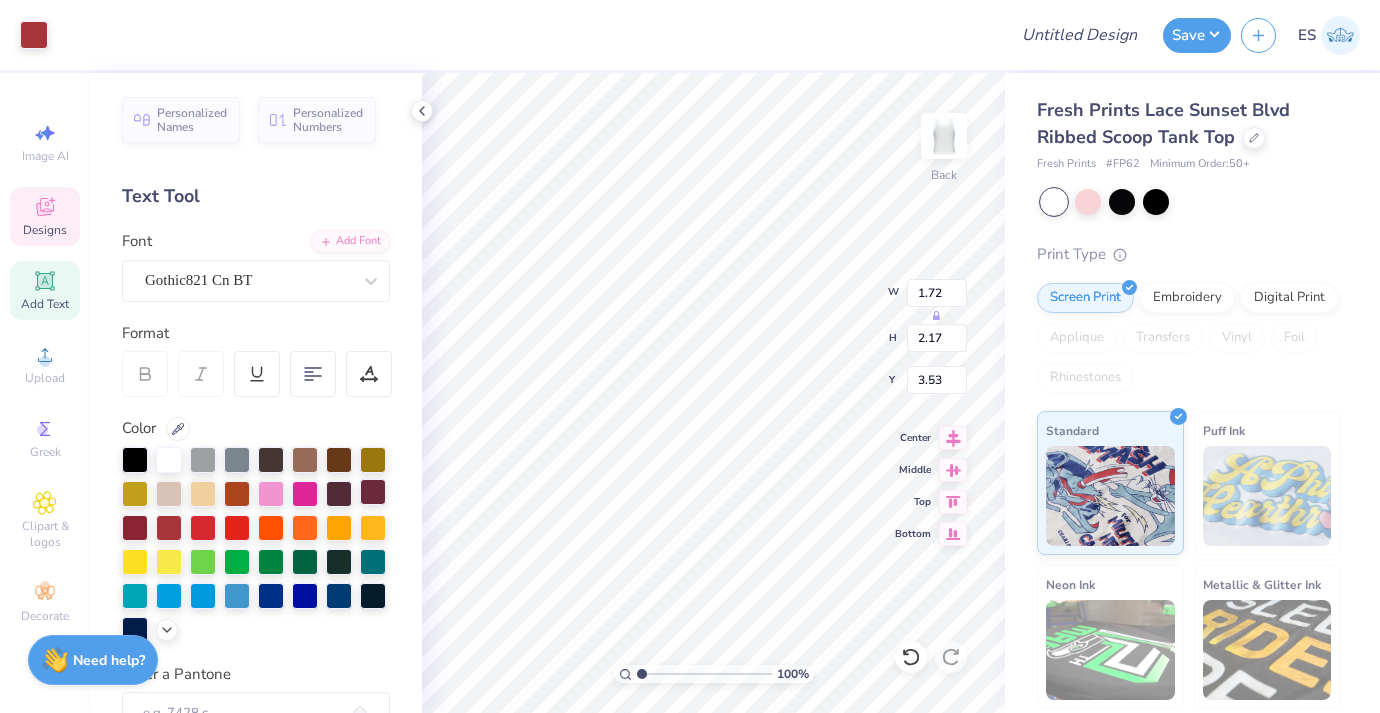 type on "3.53" 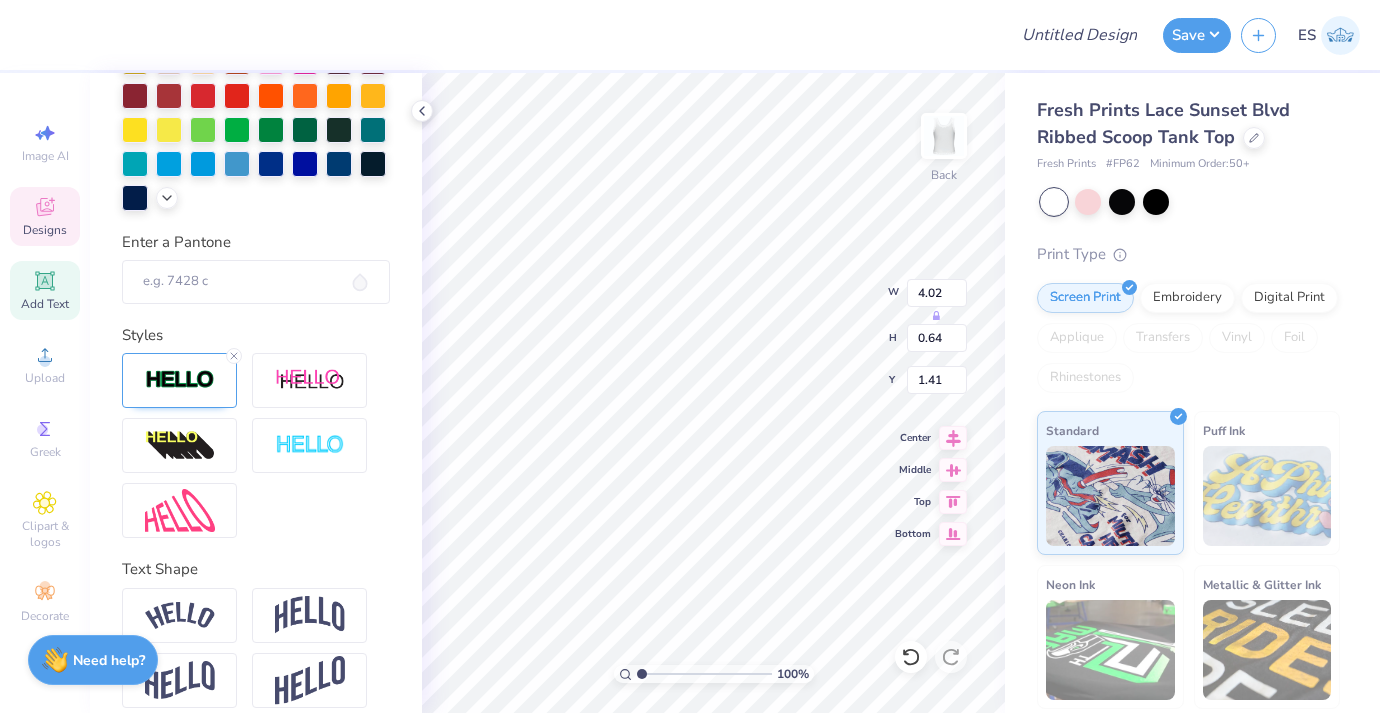scroll, scrollTop: 450, scrollLeft: 0, axis: vertical 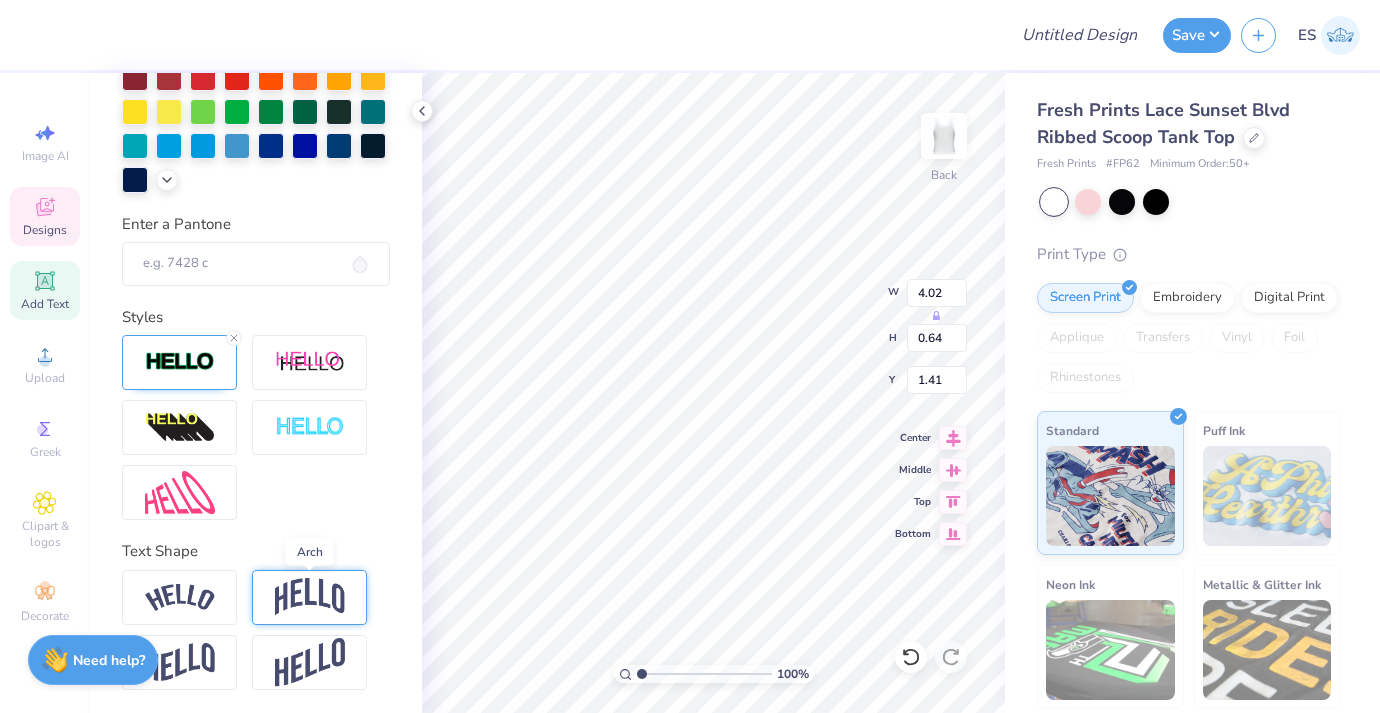 click at bounding box center (310, 597) 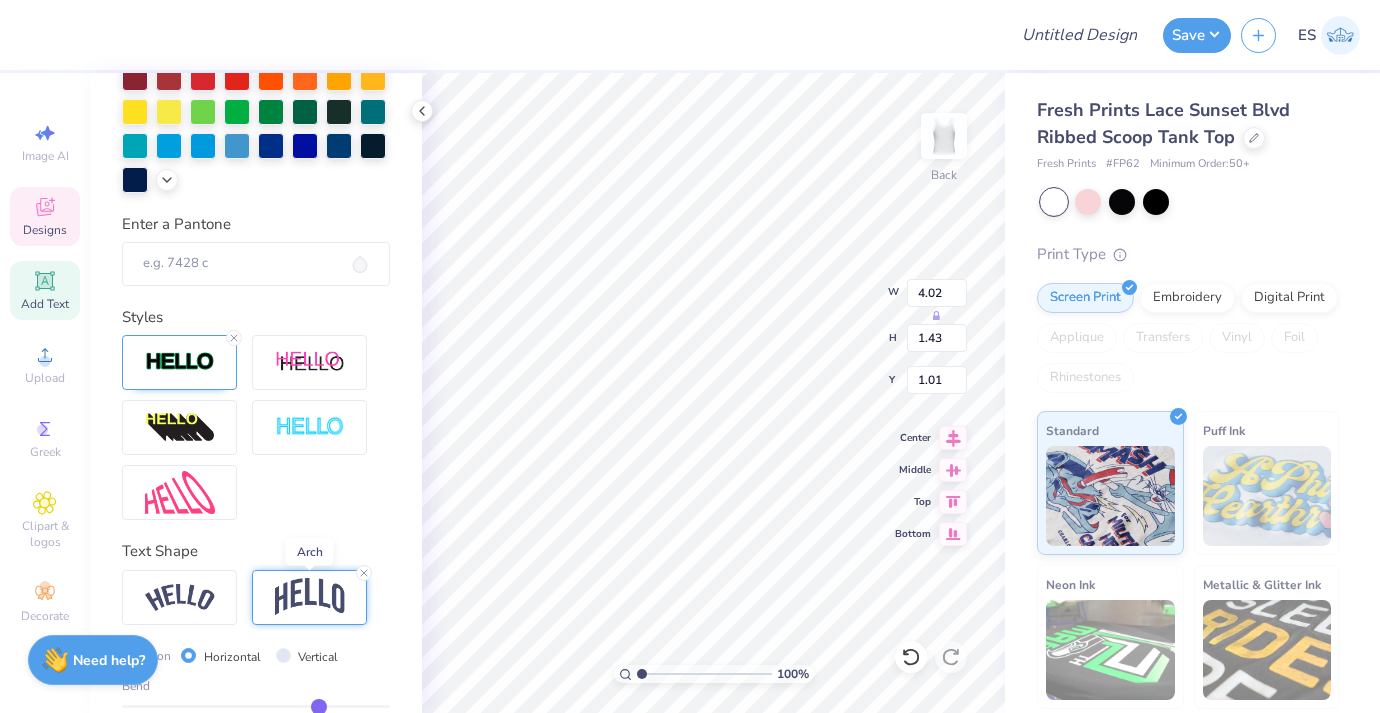 type on "1.43" 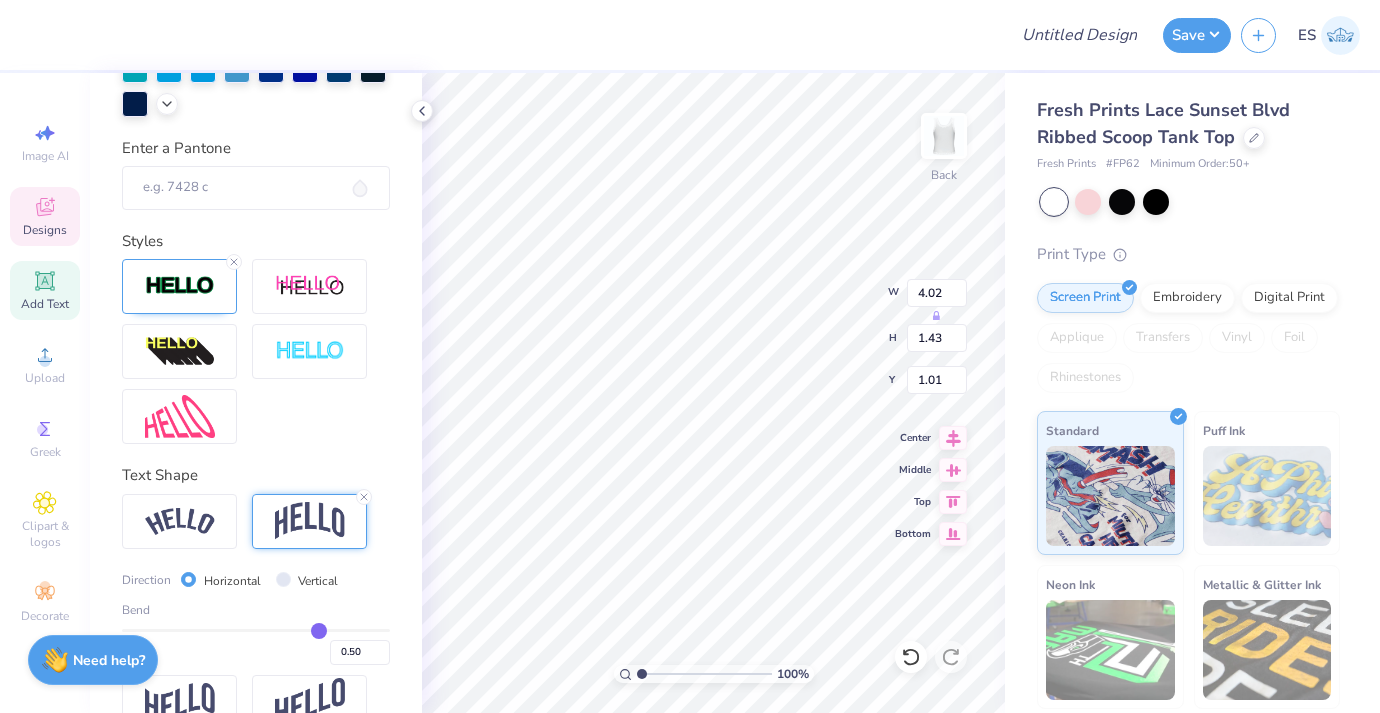 scroll, scrollTop: 543, scrollLeft: 0, axis: vertical 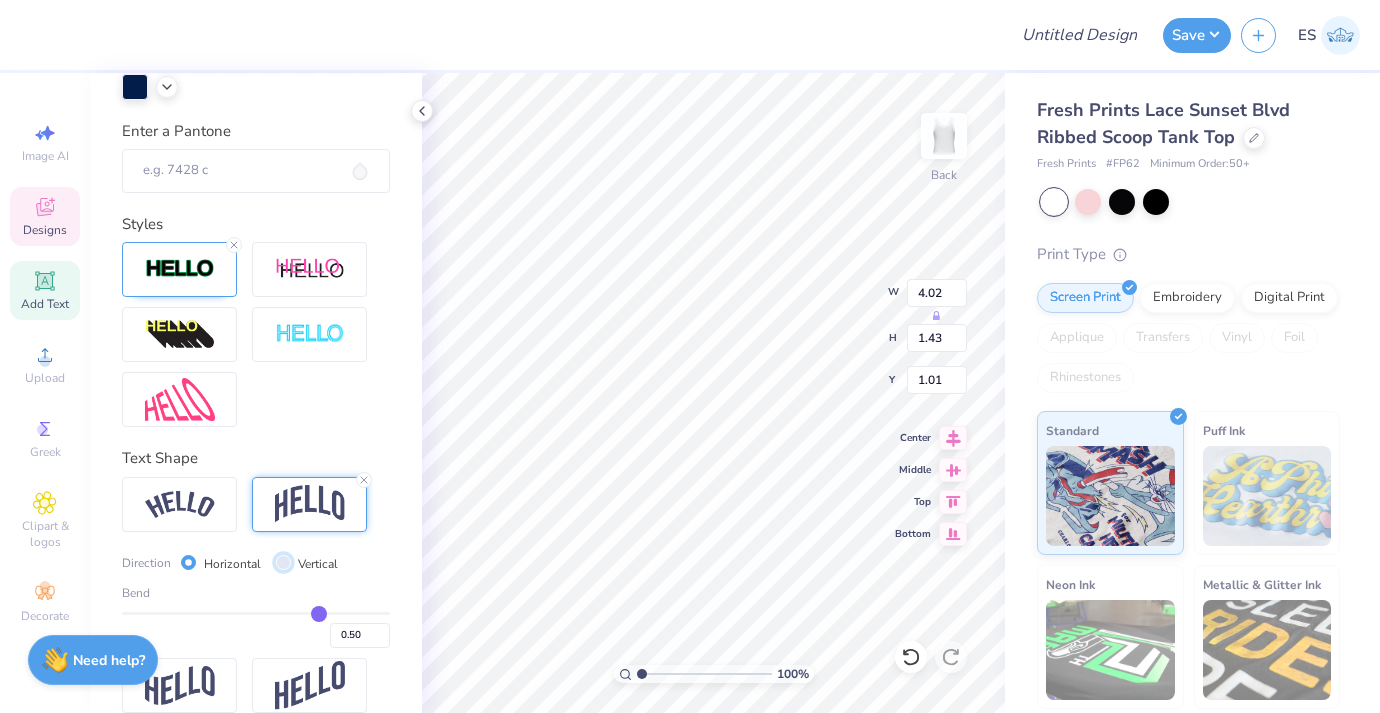 click on "Vertical" at bounding box center [283, 562] 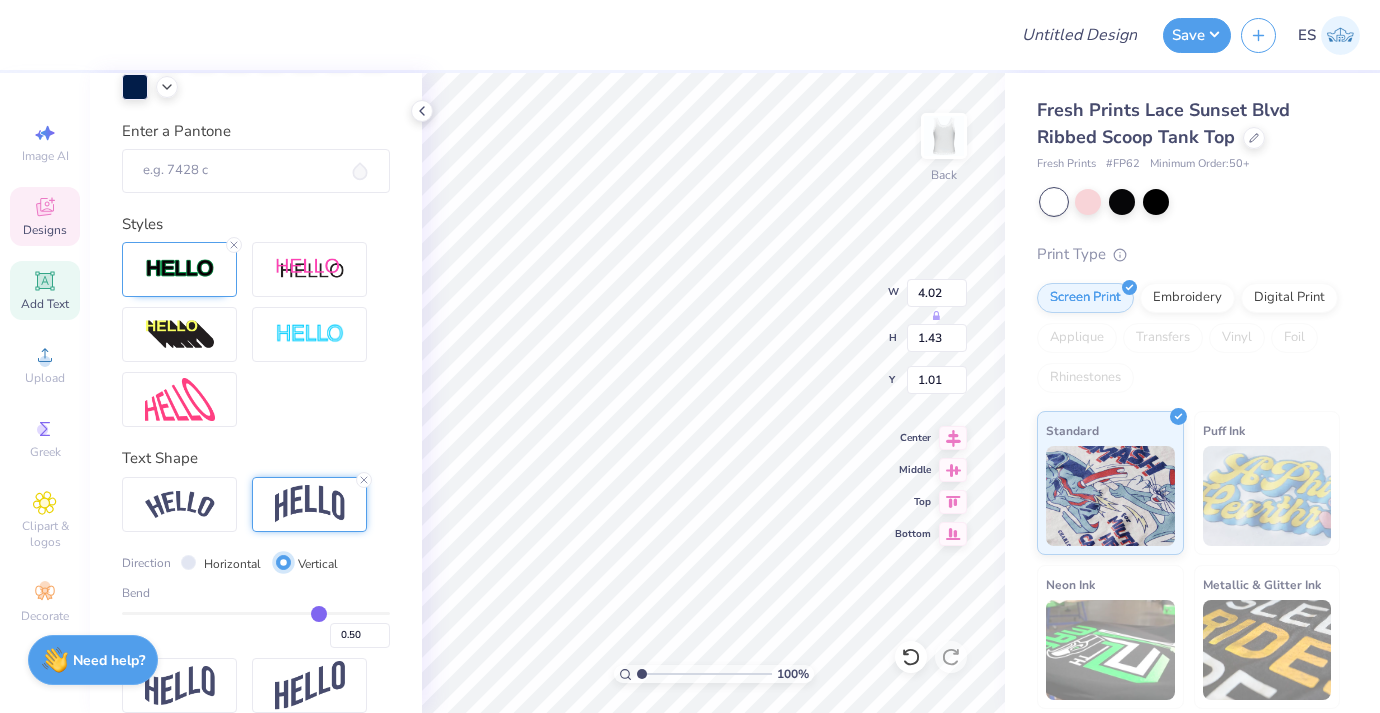 type on "4.00" 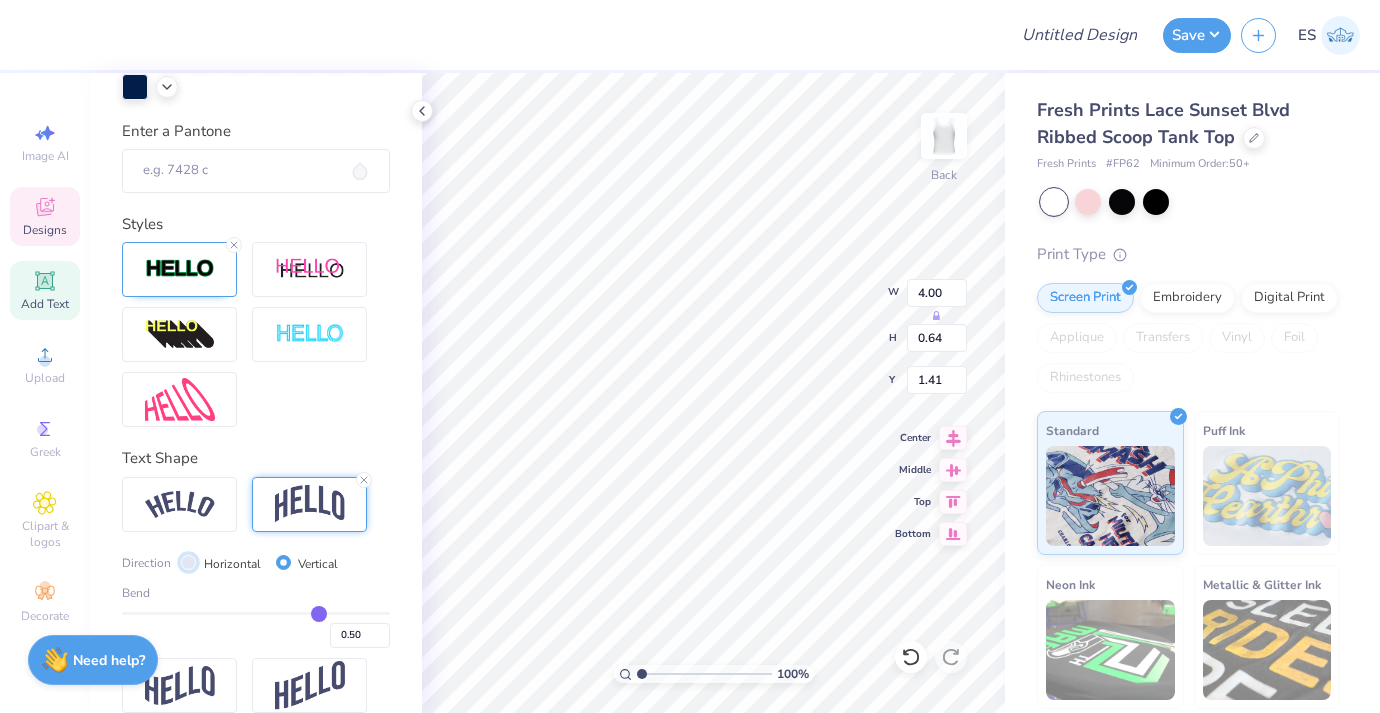 click on "Horizontal" at bounding box center [188, 562] 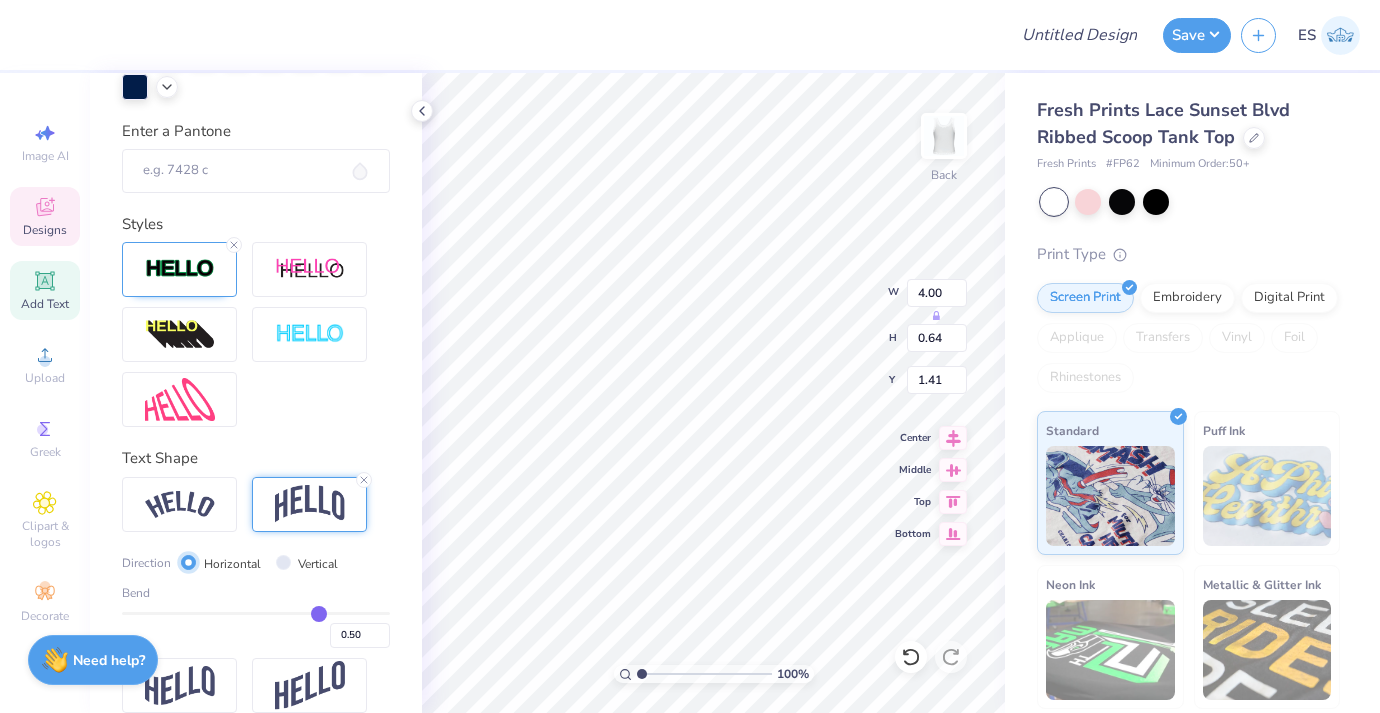 type on "4.02" 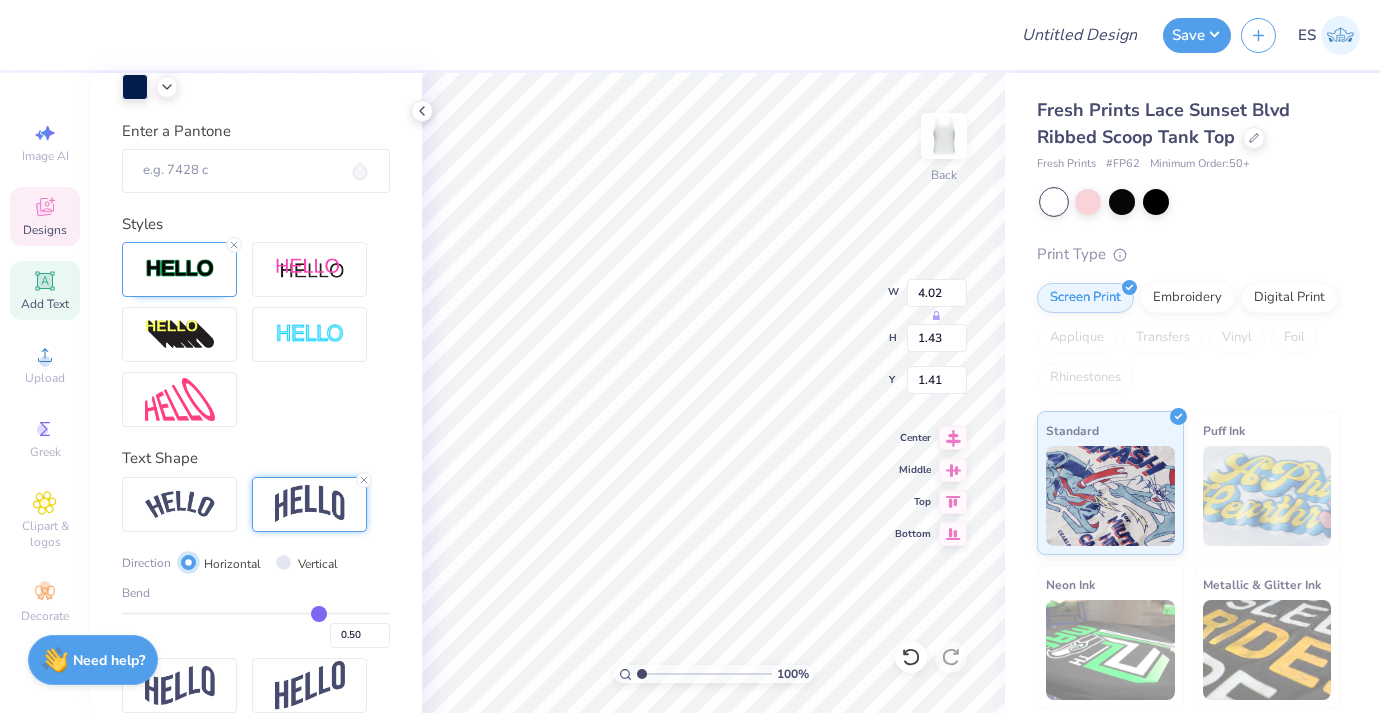 type on "1.01" 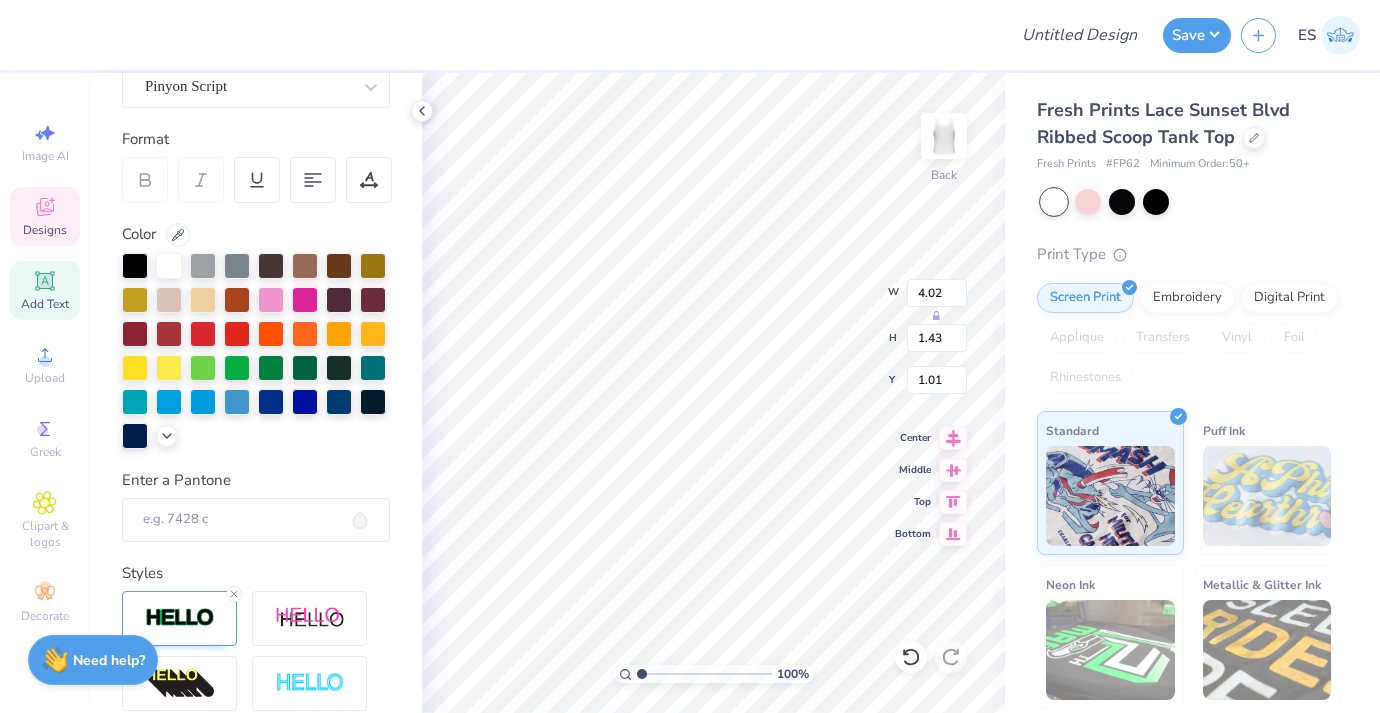 scroll, scrollTop: 567, scrollLeft: 0, axis: vertical 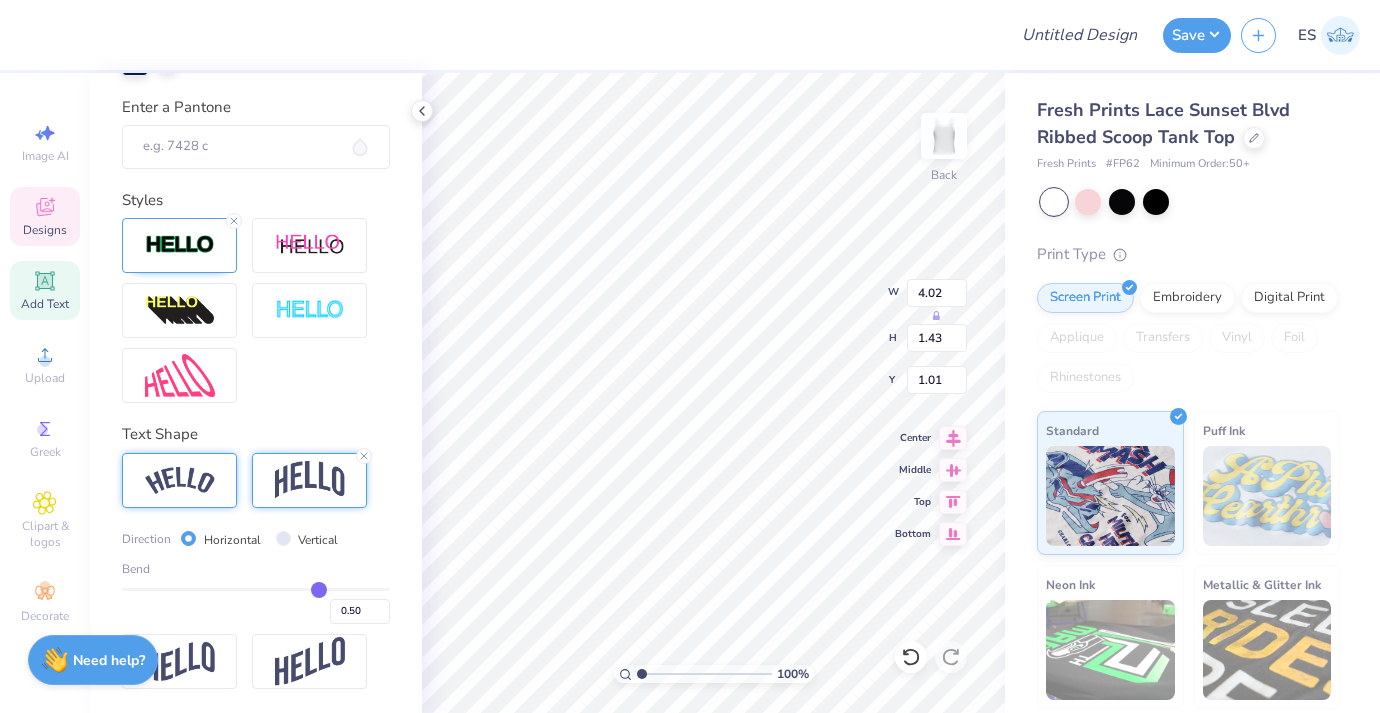click at bounding box center (180, 480) 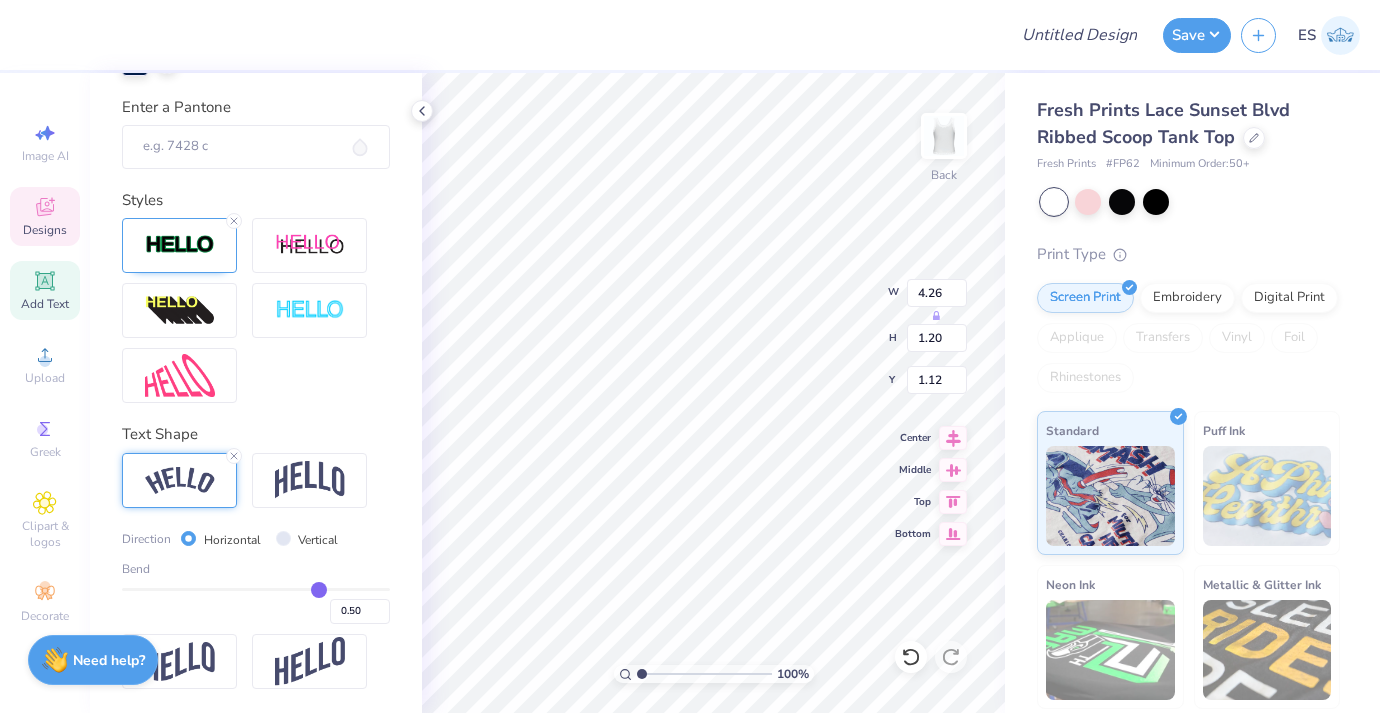 type on "4.26" 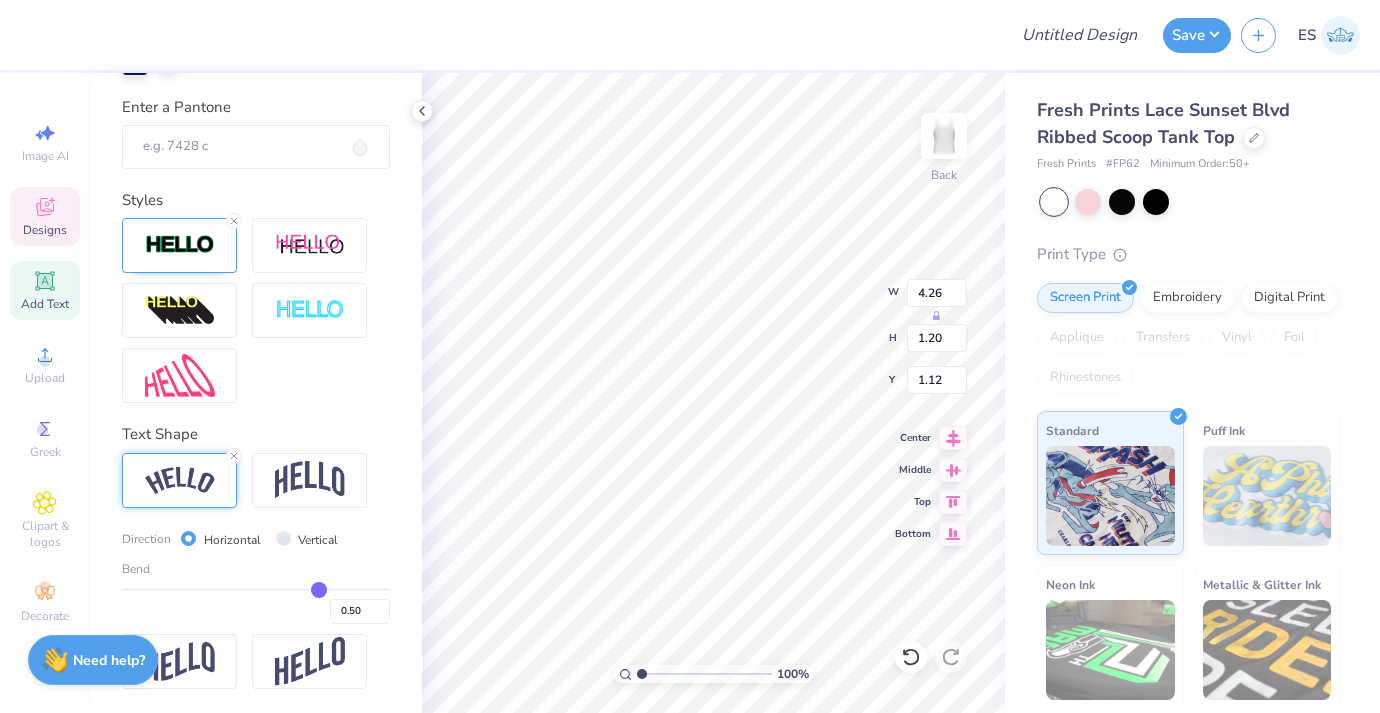 type on "1.06" 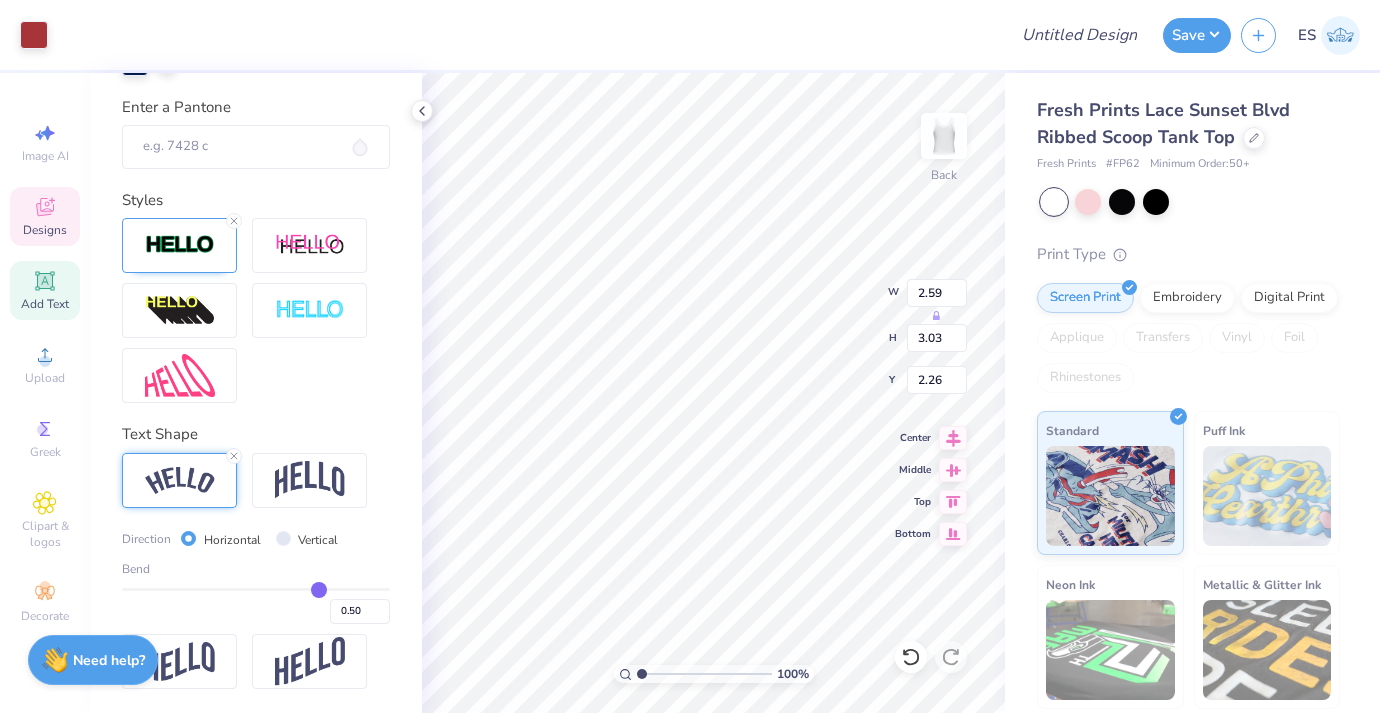type on "2.26" 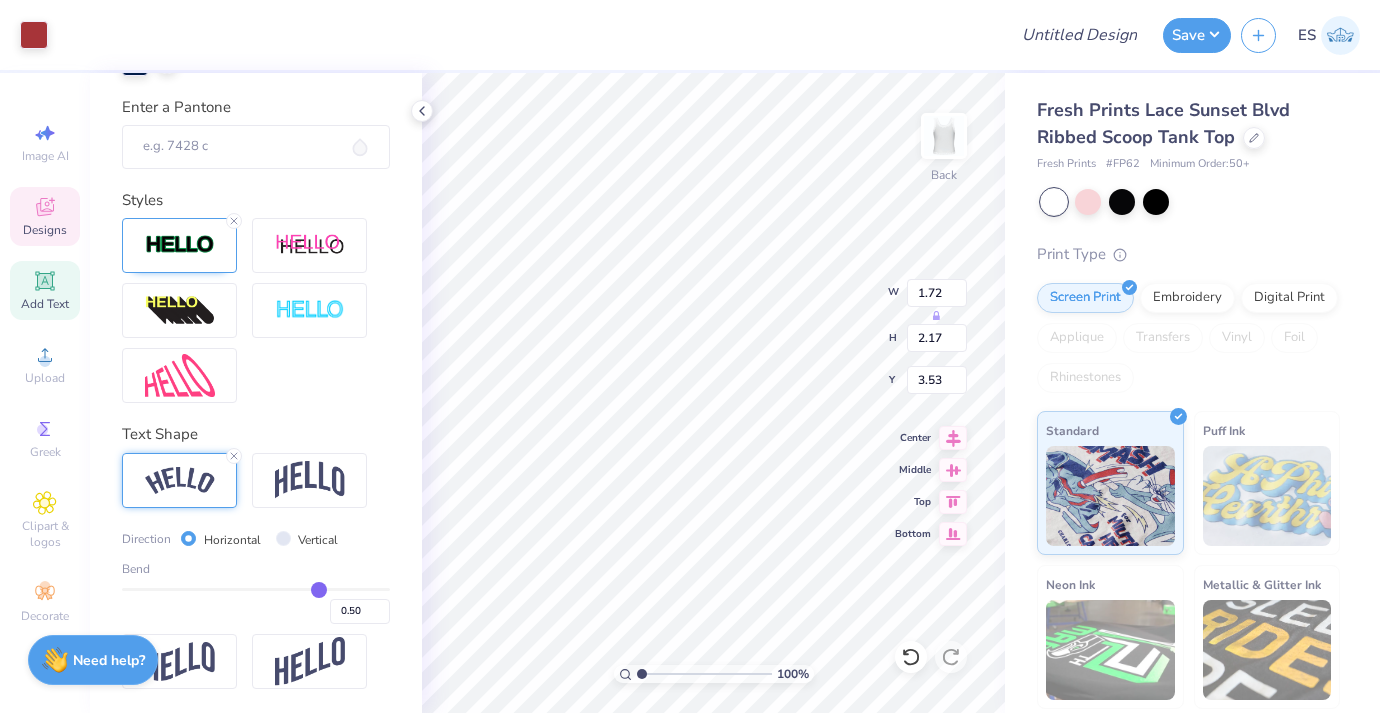 type on "1.57" 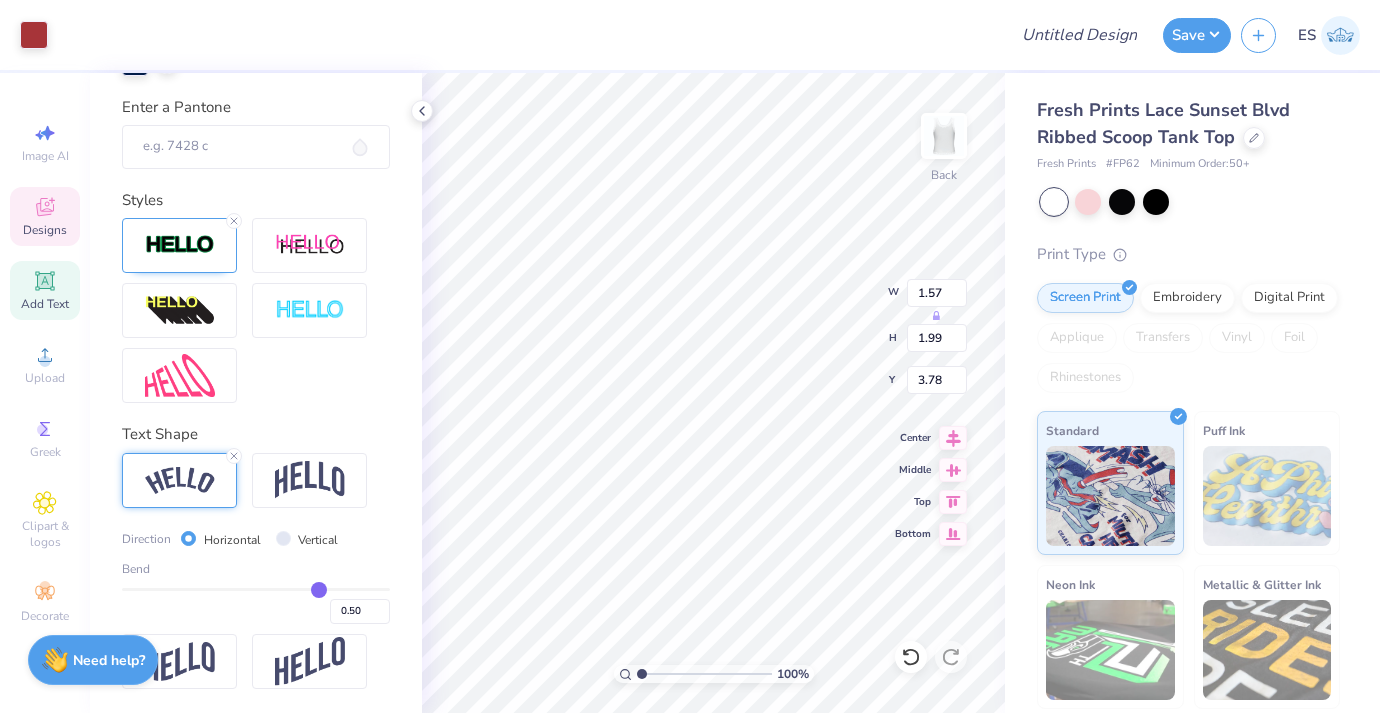 type on "3.78" 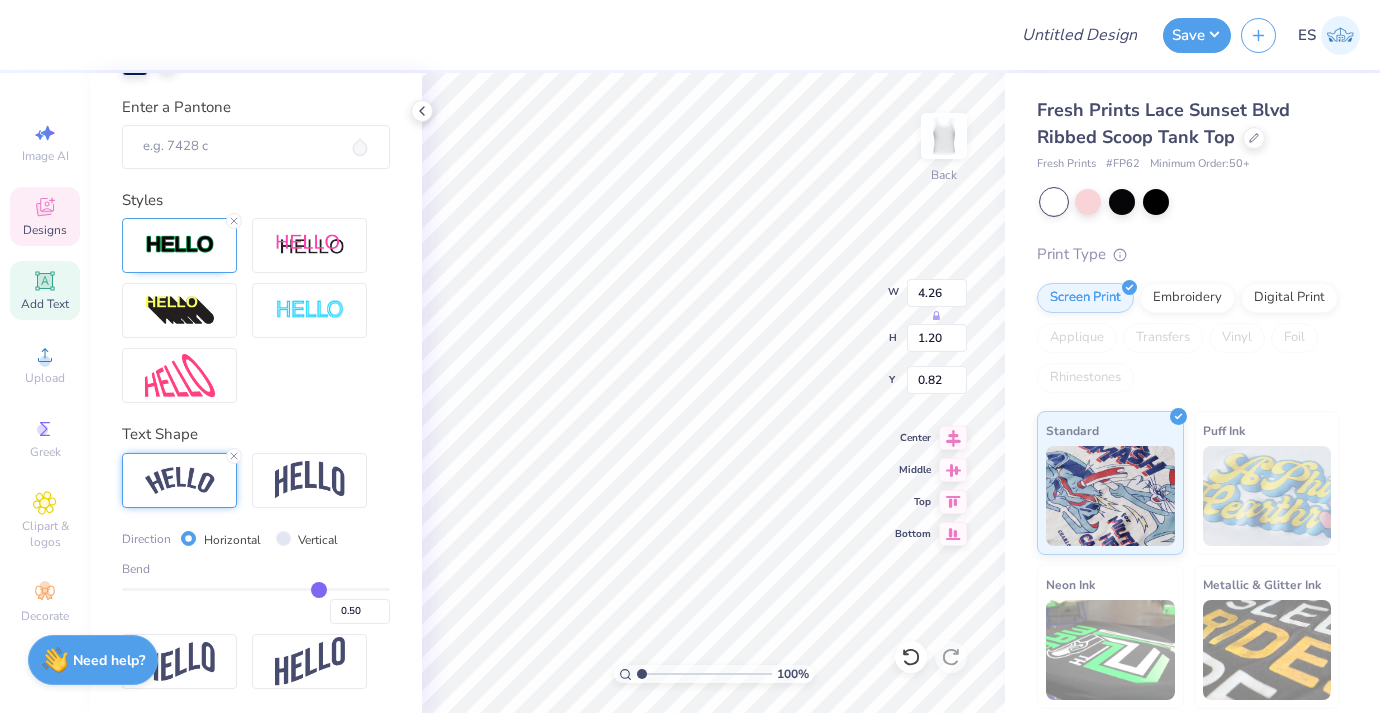 type on "0.82" 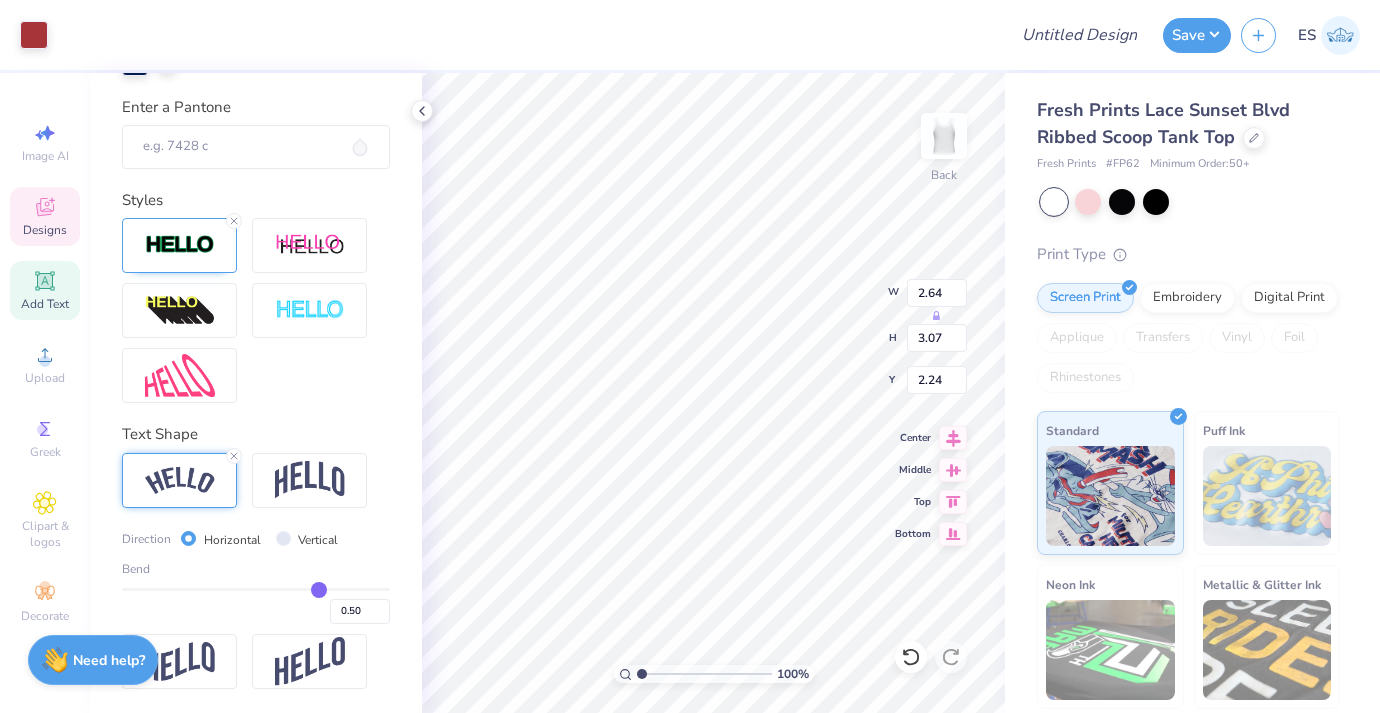 type on "2.22" 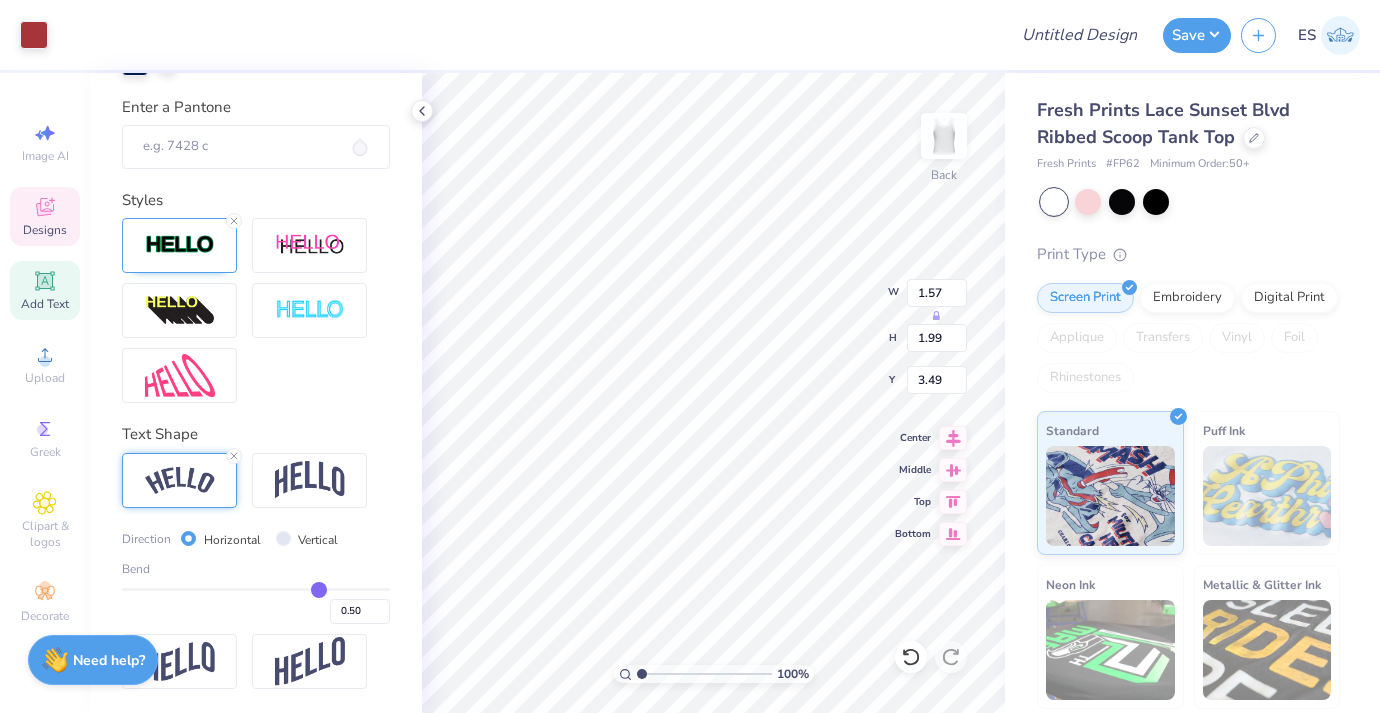 type on "3.49" 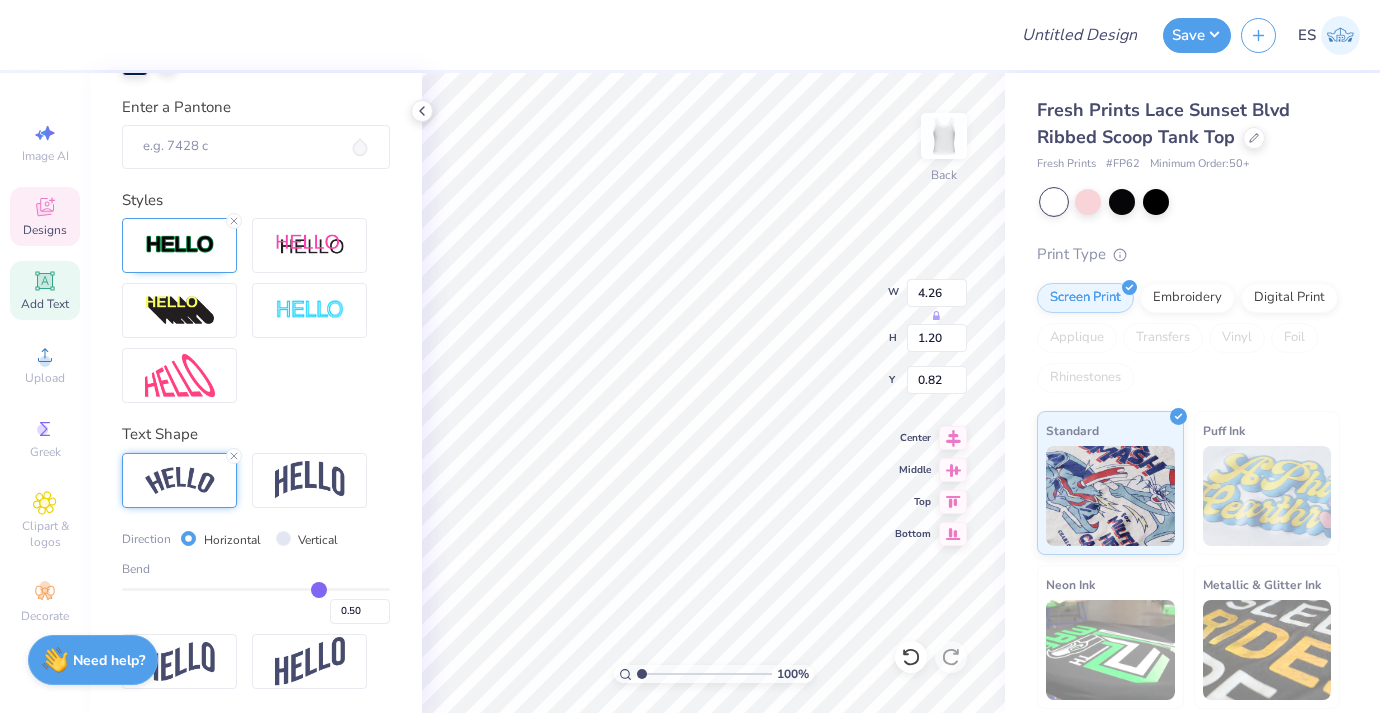 type on "5.92" 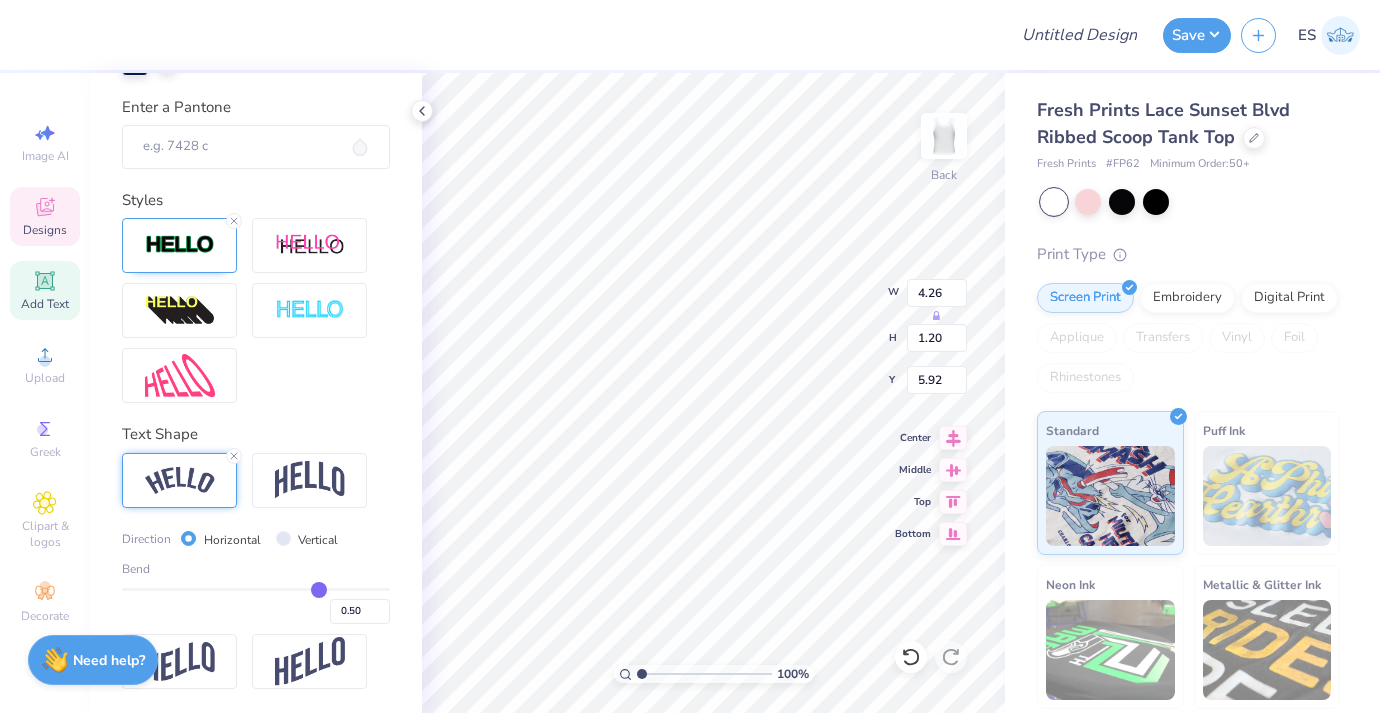click on "Vertical" at bounding box center [307, 539] 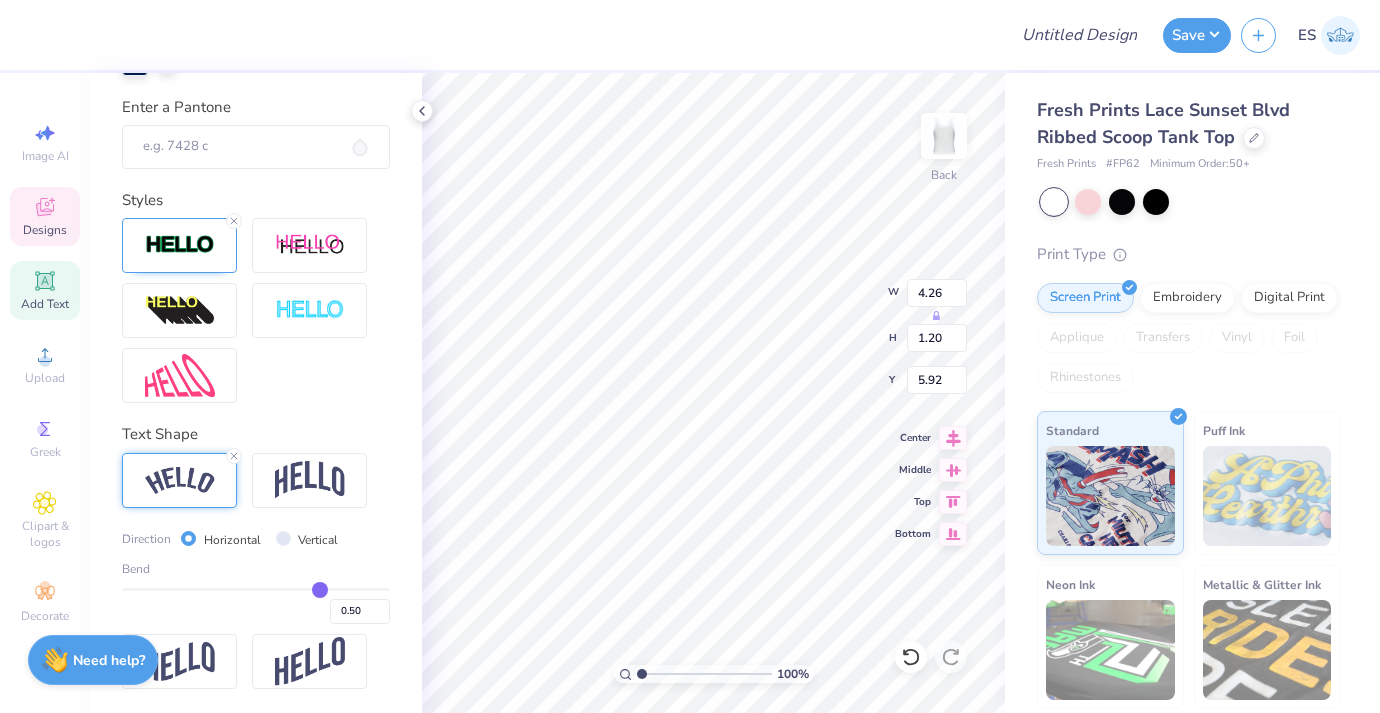 type on "0.51" 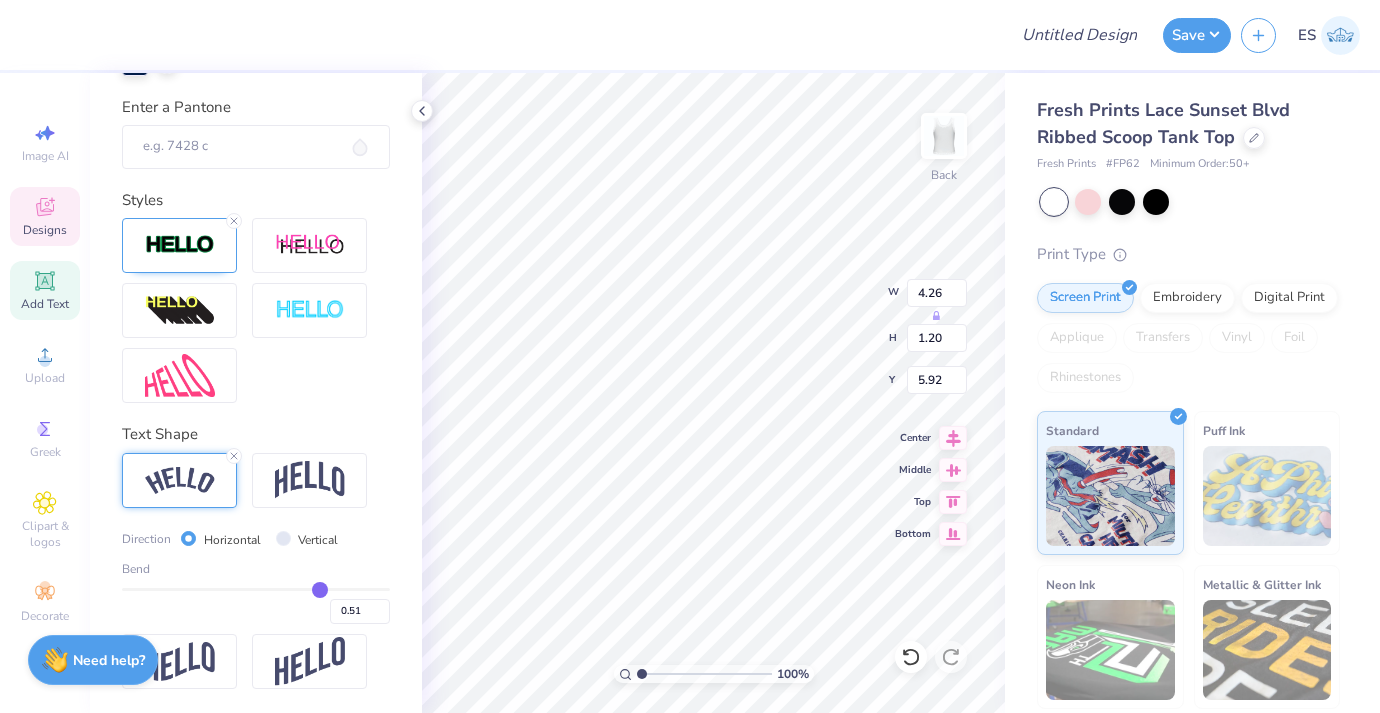 type on "0.49" 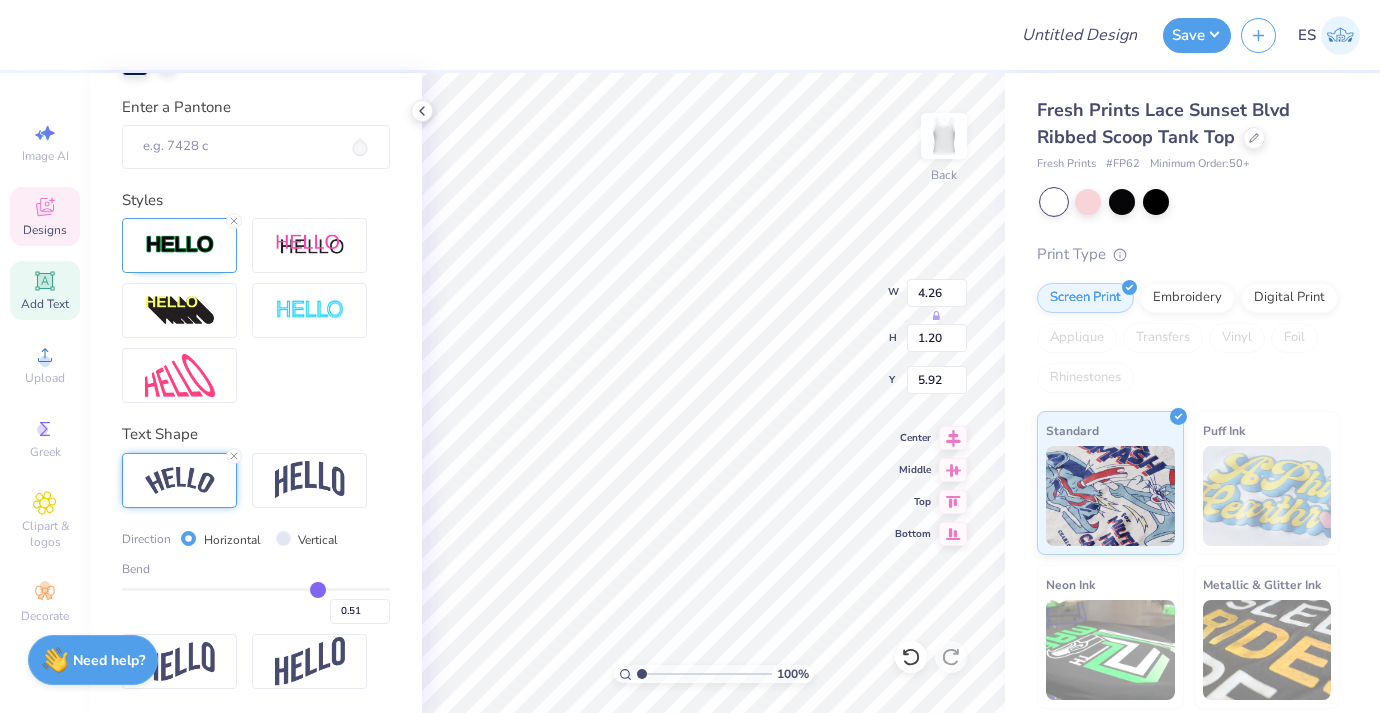 type on "0.49" 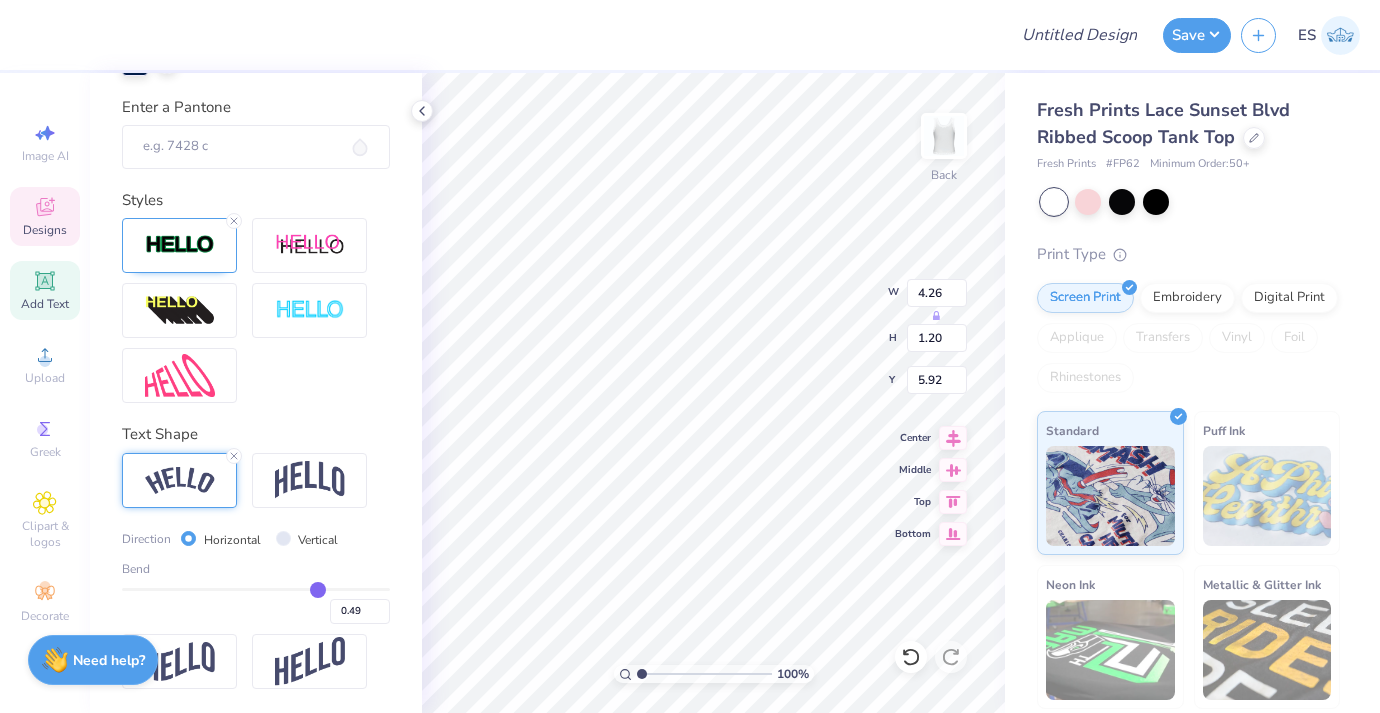type on "0.43" 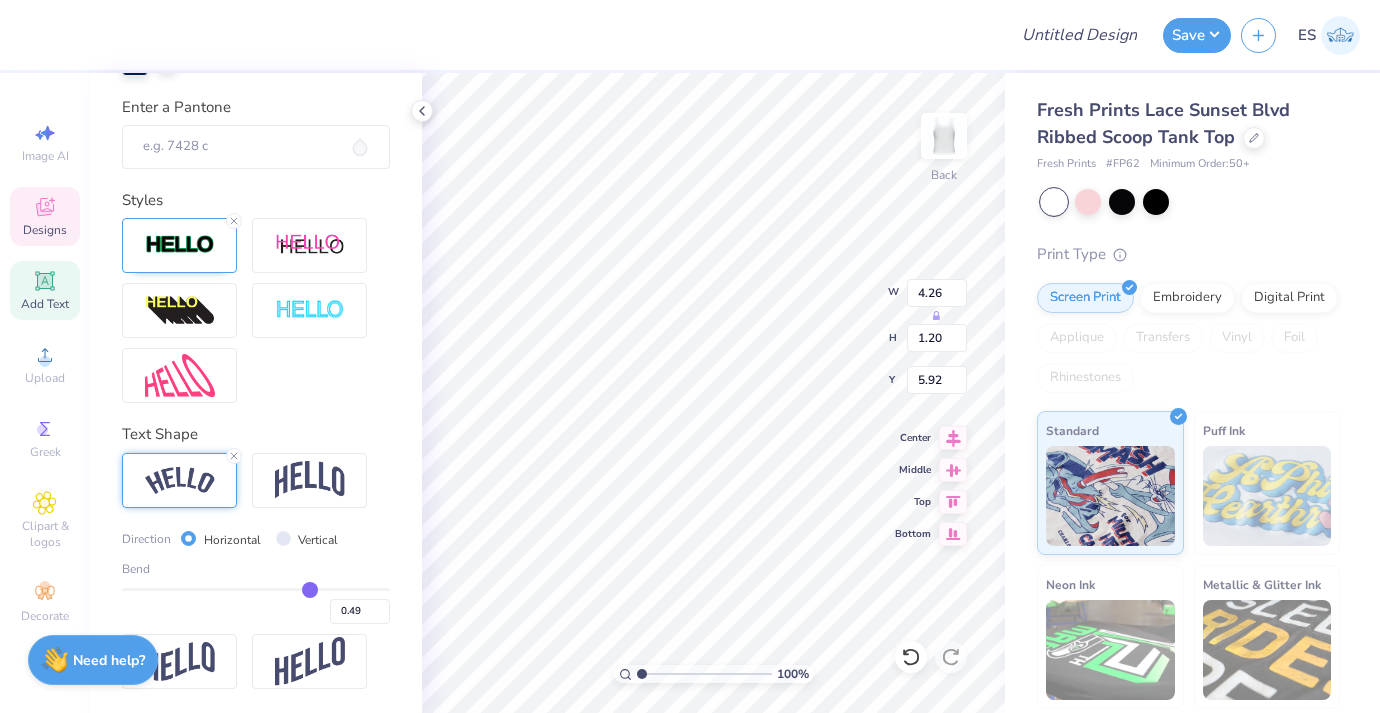 type on "0.43" 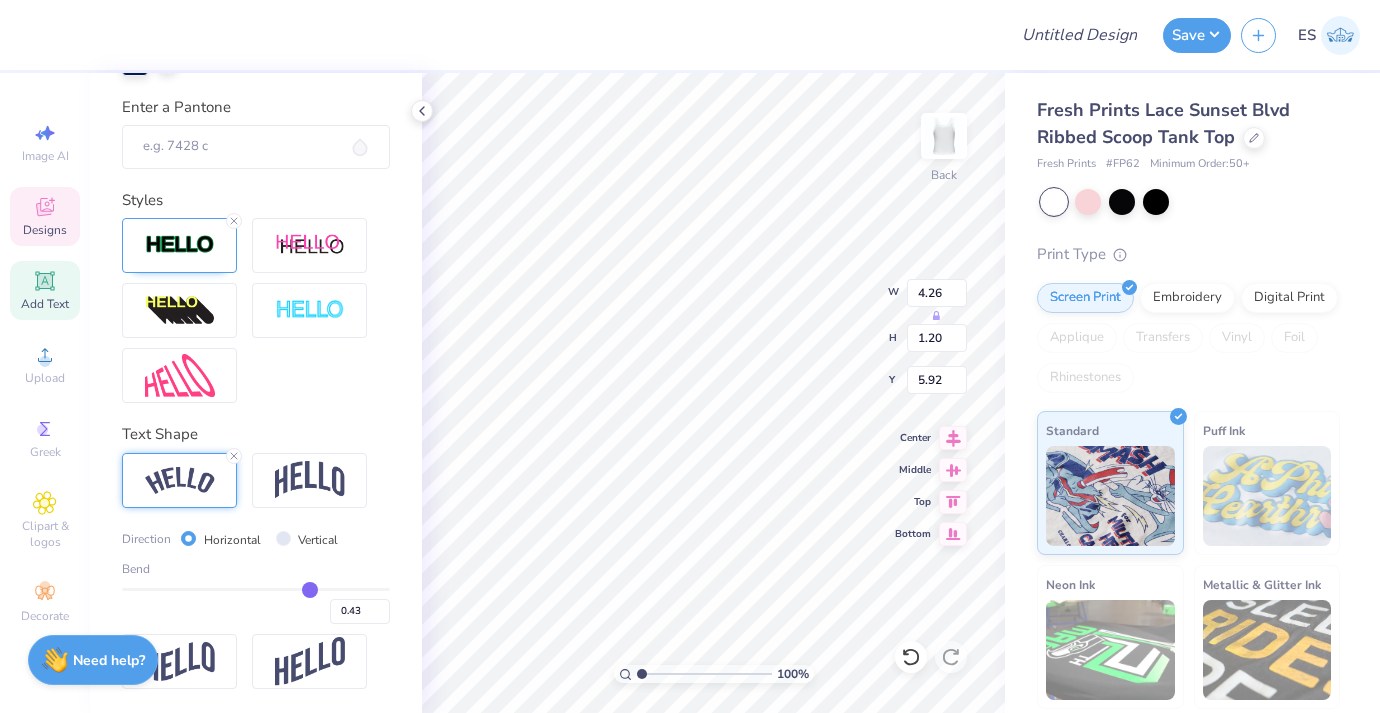 type on "0.24" 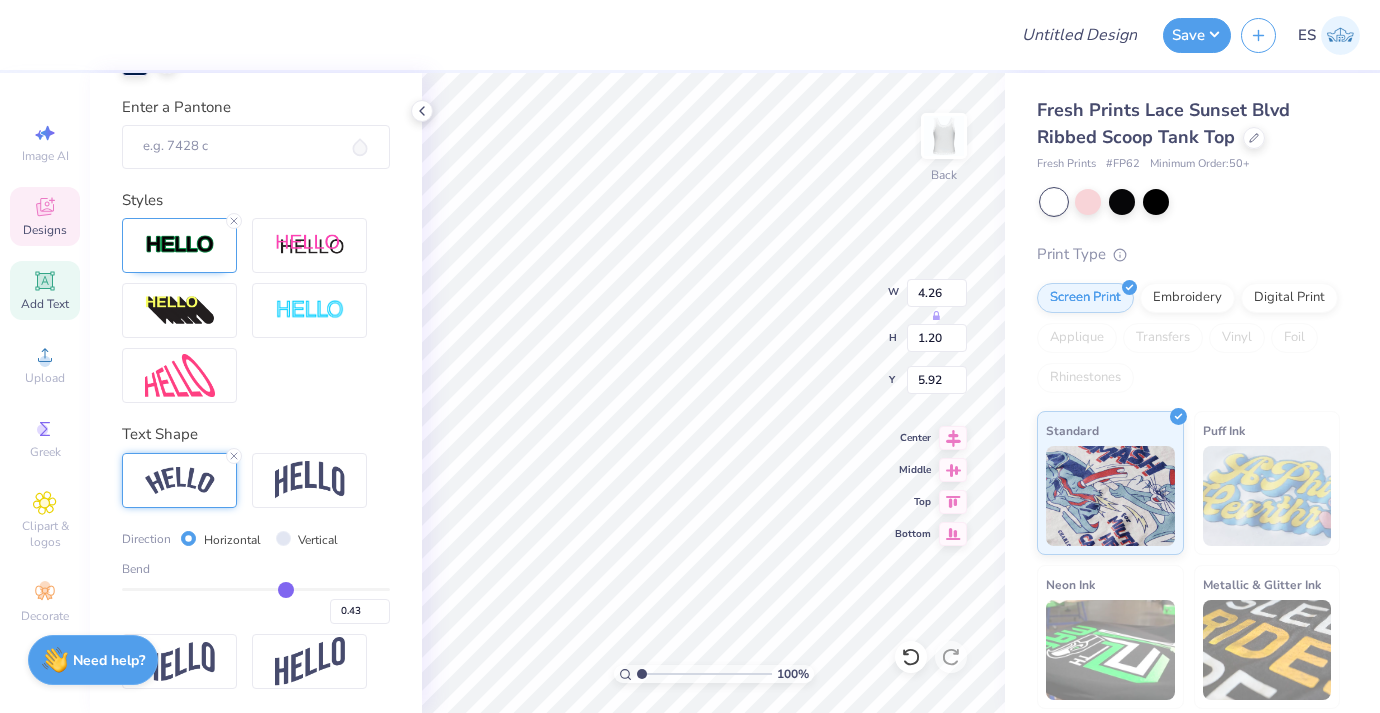 type on "0.24" 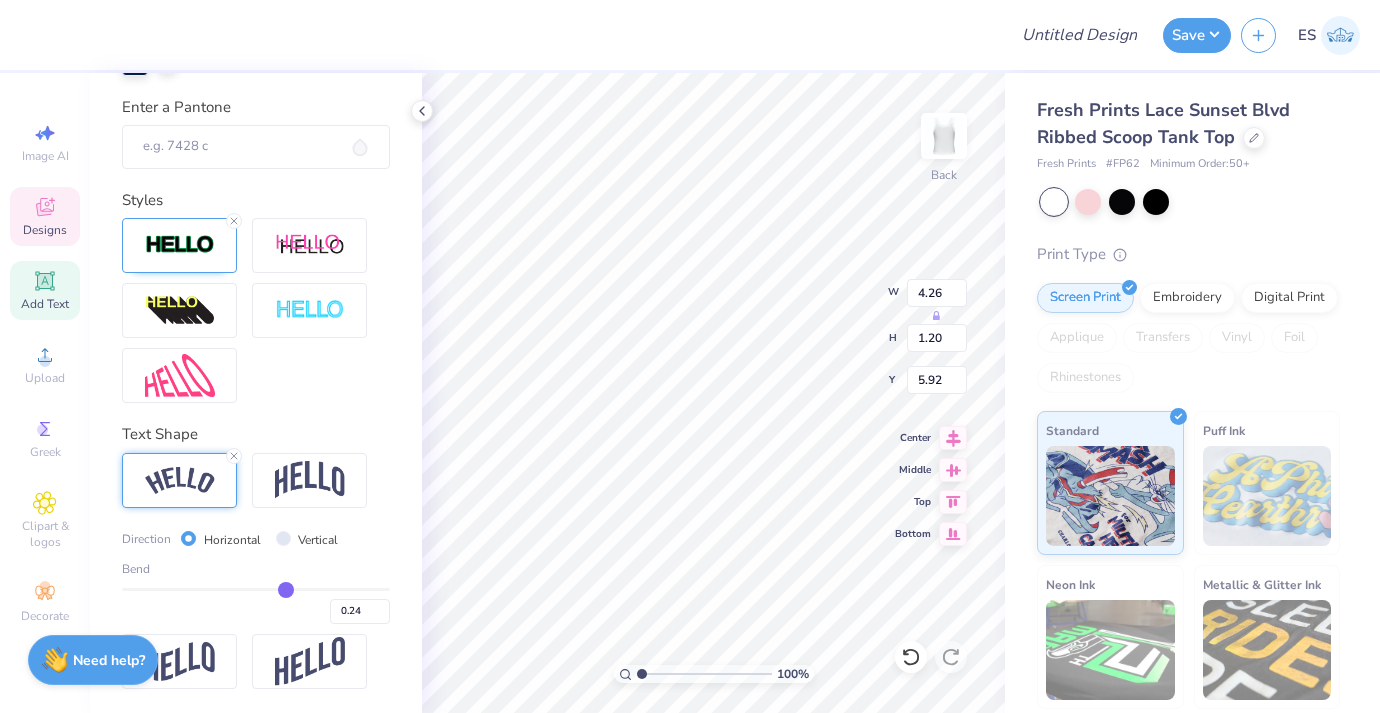 type on "0.13" 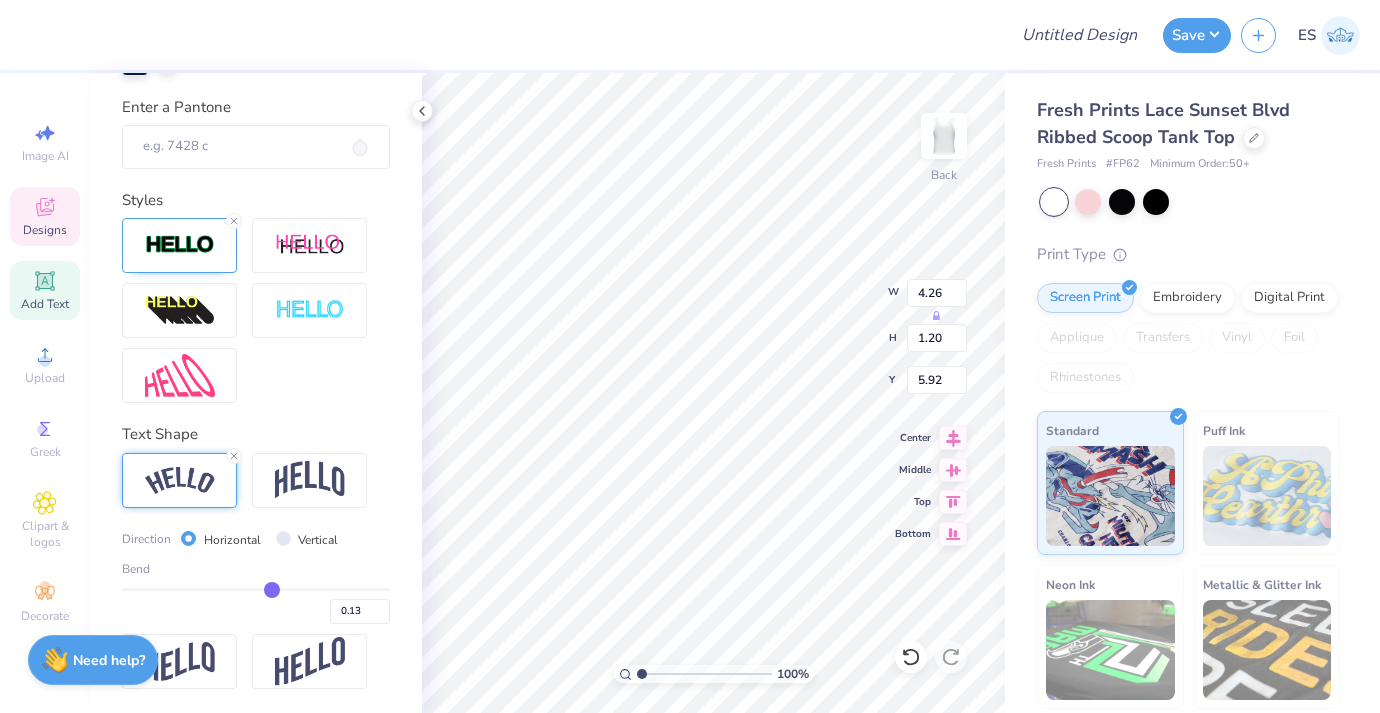 type on "0.07" 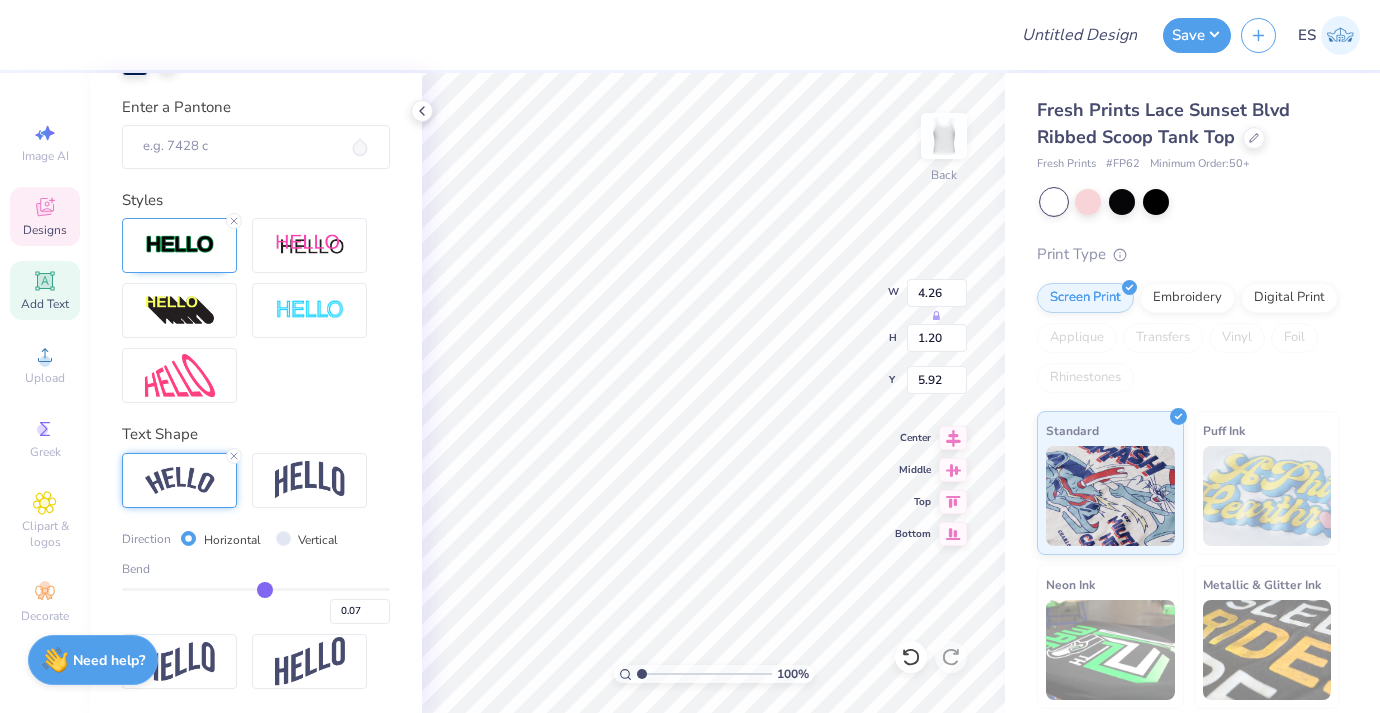 type on "0.03" 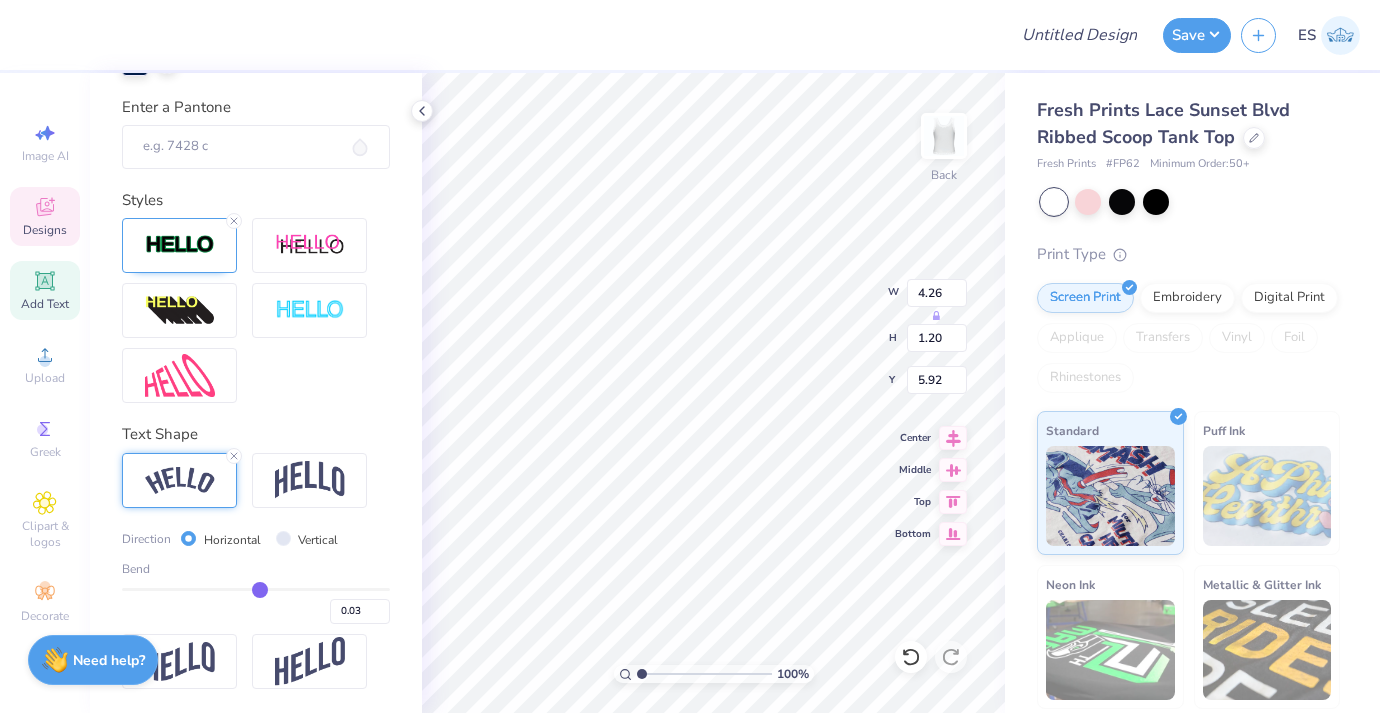 type on "0" 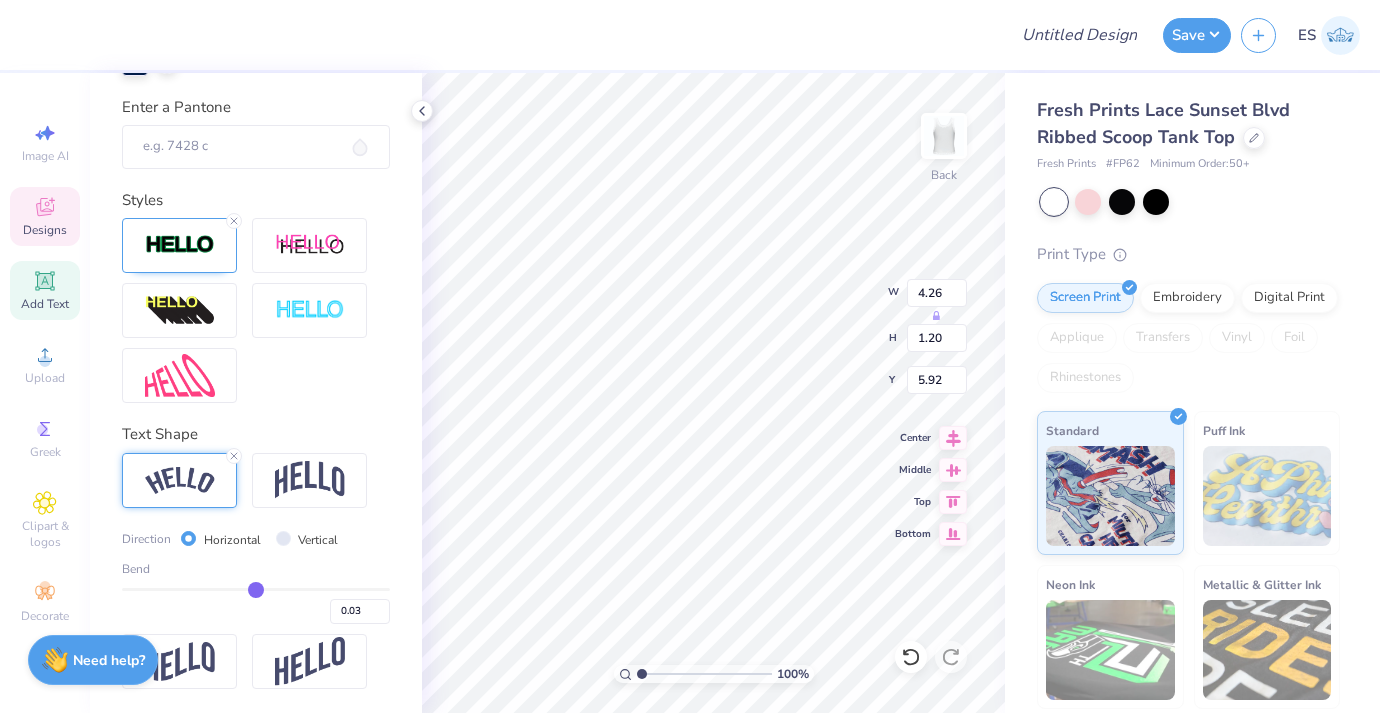 type on "0.00" 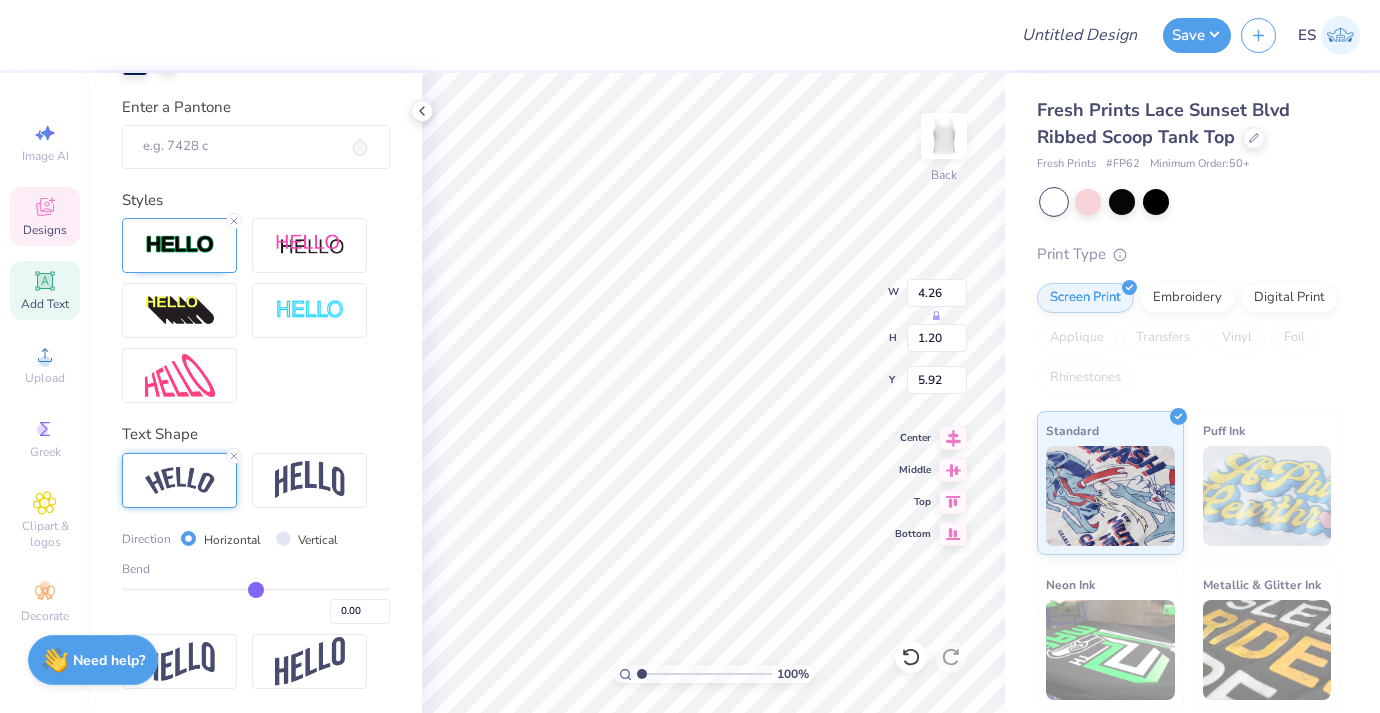 type on "-0.01" 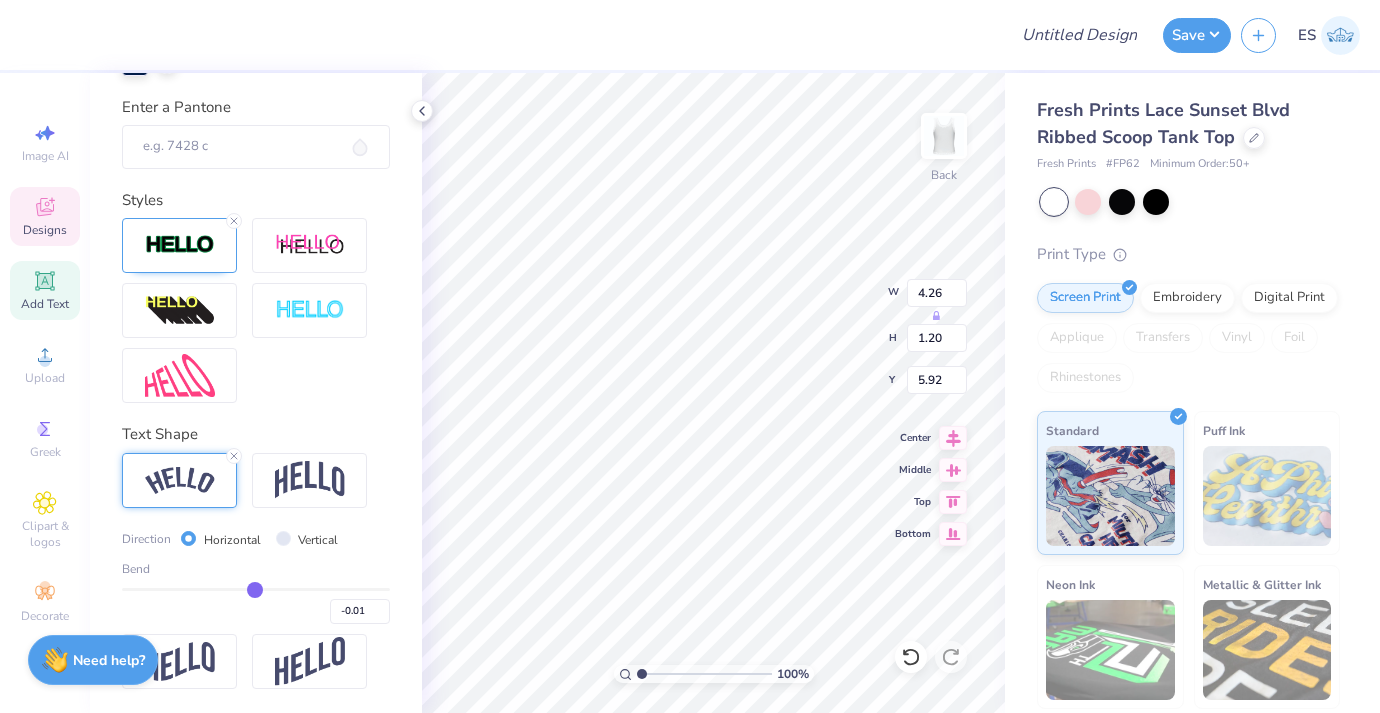 type on "-0.02" 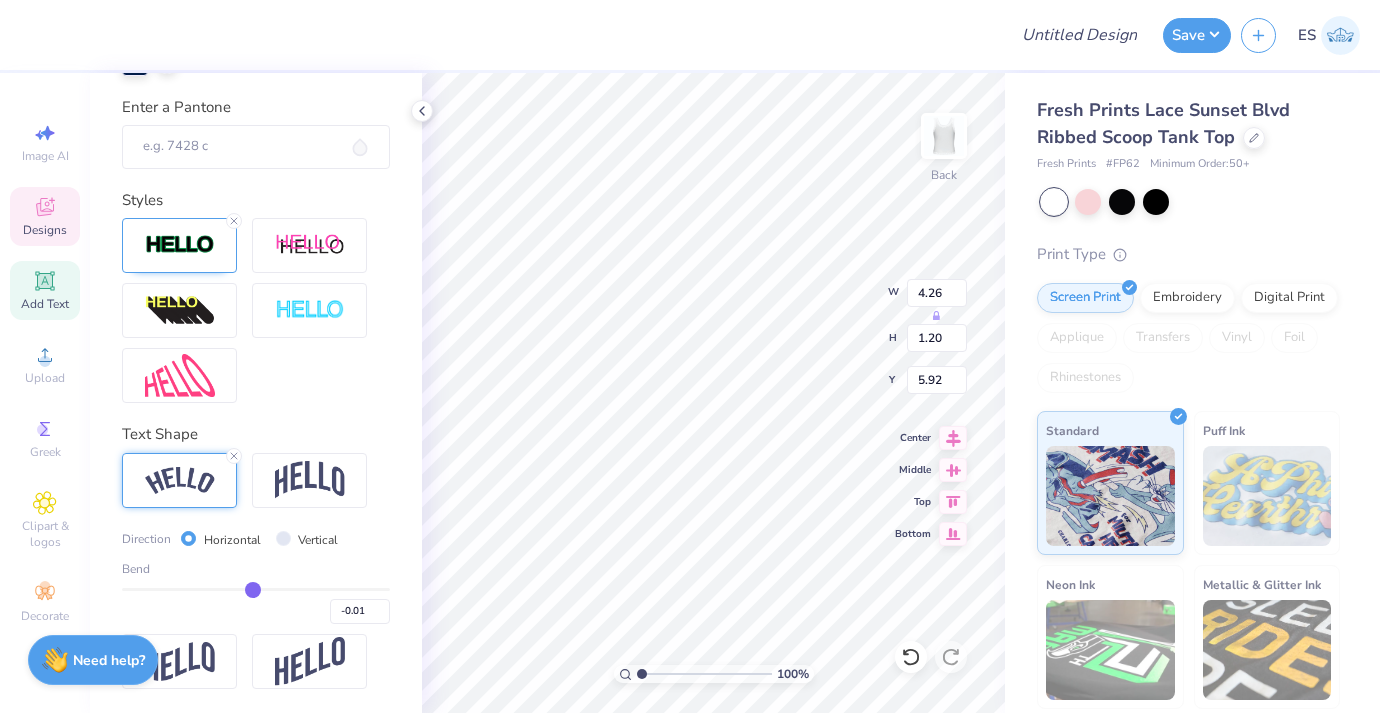 type on "-0.02" 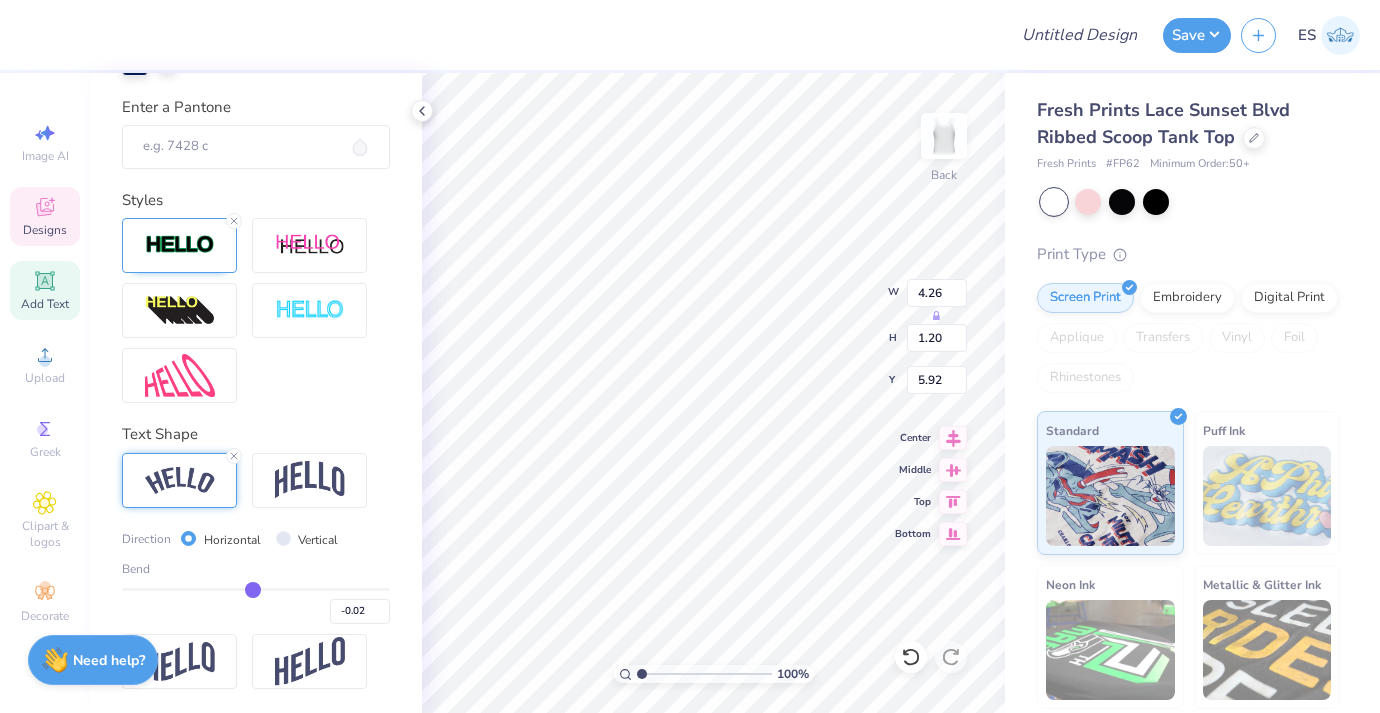 type on "-0.03" 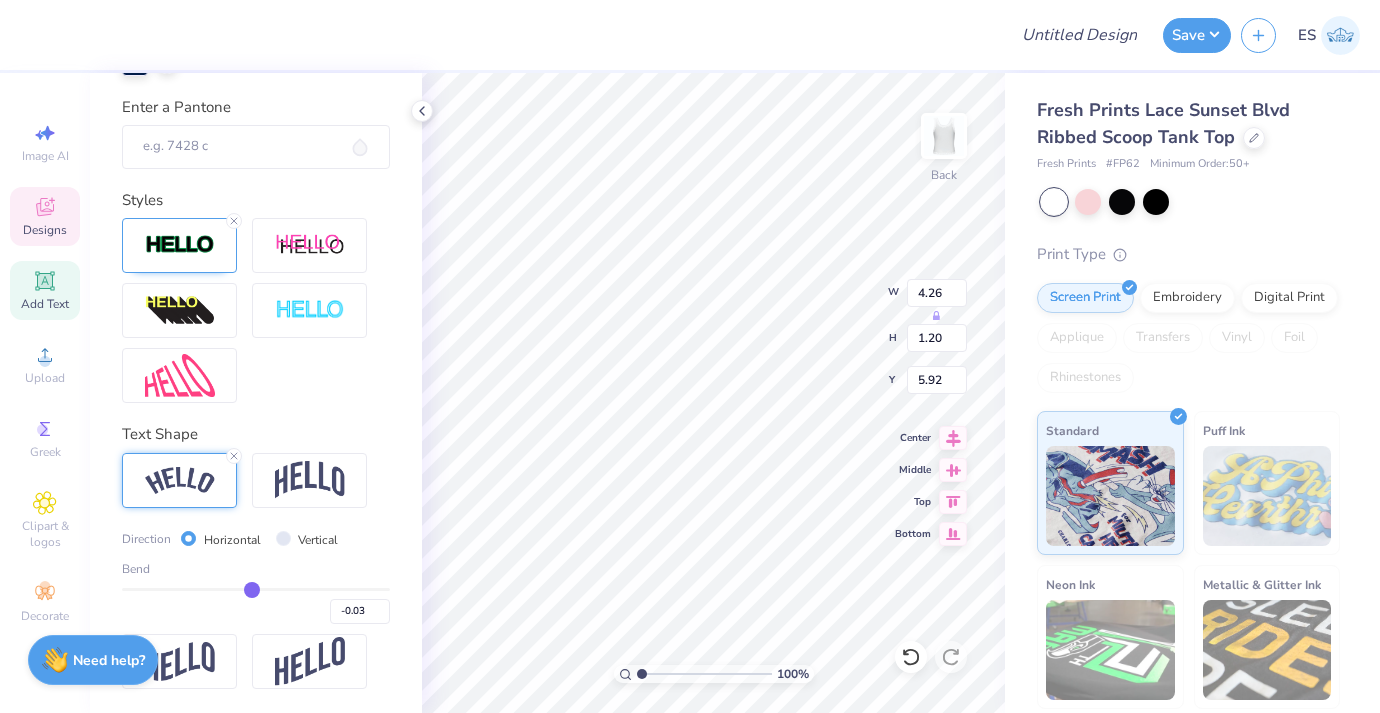 type on "-0.04" 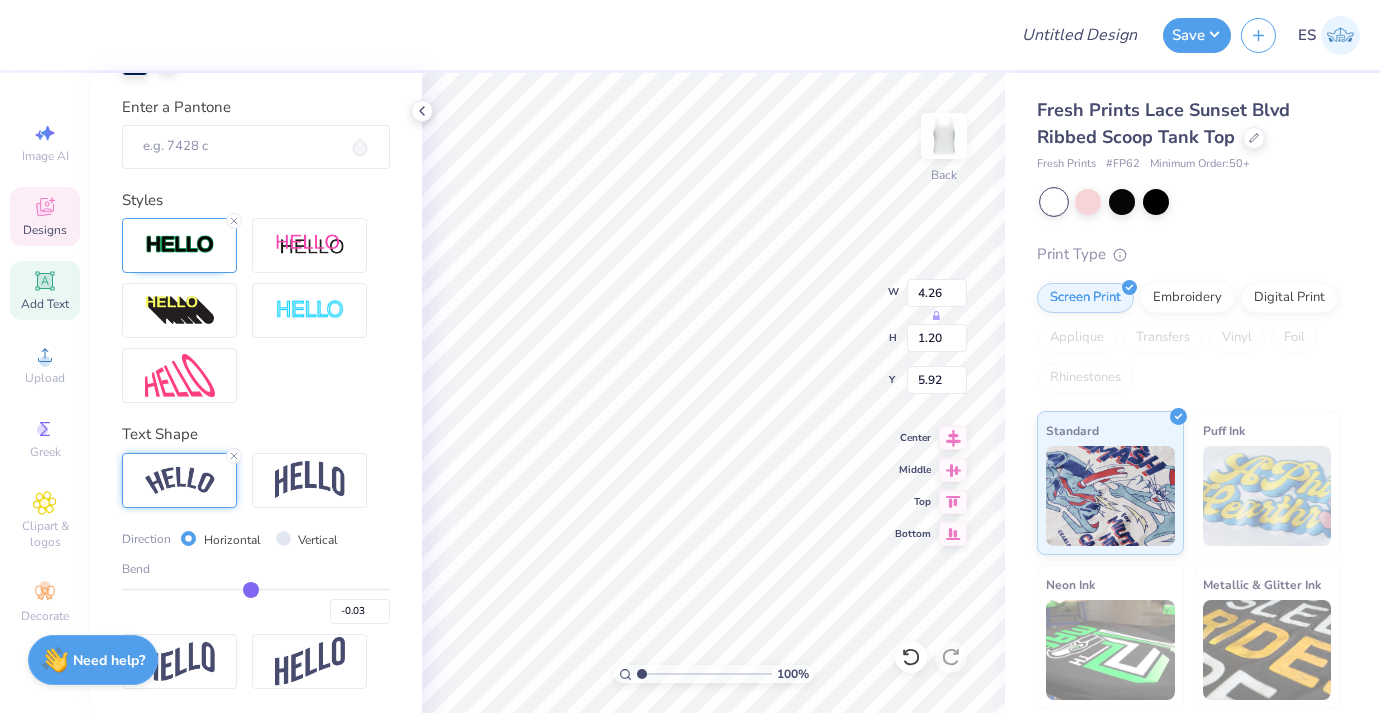 type on "-0.04" 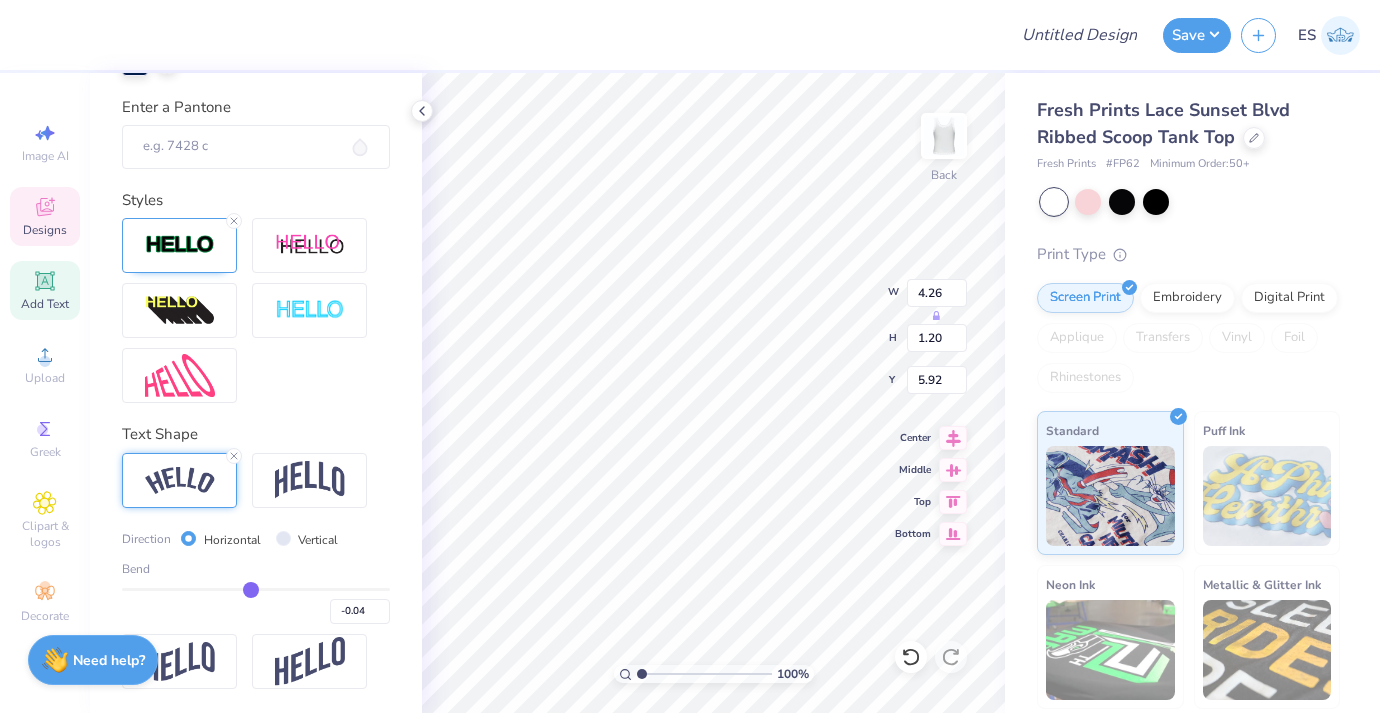 type on "-0.05" 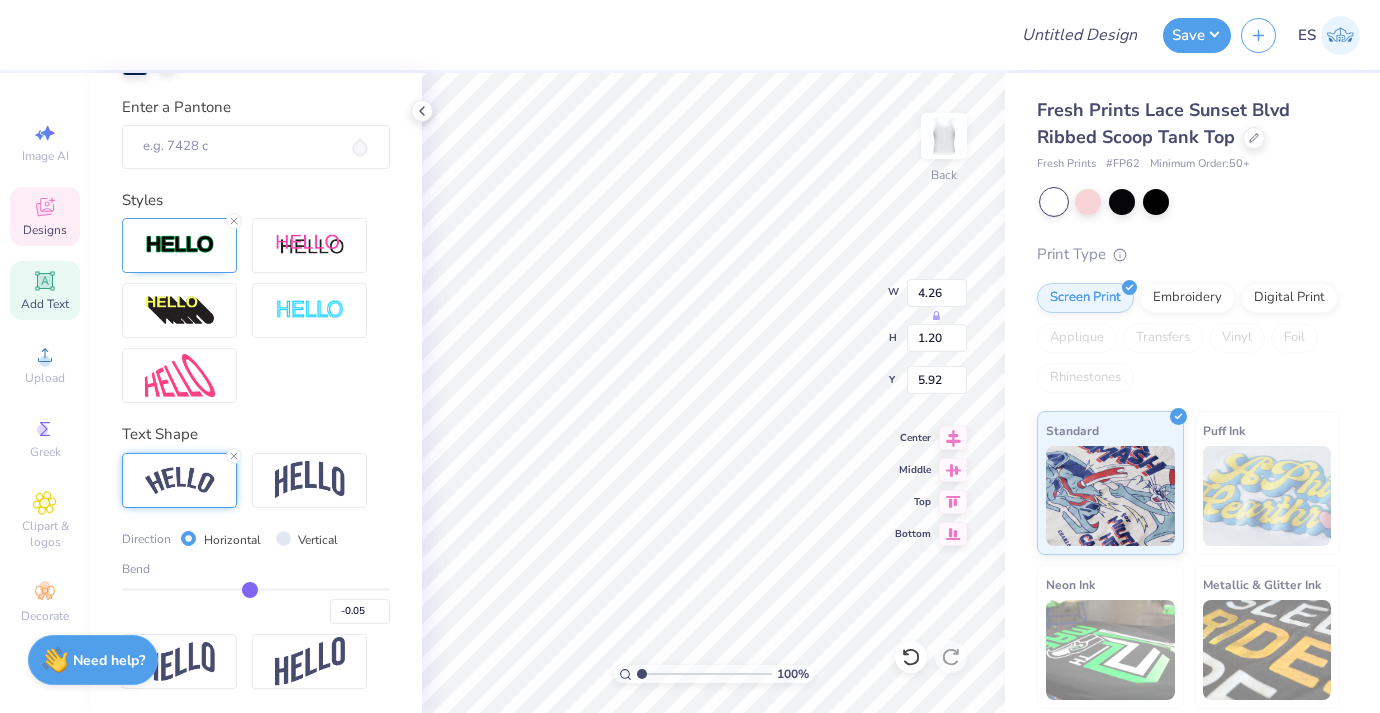 type on "-0.06" 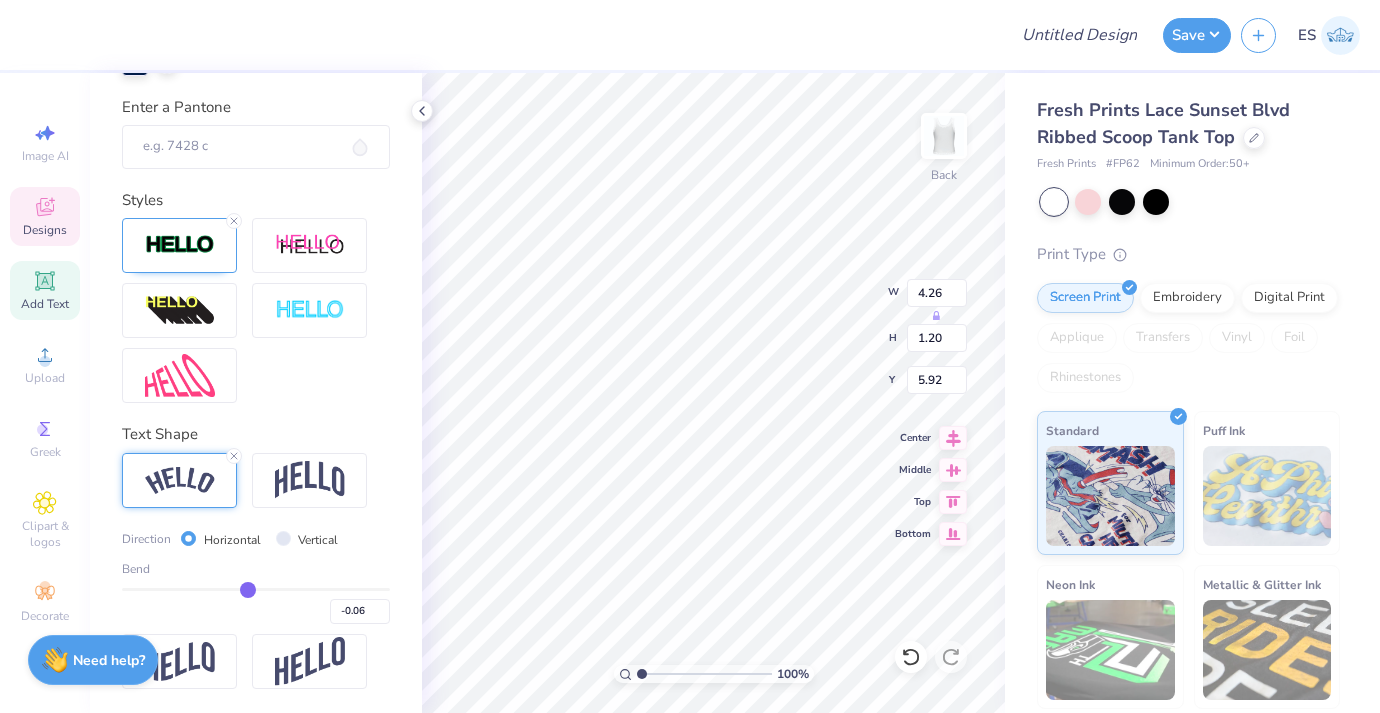 type on "-0.07" 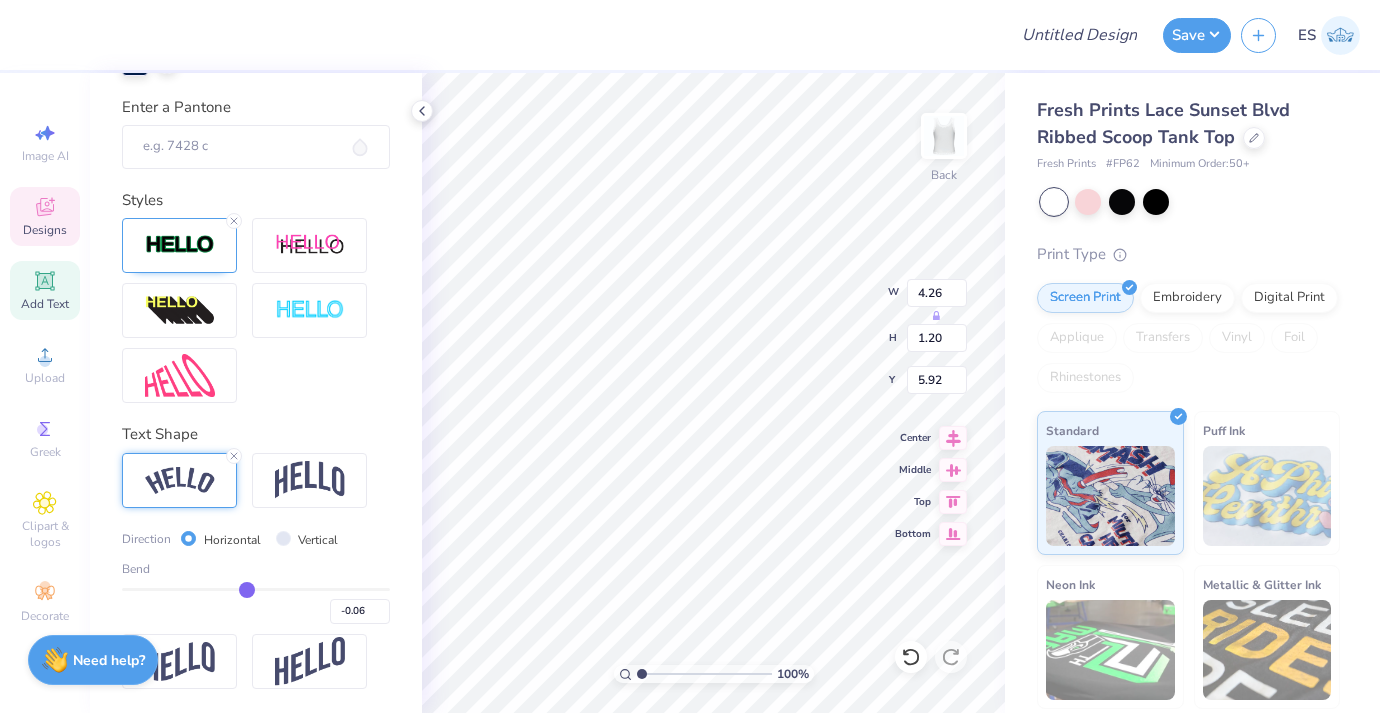 type on "-0.07" 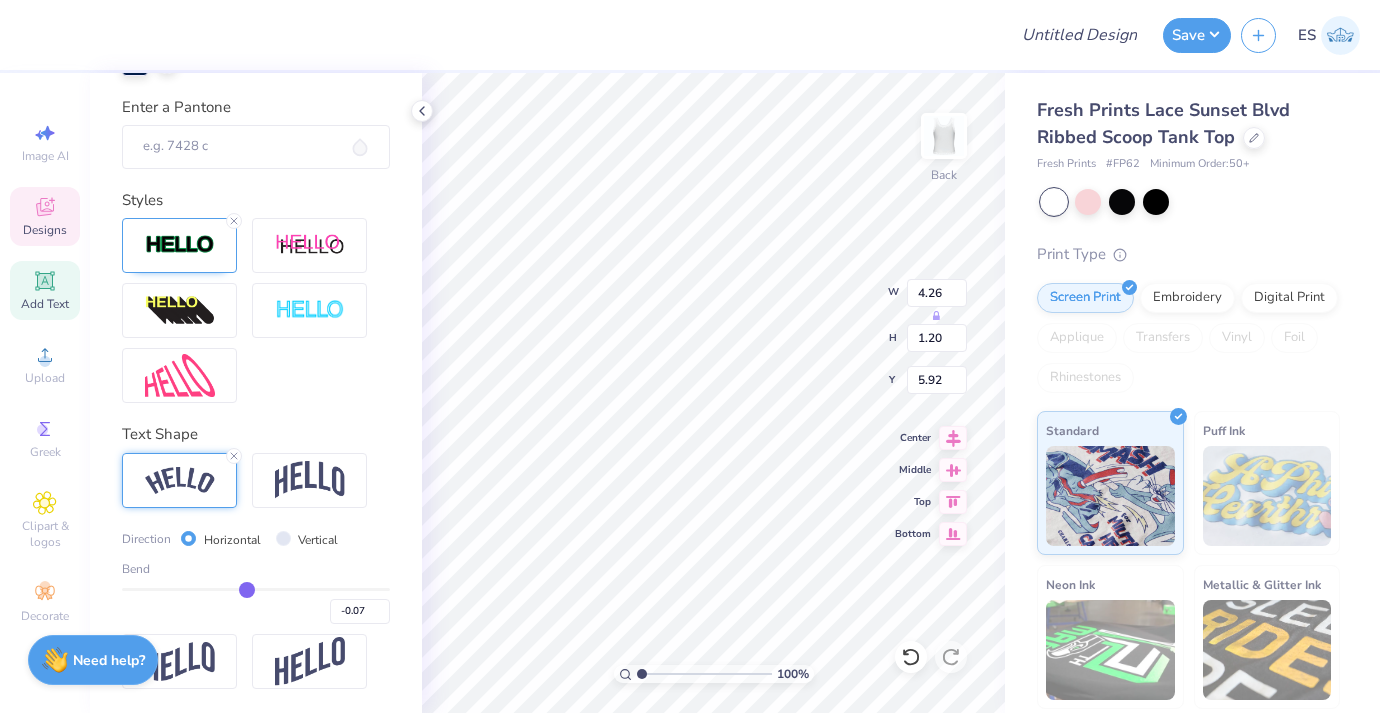 type on "-0.08" 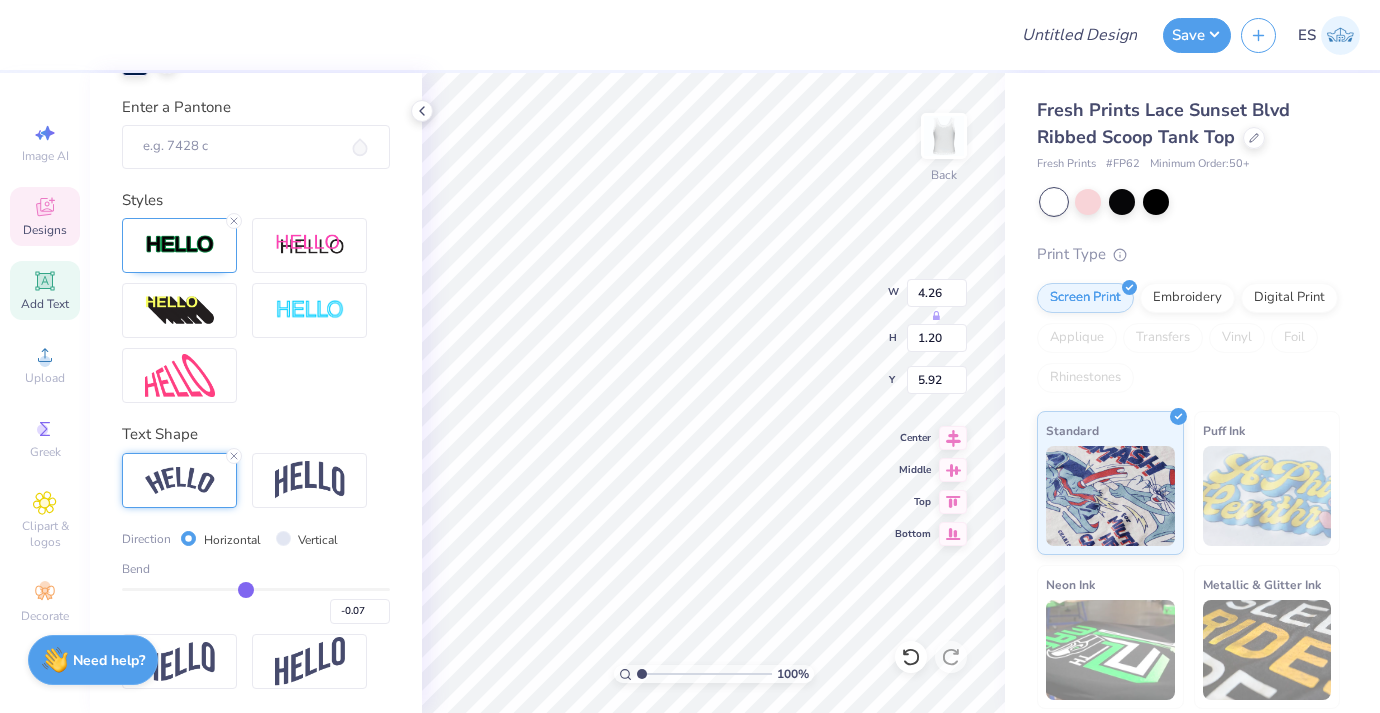 type on "-0.08" 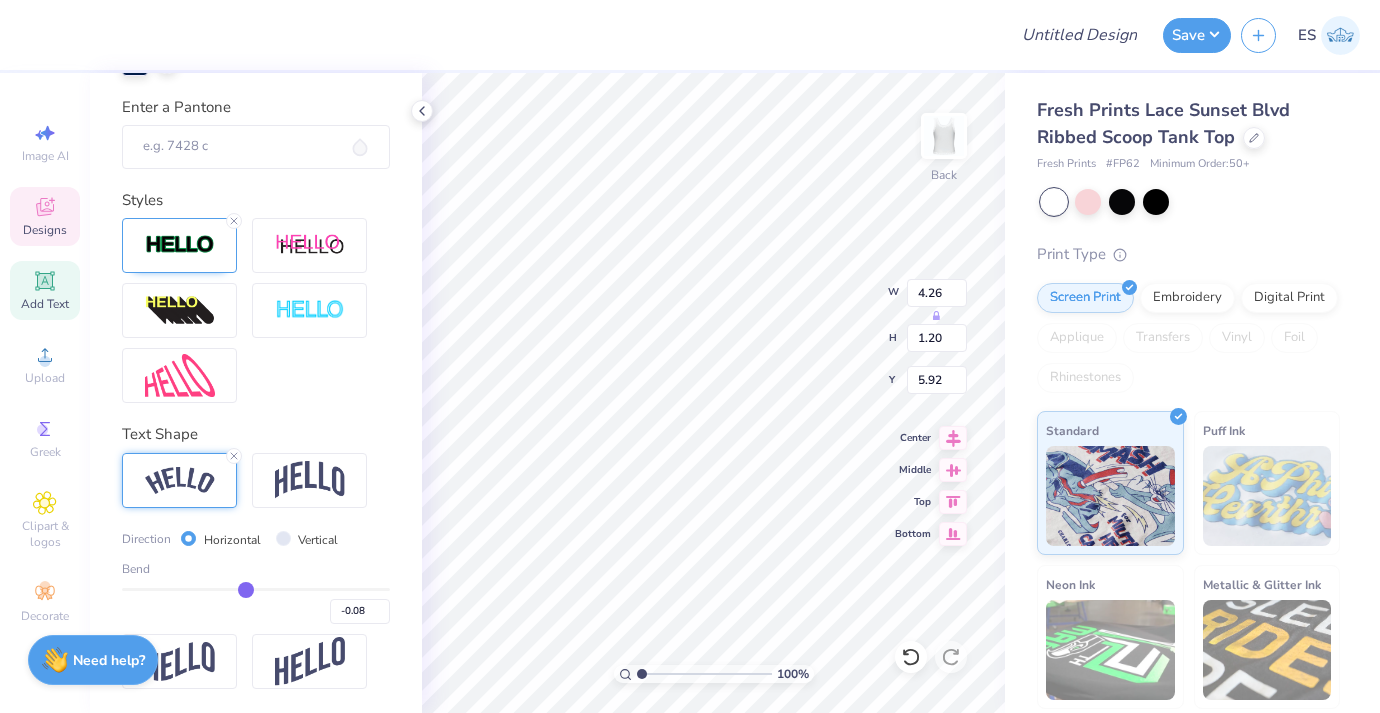 type on "-0.09" 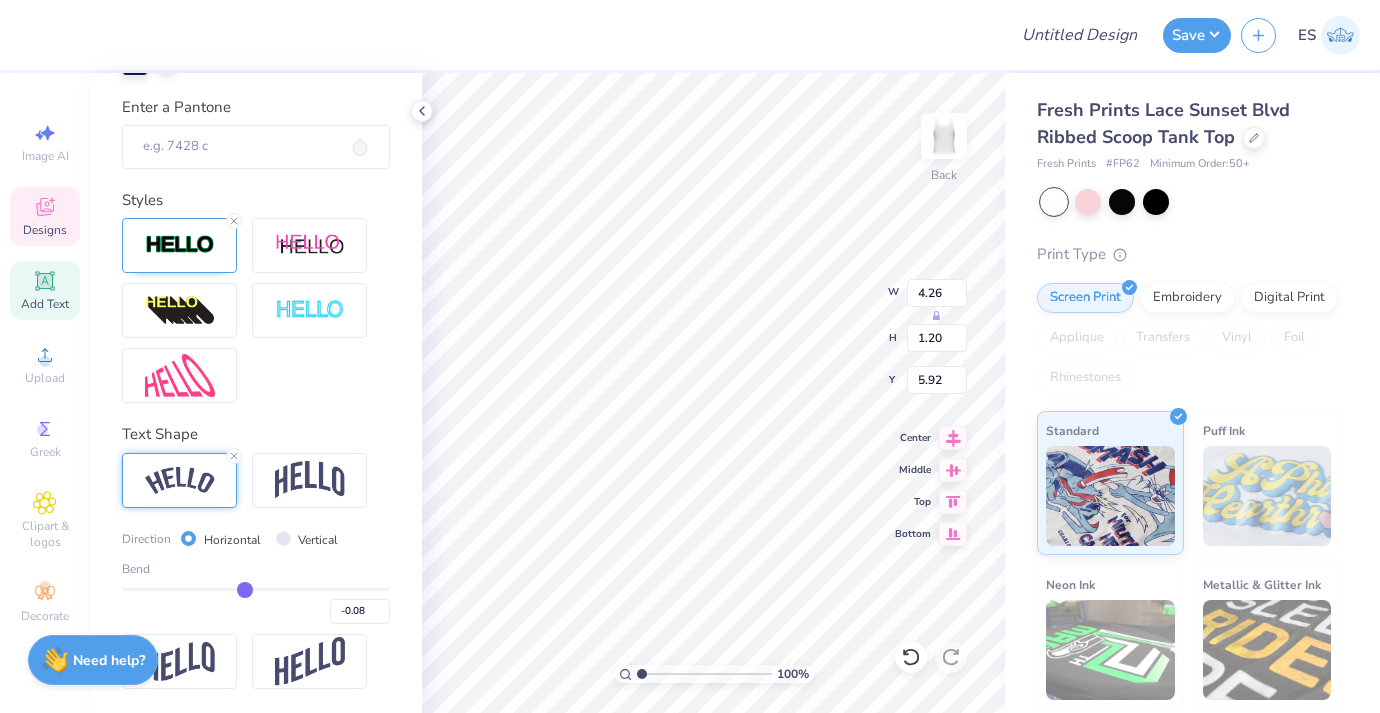 type on "-0.09" 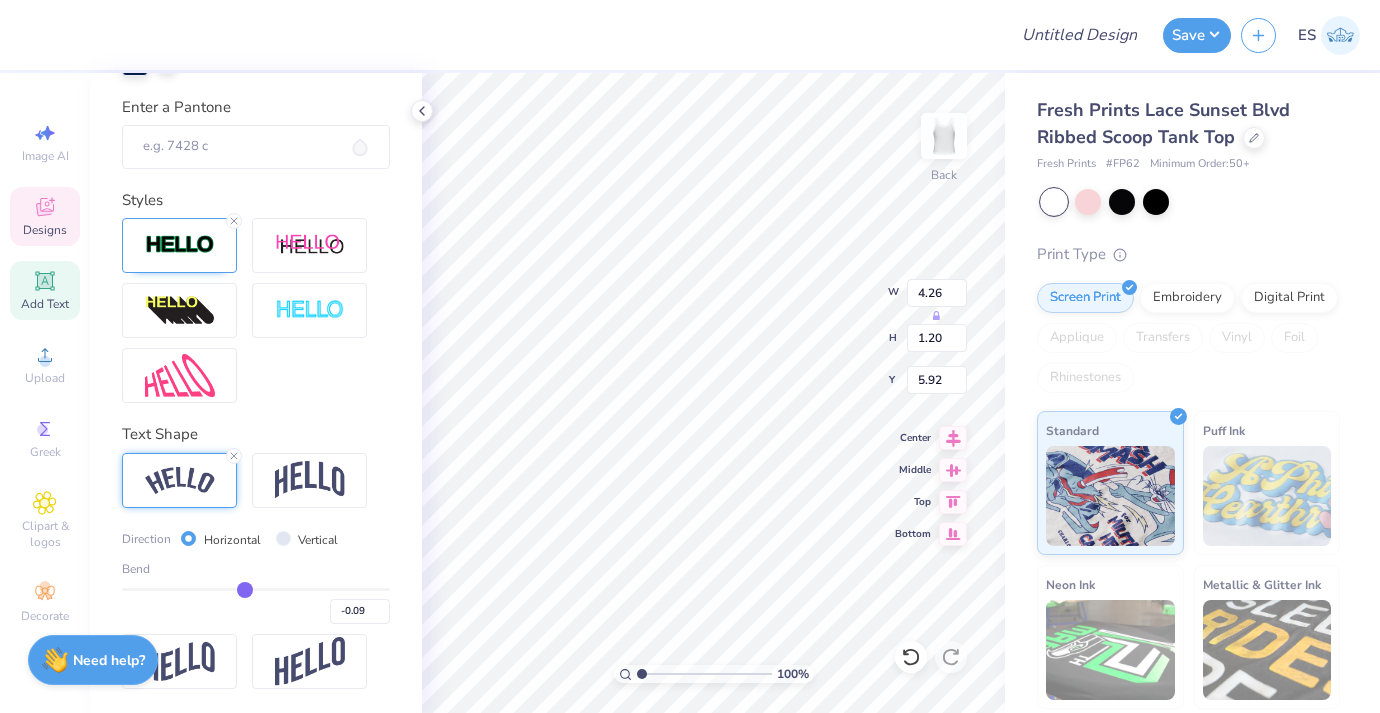 type on "-0.1" 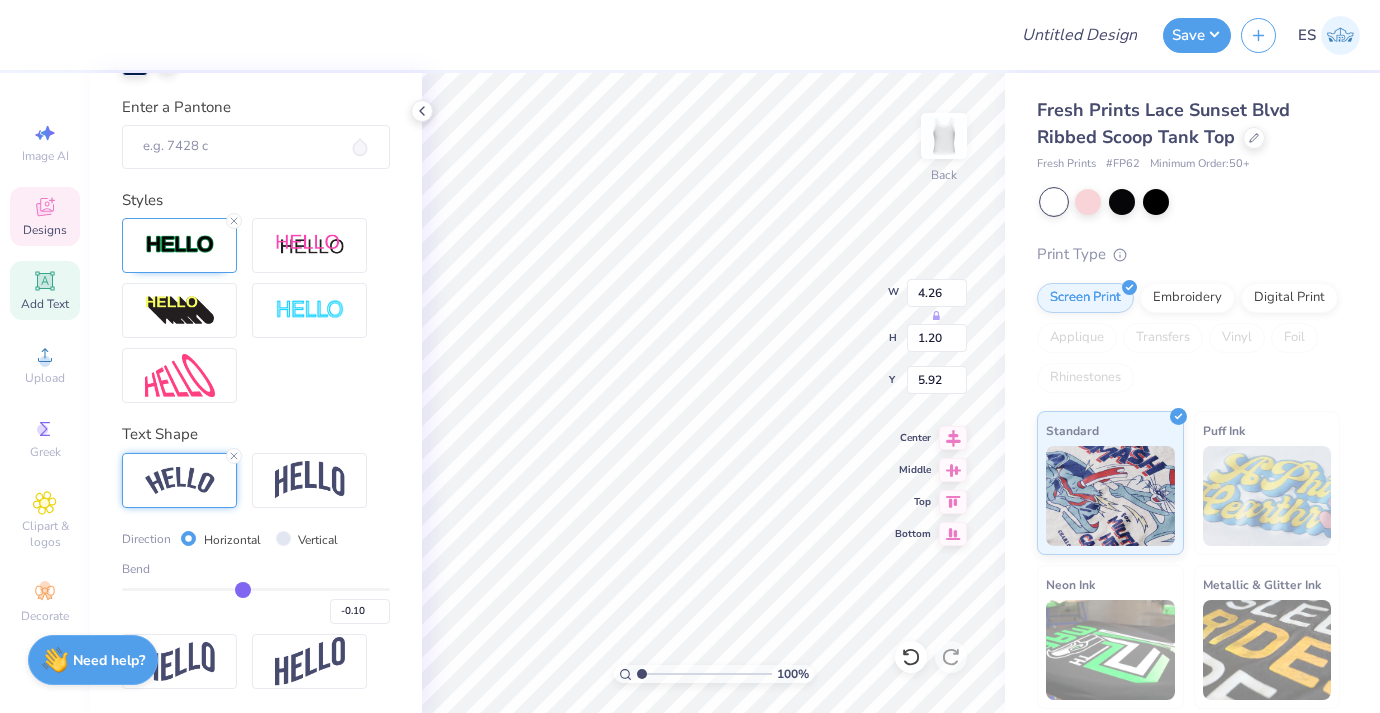 type on "-0.11" 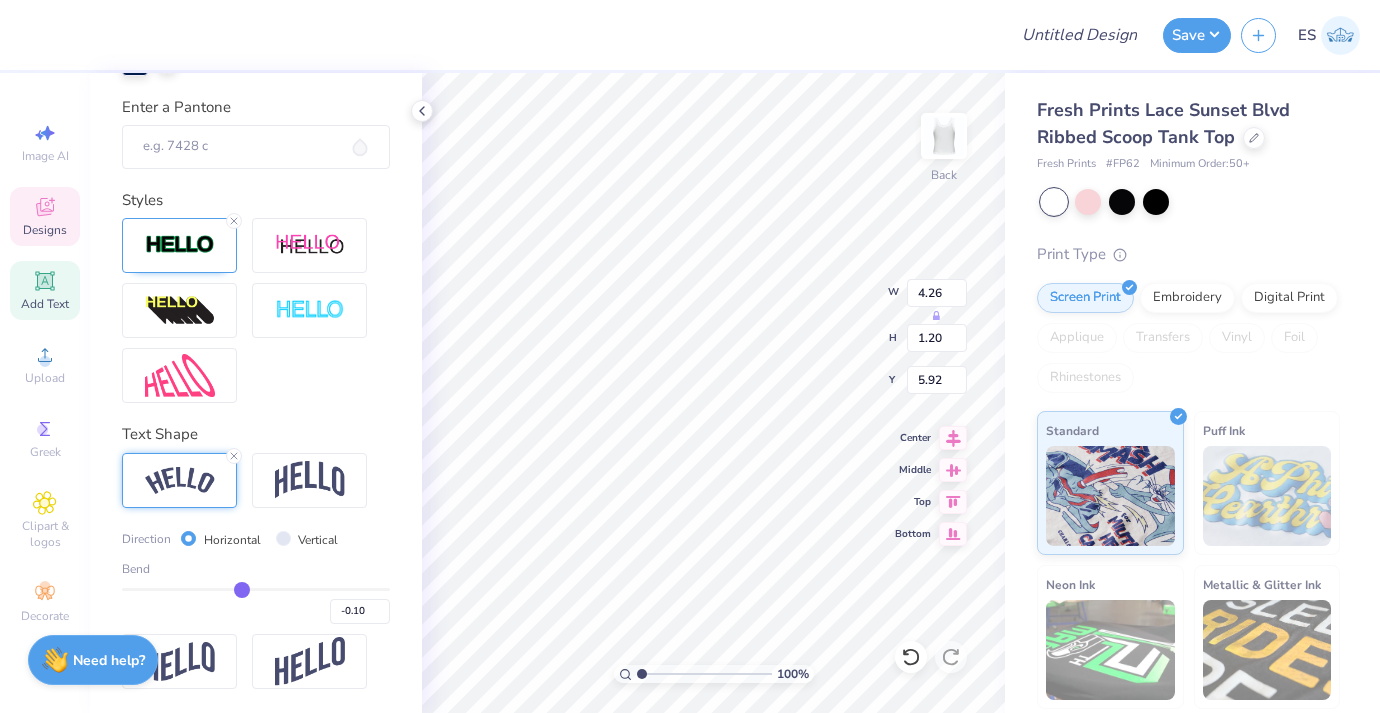 type on "-0.11" 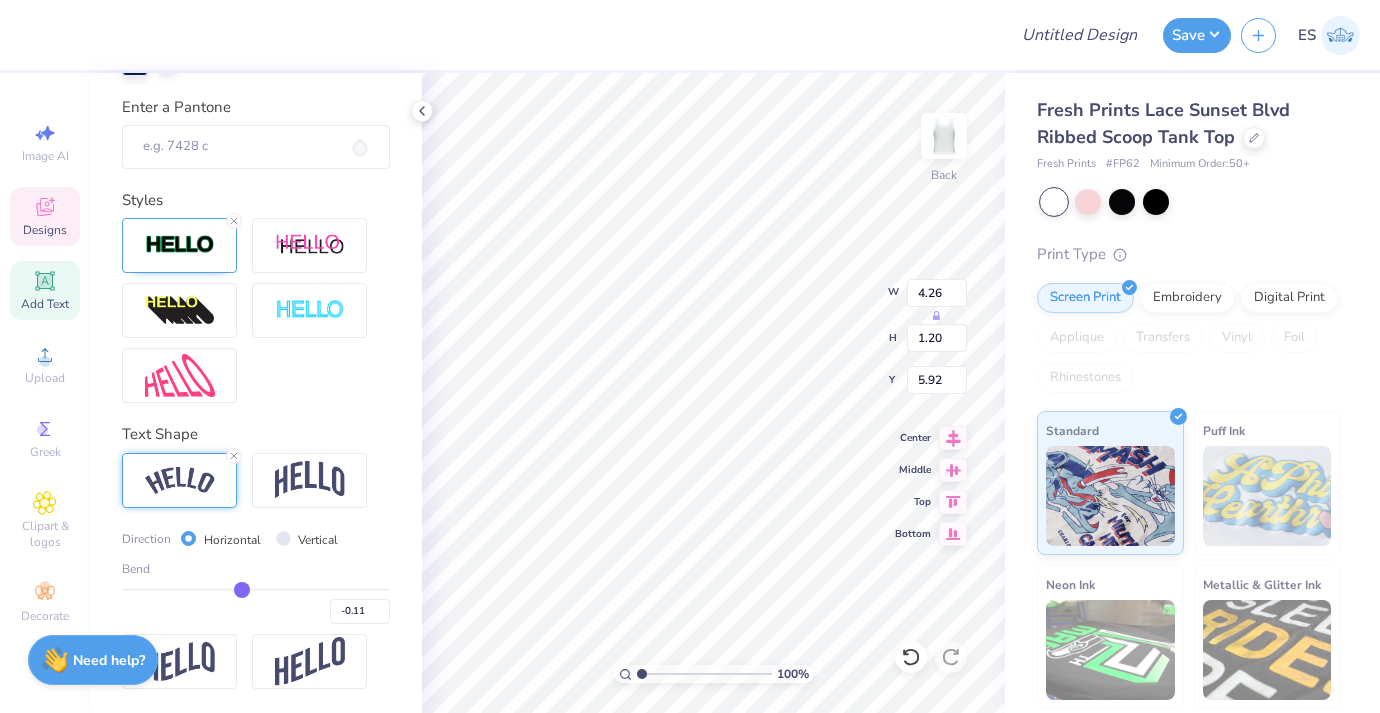 drag, startPoint x: 320, startPoint y: 589, endPoint x: 242, endPoint y: 589, distance: 78 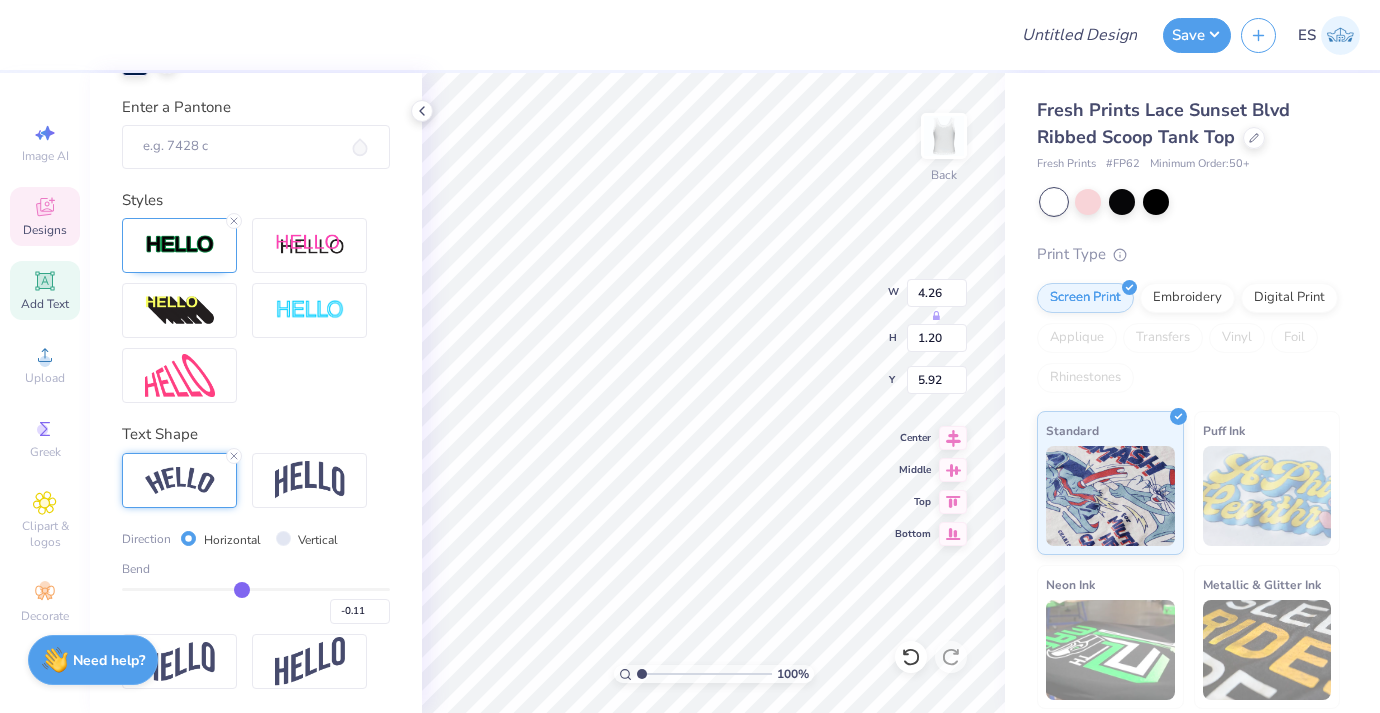 type on "-0.39" 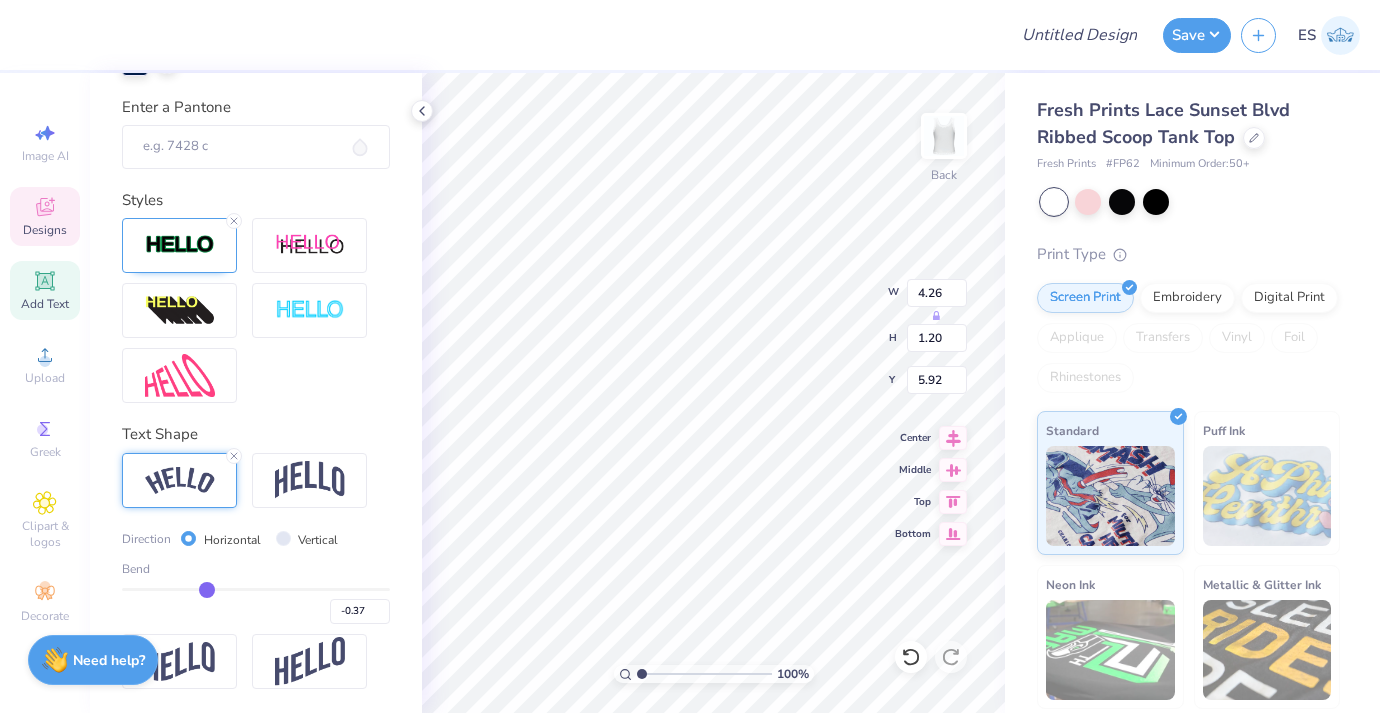 type on "-0.39" 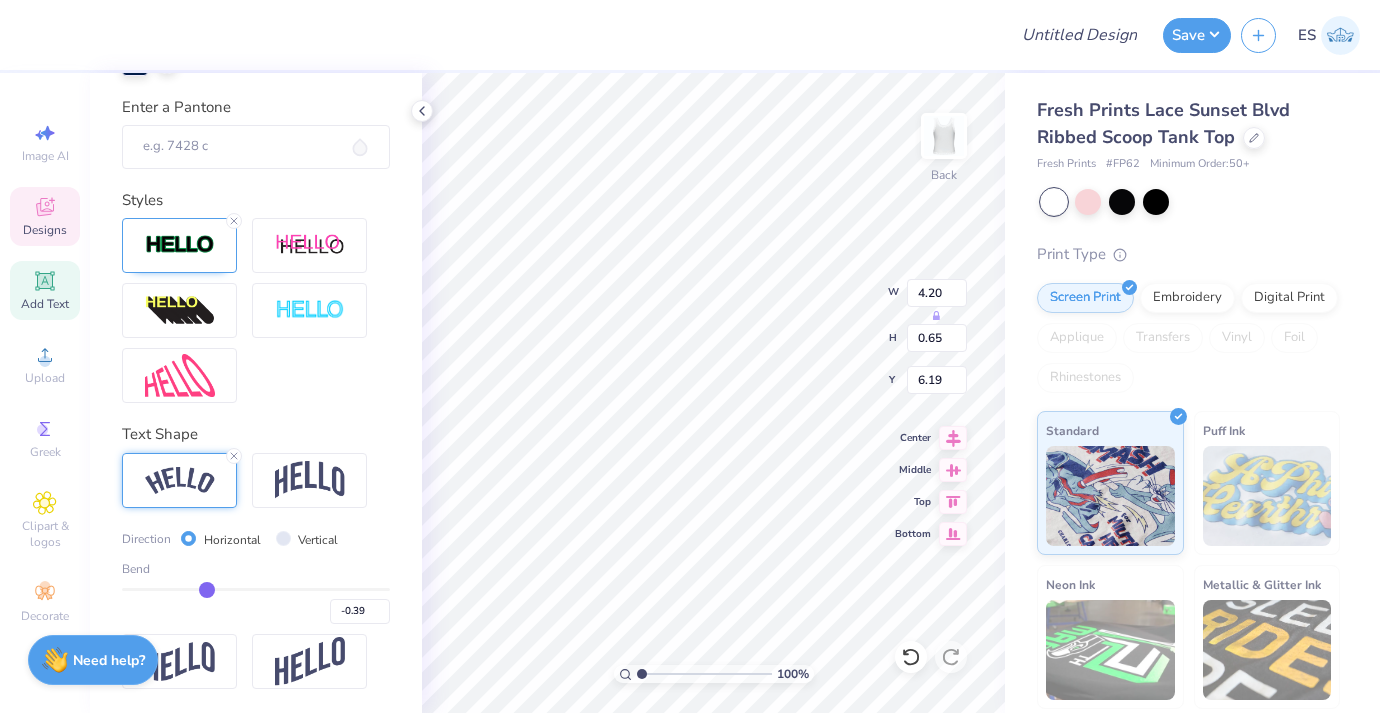 type on "-0.41" 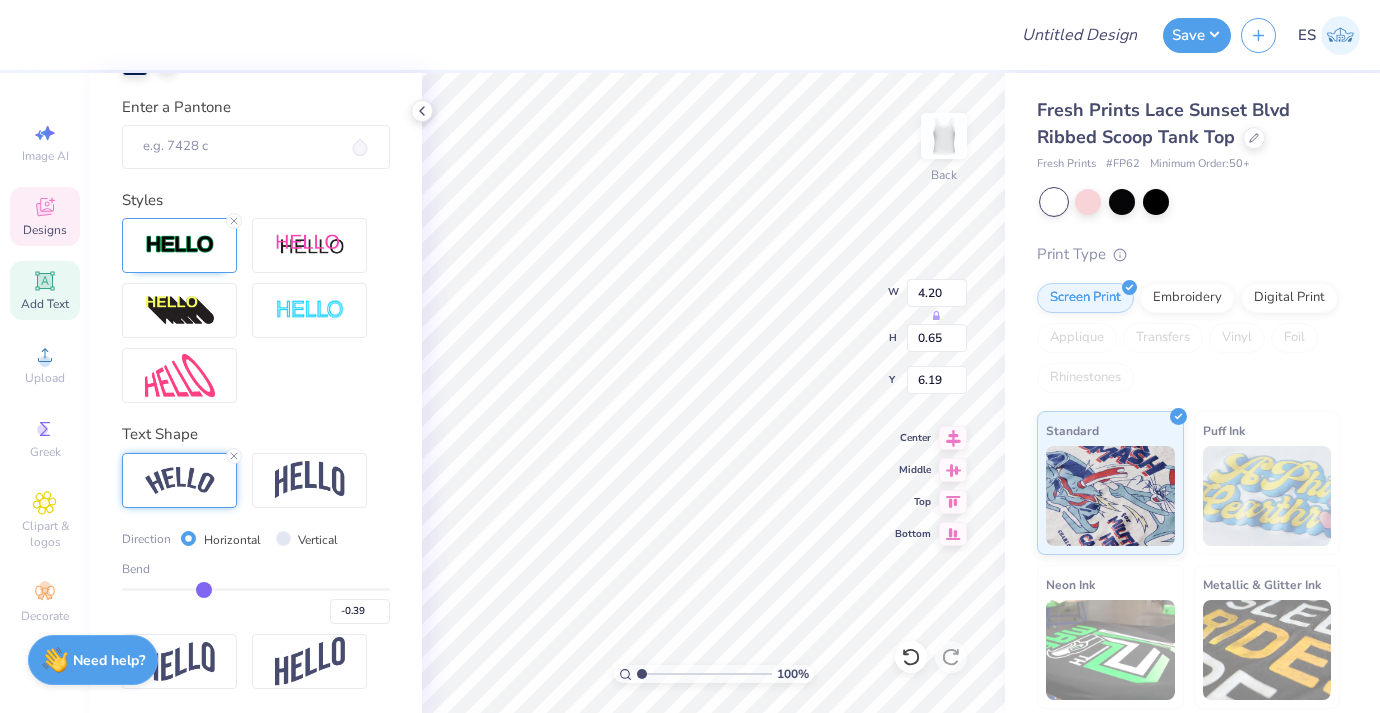 type on "-0.41" 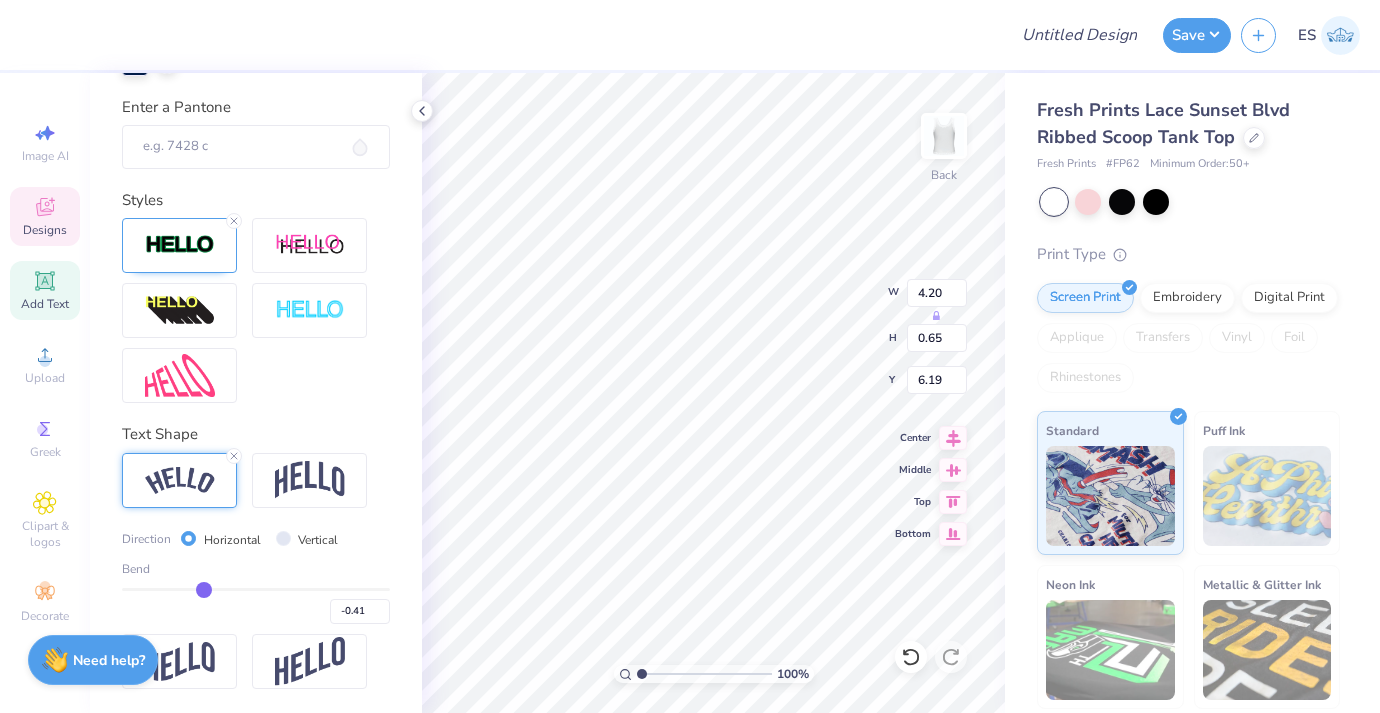 type on "-0.44" 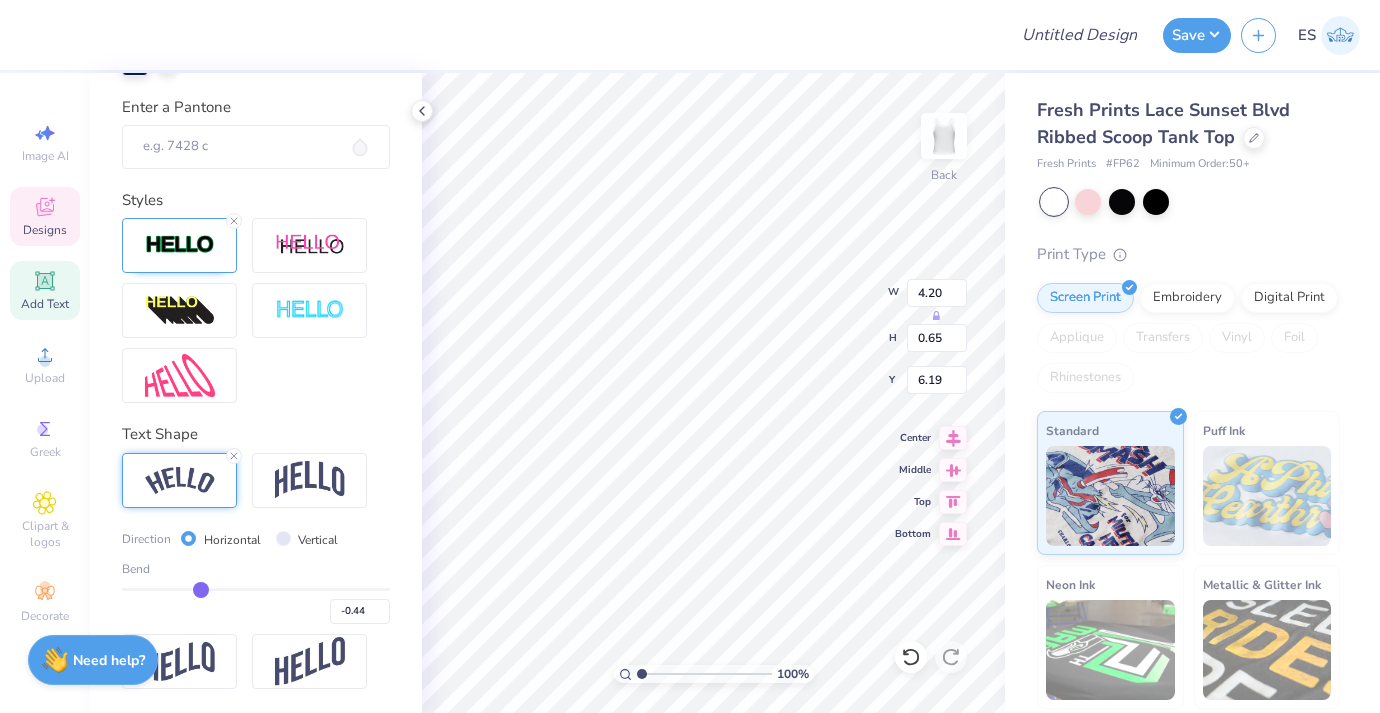 type on "-0.46" 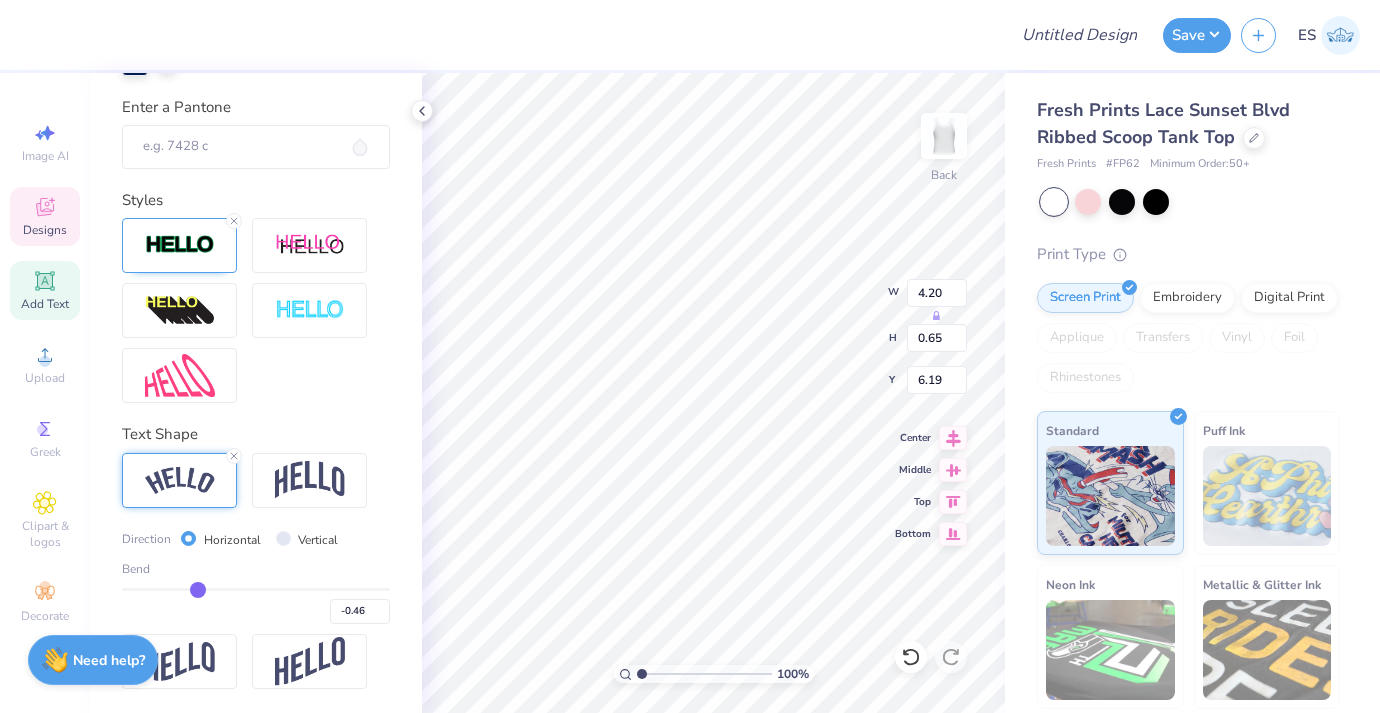 type on "-0.47" 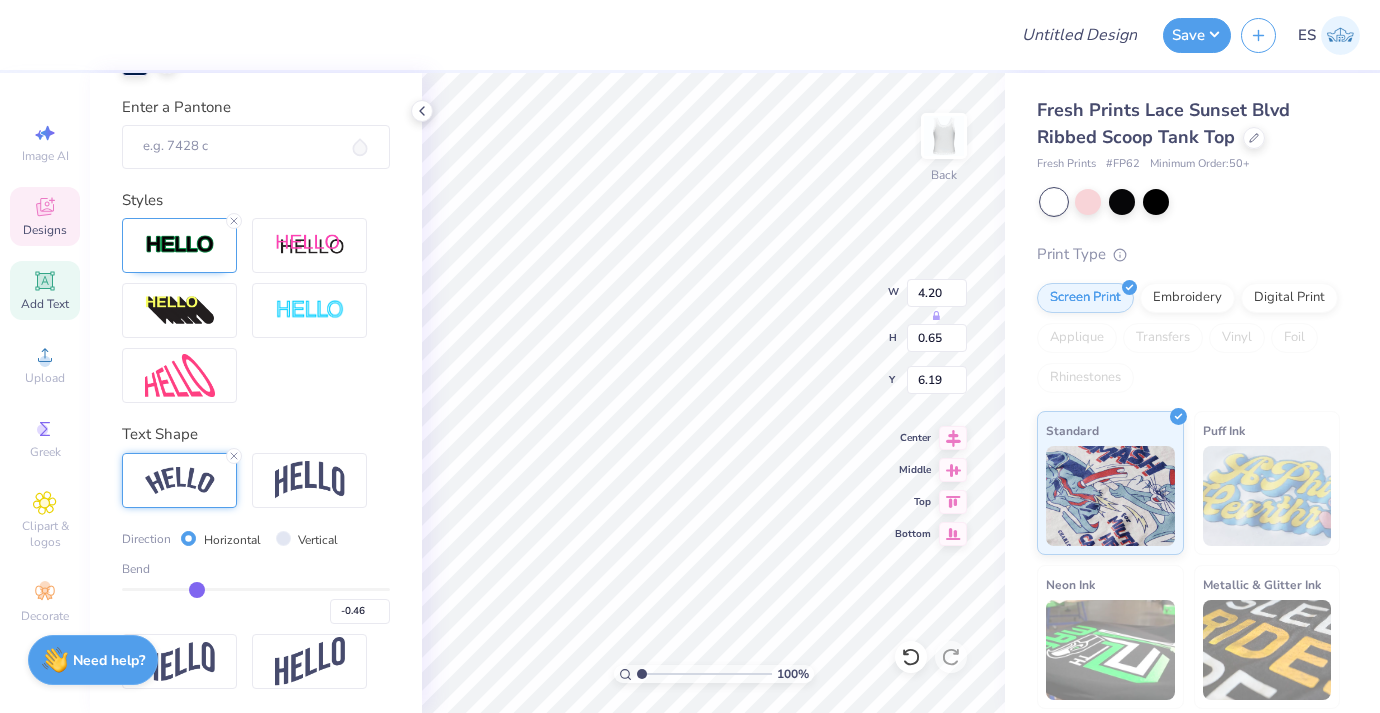 type on "-0.47" 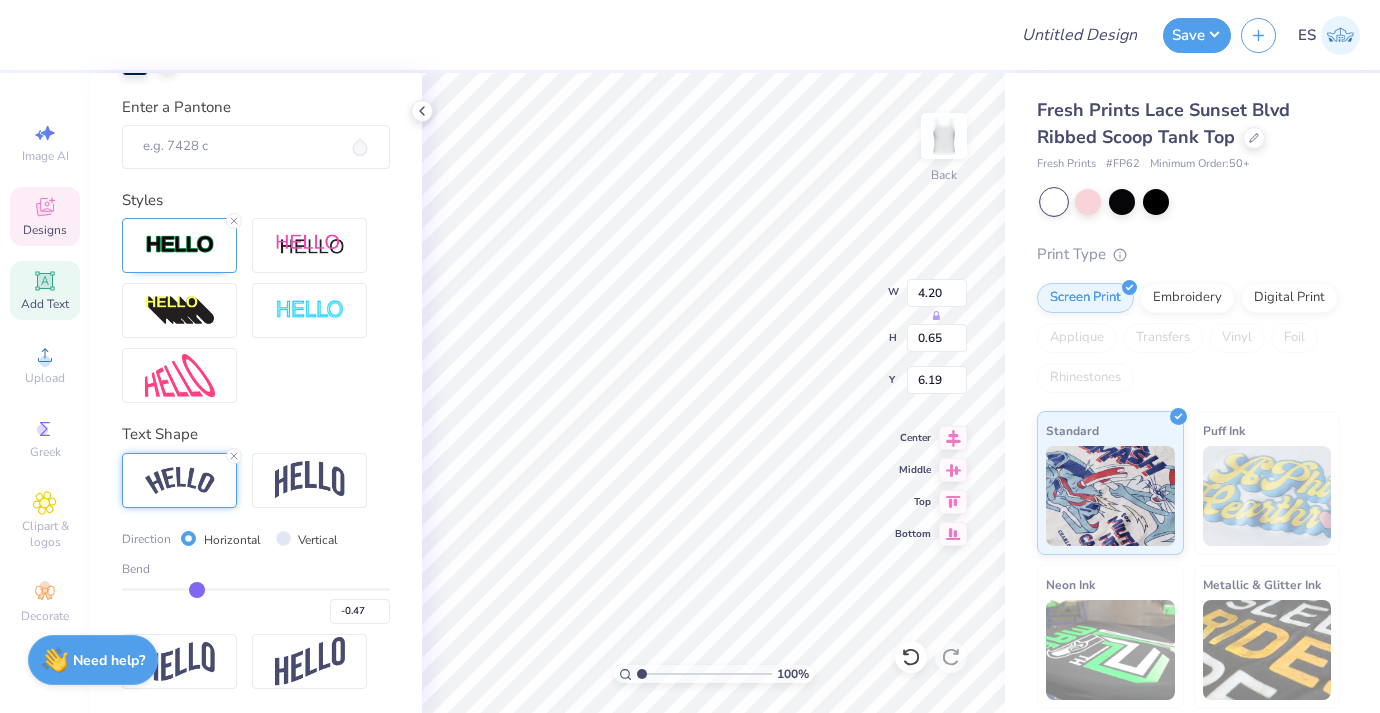 type on "-0.48" 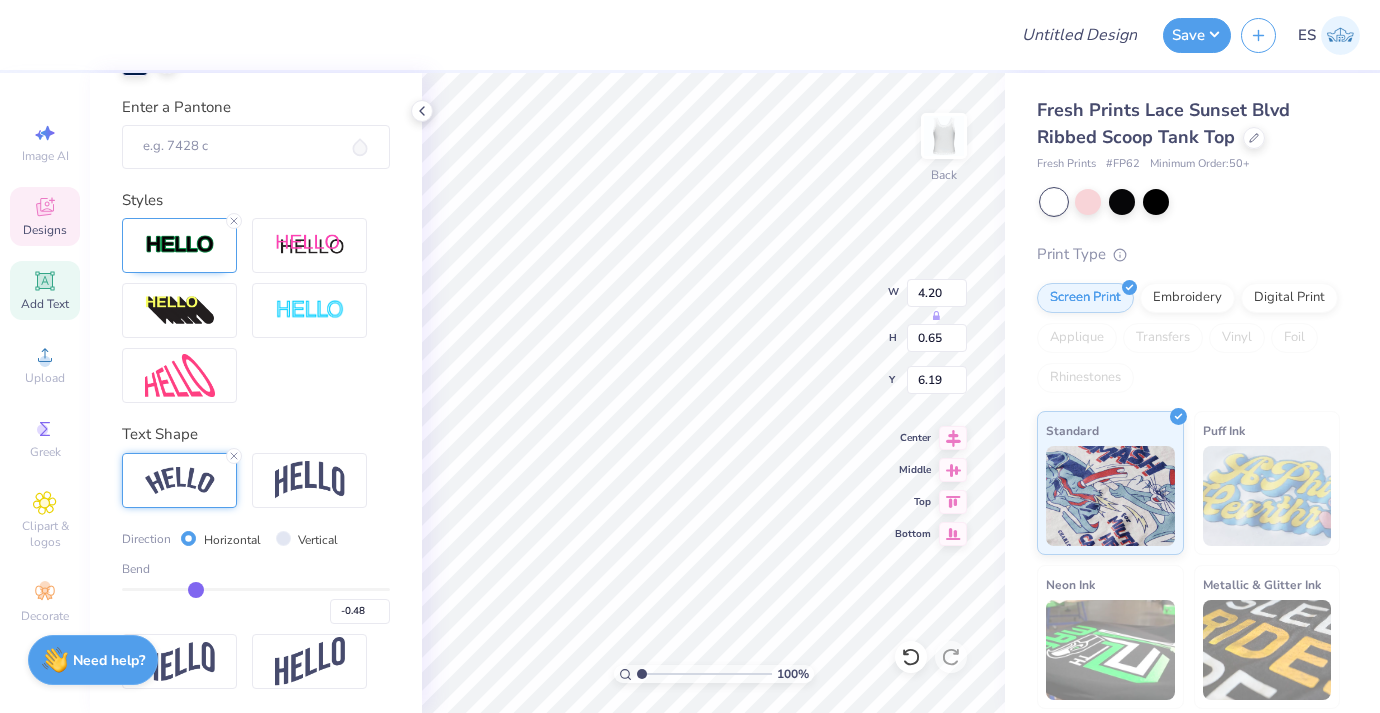 type on "-0.49" 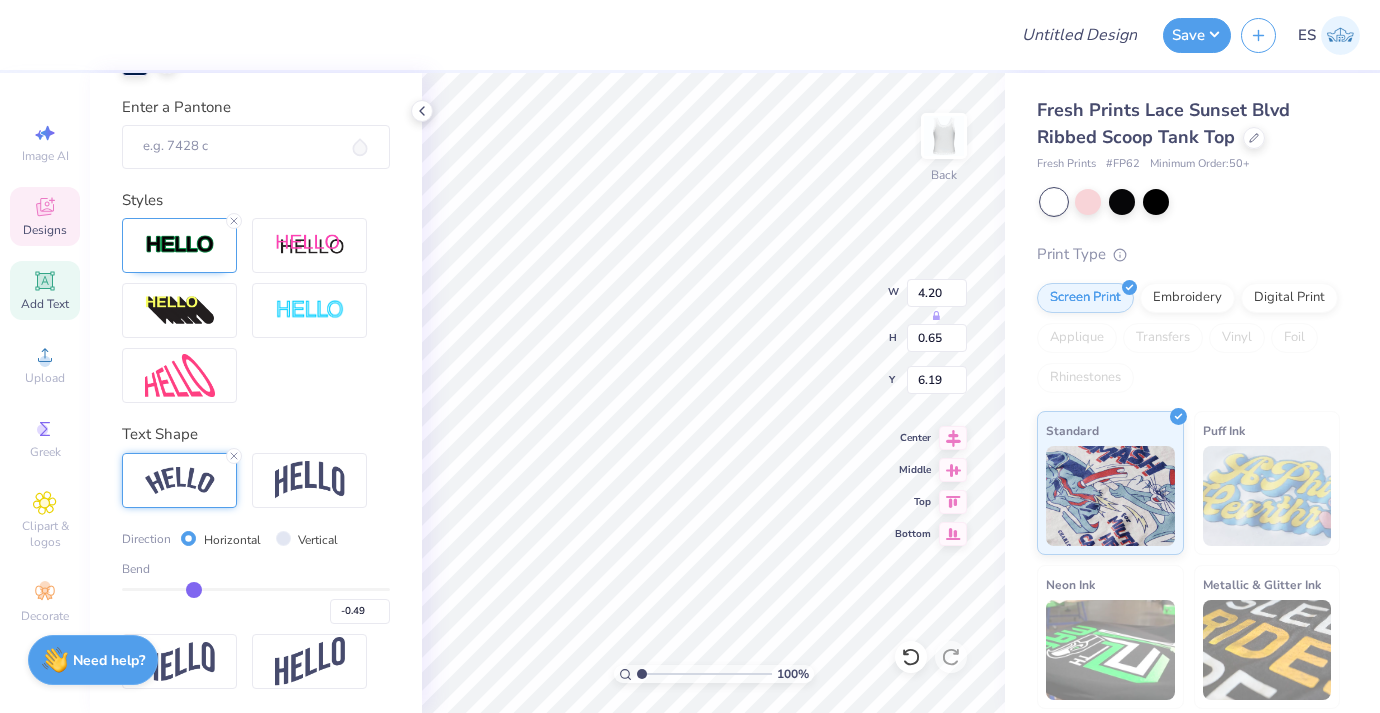 type on "-0.5" 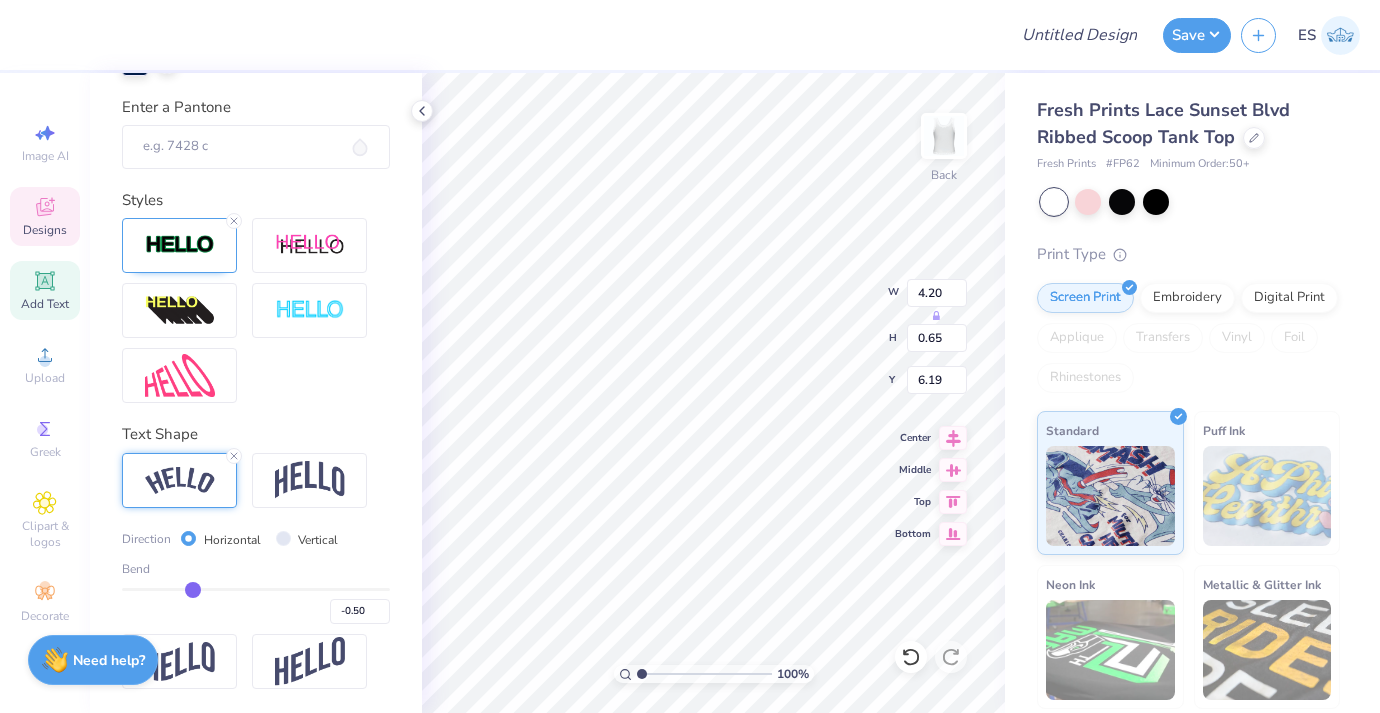 type on "-0.51" 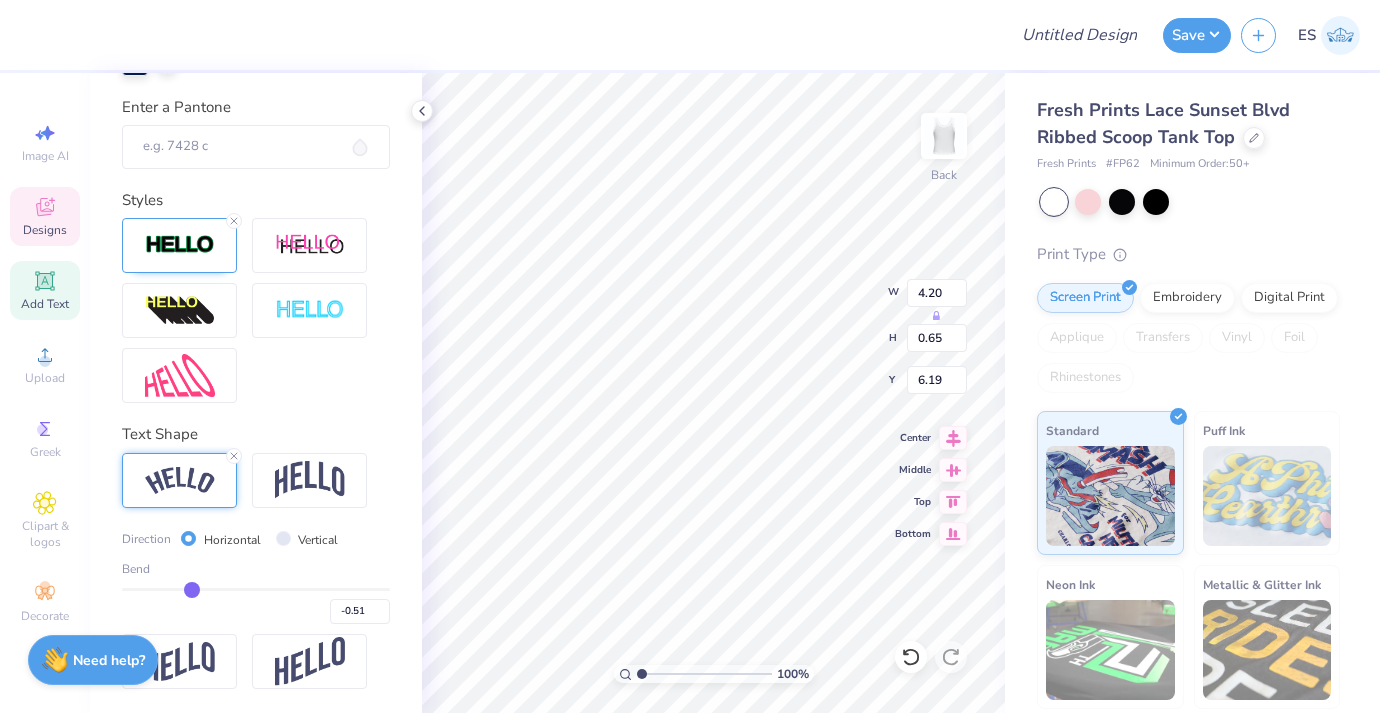 type on "-0.52" 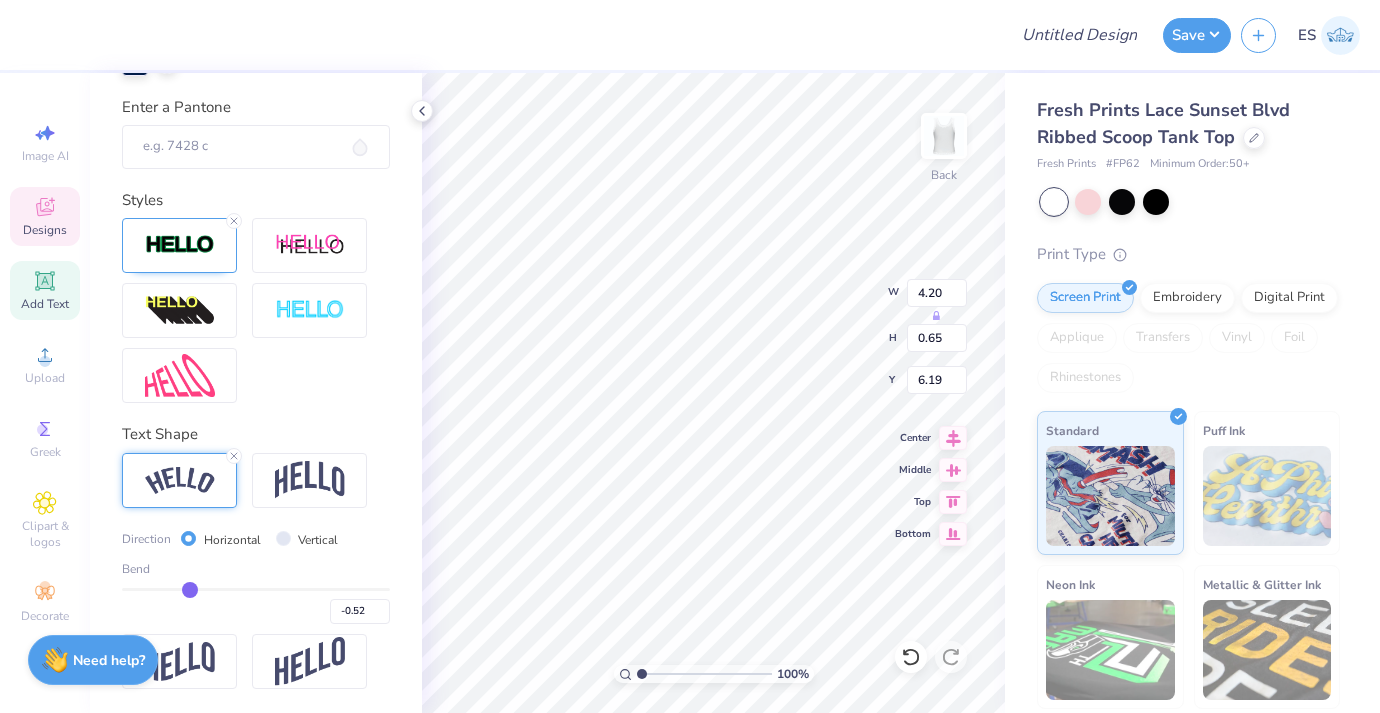 type on "-0.53" 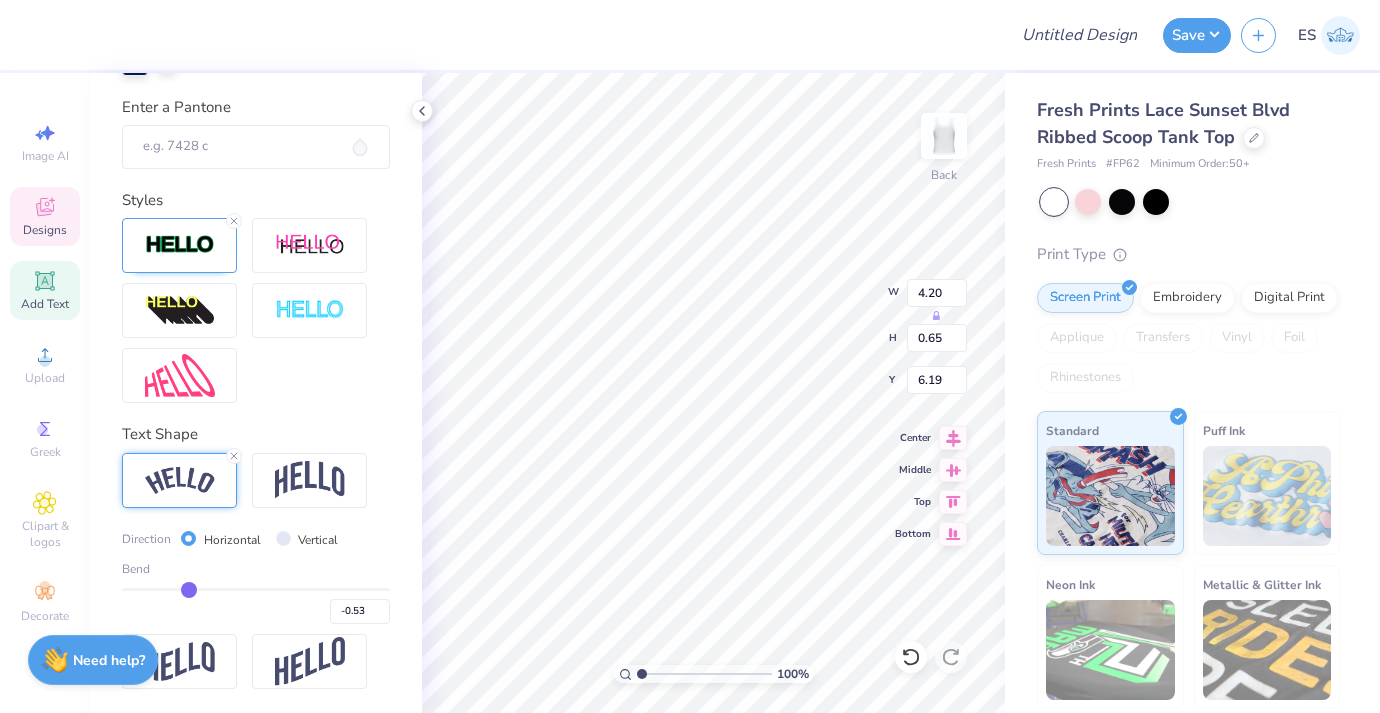type on "-0.54" 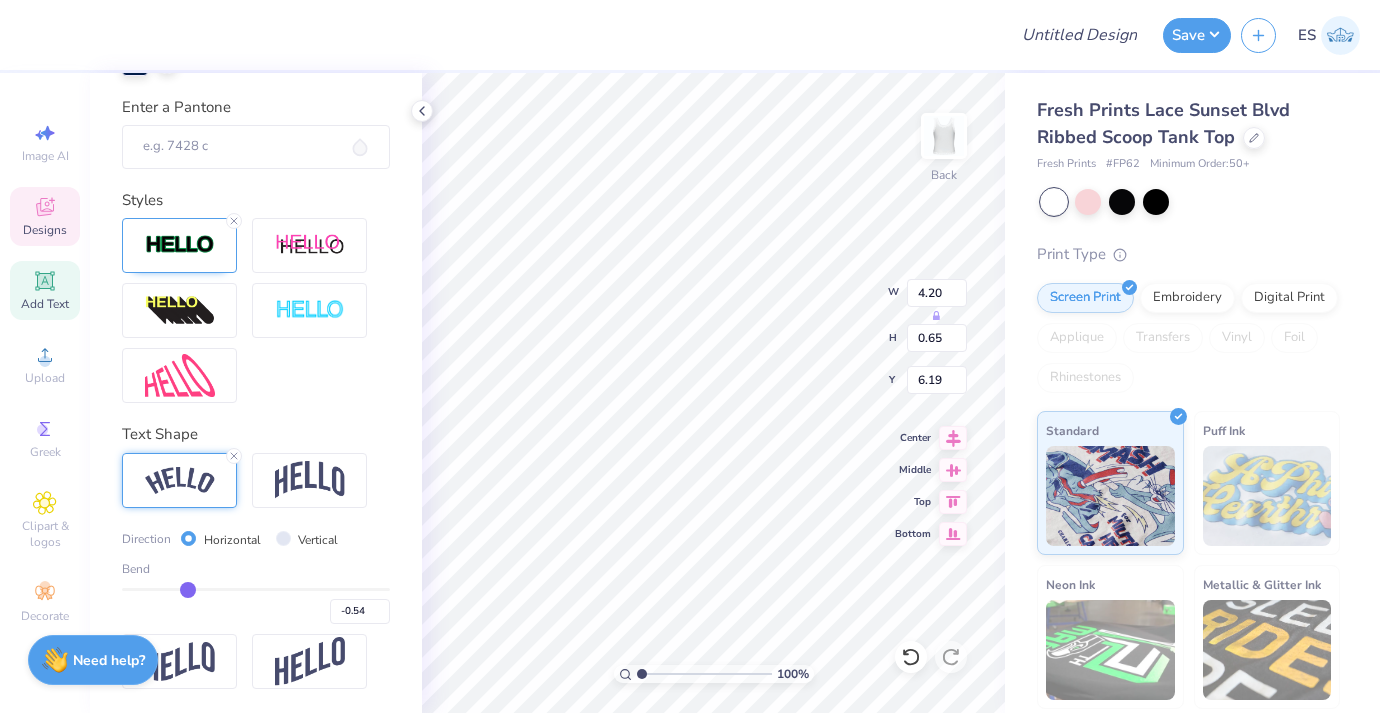 type on "-0.55" 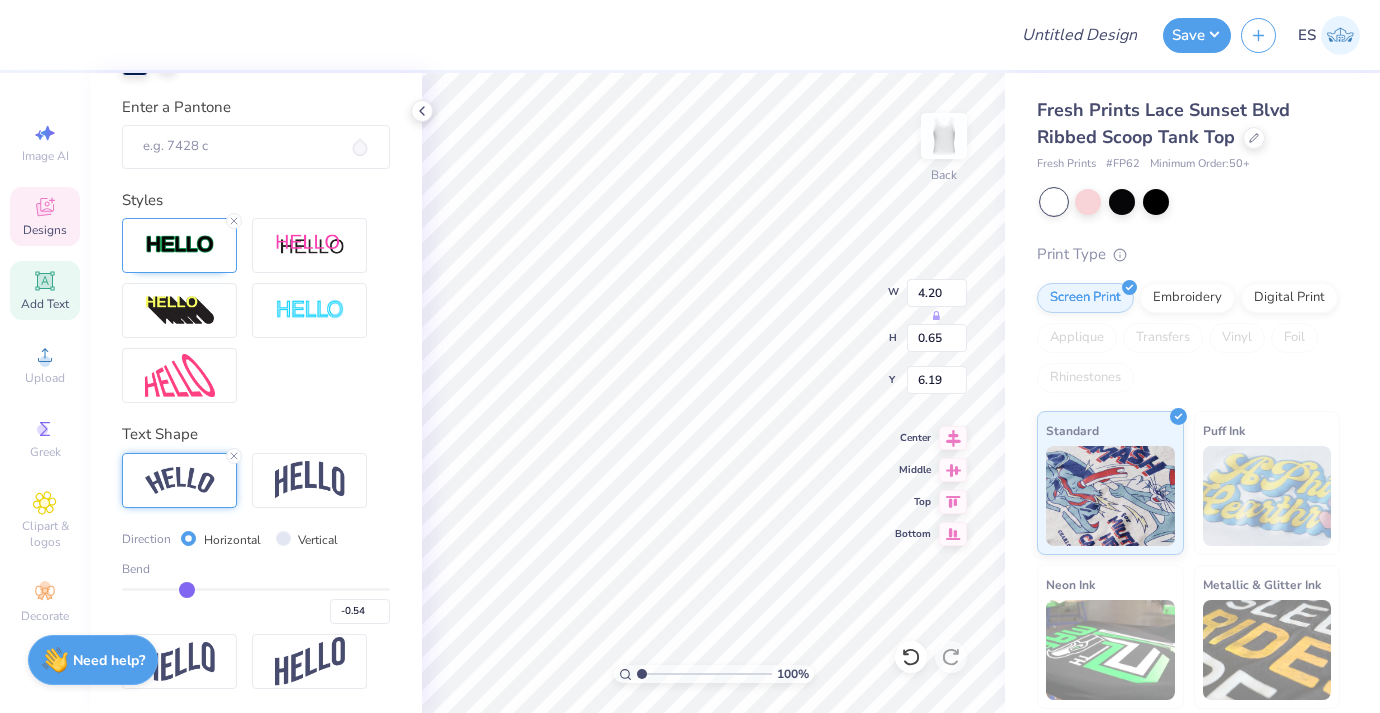 type on "-0.55" 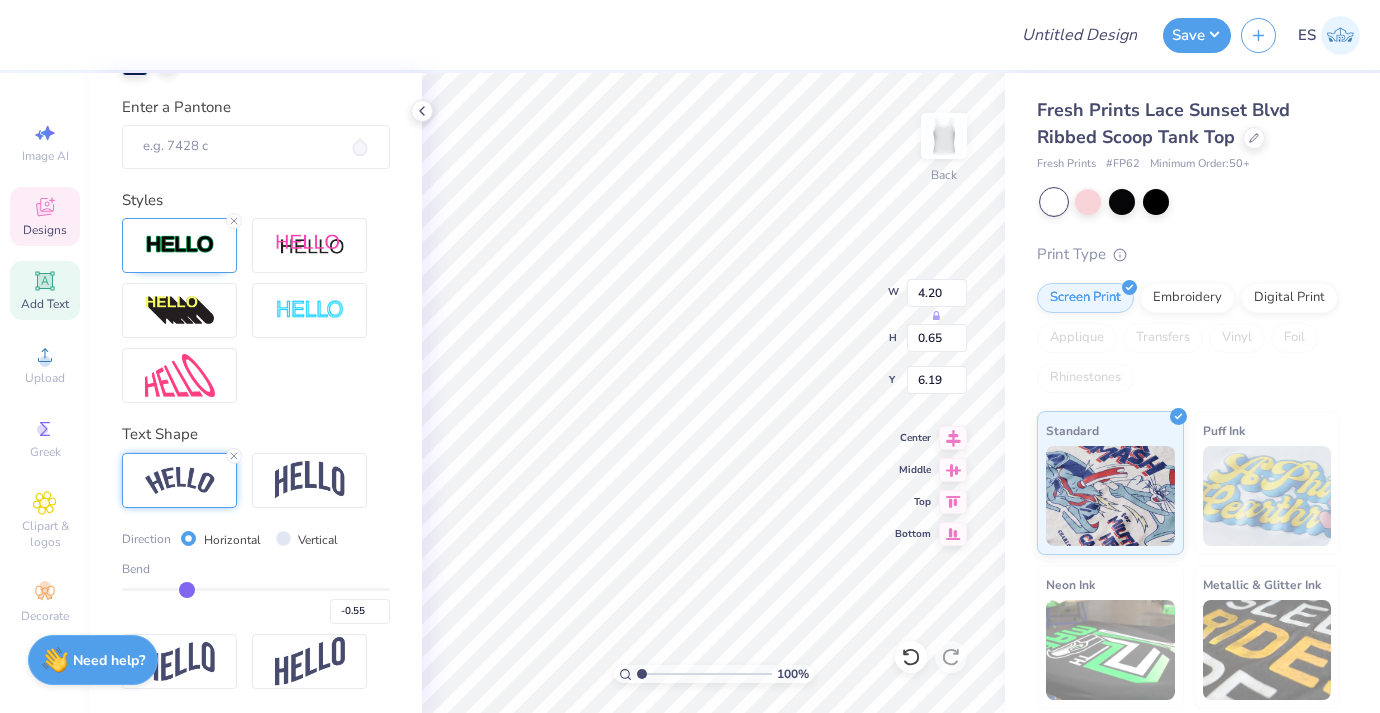type on "-0.57" 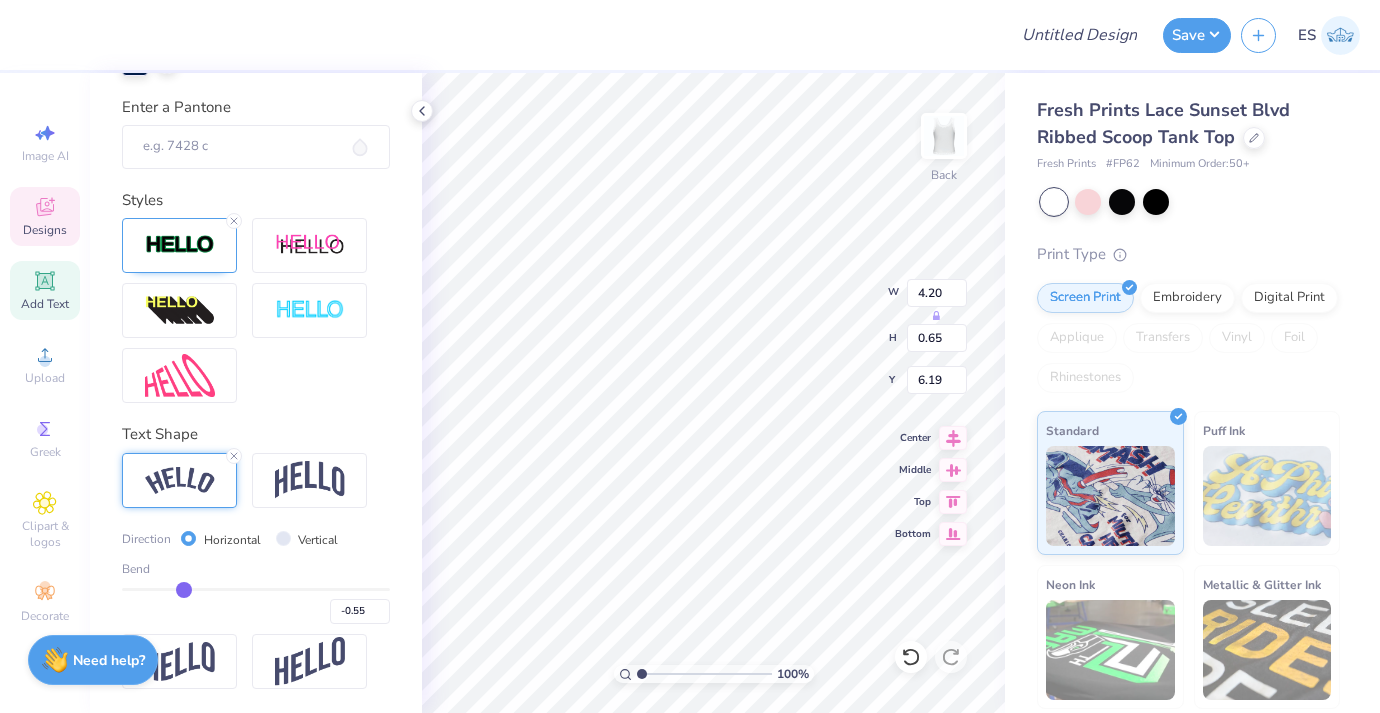 type on "-0.57" 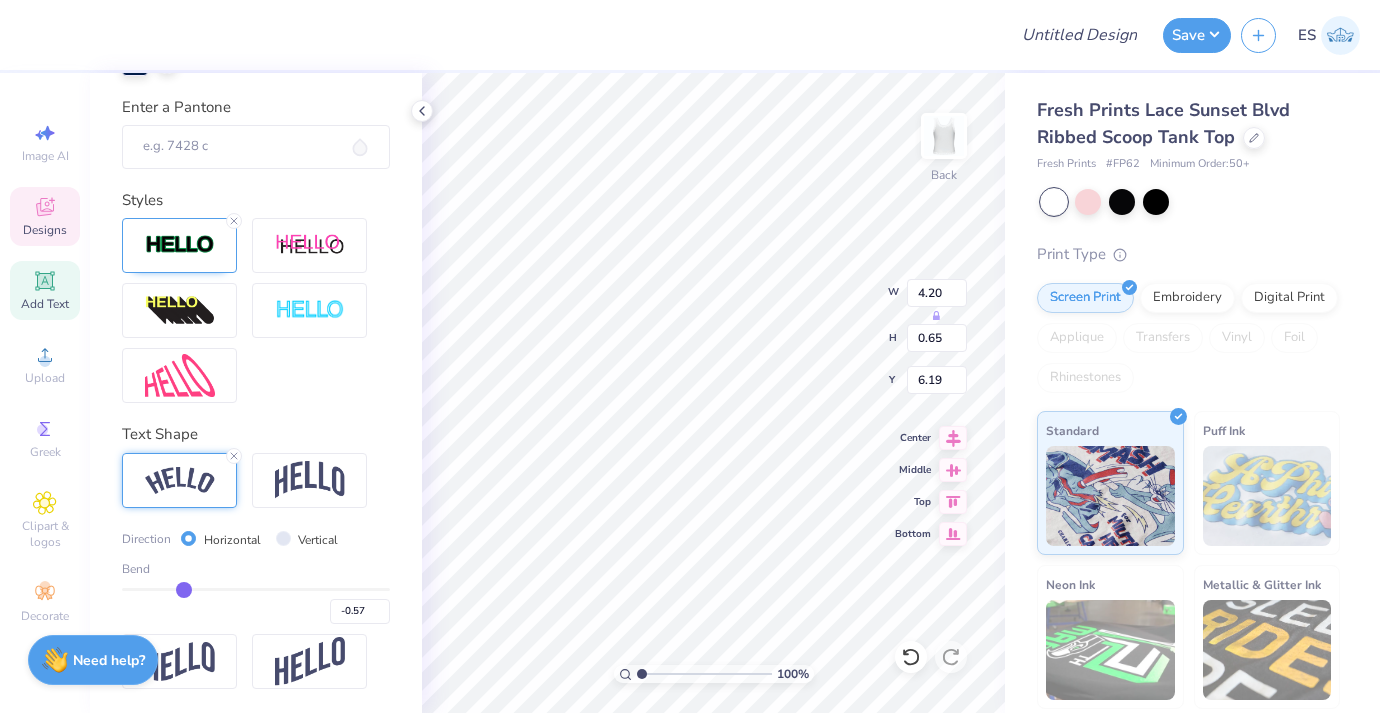 type on "-0.58" 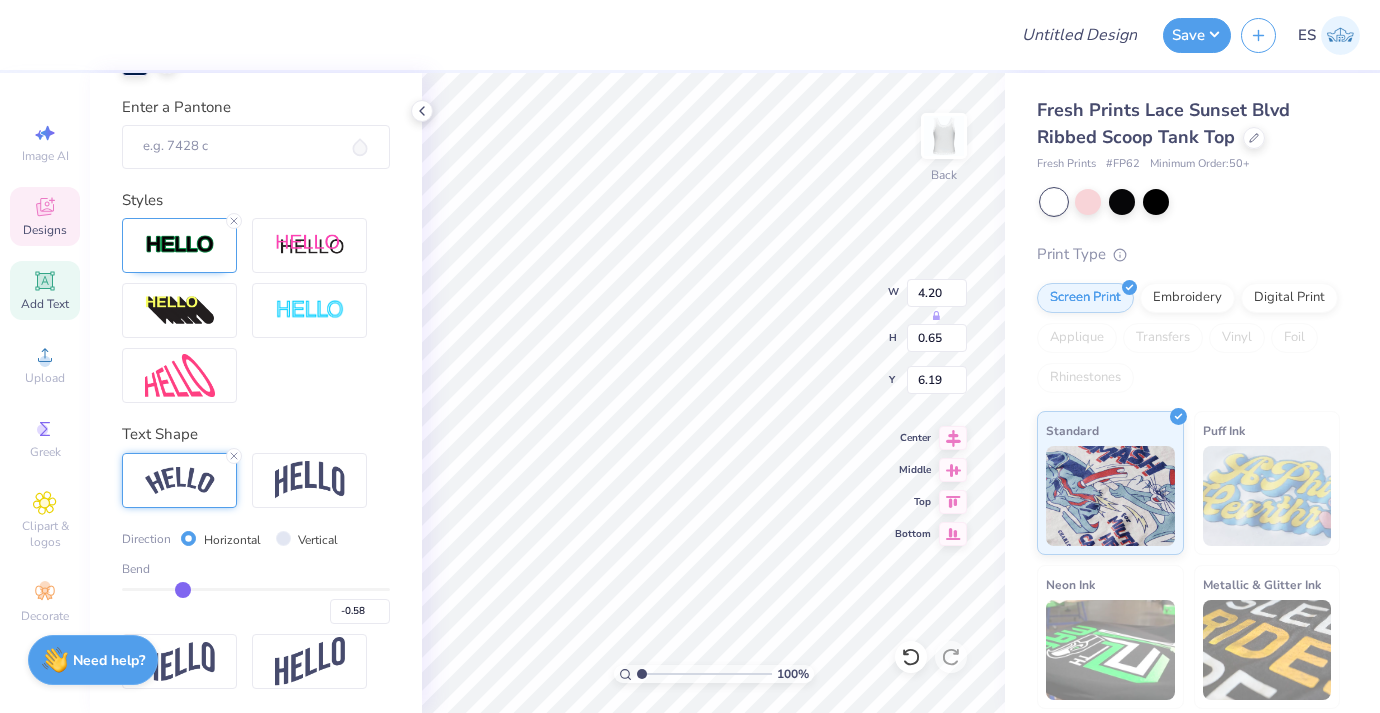 type on "-0.59" 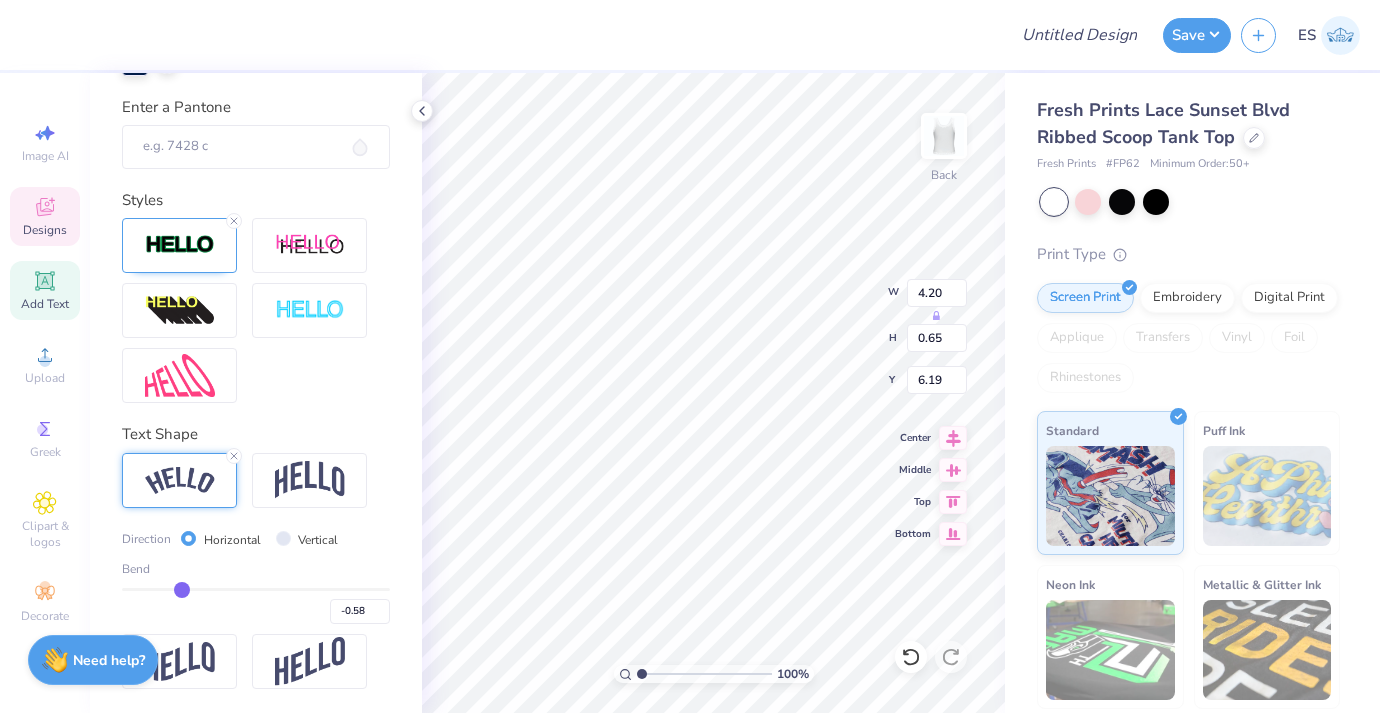 type on "-0.59" 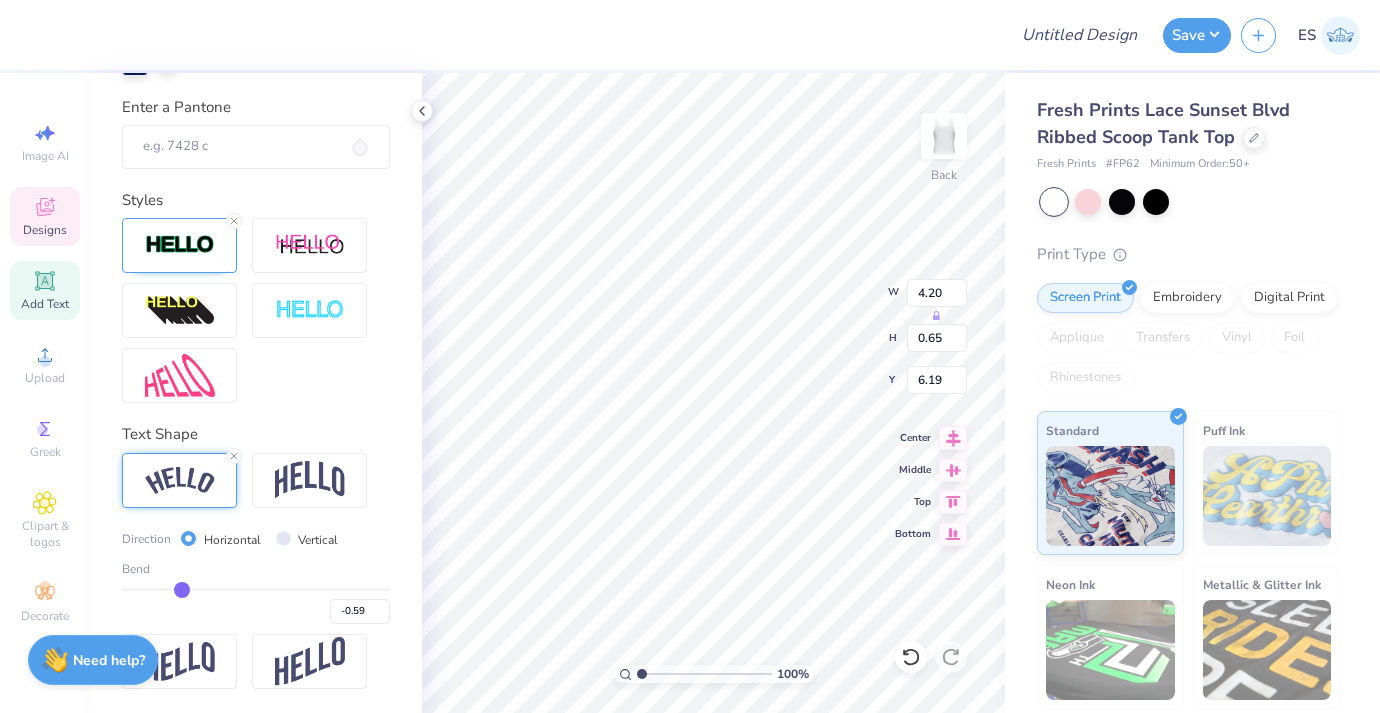 type on "-0.6" 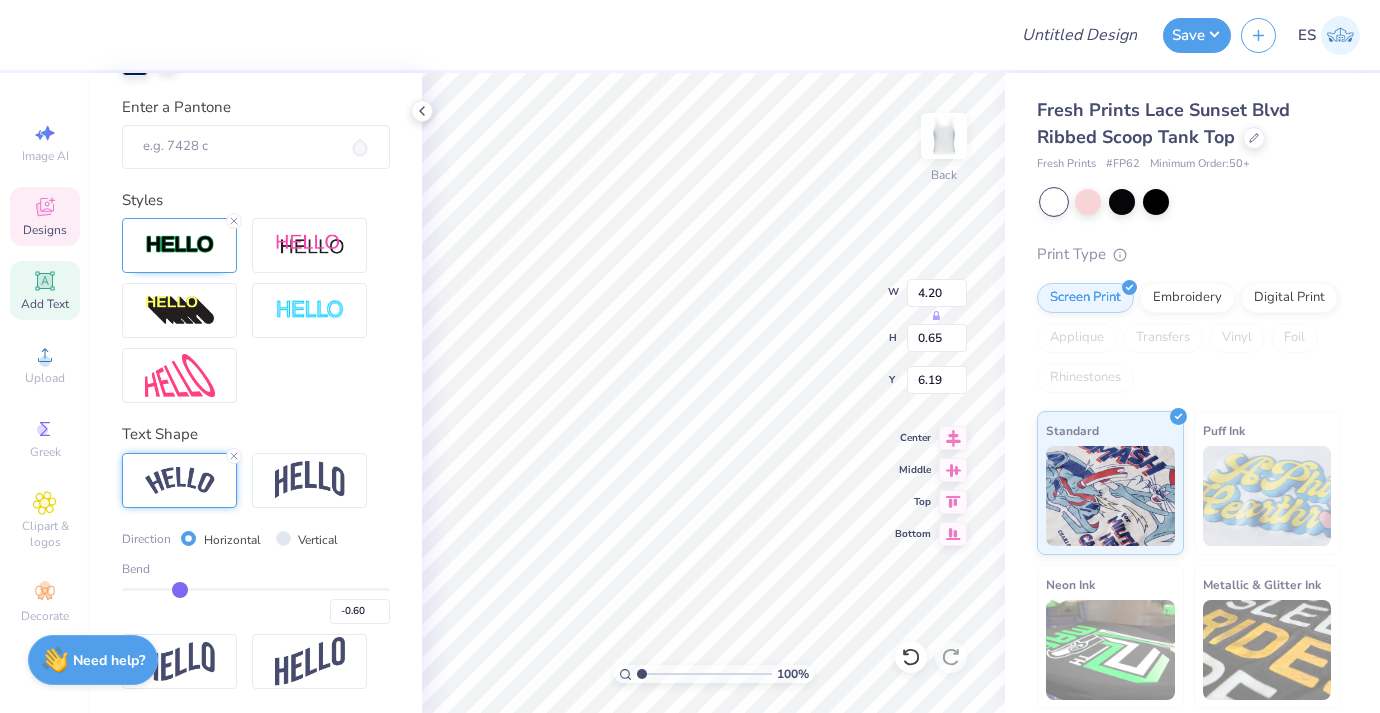 type on "-0.61" 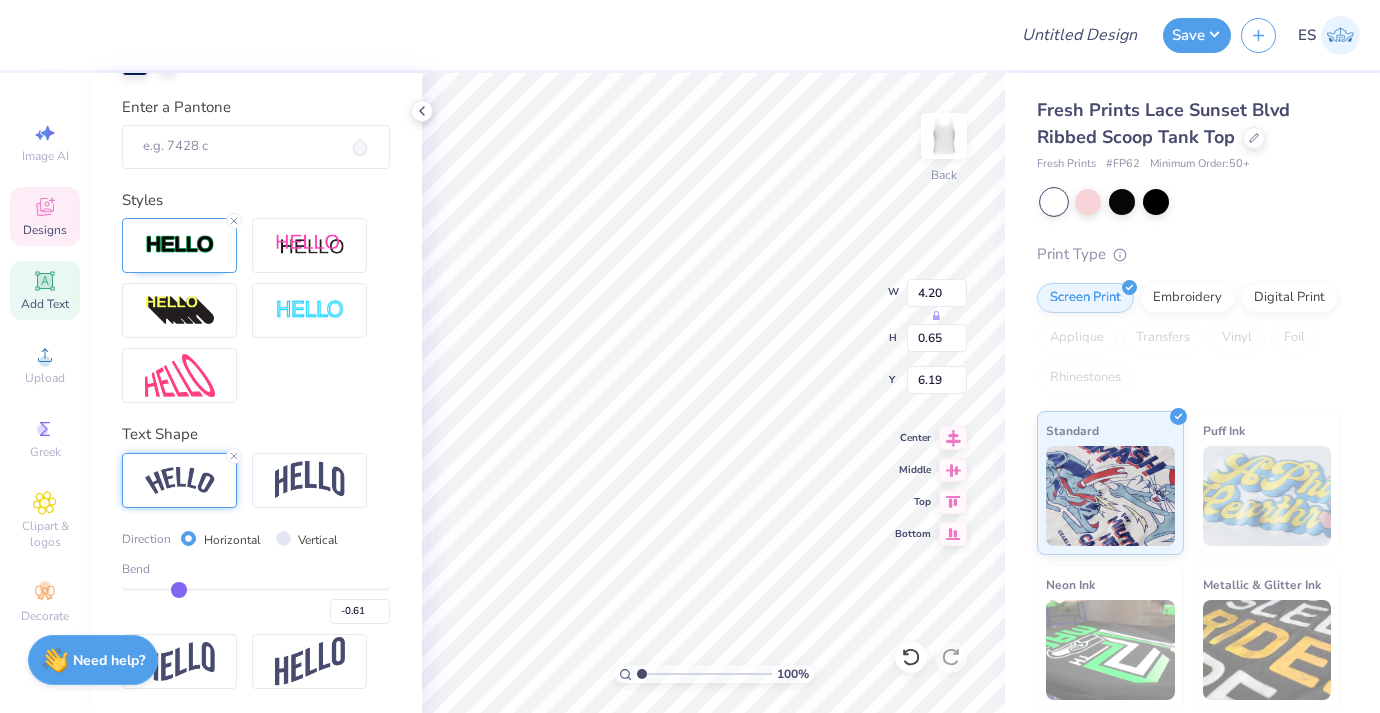 type on "-0.62" 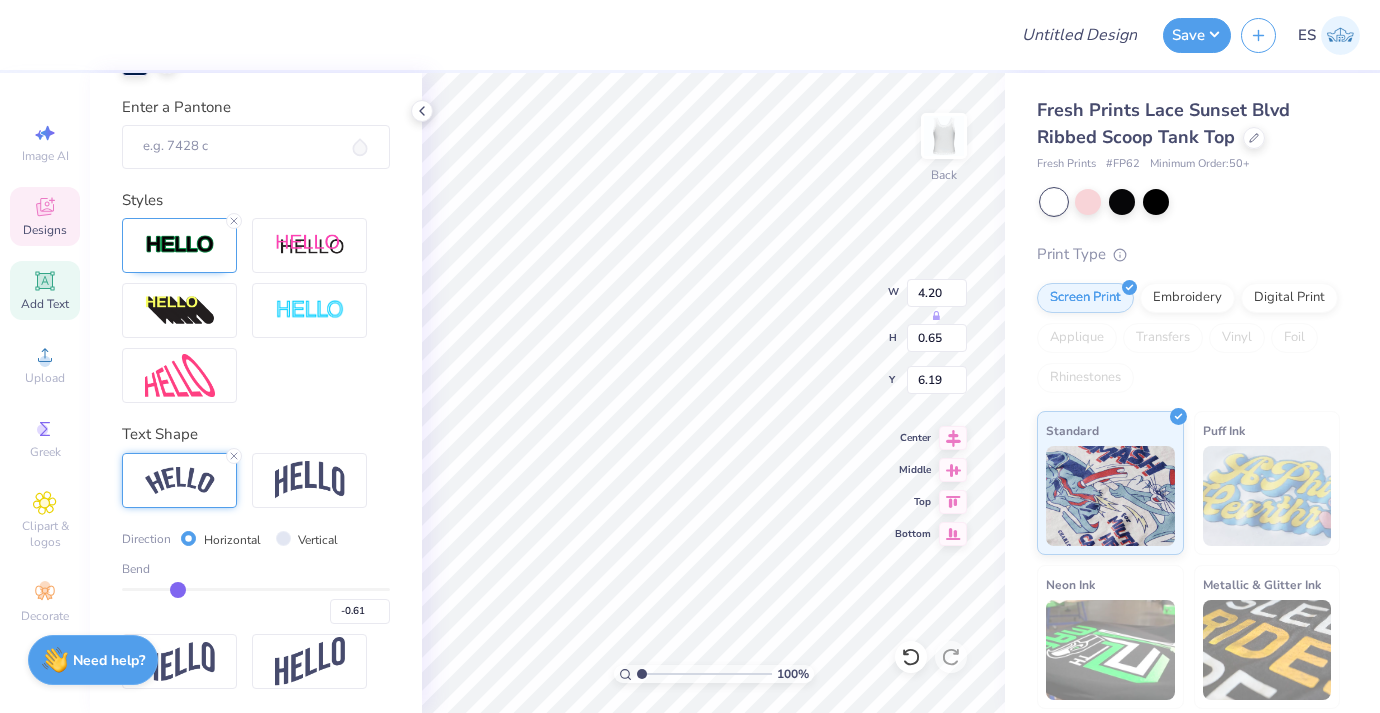 type on "-0.62" 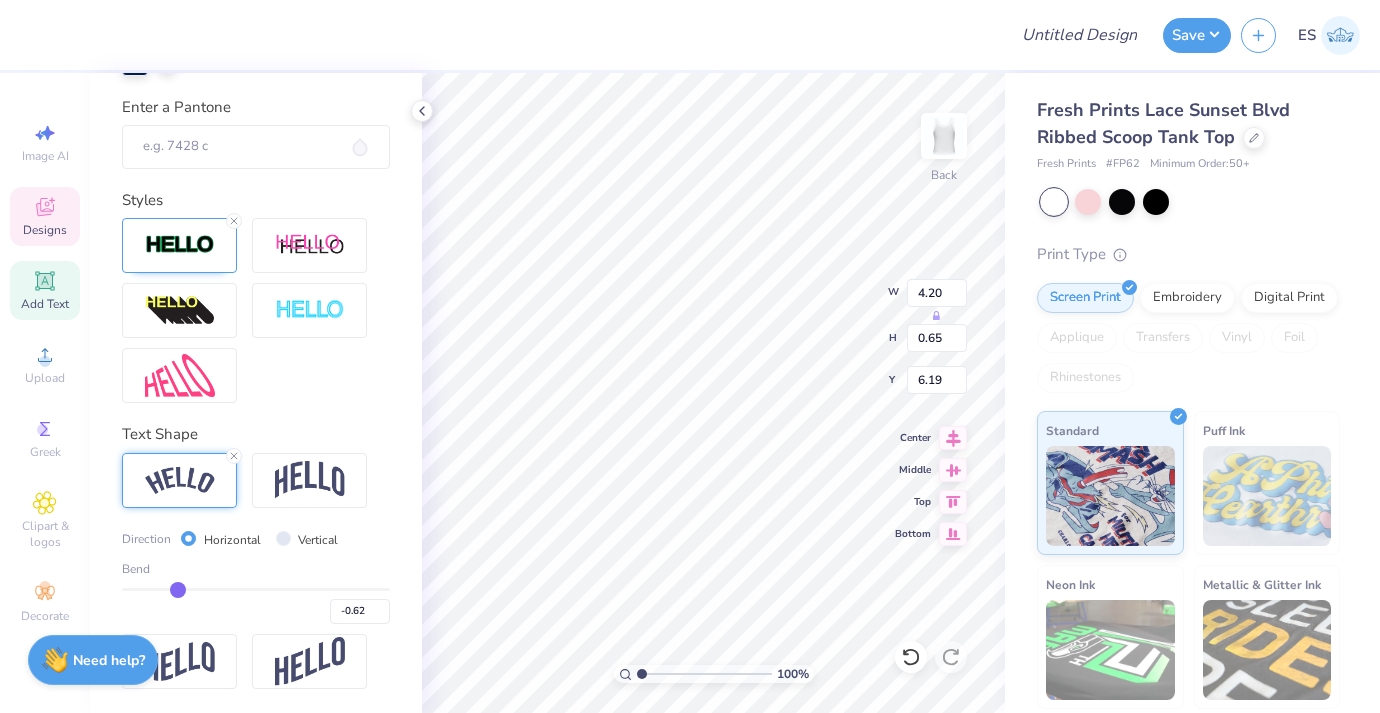 type on "-0.63" 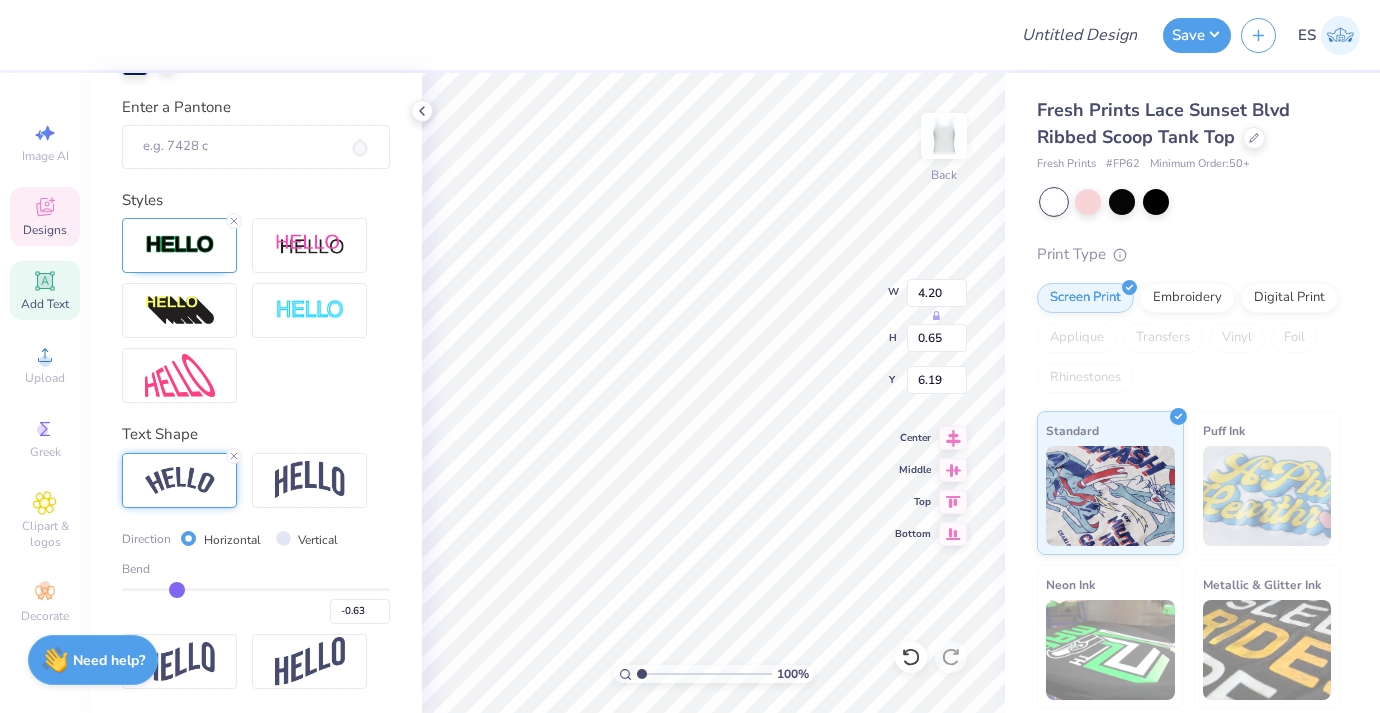 type on "-0.64" 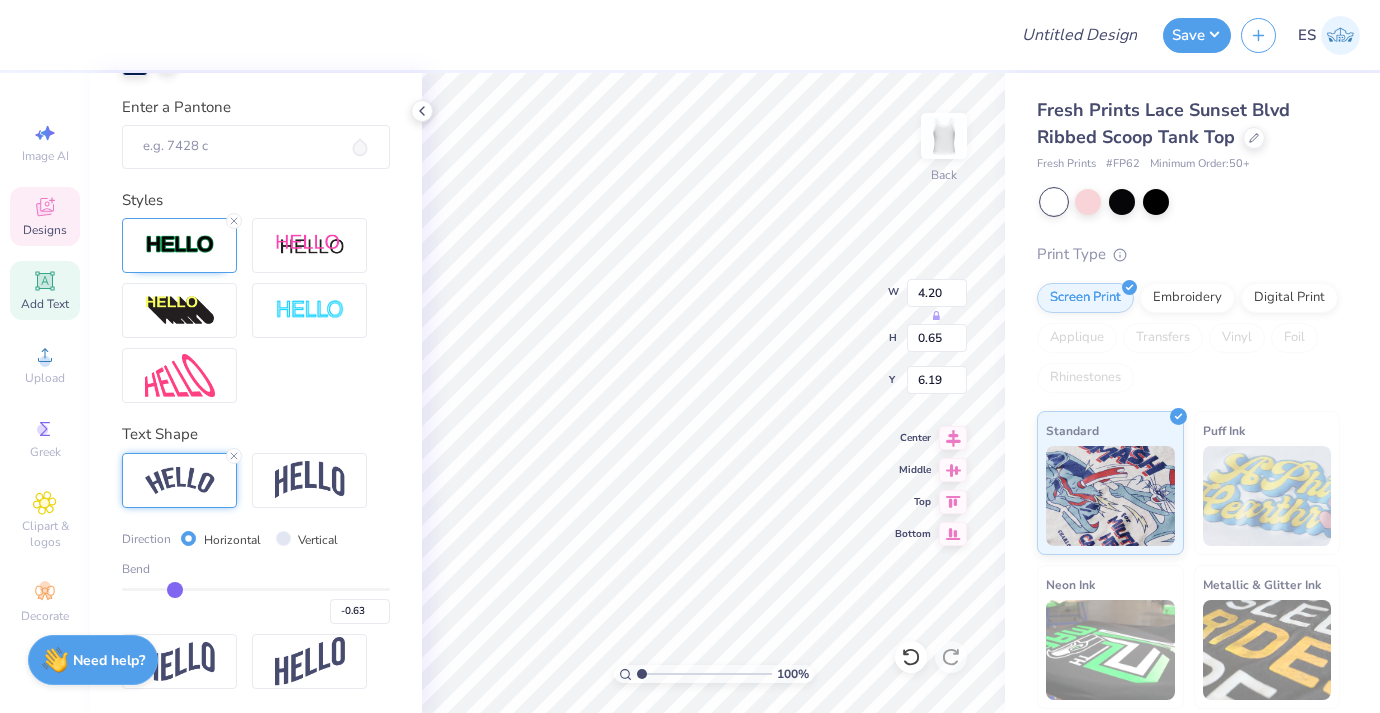 type on "-0.64" 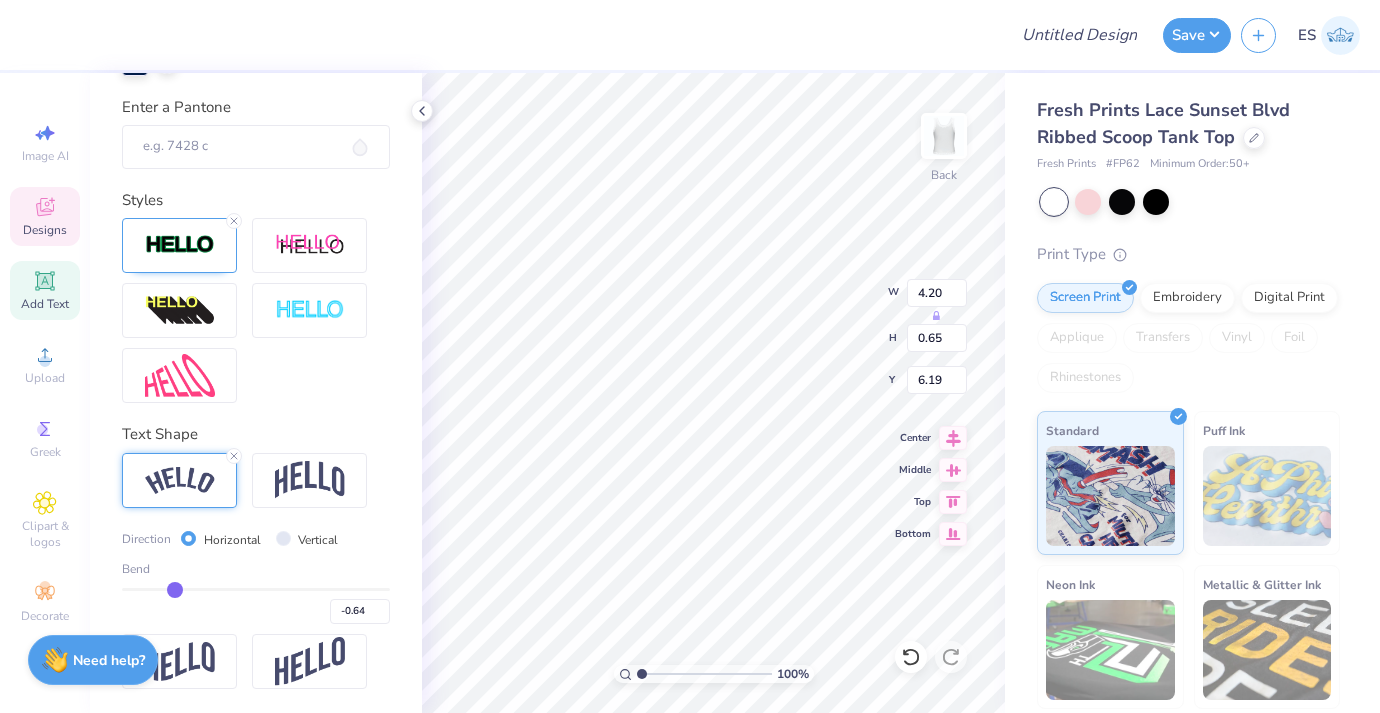 type on "-0.65" 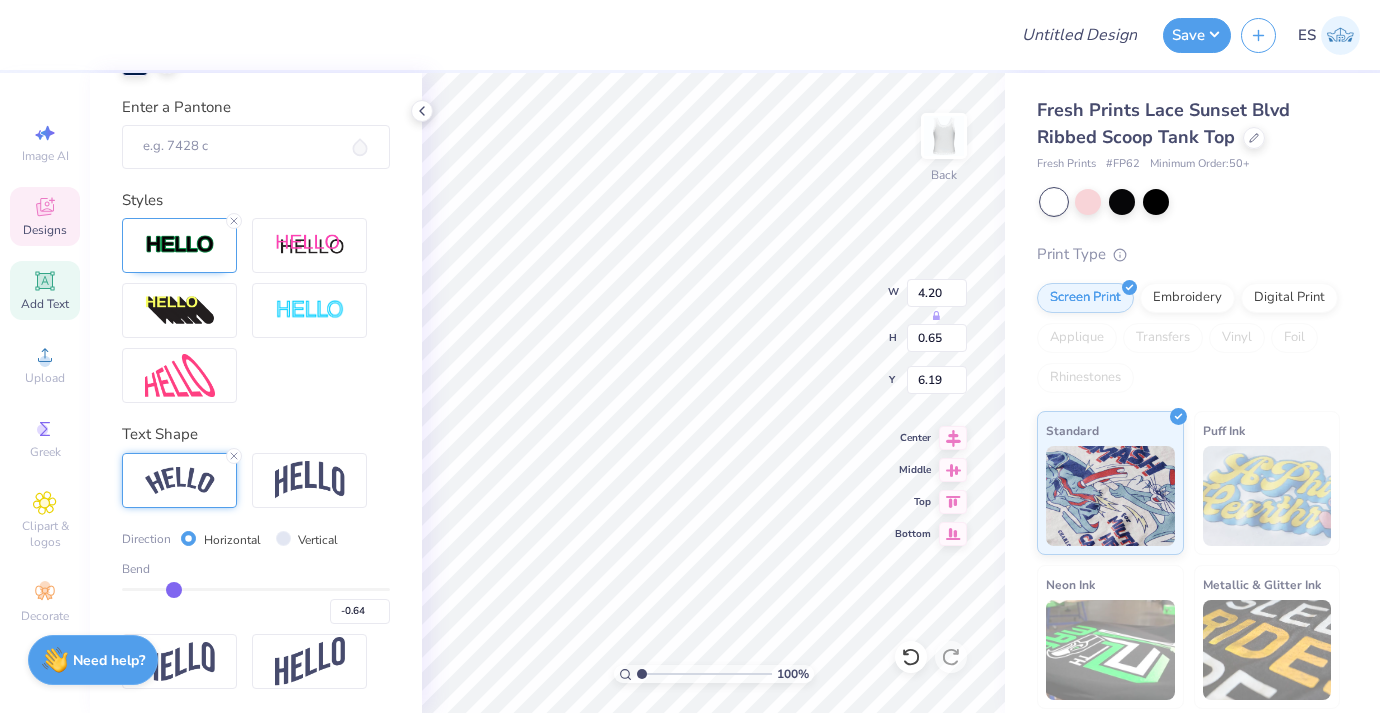 type on "-0.65" 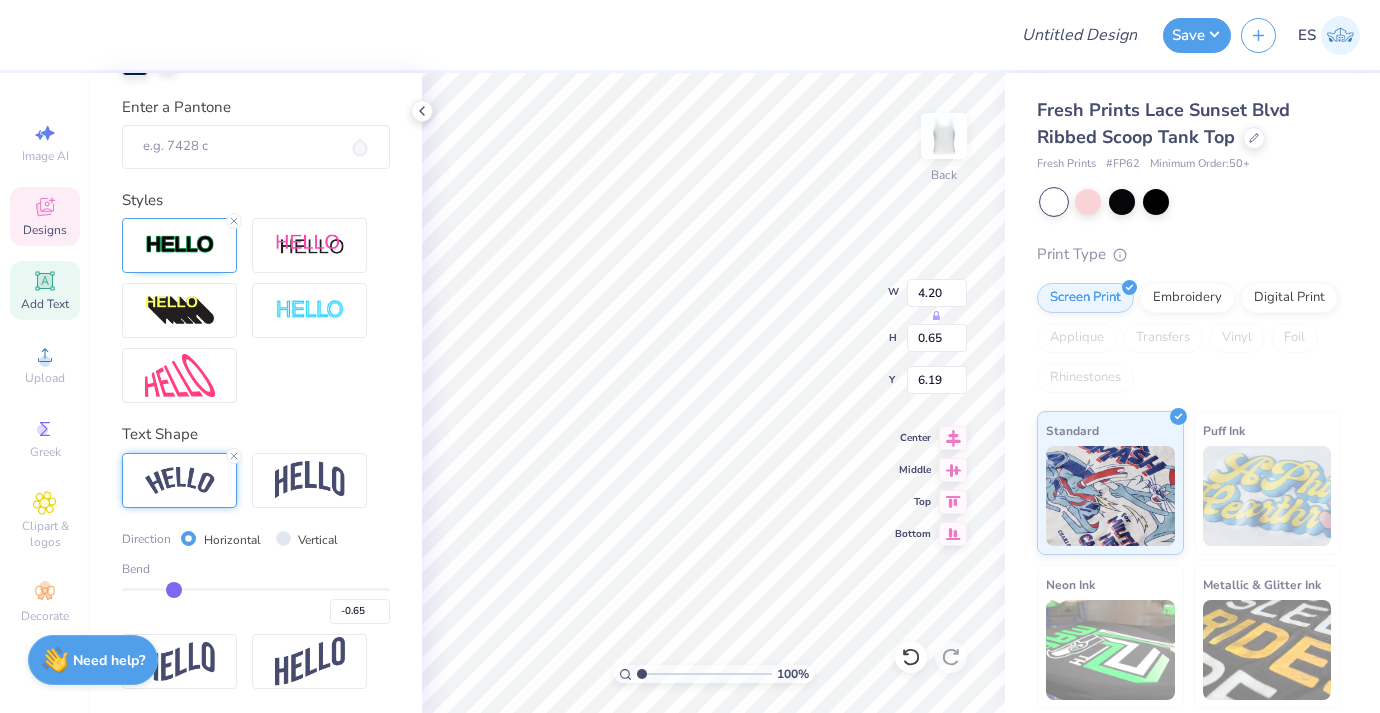 type on "-0.66" 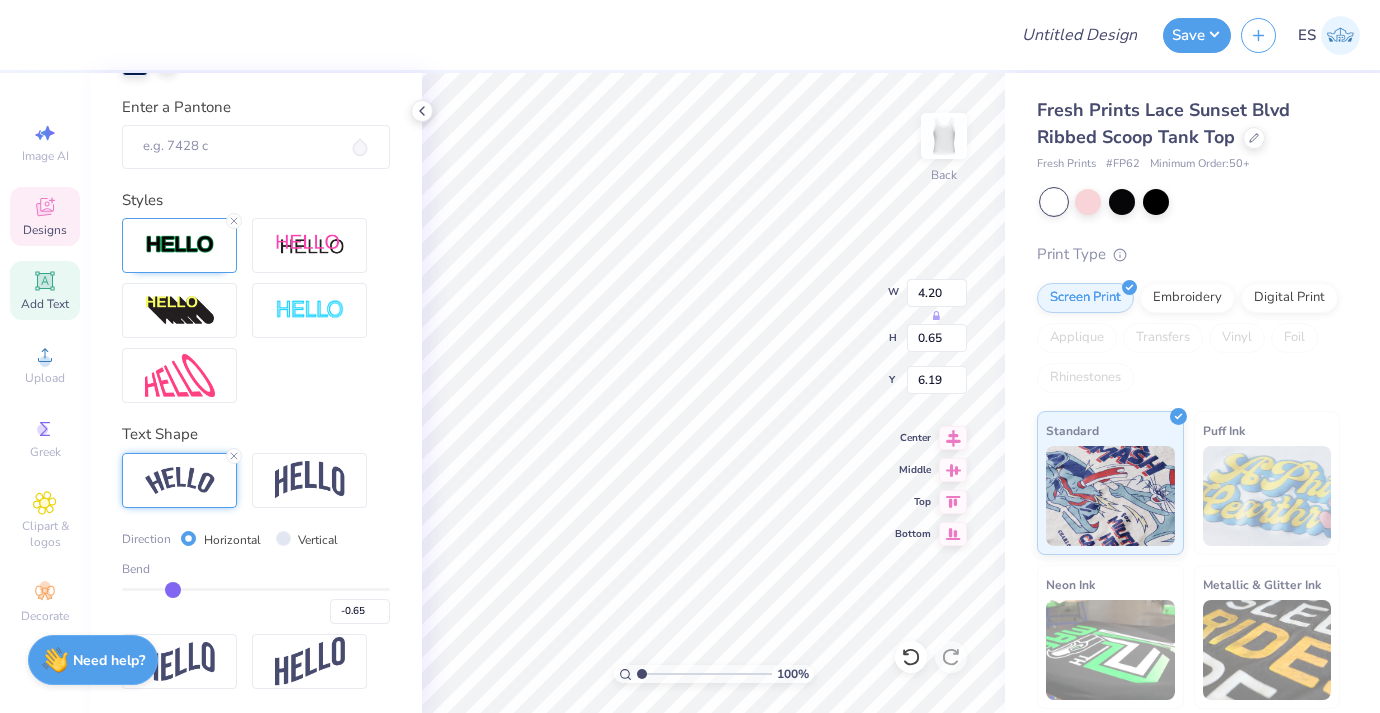 type on "-0.66" 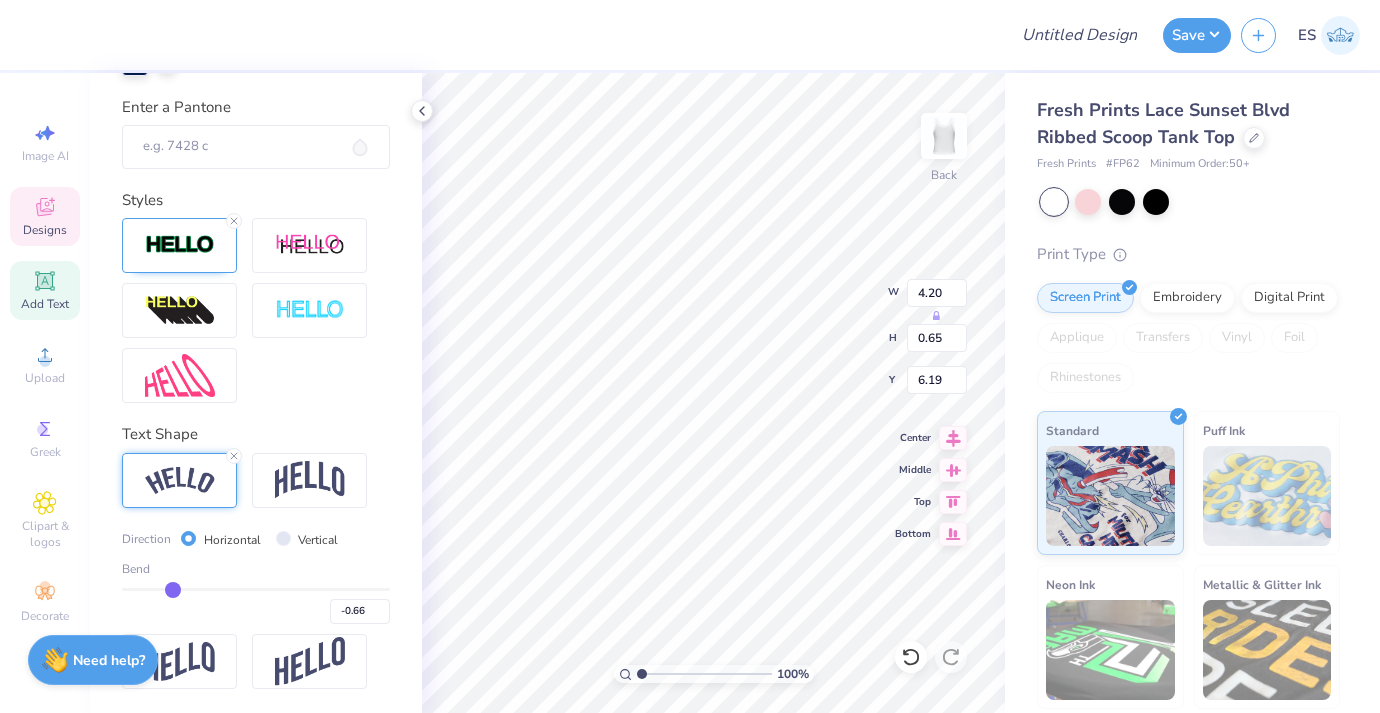 type on "-0.67" 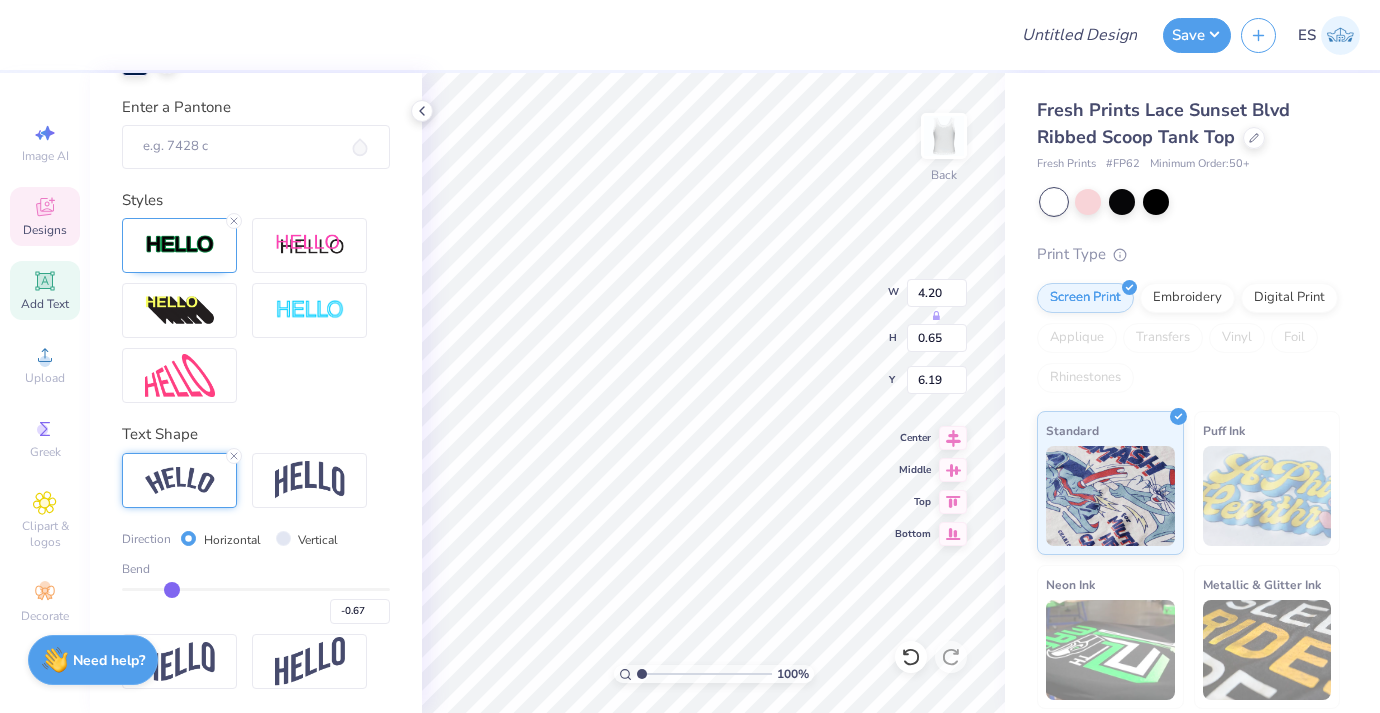type on "-0.68" 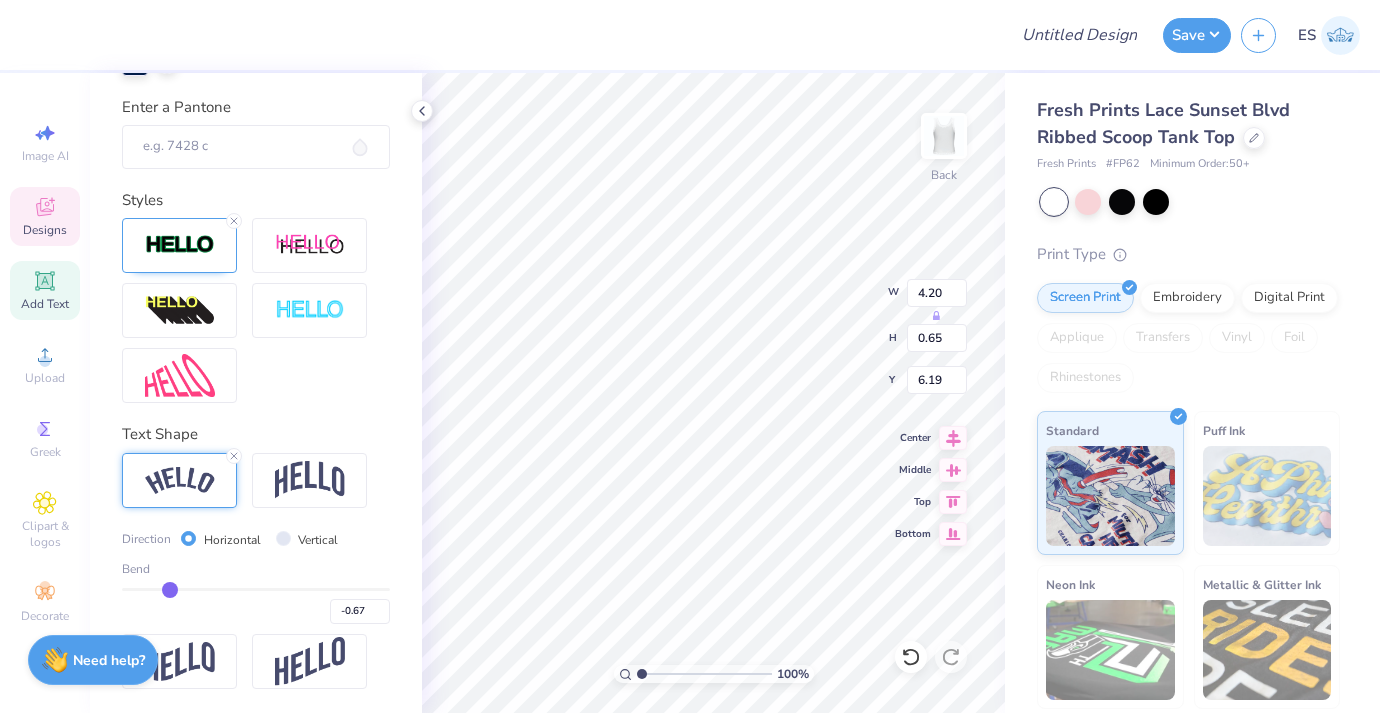 type on "-0.68" 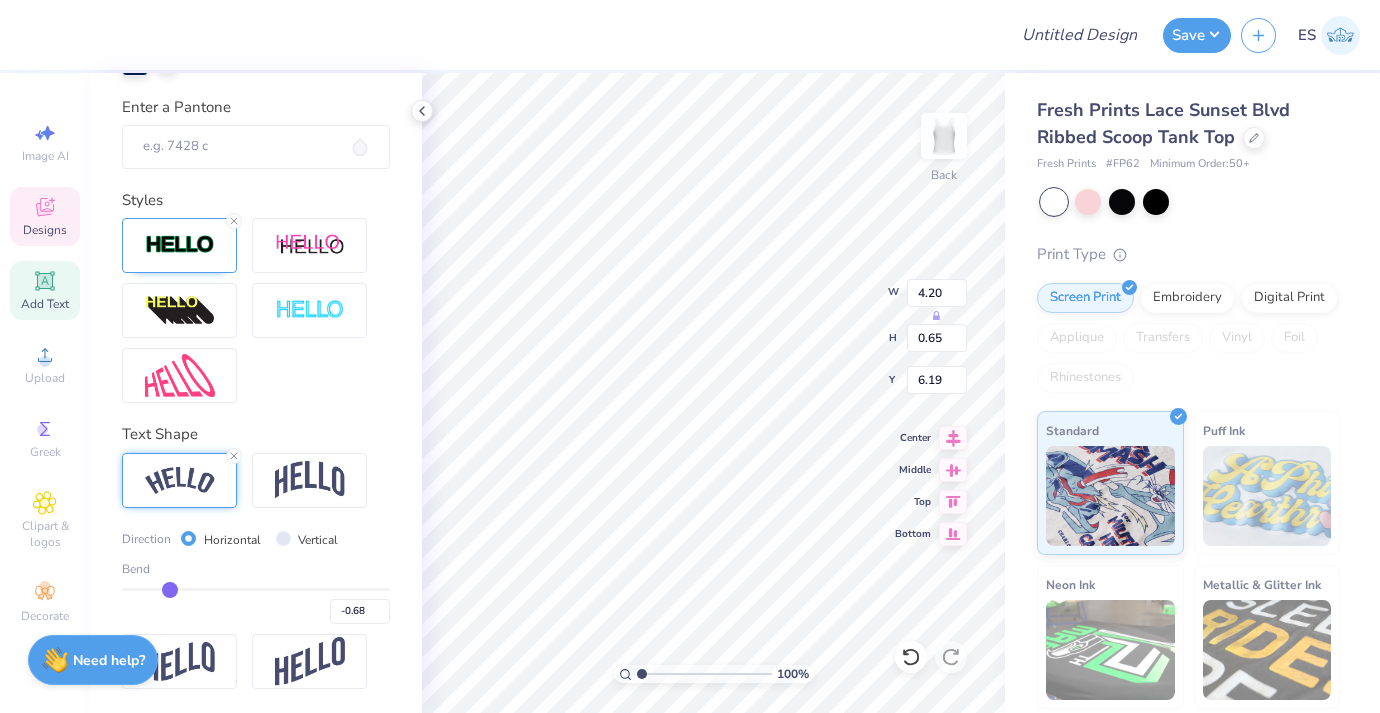 type on "-0.69" 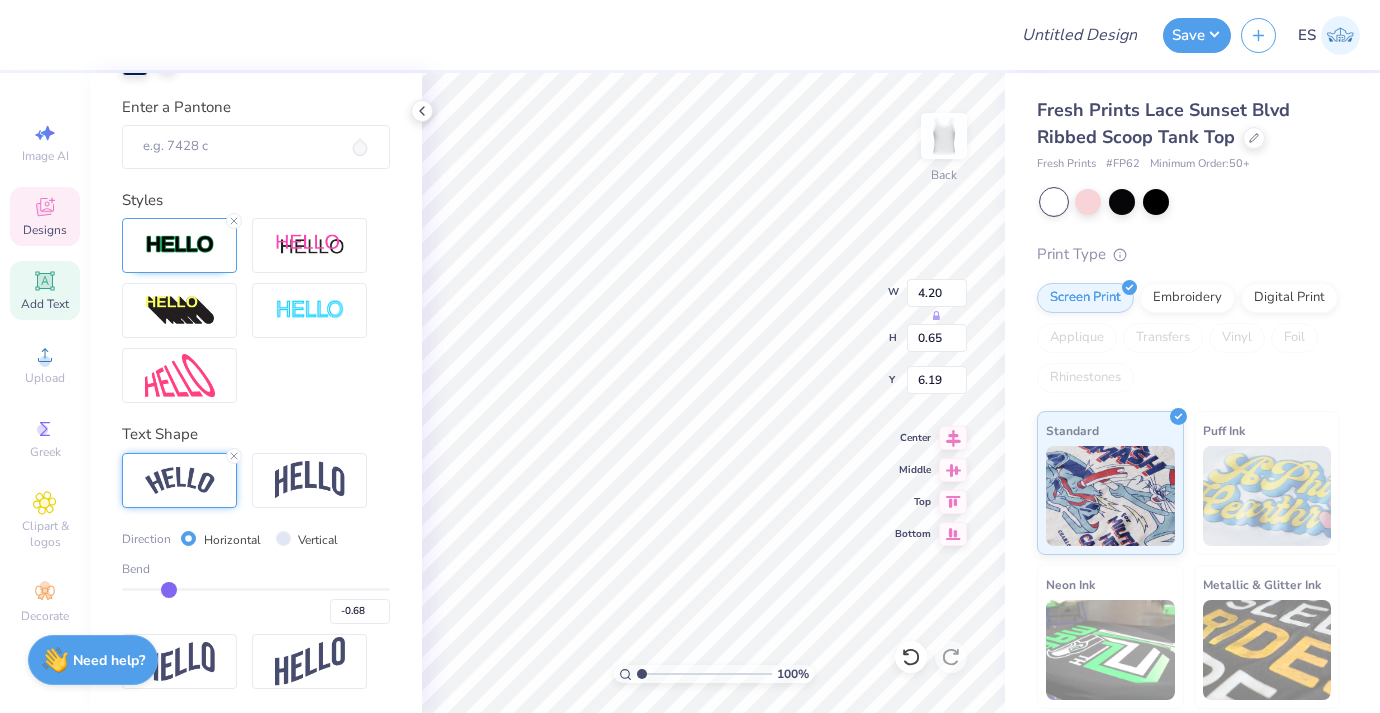 type on "-0.69" 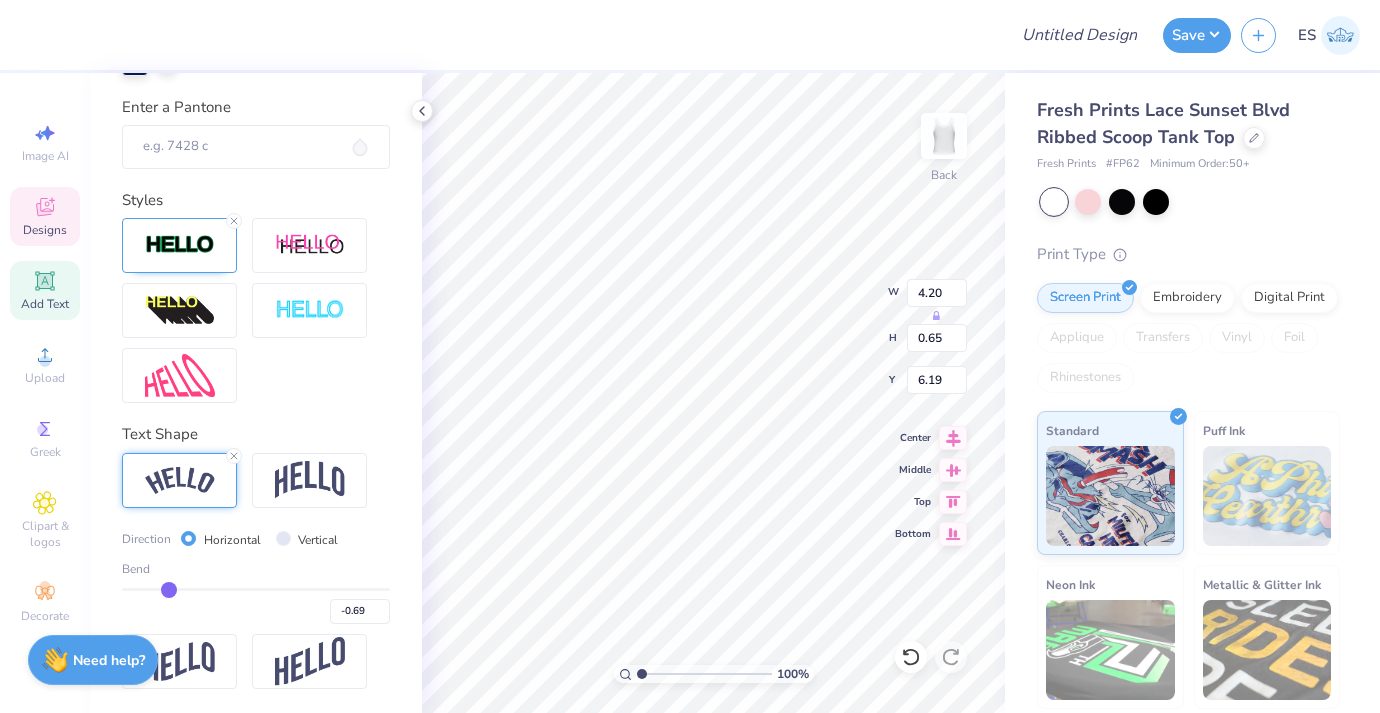 type on "-0.7" 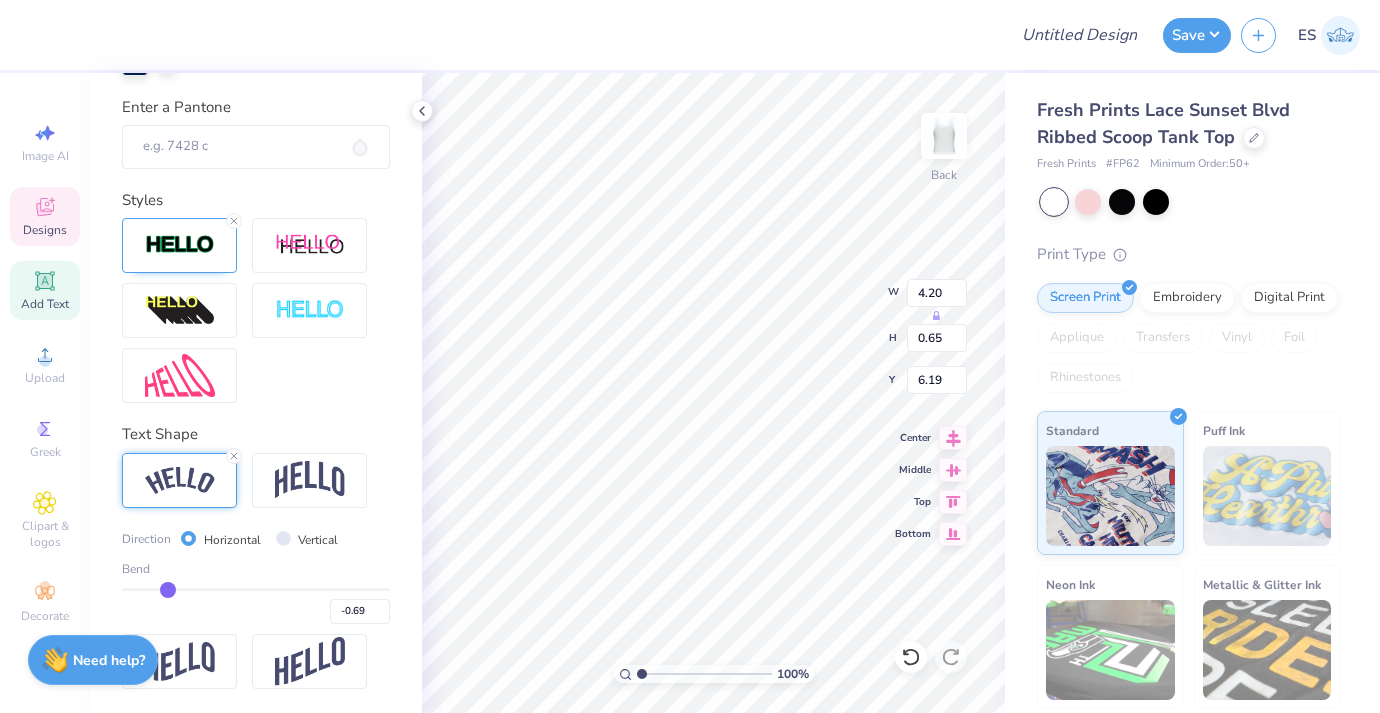type on "-0.70" 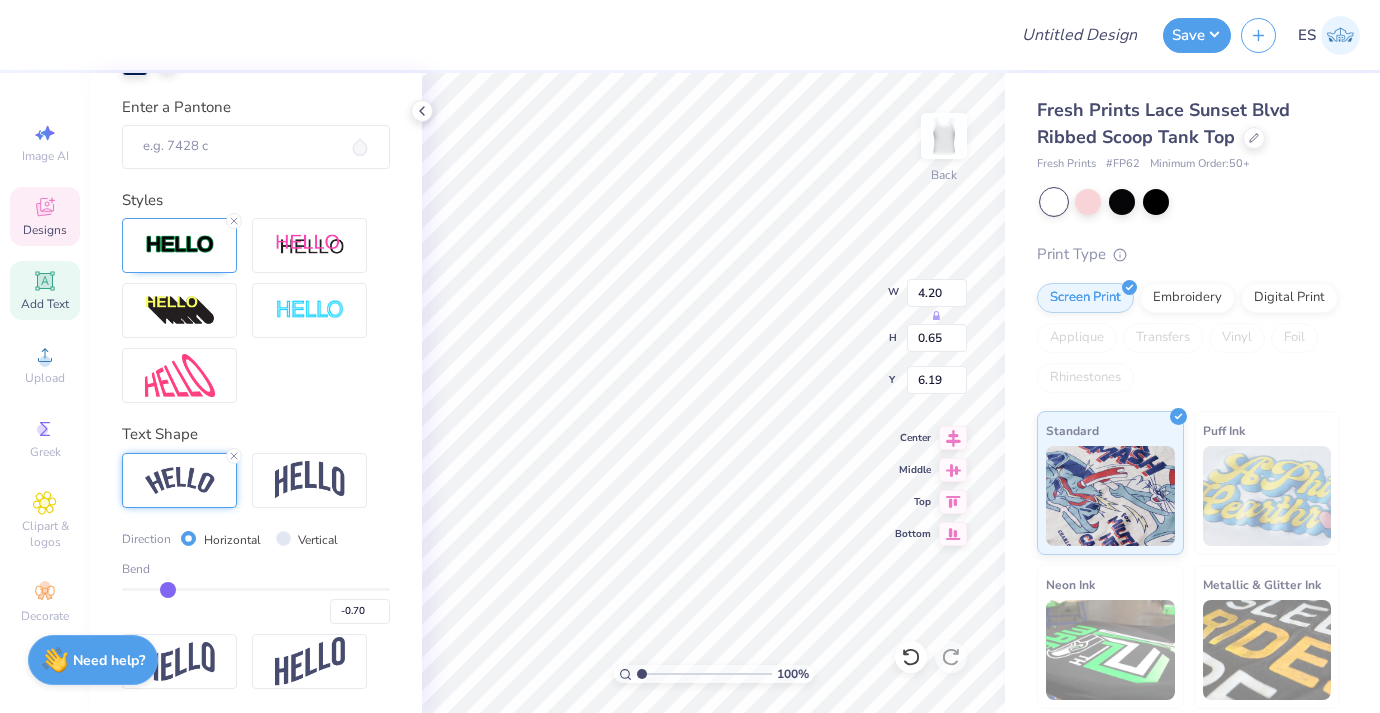 type on "-0.71" 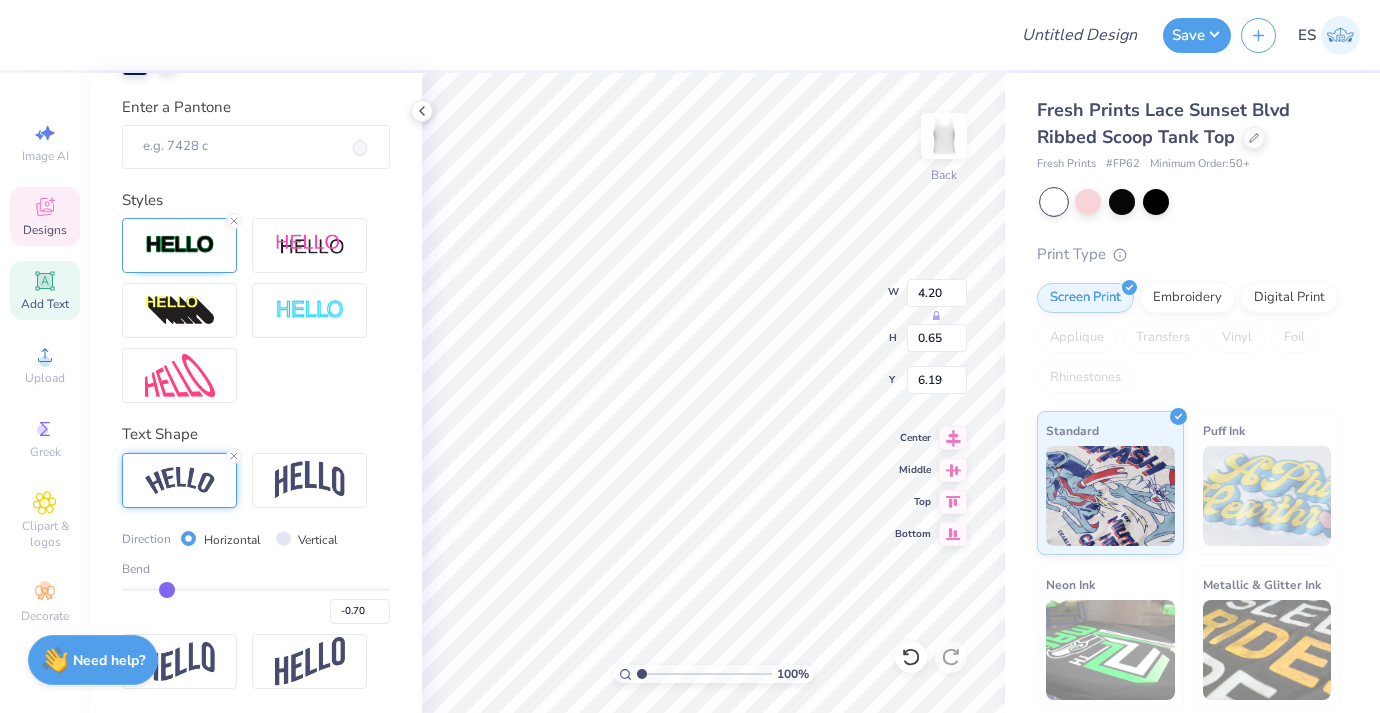 type on "-0.71" 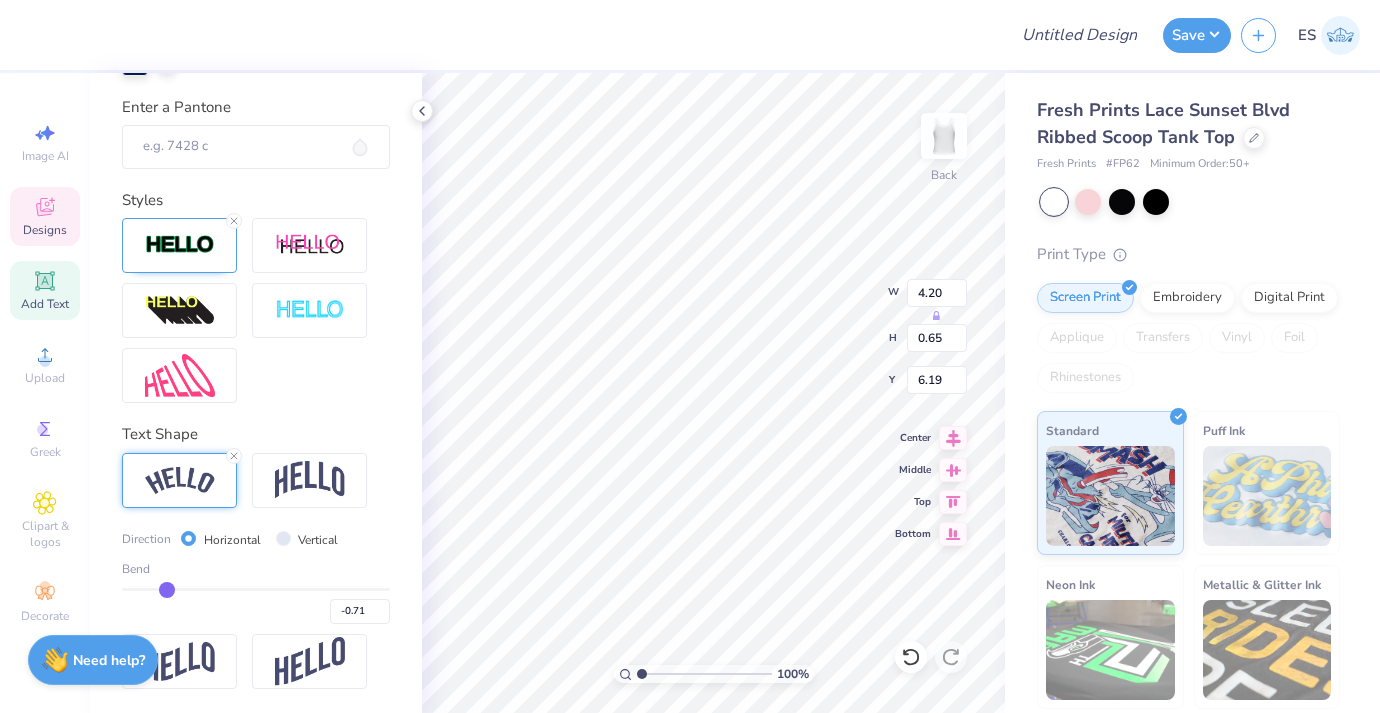 type on "-0.72" 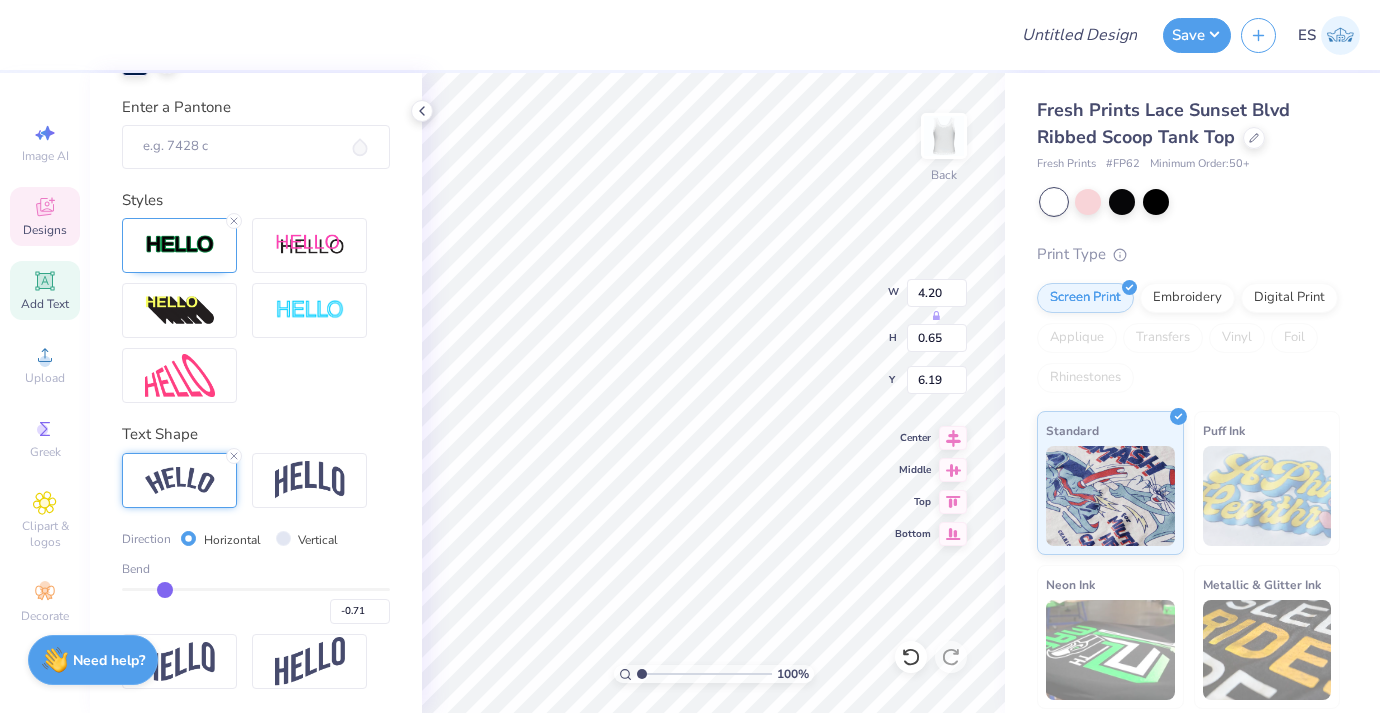 type on "-0.72" 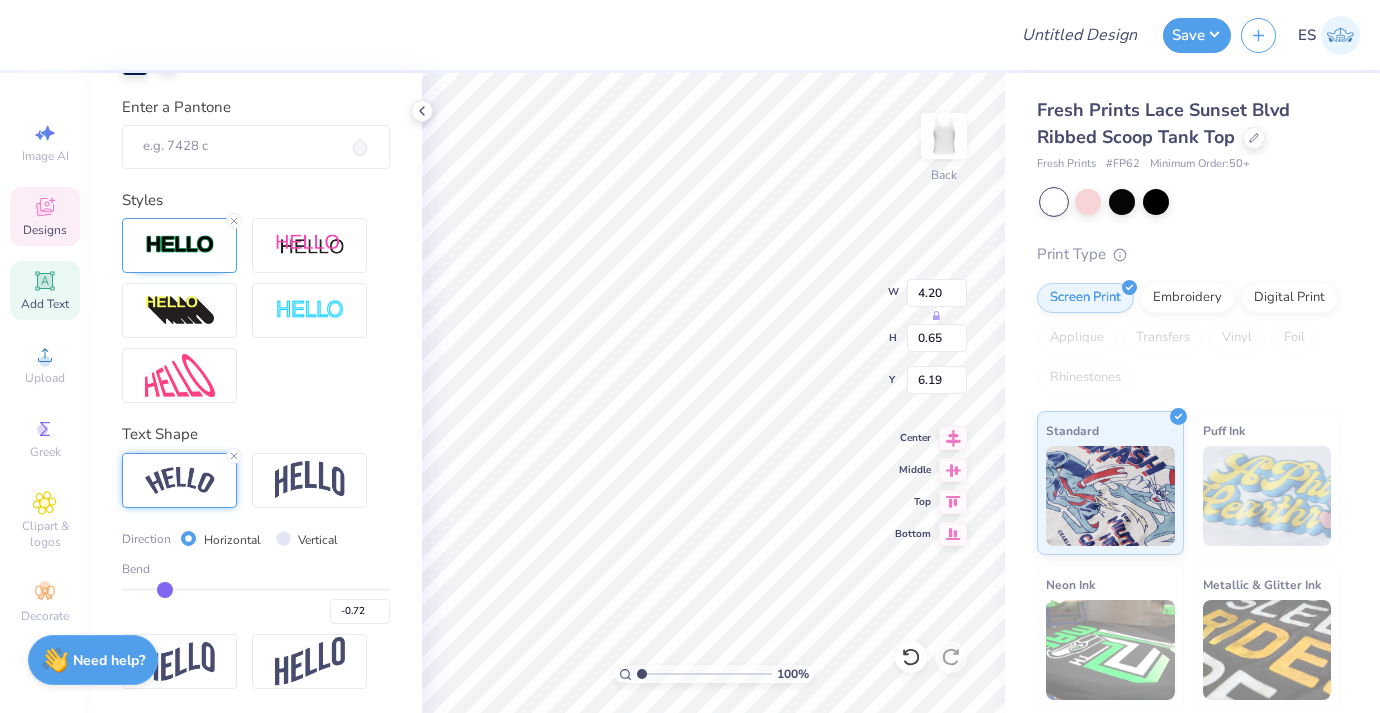 type on "-0.73" 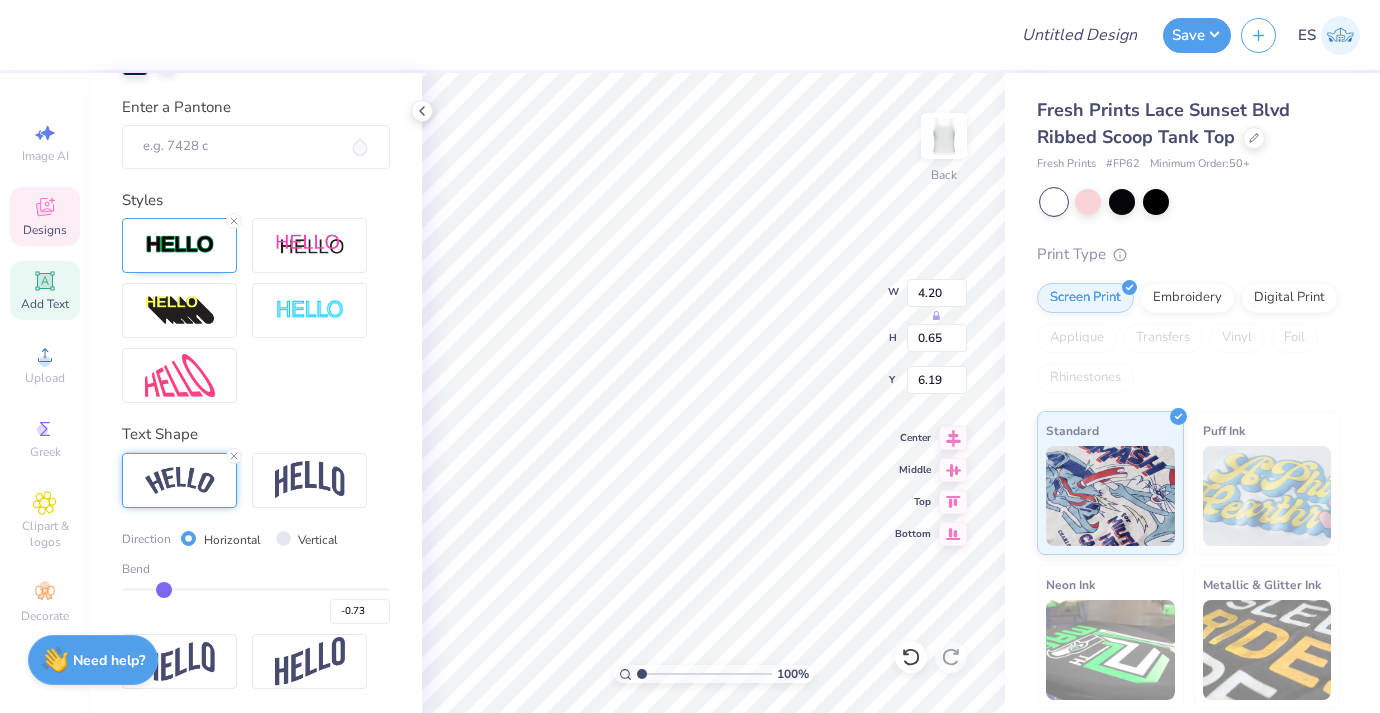 type on "-0.74" 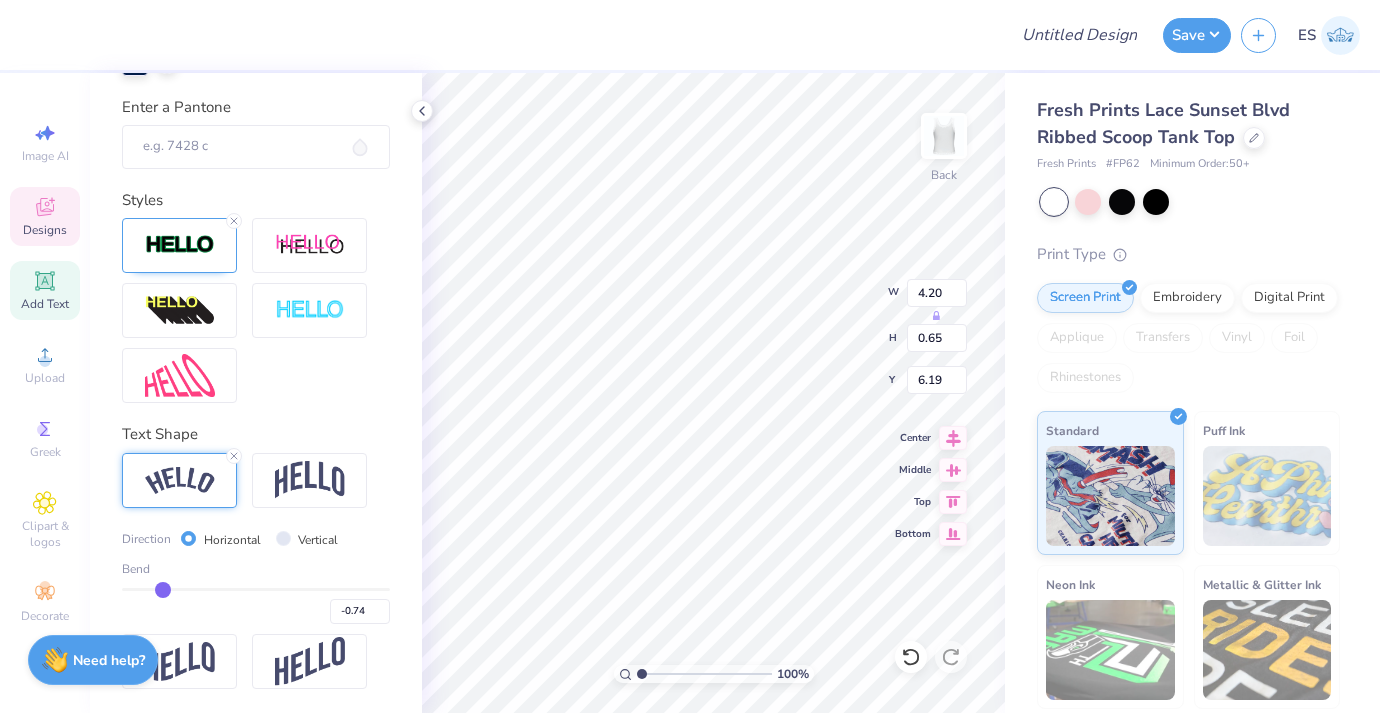 type on "-0.75" 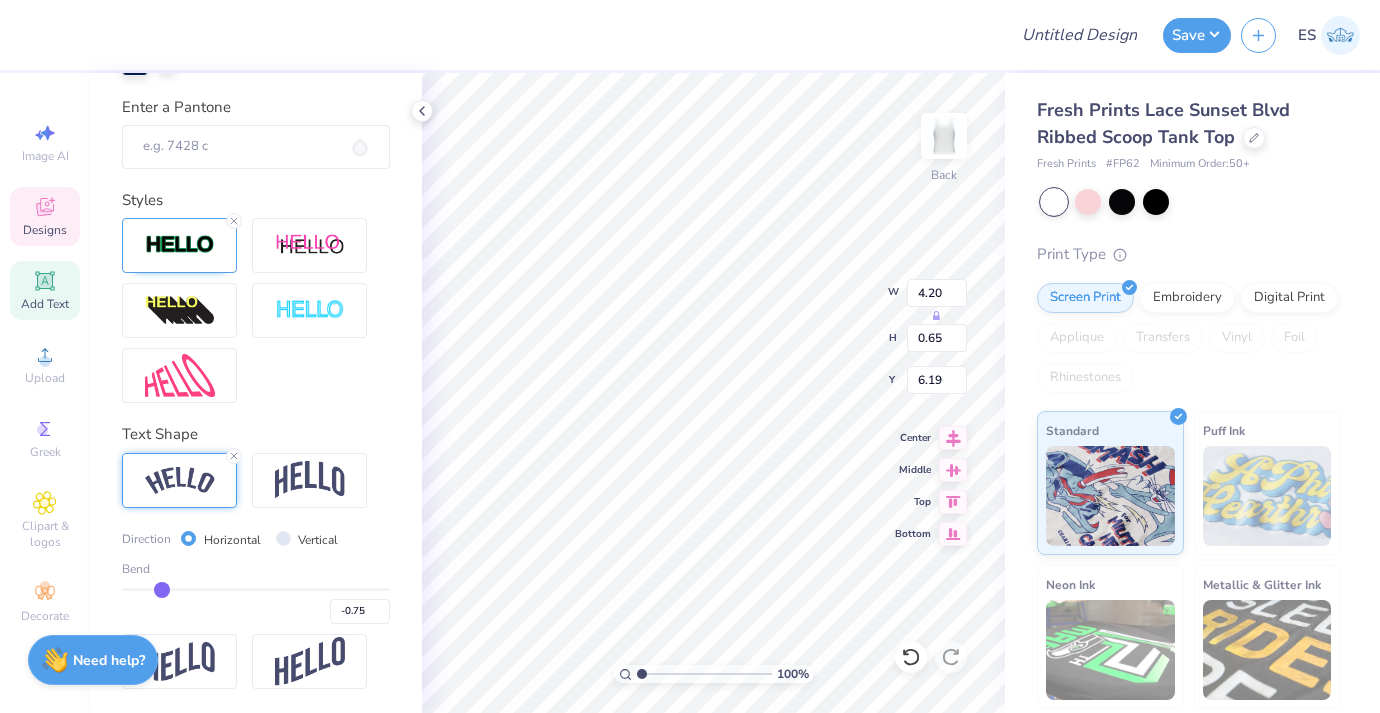 type on "-0.76" 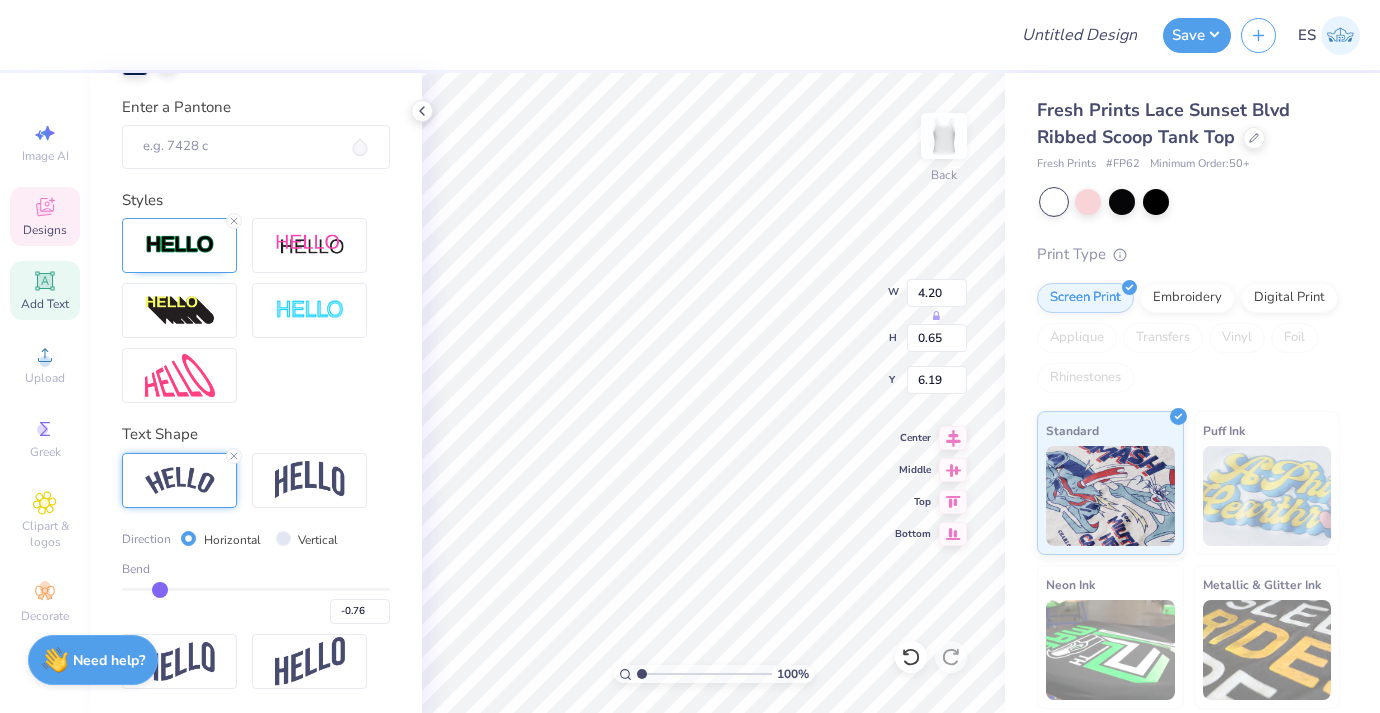 type on "-0.77" 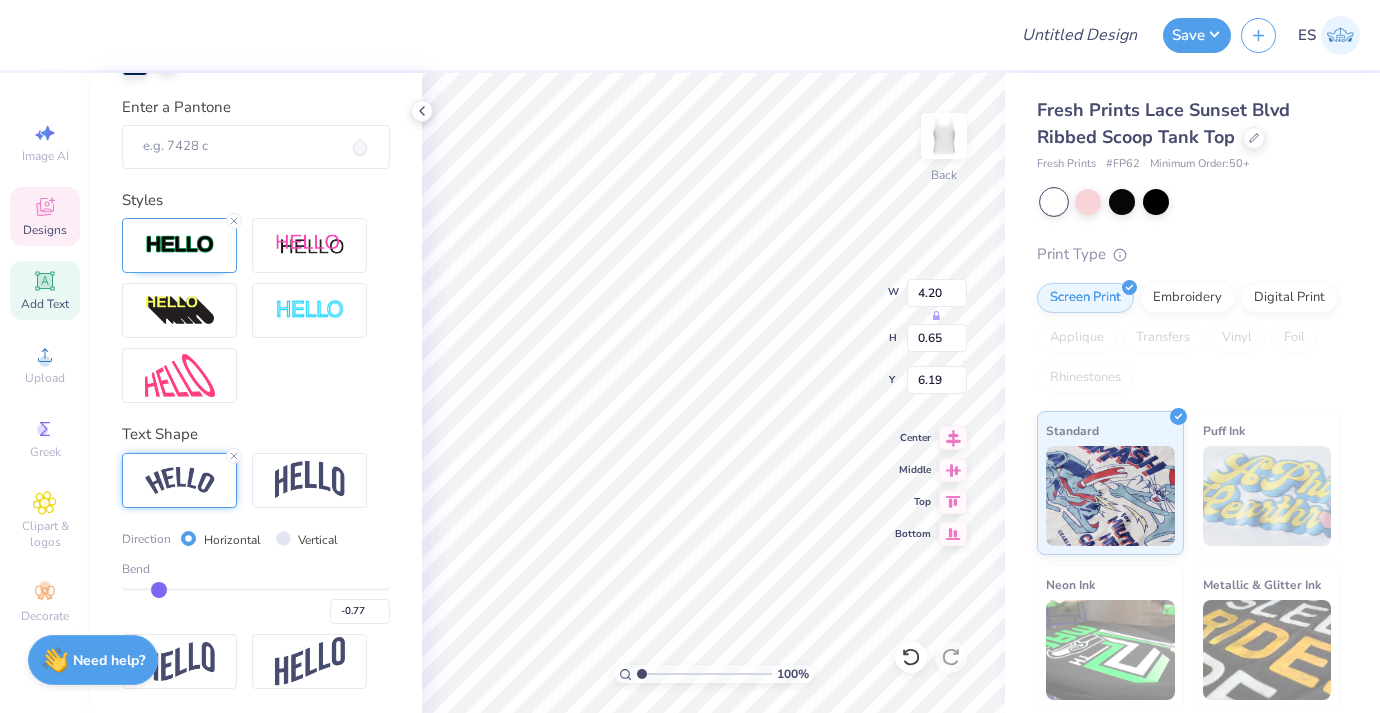 type on "-0.78" 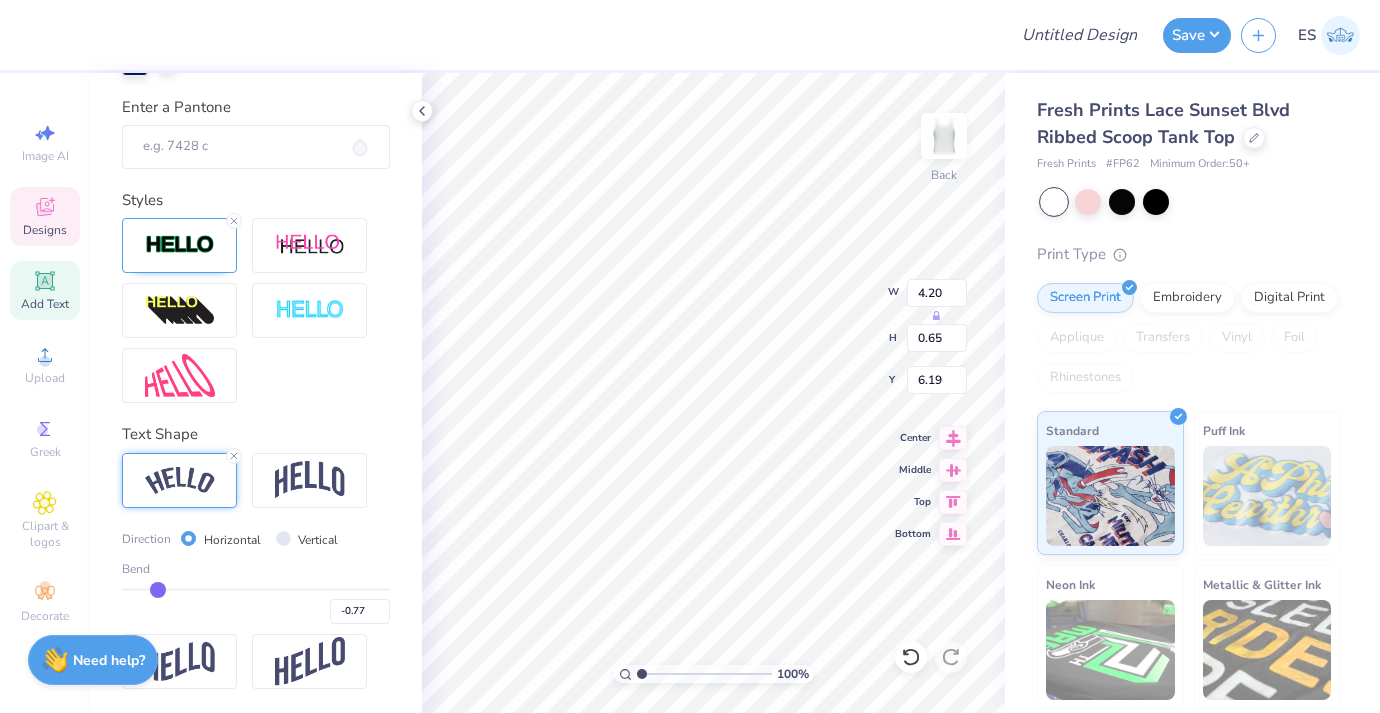 type on "-0.78" 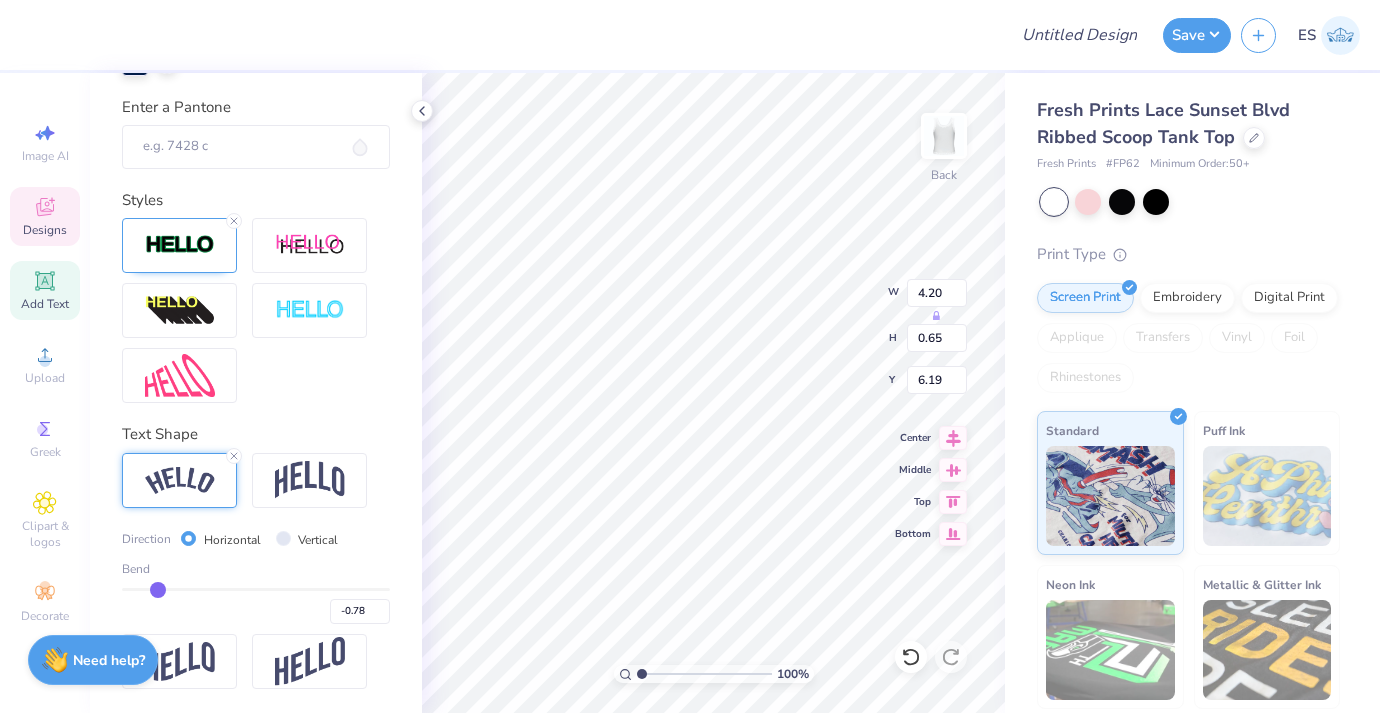 type on "-0.79" 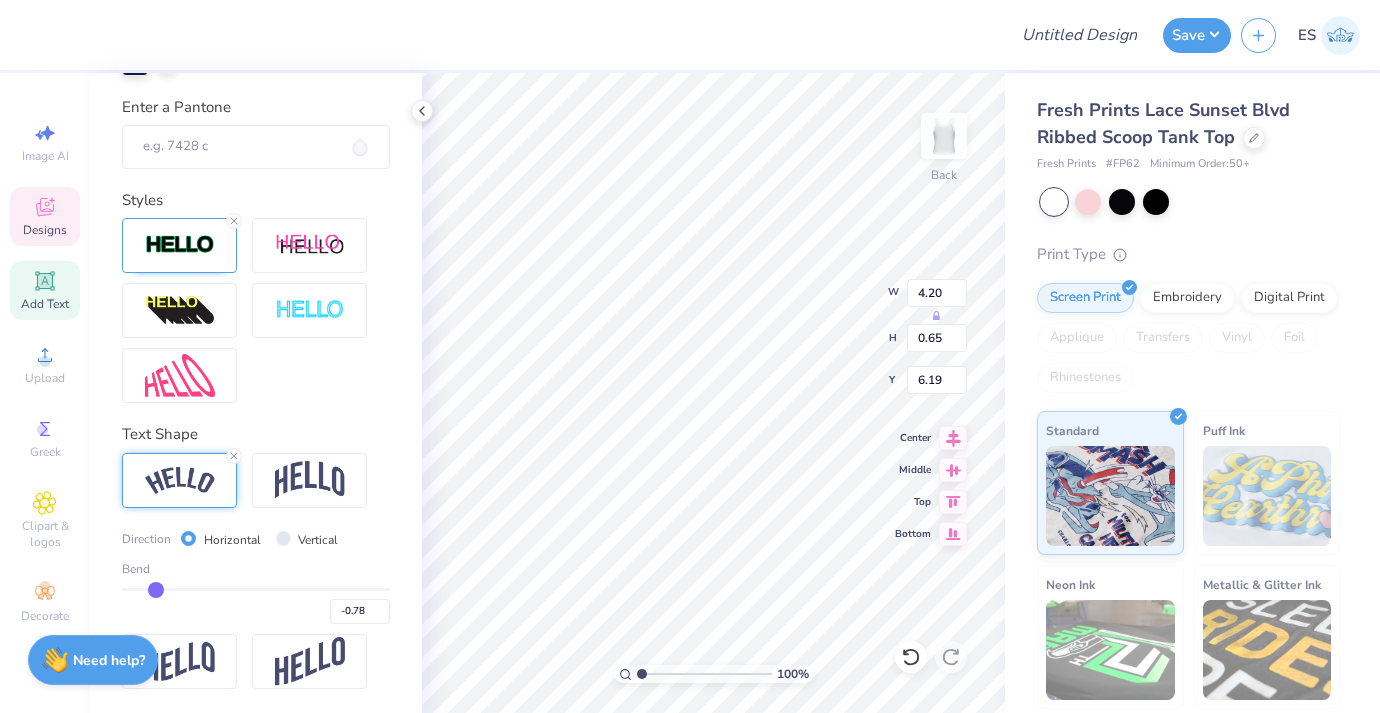 type on "-0.79" 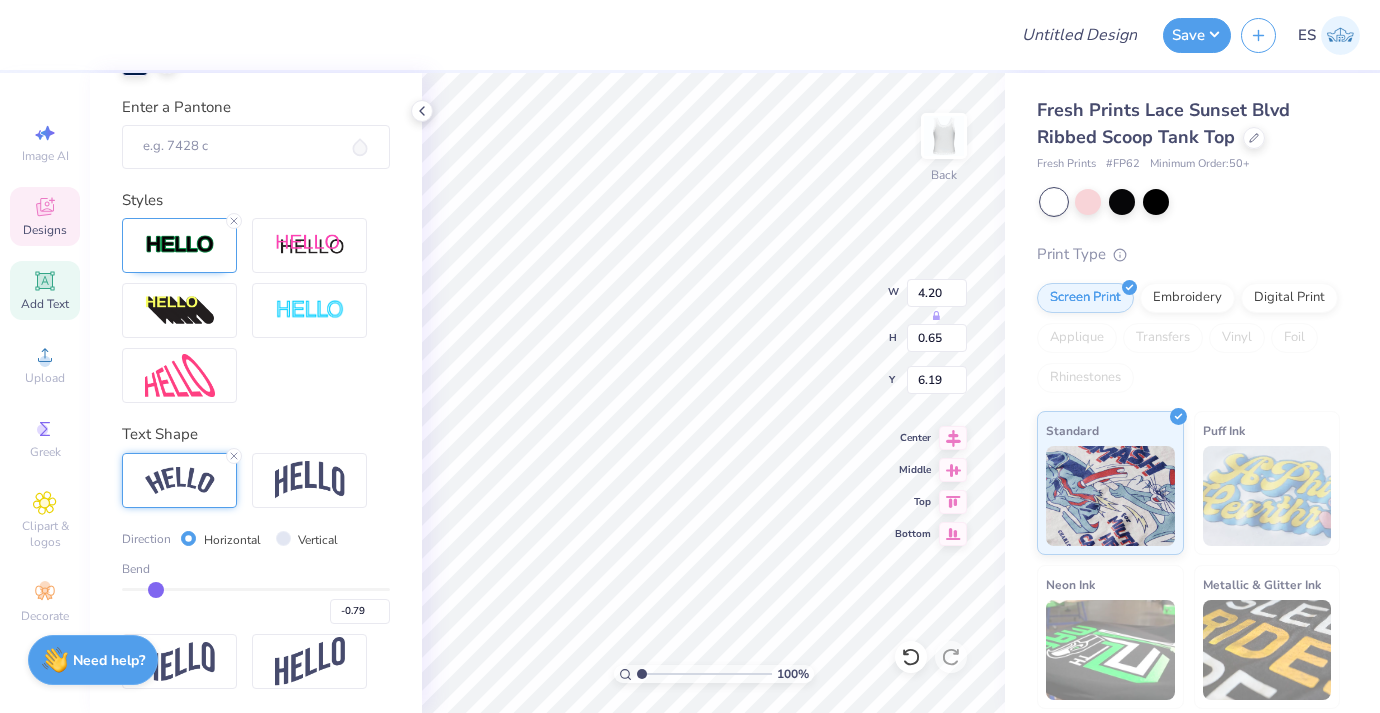 type on "-0.8" 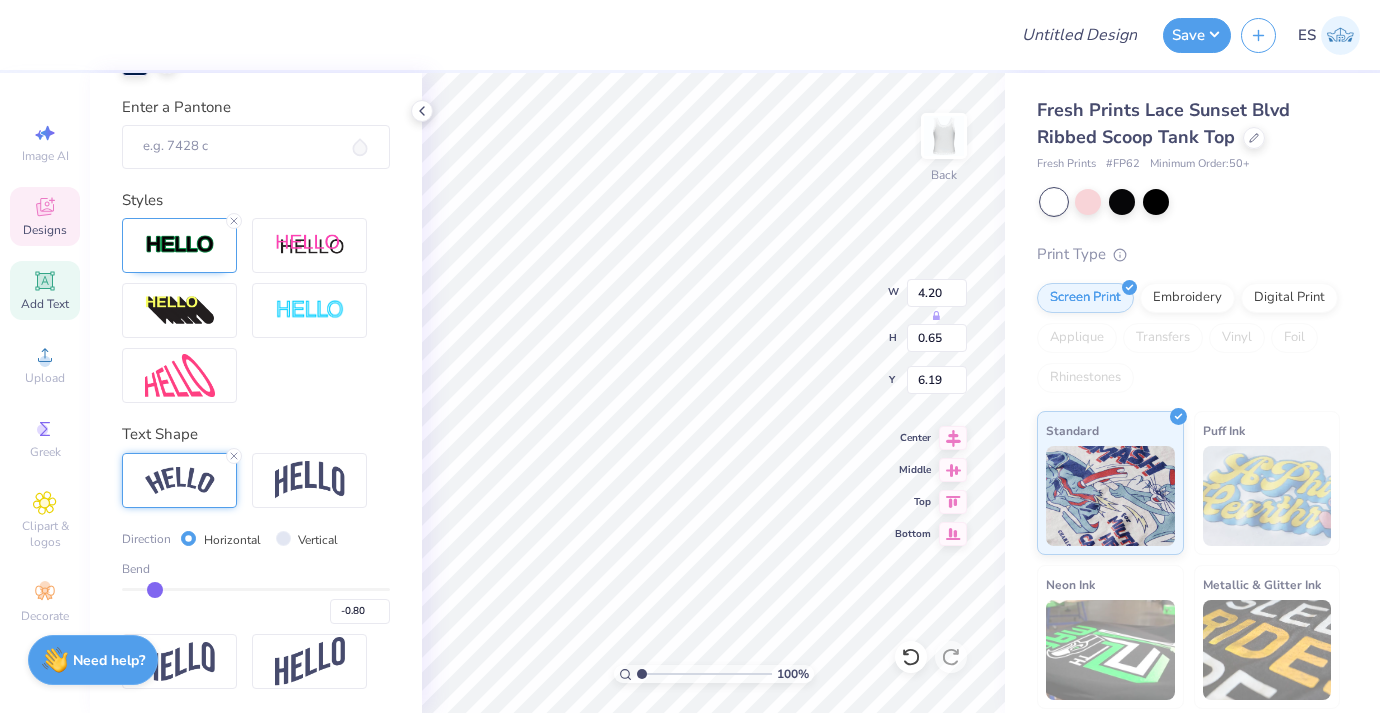 type on "-0.81" 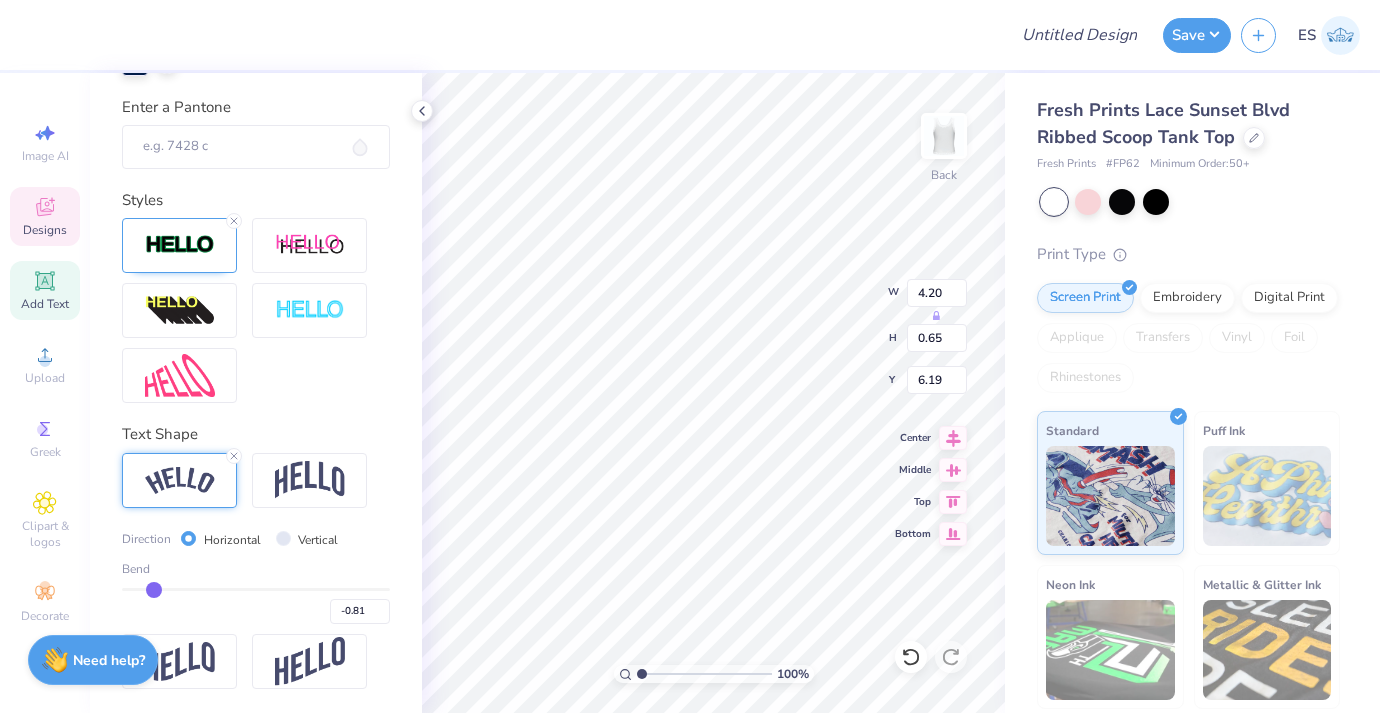 type on "-0.82" 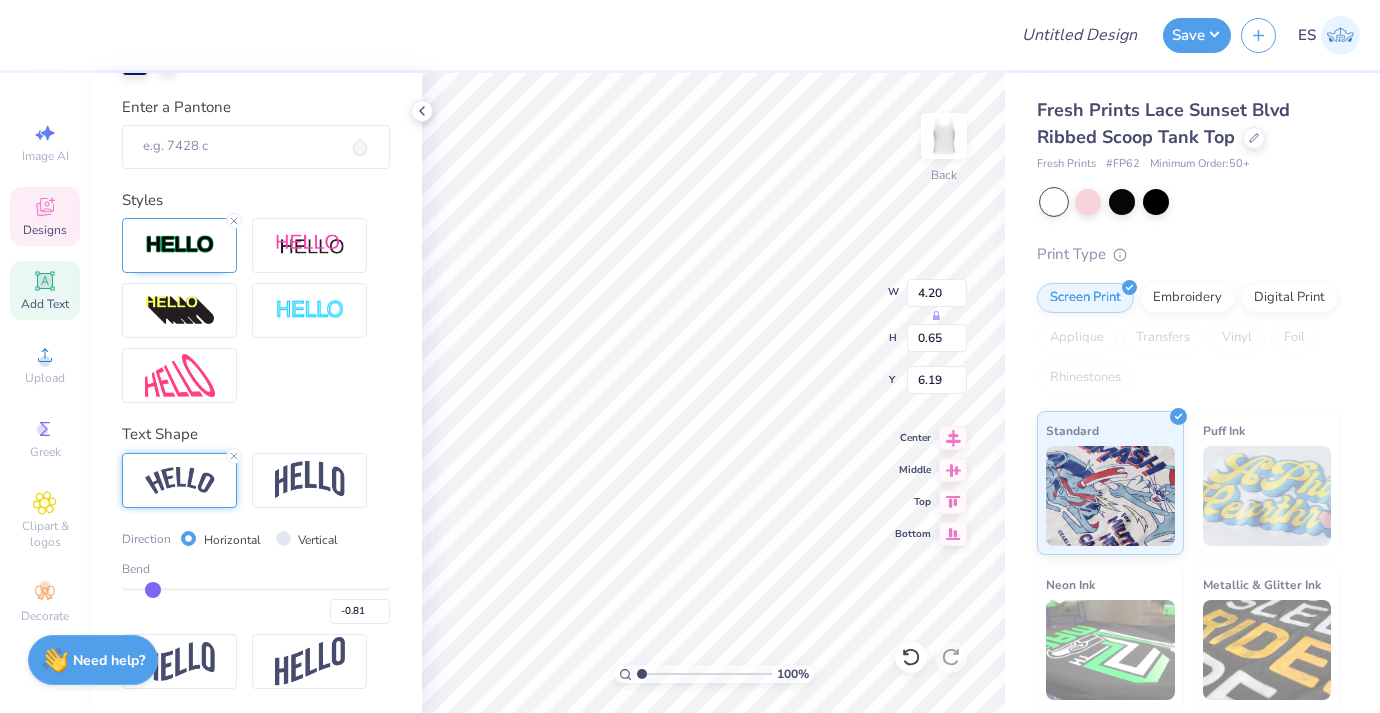 type on "-0.82" 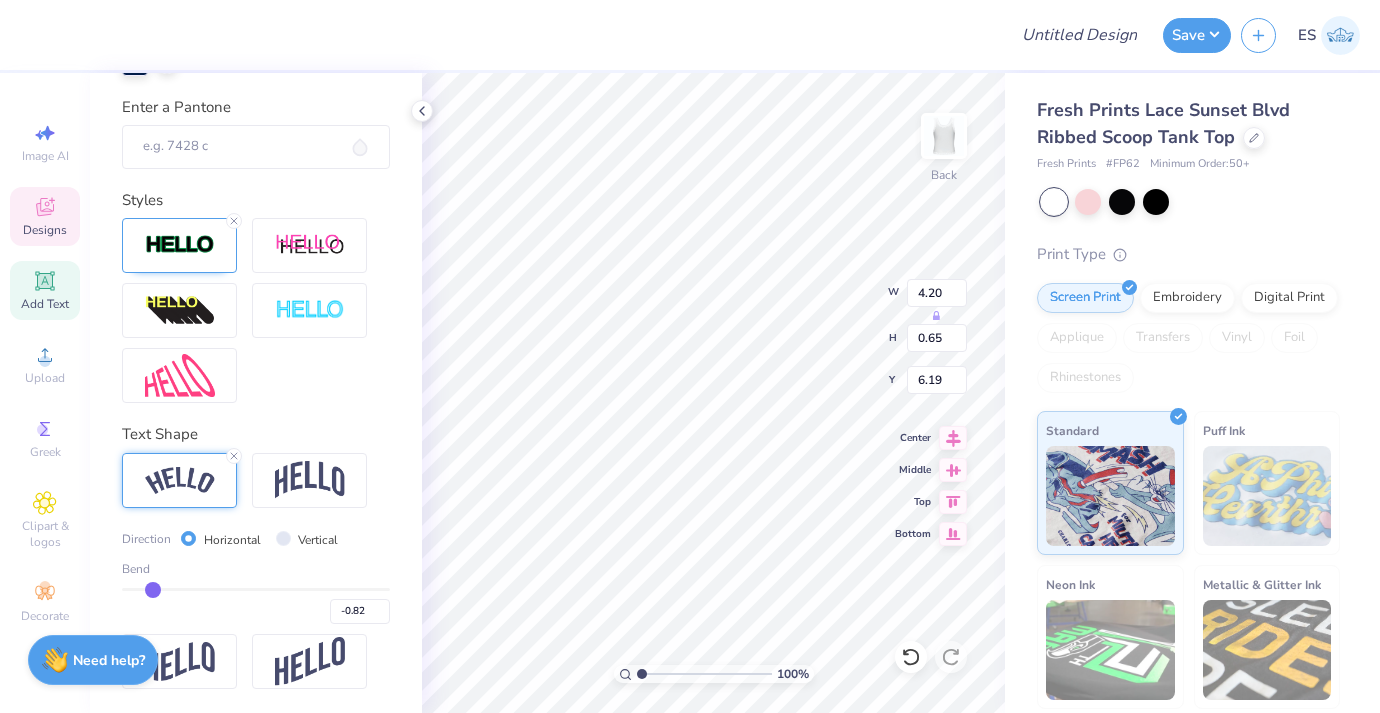 type on "-0.83" 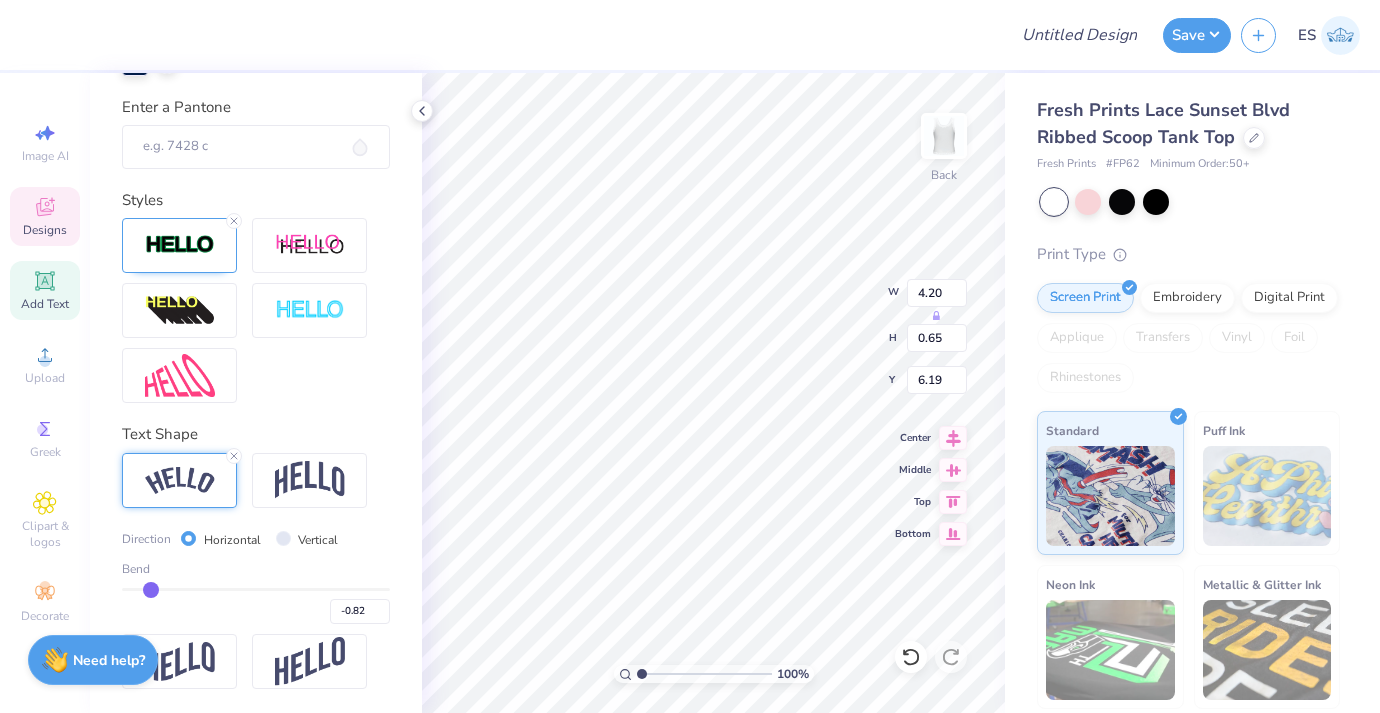 type on "-0.83" 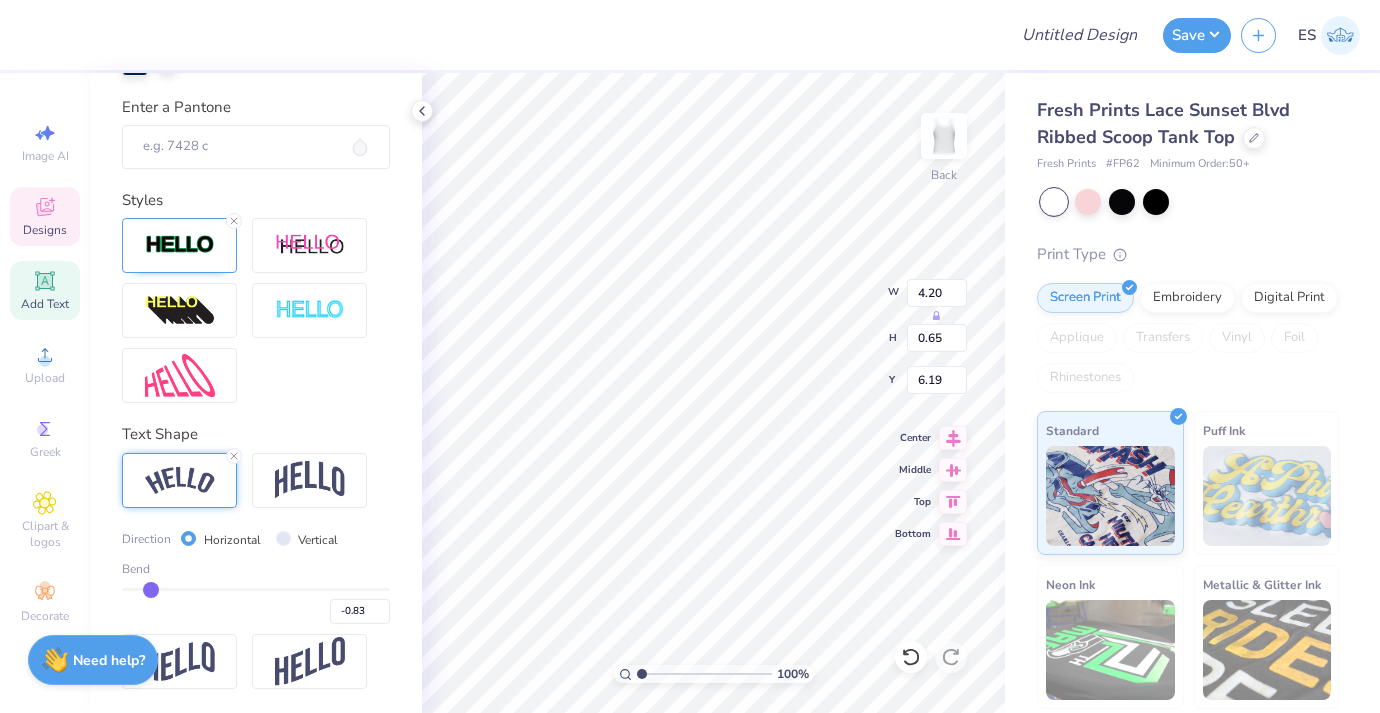 type on "-0.84" 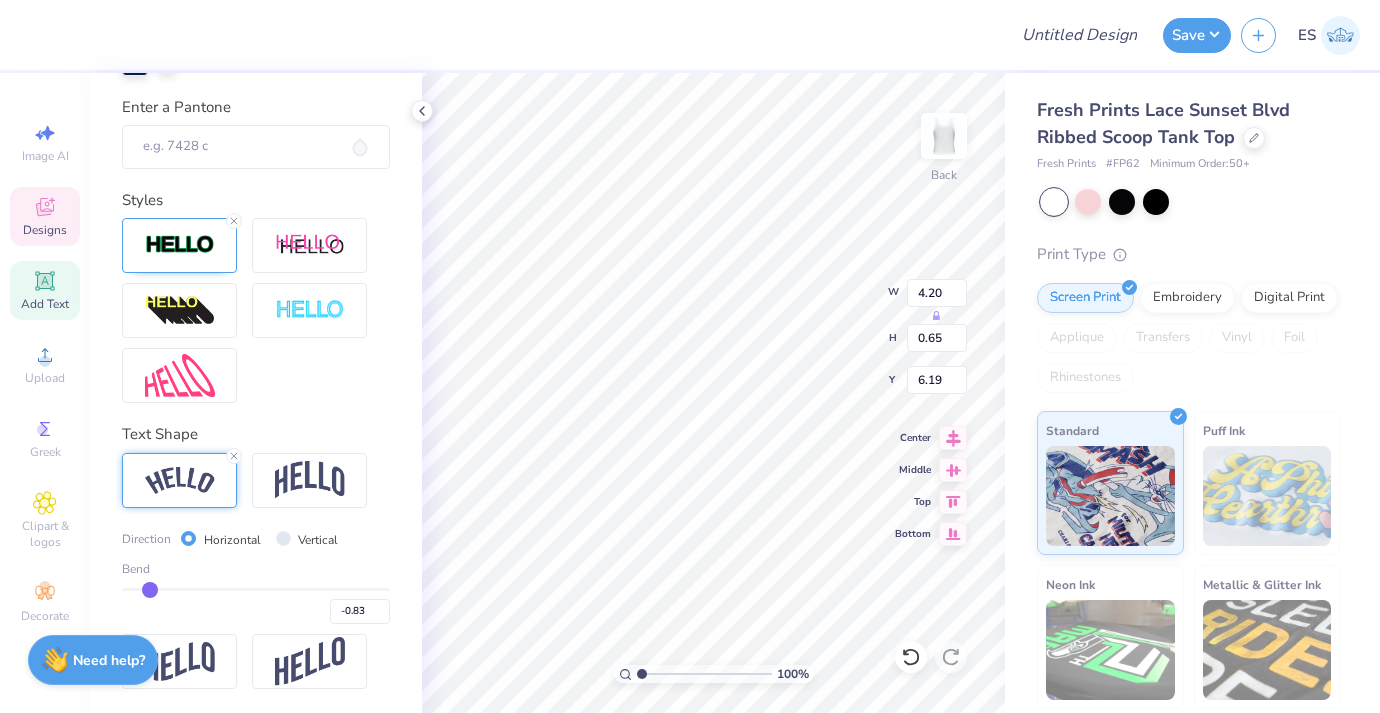 type on "-0.84" 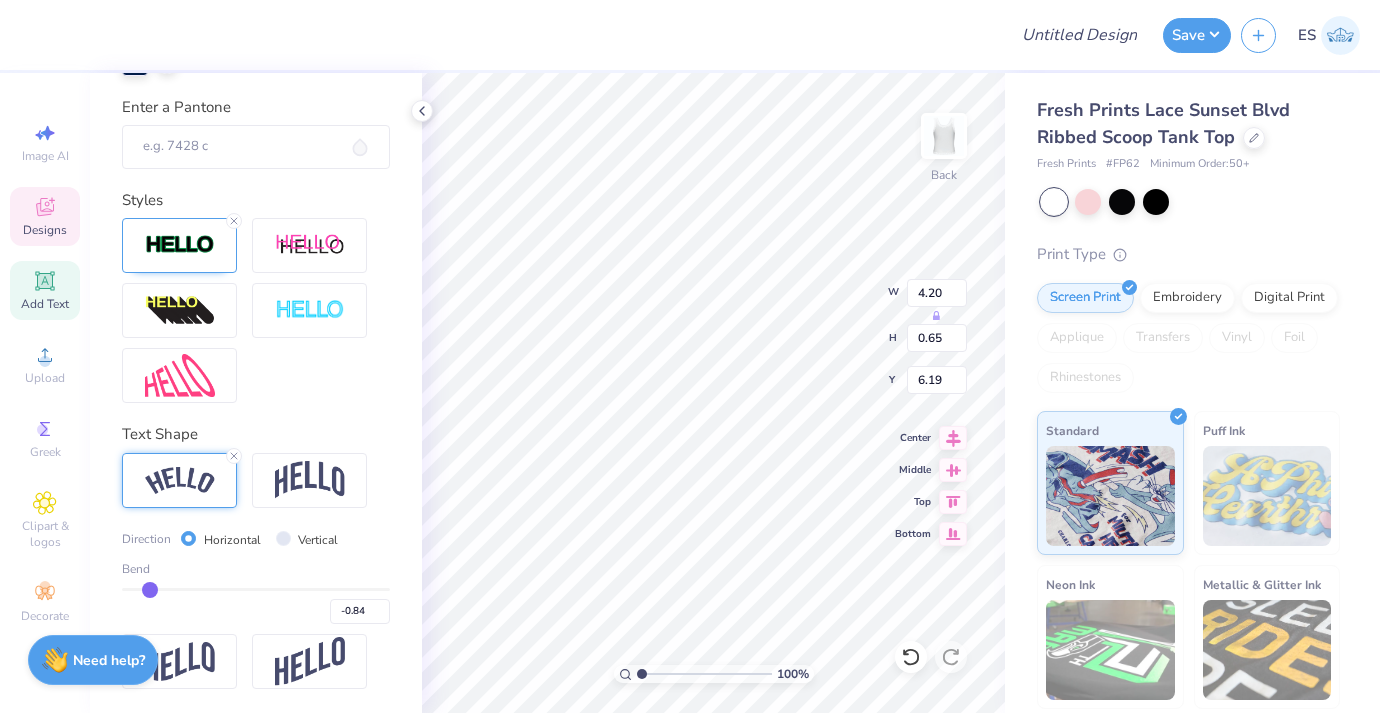 type on "-0.85" 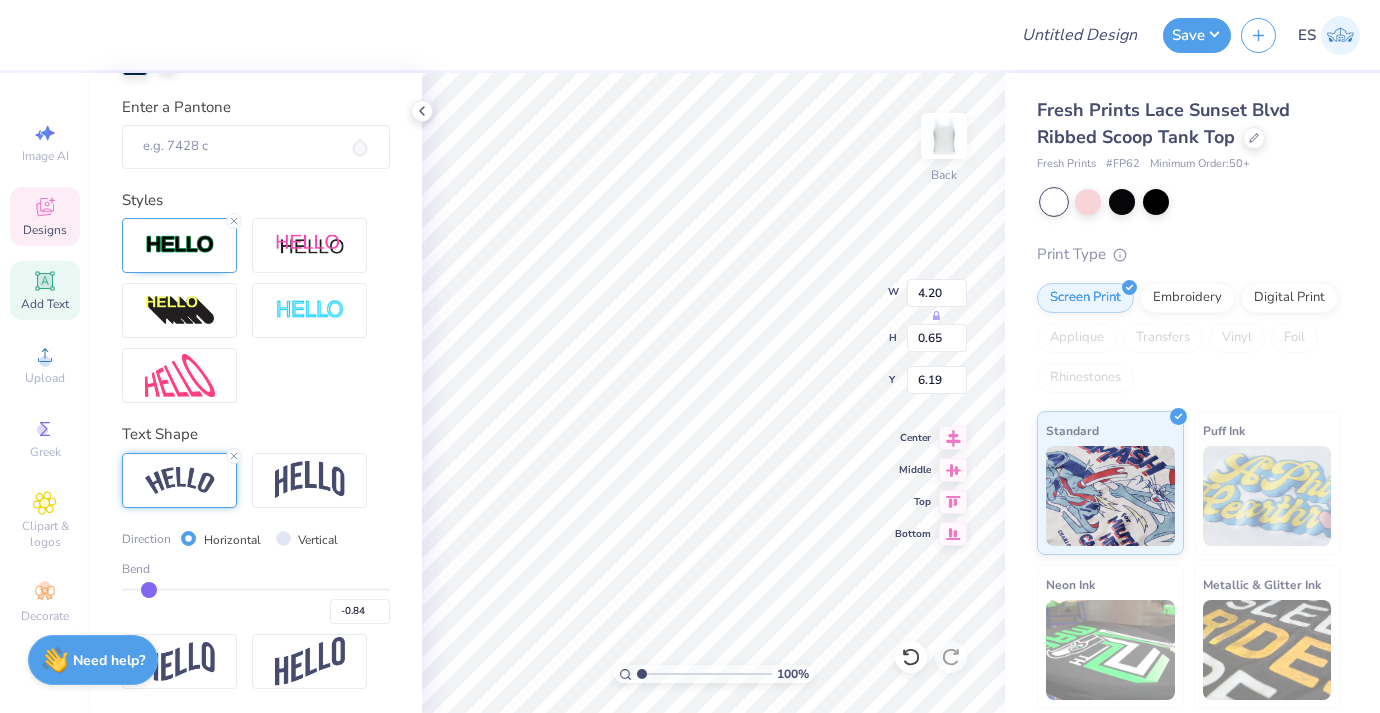 type on "-0.85" 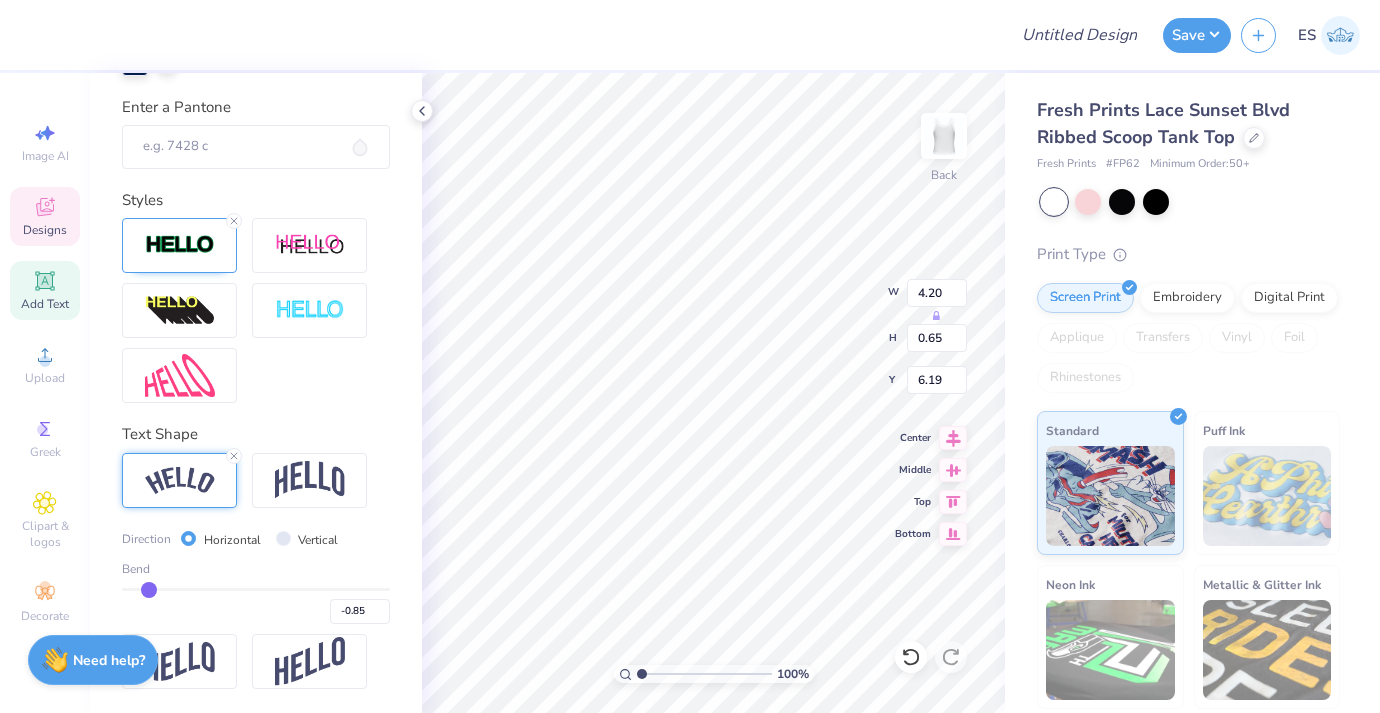 type on "-0.87" 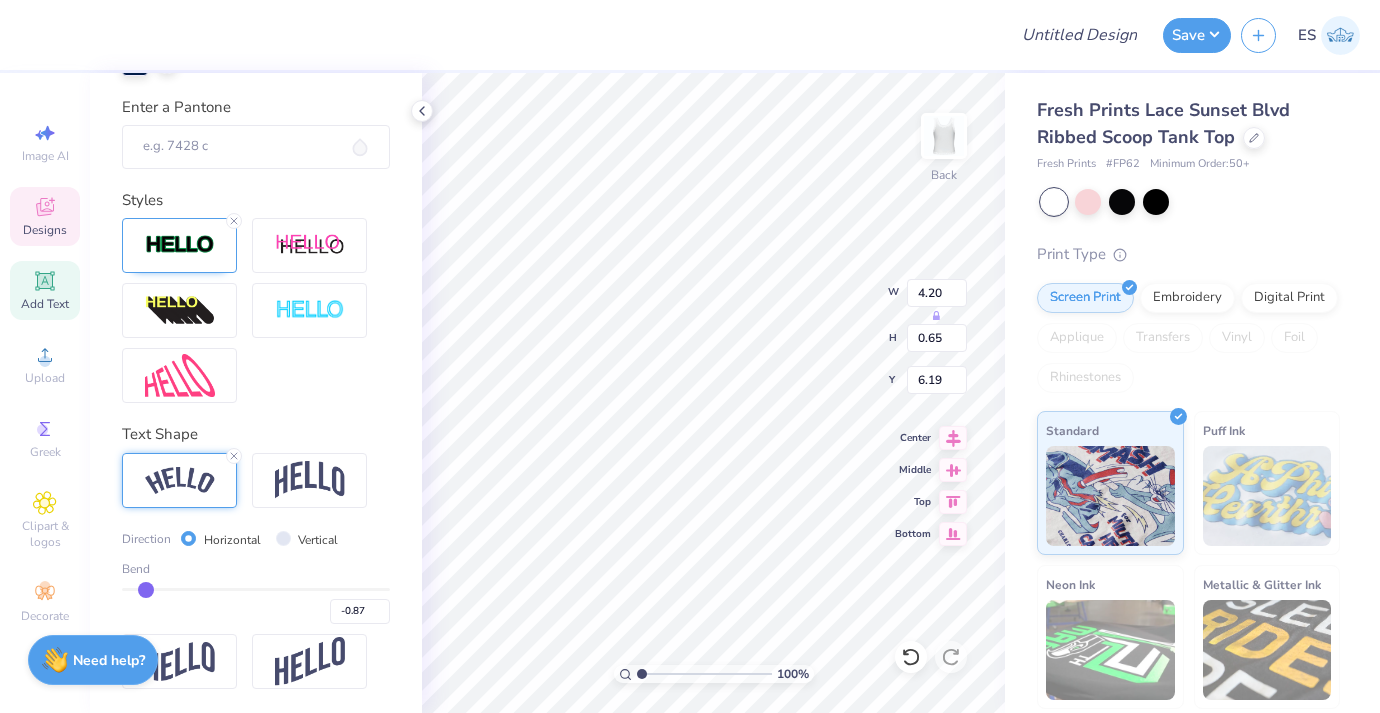 type on "-0.89" 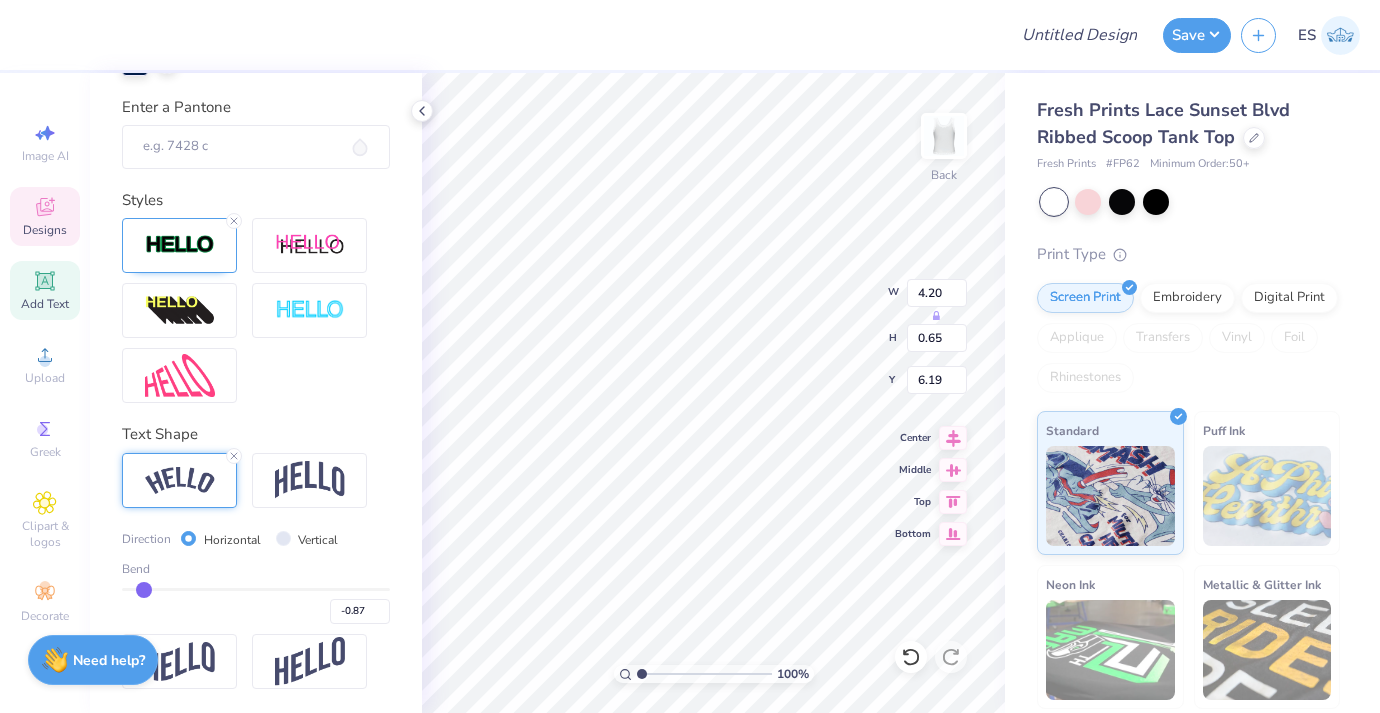 type on "-0.89" 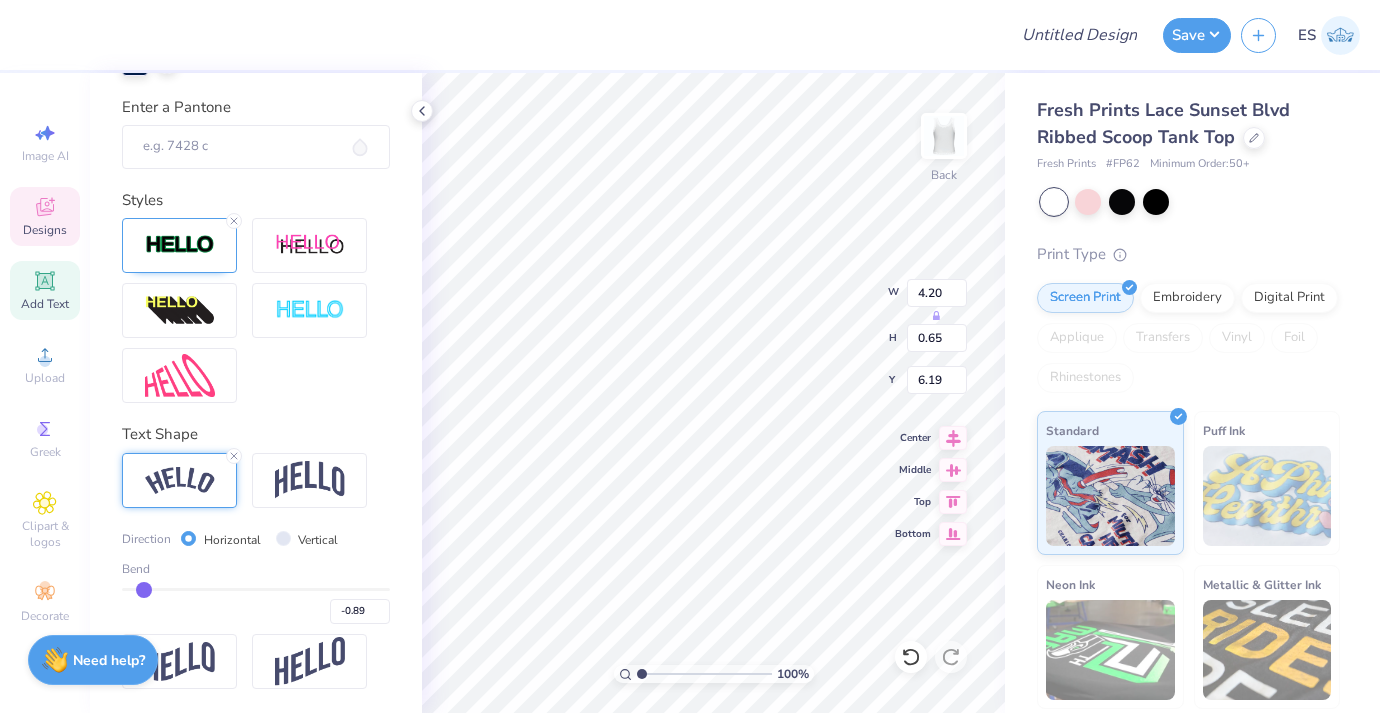type on "-0.9" 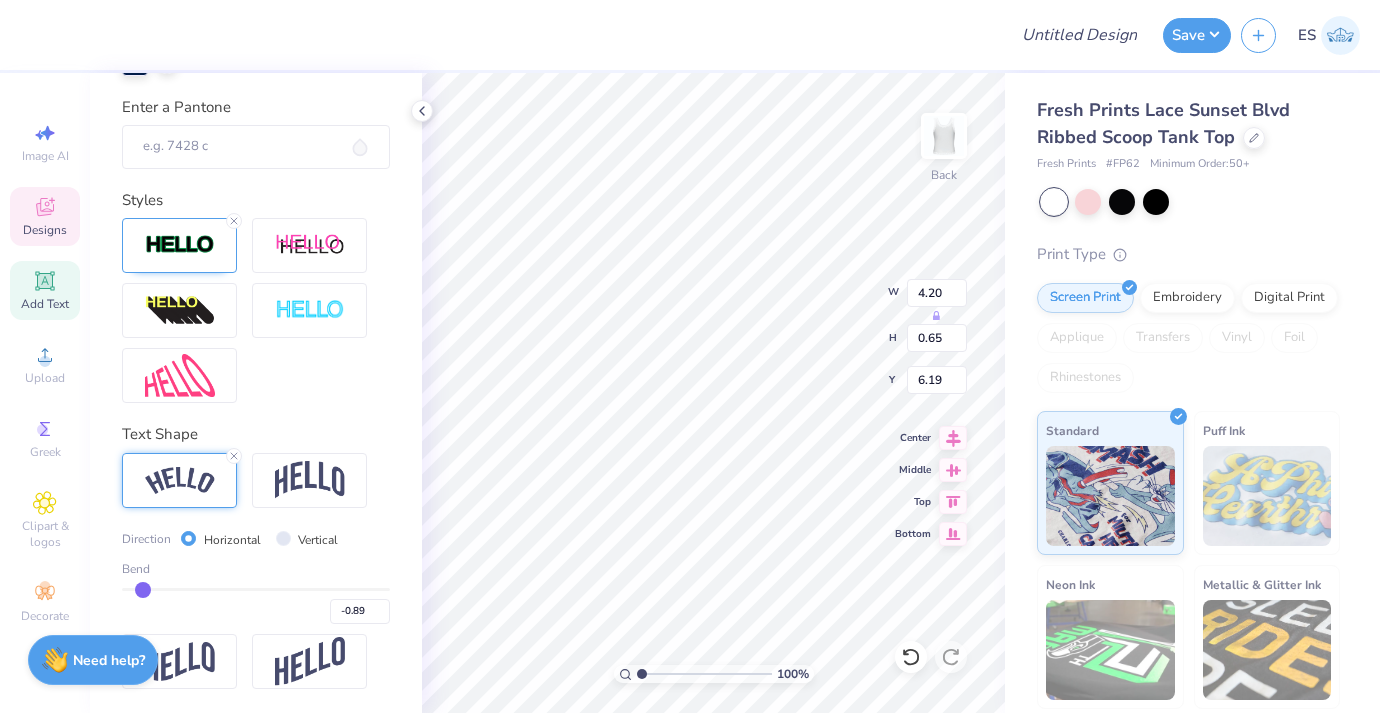 type on "-0.90" 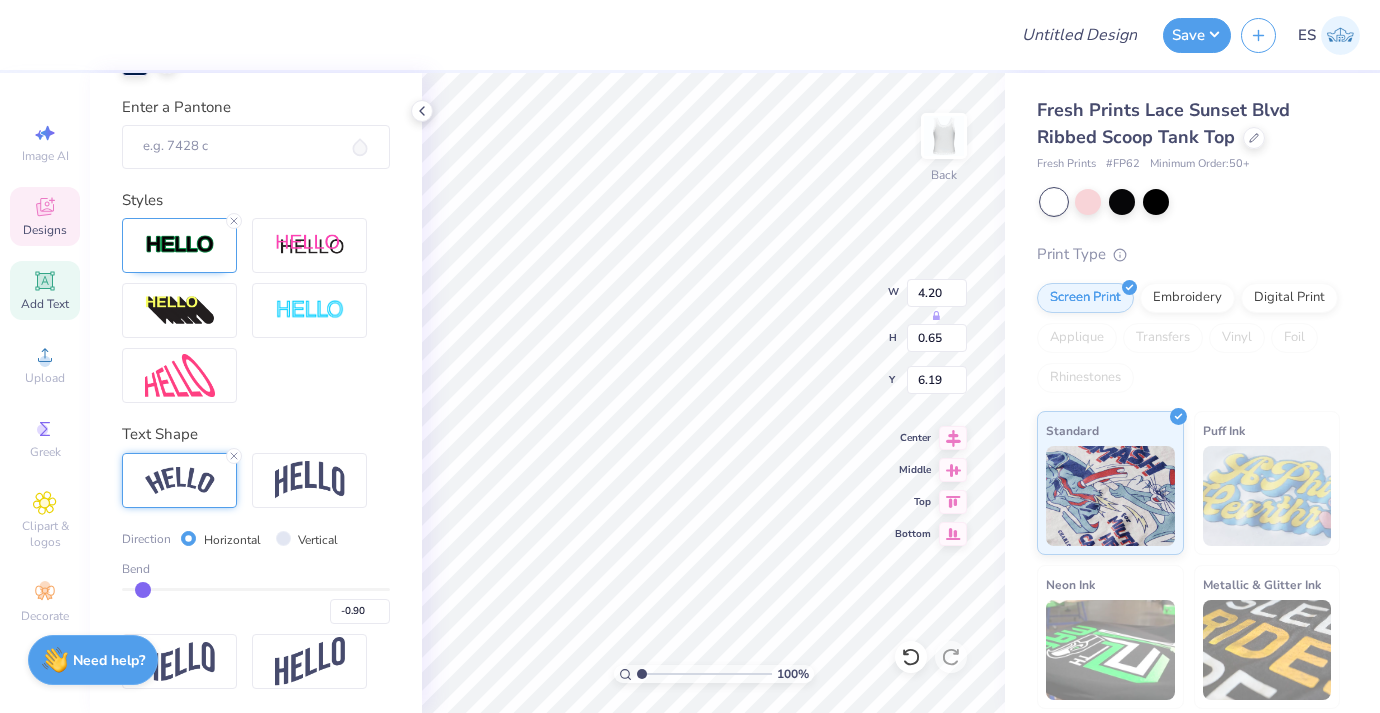 type on "-0.91" 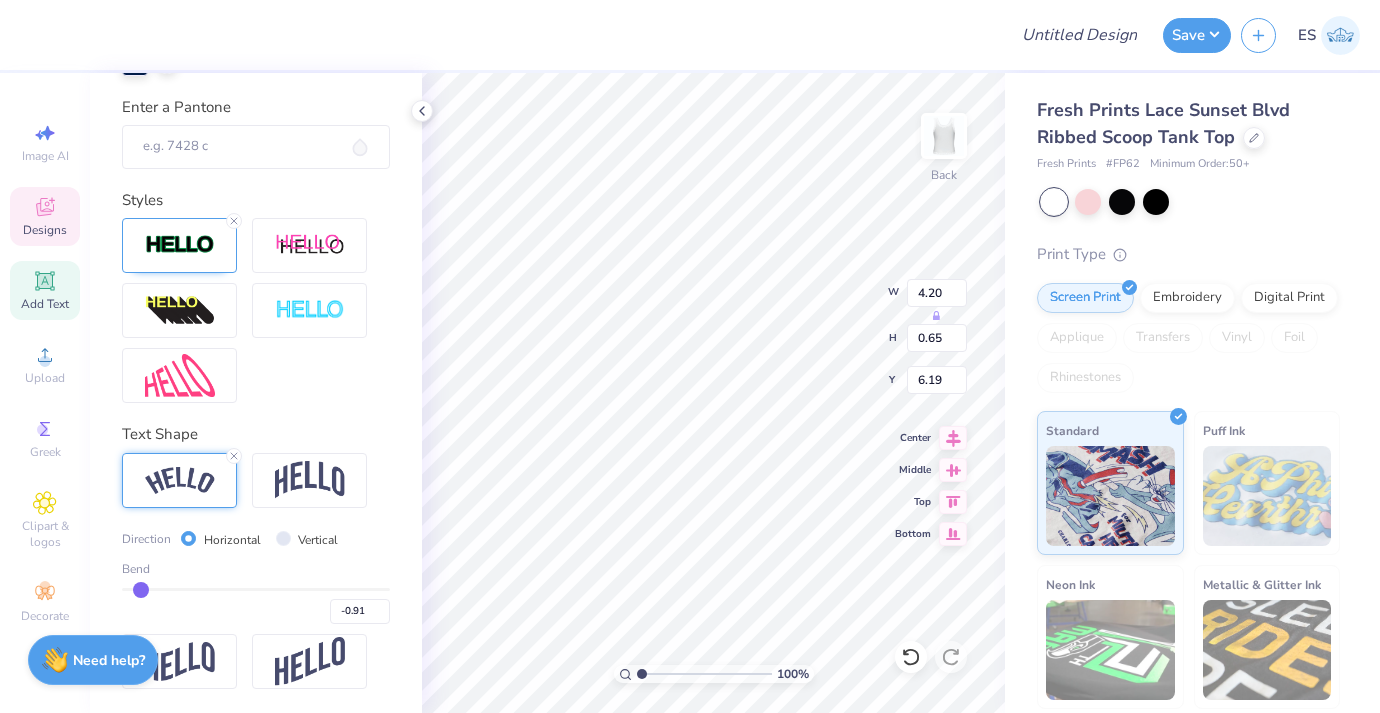 type on "-0.92" 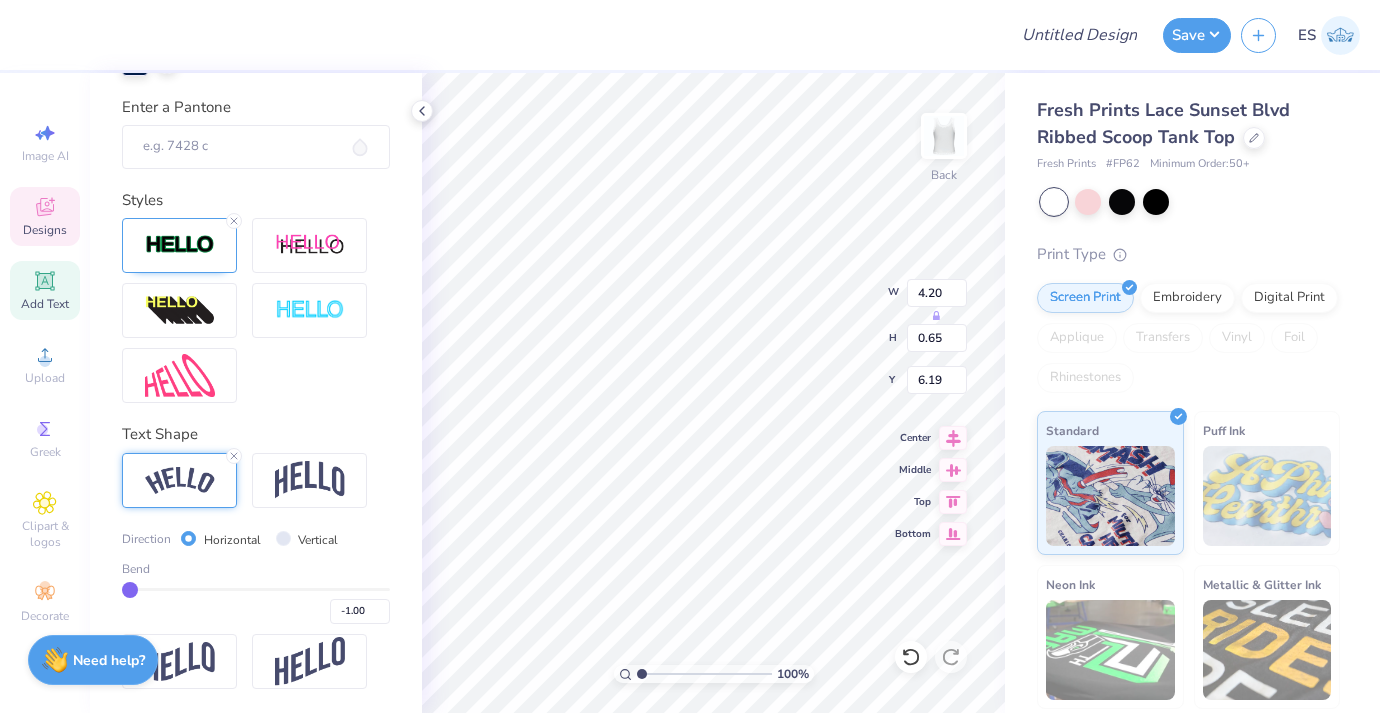 drag, startPoint x: 240, startPoint y: 585, endPoint x: 127, endPoint y: 549, distance: 118.595955 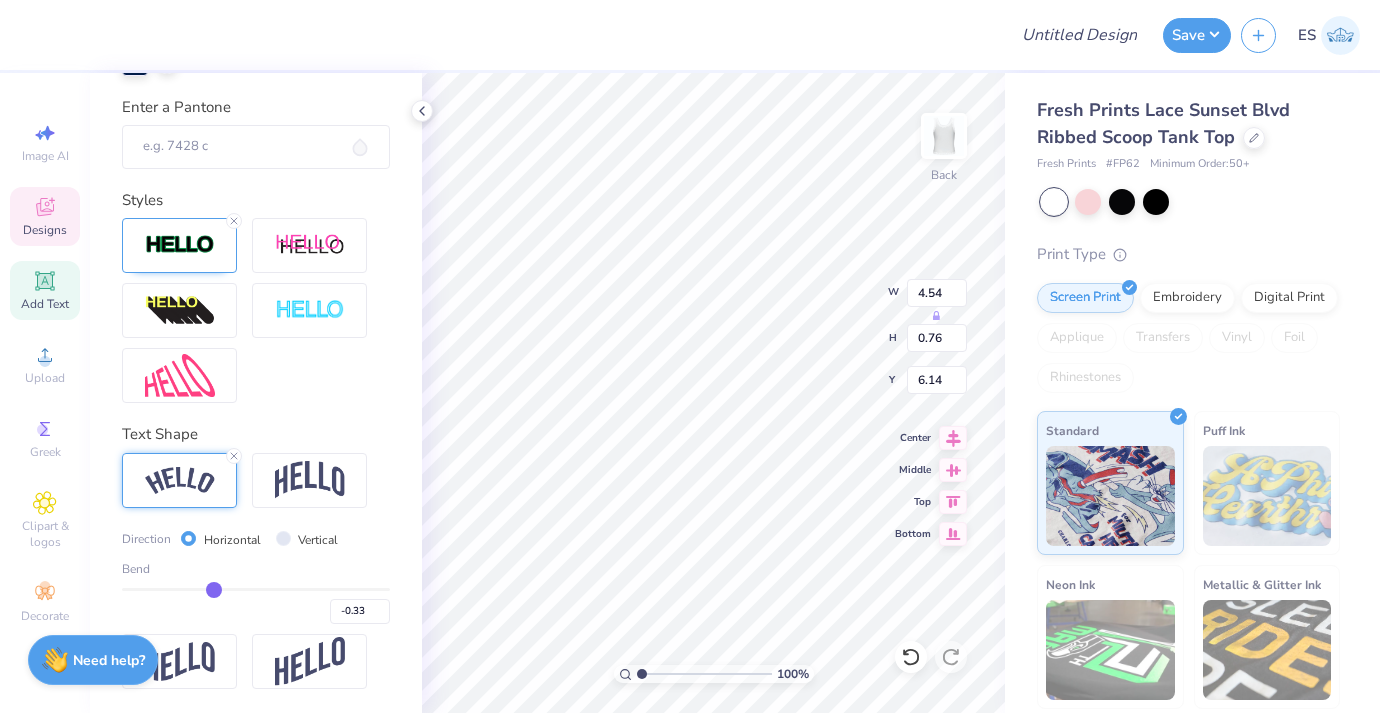 drag, startPoint x: 133, startPoint y: 588, endPoint x: 214, endPoint y: 590, distance: 81.02469 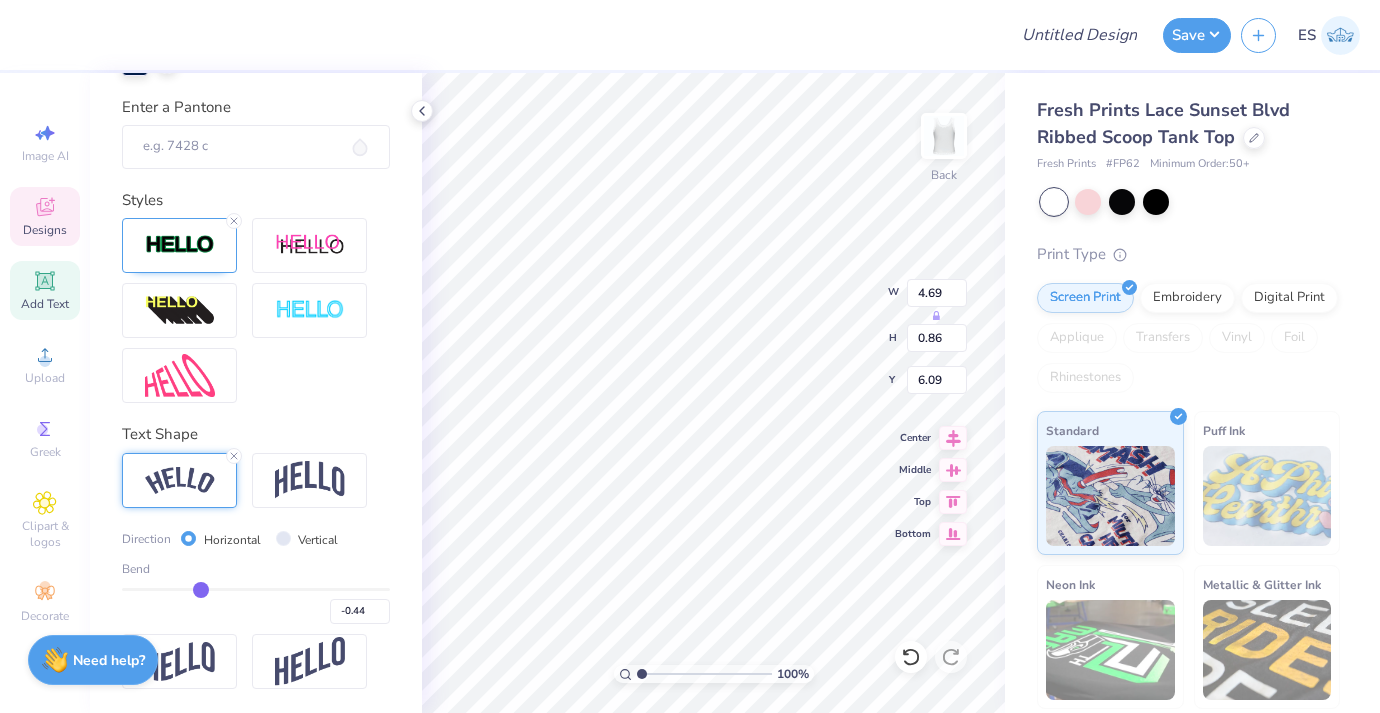 drag, startPoint x: 214, startPoint y: 590, endPoint x: 200, endPoint y: 589, distance: 14.035668 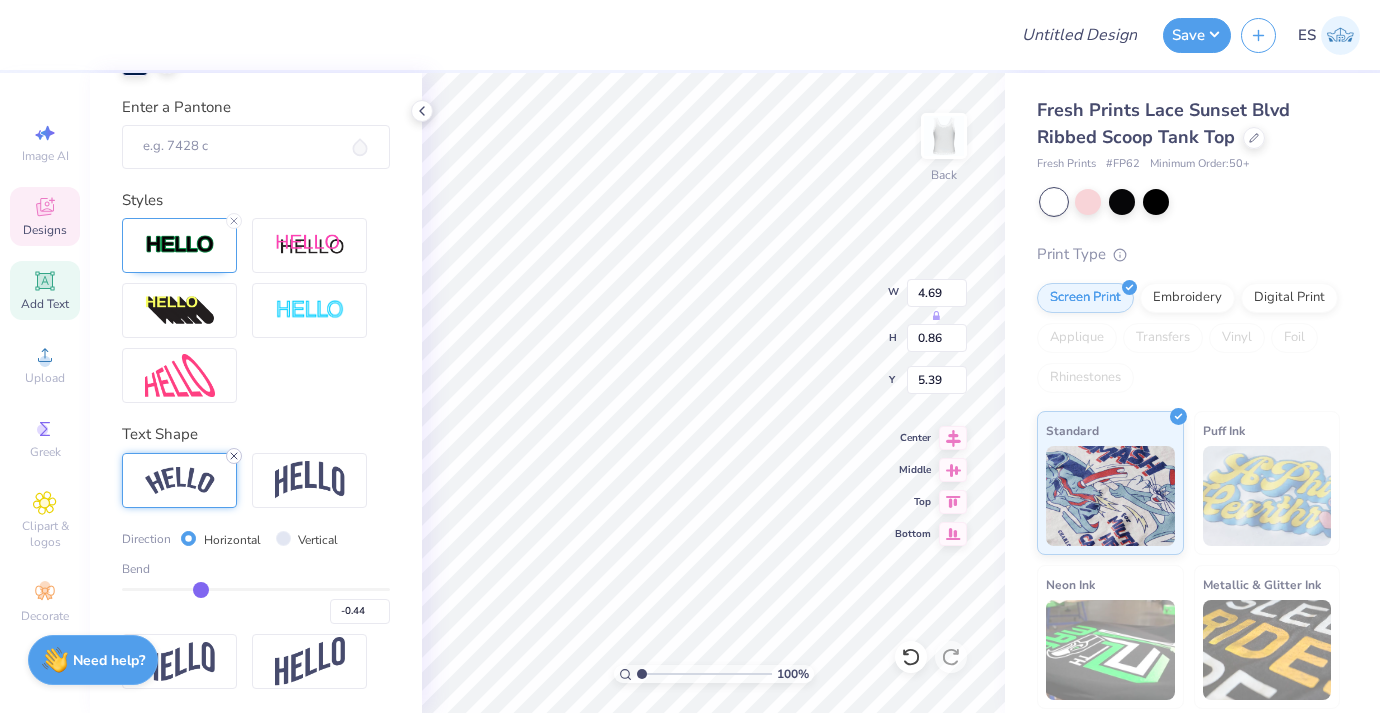 click 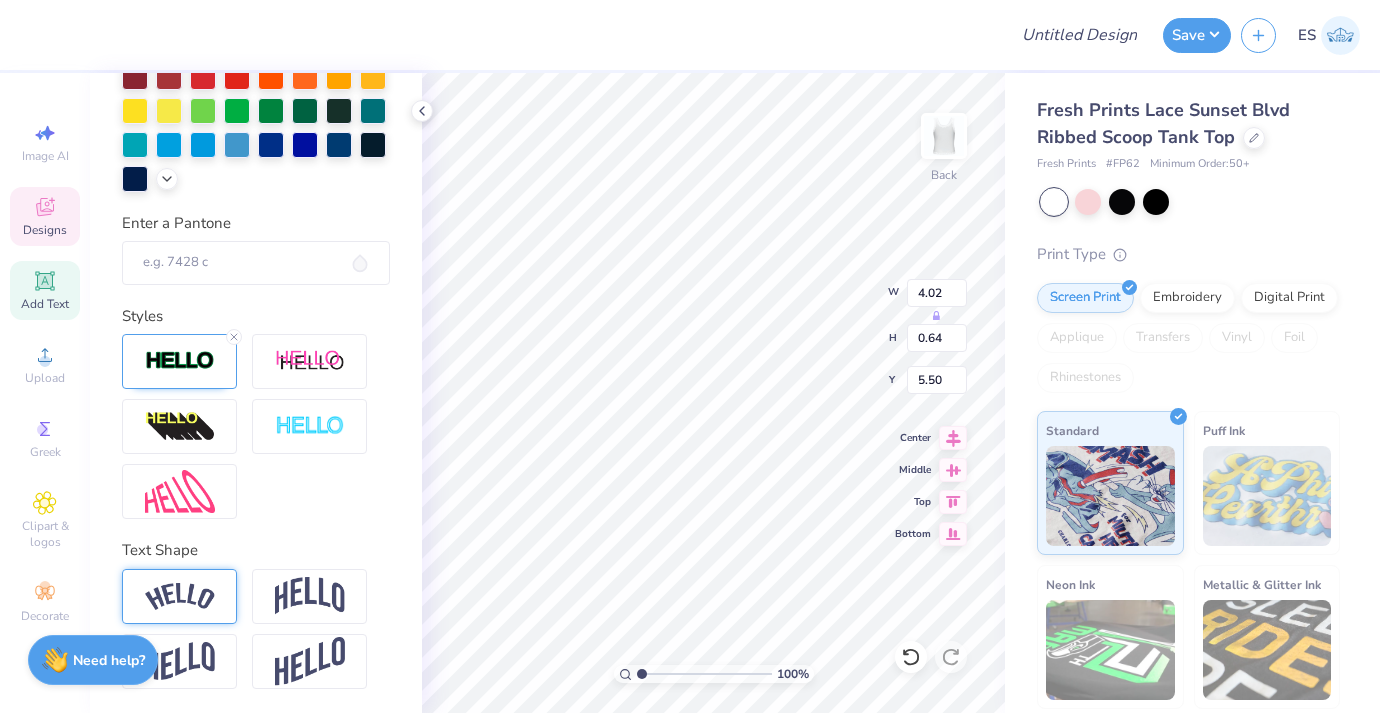 scroll, scrollTop: 450, scrollLeft: 0, axis: vertical 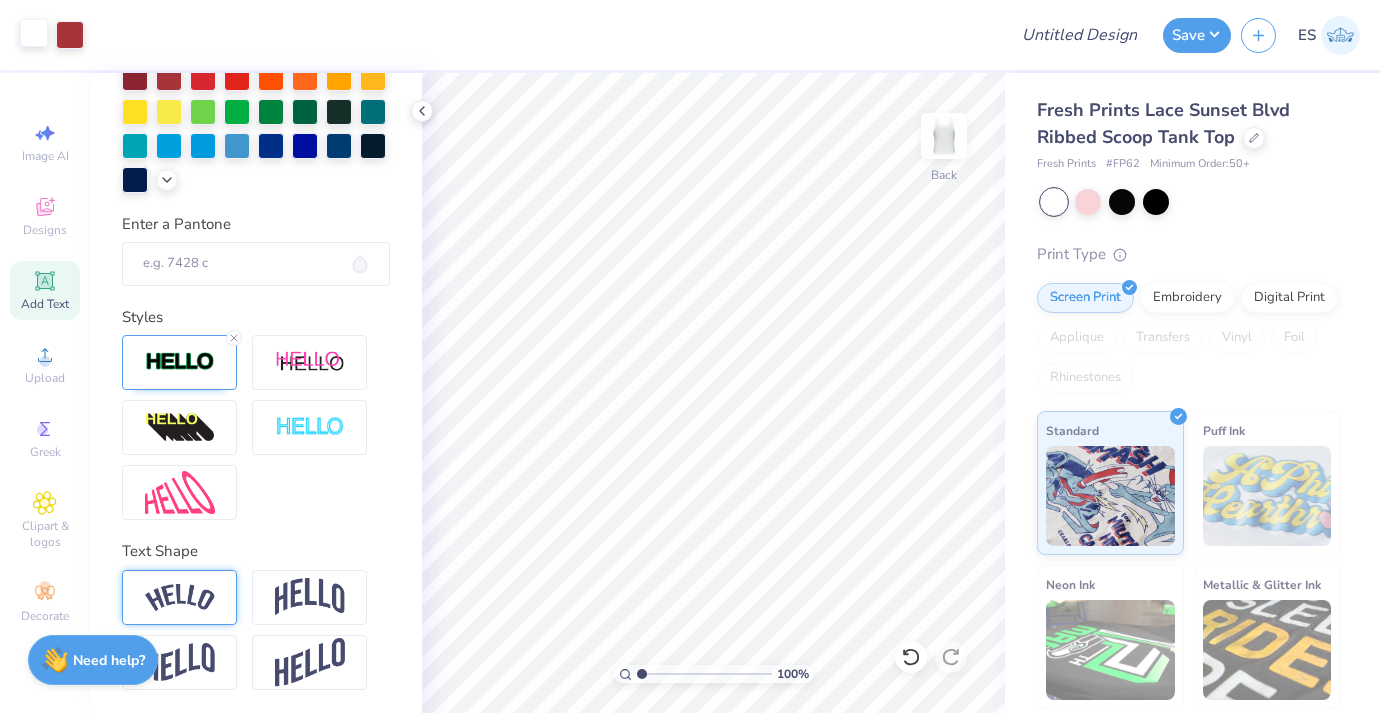 click at bounding box center (34, 33) 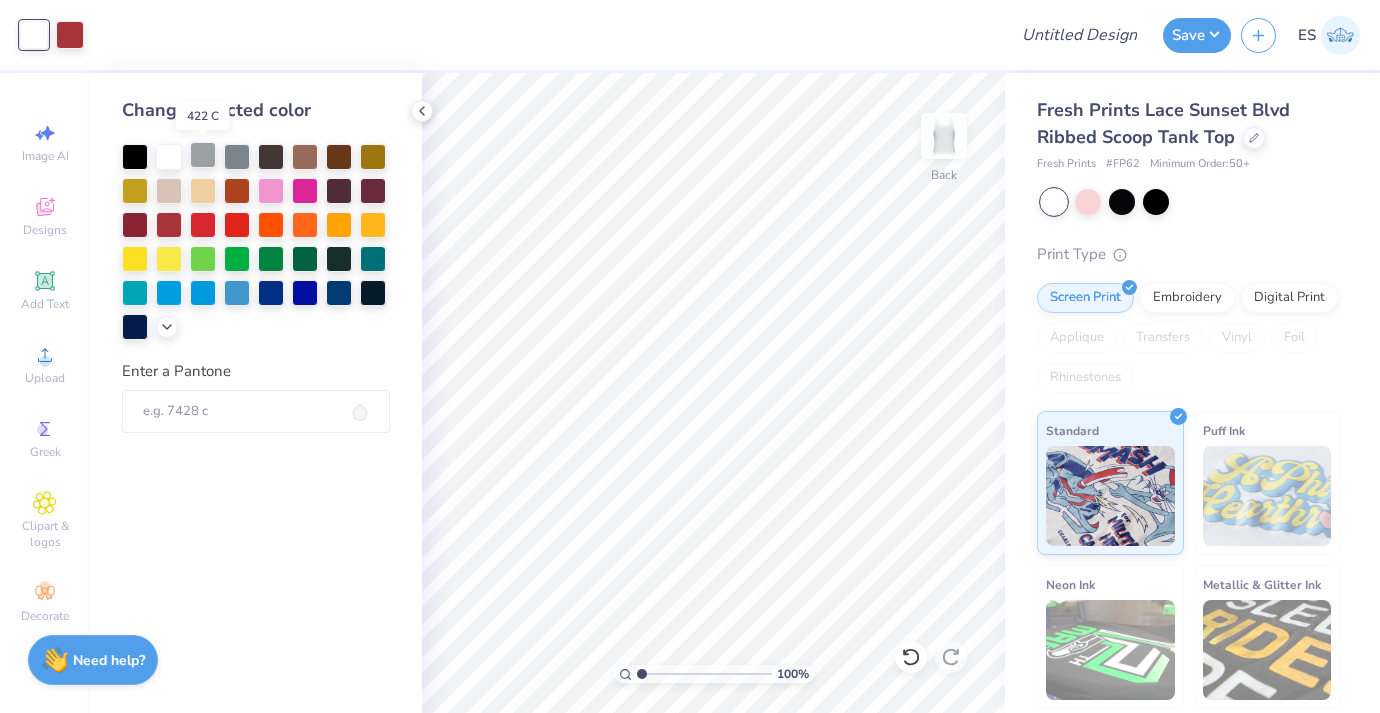 click at bounding box center (203, 155) 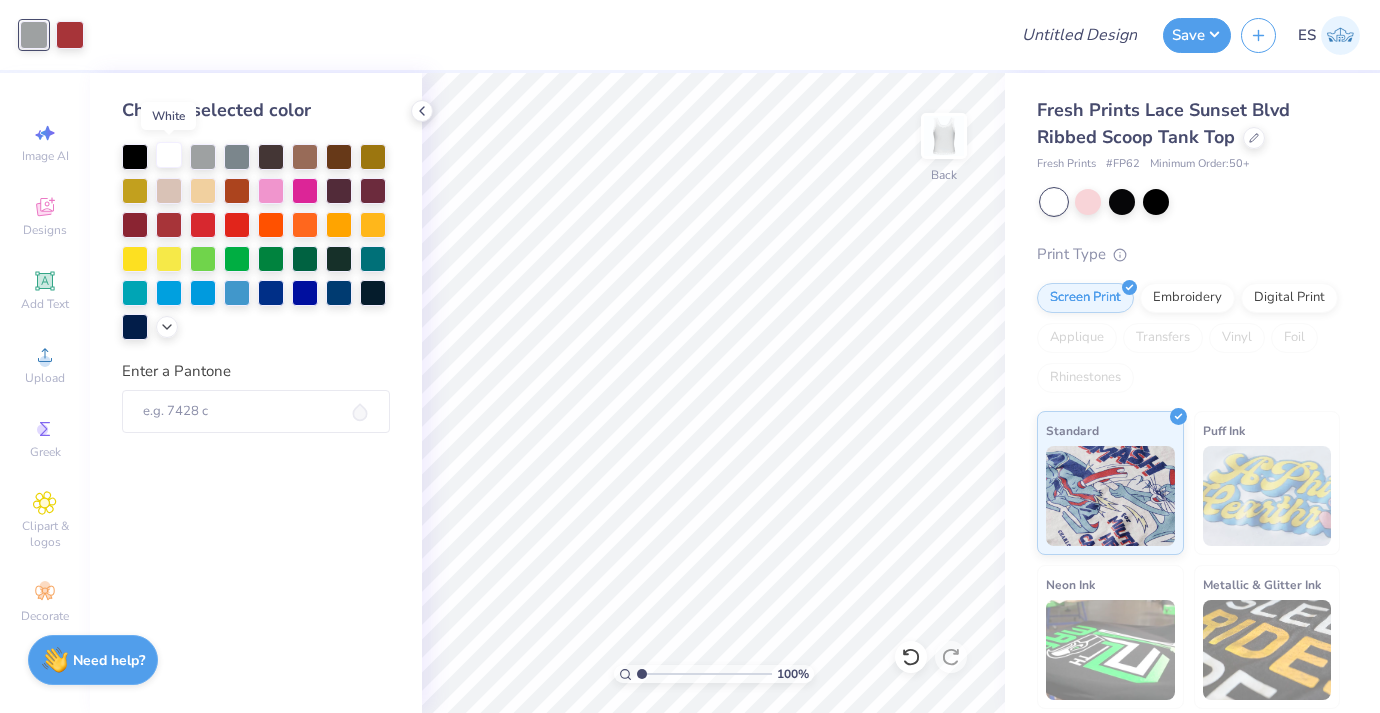click at bounding box center (169, 155) 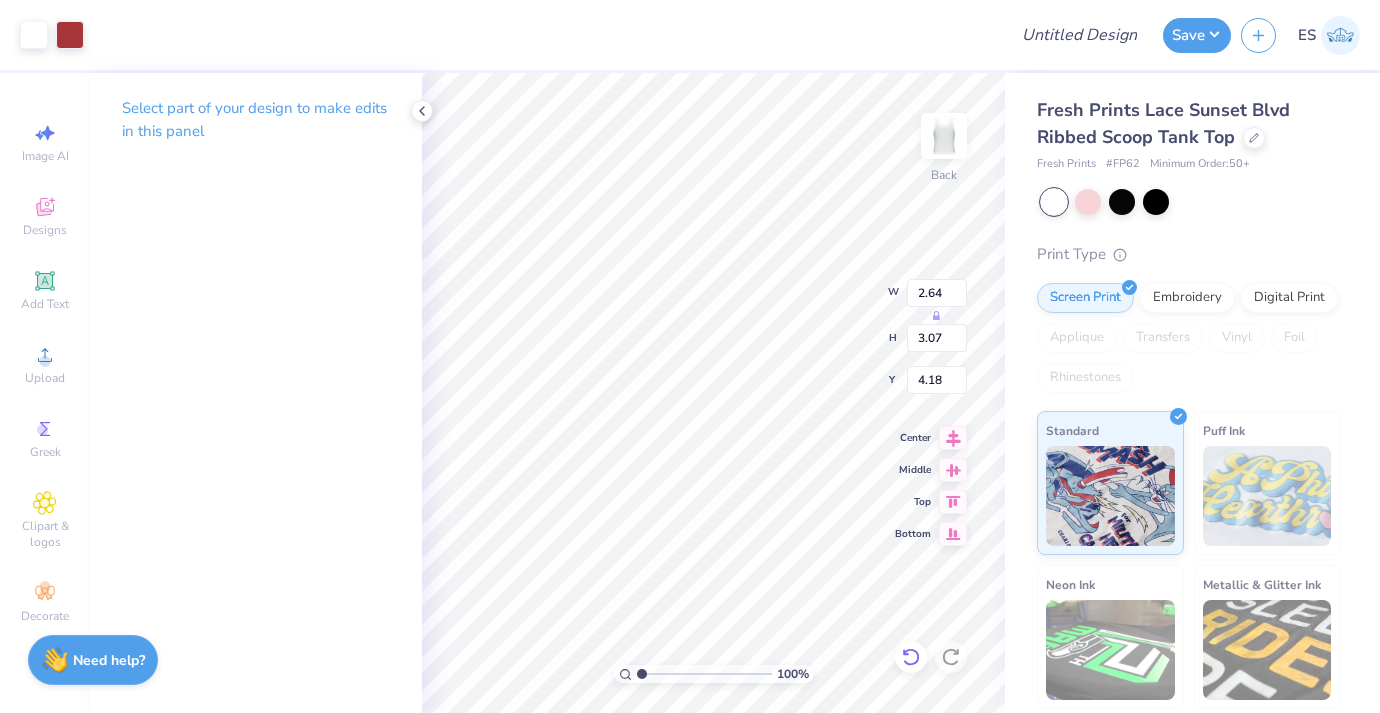 click 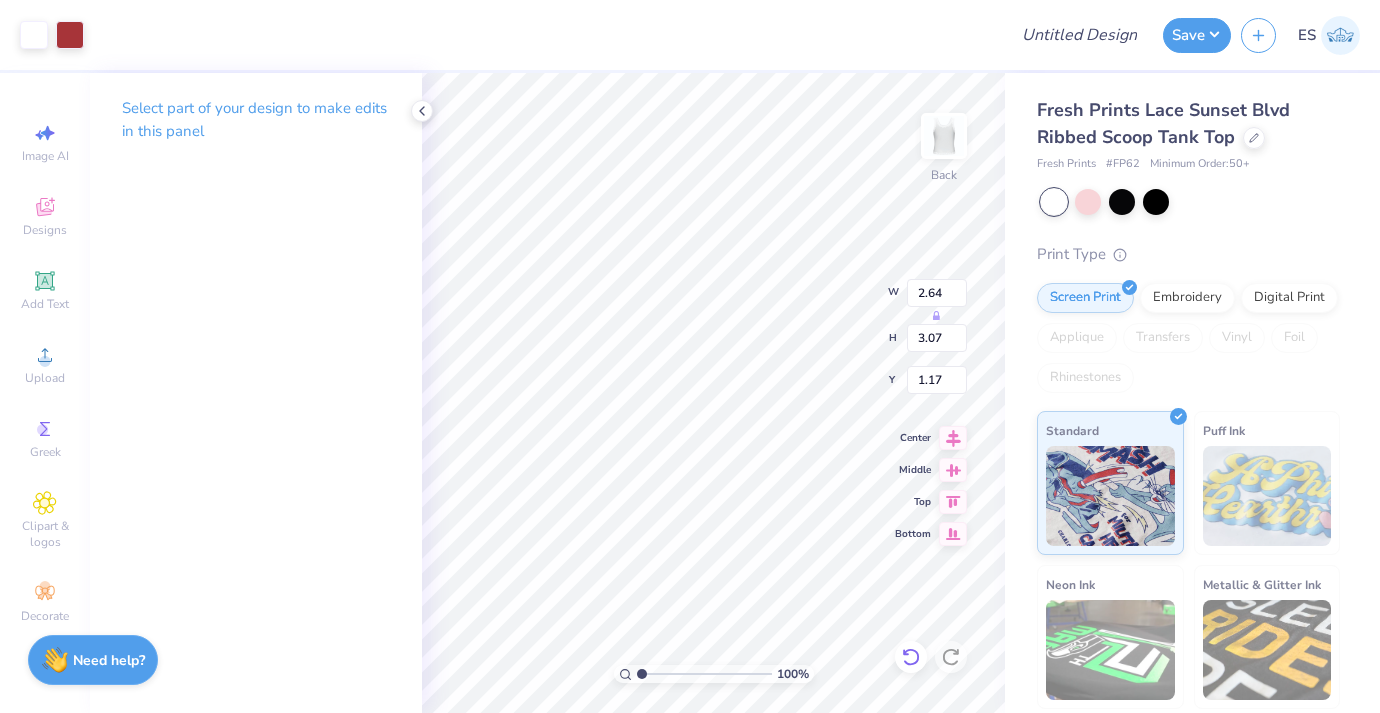 click 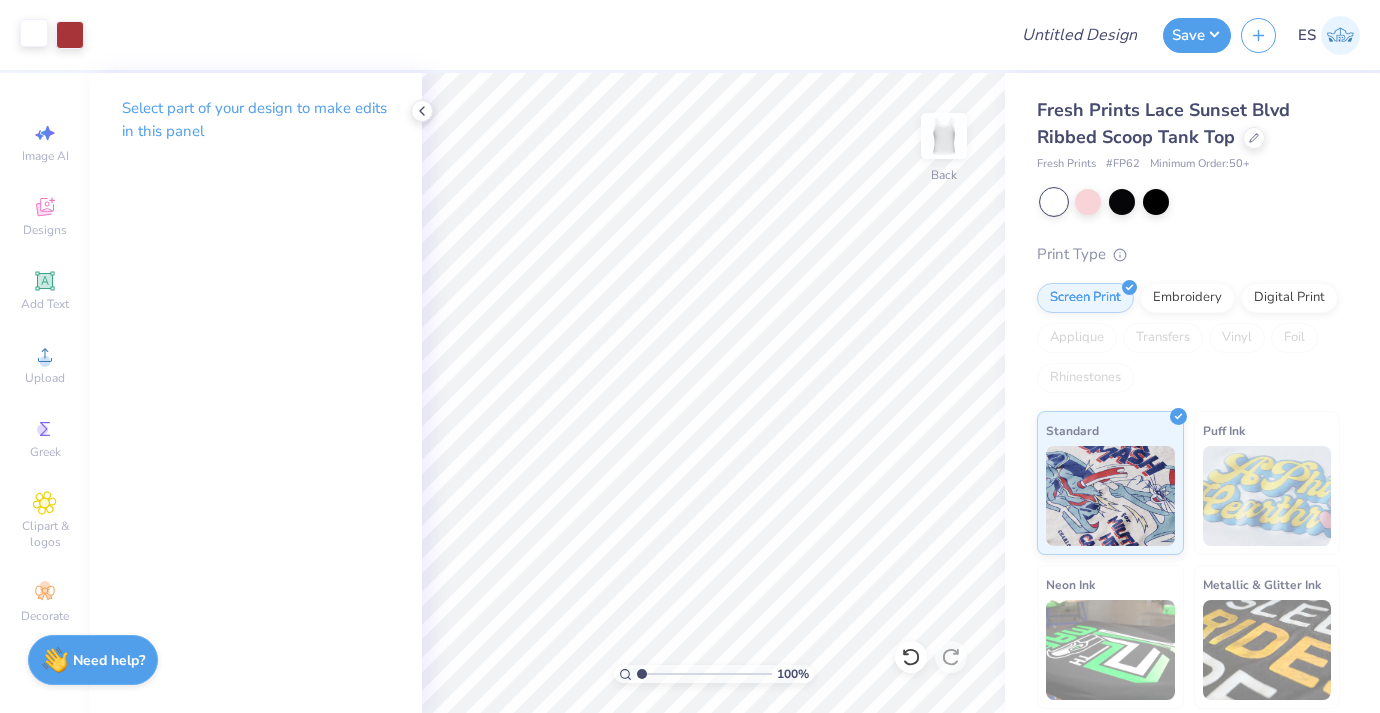 click at bounding box center (34, 33) 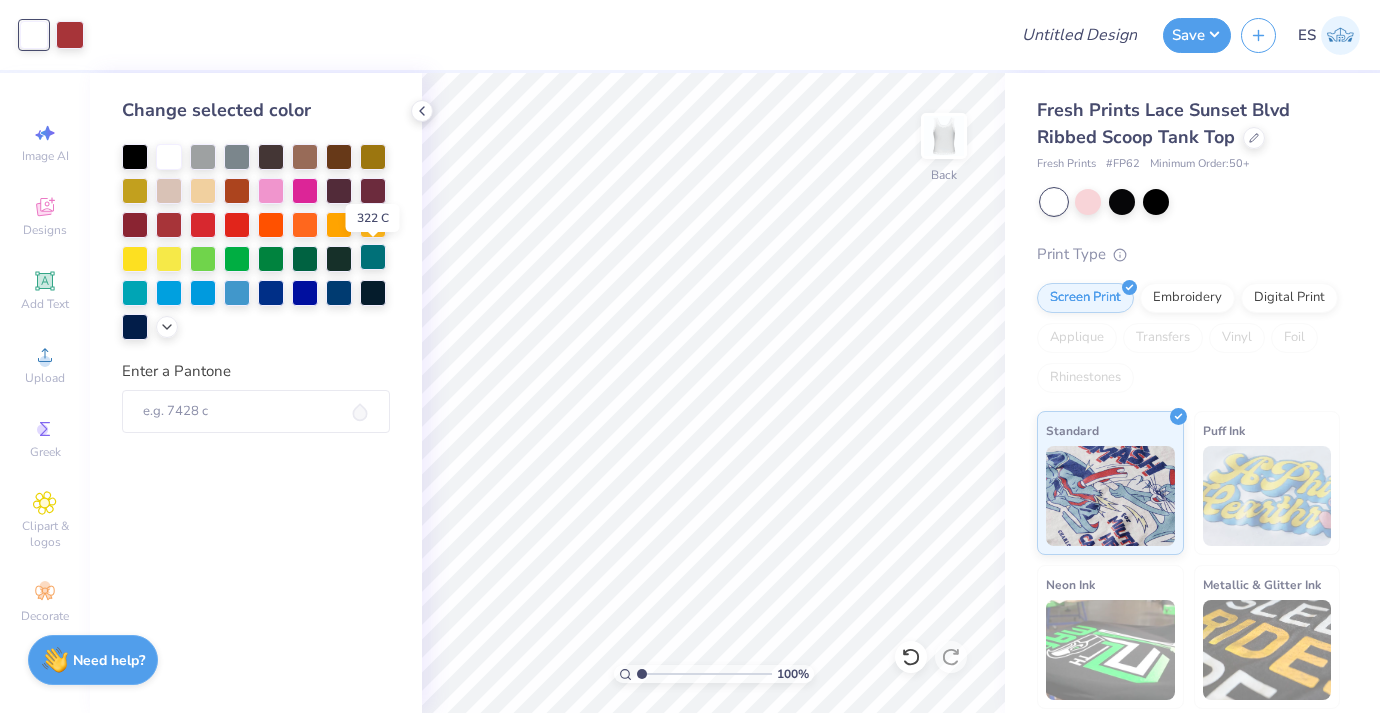 click at bounding box center (373, 257) 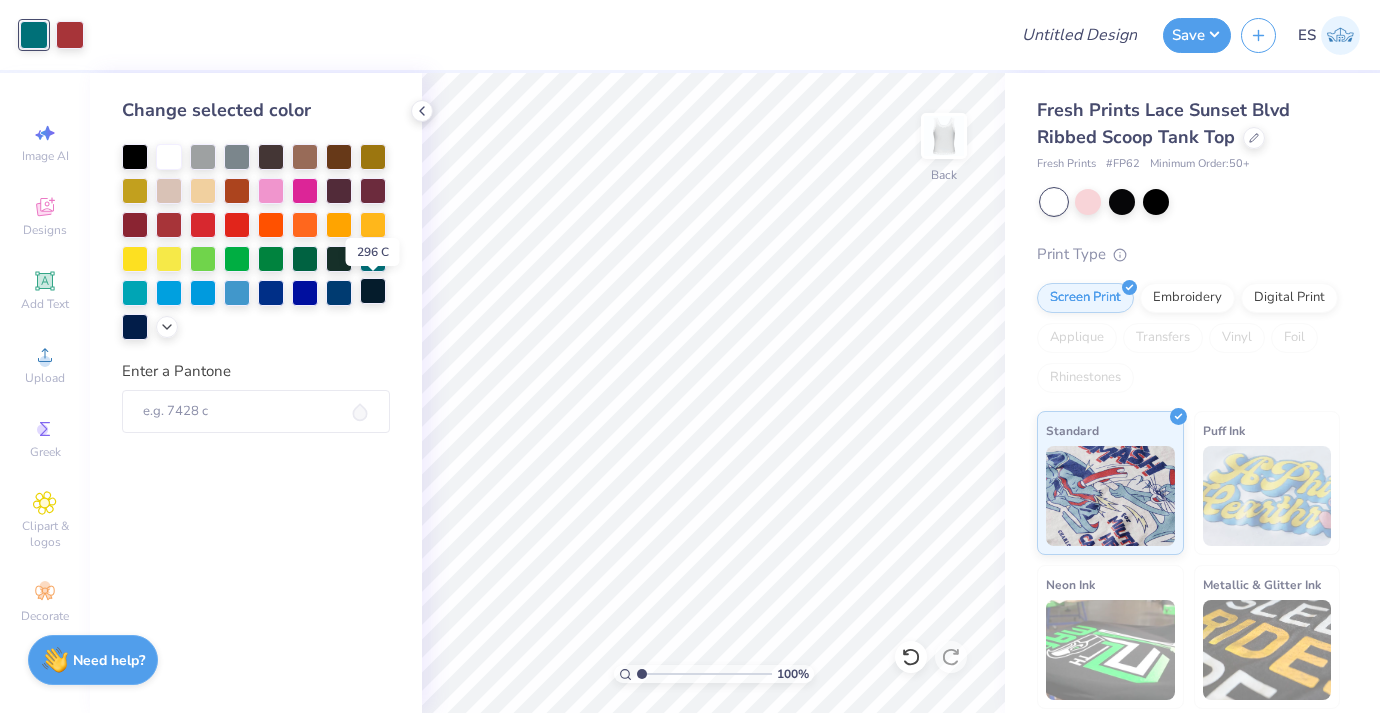 click at bounding box center [373, 291] 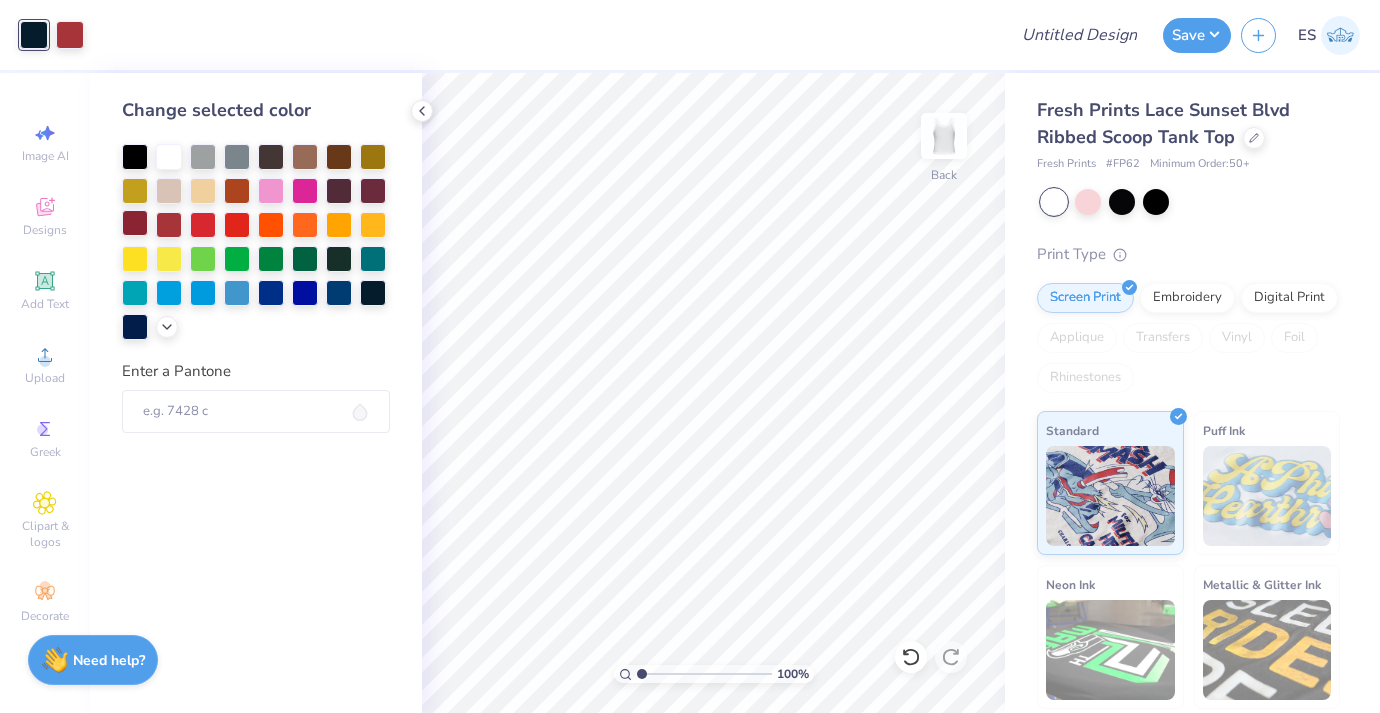 click at bounding box center [135, 223] 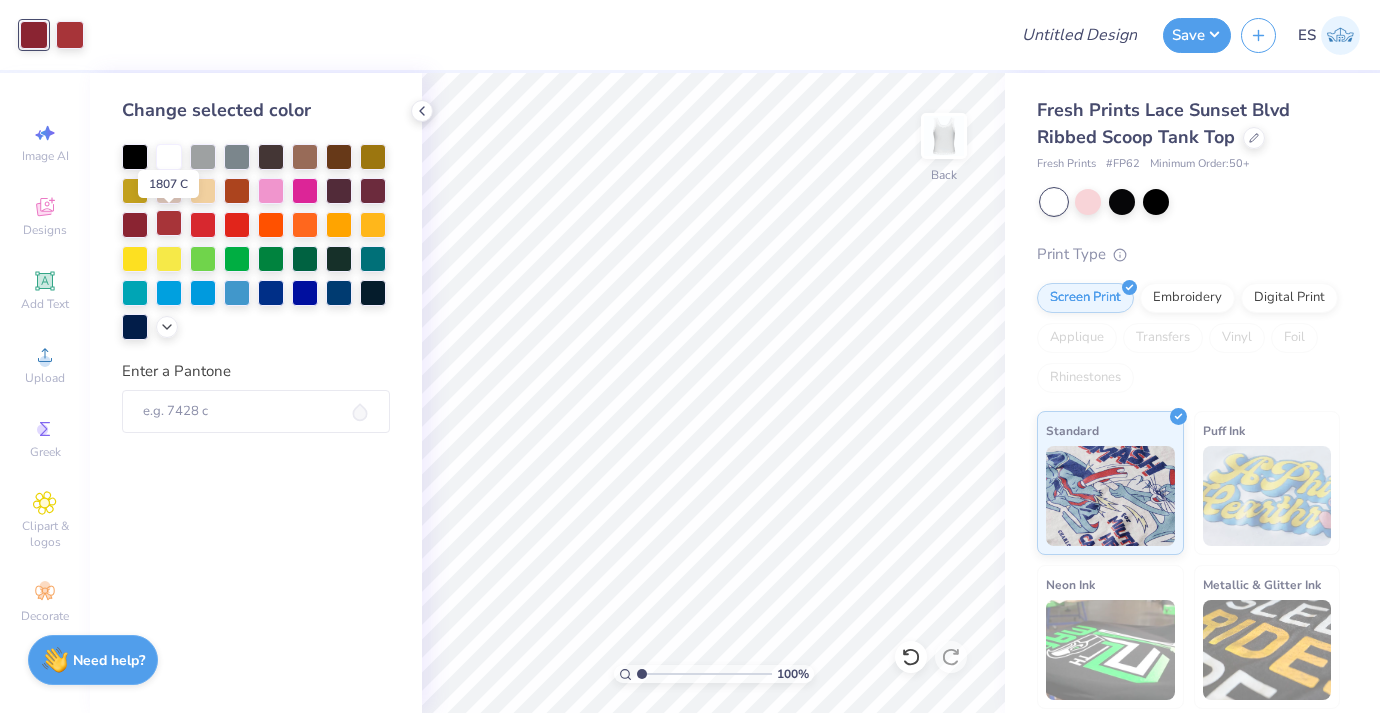 click at bounding box center [169, 223] 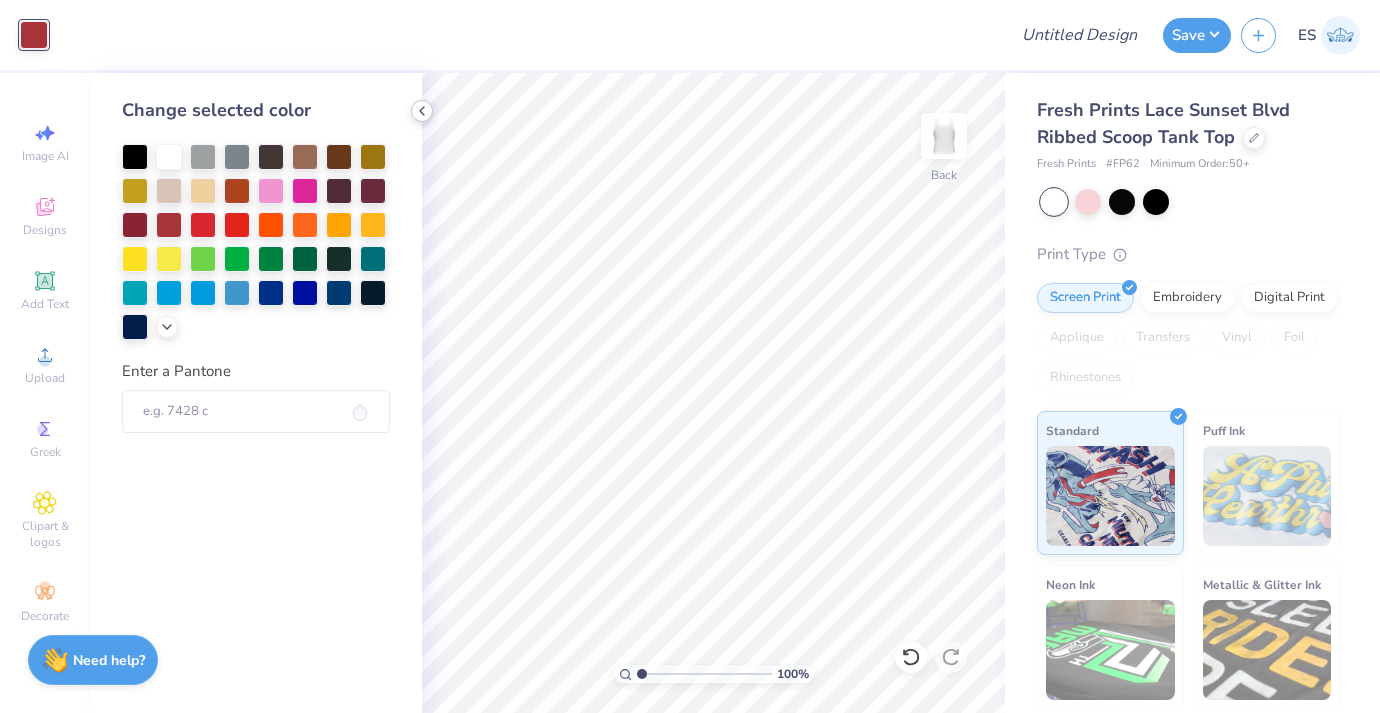 click 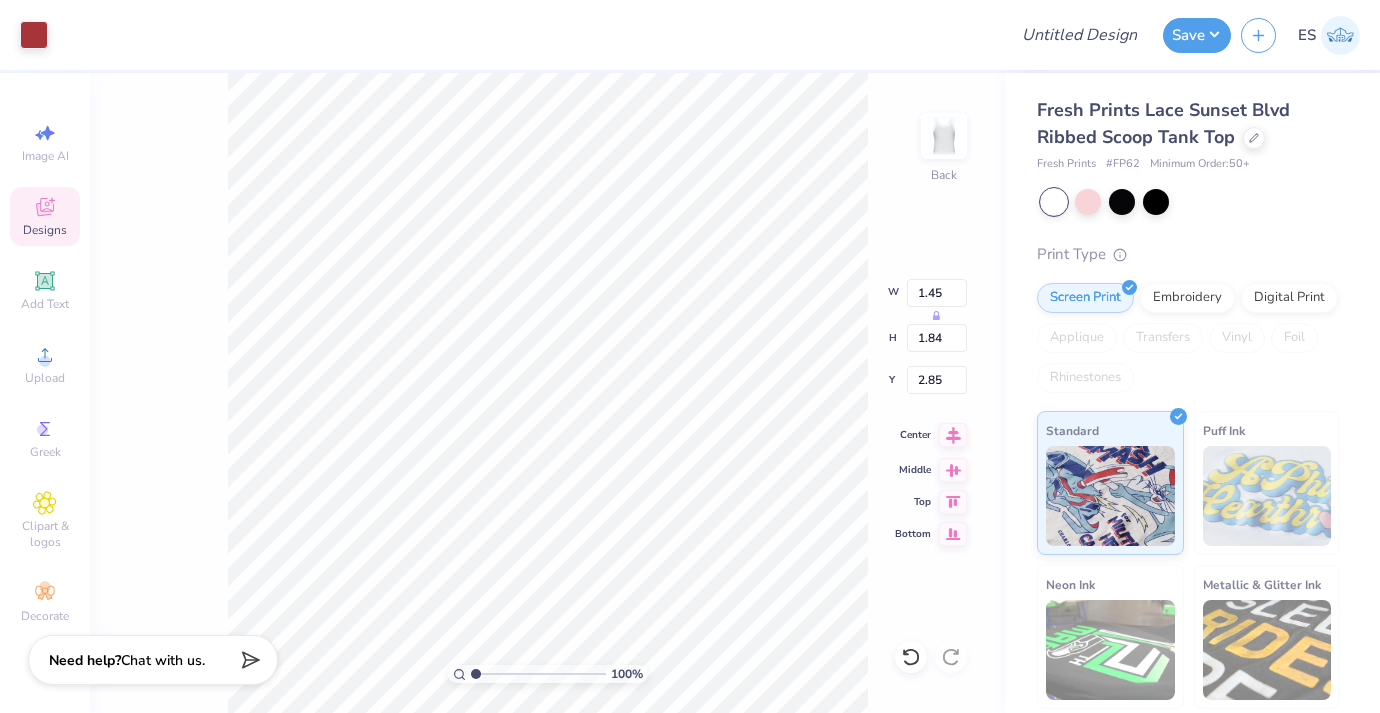 click 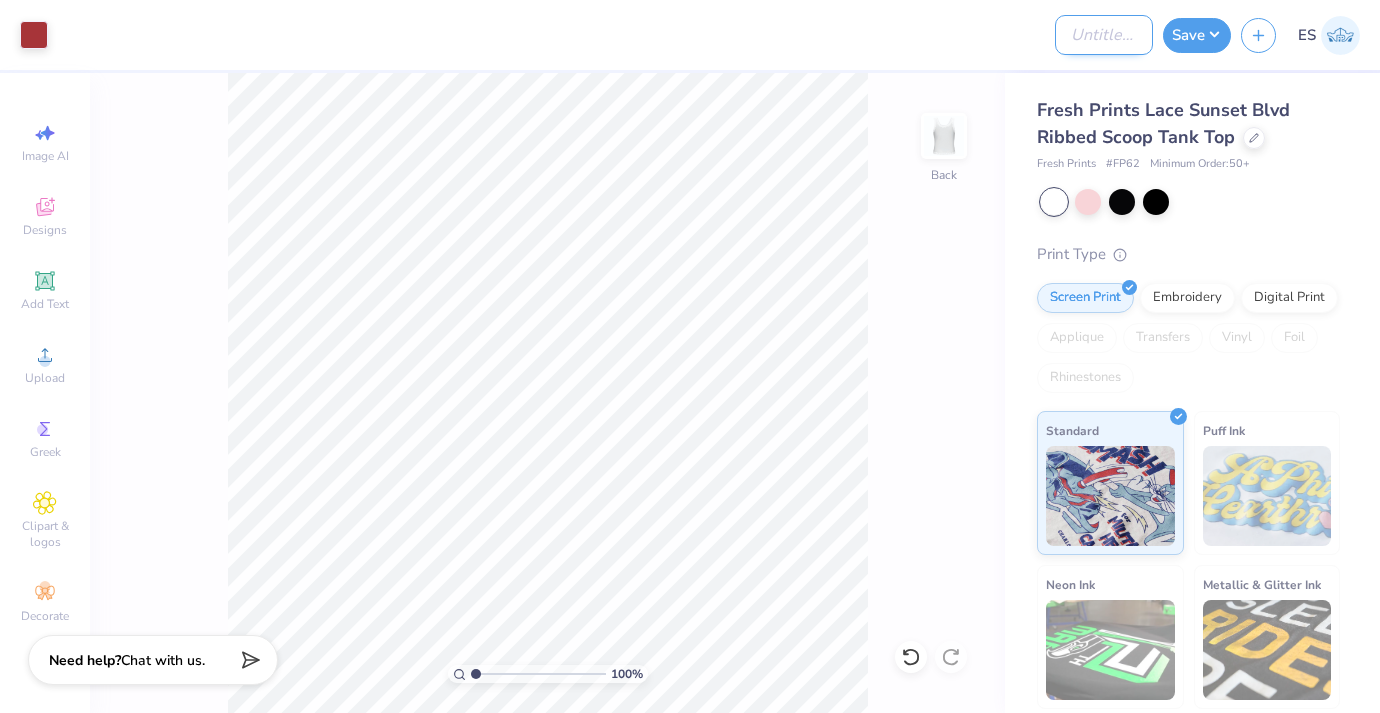 click on "Design Title" at bounding box center (1104, 35) 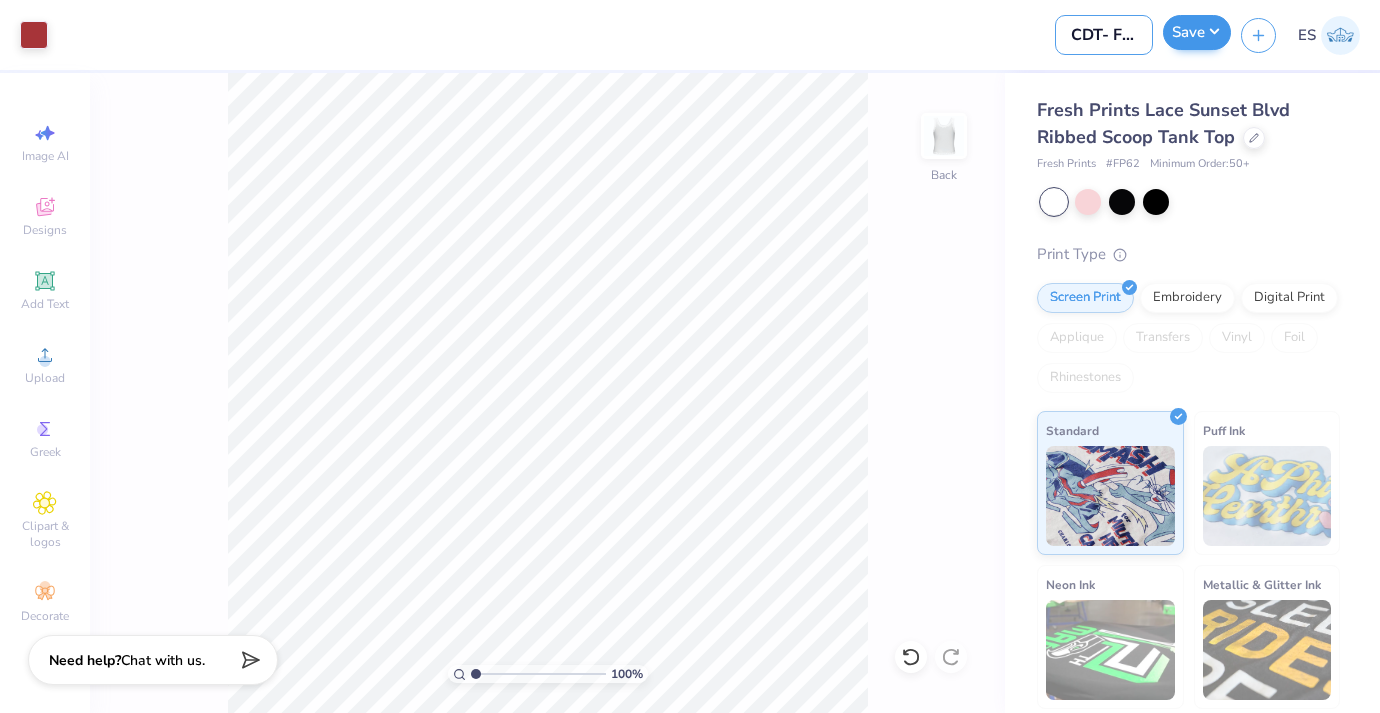 scroll, scrollTop: 0, scrollLeft: 97, axis: horizontal 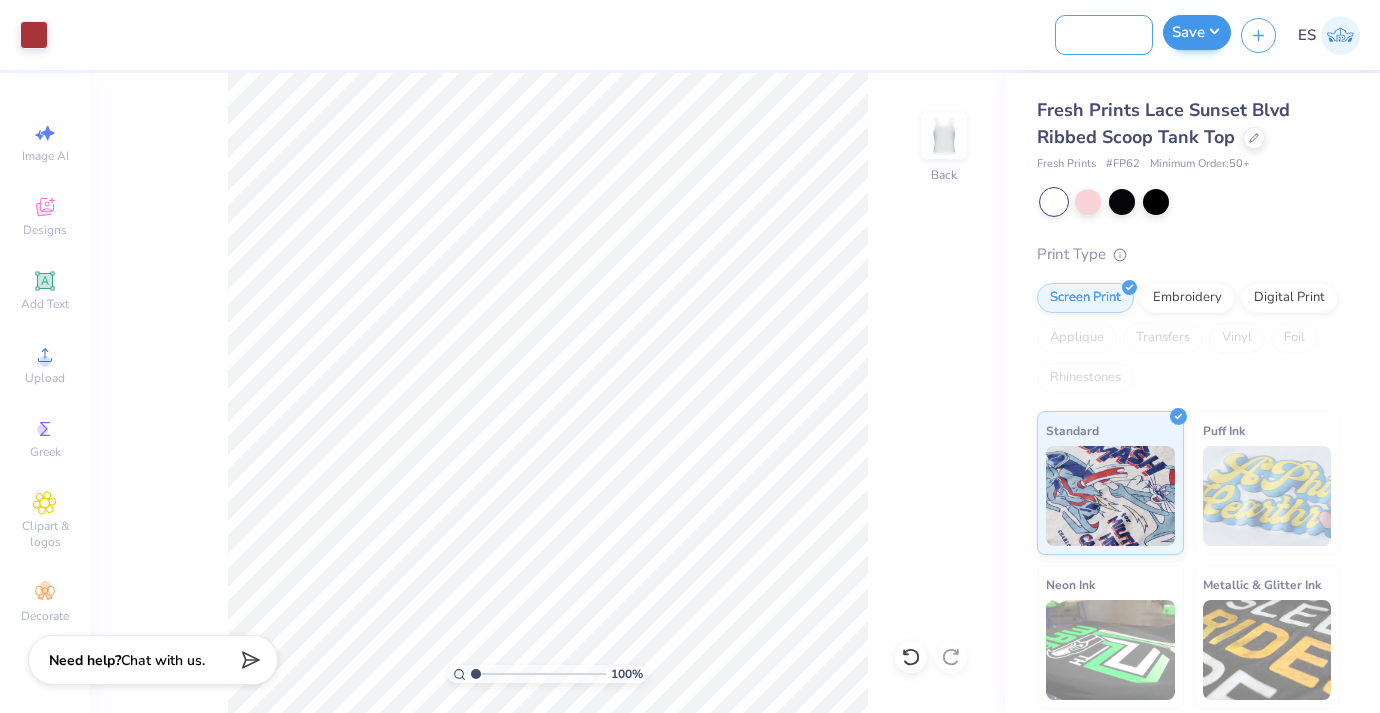 drag, startPoint x: 1101, startPoint y: 32, endPoint x: 1218, endPoint y: 32, distance: 117 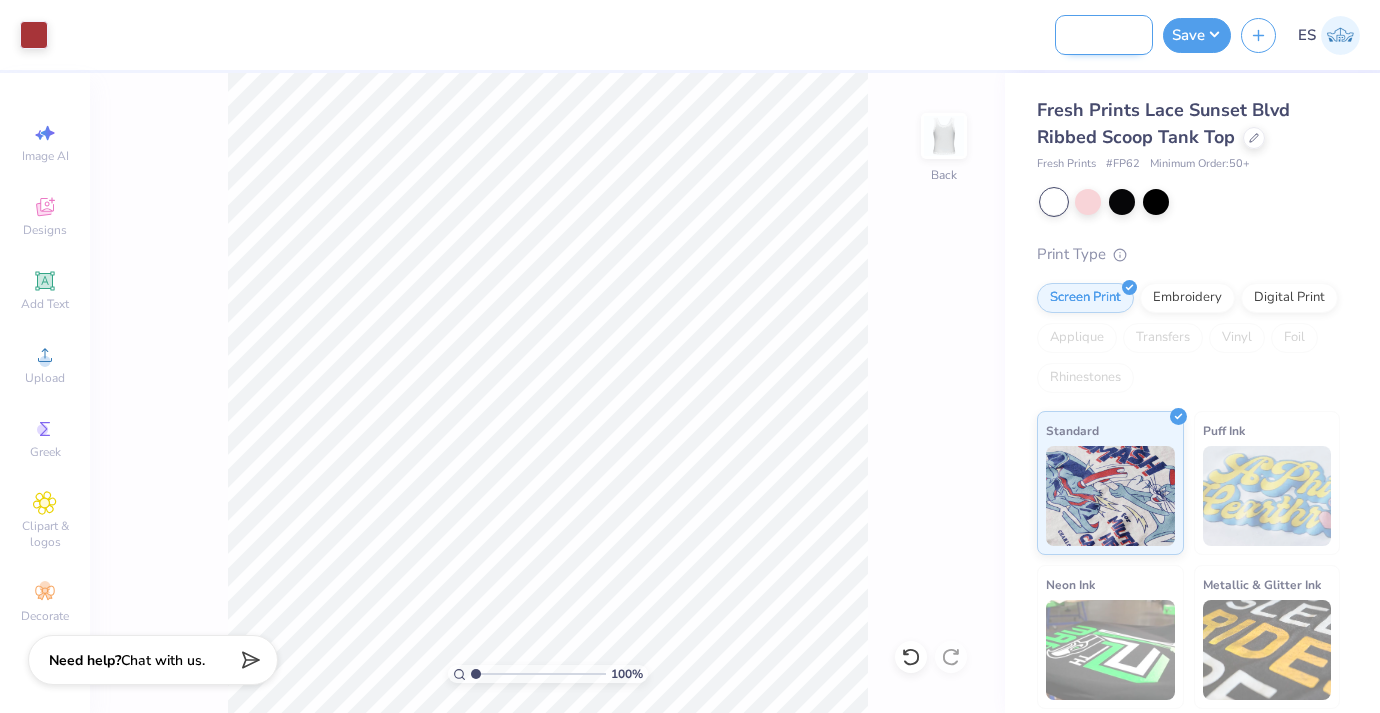 click on "CDT- Fall Merch 2025" at bounding box center (1104, 35) 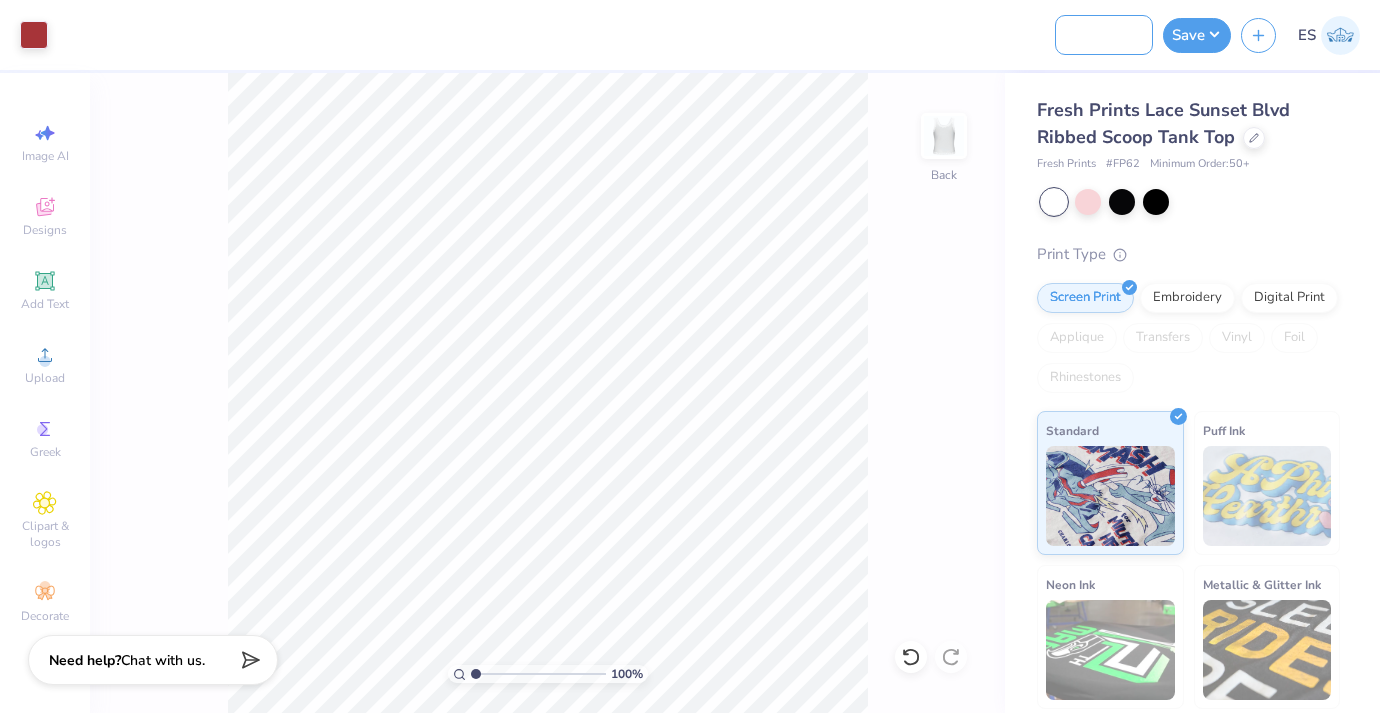 scroll, scrollTop: 0, scrollLeft: 120, axis: horizontal 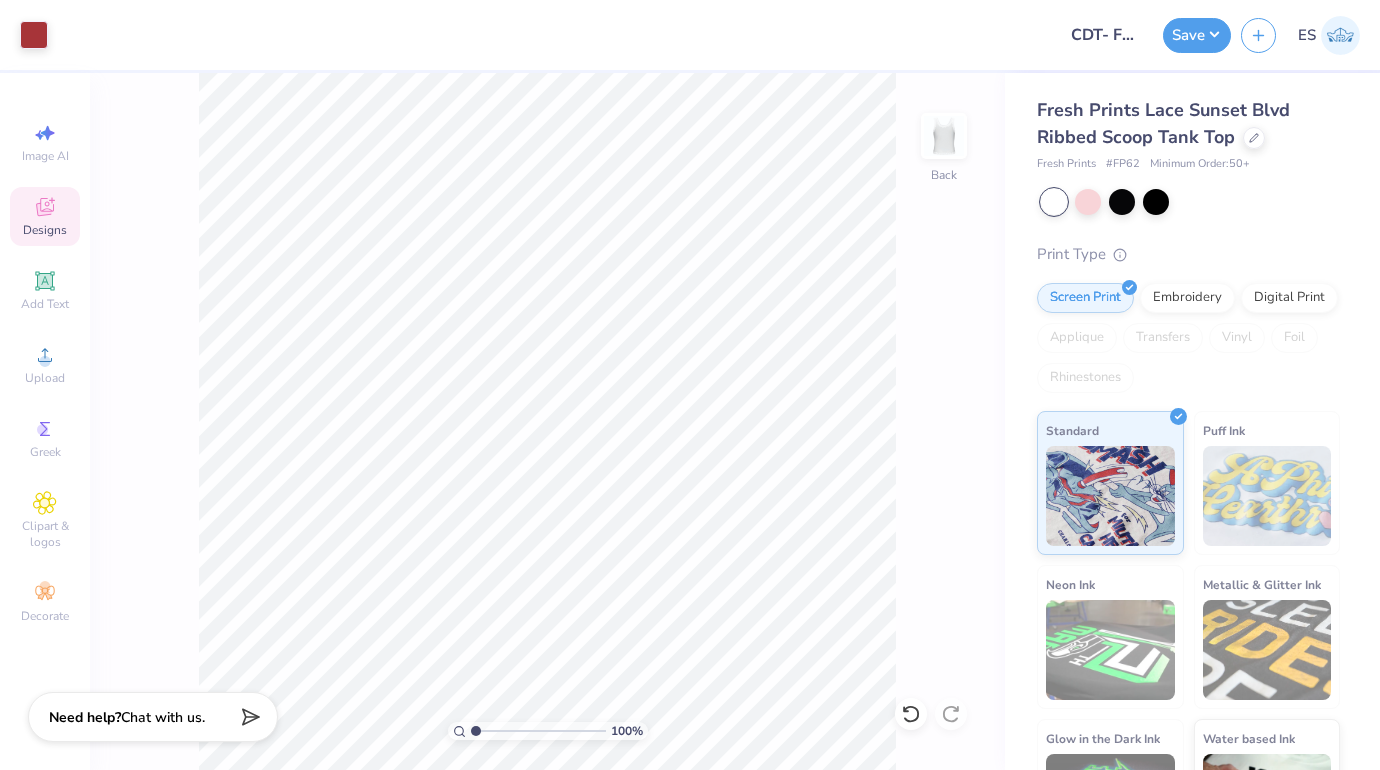 click on "Designs" at bounding box center [45, 230] 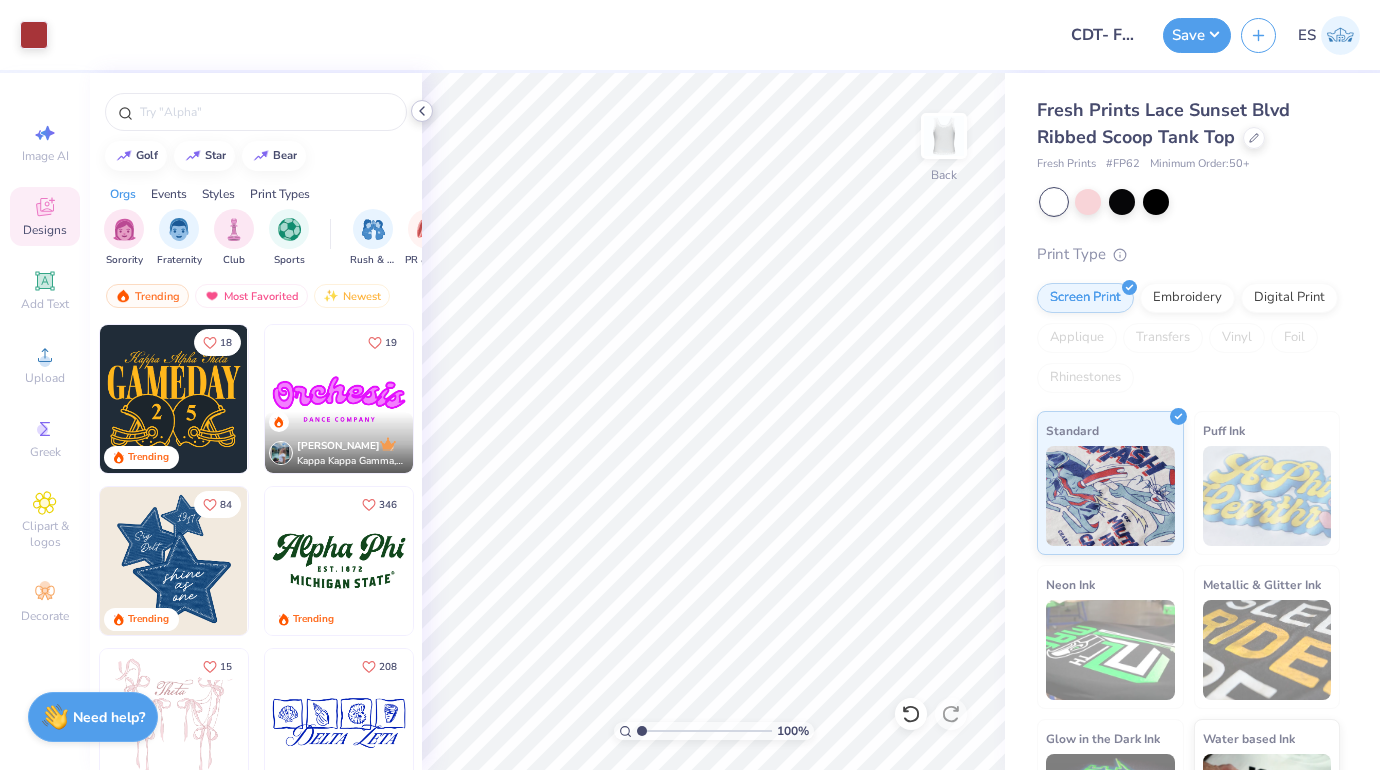 click 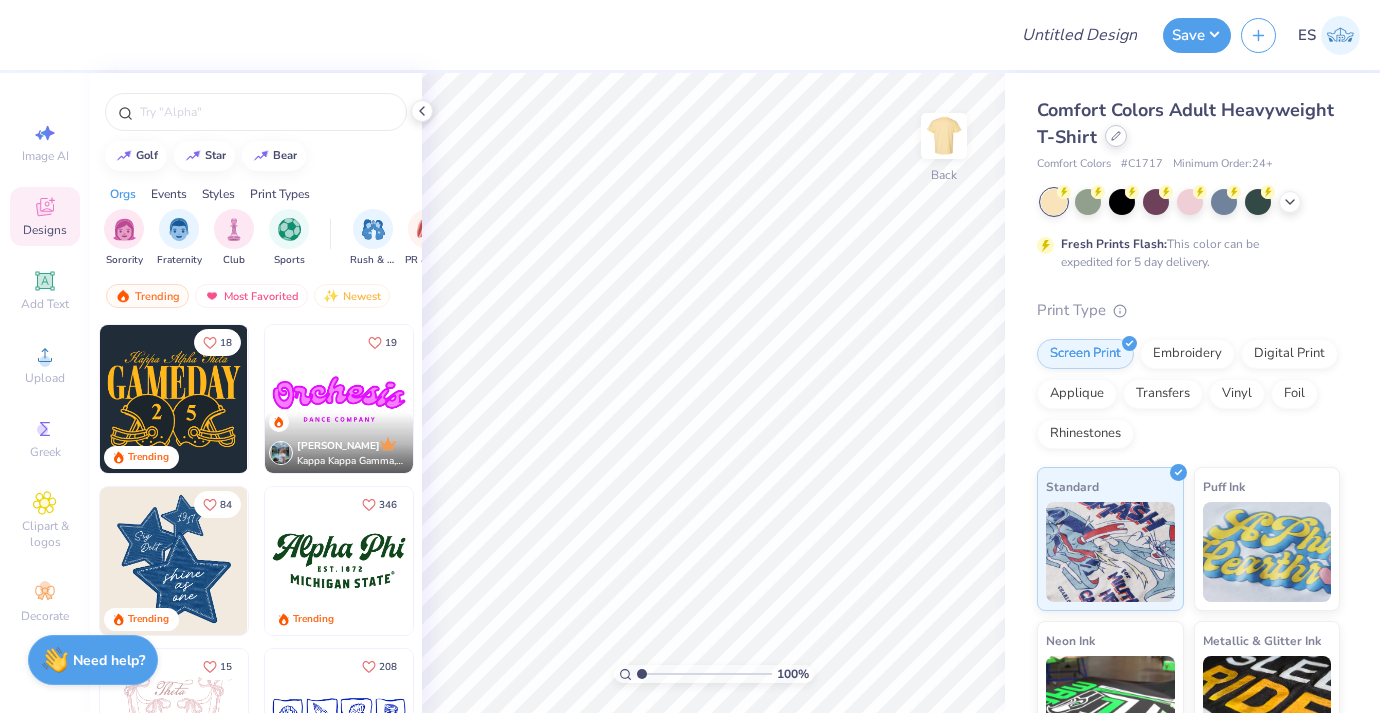 scroll, scrollTop: 0, scrollLeft: 0, axis: both 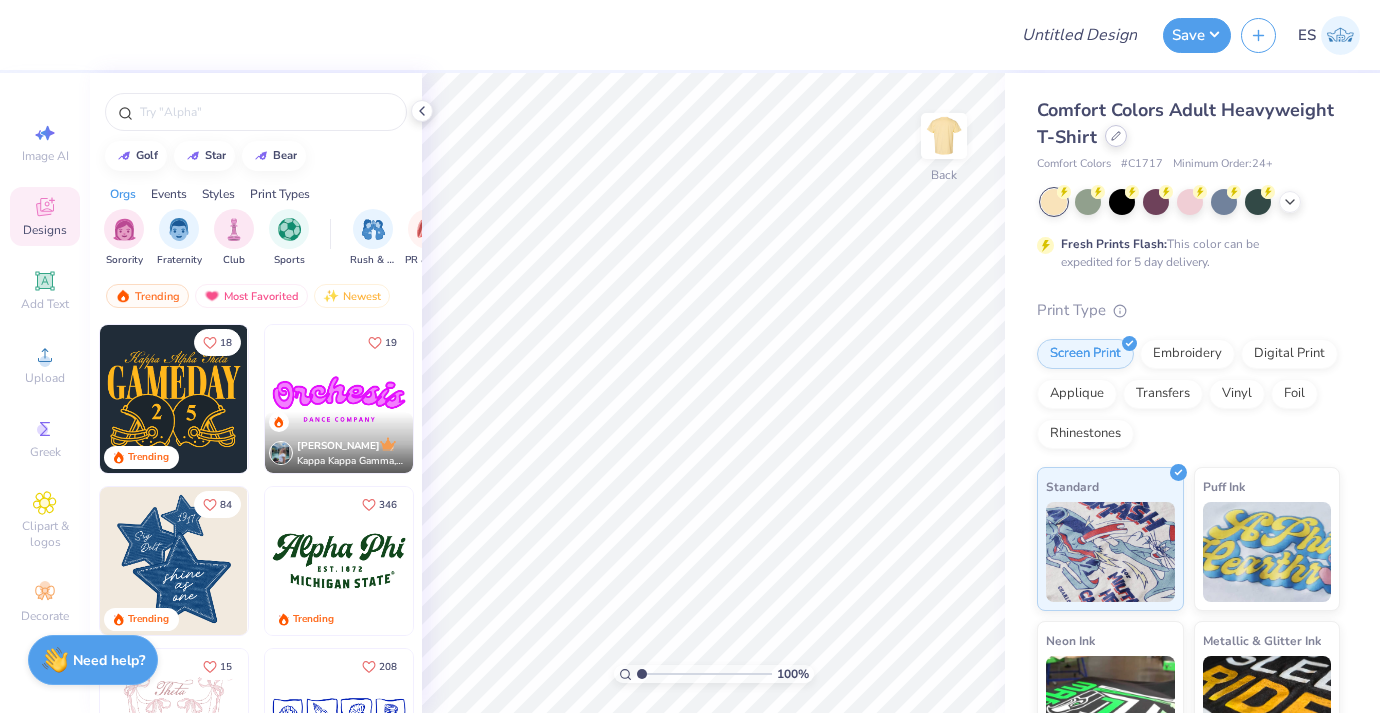 click 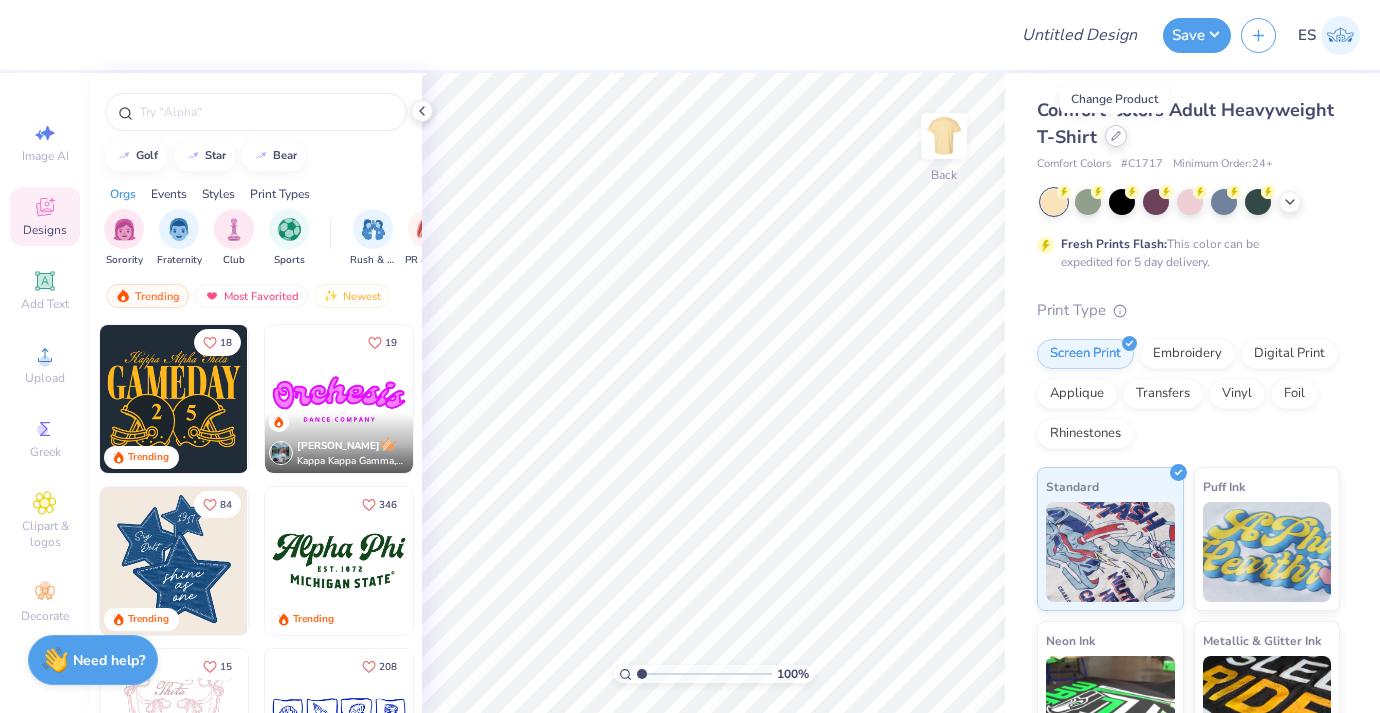 scroll, scrollTop: 0, scrollLeft: 0, axis: both 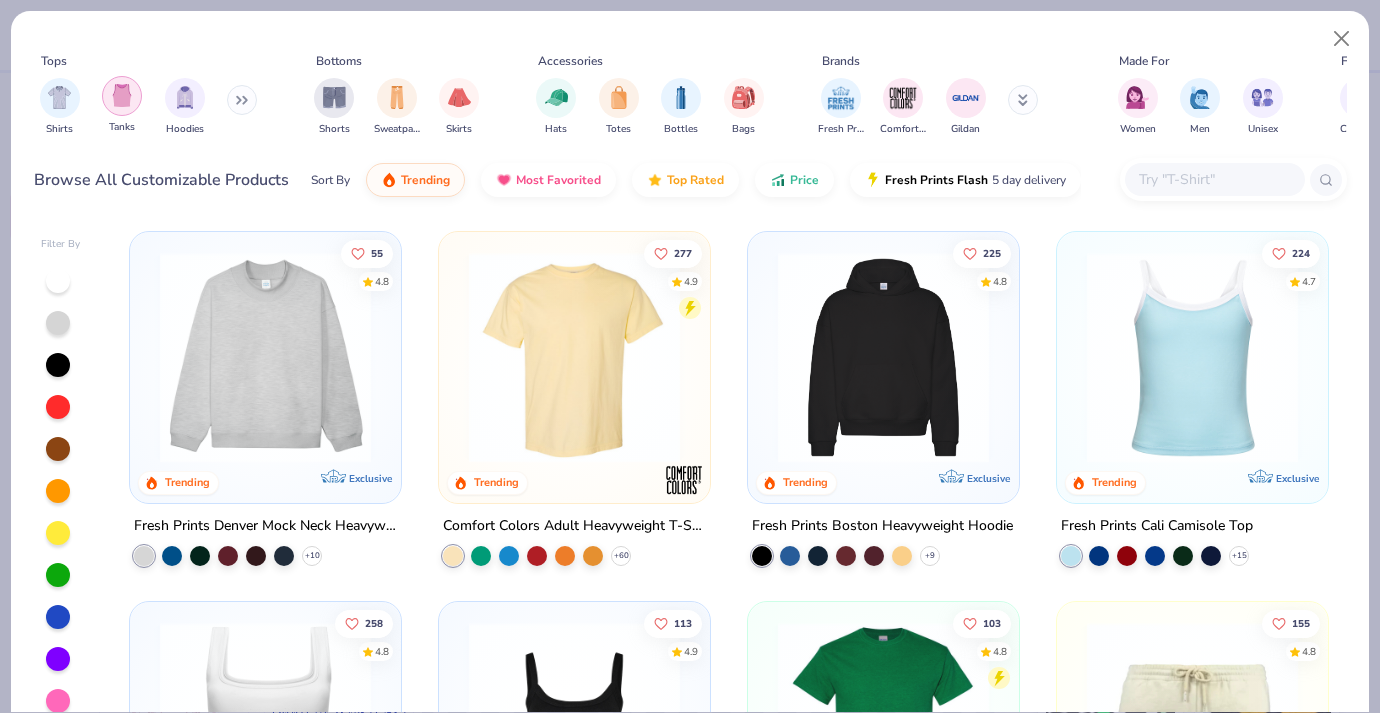 click at bounding box center [122, 96] 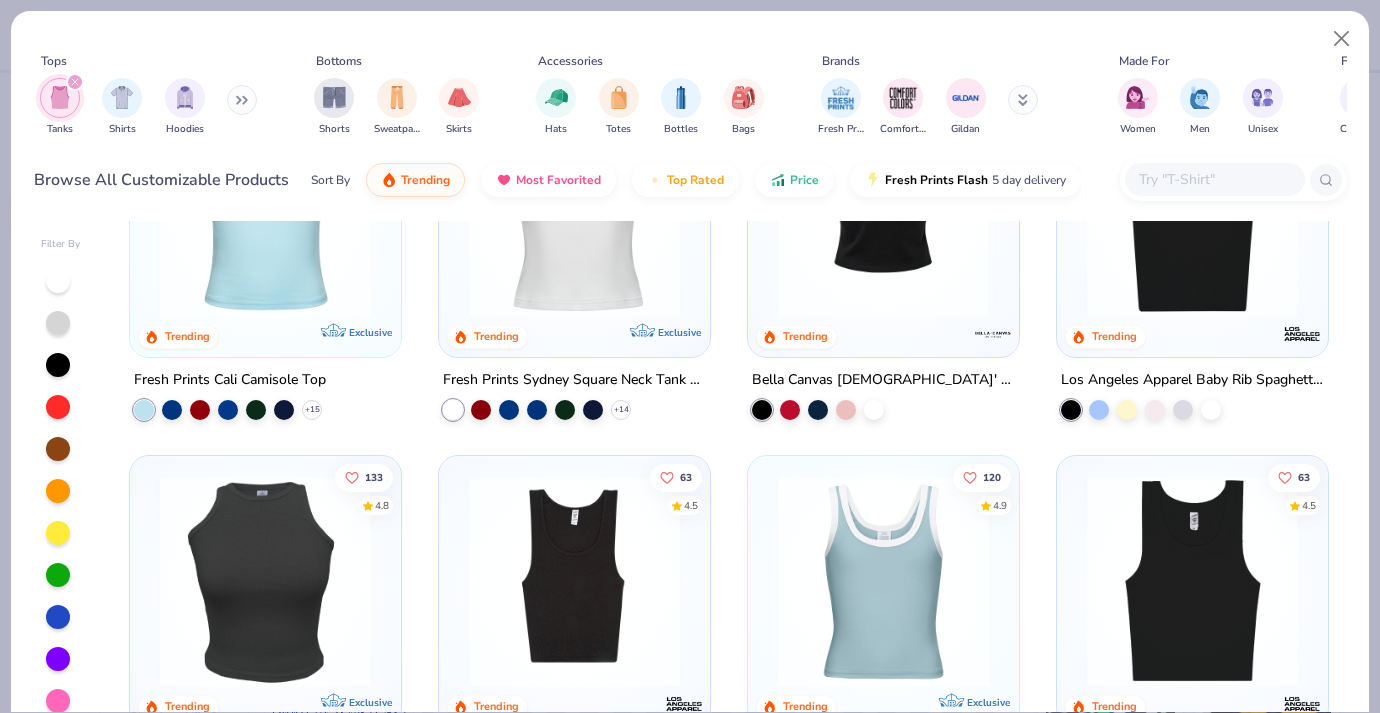 scroll, scrollTop: 0, scrollLeft: 0, axis: both 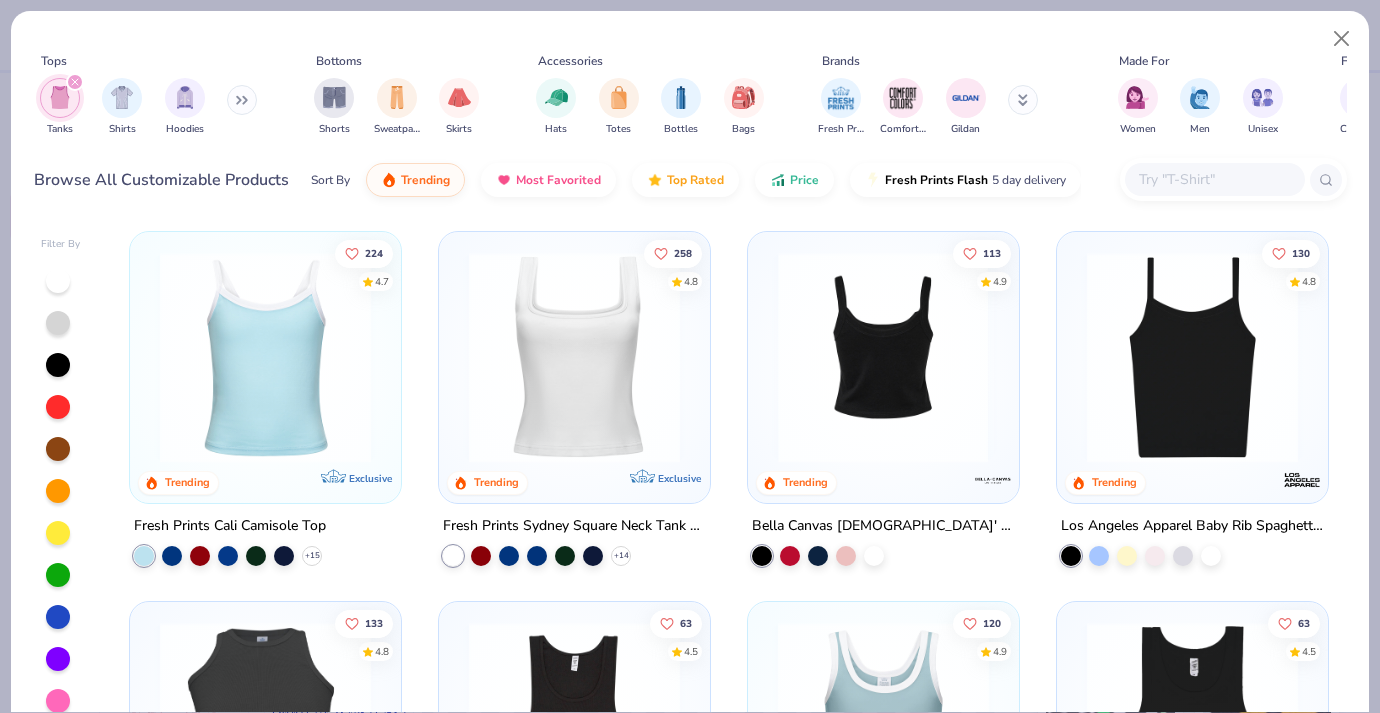 click at bounding box center (265, 357) 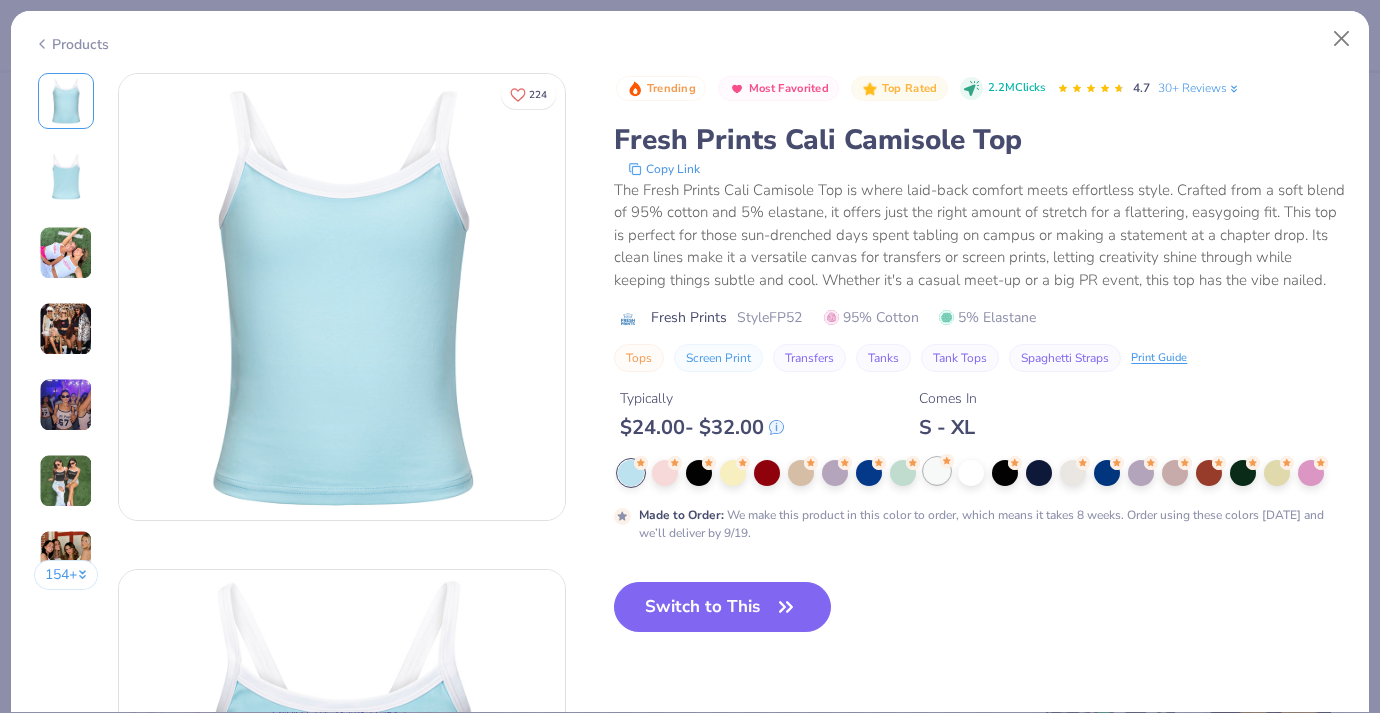 click at bounding box center (937, 471) 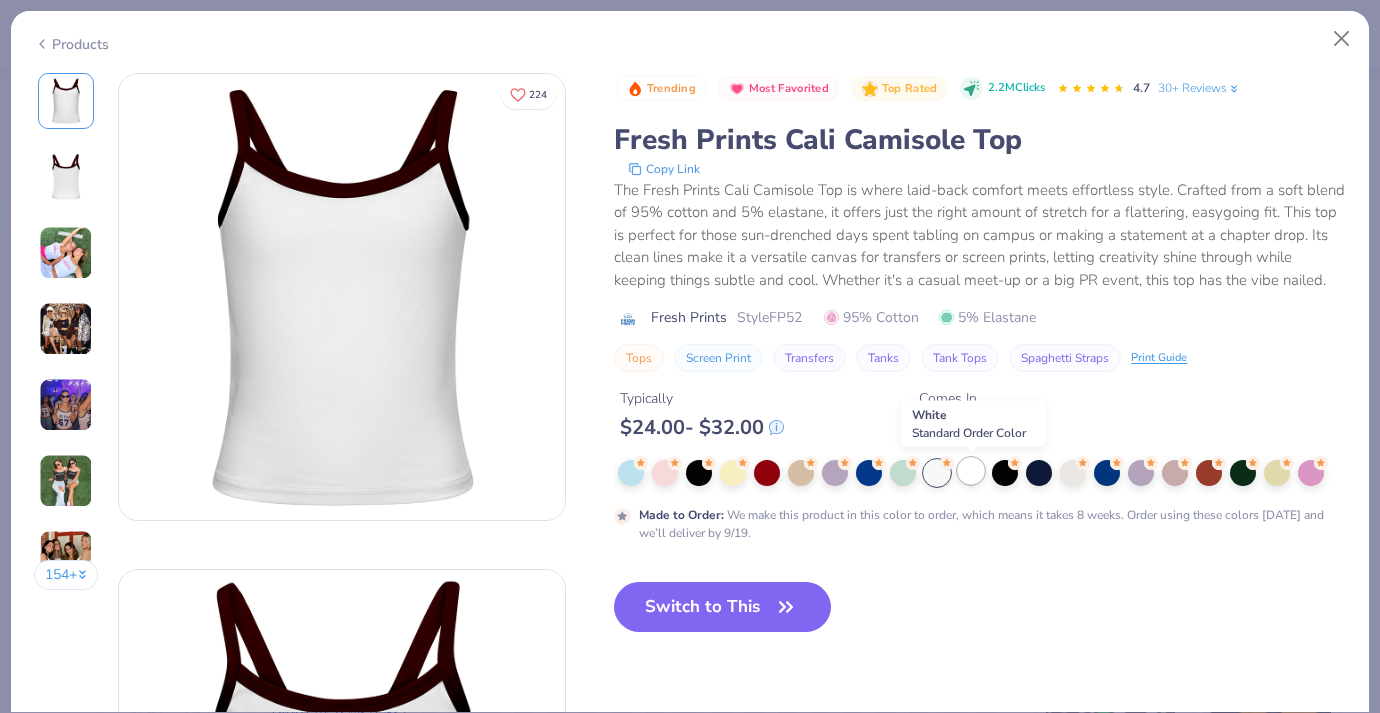 click at bounding box center (971, 471) 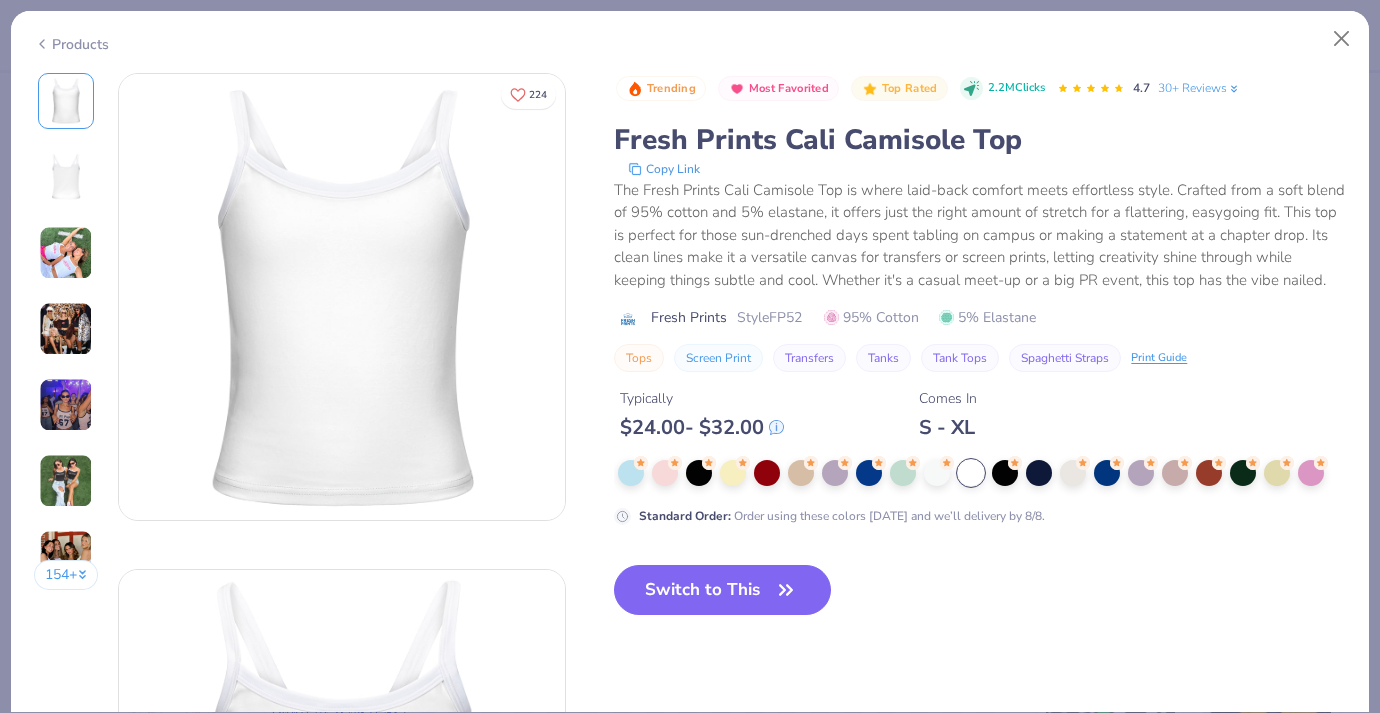 click at bounding box center [66, 253] 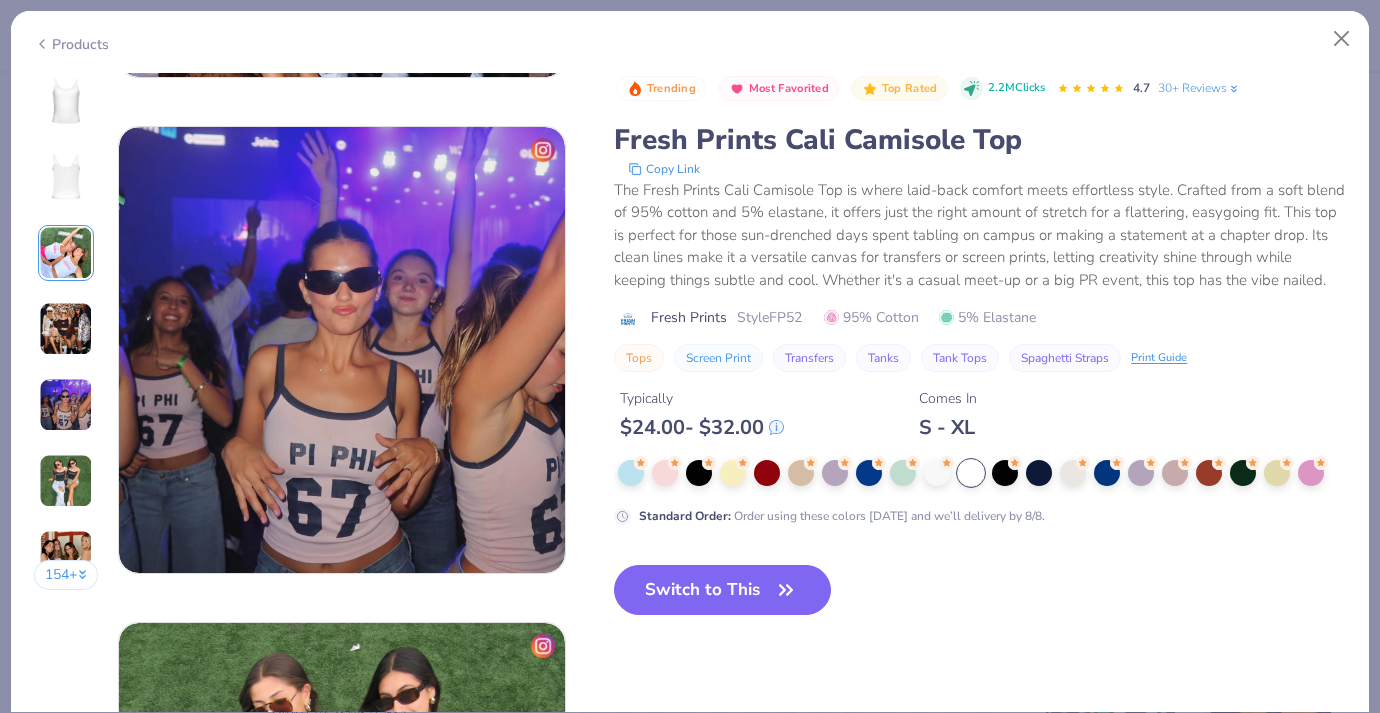 scroll, scrollTop: 2266, scrollLeft: 0, axis: vertical 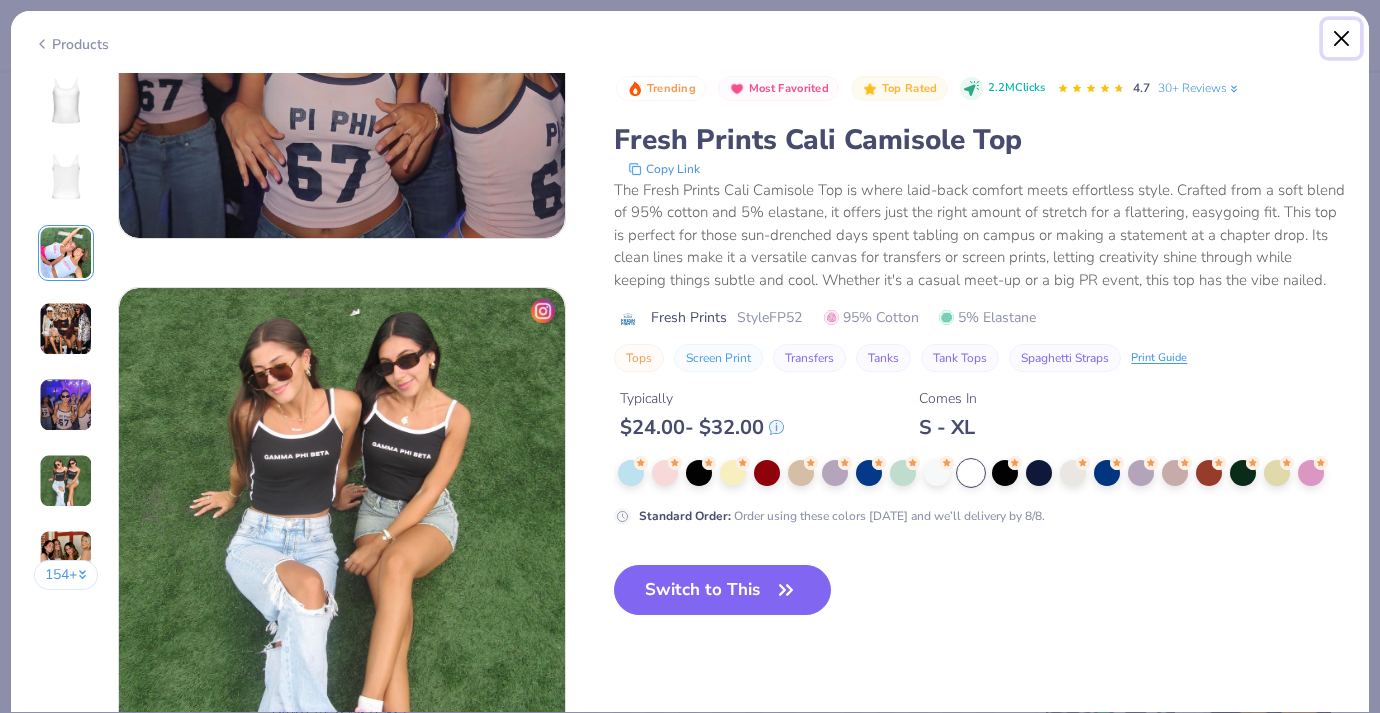 click at bounding box center (1342, 39) 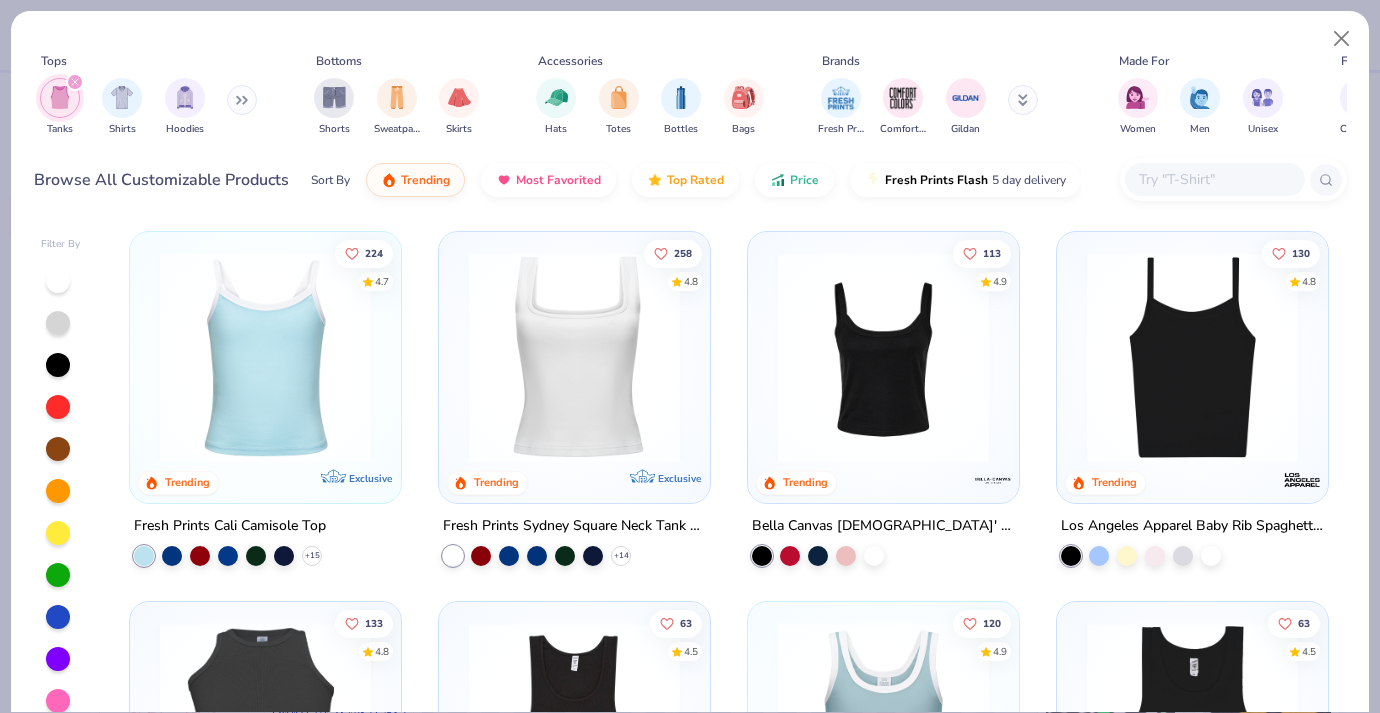 click at bounding box center (1192, 357) 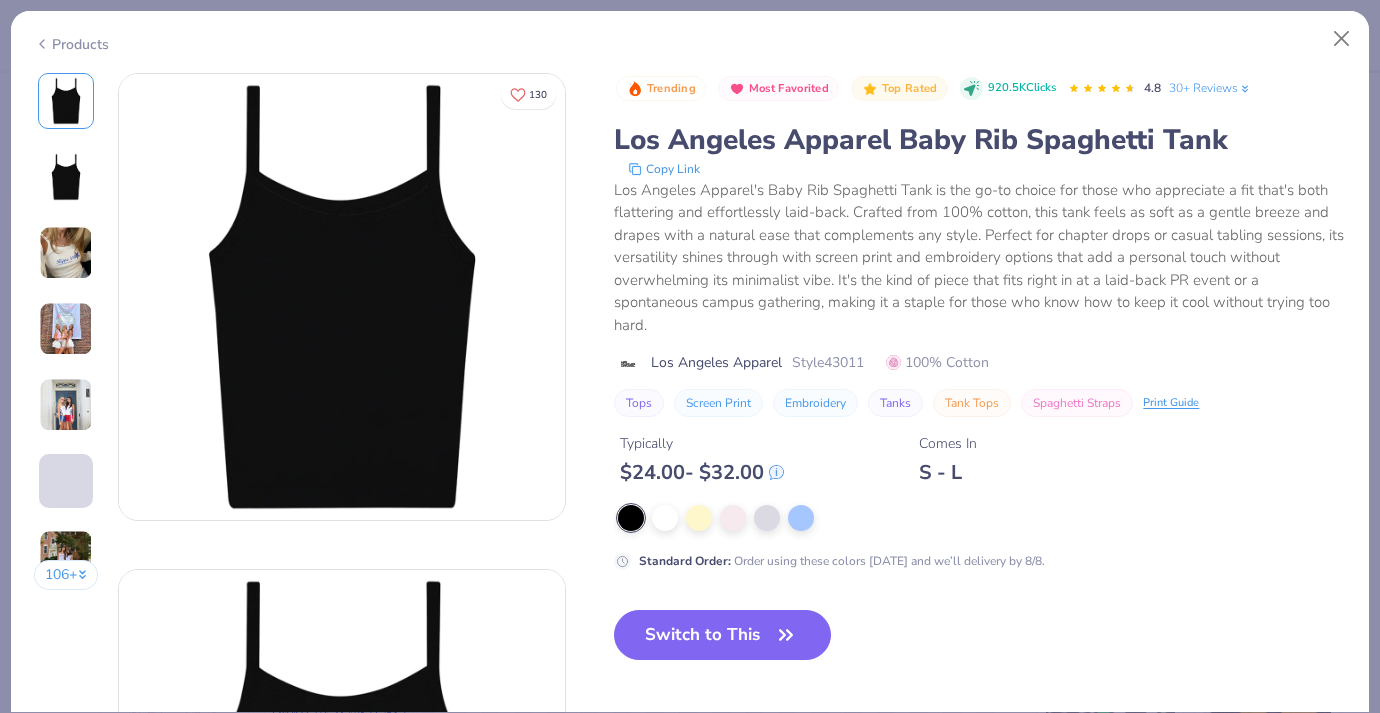 click at bounding box center (66, 405) 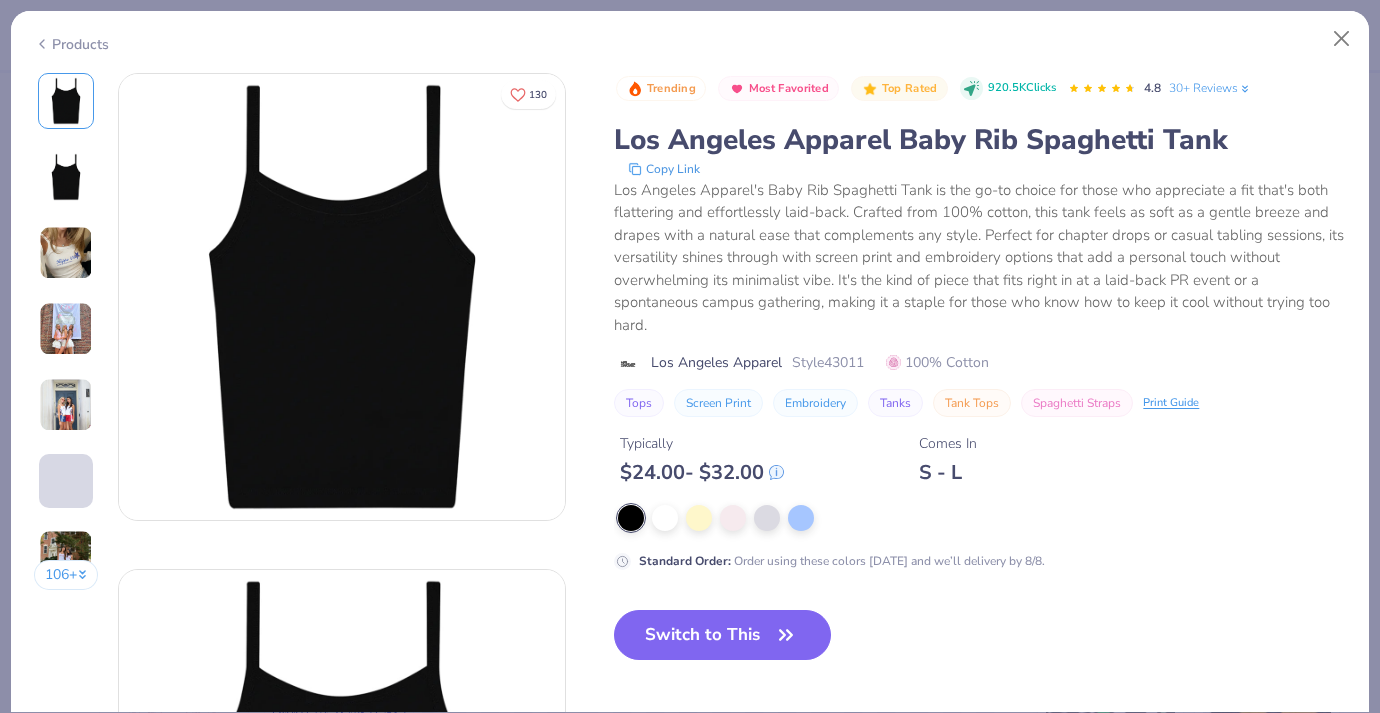 click at bounding box center (66, 253) 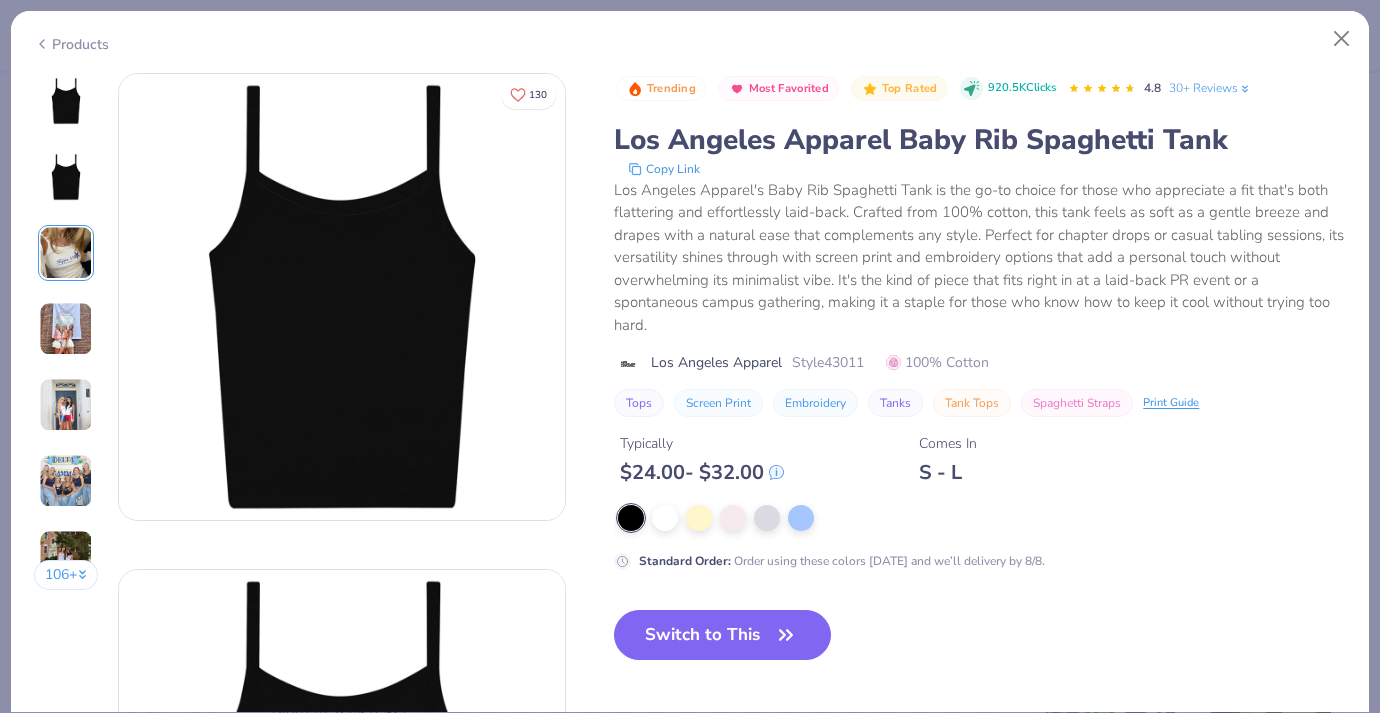 scroll, scrollTop: 992, scrollLeft: 0, axis: vertical 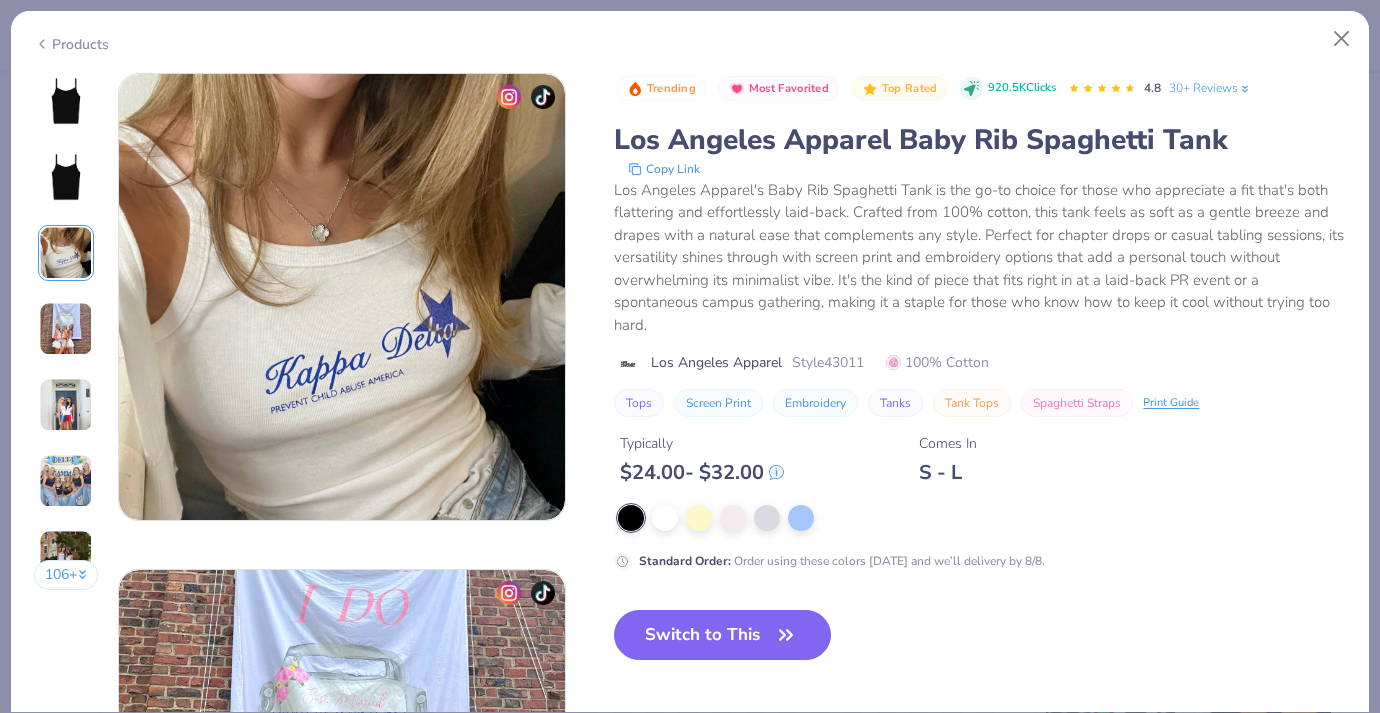 click at bounding box center [66, 253] 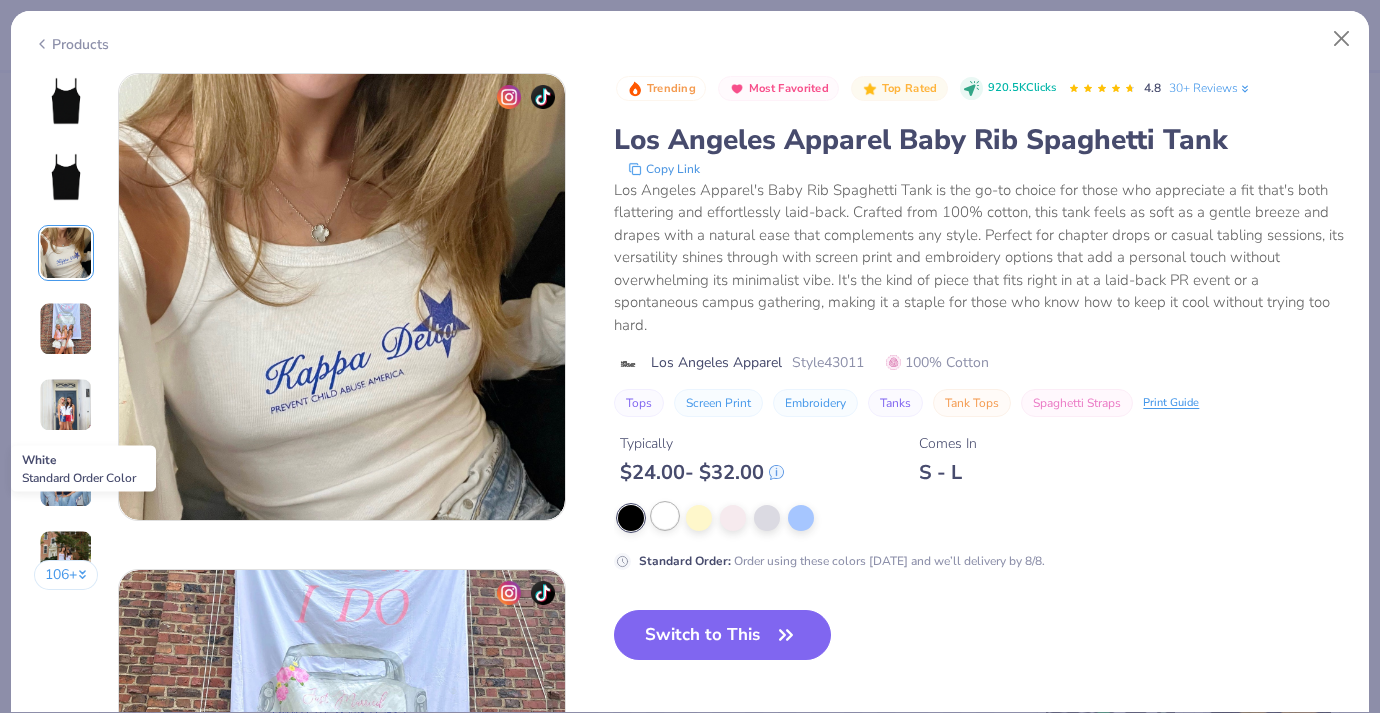 click at bounding box center [665, 516] 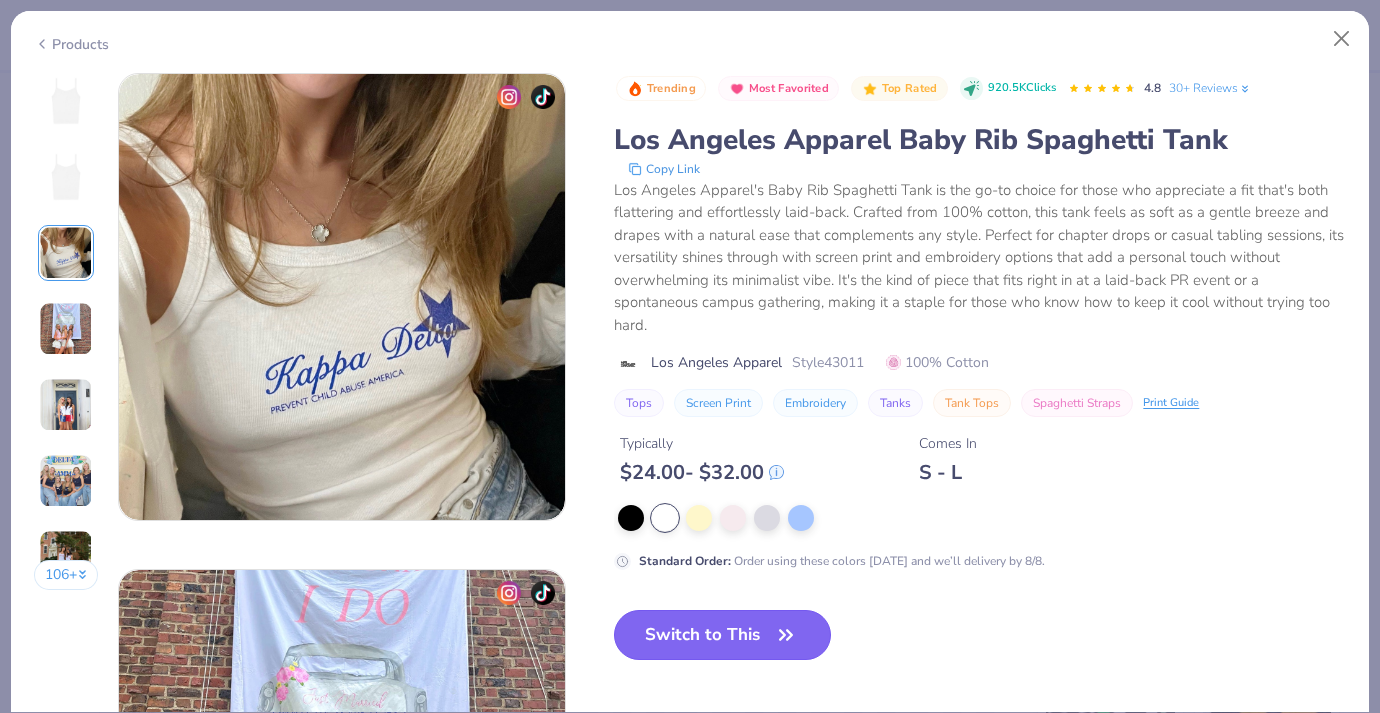 click on "Switch to This" at bounding box center [722, 635] 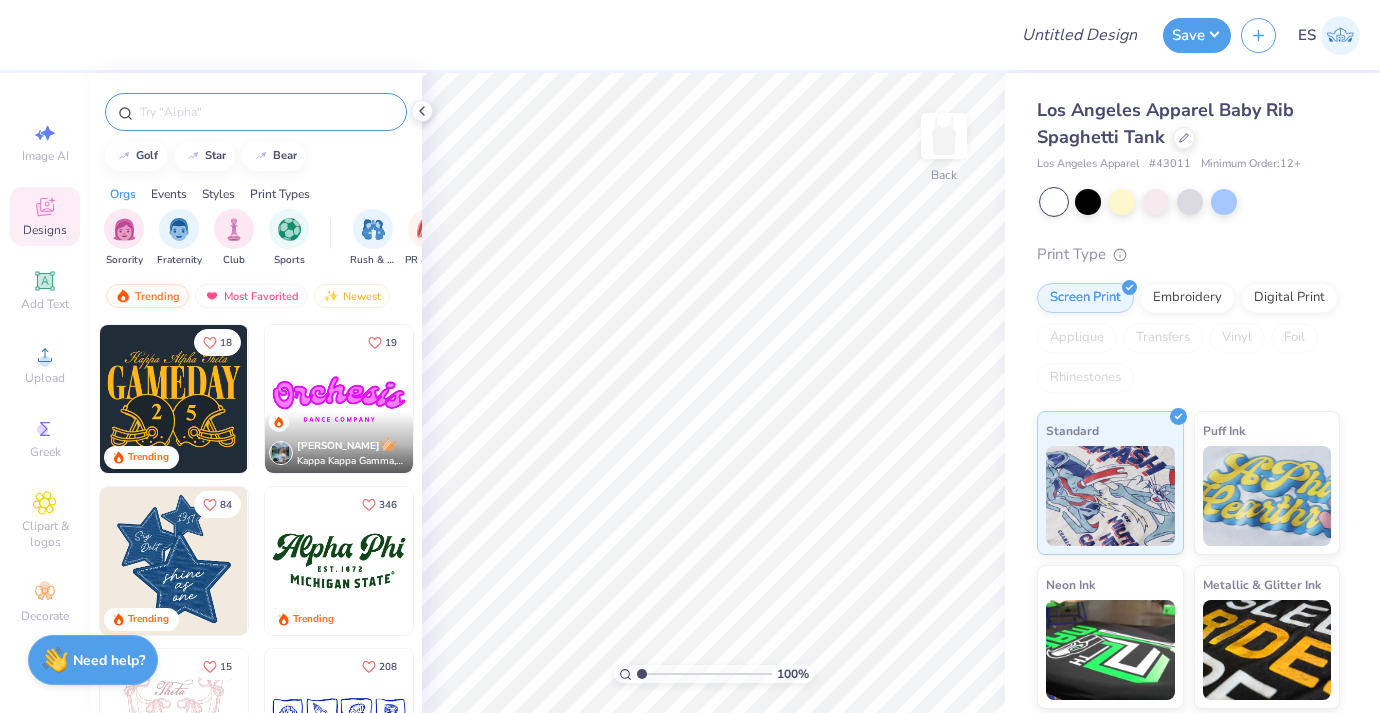 click at bounding box center (266, 112) 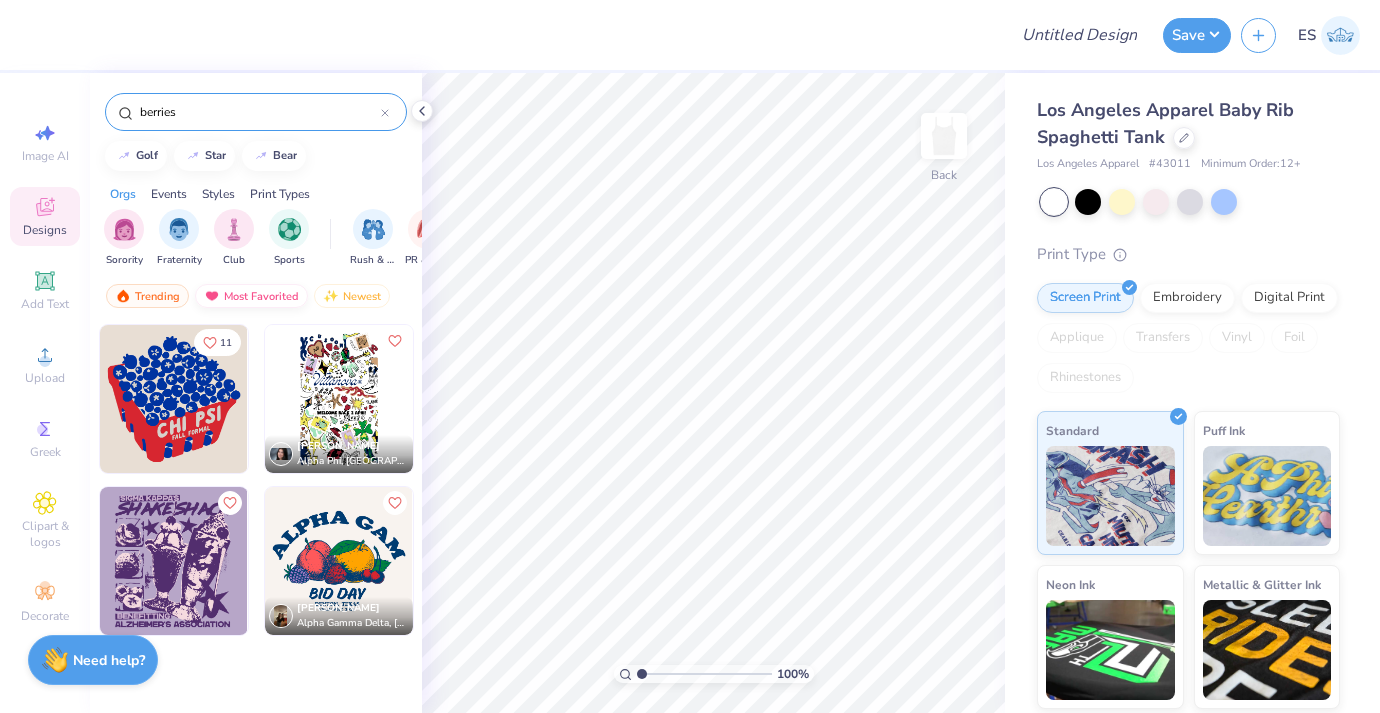 type on "berries" 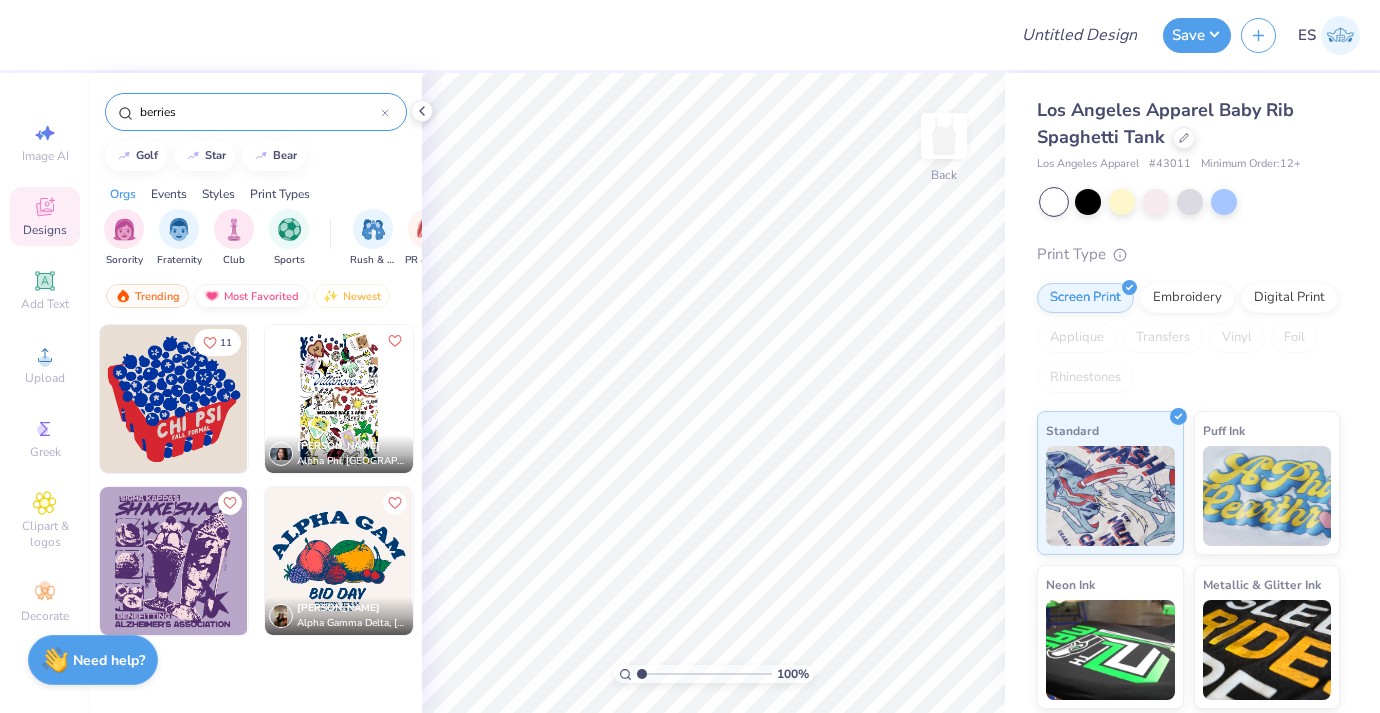 click on "Most Favorited" at bounding box center [251, 296] 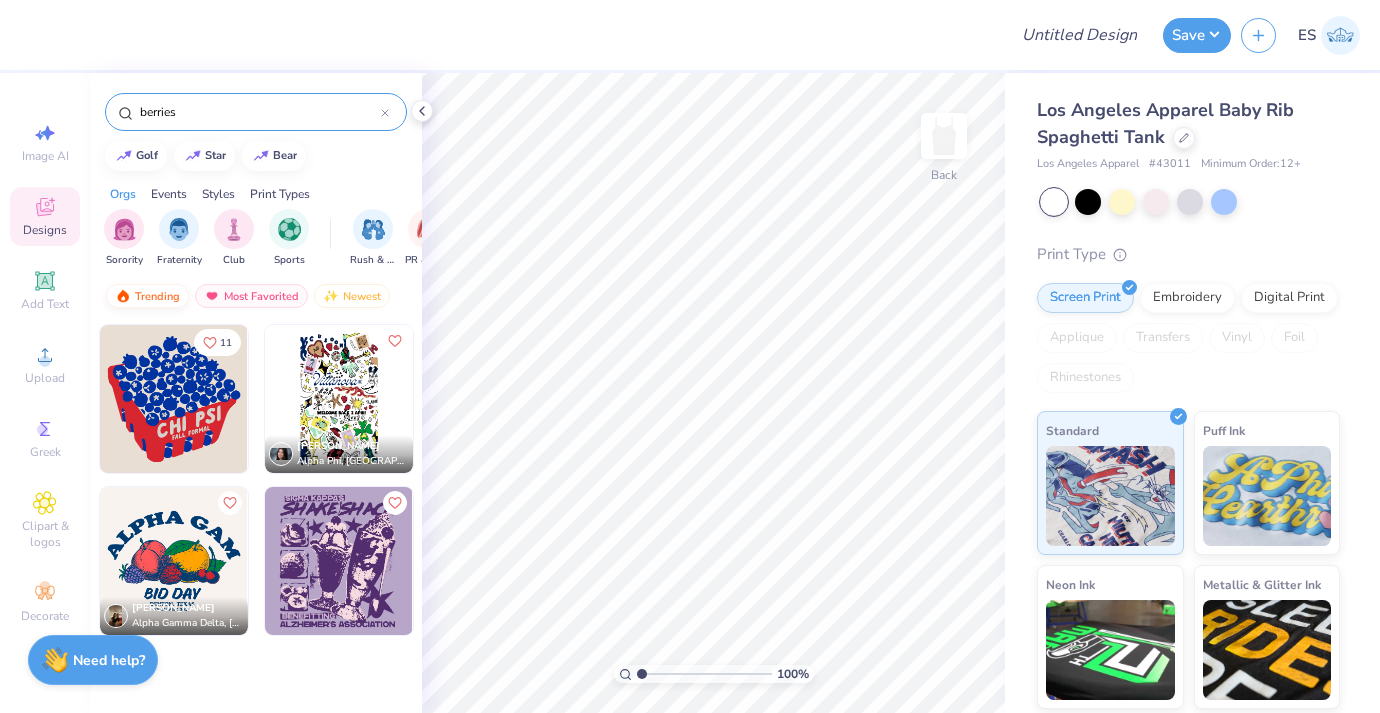 click on "Trending" at bounding box center [147, 296] 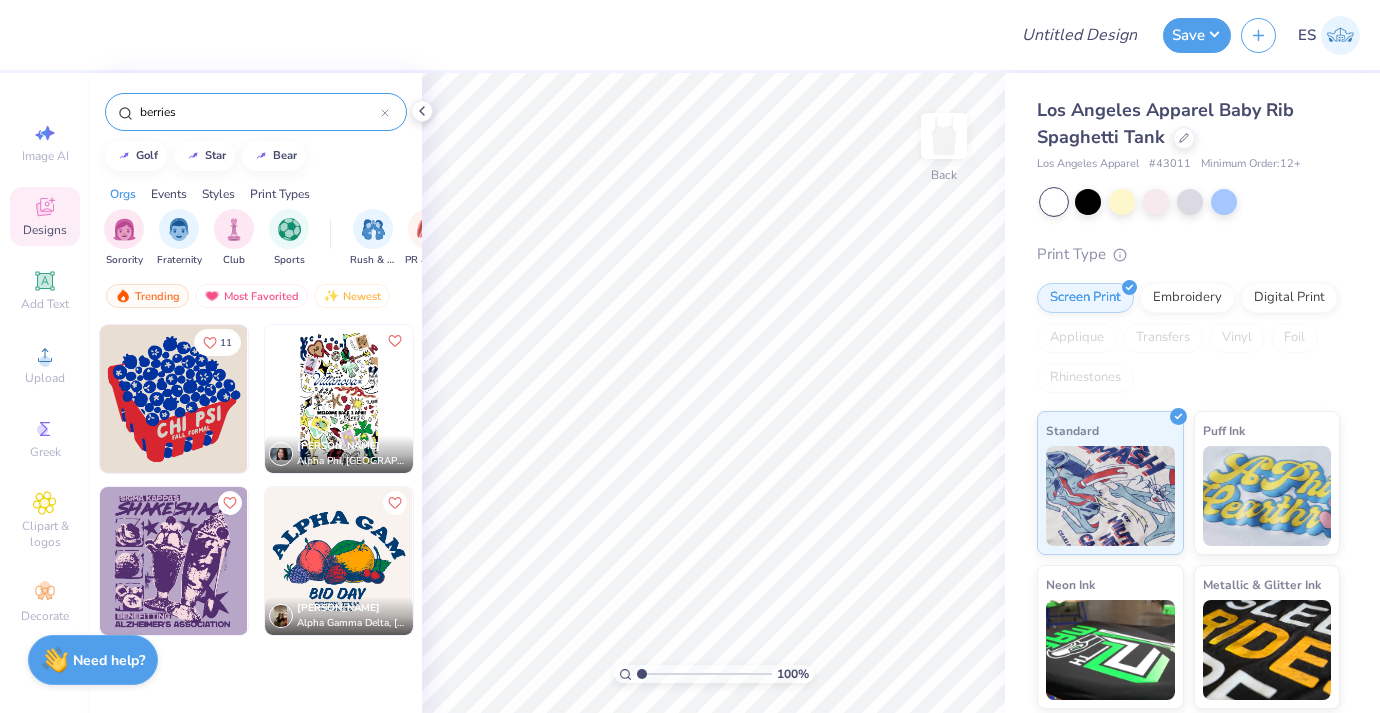 drag, startPoint x: 195, startPoint y: 118, endPoint x: 105, endPoint y: 105, distance: 90.934044 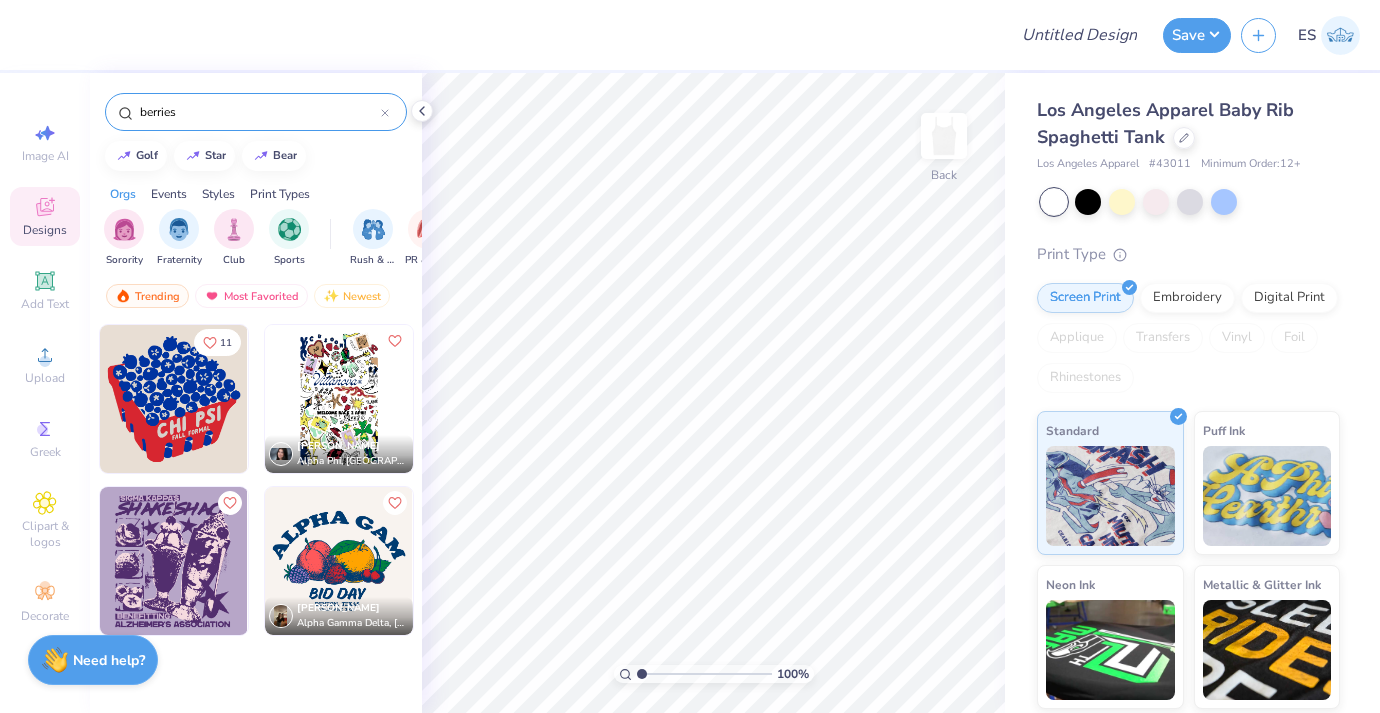 click on "berries" at bounding box center (256, 112) 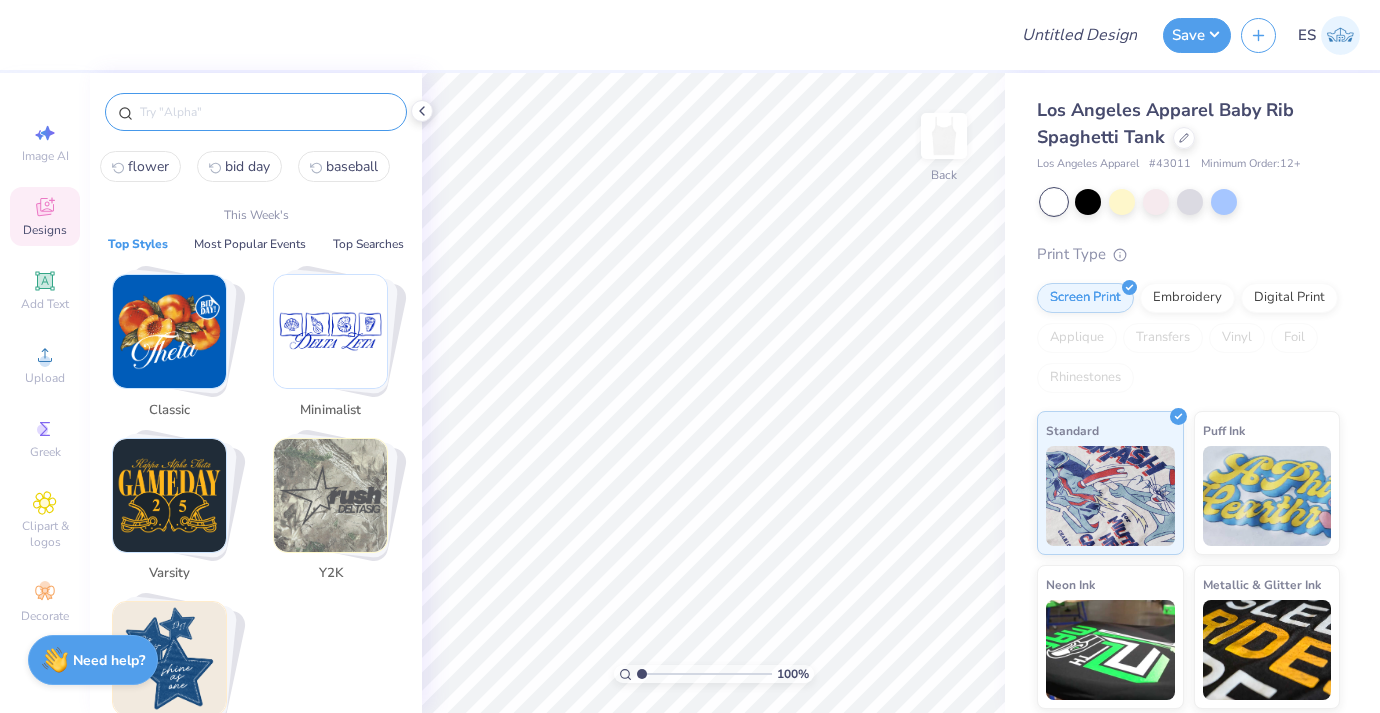 click at bounding box center (169, 331) 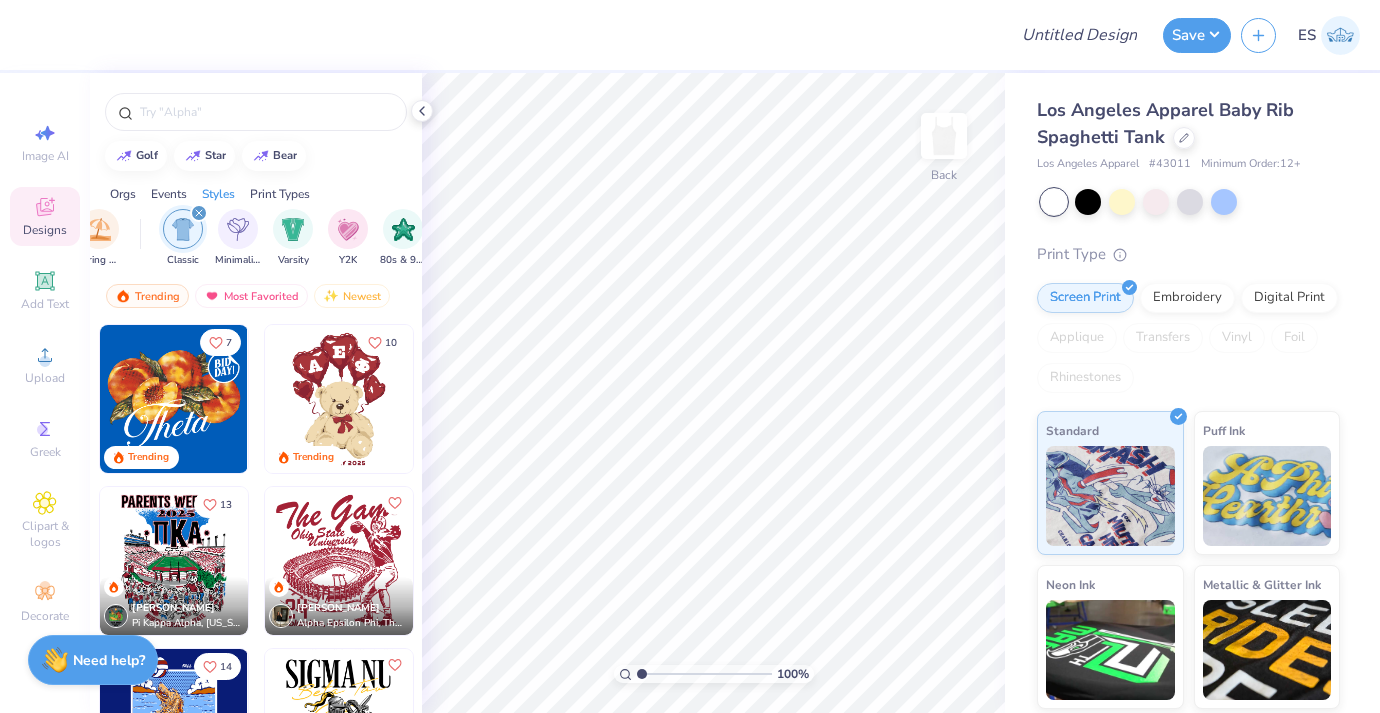 scroll, scrollTop: 0, scrollLeft: 1048, axis: horizontal 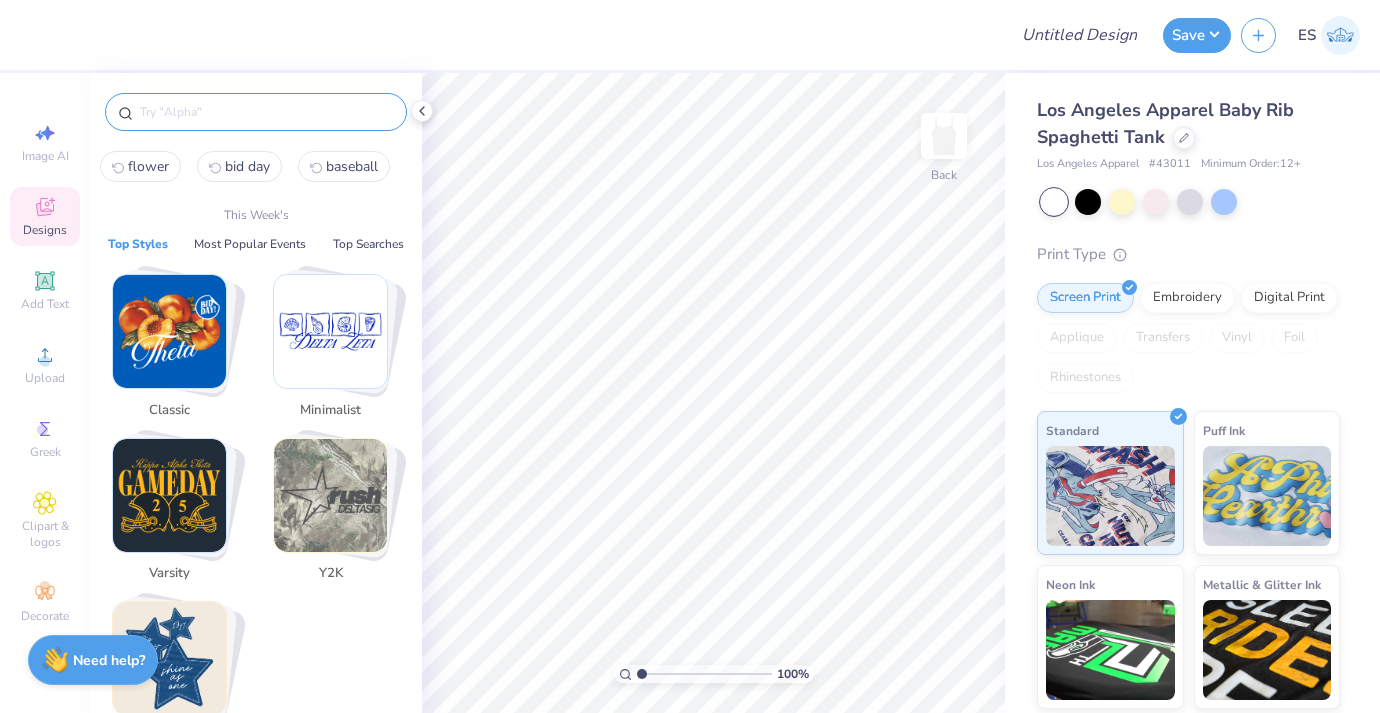 click at bounding box center [266, 112] 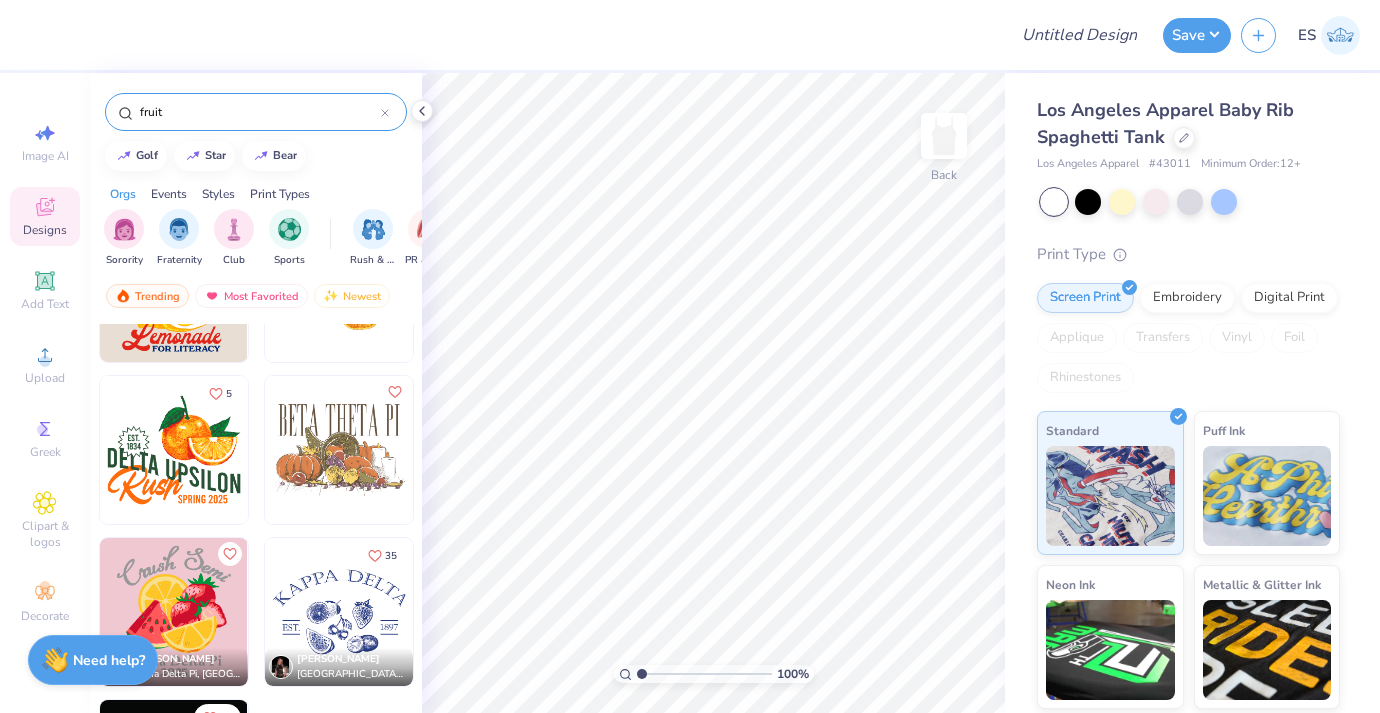 scroll, scrollTop: 346, scrollLeft: 0, axis: vertical 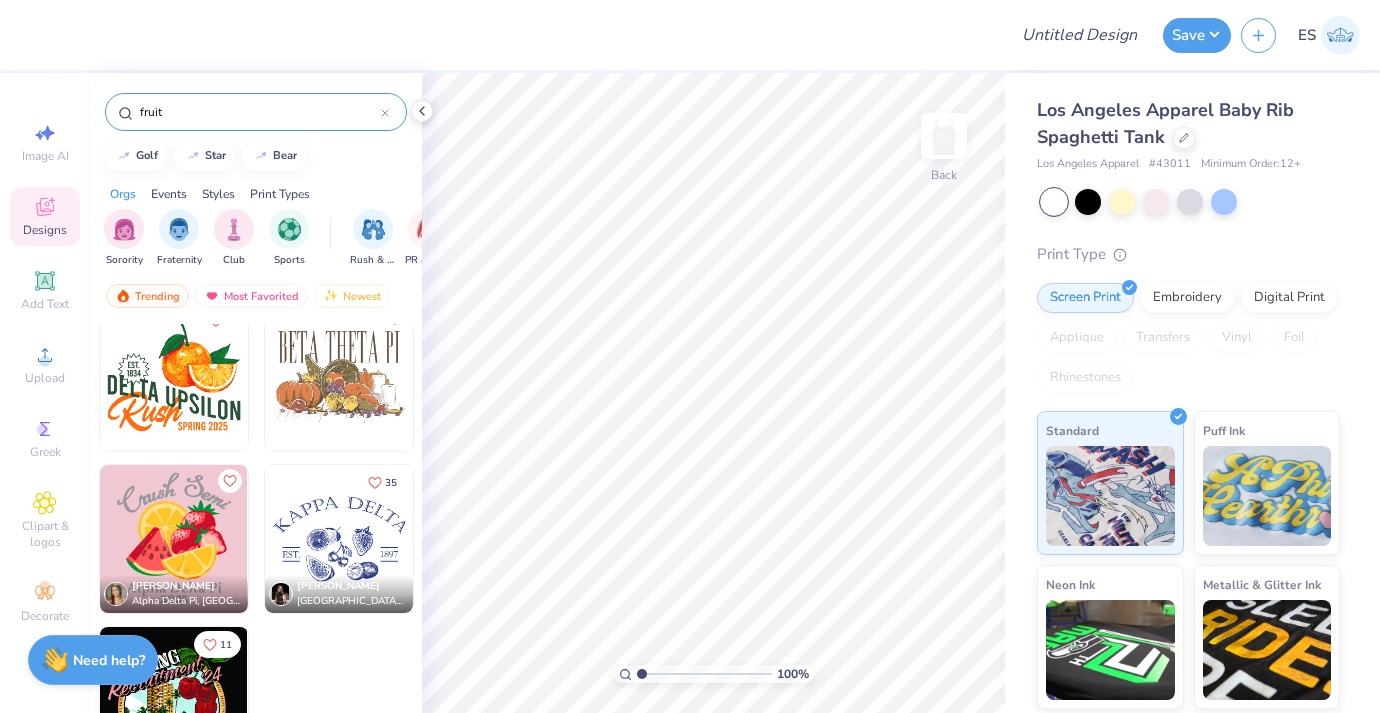 click on "Events" at bounding box center [169, 194] 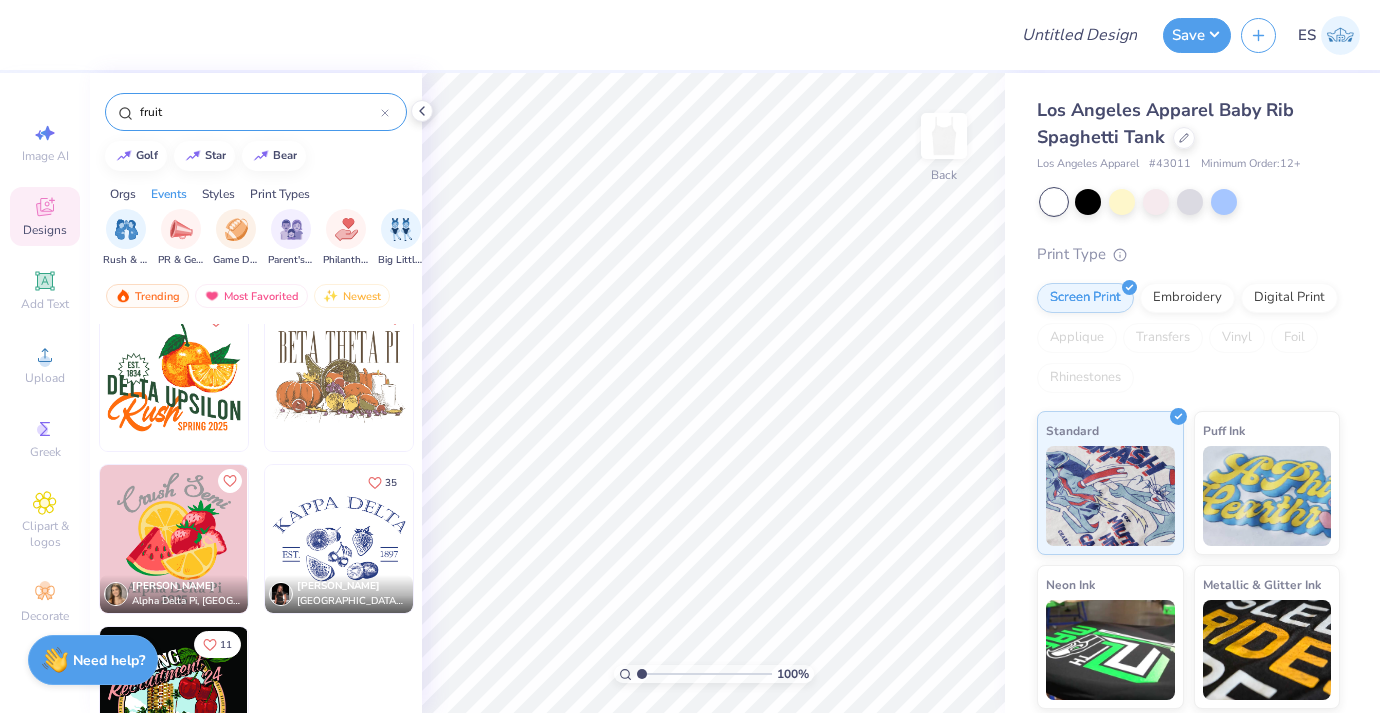 scroll, scrollTop: 0, scrollLeft: 249, axis: horizontal 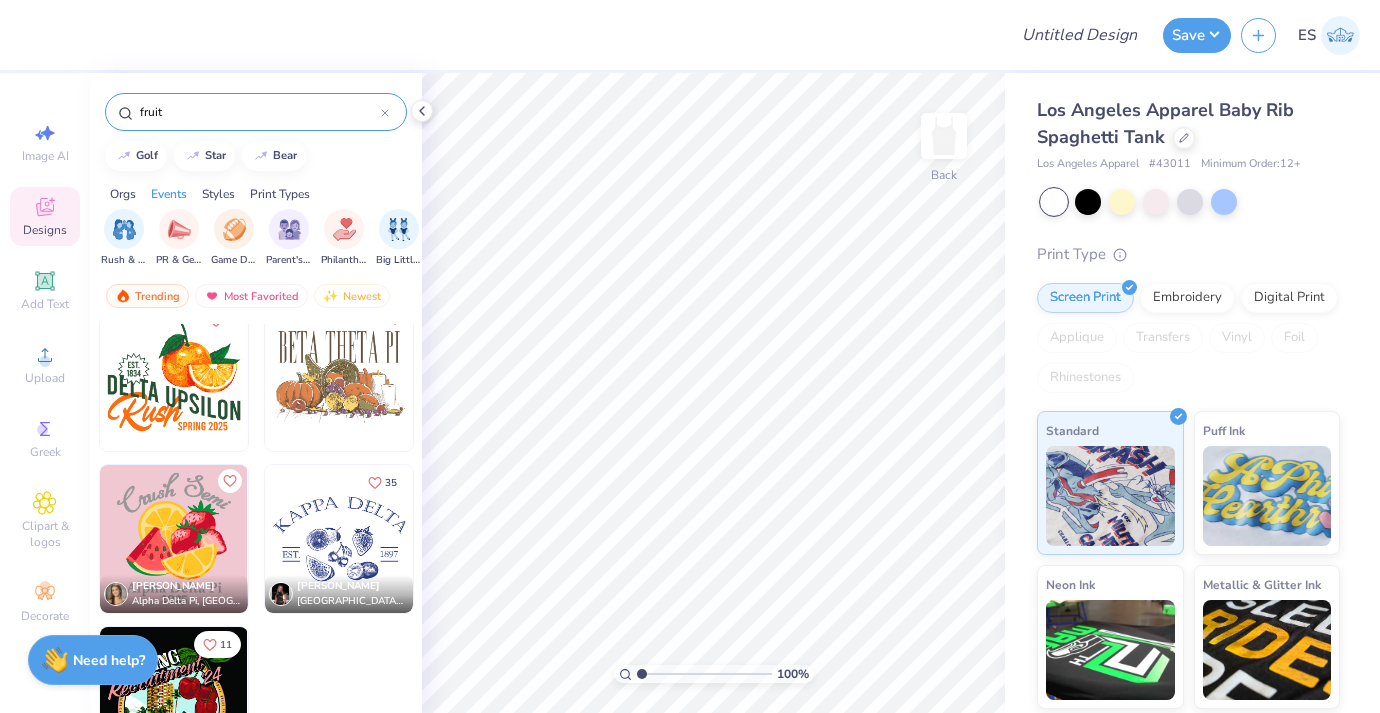 click on "Styles" at bounding box center (218, 194) 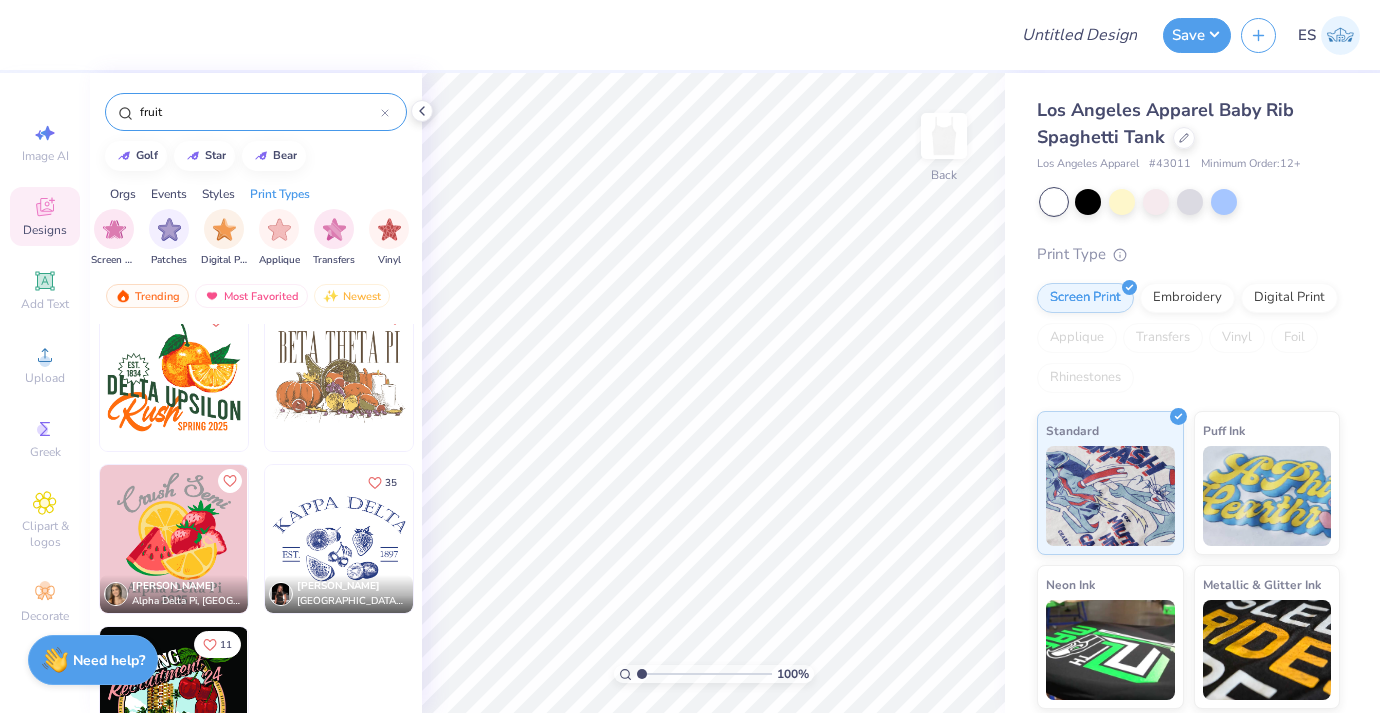 scroll, scrollTop: 0, scrollLeft: 1693, axis: horizontal 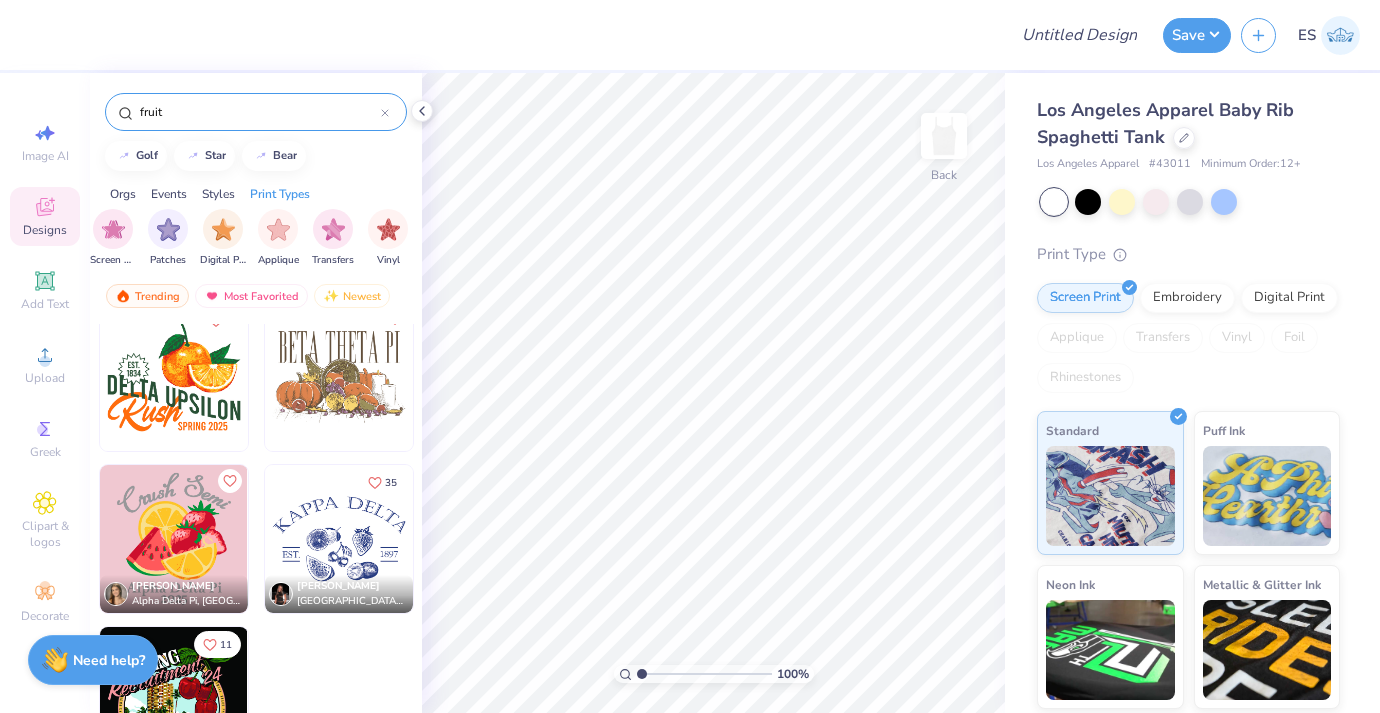 drag, startPoint x: 176, startPoint y: 105, endPoint x: 112, endPoint y: 105, distance: 64 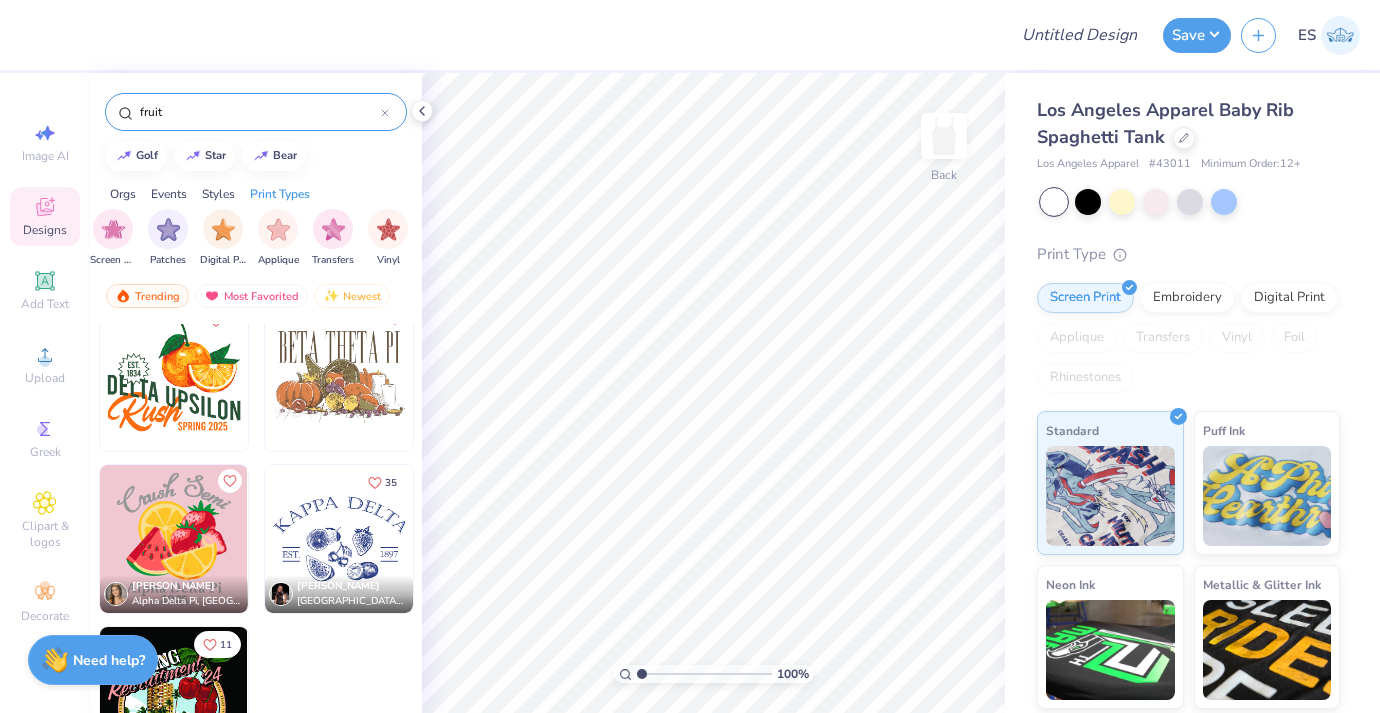 click on "fruit" at bounding box center [256, 112] 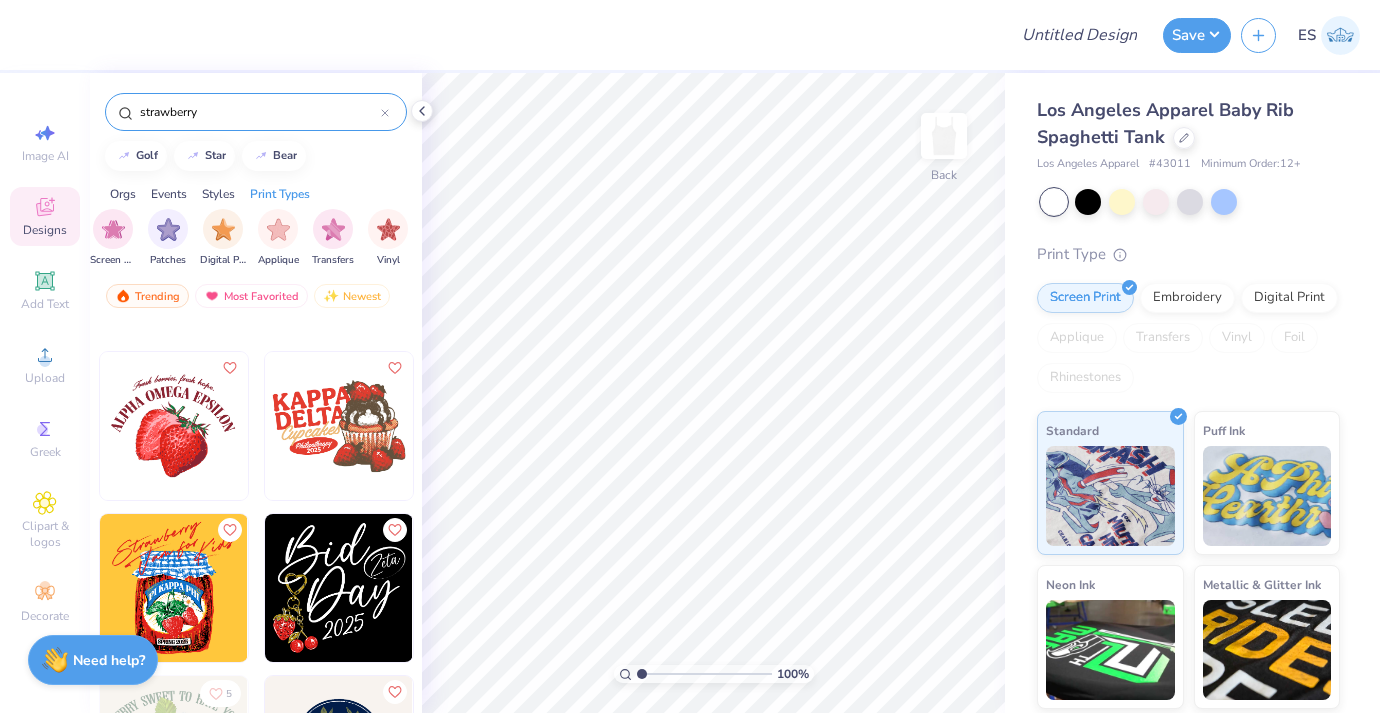 scroll, scrollTop: 0, scrollLeft: 0, axis: both 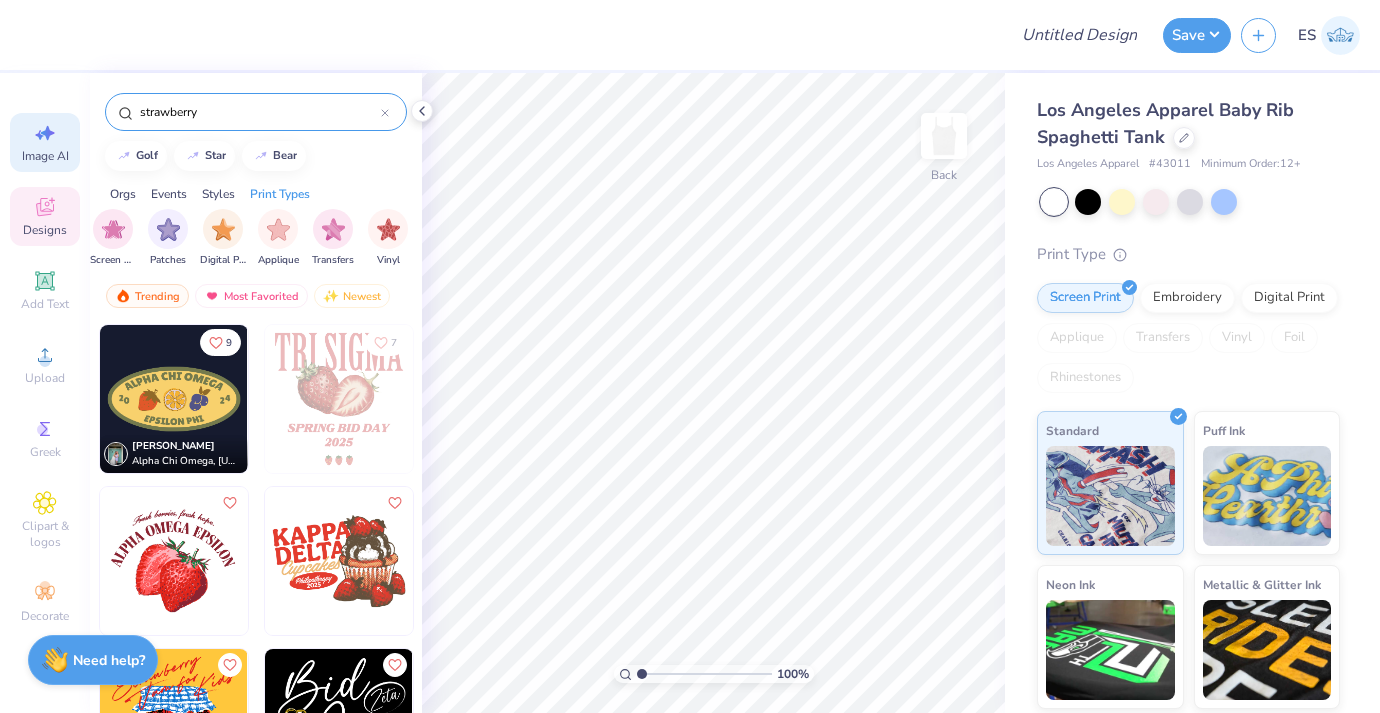 drag, startPoint x: 222, startPoint y: 116, endPoint x: 53, endPoint y: 115, distance: 169.00296 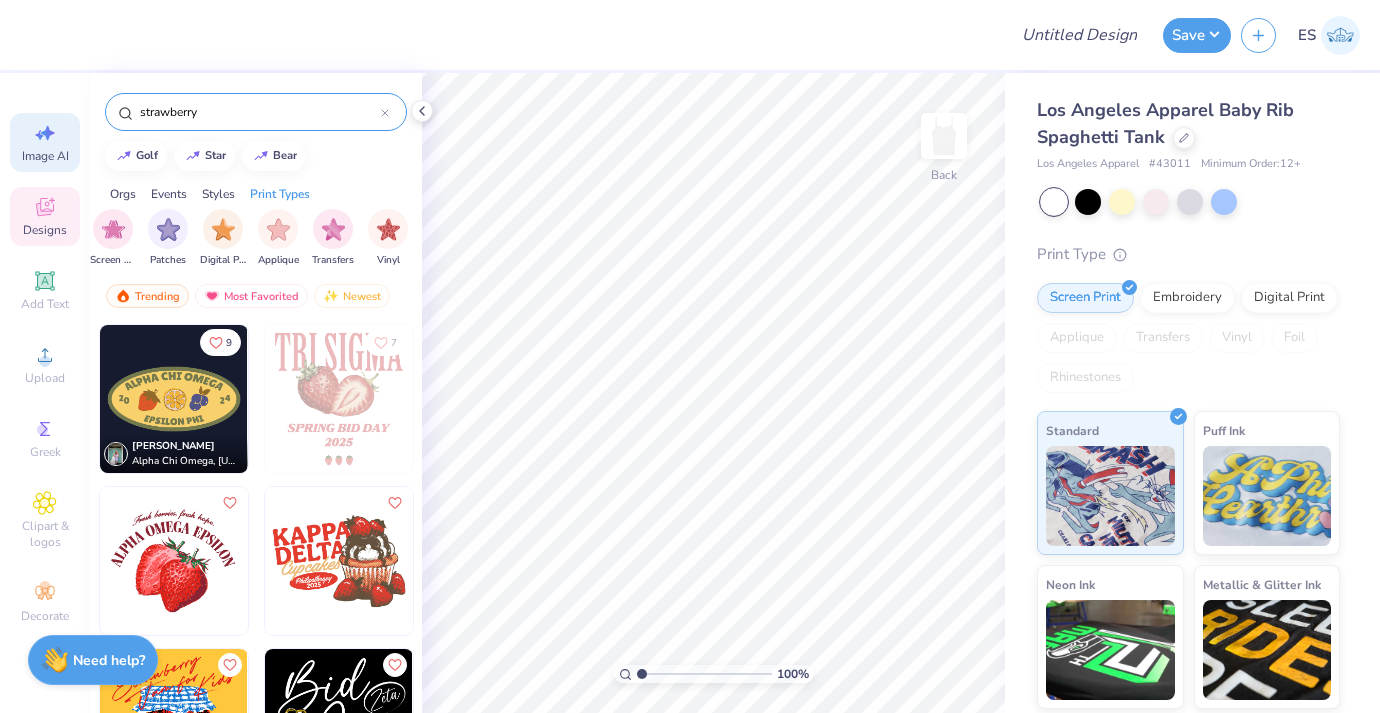 click on "Design Title Save ES Image AI Designs Add Text Upload Greek Clipart & logos Decorate strawberry golf star bear Orgs Events Styles Print Types Sorority Fraternity Club Sports Rush & Bid PR & General Game Day Parent's Weekend Philanthropy Big Little Reveal Holidays Retreat Date Parties & Socials Greek Week Graduation Founder’s Day Formal & Semi Spring Break Classic Minimalist Varsity Y2K 80s & 90s Handdrawn Typography Grunge 60s & 70s Cartoons Embroidery Screen Print Patches Digital Print Applique Transfers Vinyl Trending Most Favorited Newest 9 Noa Young Alpha Chi Omega, Georgia Tech 7 5 Trending 100  % Back Los Angeles Apparel Baby Rib Spaghetti Tank Los Angeles Apparel # 43011 Minimum Order:  12 +   Print Type Screen Print Embroidery Digital Print Applique Transfers Vinyl Foil Rhinestones Standard Puff Ink Neon Ink Metallic & Glitter Ink Glow in the Dark Ink Water based Ink Need help?  Chat with us." at bounding box center (690, 356) 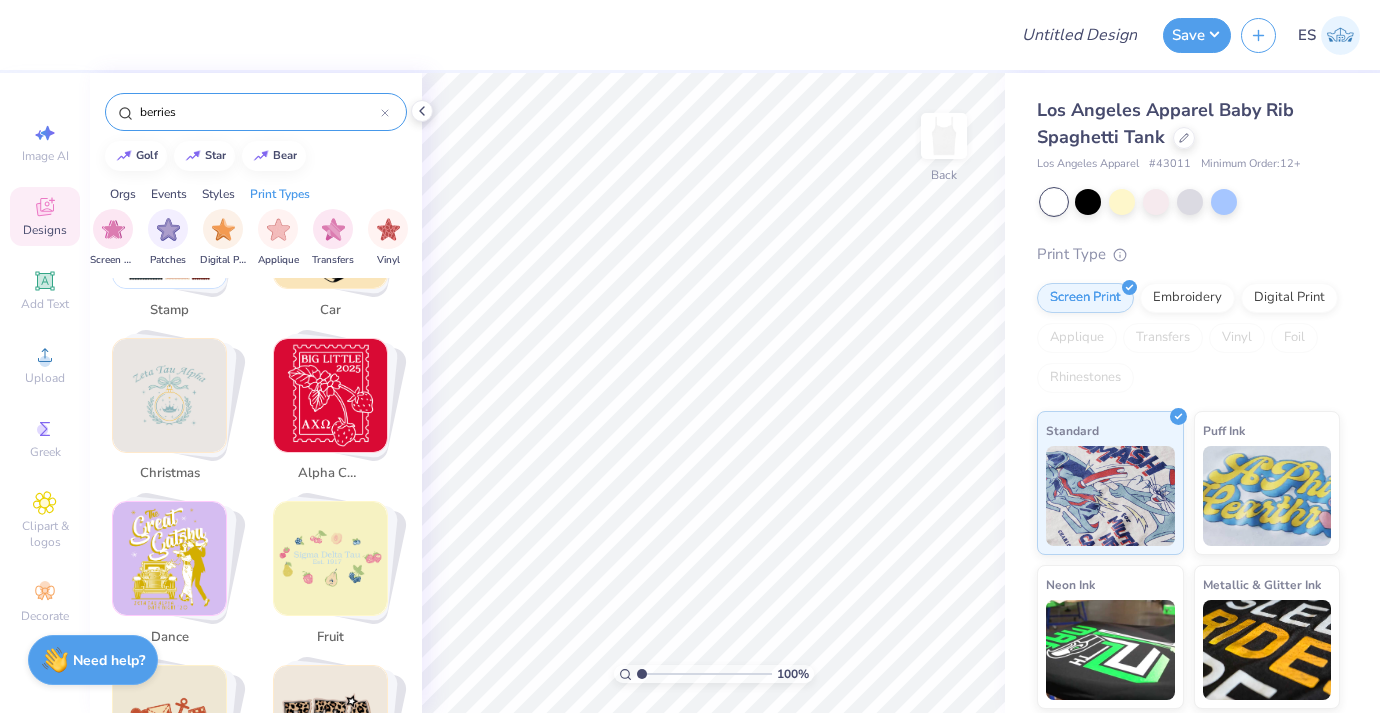 scroll, scrollTop: 3221, scrollLeft: 0, axis: vertical 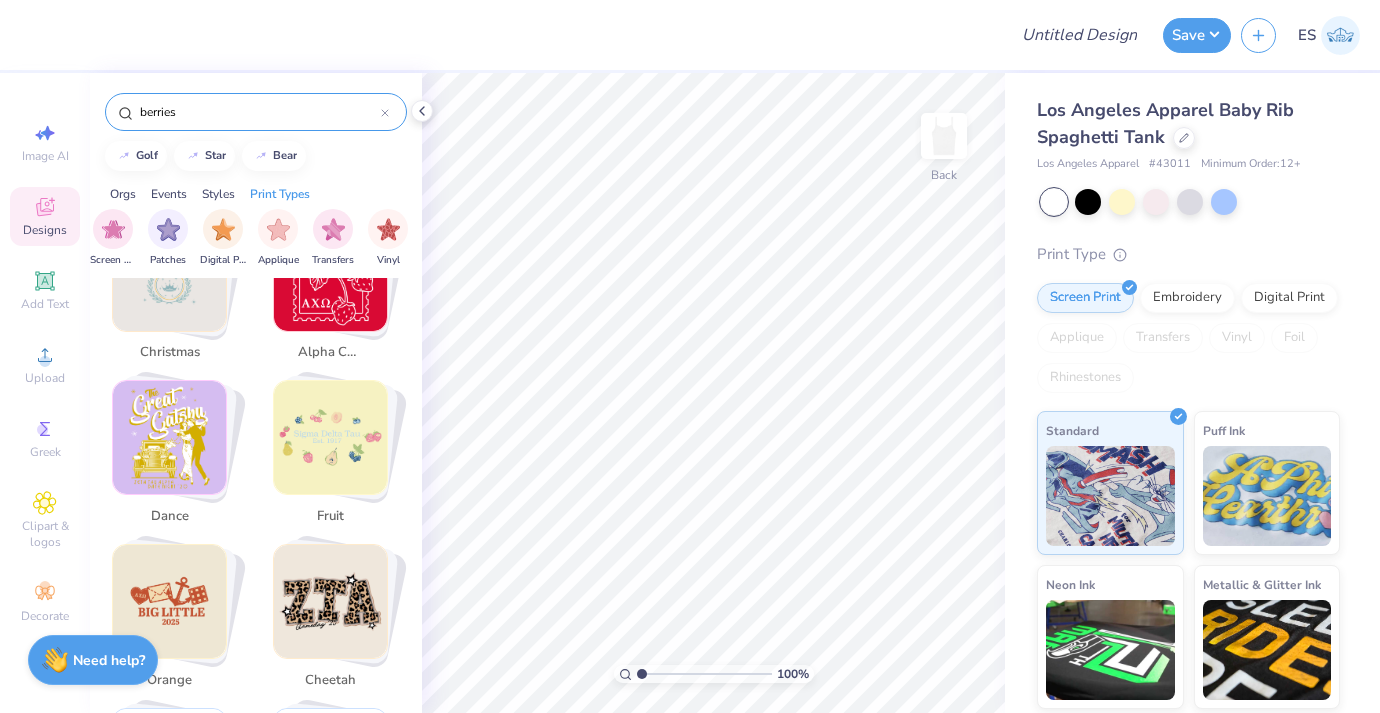 click at bounding box center (330, 437) 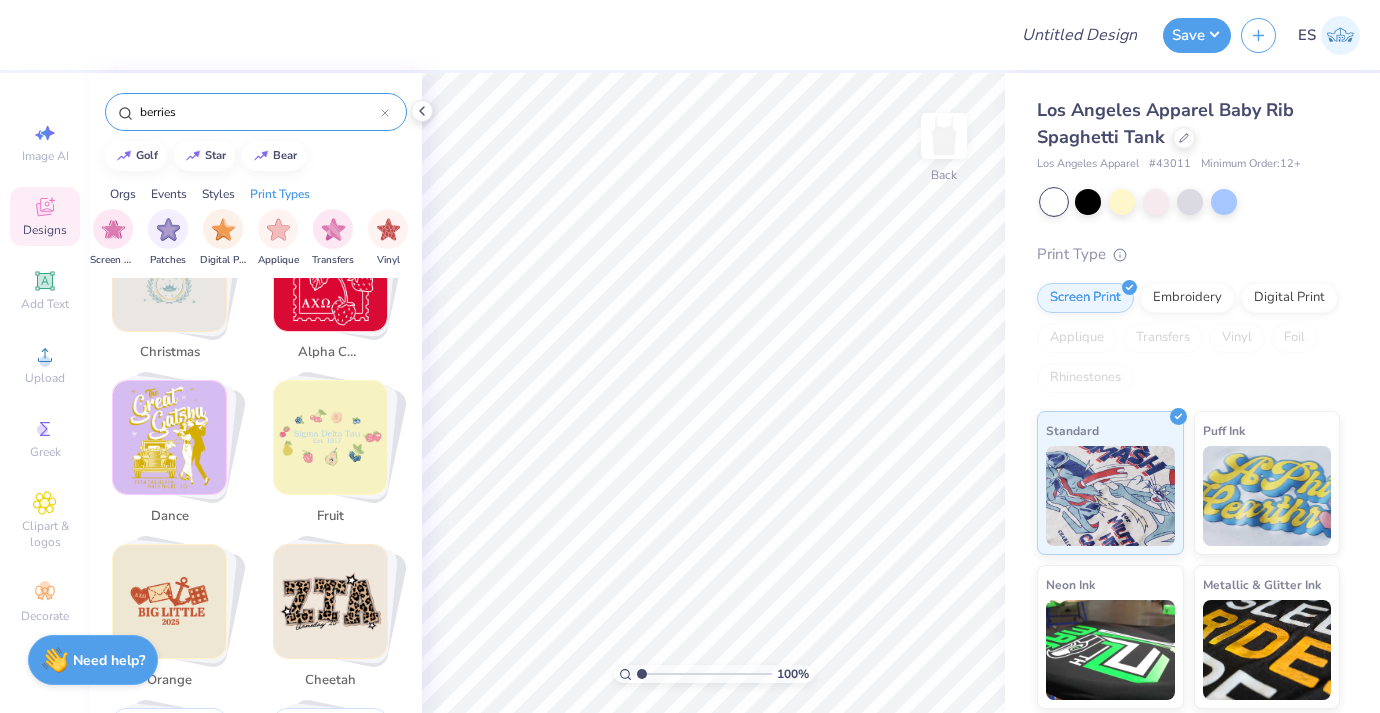 type on "fruit" 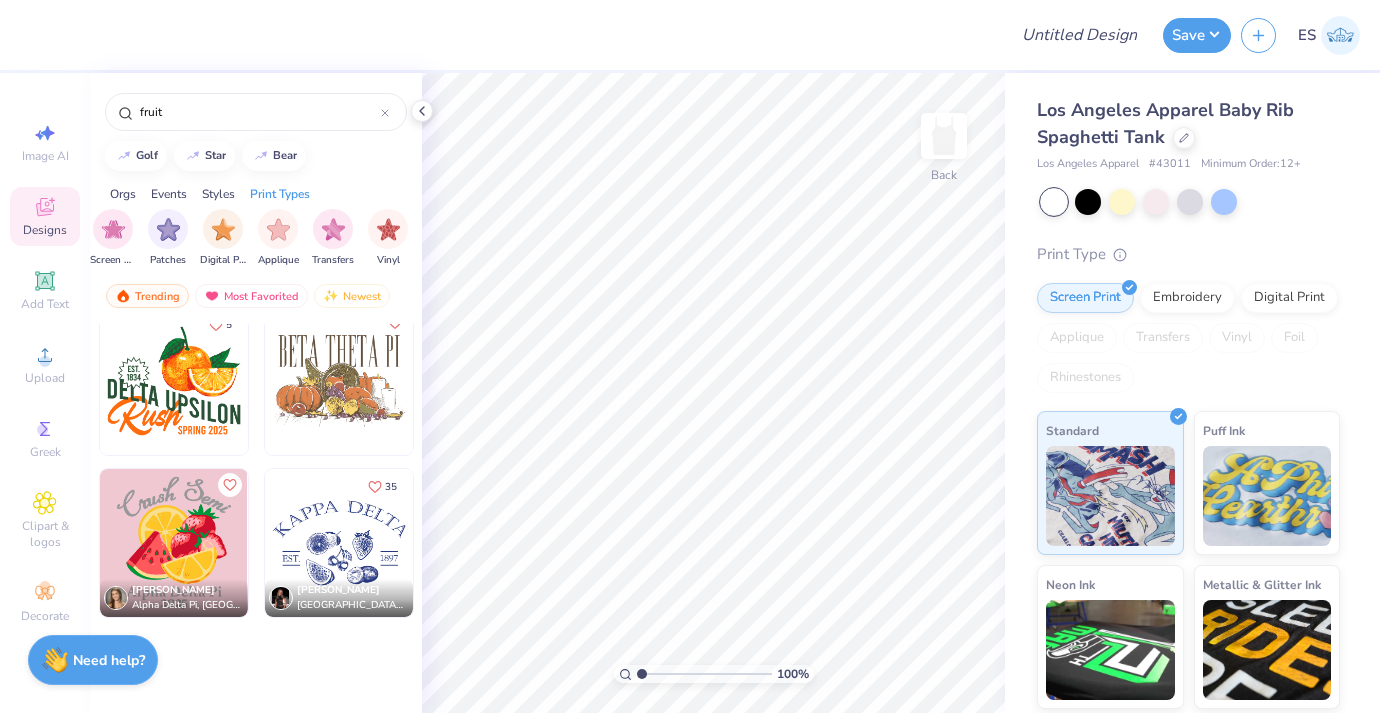 scroll, scrollTop: 0, scrollLeft: 0, axis: both 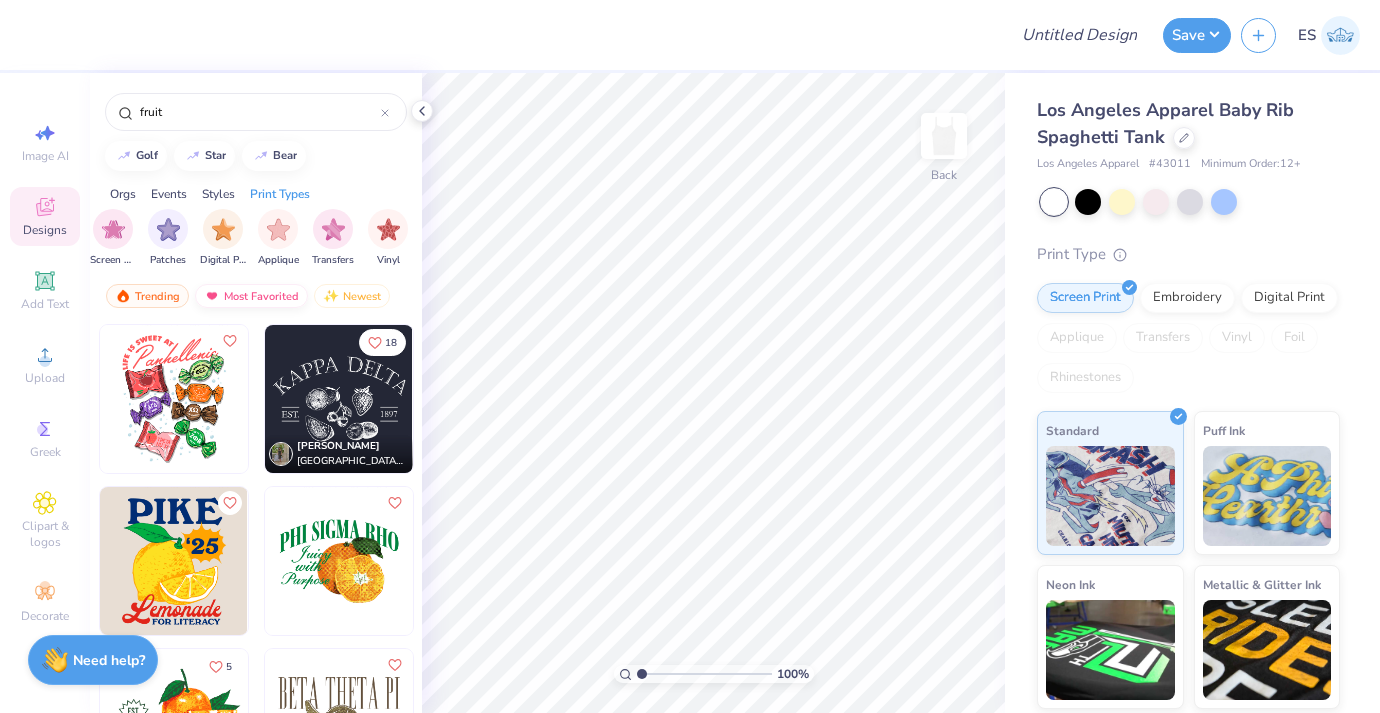 click on "Most Favorited" at bounding box center [251, 296] 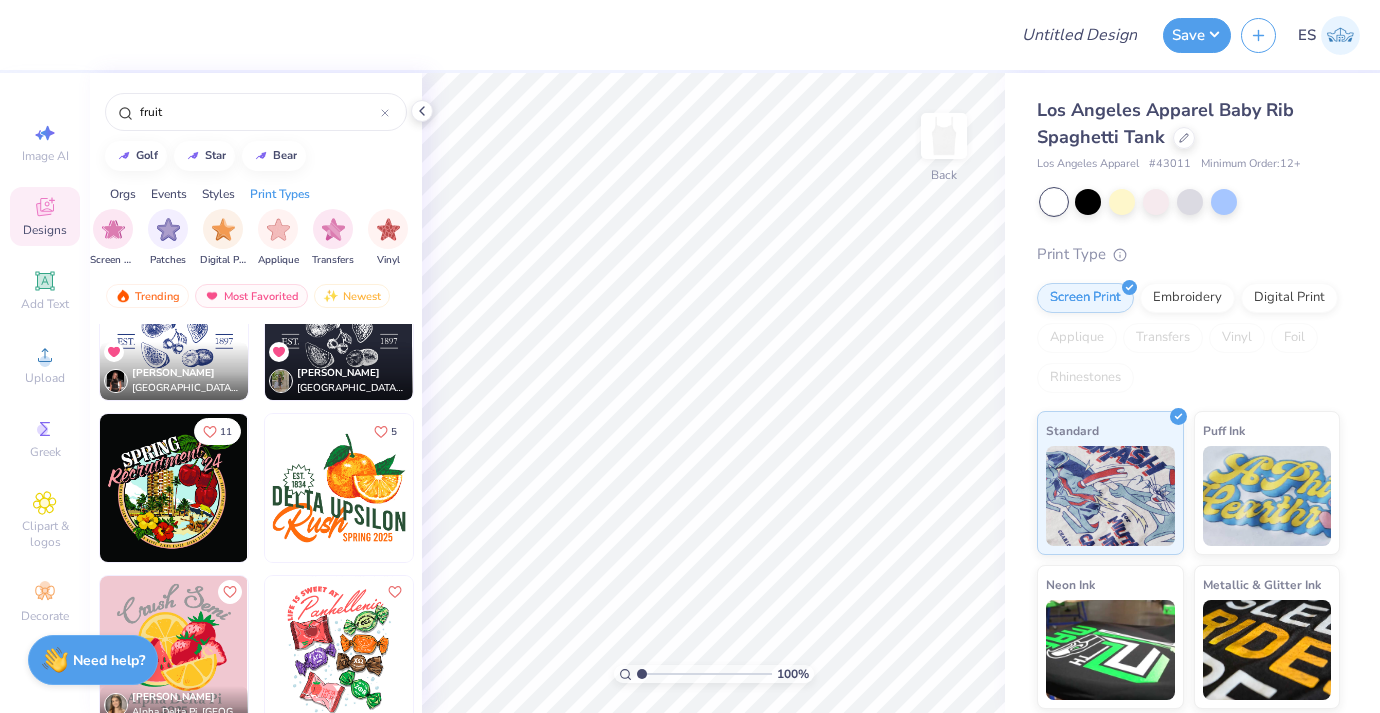 scroll, scrollTop: 0, scrollLeft: 0, axis: both 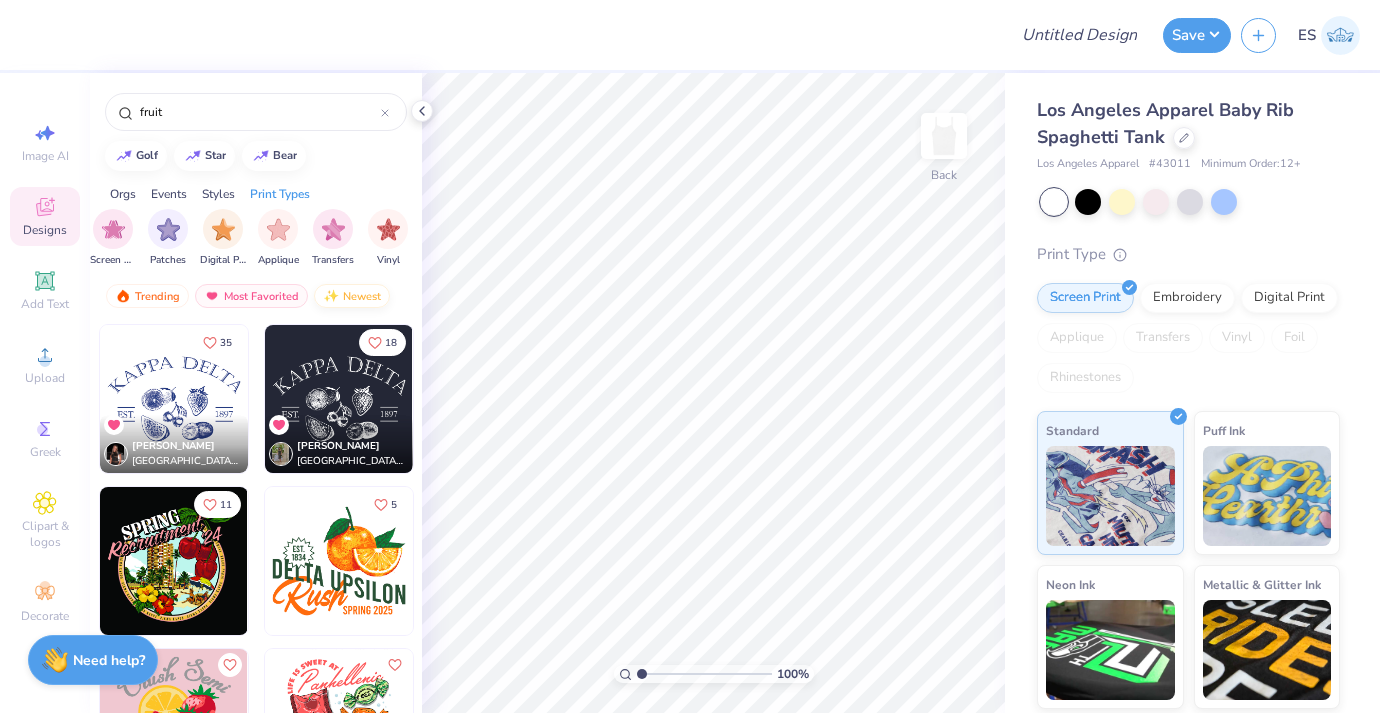click on "Newest" at bounding box center [352, 296] 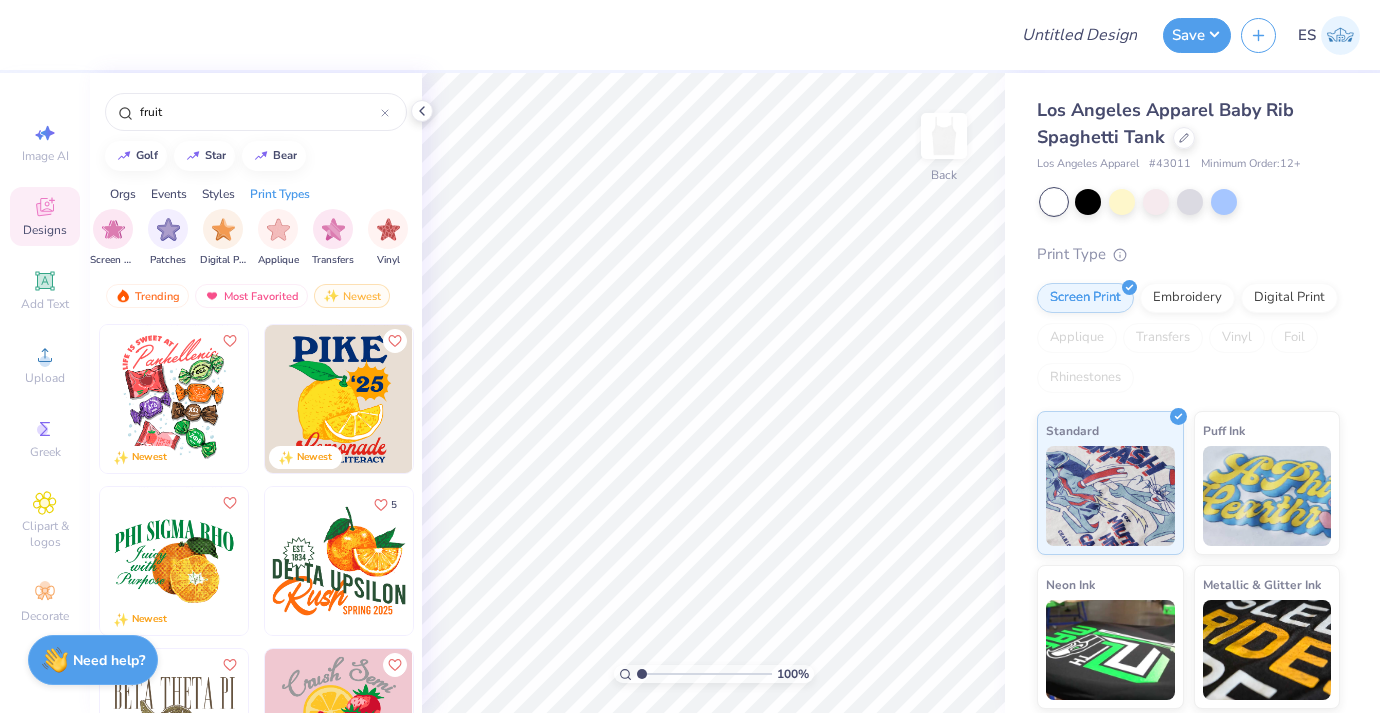 scroll, scrollTop: 346, scrollLeft: 0, axis: vertical 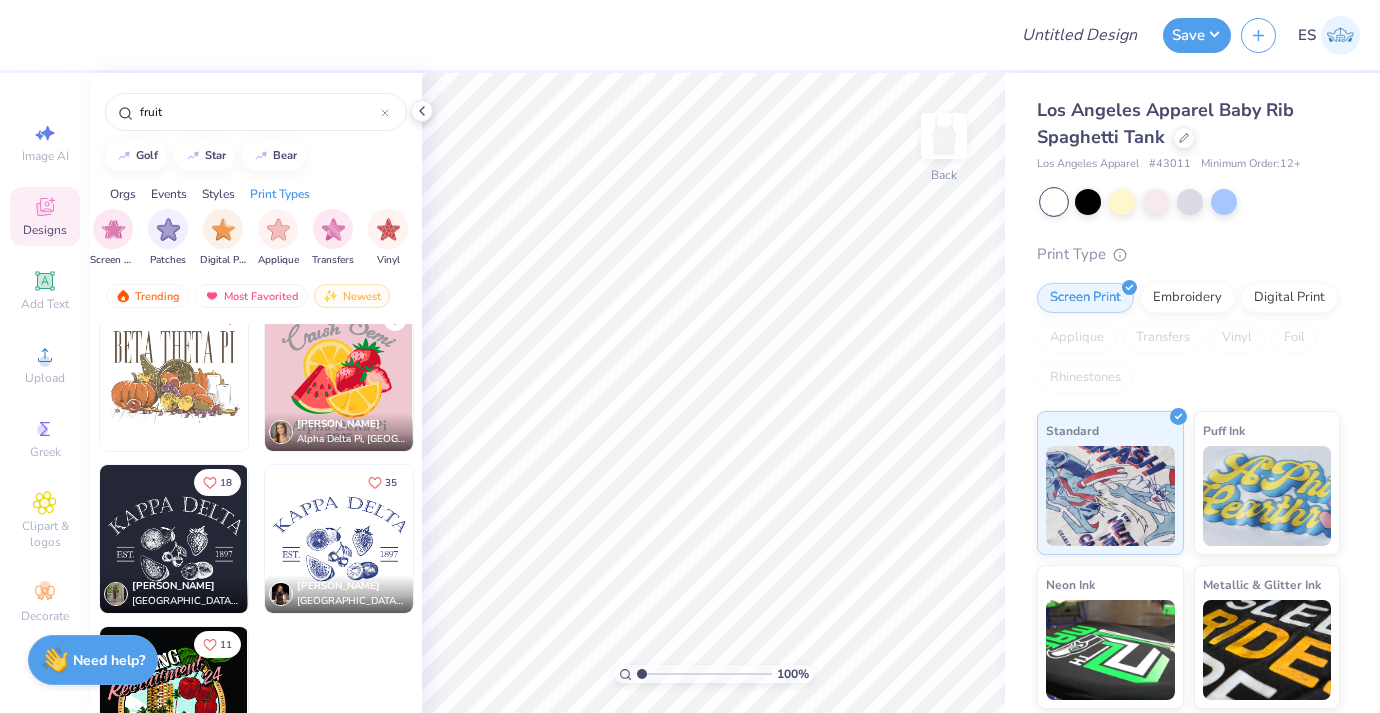 click at bounding box center [339, 539] 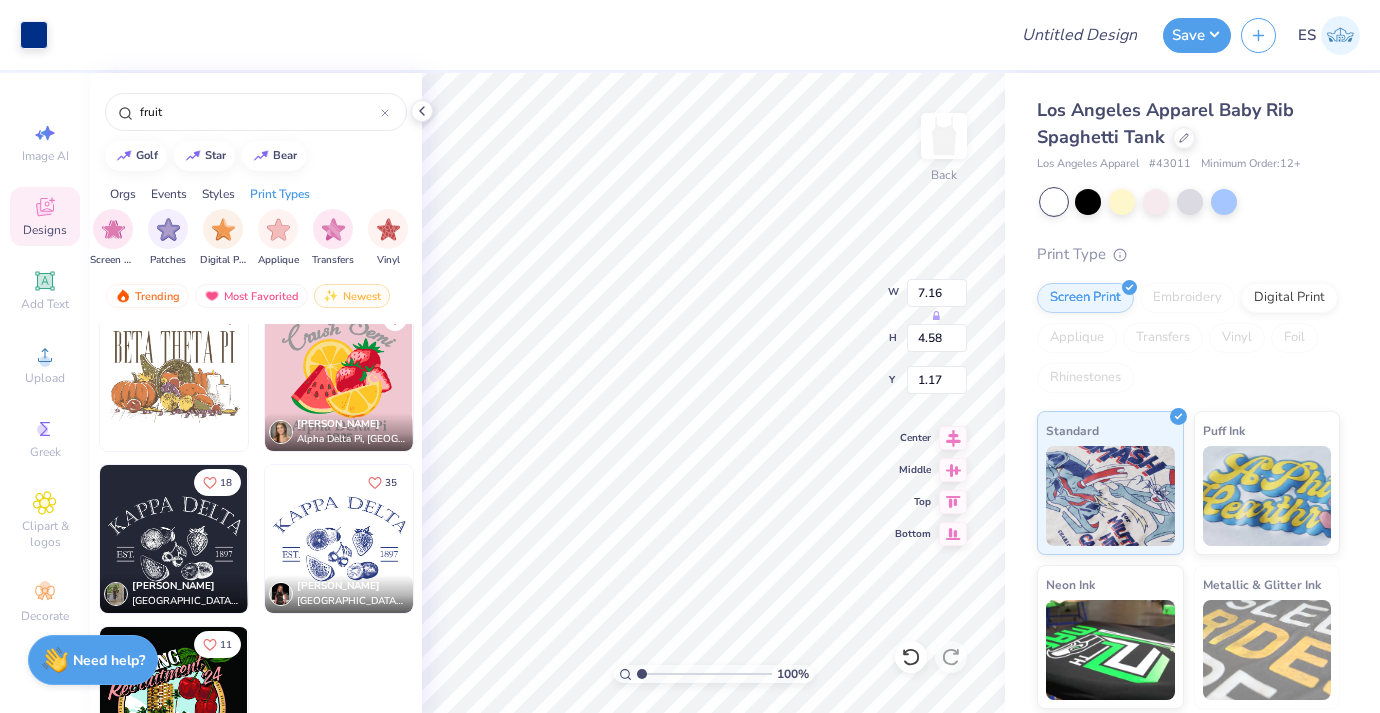 type on "1.17" 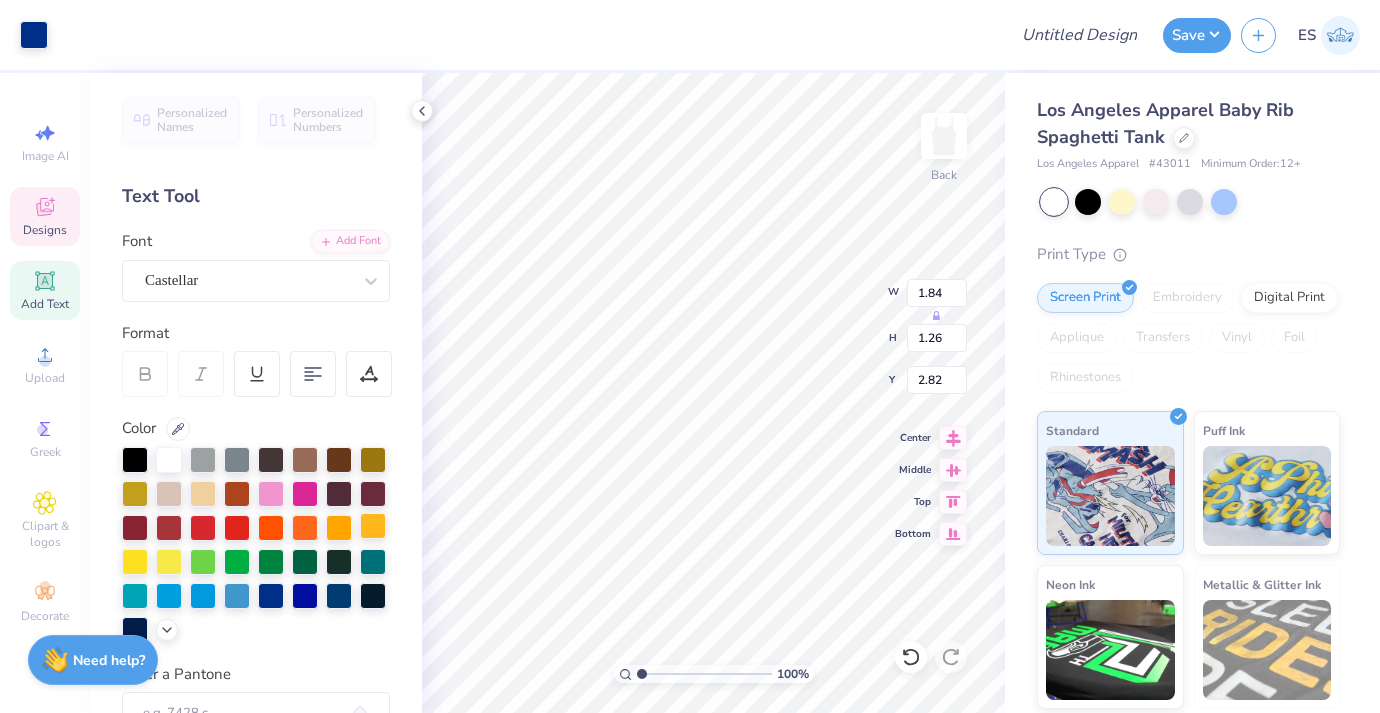click at bounding box center [373, 526] 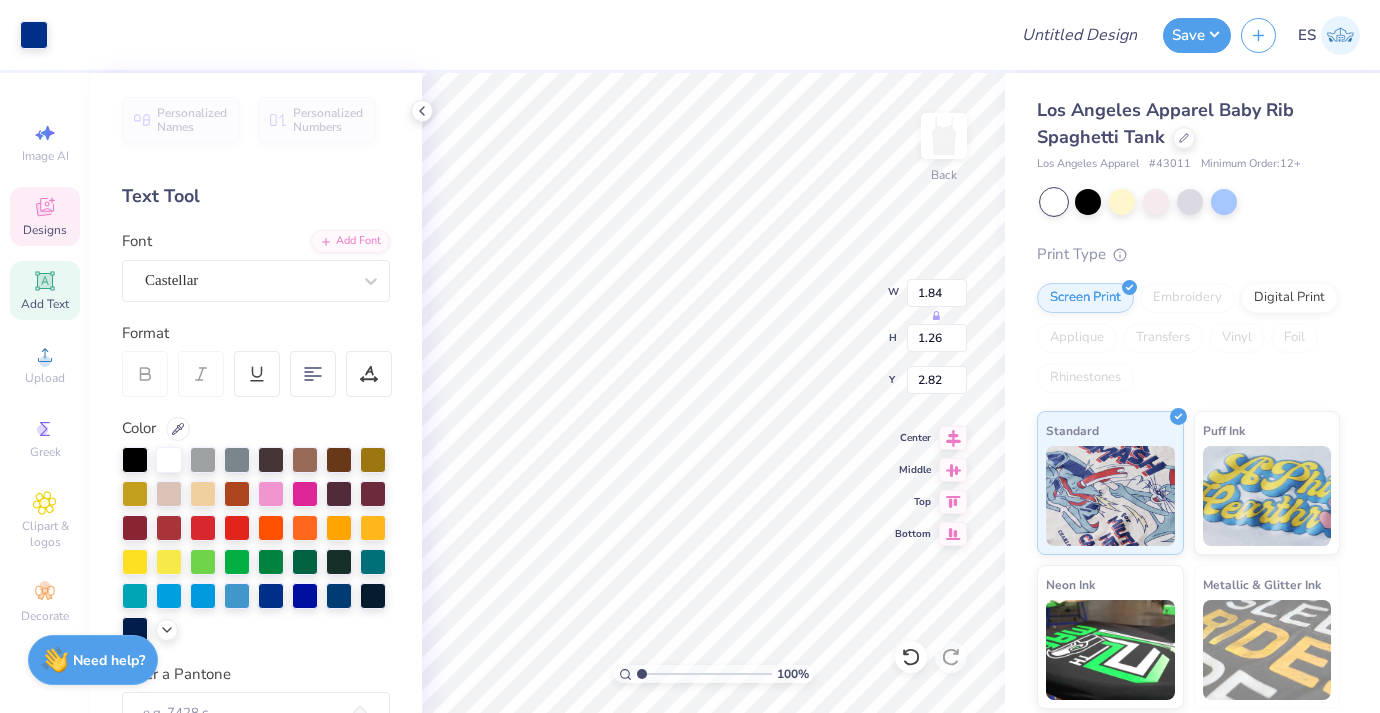 click 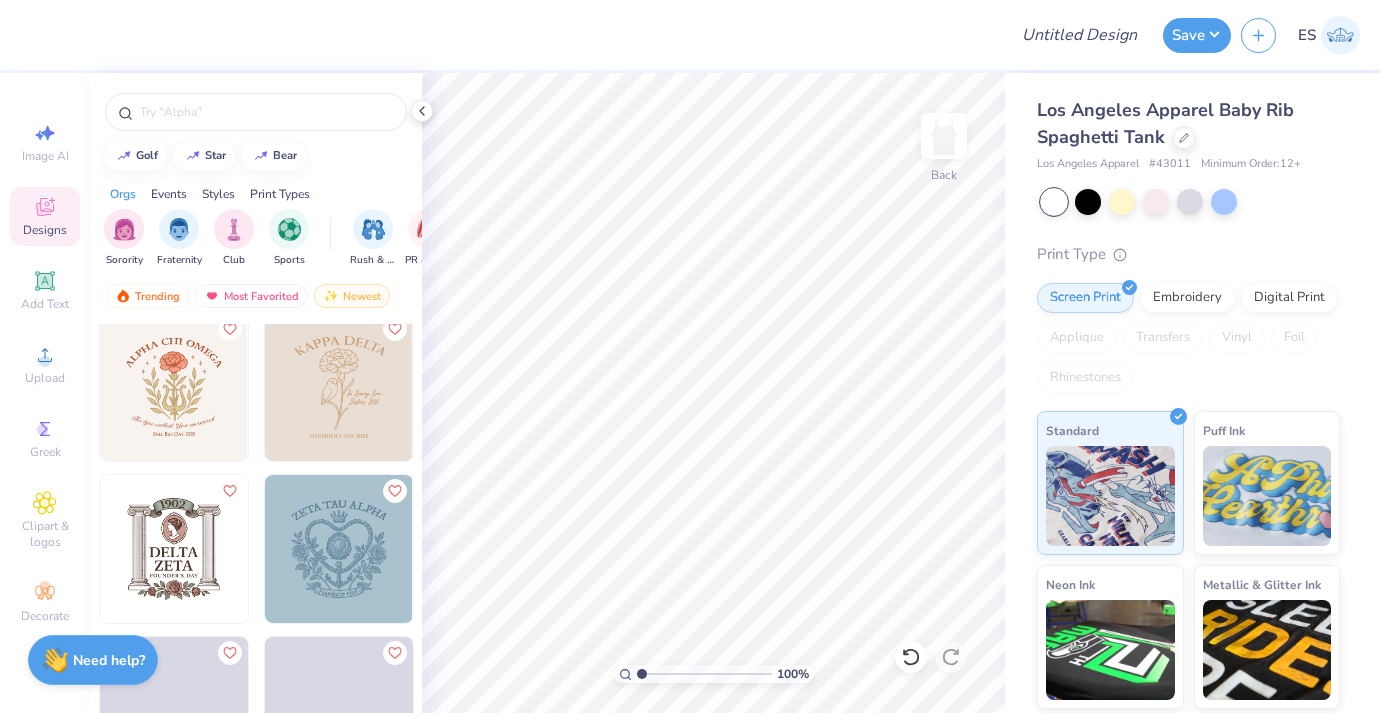 scroll, scrollTop: 422, scrollLeft: 0, axis: vertical 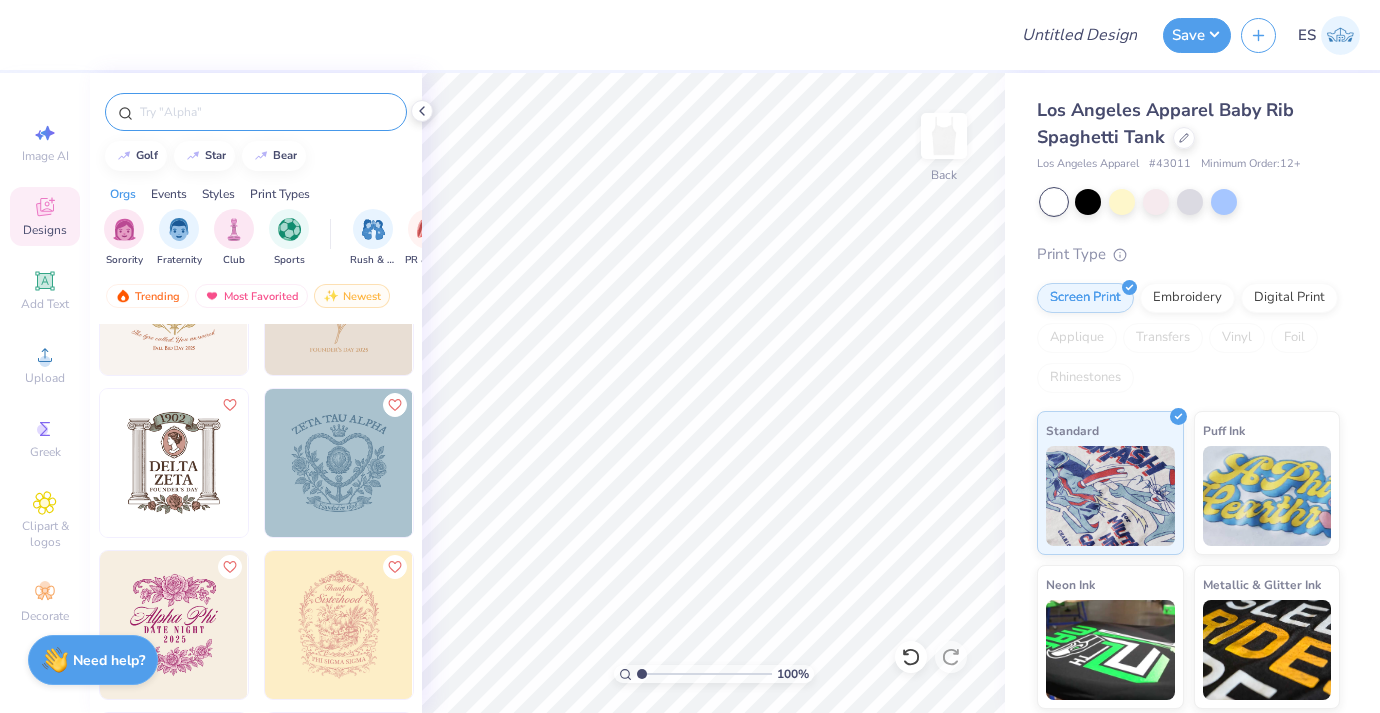 click at bounding box center [256, 112] 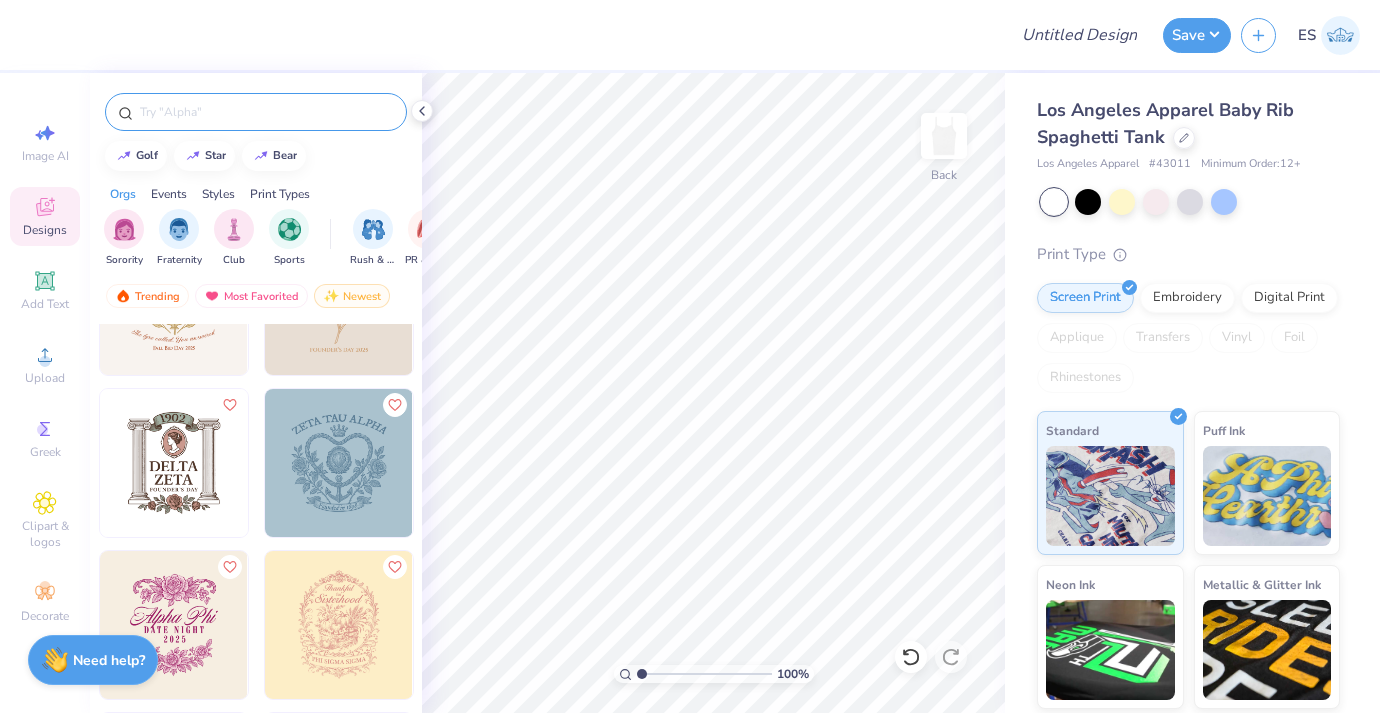 click at bounding box center (266, 112) 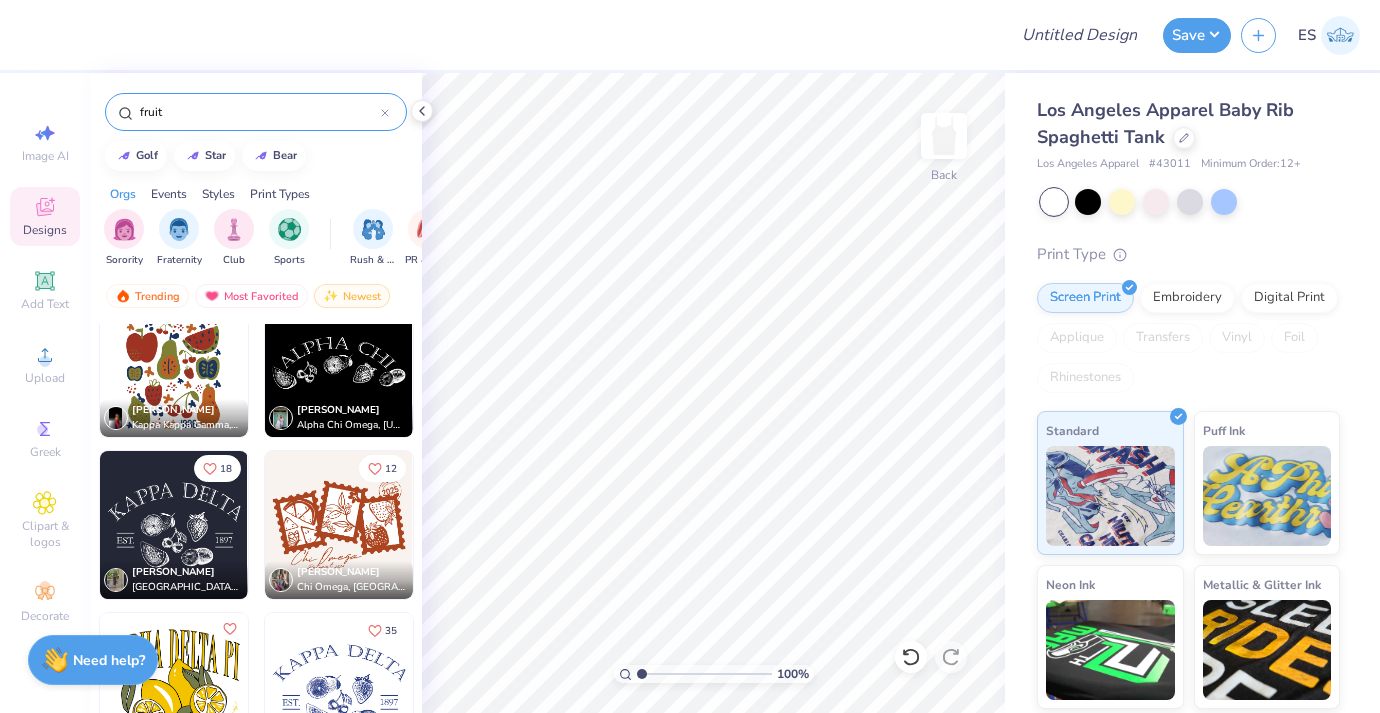 scroll, scrollTop: 1521, scrollLeft: 0, axis: vertical 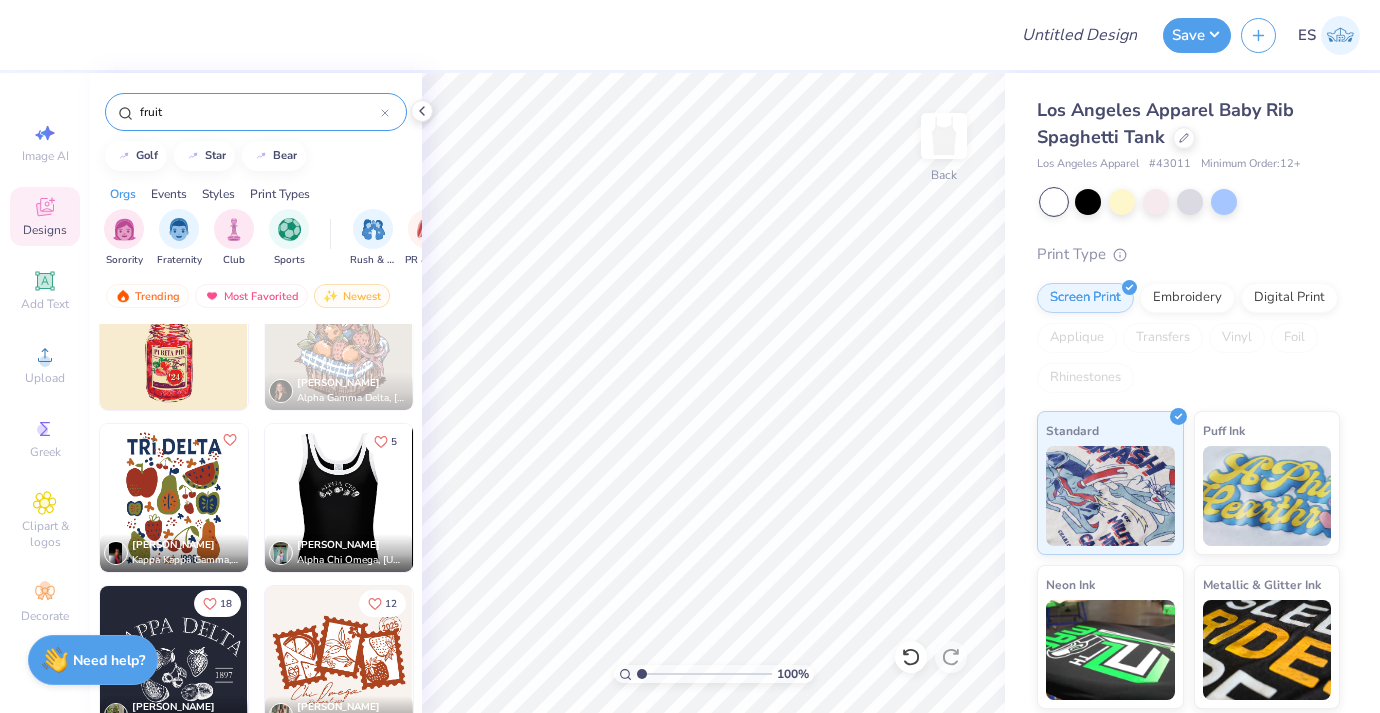 type on "fruit" 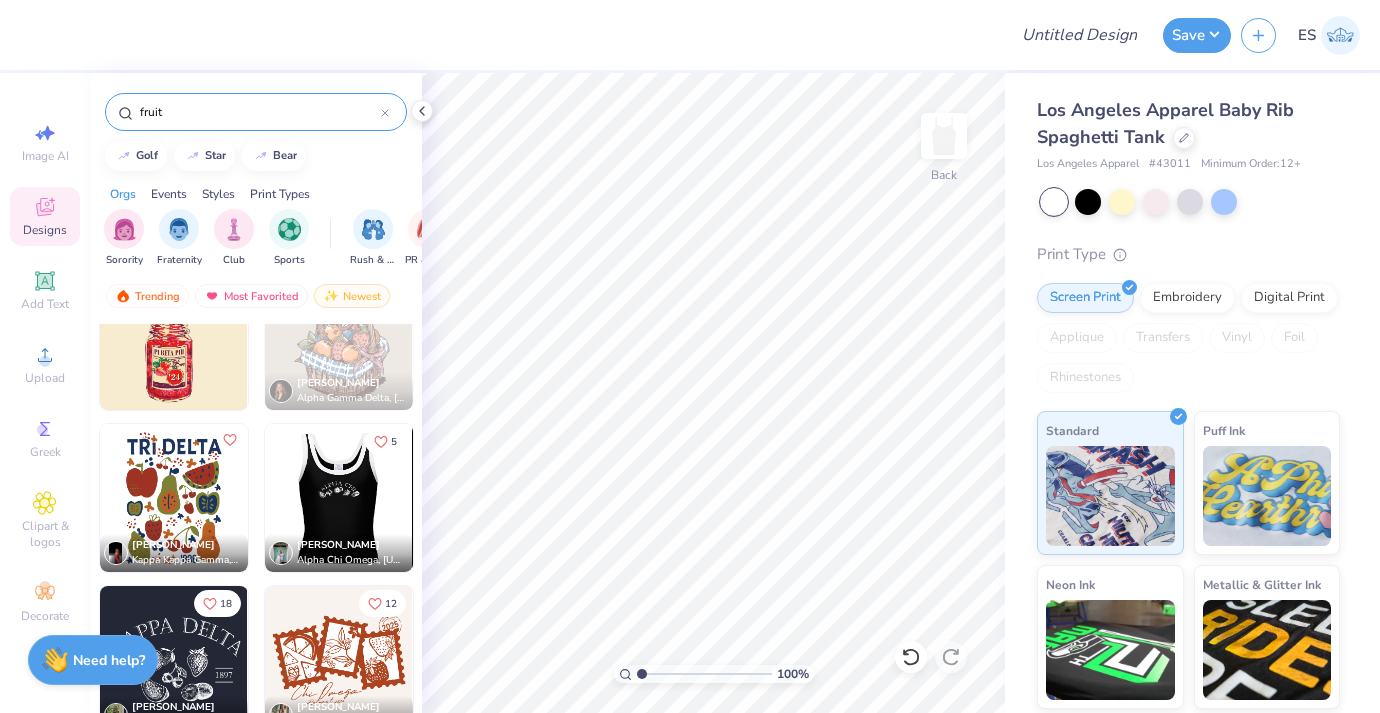 click at bounding box center (191, 498) 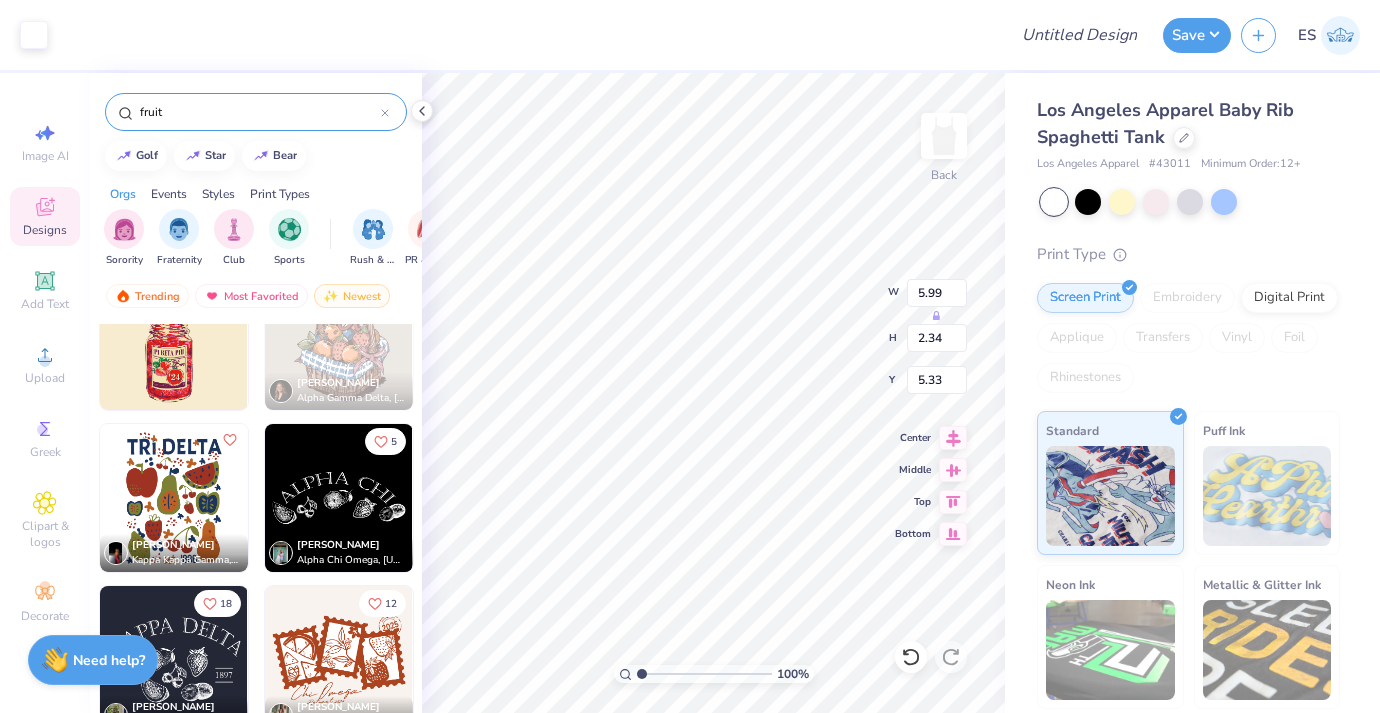 scroll, scrollTop: 1123, scrollLeft: 0, axis: vertical 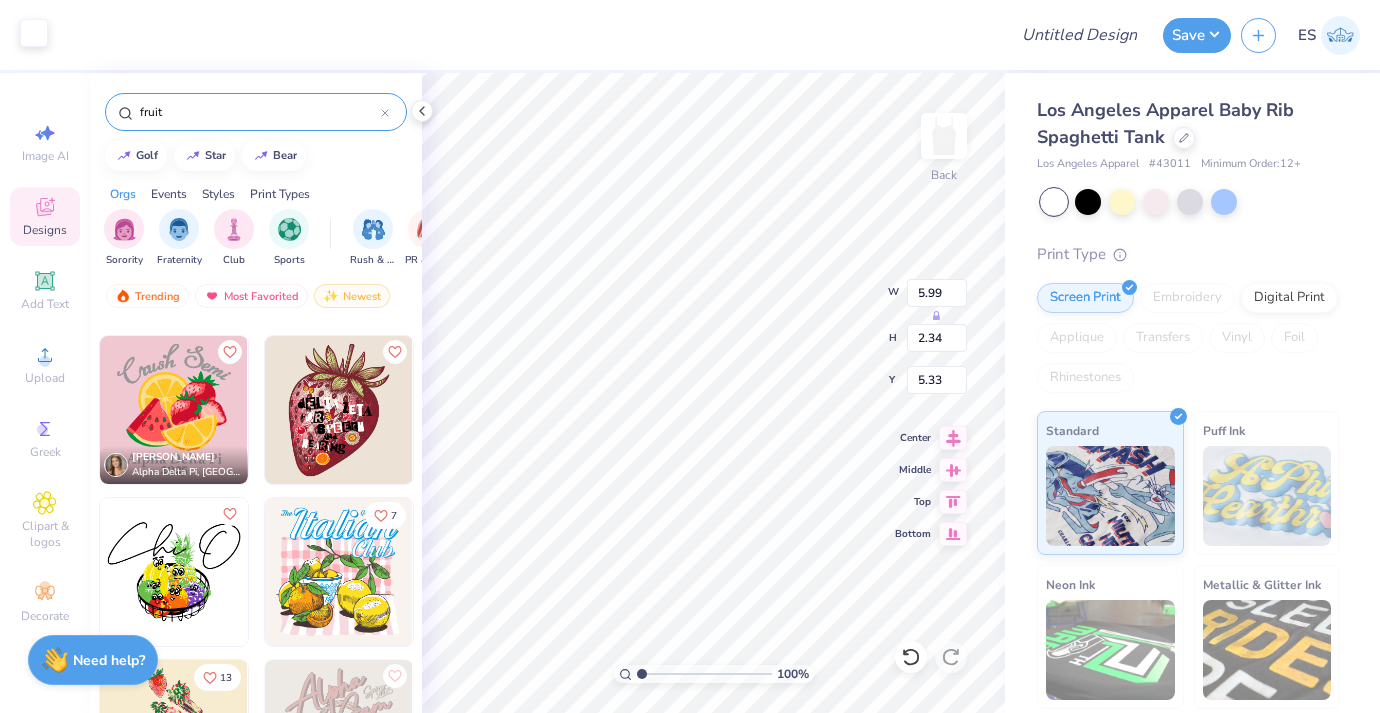 click at bounding box center [34, 33] 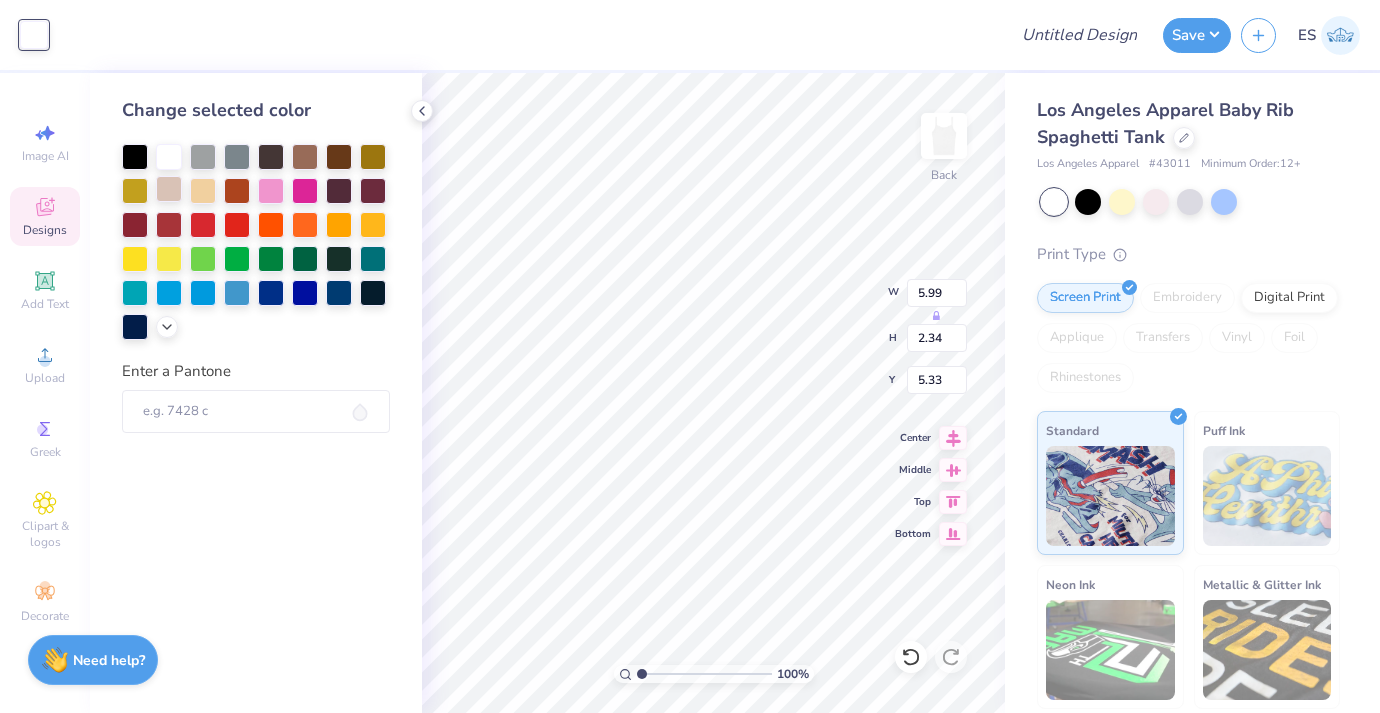 click at bounding box center (169, 189) 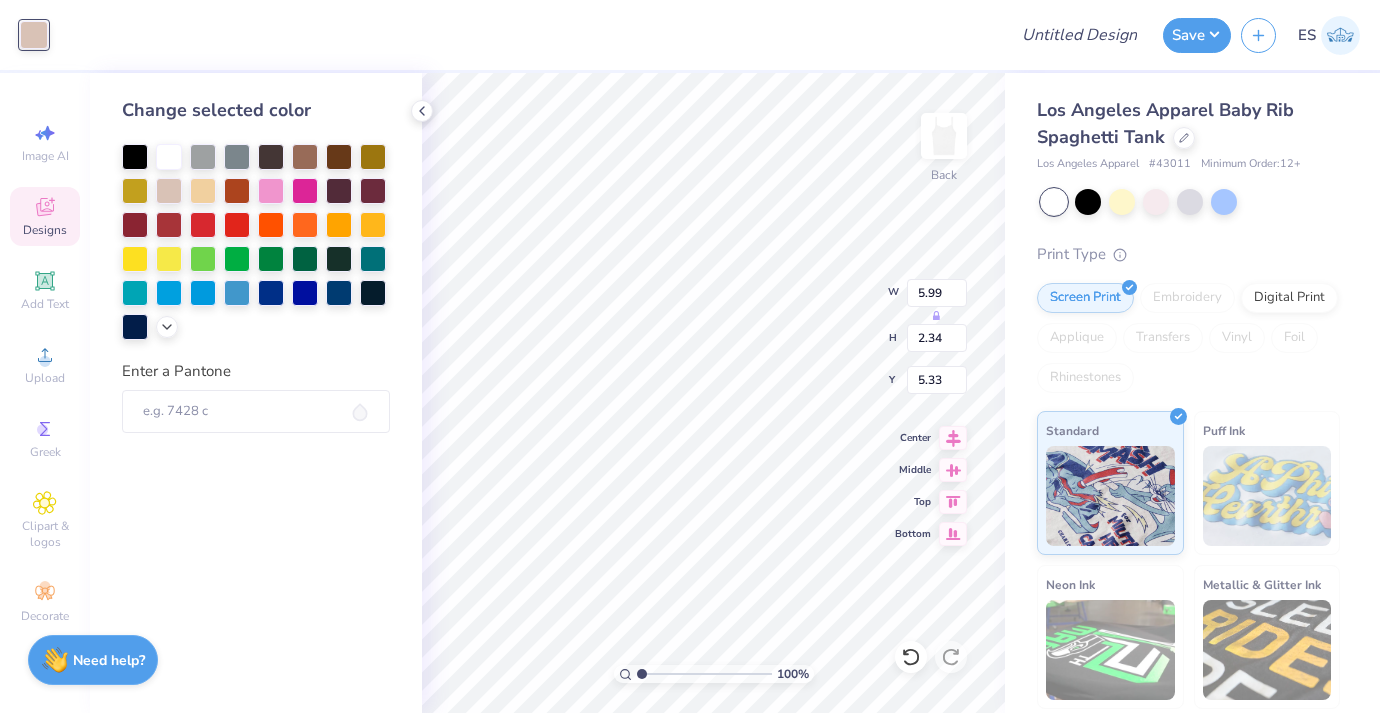 click 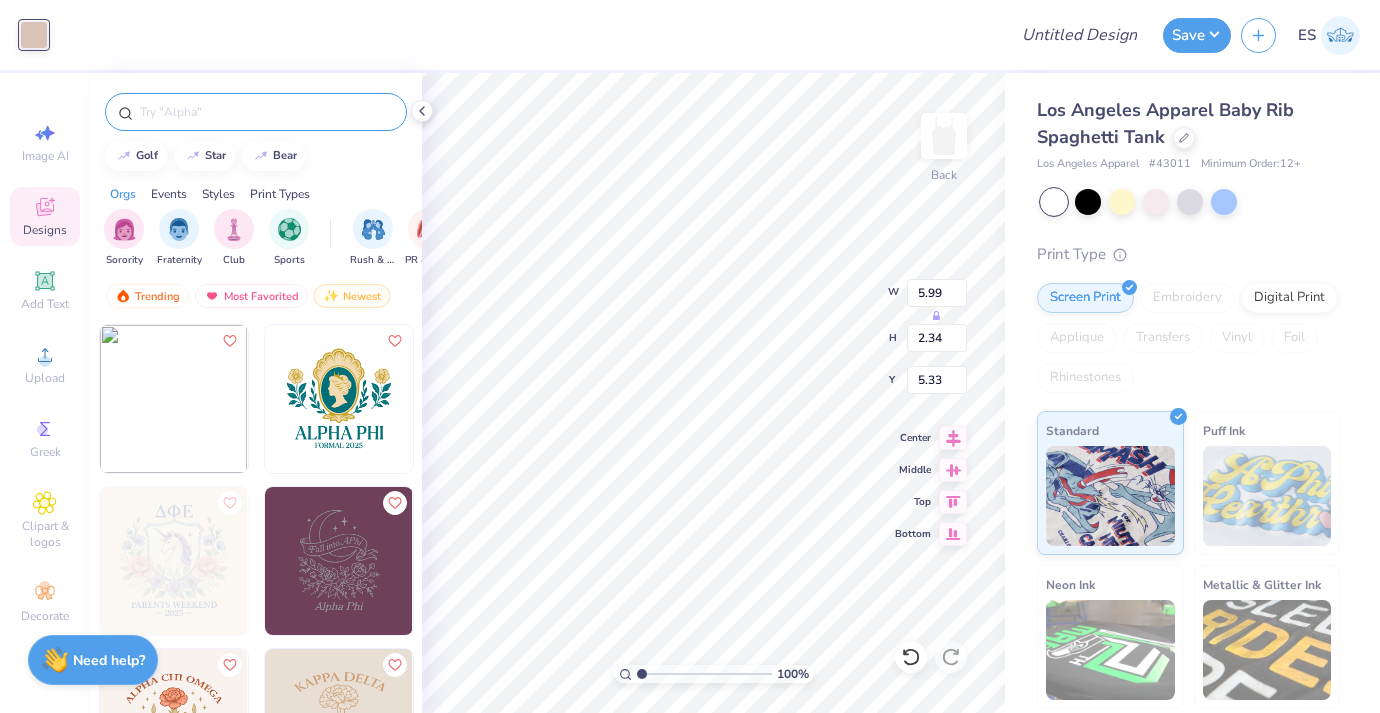 click at bounding box center [266, 112] 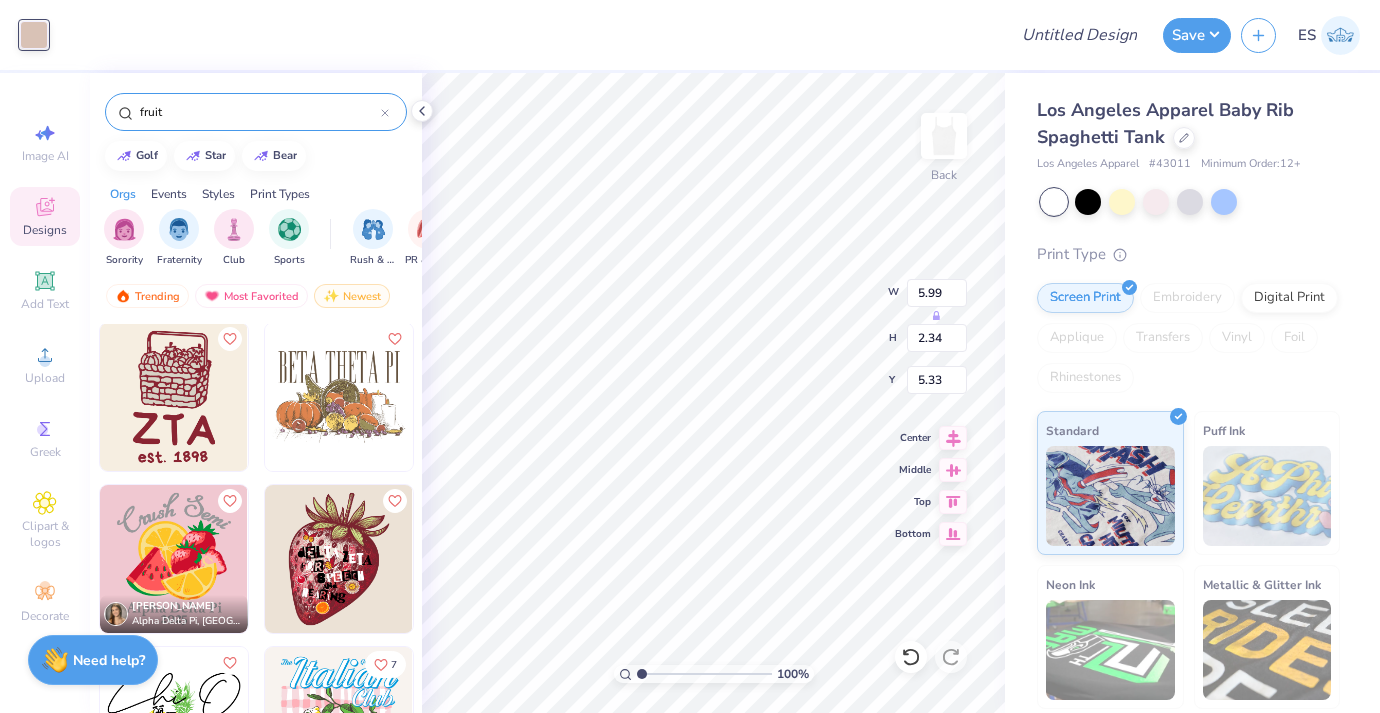 scroll, scrollTop: 990, scrollLeft: 0, axis: vertical 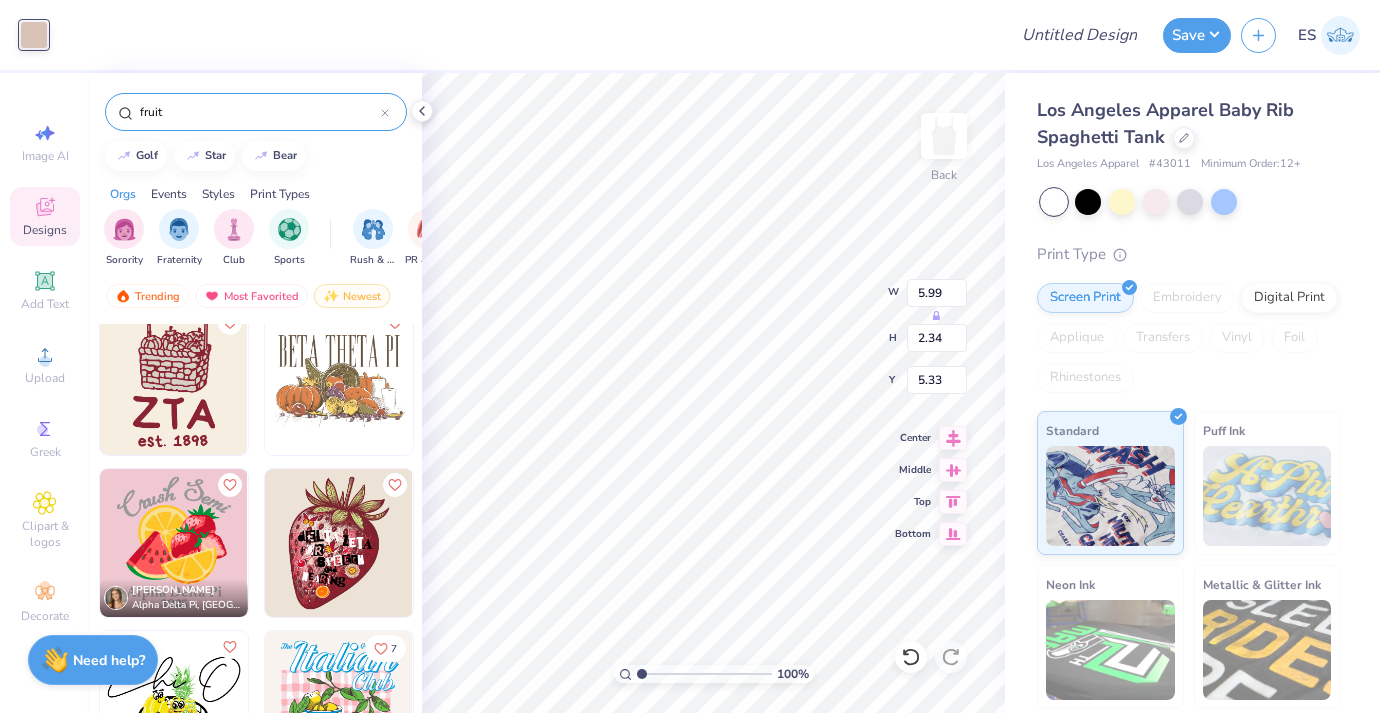 type on "fruit" 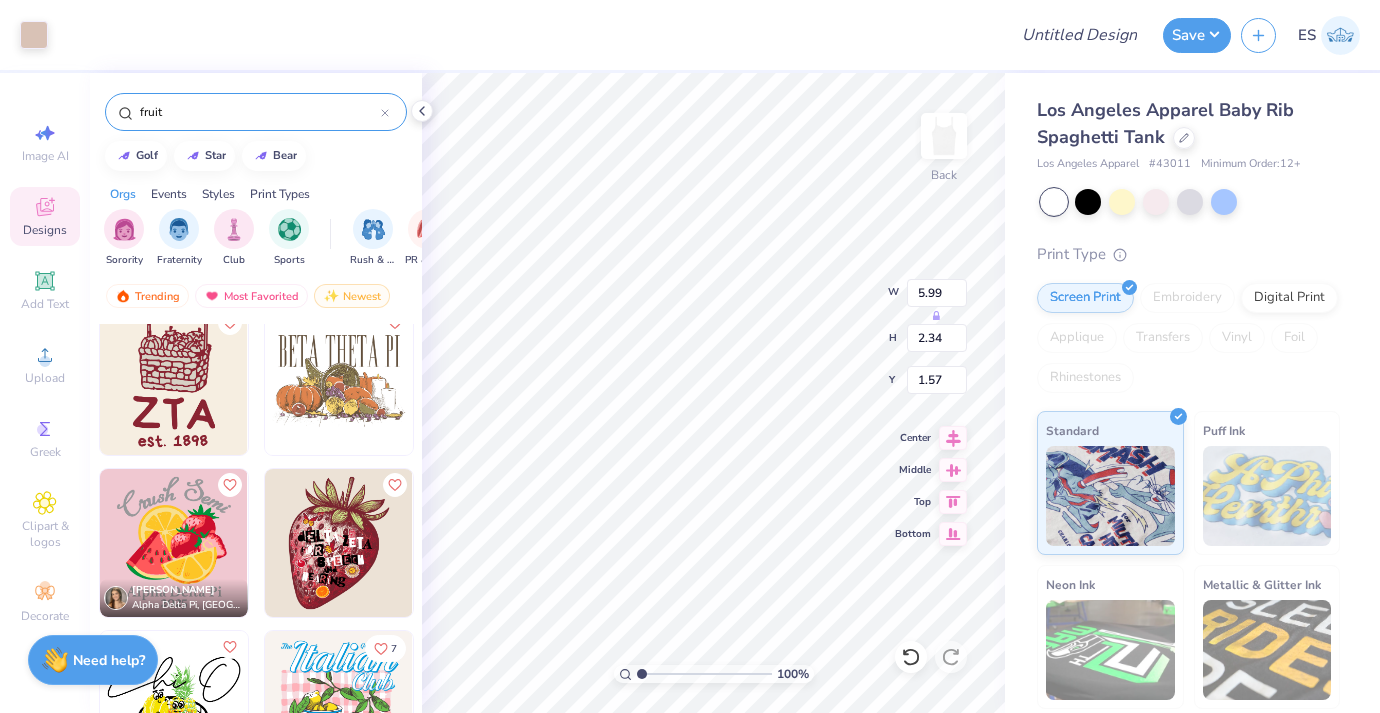 type on "1.57" 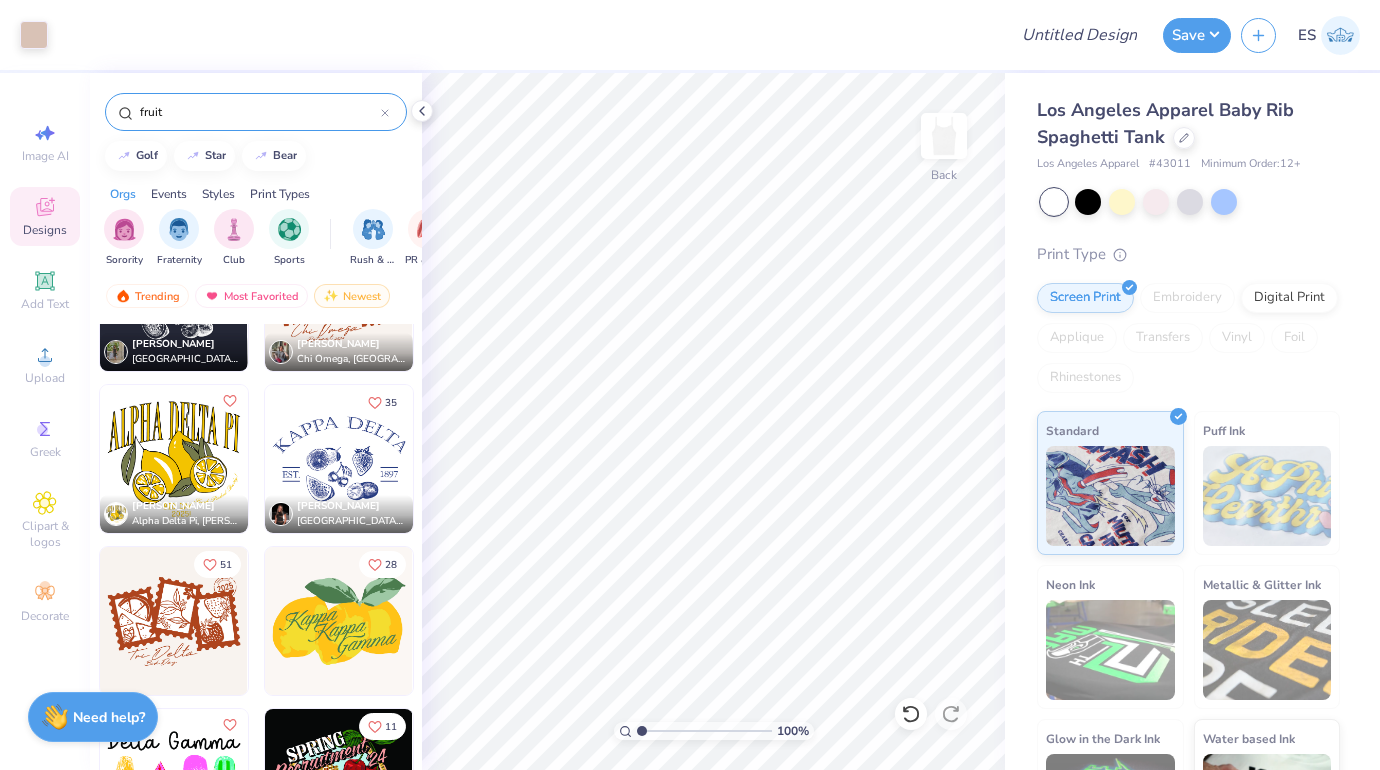 scroll, scrollTop: 1909, scrollLeft: 0, axis: vertical 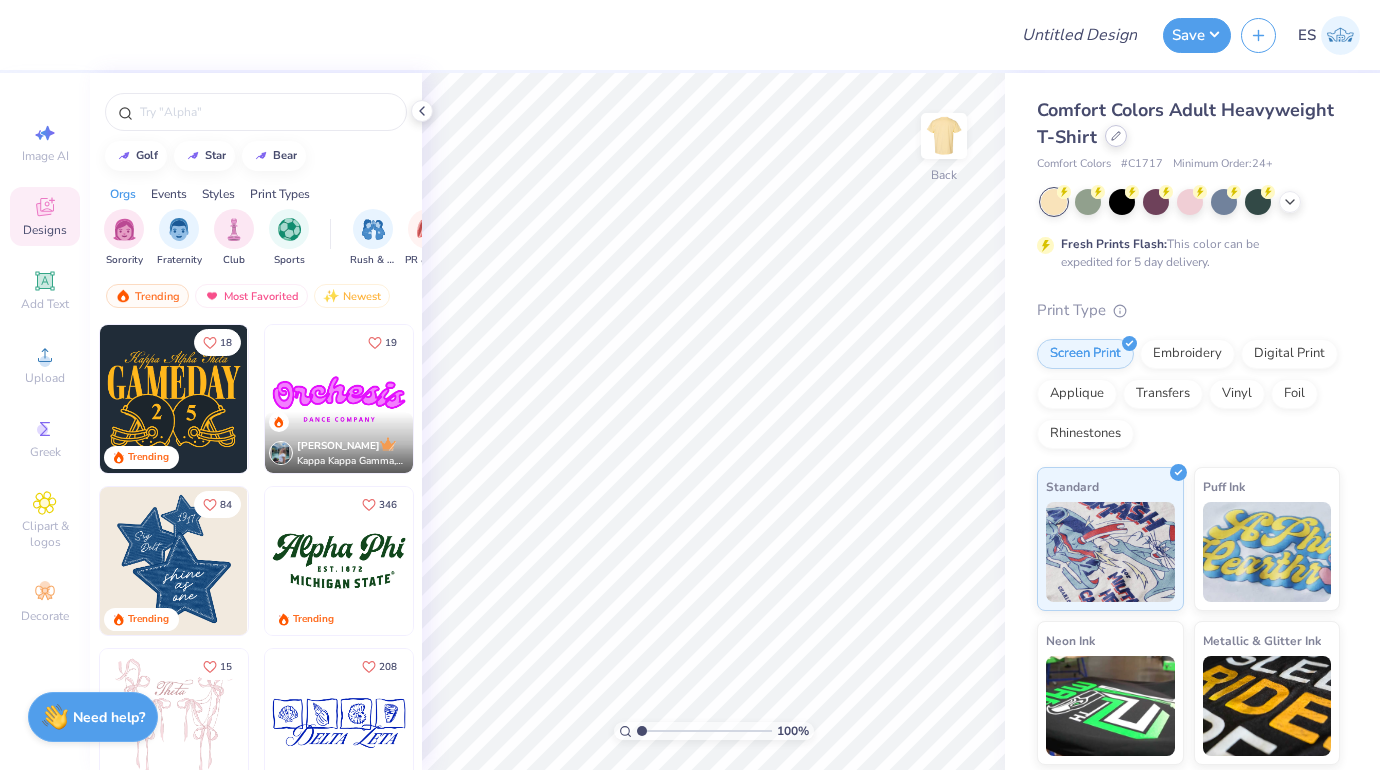 click 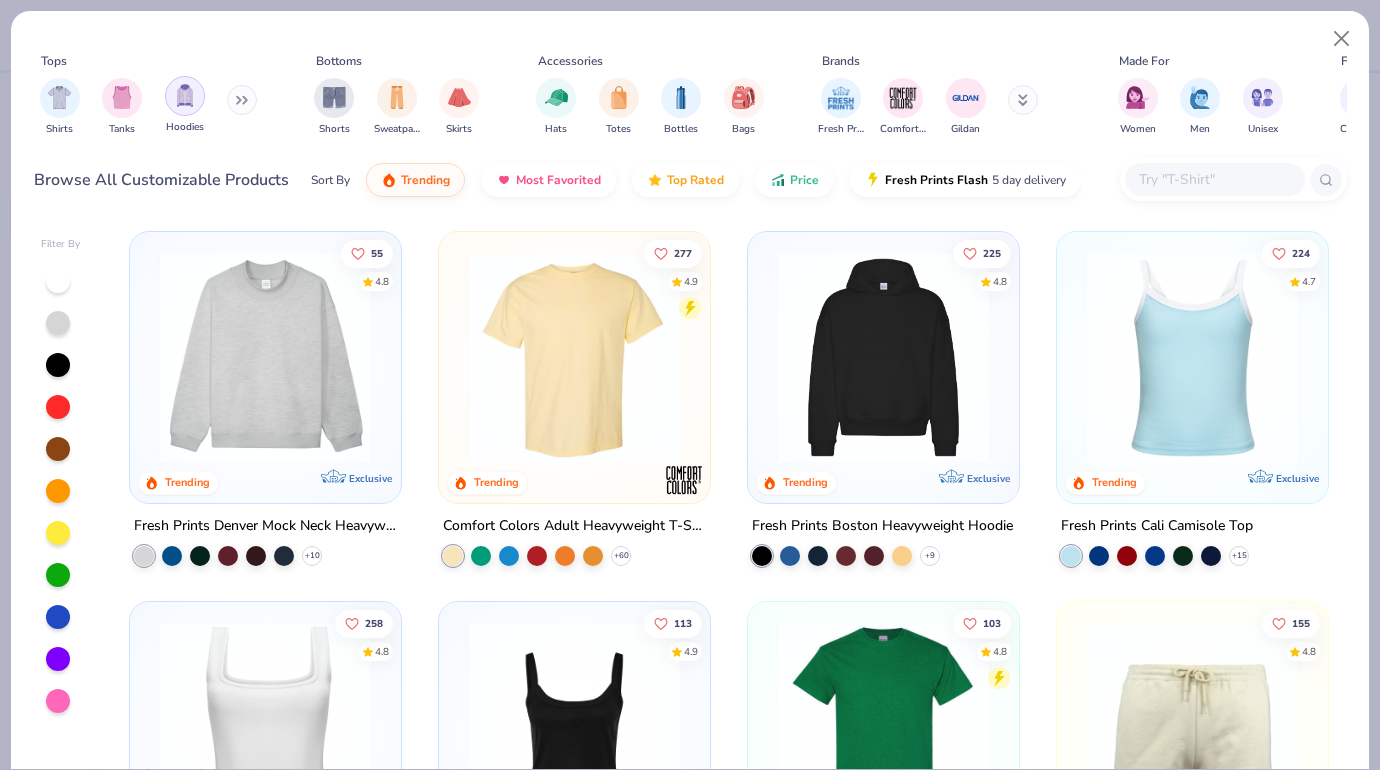click at bounding box center (185, 96) 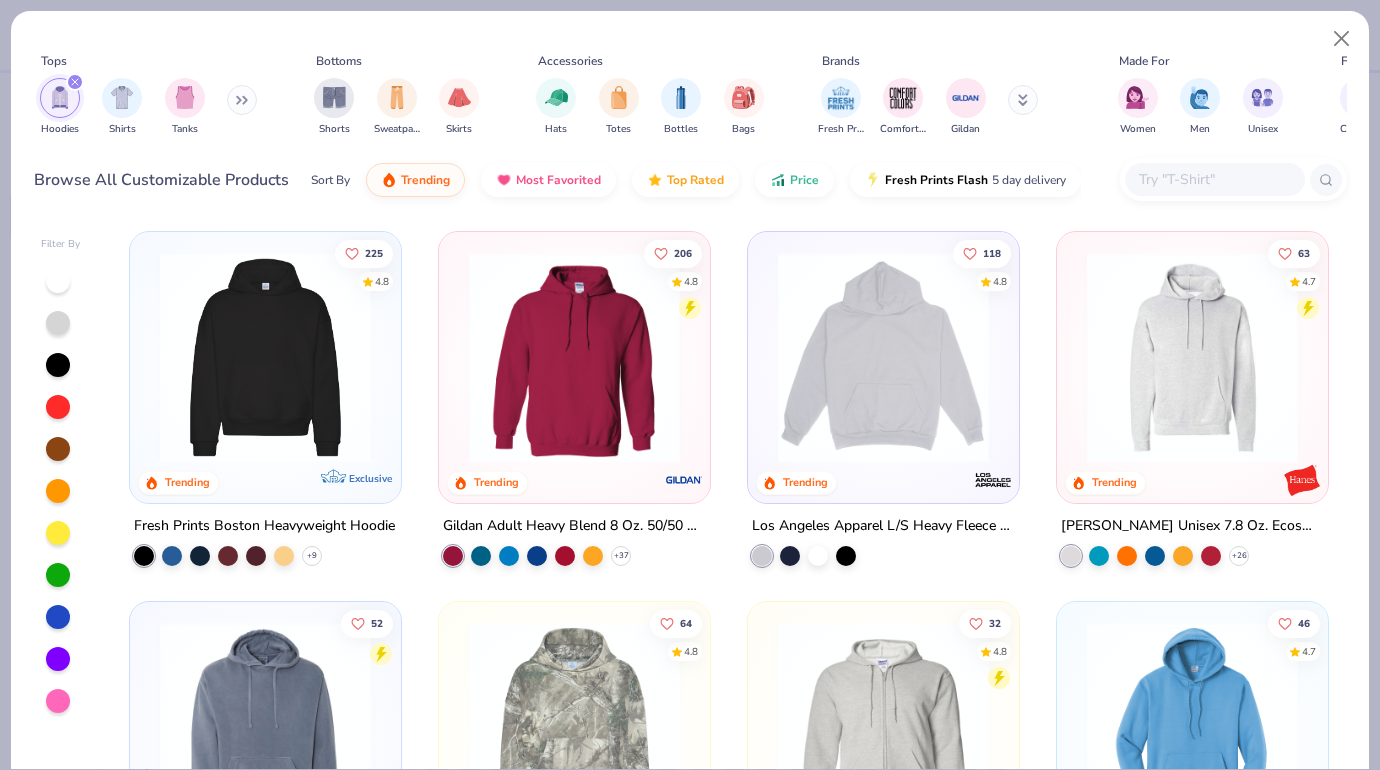 click at bounding box center [574, 357] 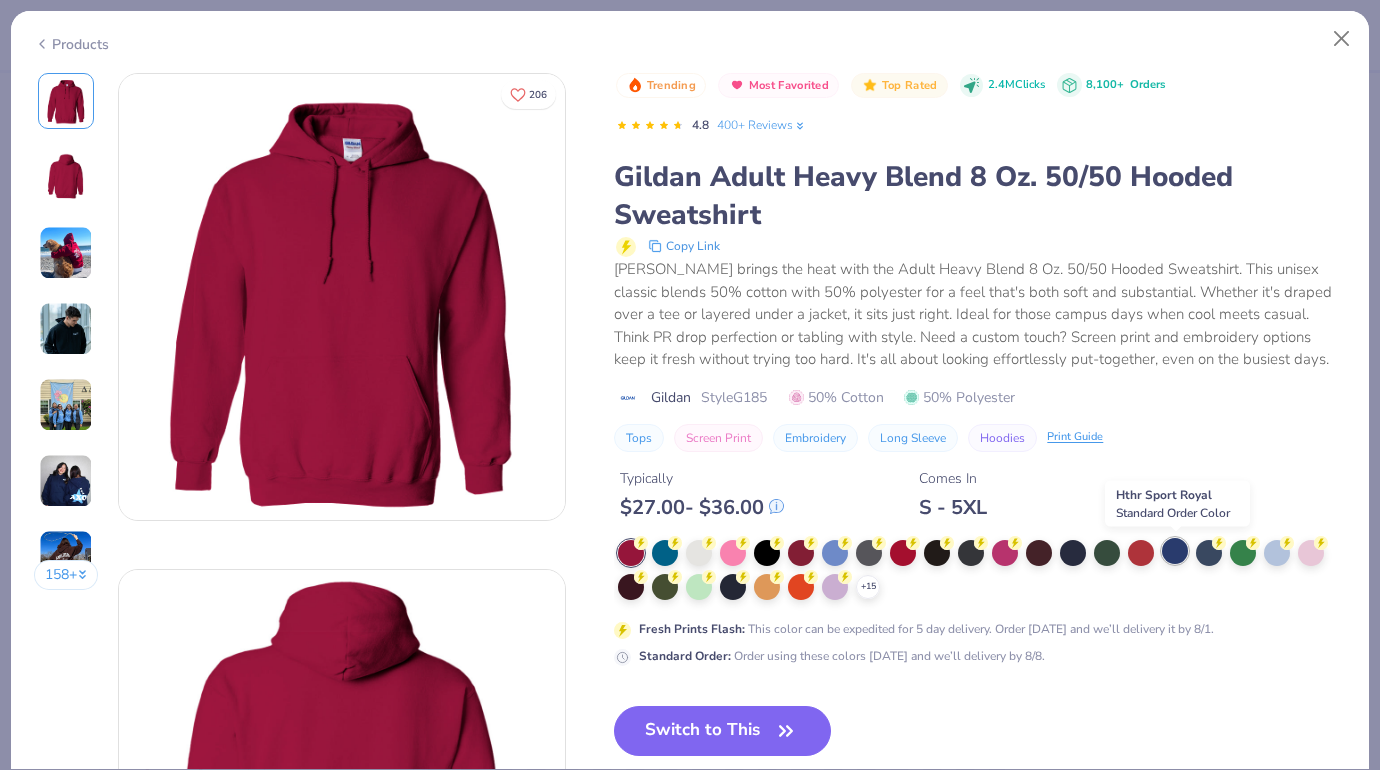 click at bounding box center [1175, 551] 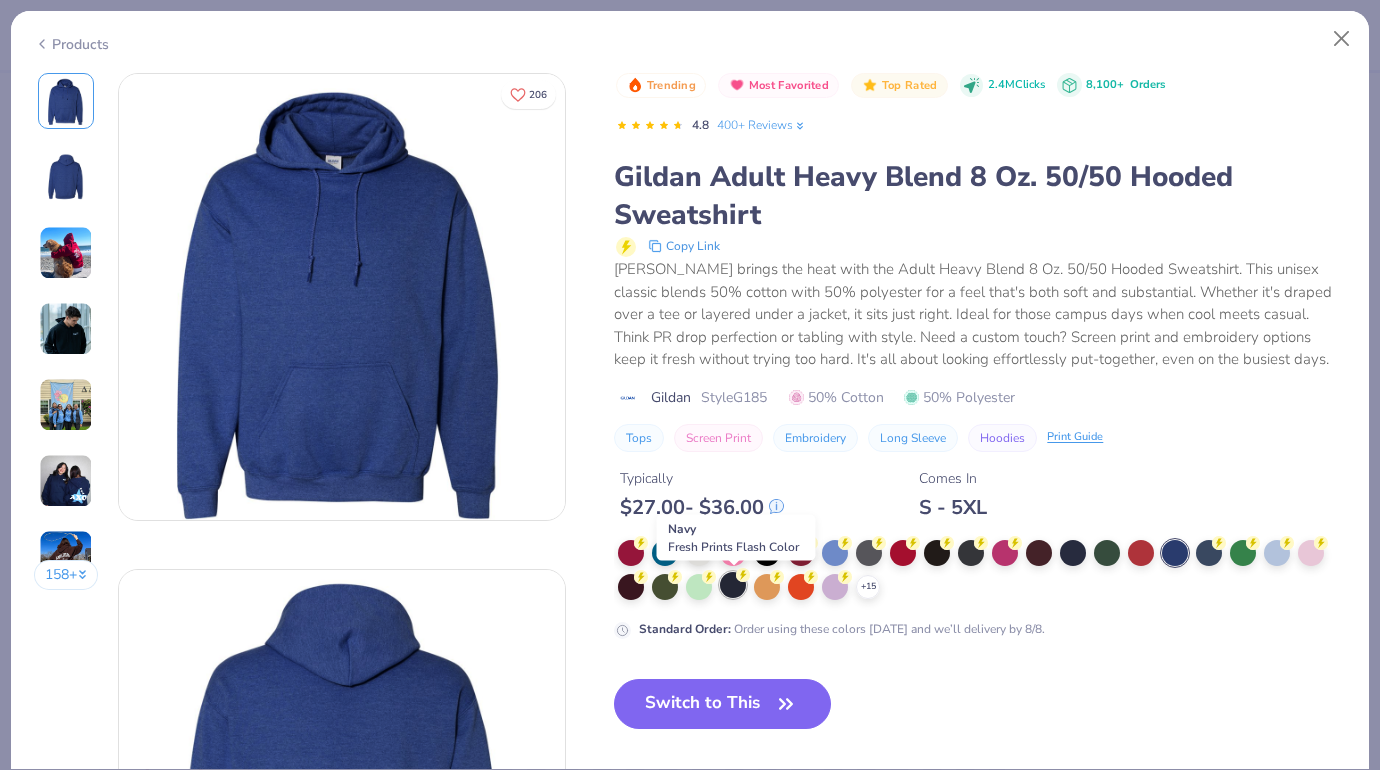 click at bounding box center (733, 585) 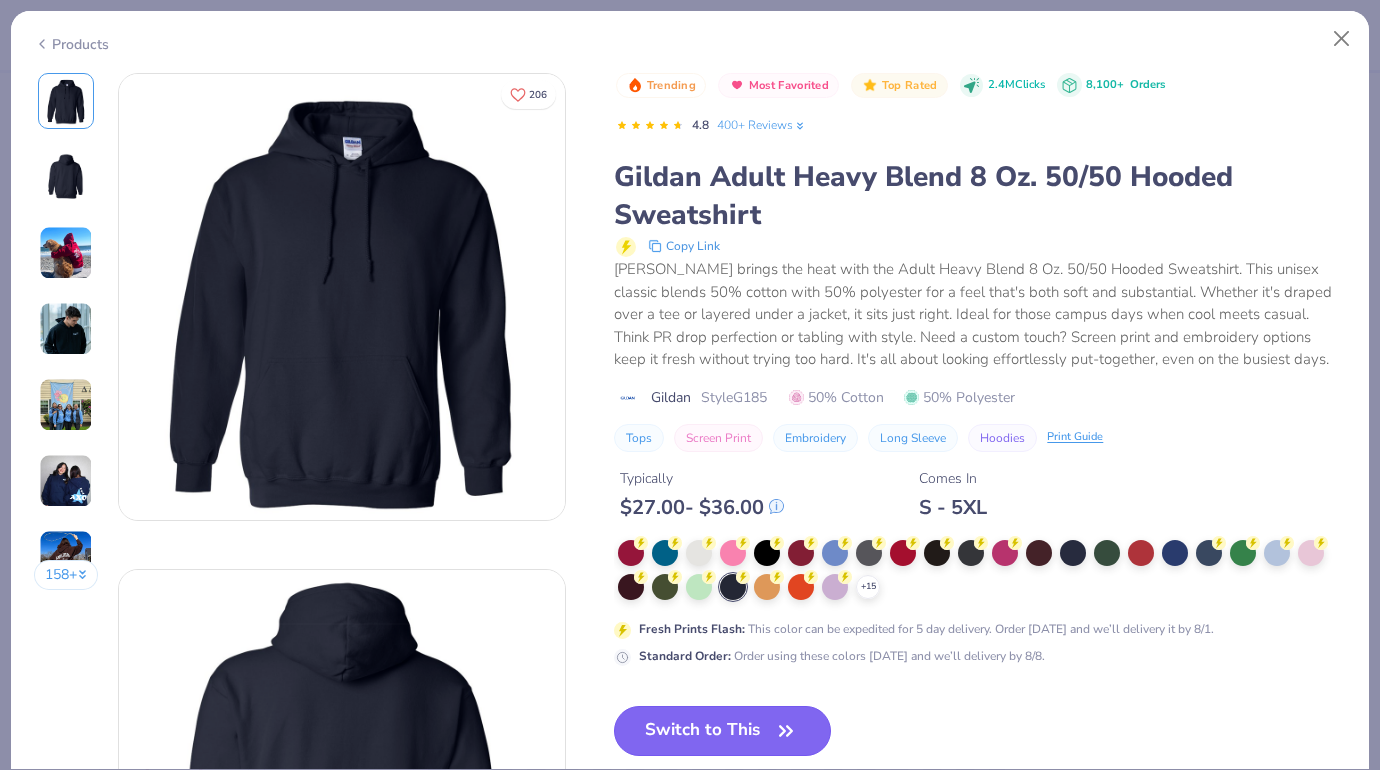 click on "Switch to This" at bounding box center (722, 731) 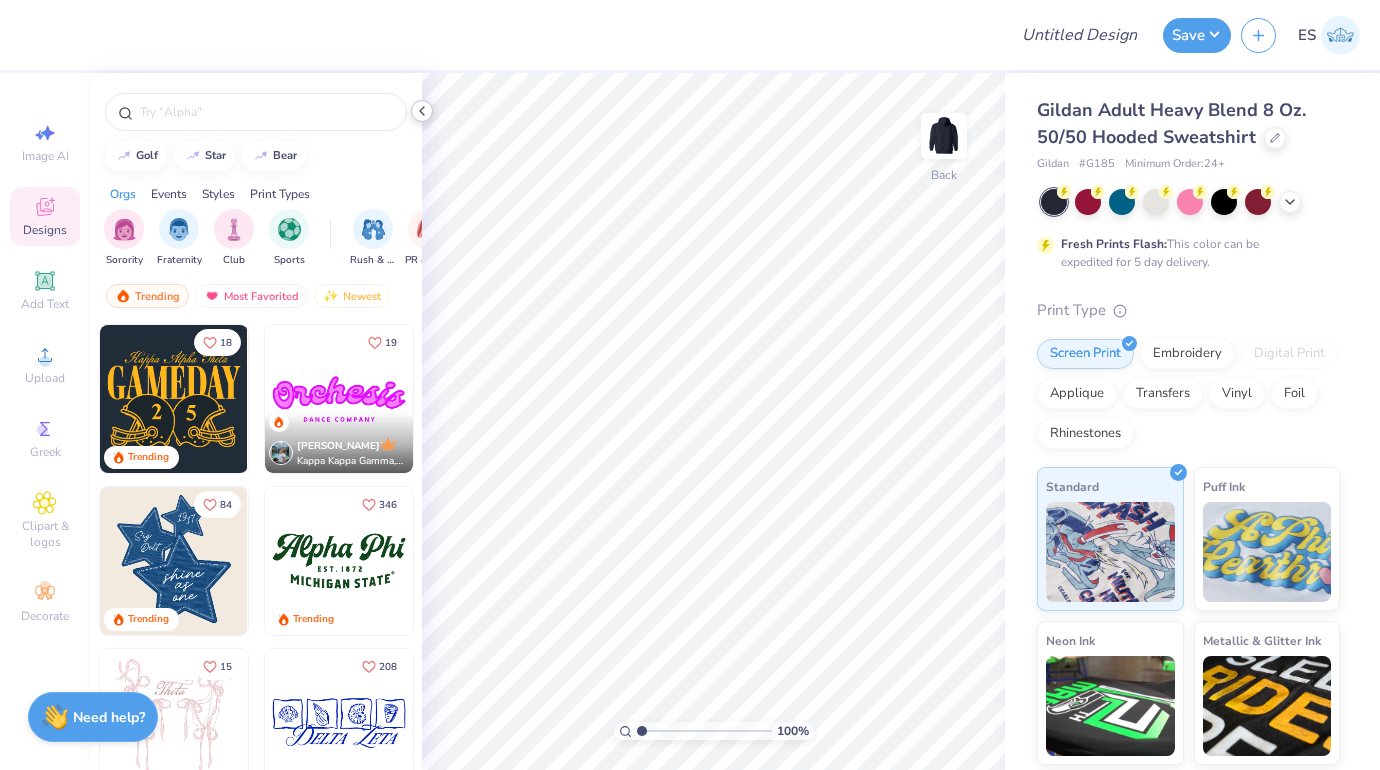 click 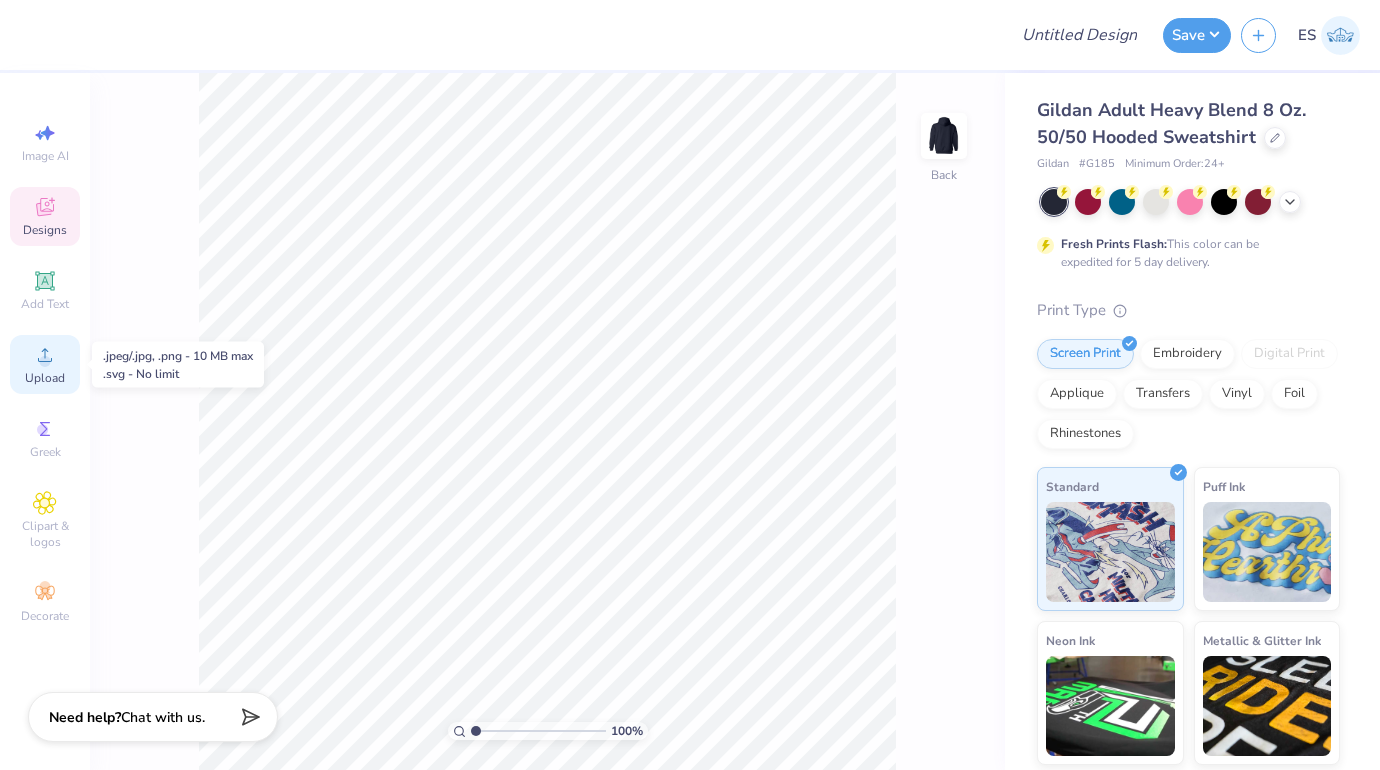 click on "Upload" at bounding box center (45, 378) 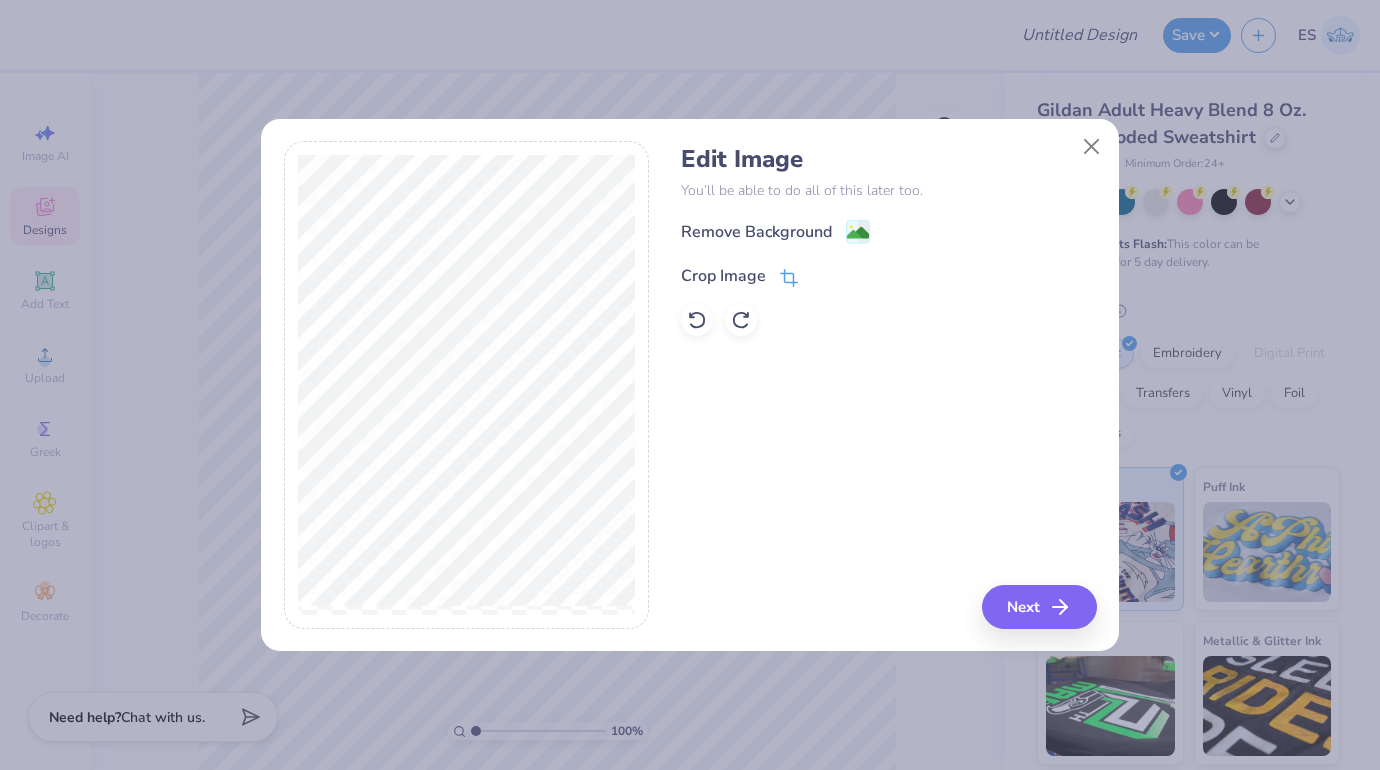 click 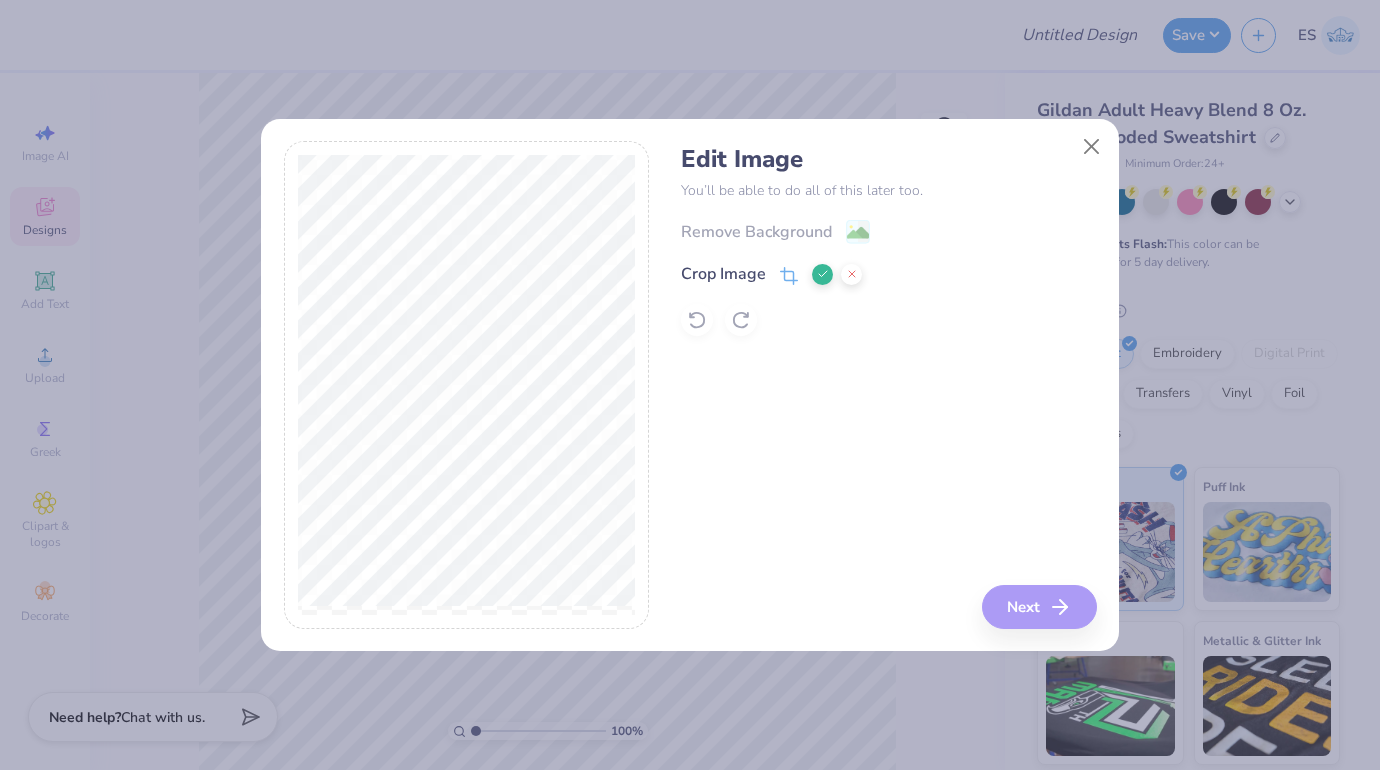 click 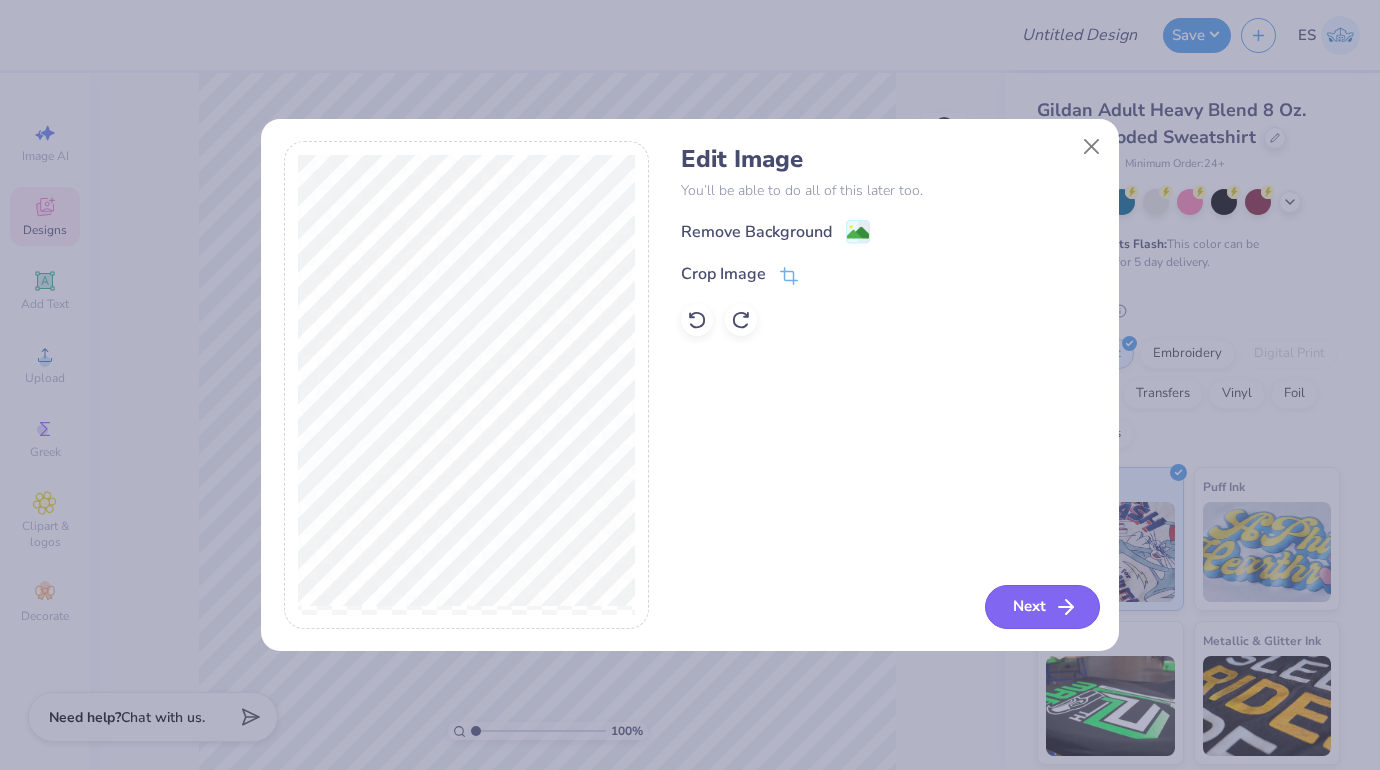 click on "Next" at bounding box center (1042, 607) 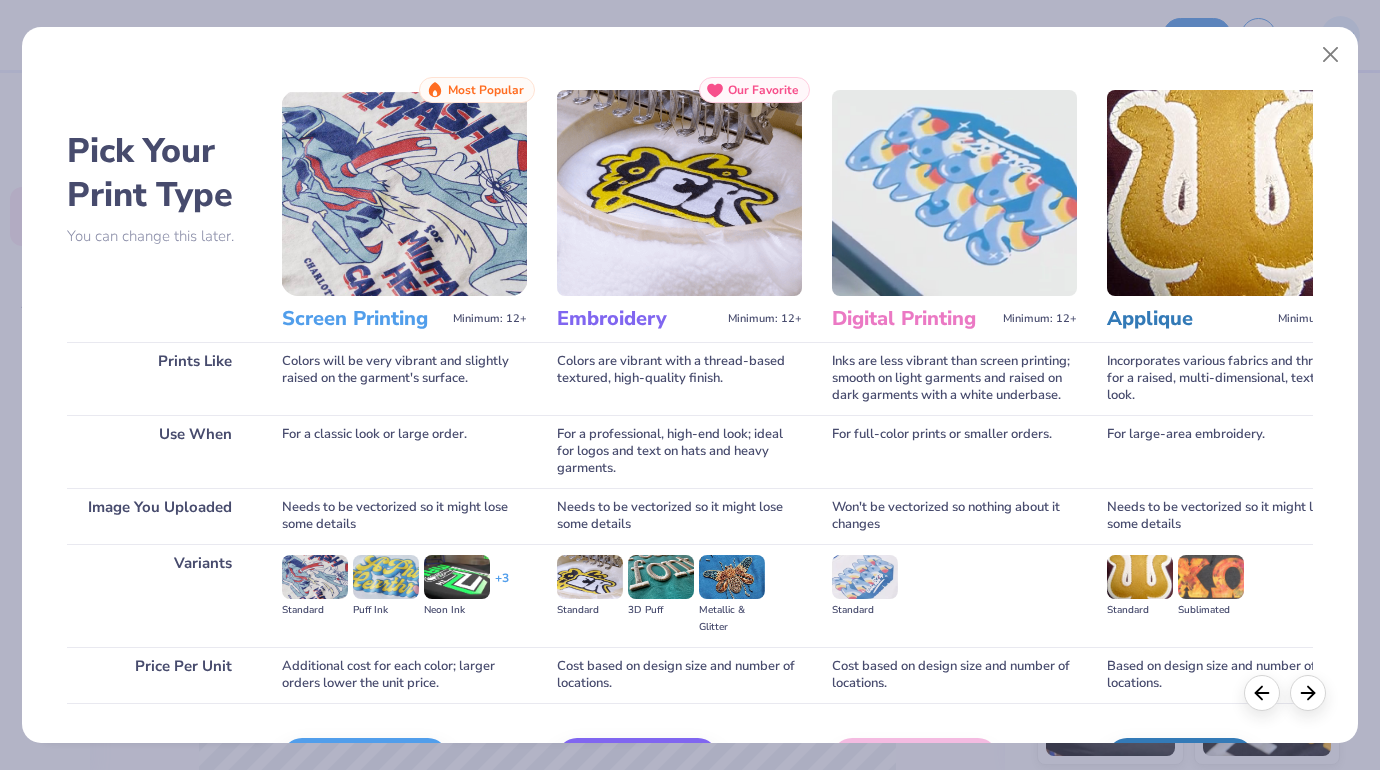 scroll, scrollTop: 127, scrollLeft: 0, axis: vertical 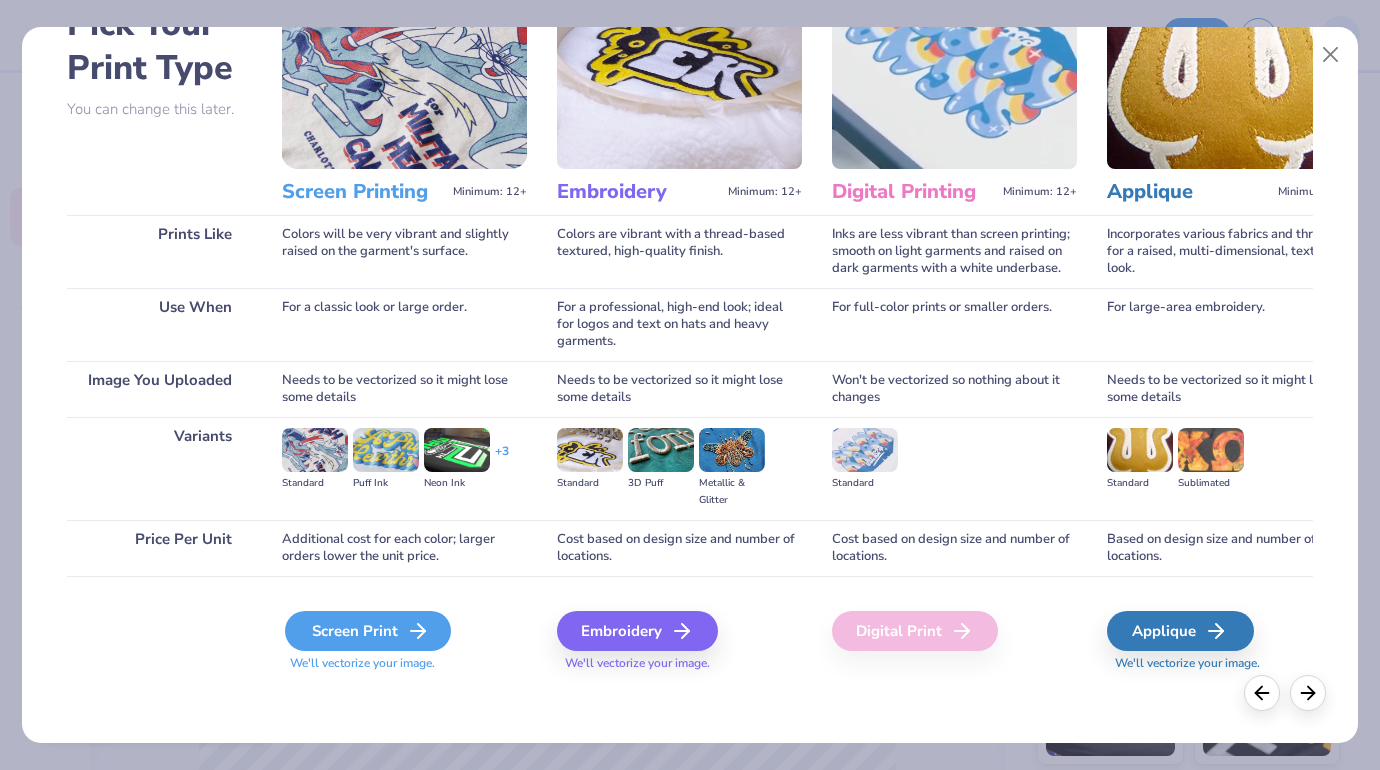click 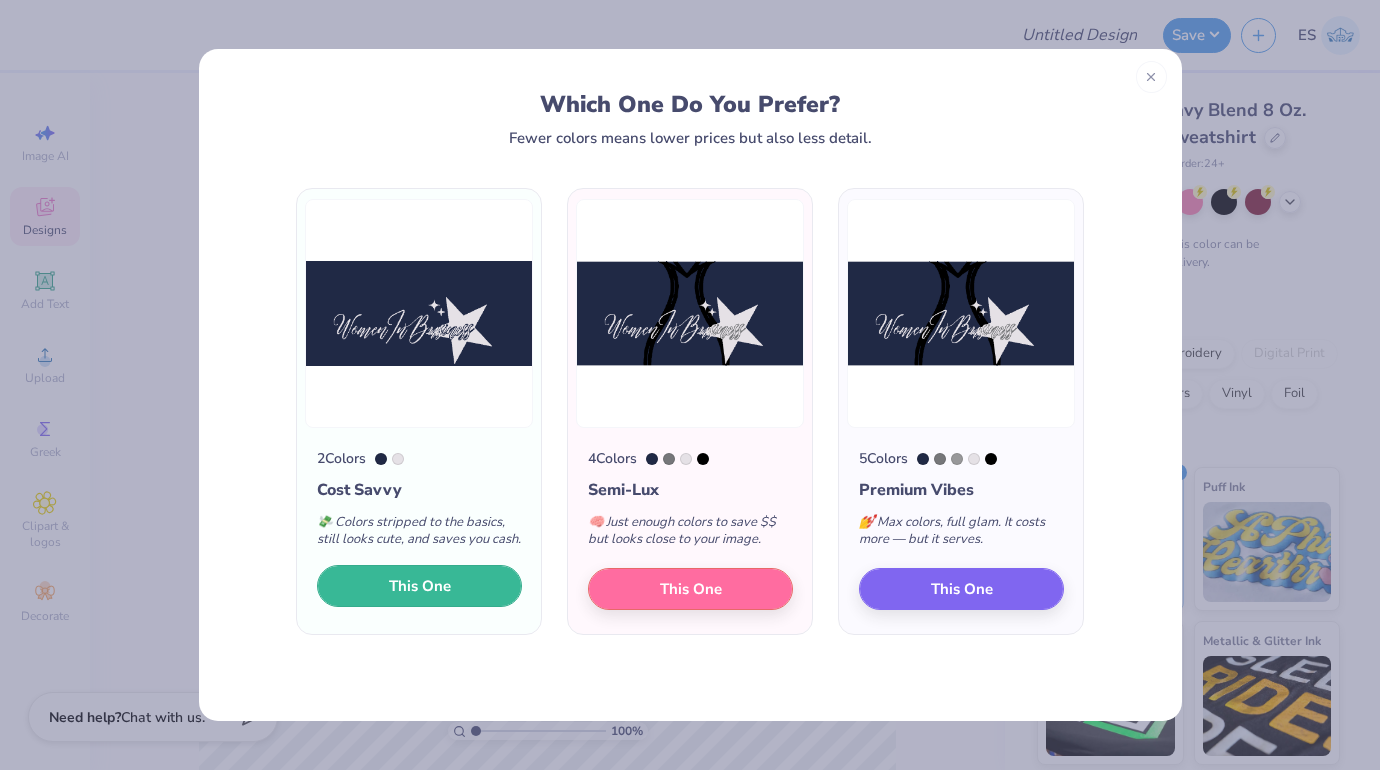 click on "This One" at bounding box center (420, 586) 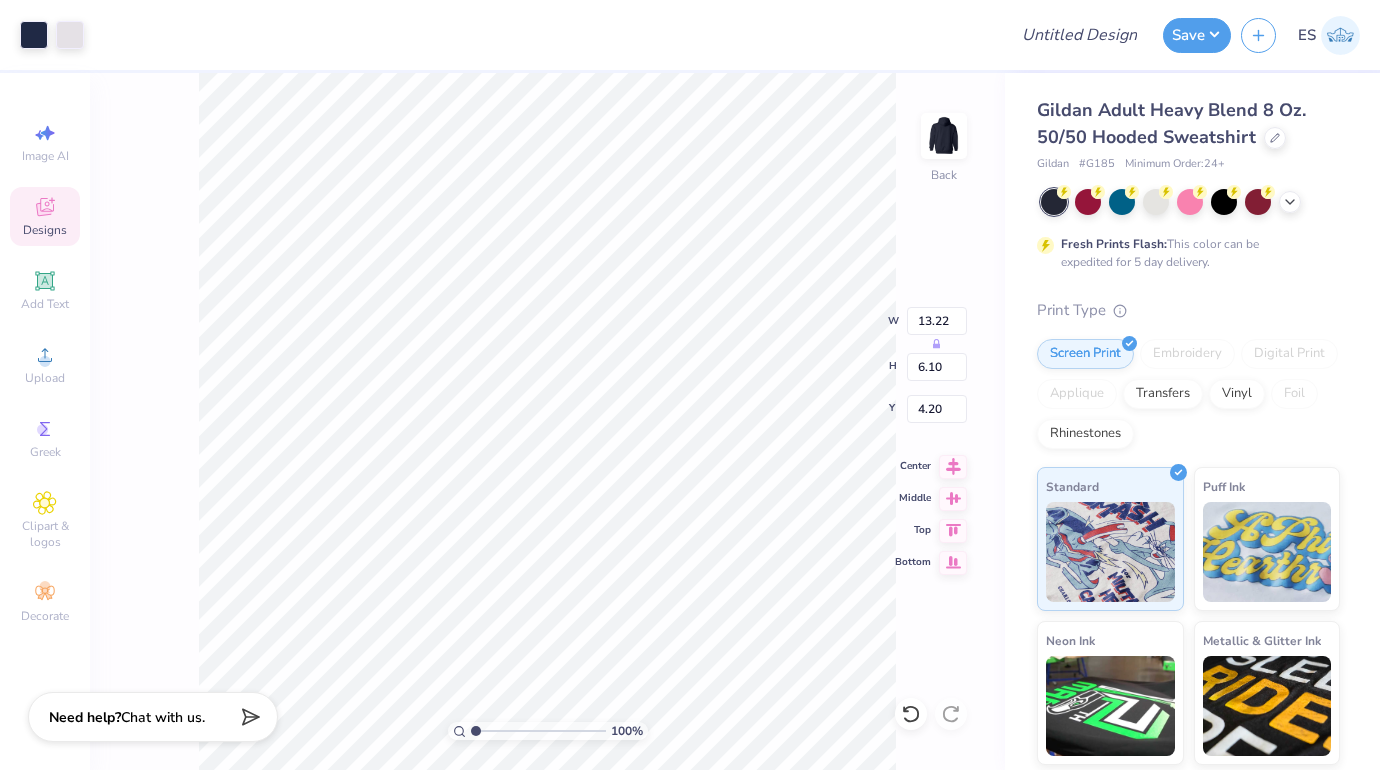 type on "3.71" 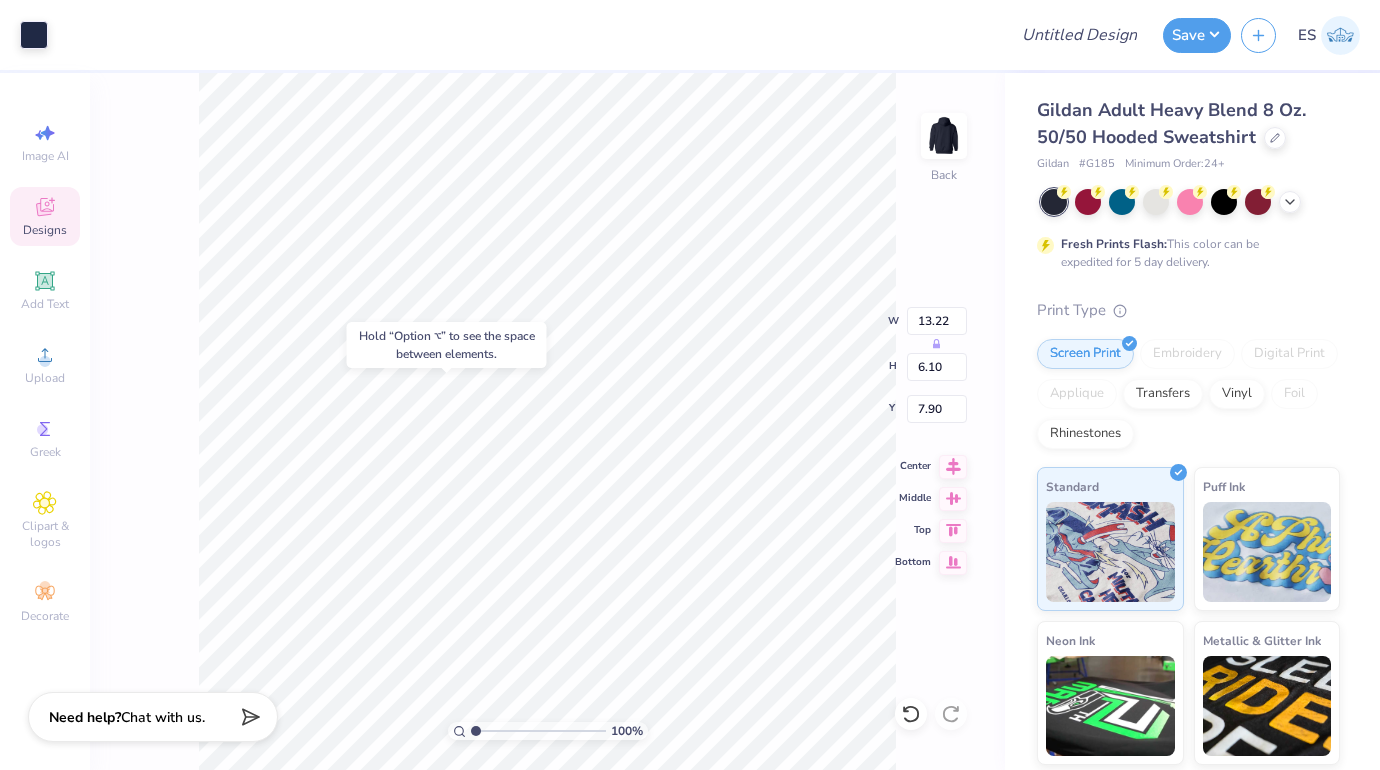 type on "7.90" 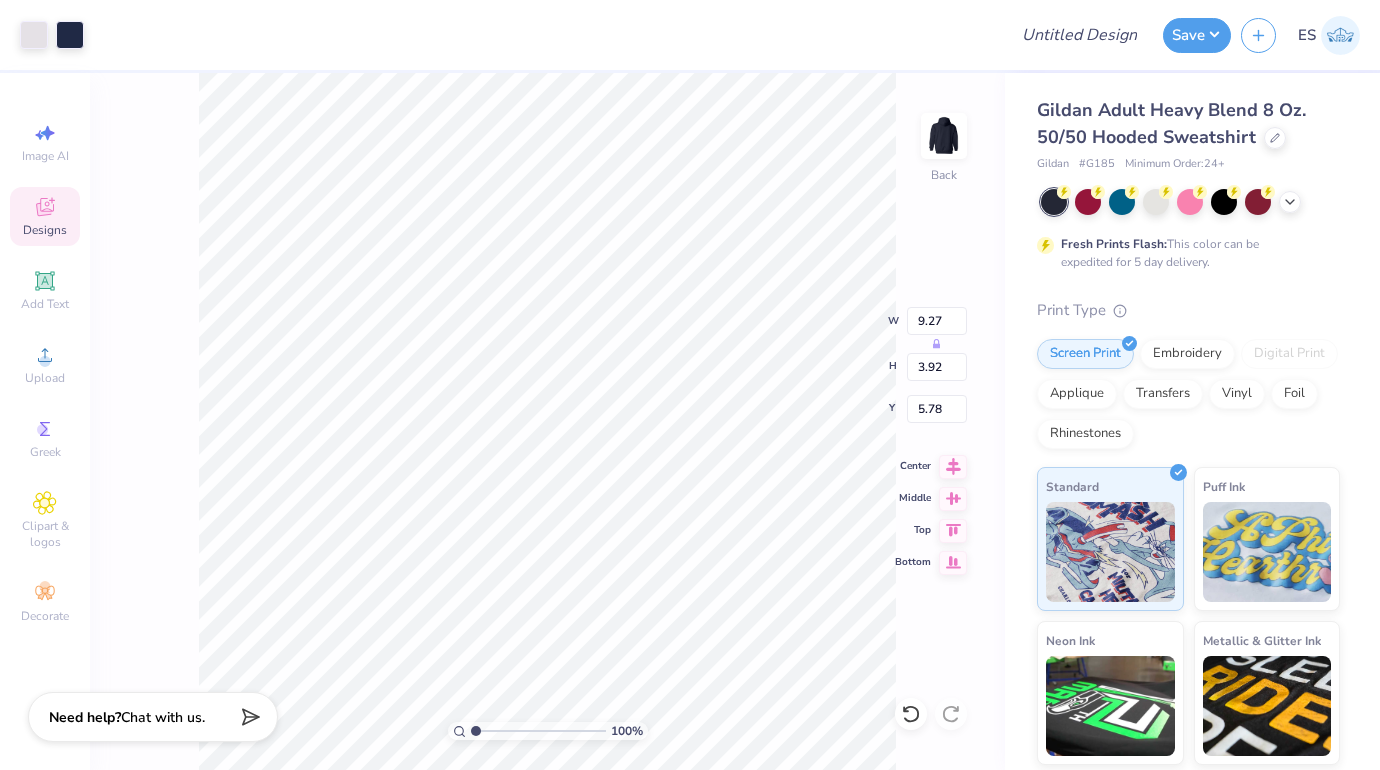 type on "1.29" 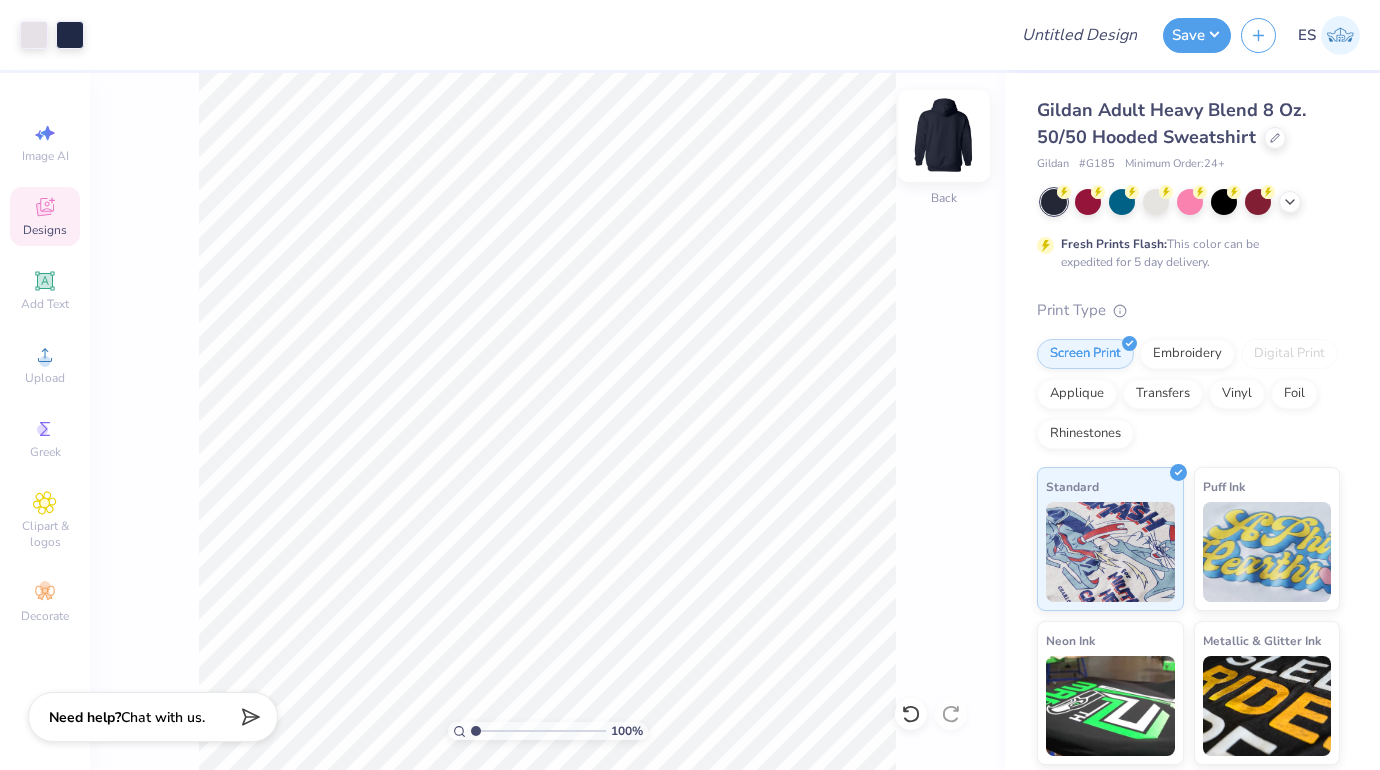 click at bounding box center [944, 136] 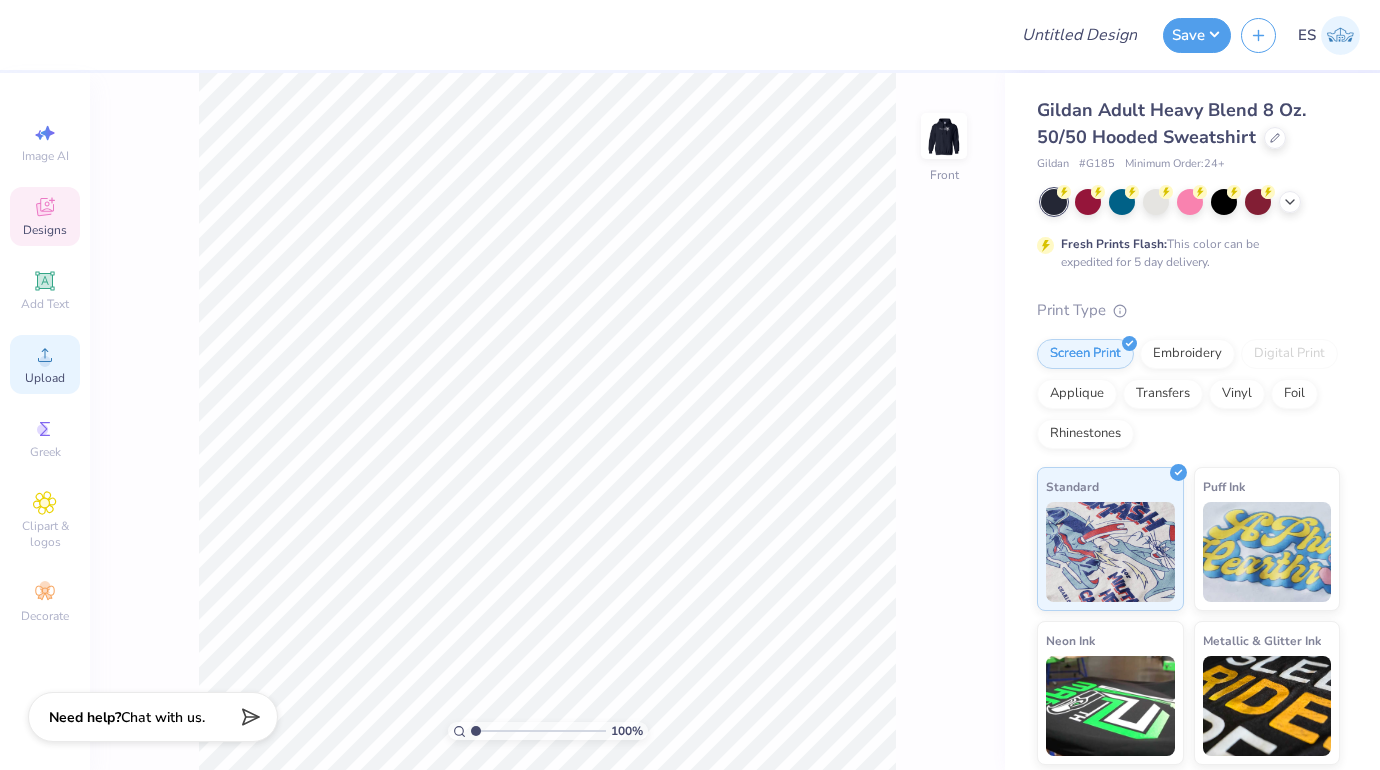 click on "Upload" at bounding box center [45, 378] 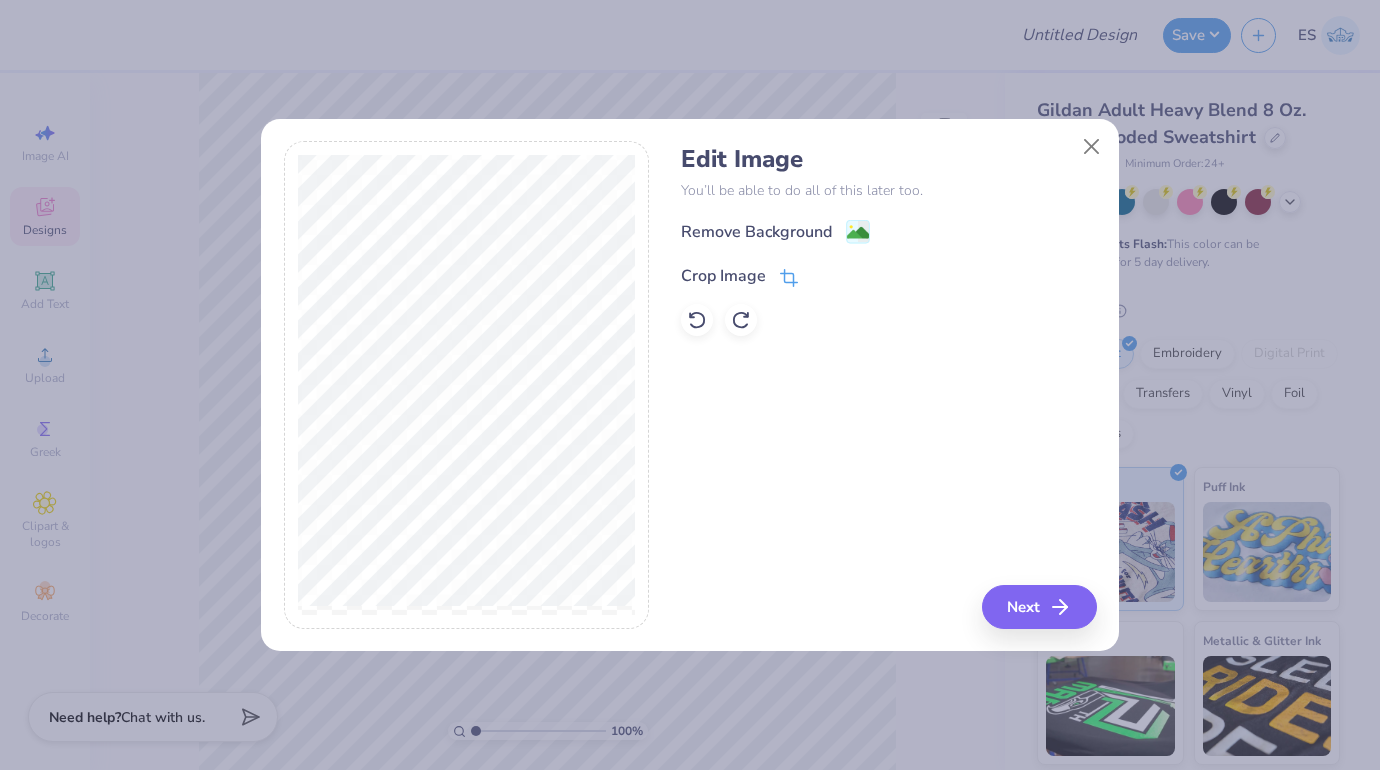 click 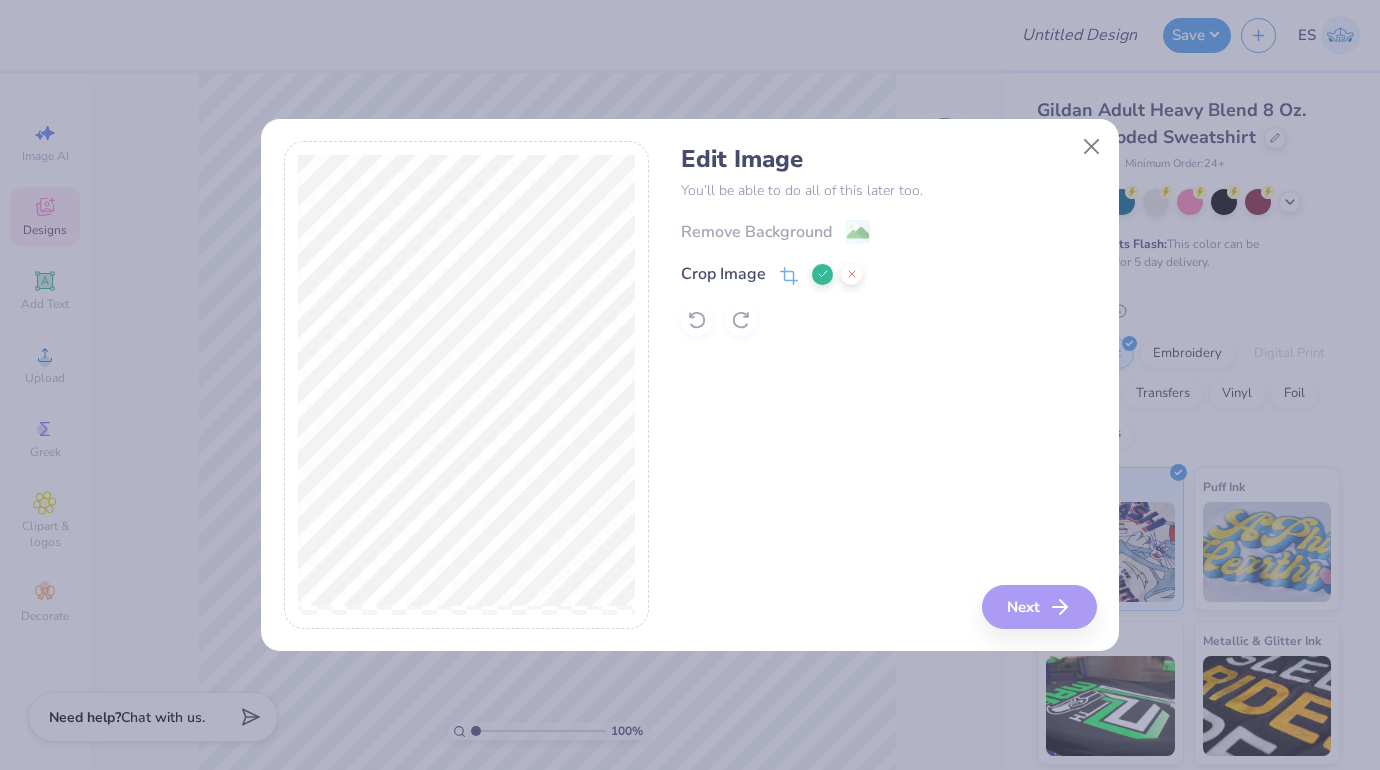 click on "Edit Image You’ll be able to do all of this later too. Remove Background Crop Image Next" at bounding box center (888, 385) 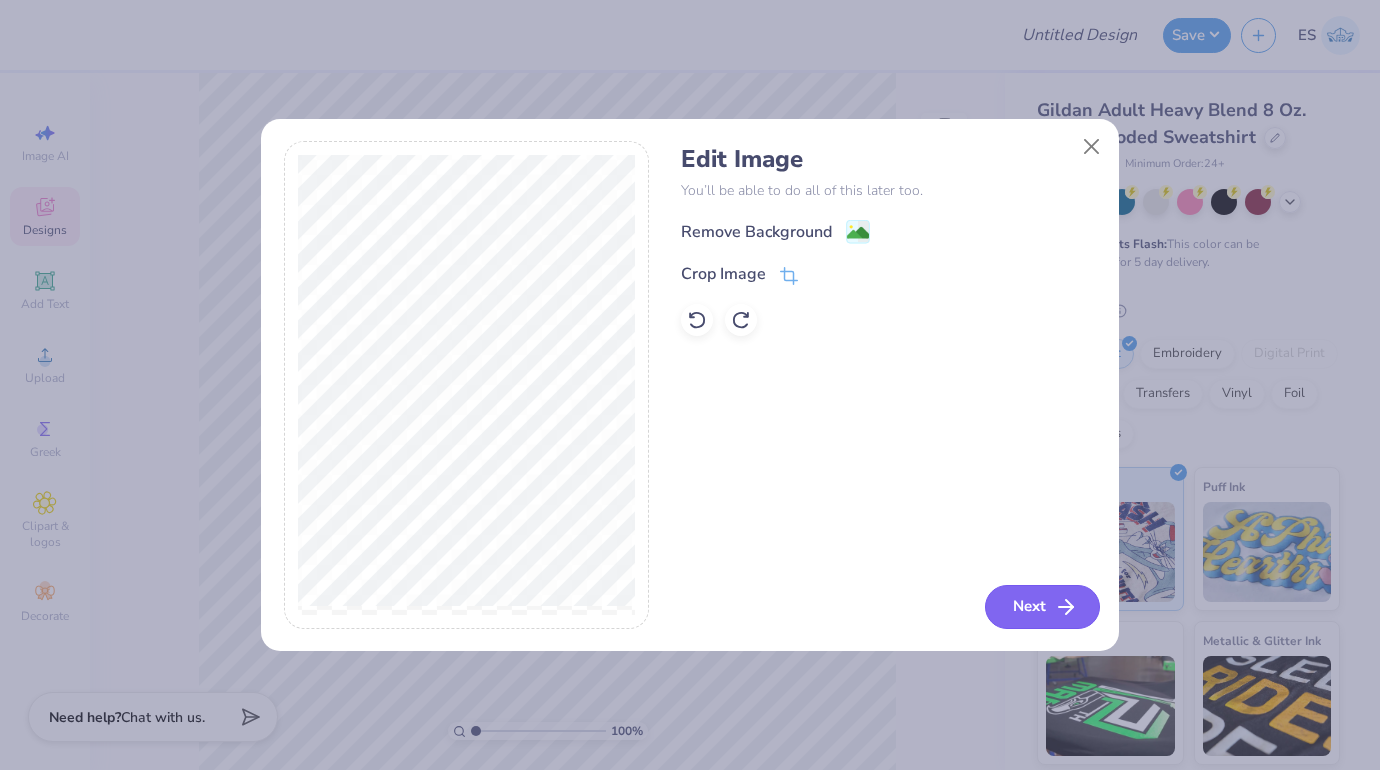 click on "Next" at bounding box center (1042, 607) 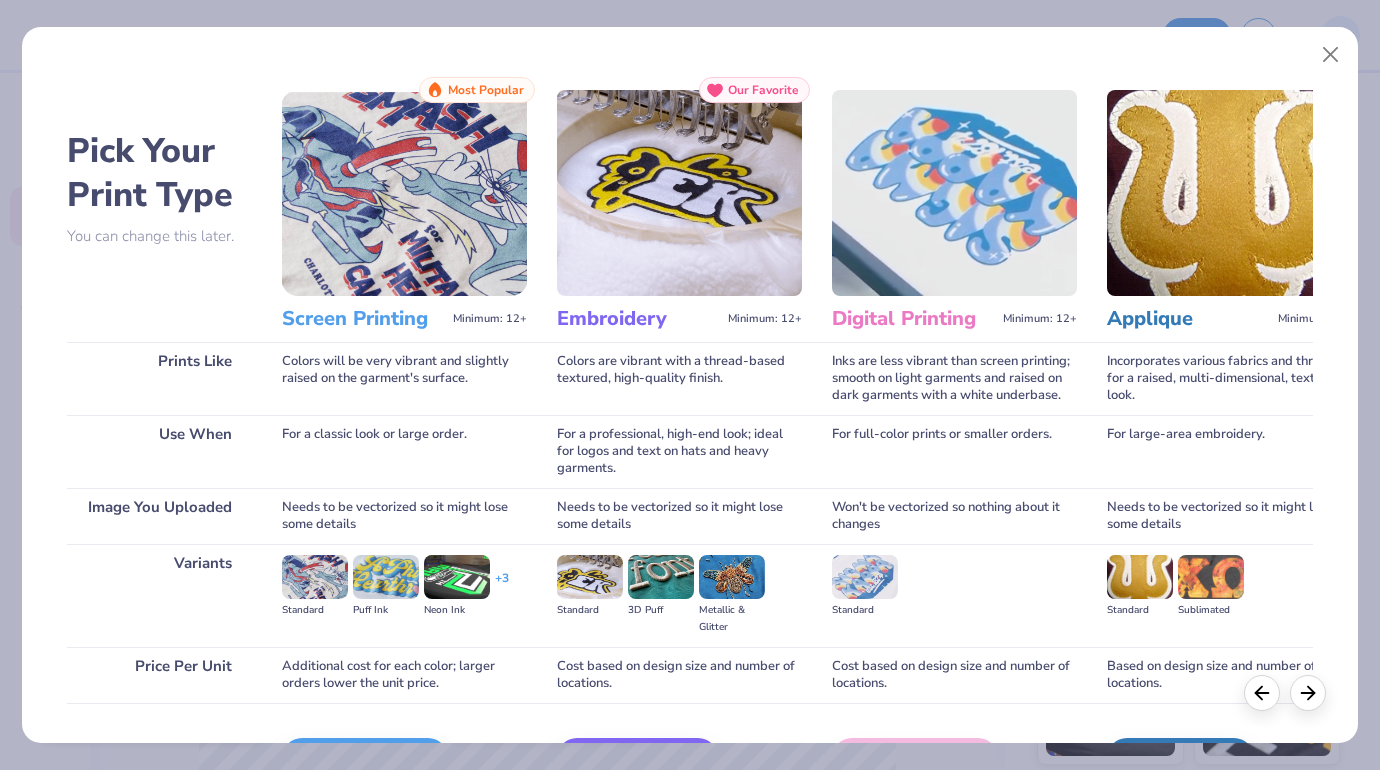scroll, scrollTop: 127, scrollLeft: 0, axis: vertical 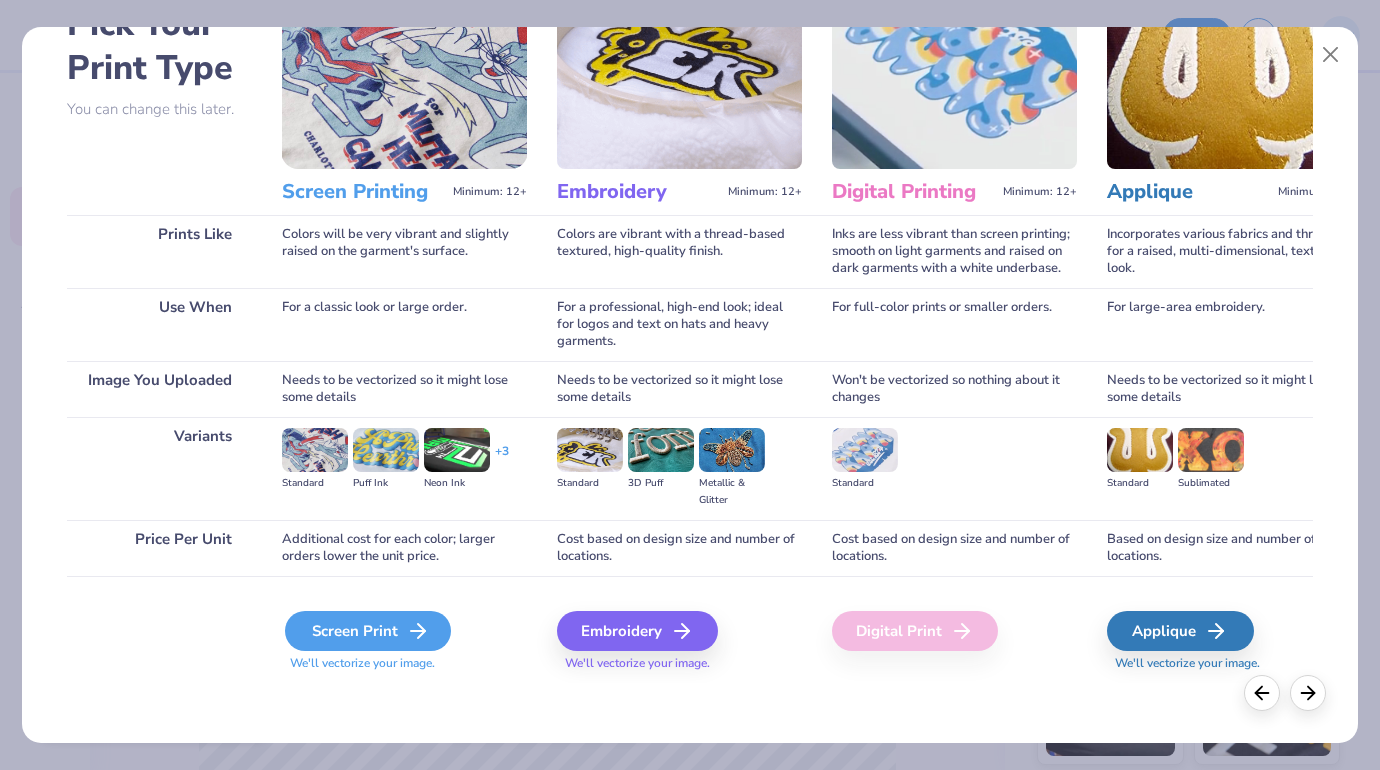 click on "Screen Print" at bounding box center (368, 631) 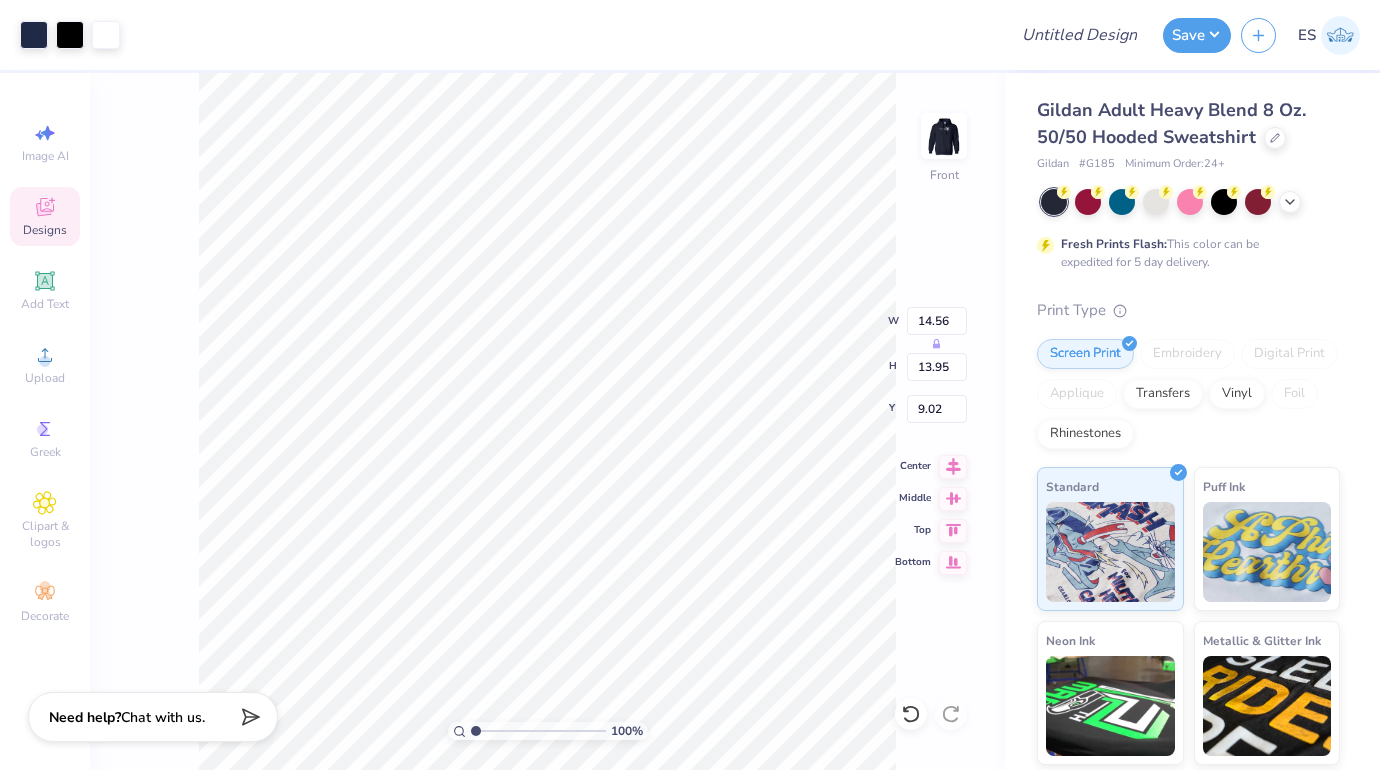 type on "6.00" 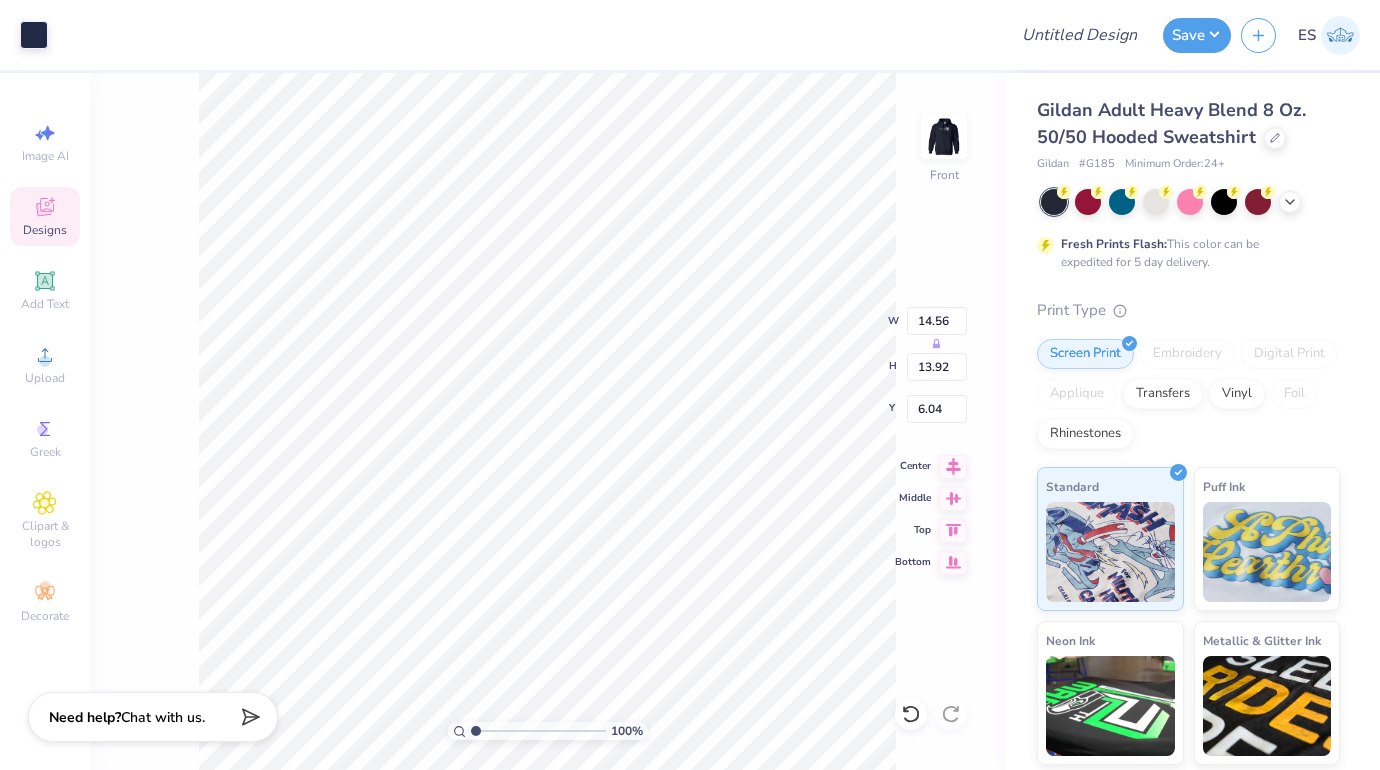 type on "12.00" 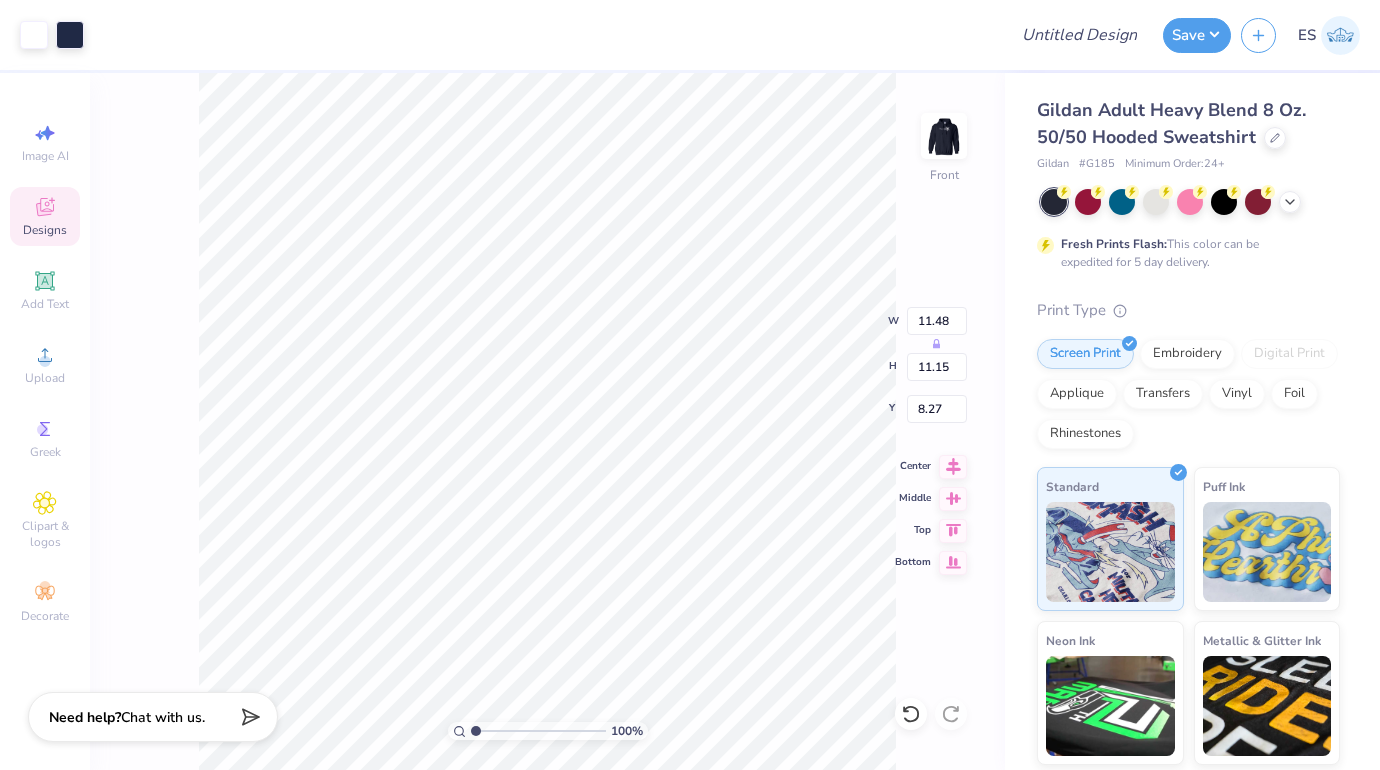 type on "6.00" 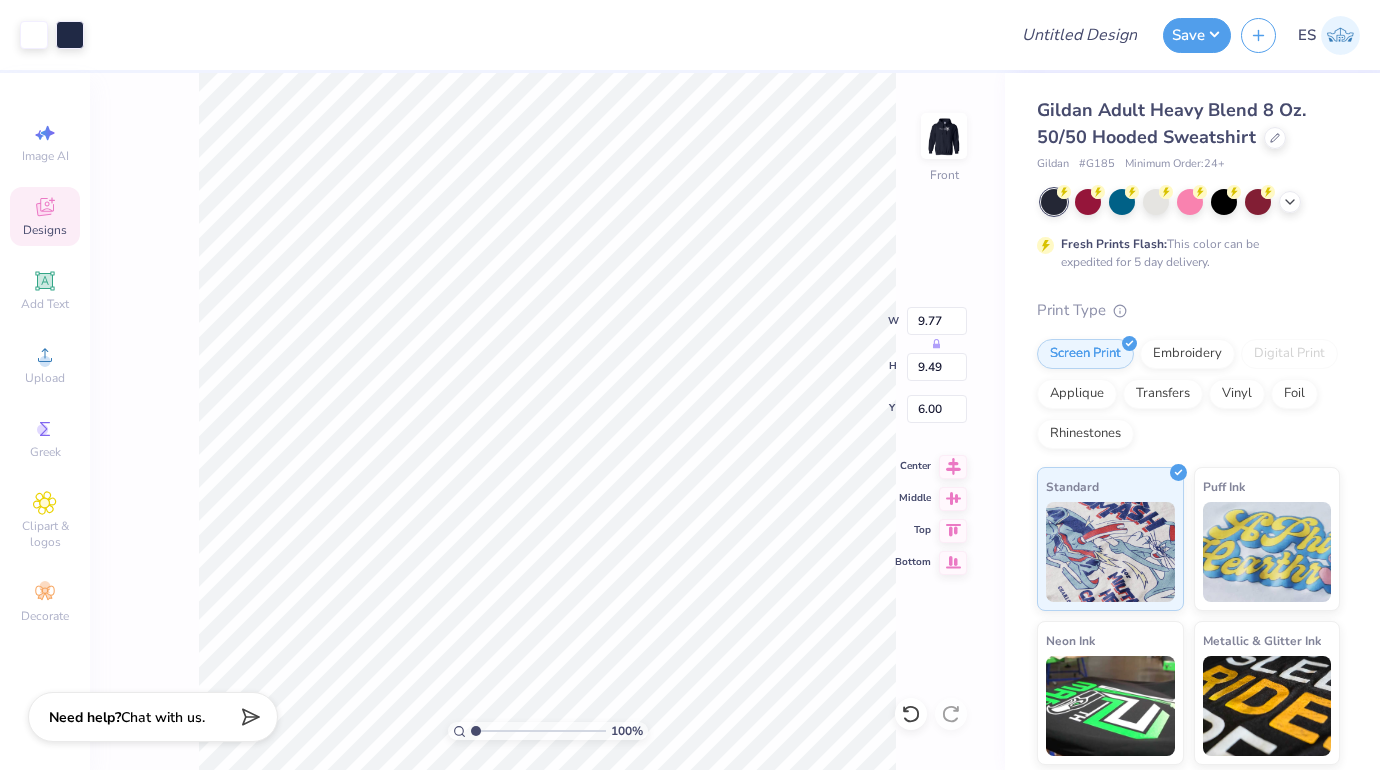 type on "9.77" 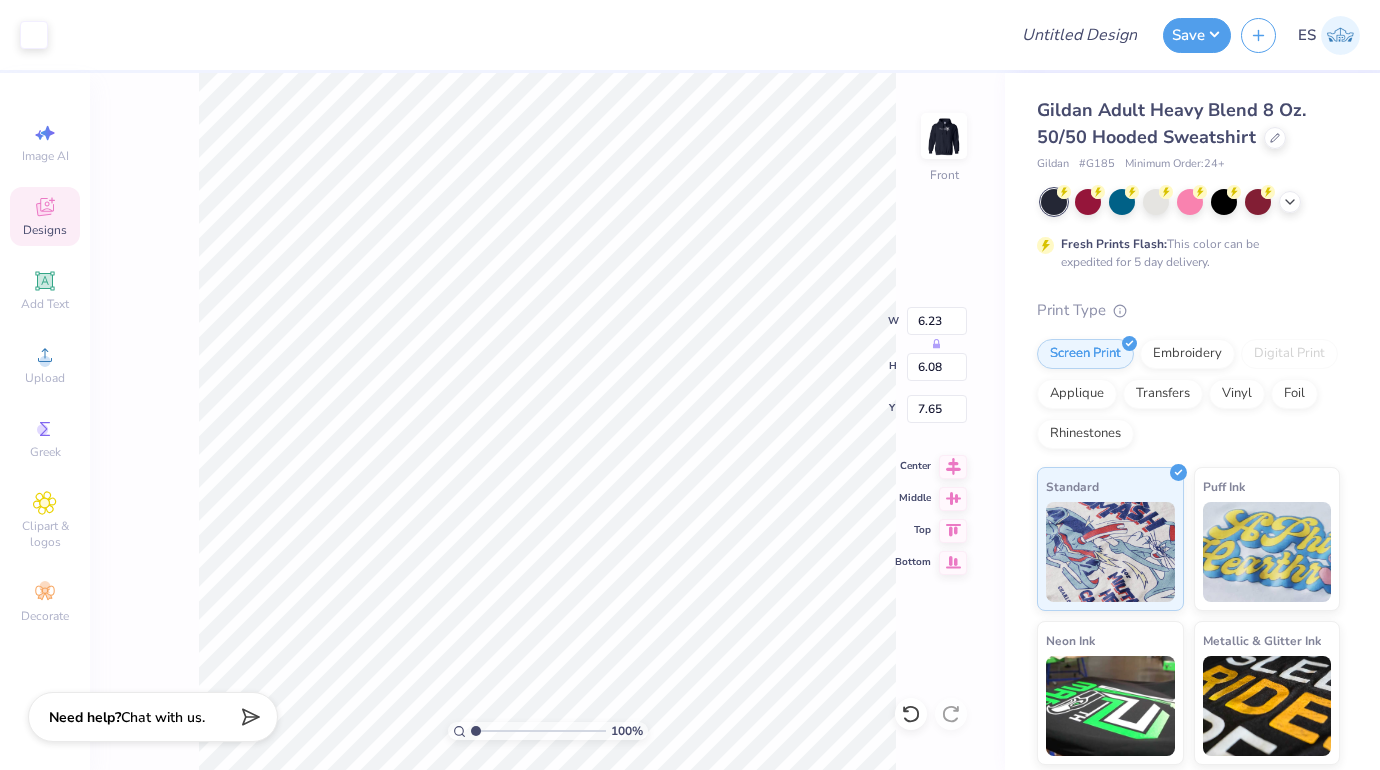 type on "4.36" 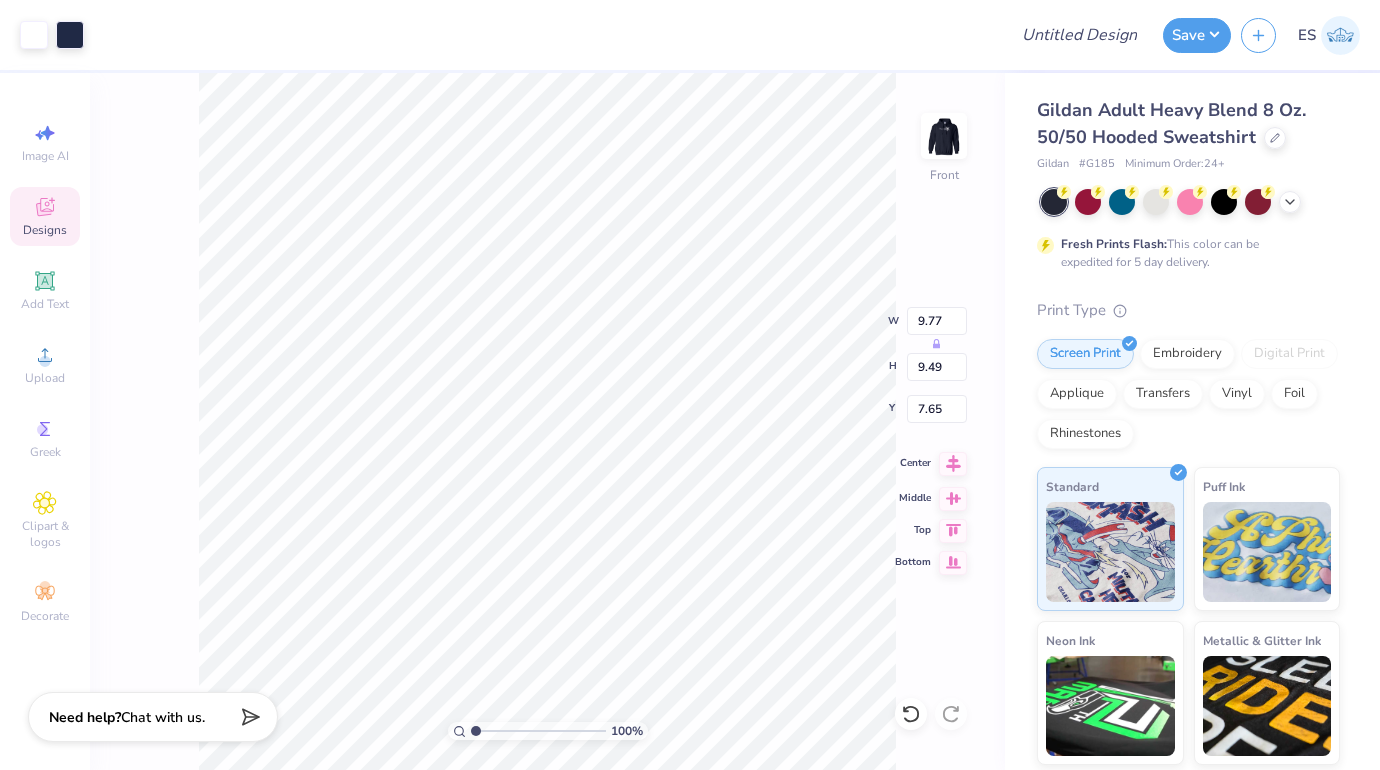 click 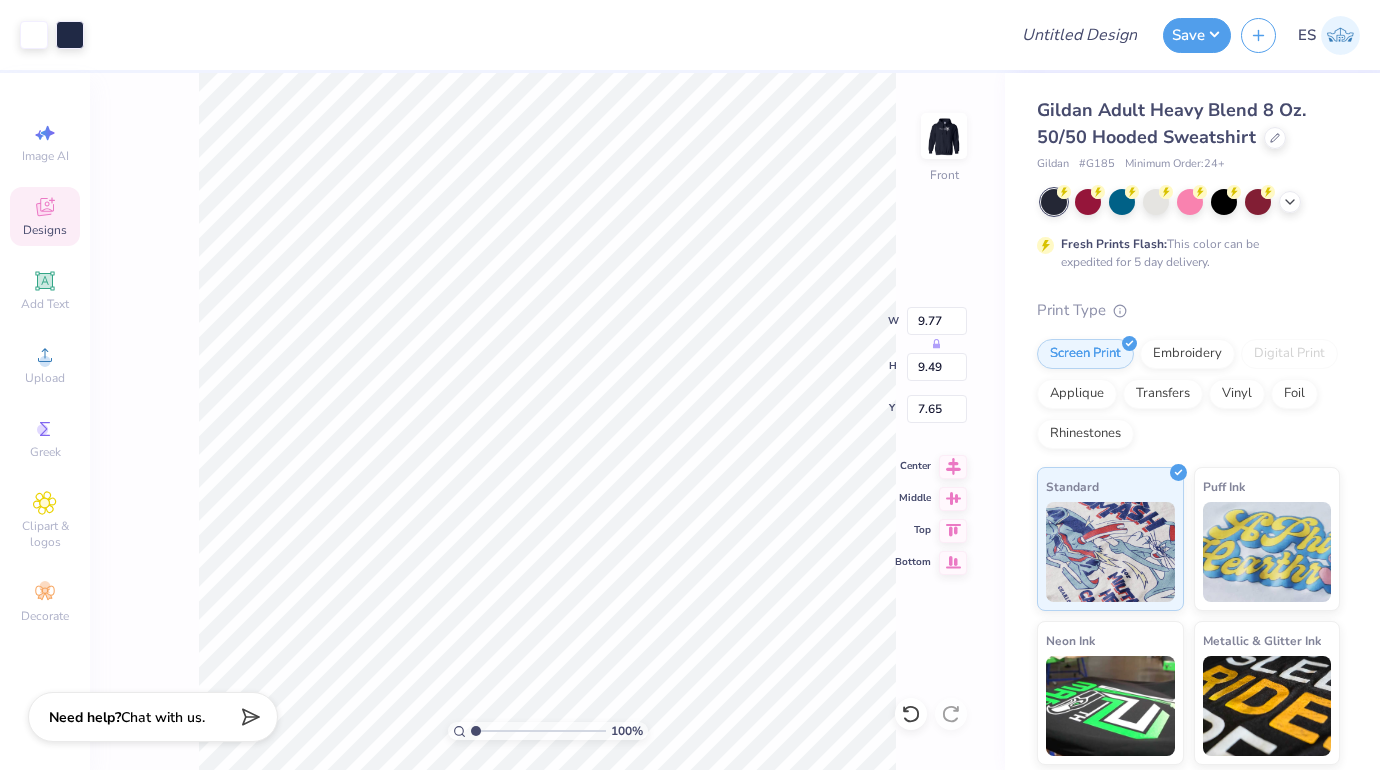 type on "6.00" 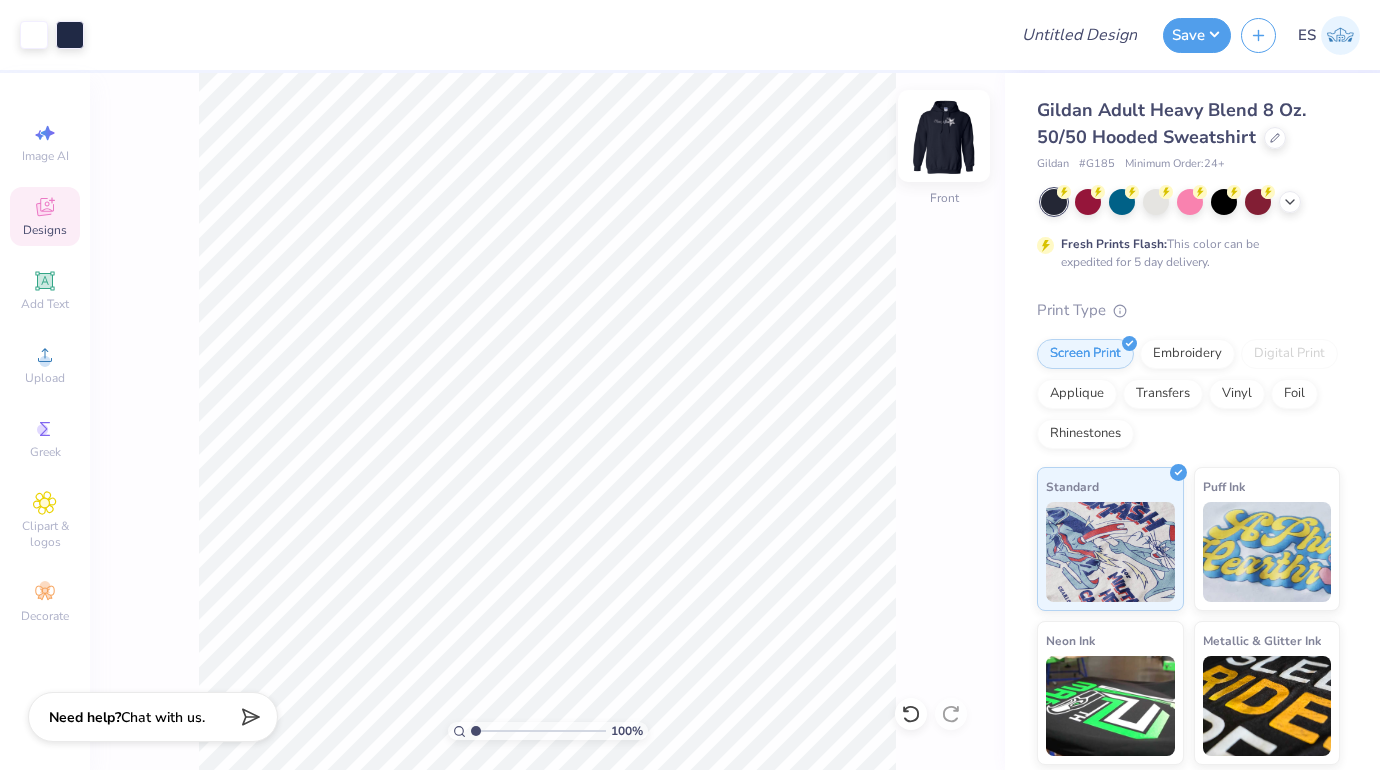 click at bounding box center (944, 136) 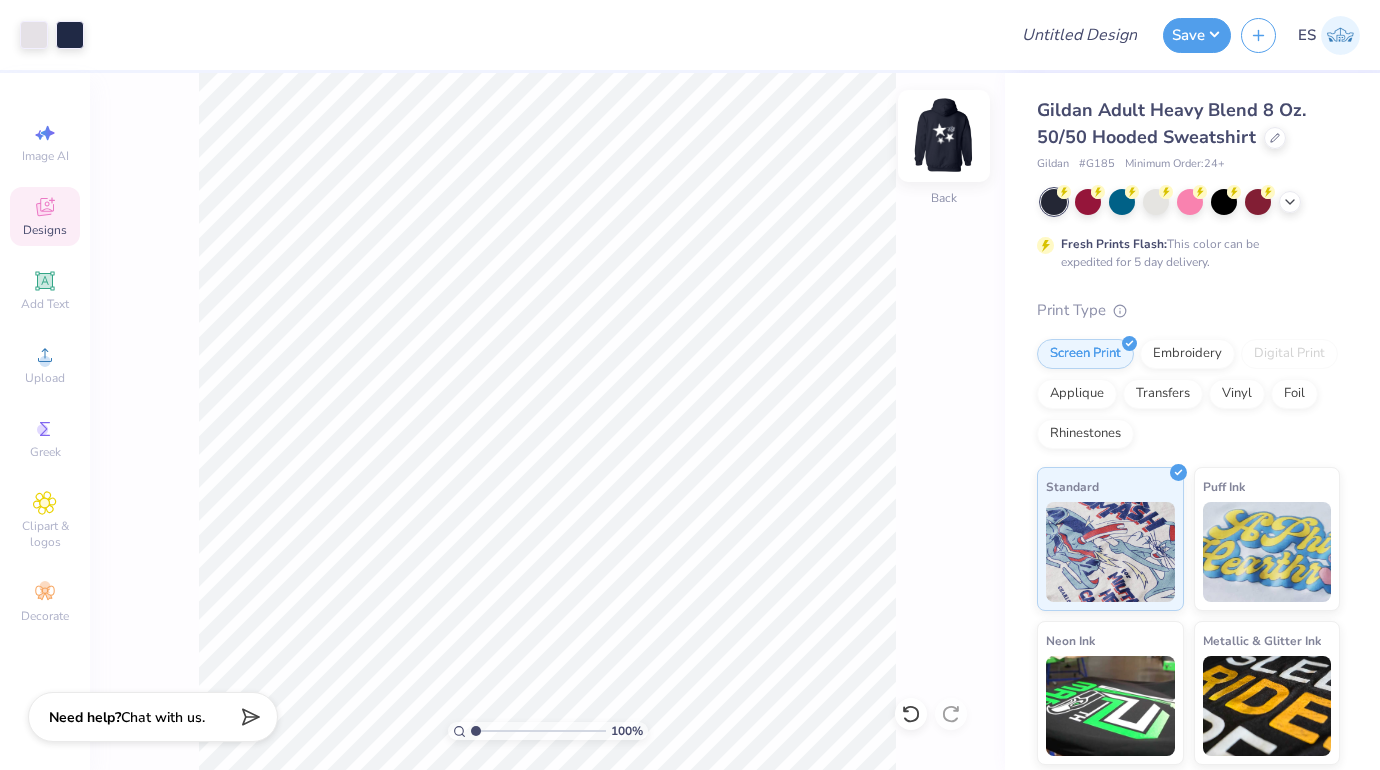 click at bounding box center (944, 136) 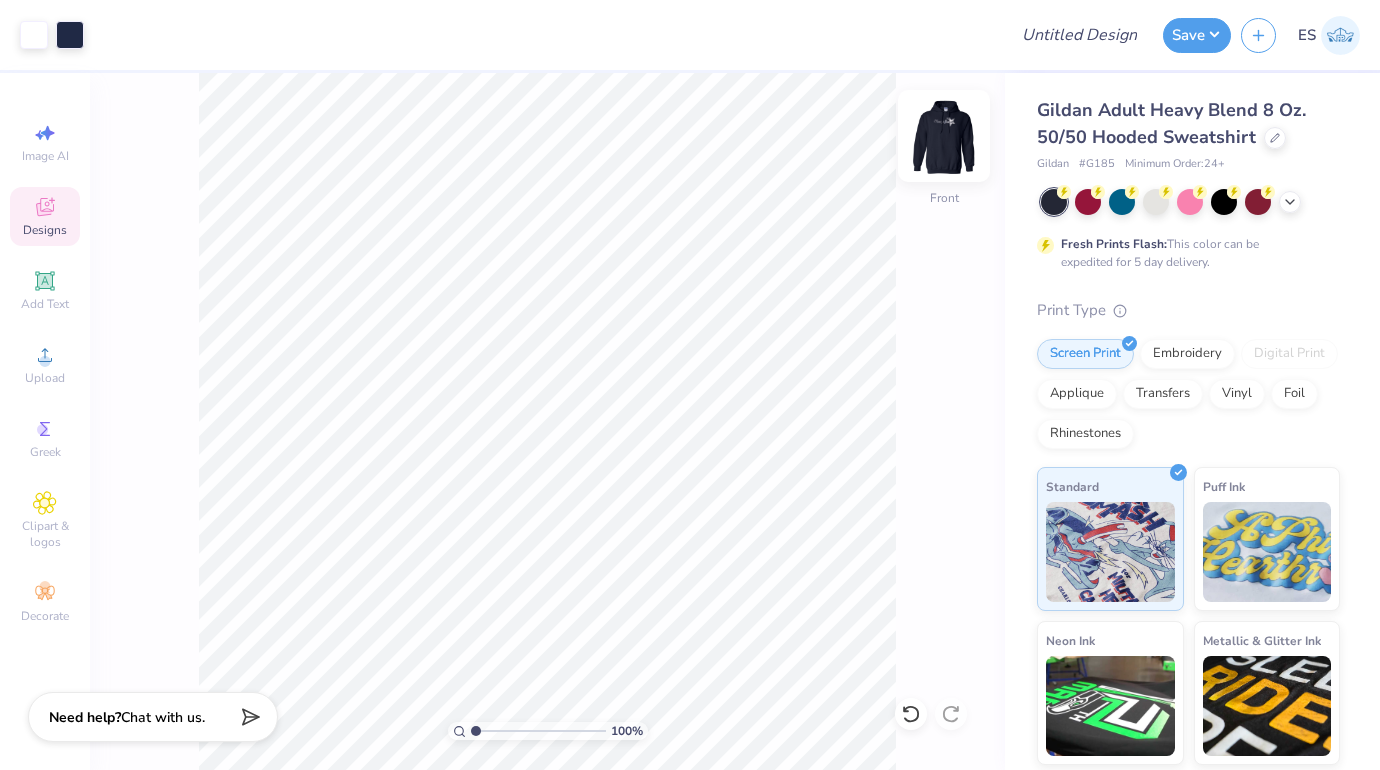 click at bounding box center [944, 136] 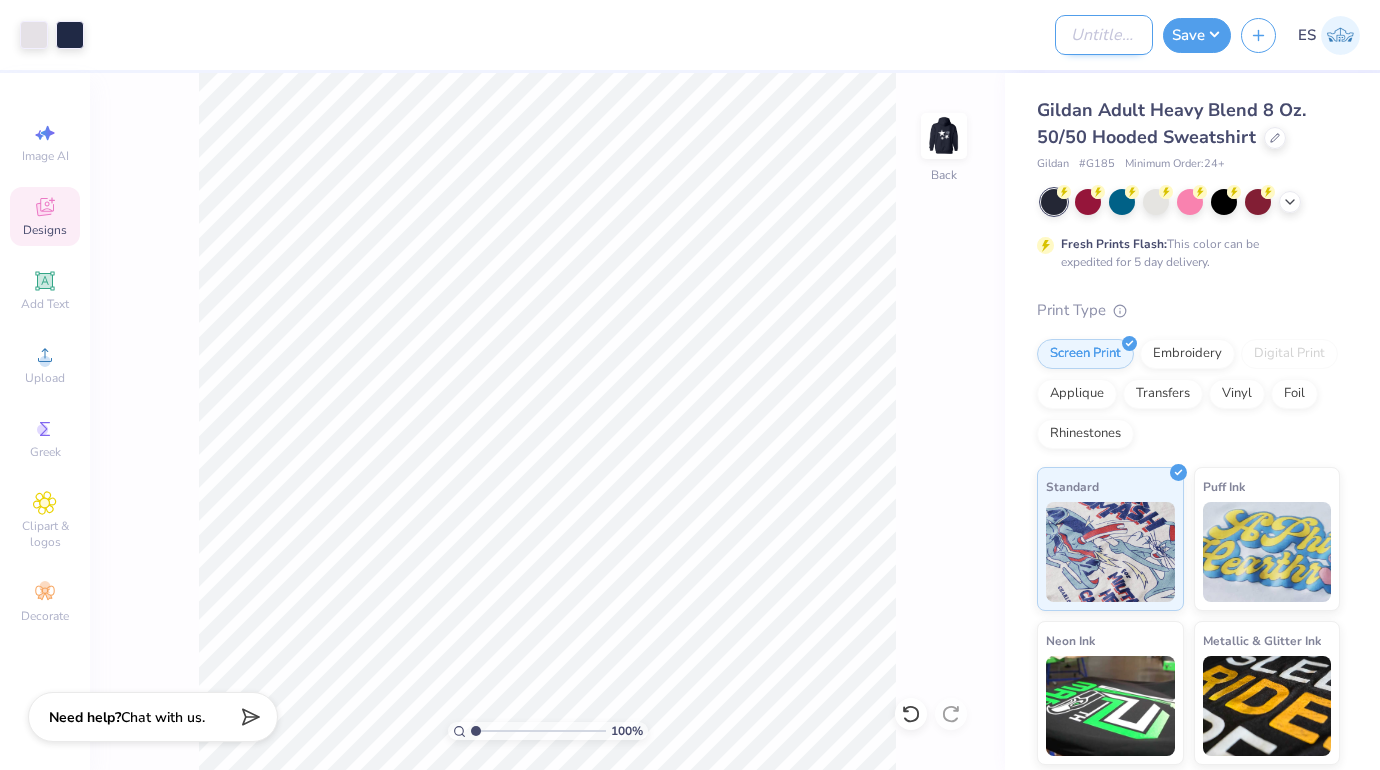 click on "Design Title" at bounding box center (1104, 35) 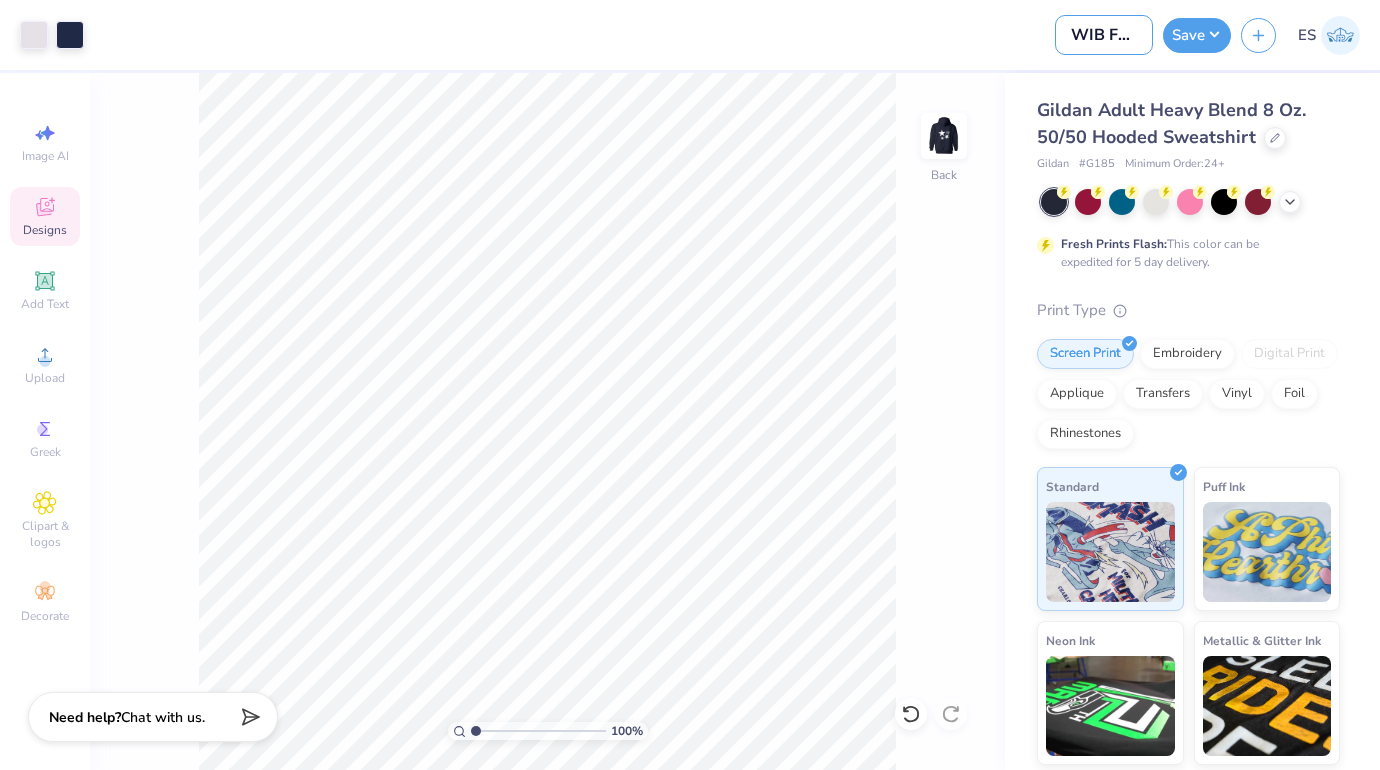 scroll, scrollTop: 0, scrollLeft: 59, axis: horizontal 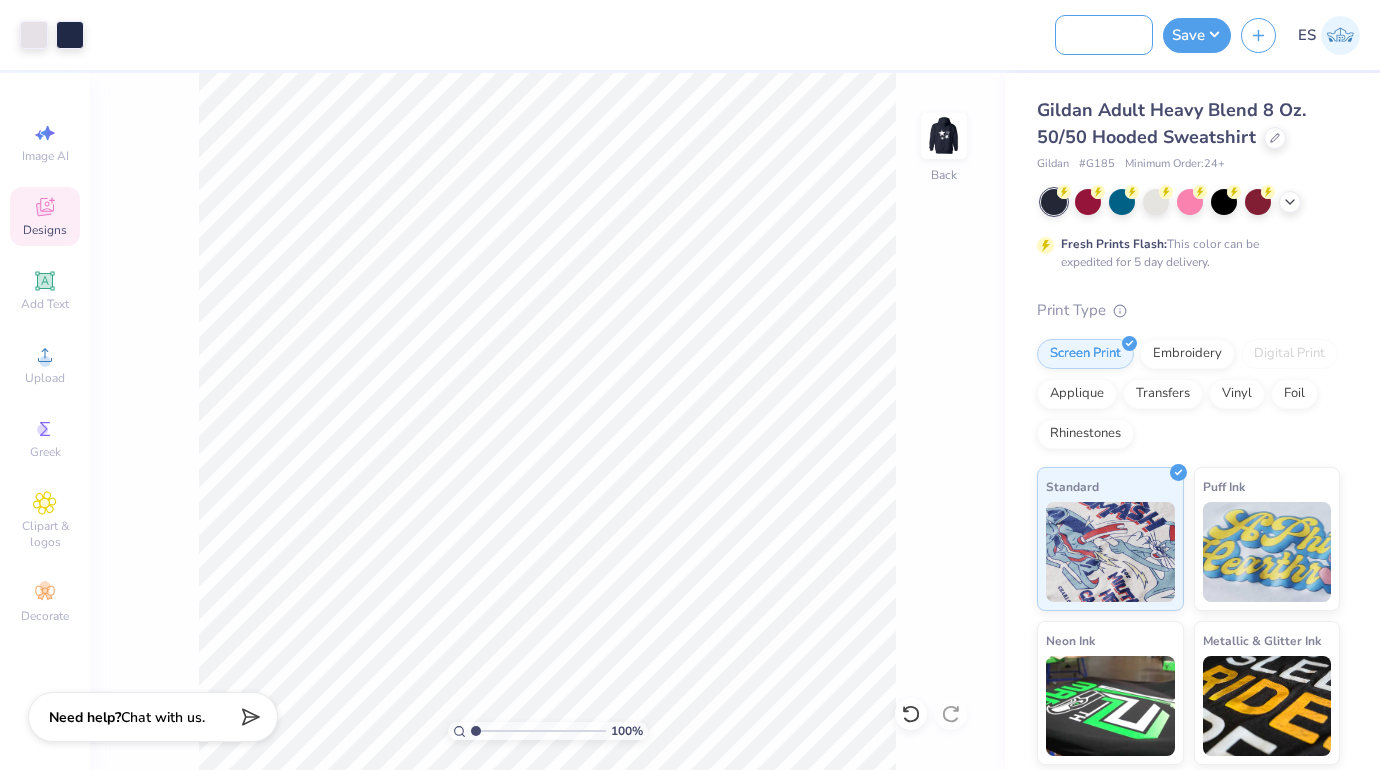 drag, startPoint x: 1115, startPoint y: 35, endPoint x: 1155, endPoint y: 35, distance: 40 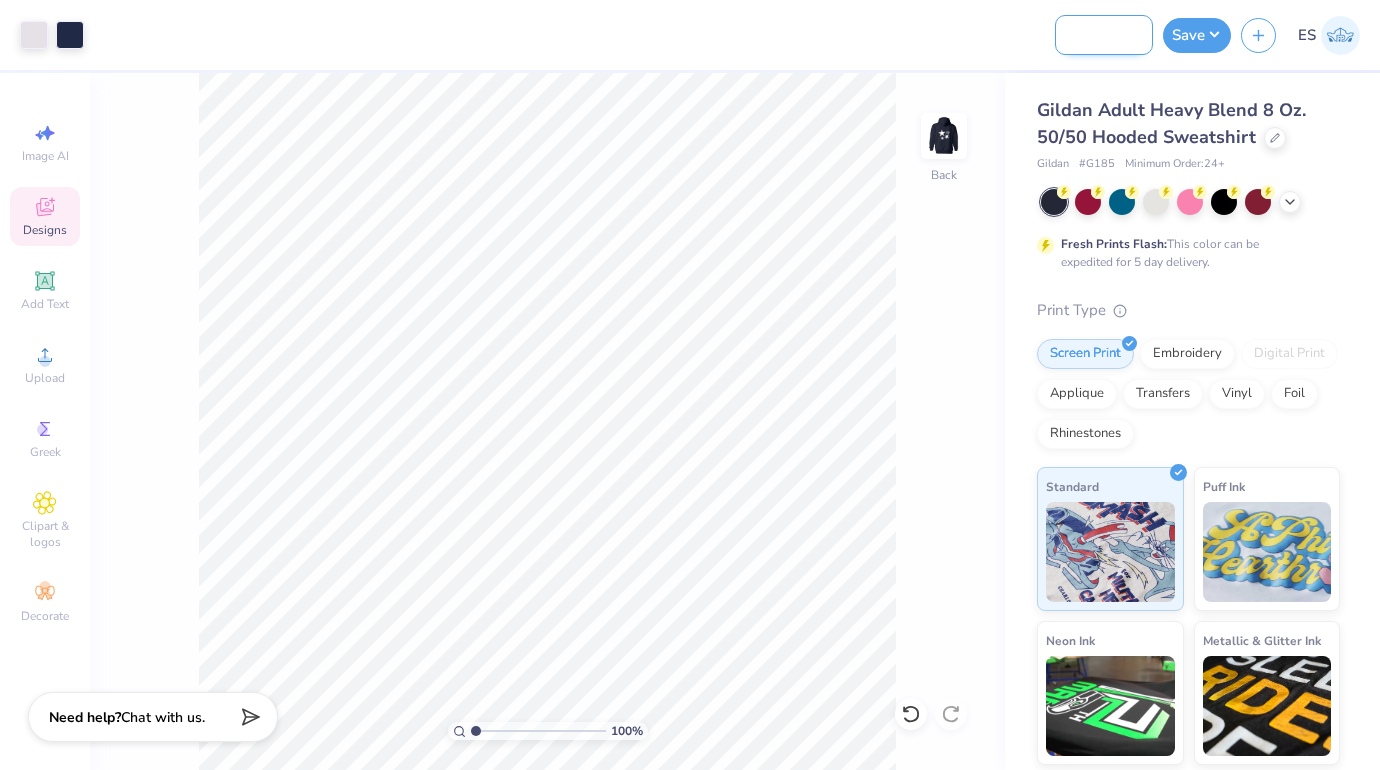 click on "WIB Fall 25 Tote" at bounding box center (1104, 35) 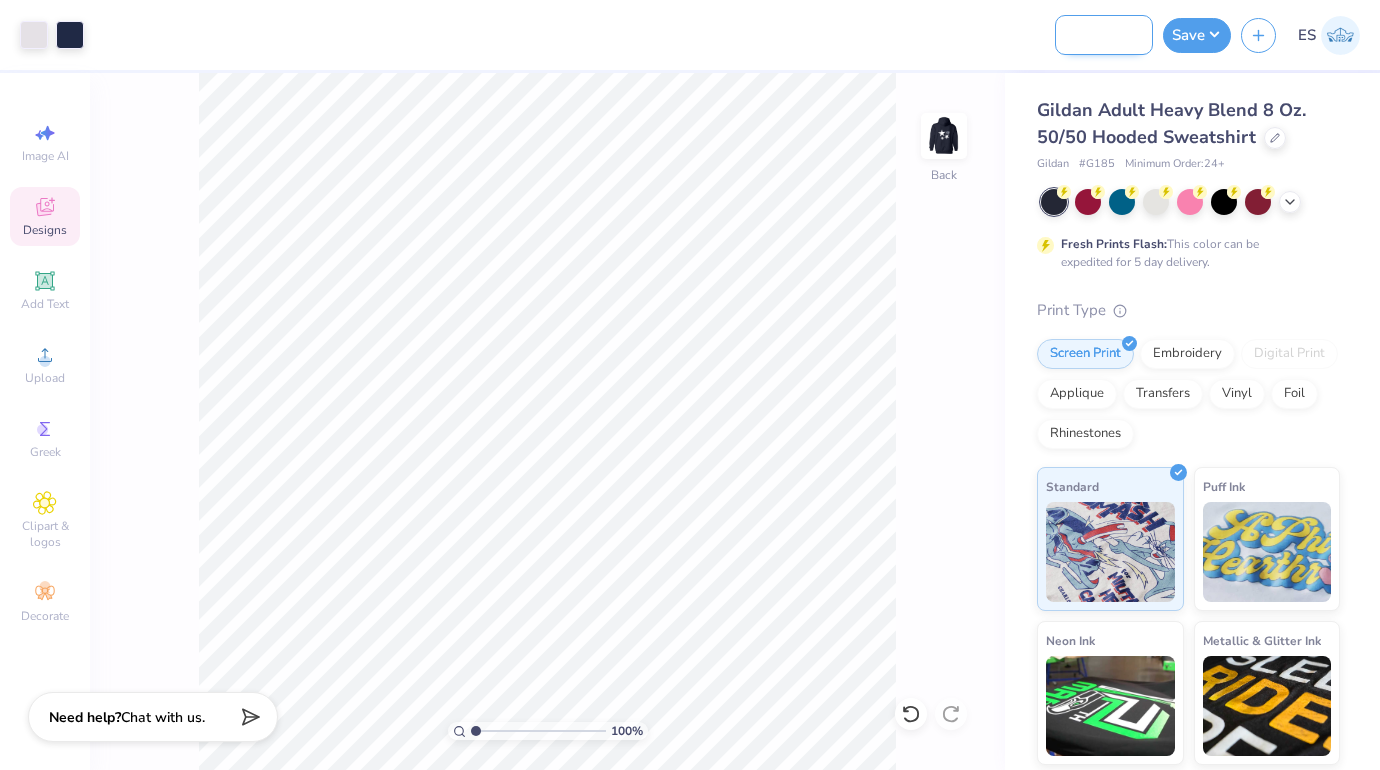 scroll, scrollTop: 0, scrollLeft: 103, axis: horizontal 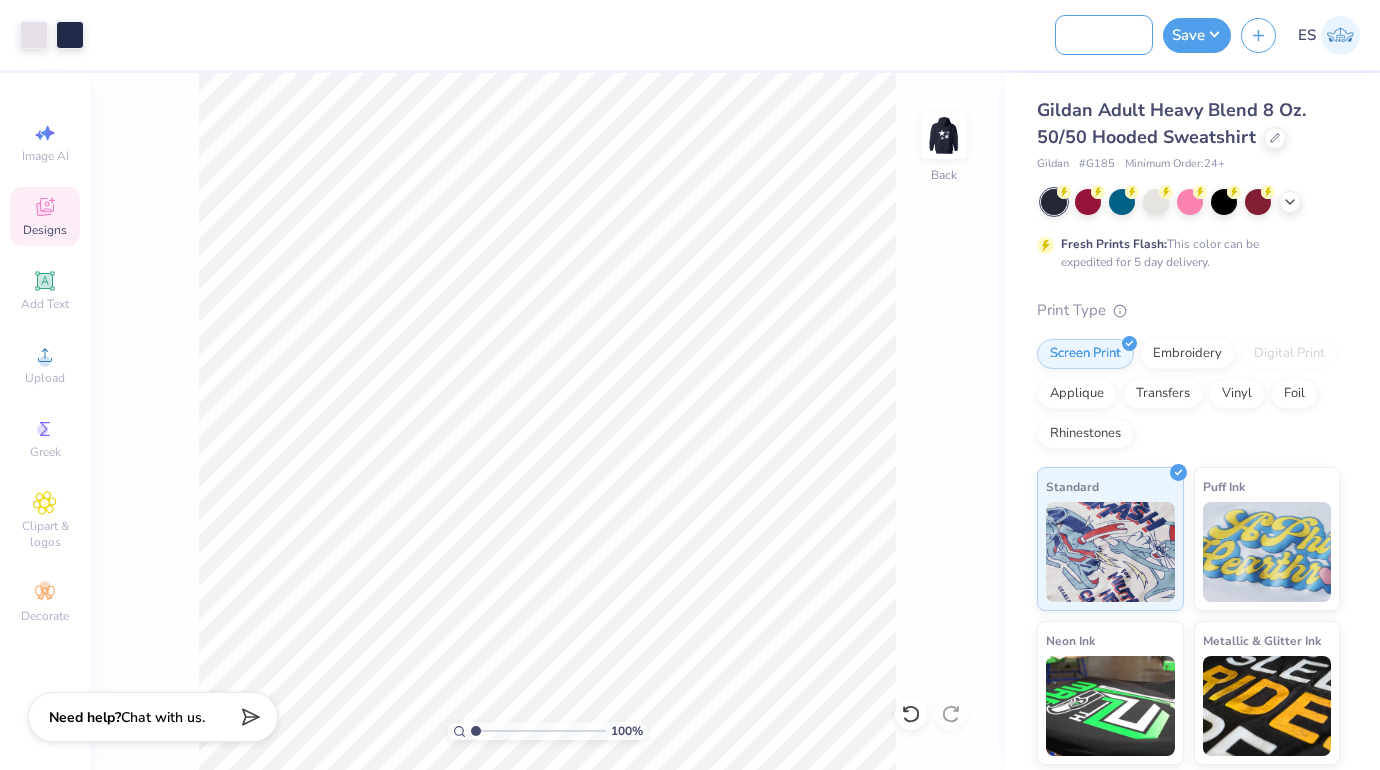 type on "WIB Fall 25 Hoodie #2" 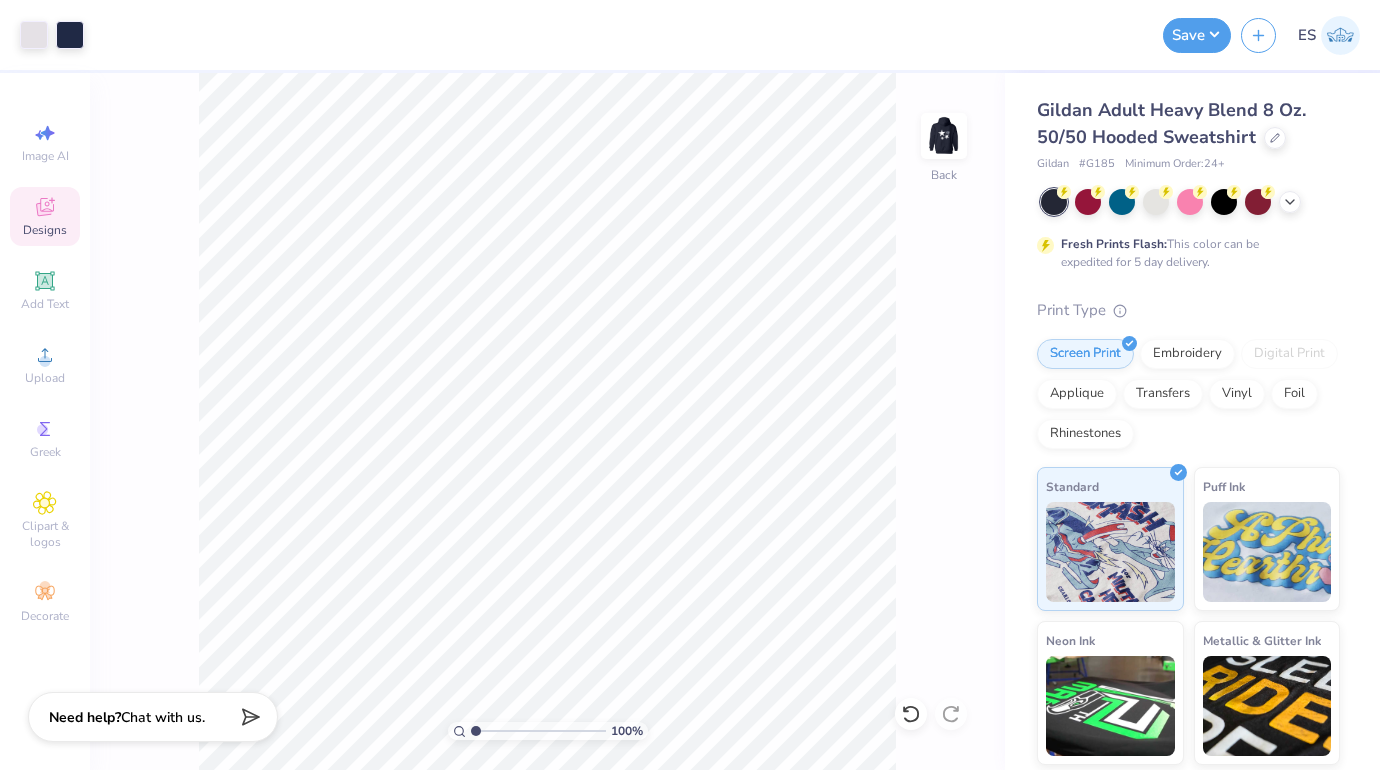 scroll, scrollTop: 0, scrollLeft: 0, axis: both 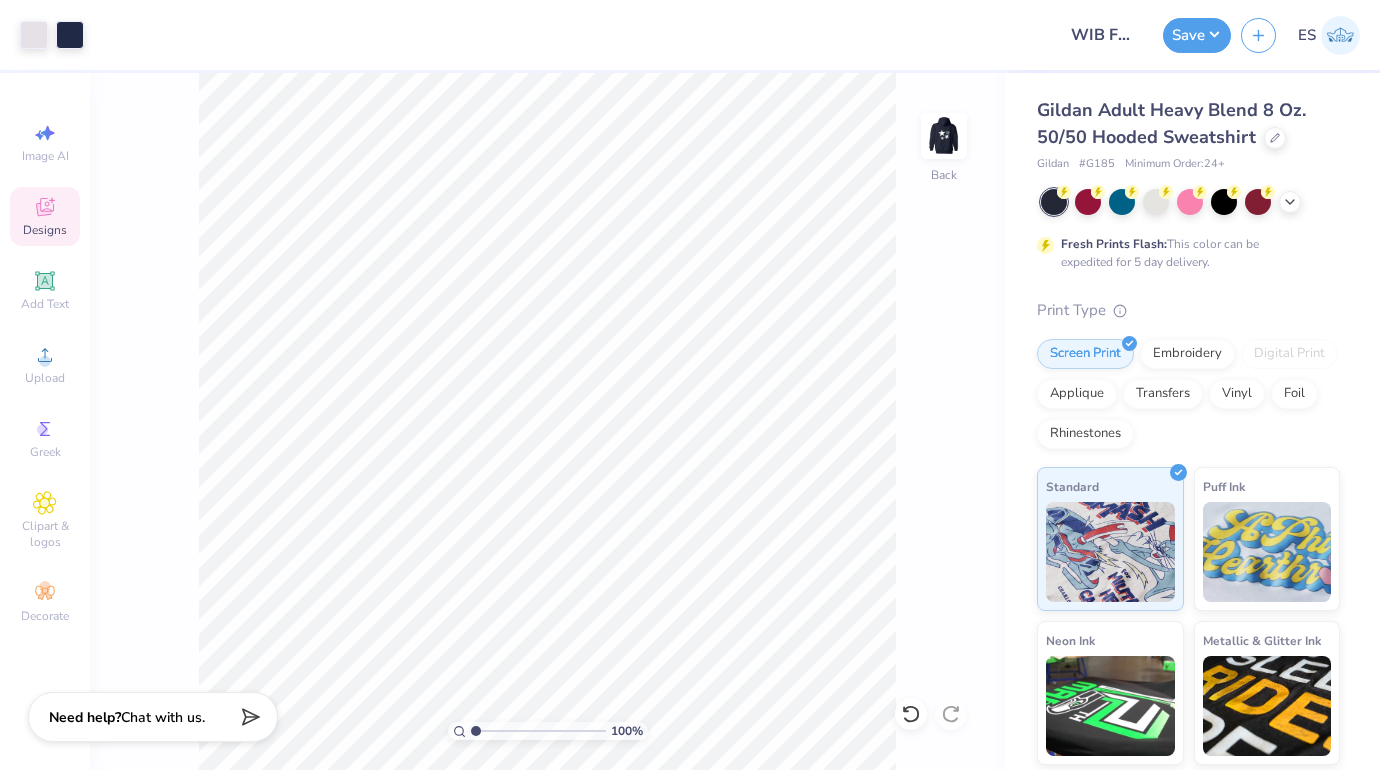 click on "Gildan Adult Heavy Blend 8 Oz. 50/50 Hooded Sweatshirt Gildan # G185 Minimum Order:  24 +   Fresh Prints Flash:  This color can be expedited for 5 day delivery. Print Type Screen Print Embroidery Digital Print Applique Transfers Vinyl Foil Rhinestones Standard Puff Ink Neon Ink Metallic & Glitter Ink Glow in the Dark Ink Water based Ink" at bounding box center [1188, 508] 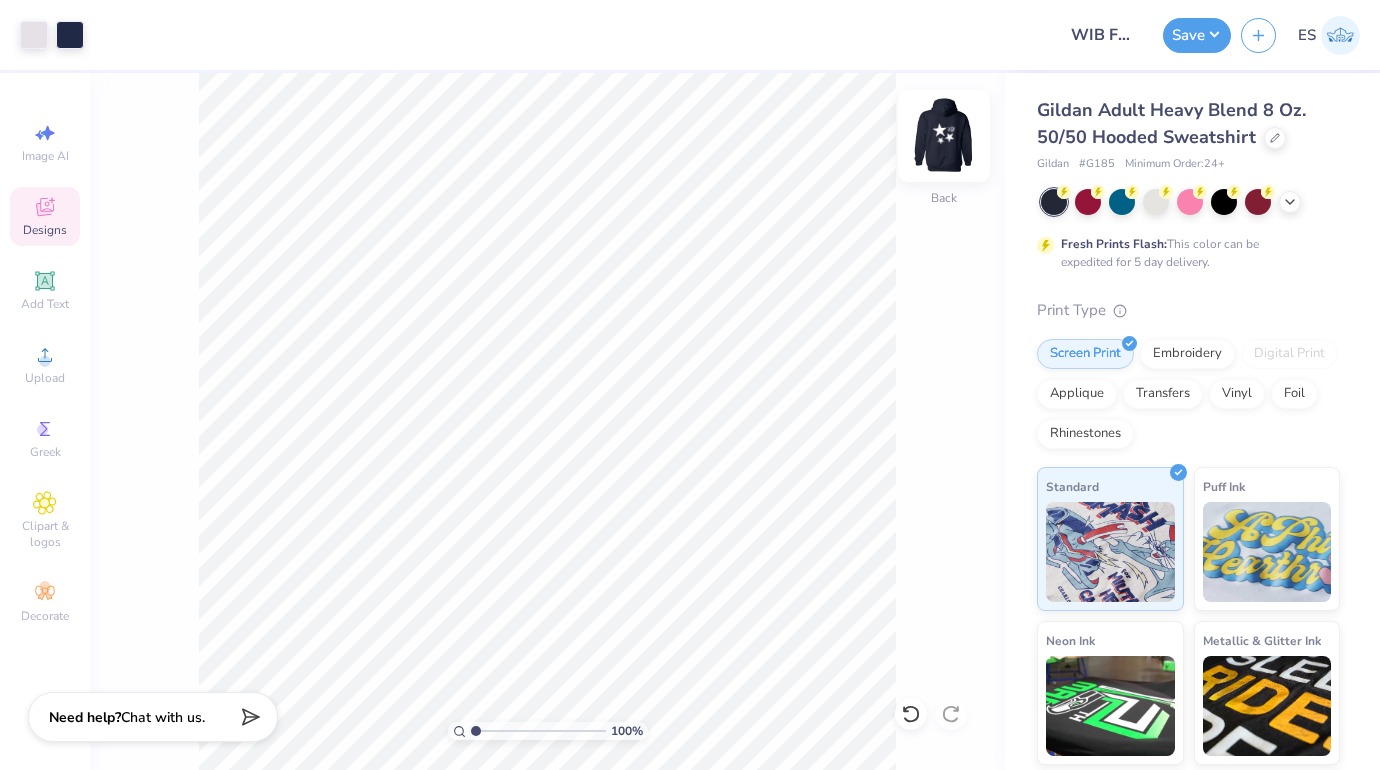 click at bounding box center (944, 136) 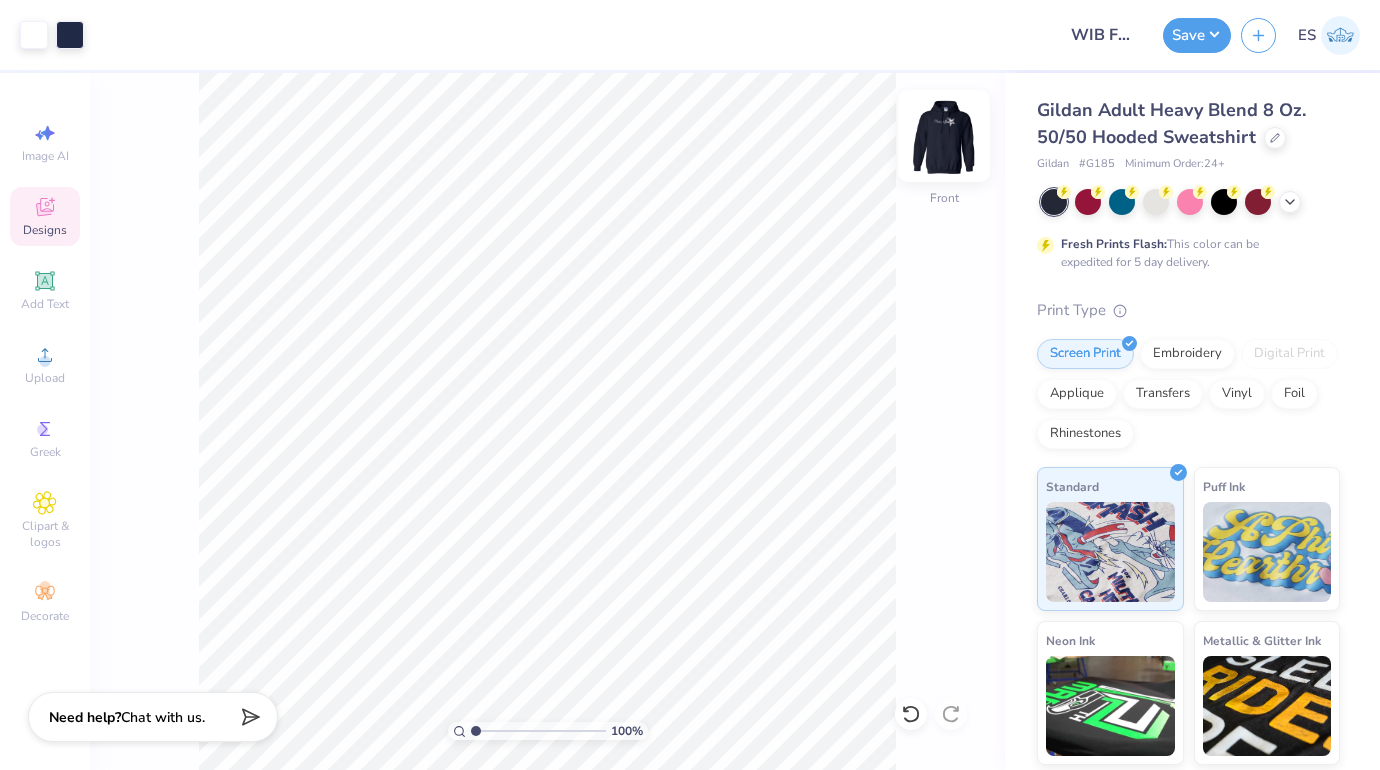 click at bounding box center (944, 136) 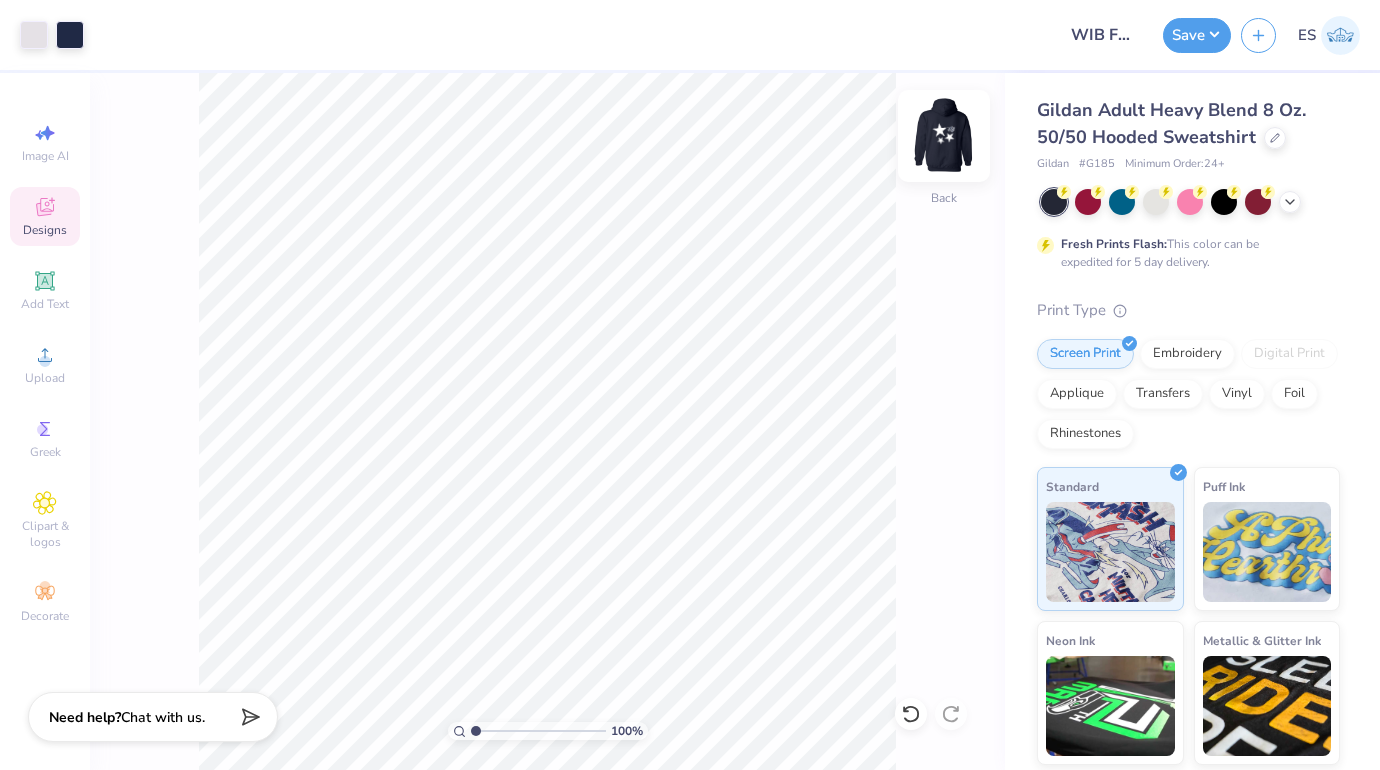 click at bounding box center (944, 136) 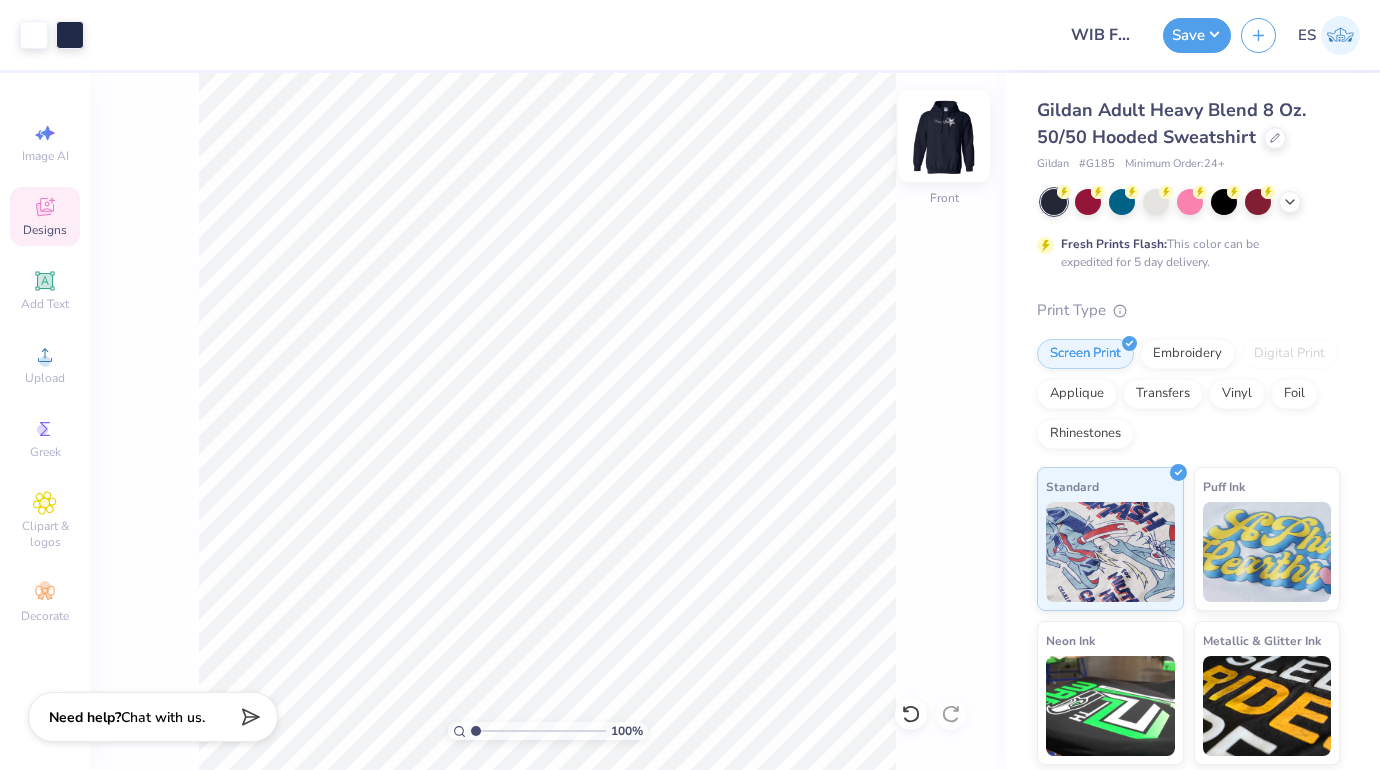 click at bounding box center [944, 136] 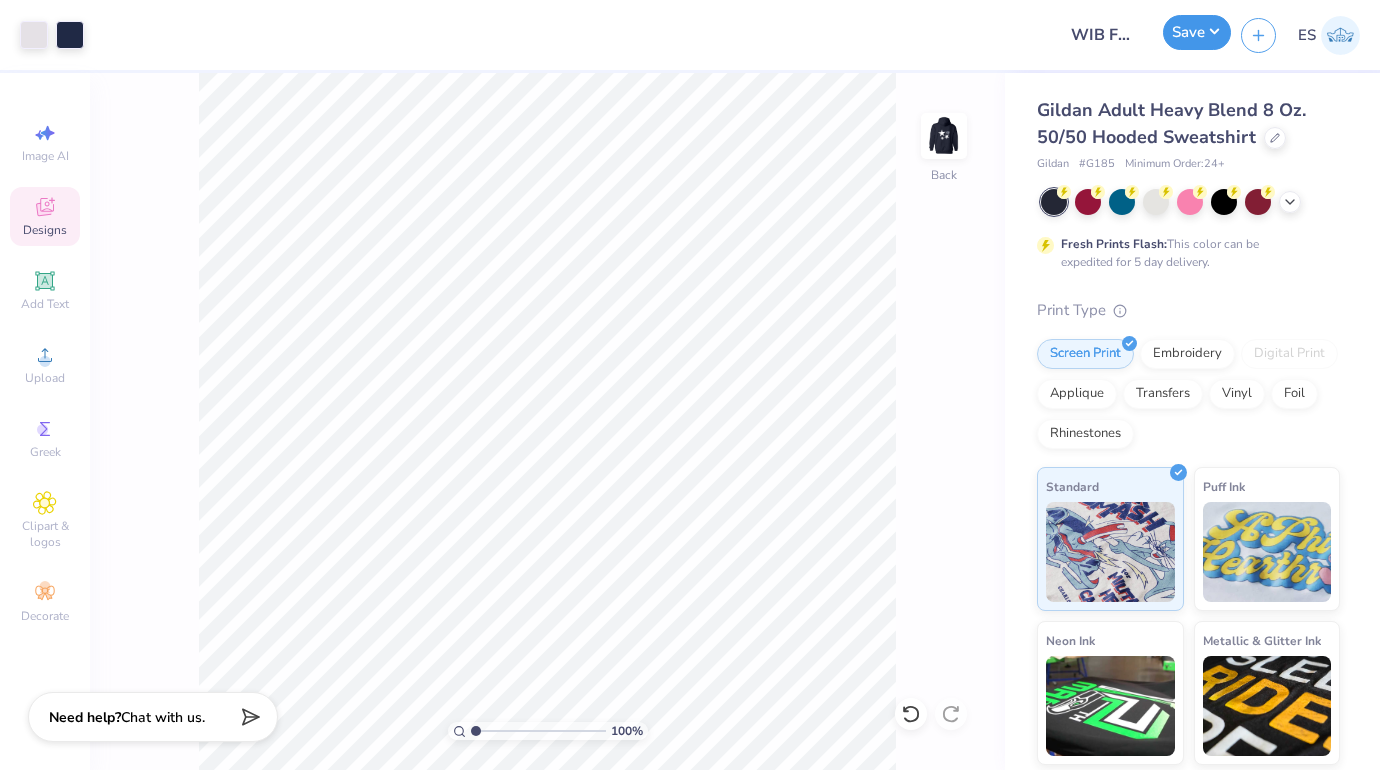 click on "Save" at bounding box center [1197, 32] 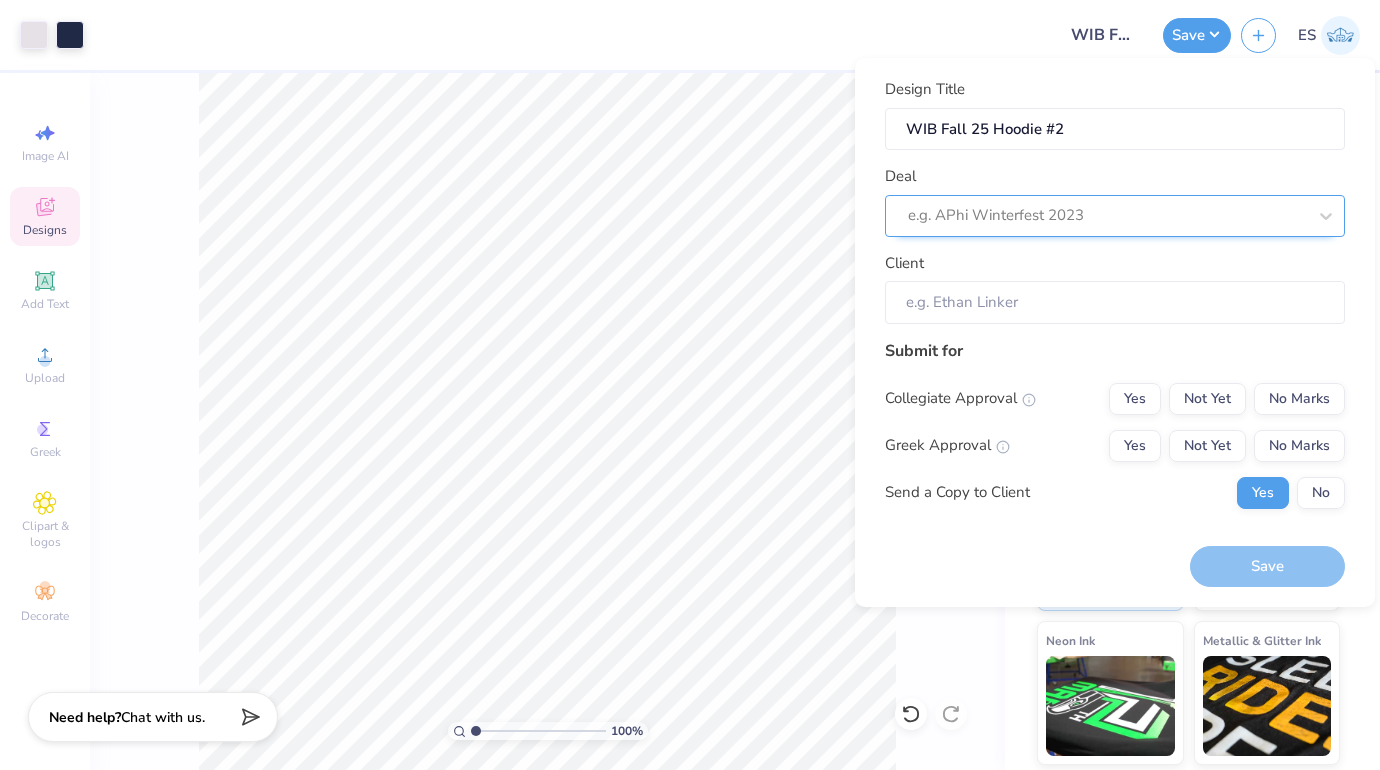 click at bounding box center (1107, 215) 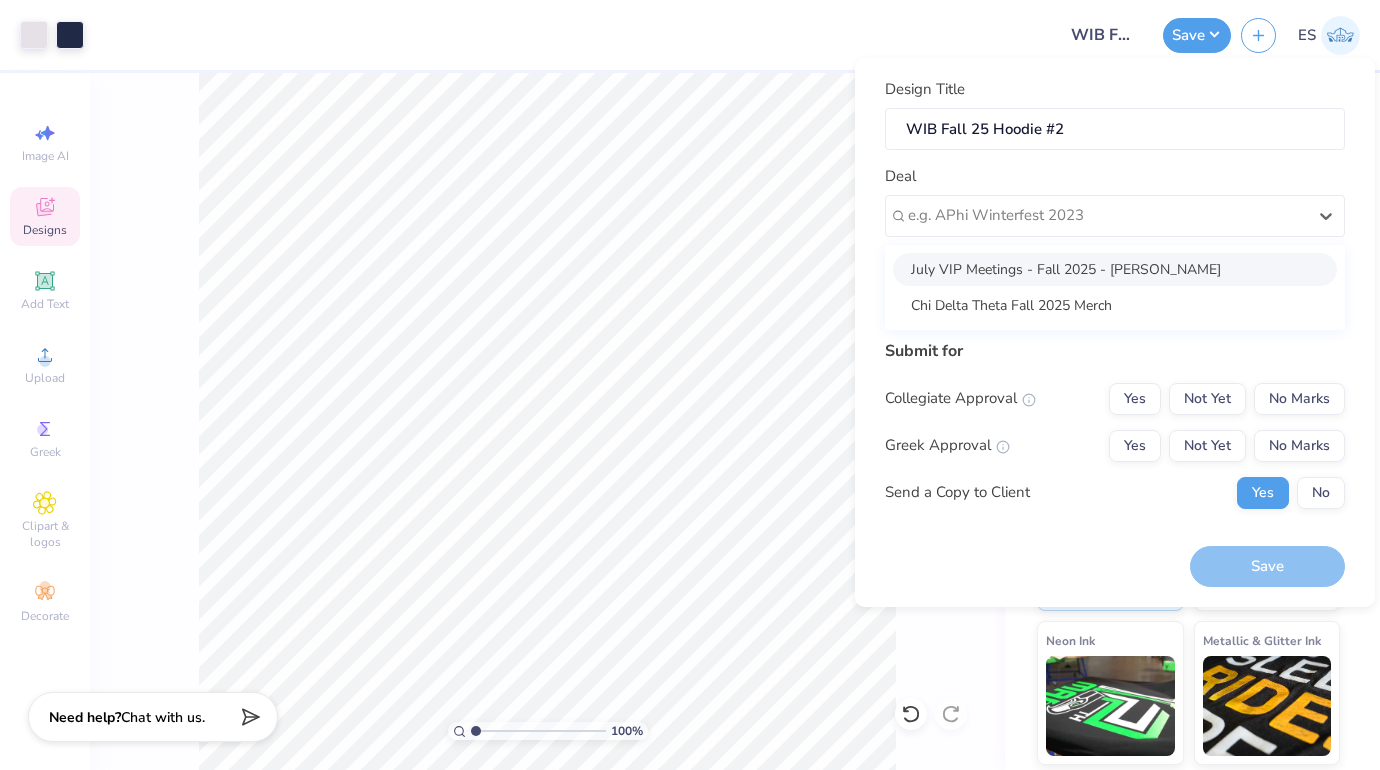 click on "July VIP Meetings - Fall 2025 - [PERSON_NAME]" at bounding box center (1115, 269) 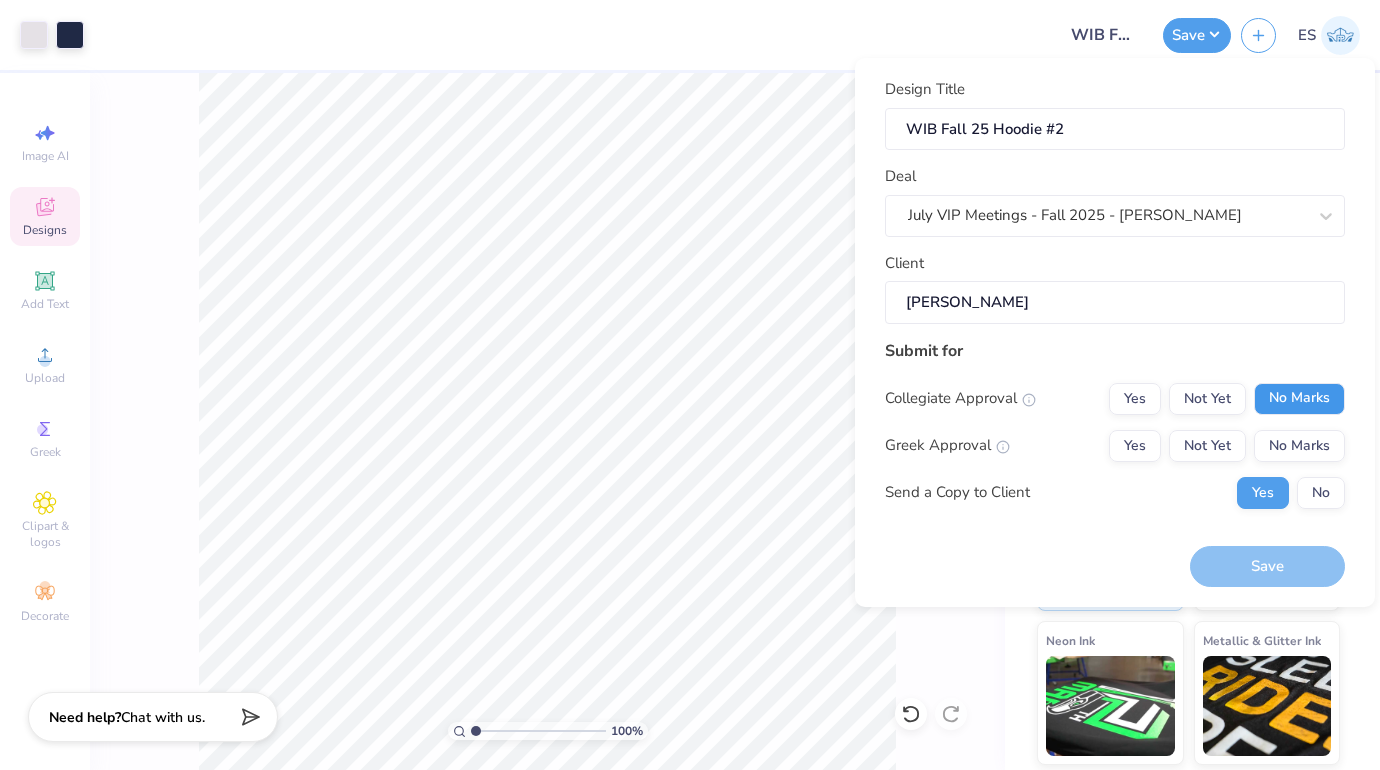click on "No Marks" at bounding box center (1299, 399) 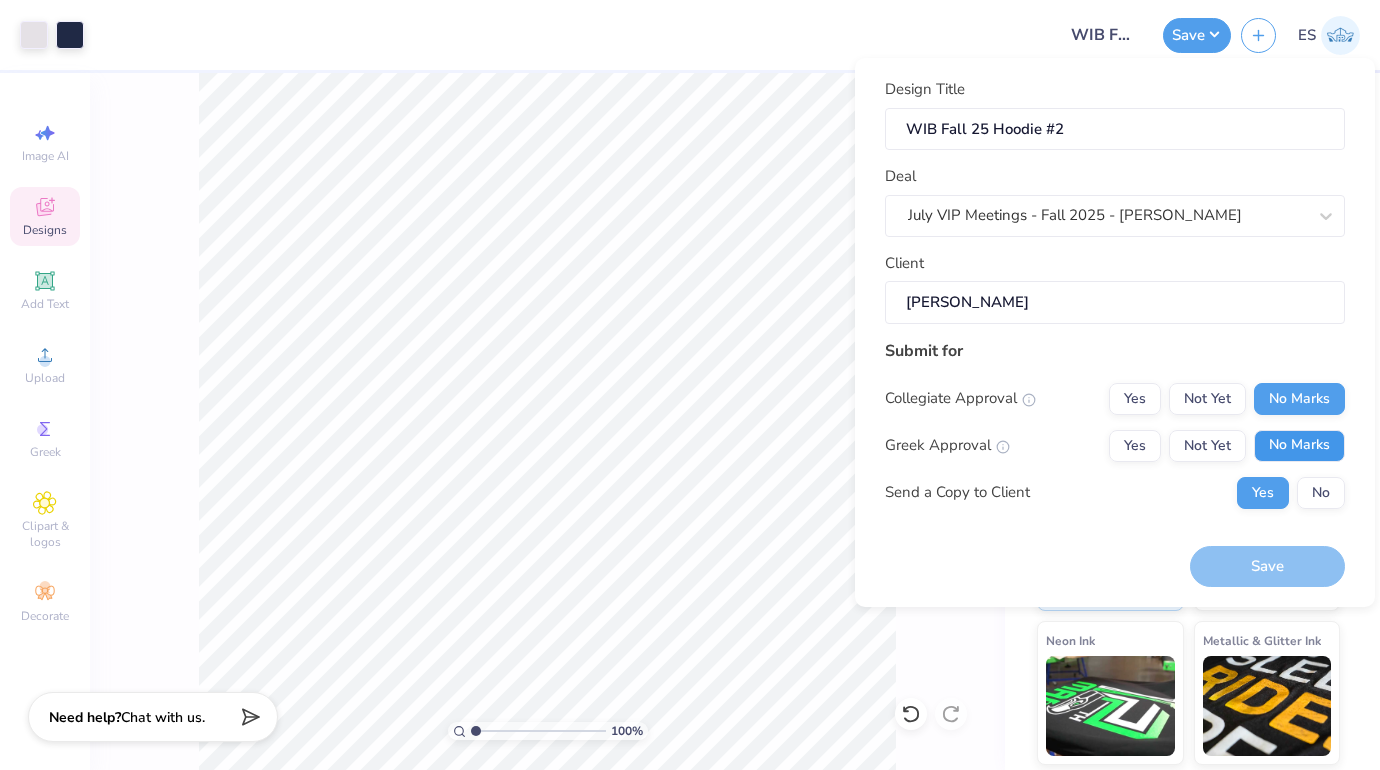 click on "No Marks" at bounding box center [1299, 446] 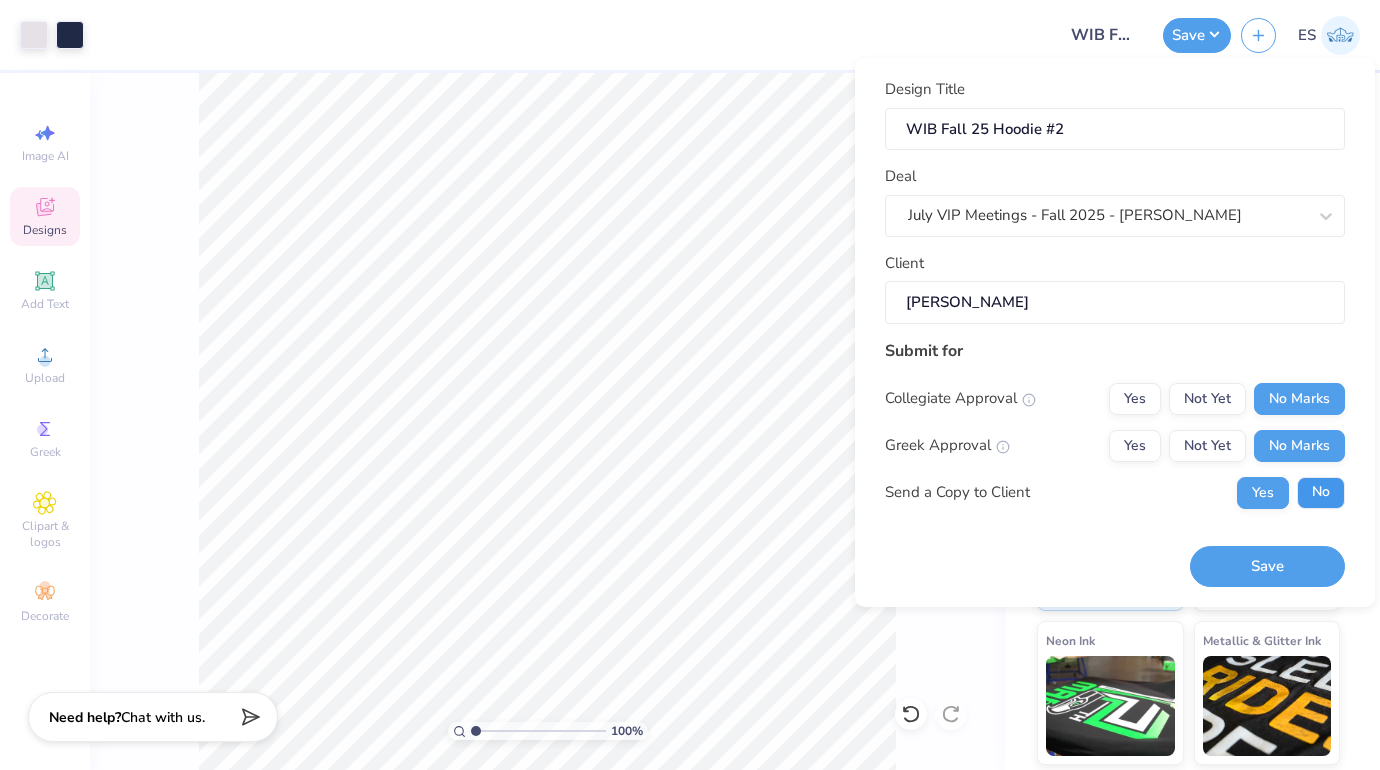 click on "No" at bounding box center [1321, 493] 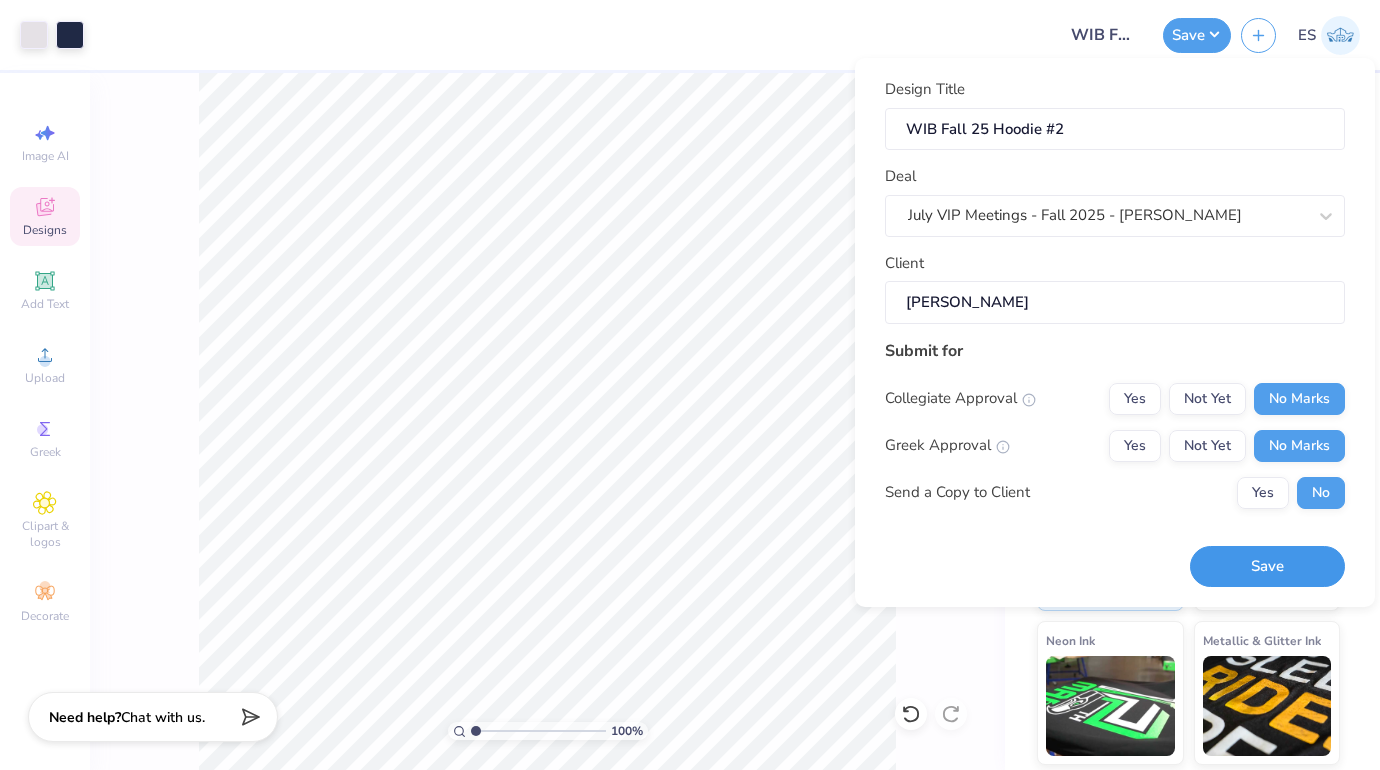 click on "Save" at bounding box center (1267, 566) 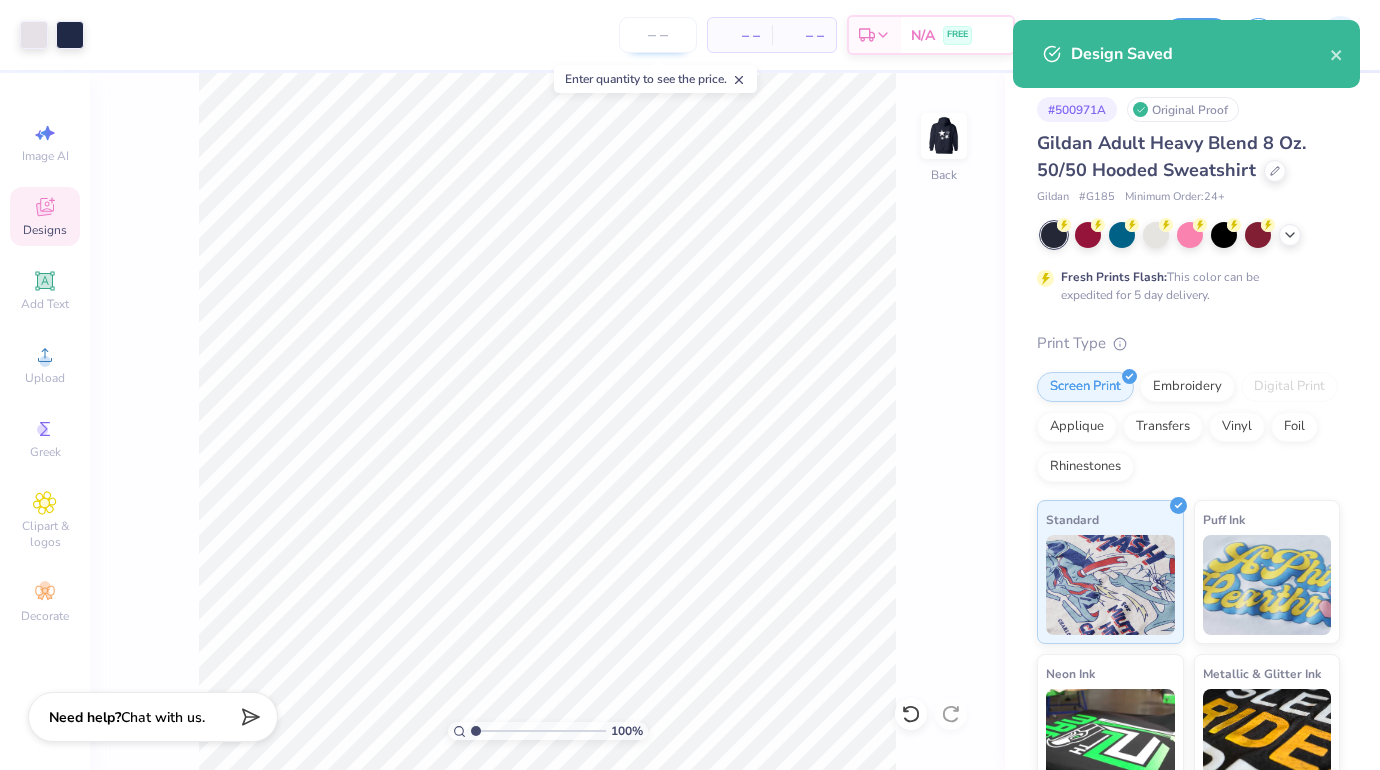 click at bounding box center (658, 35) 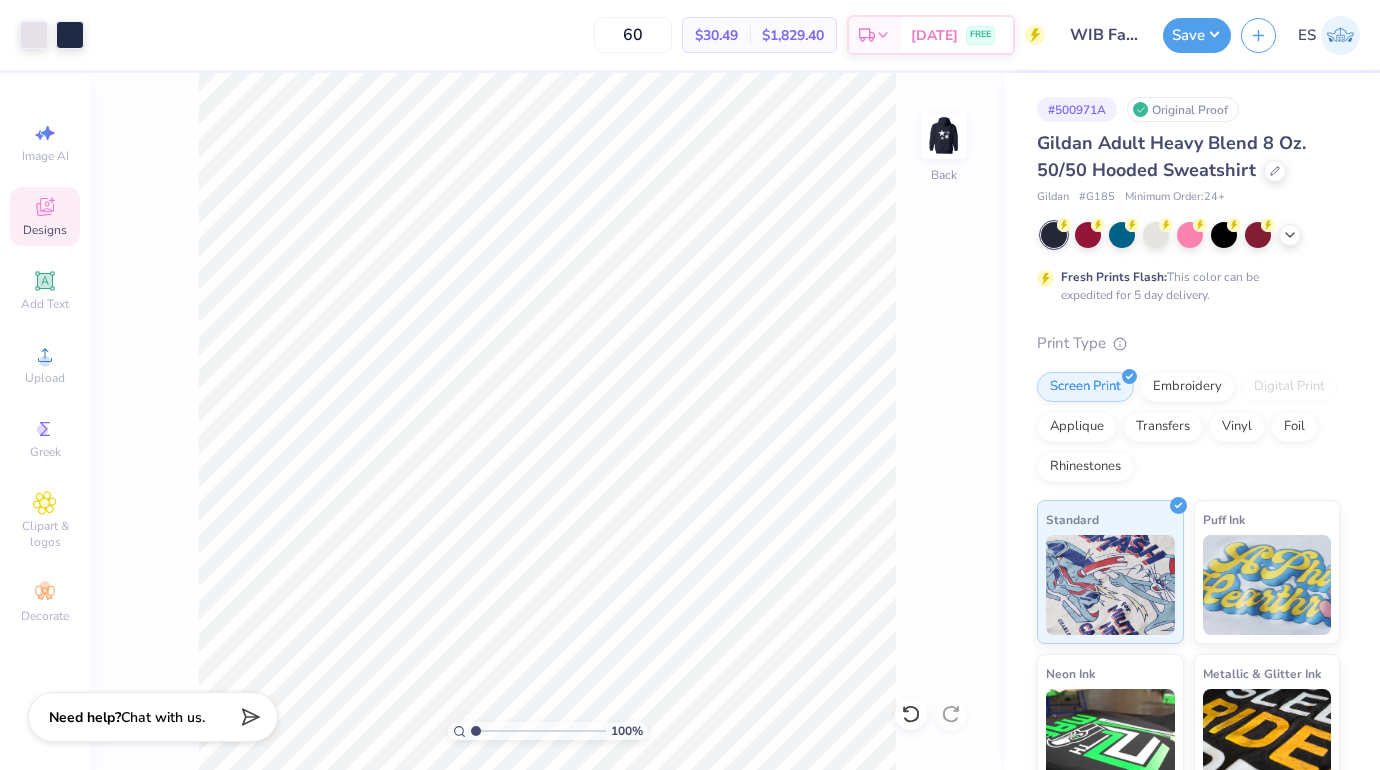 type on "60" 